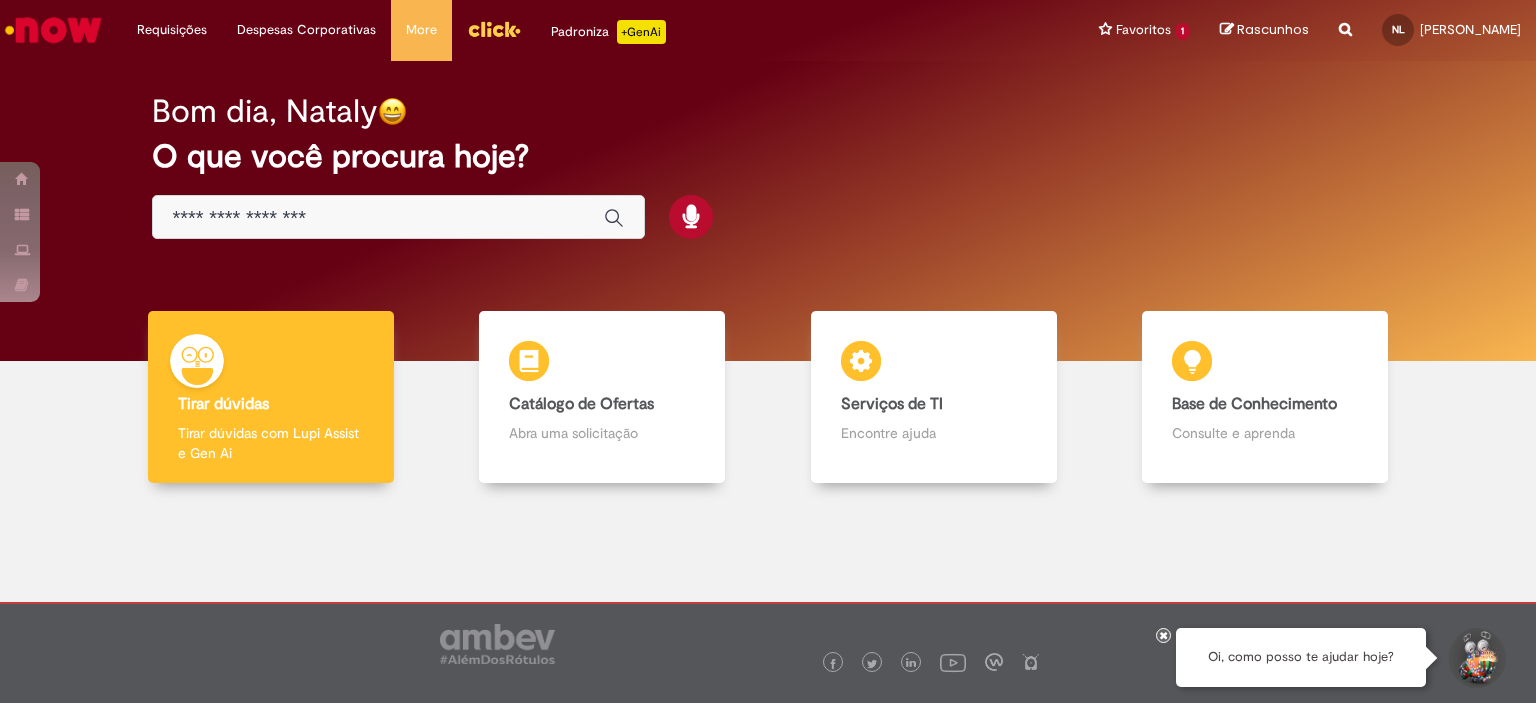scroll, scrollTop: 0, scrollLeft: 0, axis: both 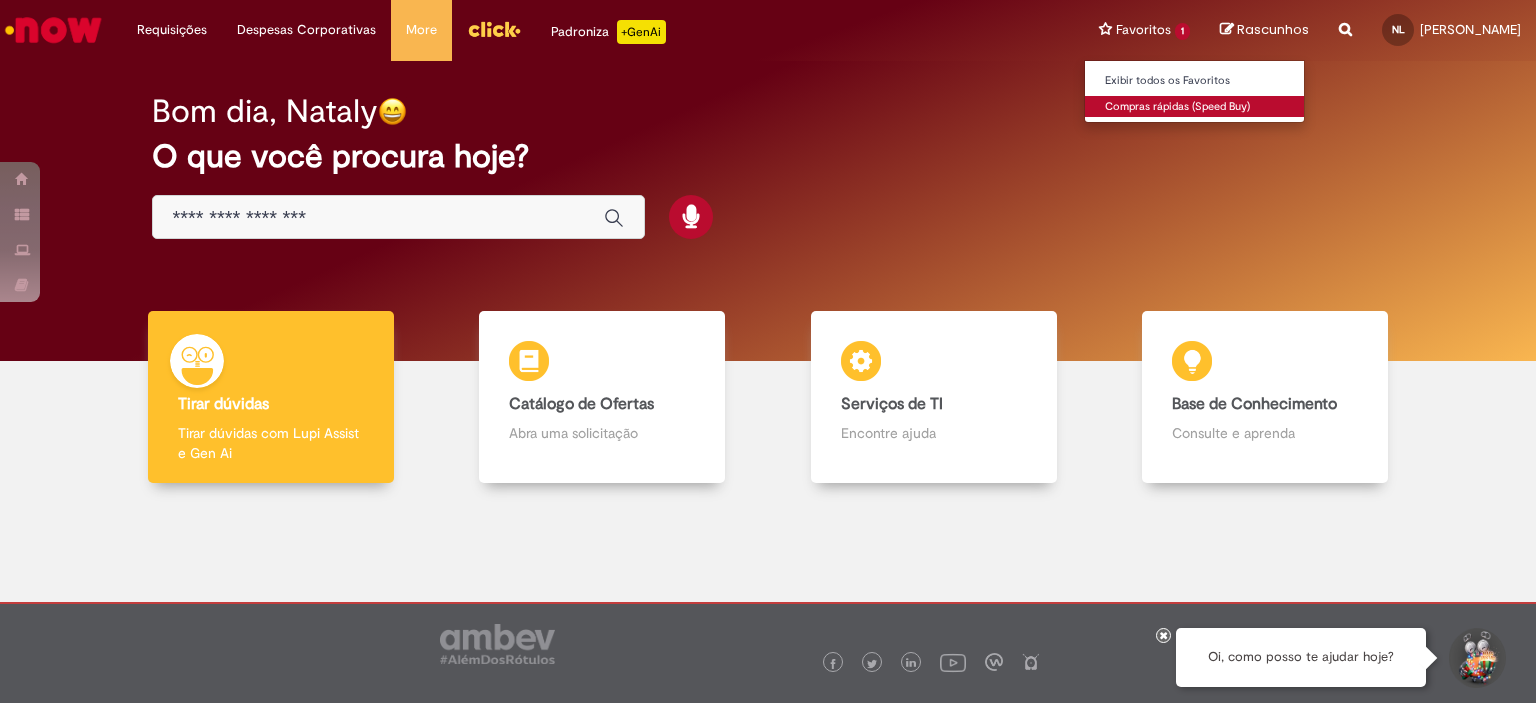 click on "Compras rápidas (Speed Buy)" at bounding box center (1195, 107) 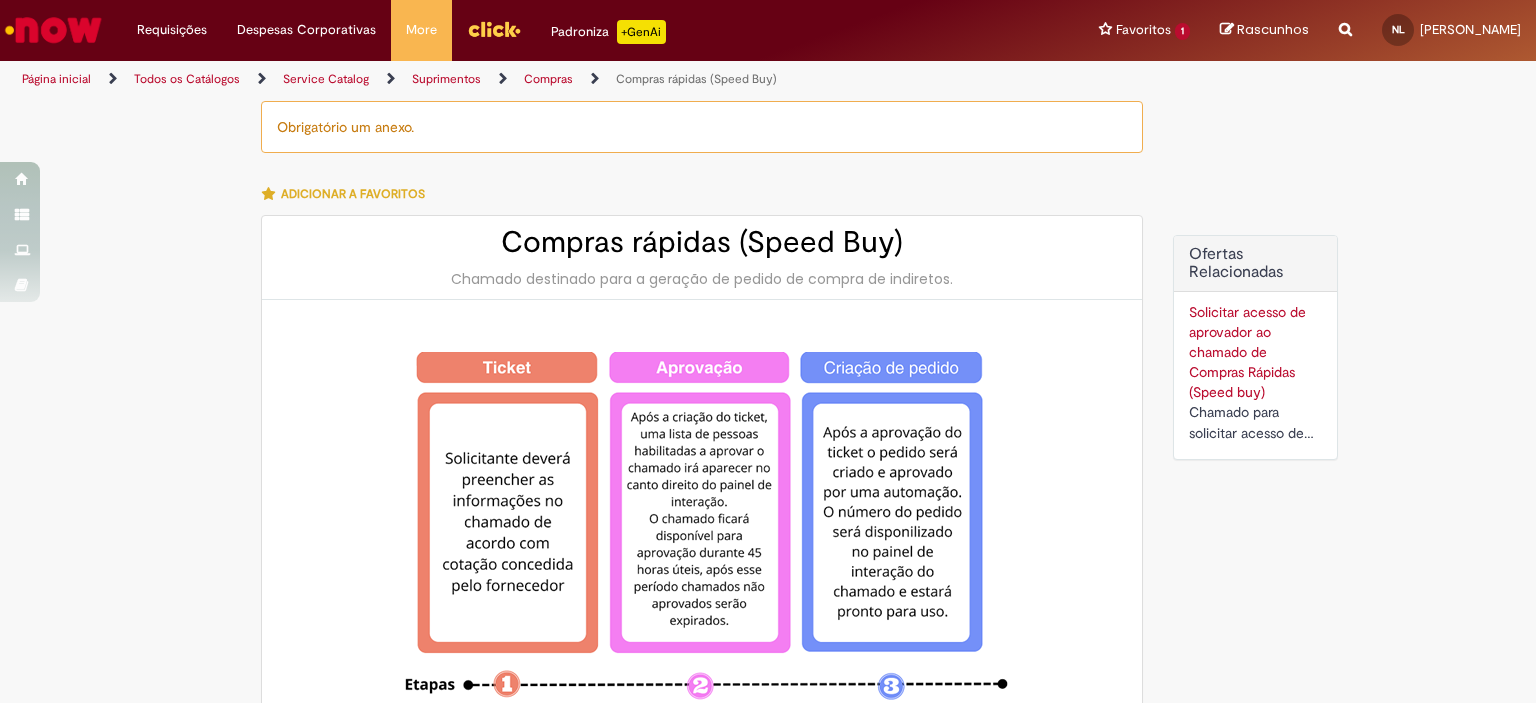 type on "********" 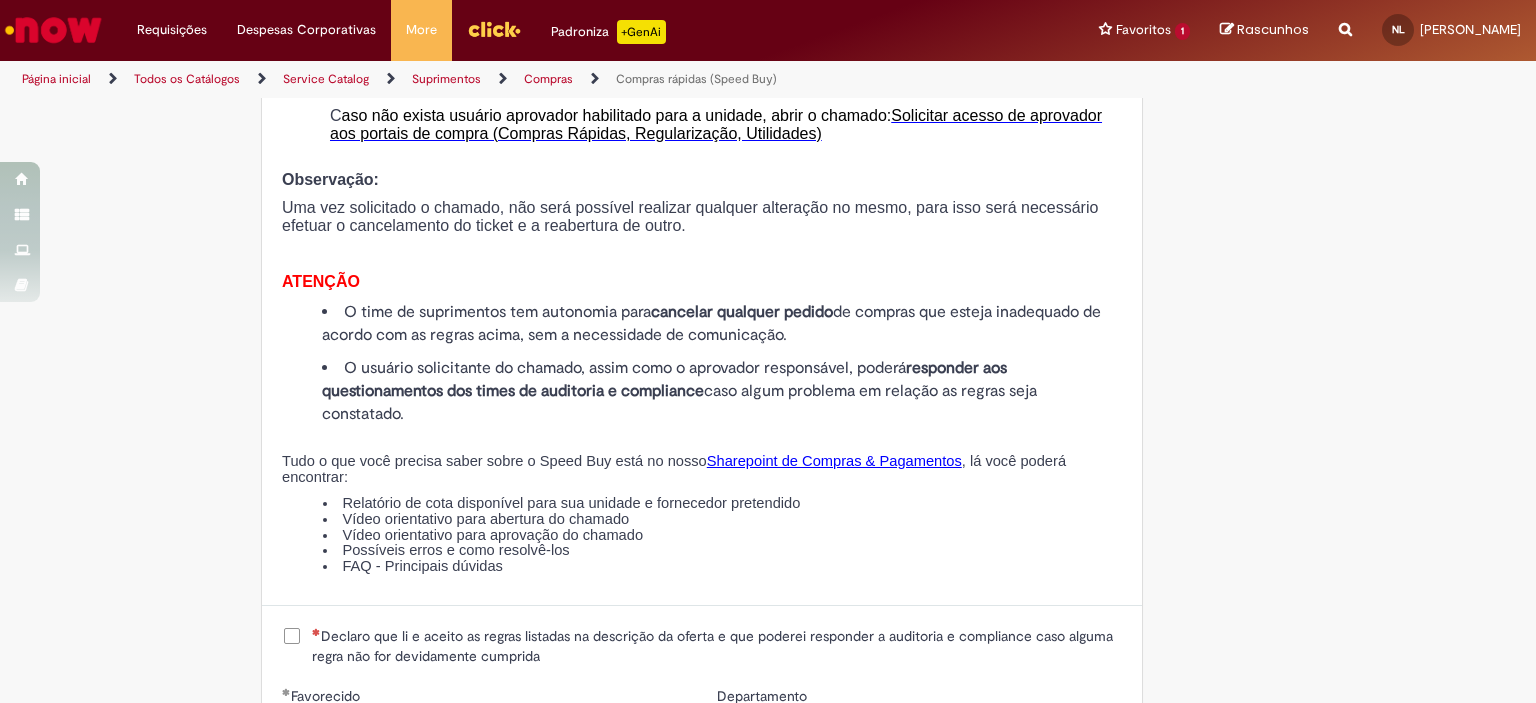 scroll, scrollTop: 2300, scrollLeft: 0, axis: vertical 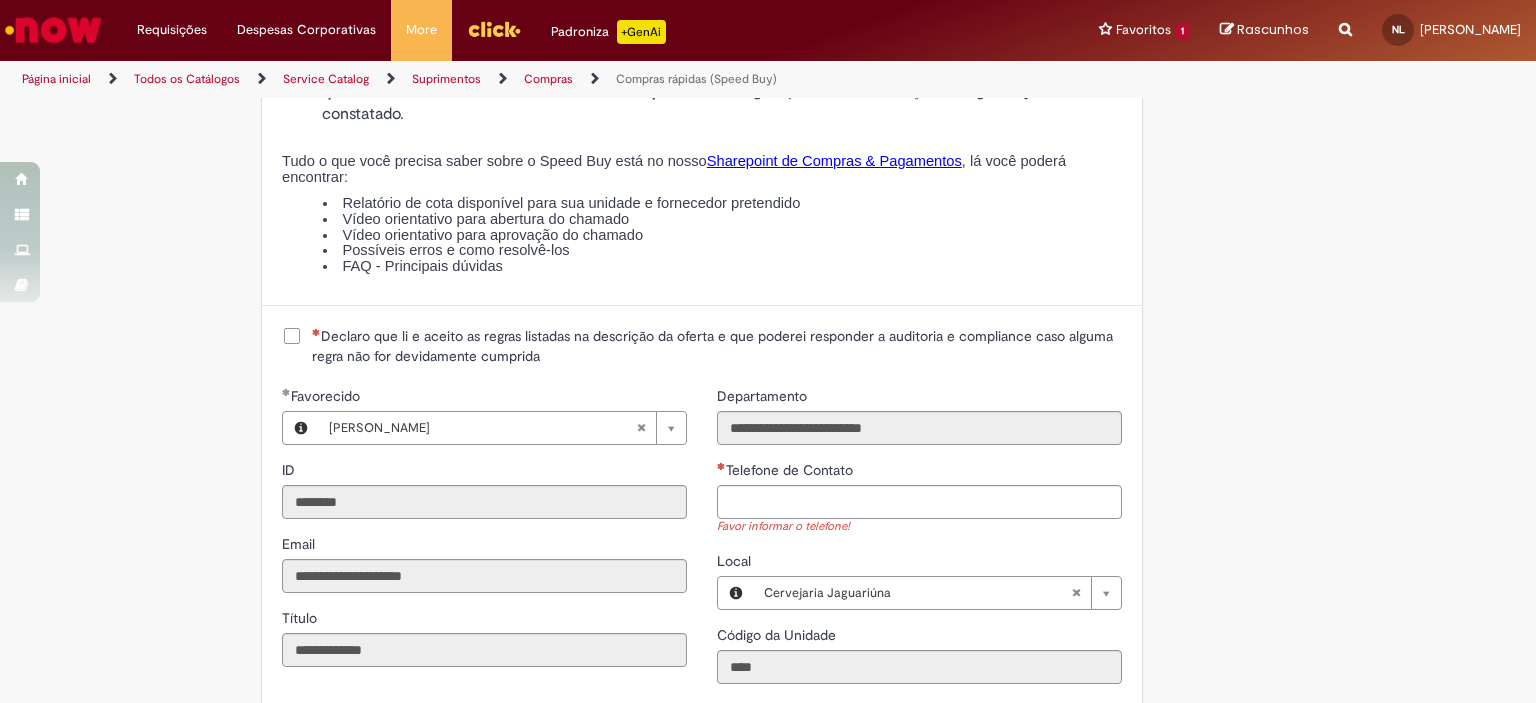 click on "Declaro que li e aceito as regras listadas na descrição da oferta e que poderei responder a auditoria e compliance caso alguma regra não for devidamente cumprida" at bounding box center (717, 346) 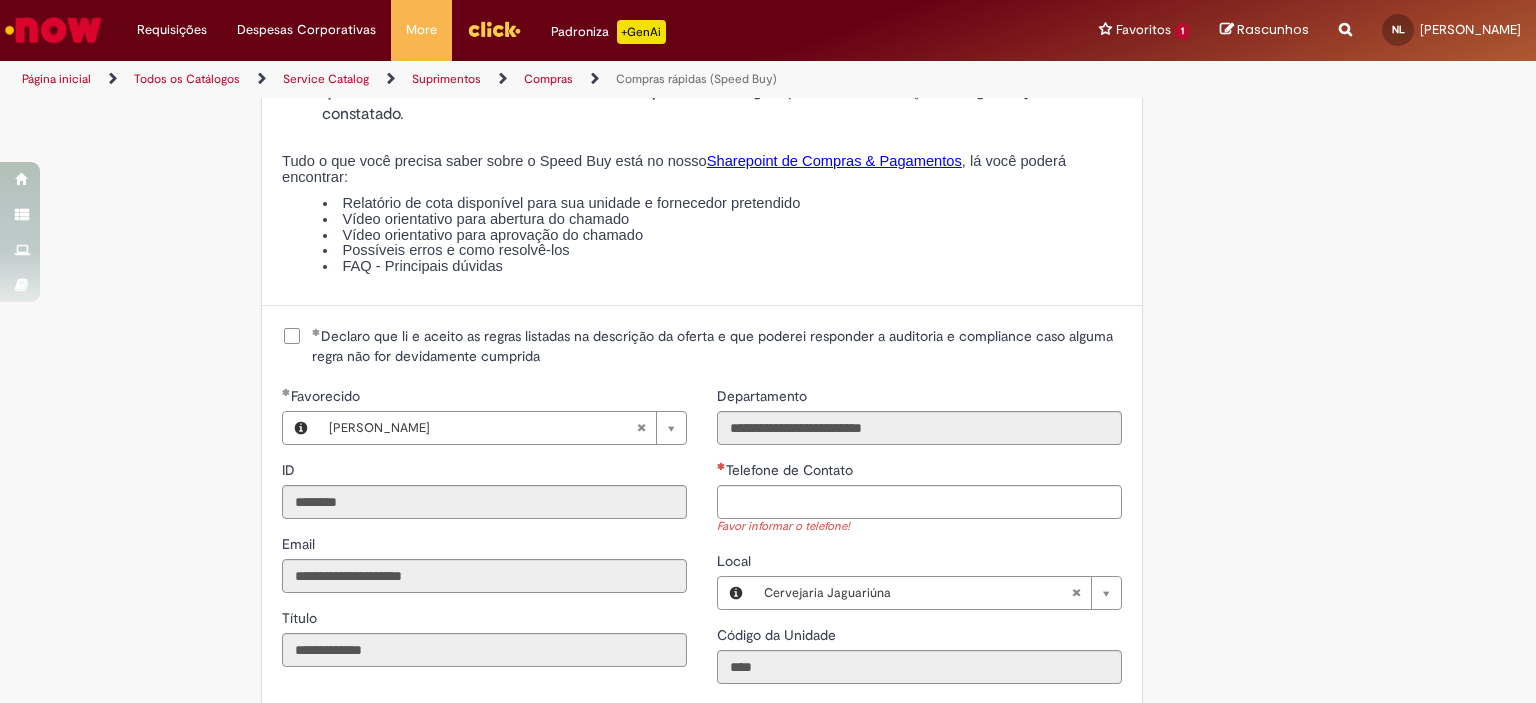 scroll, scrollTop: 2600, scrollLeft: 0, axis: vertical 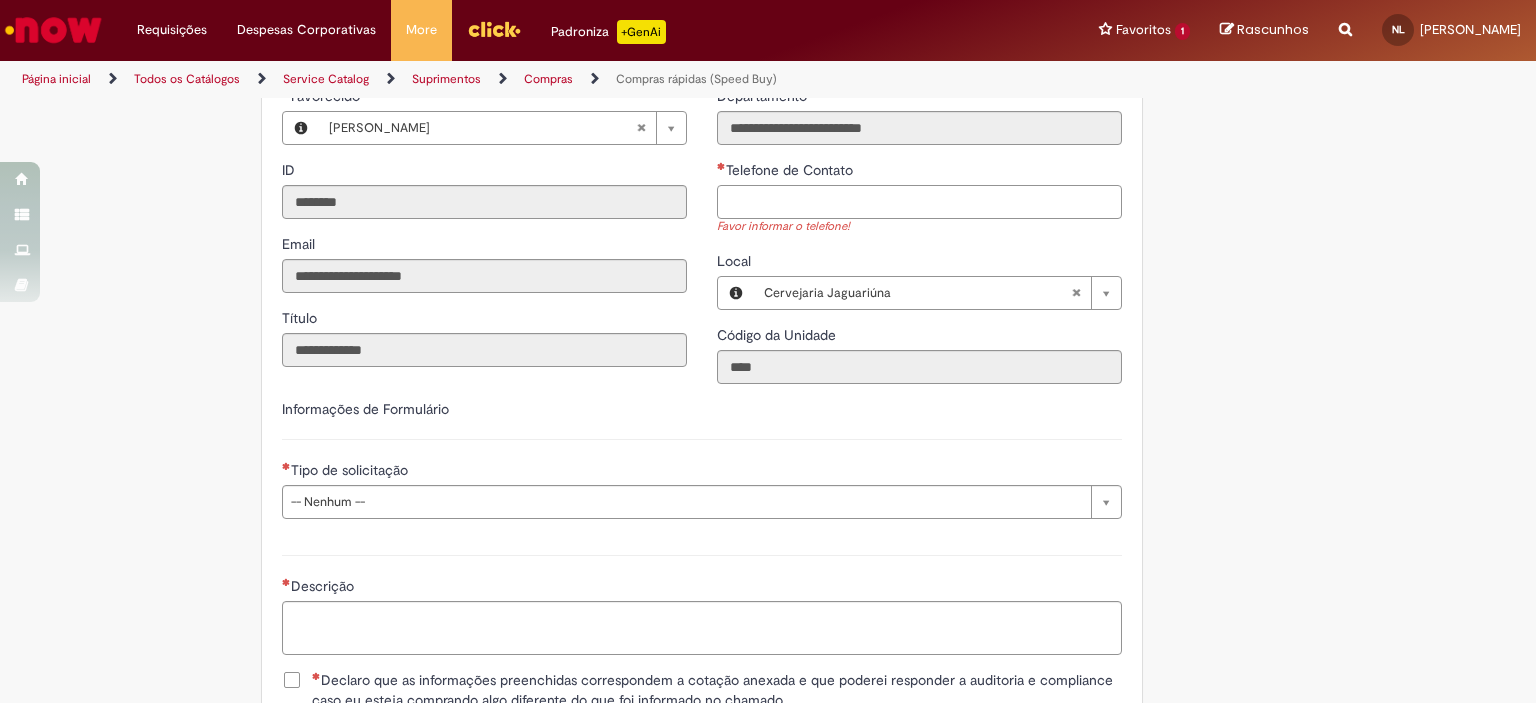 click on "Telefone de Contato" at bounding box center [919, 202] 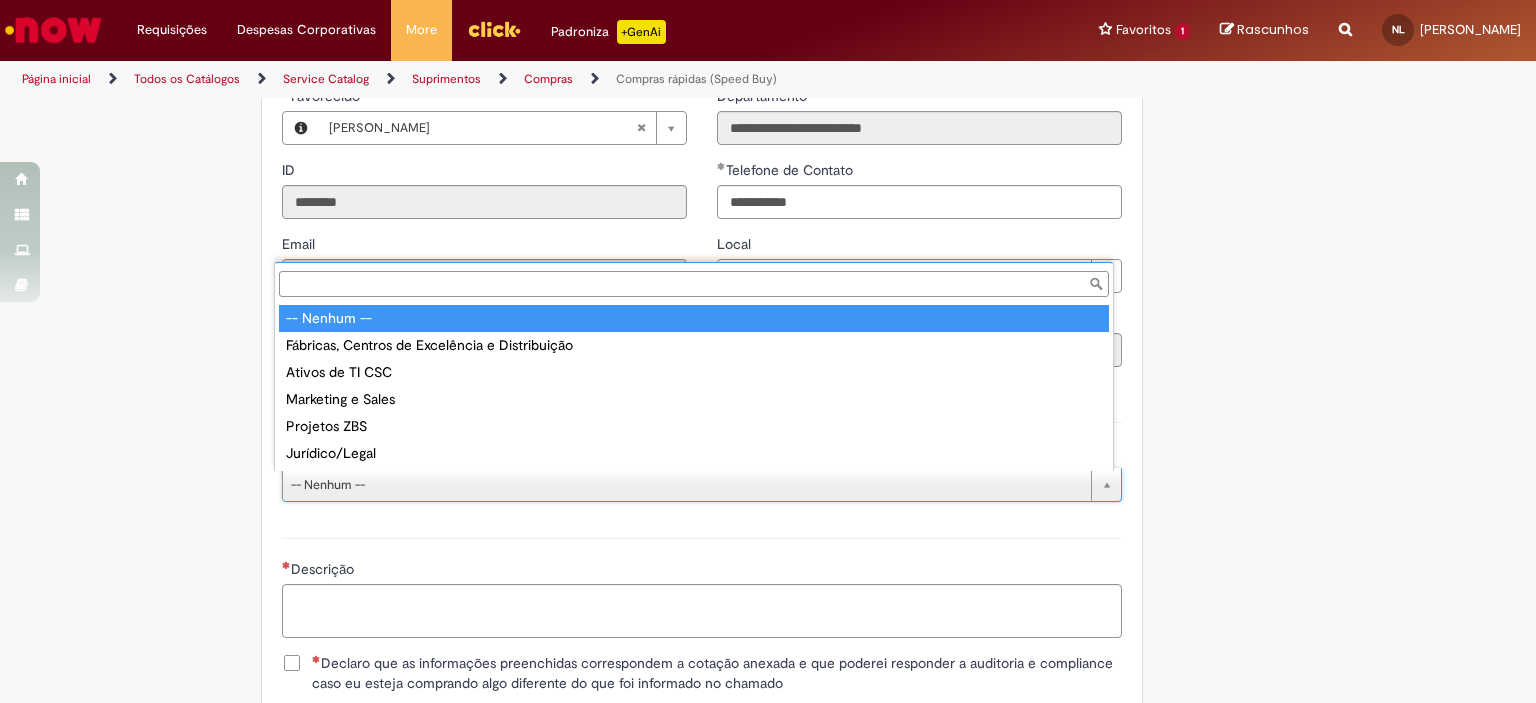 type on "**********" 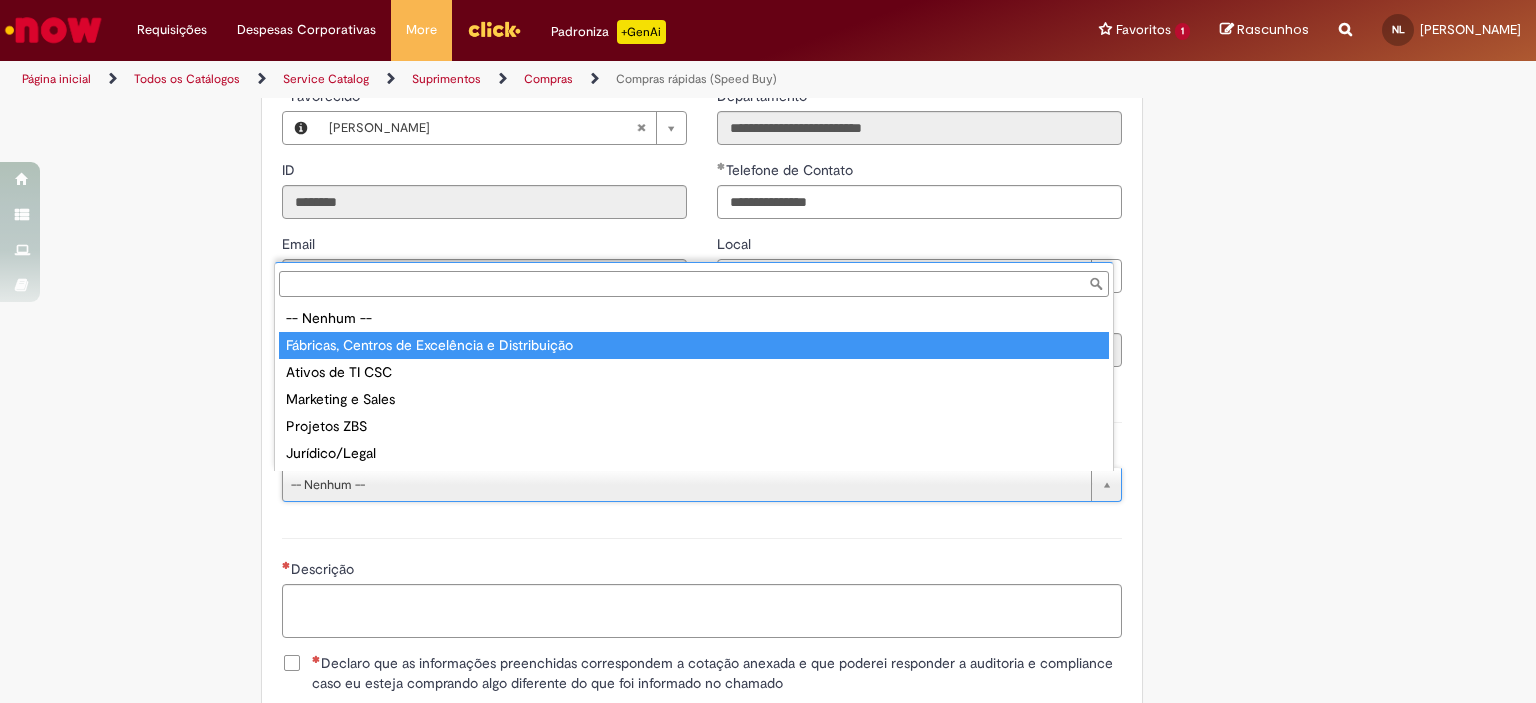 type on "**********" 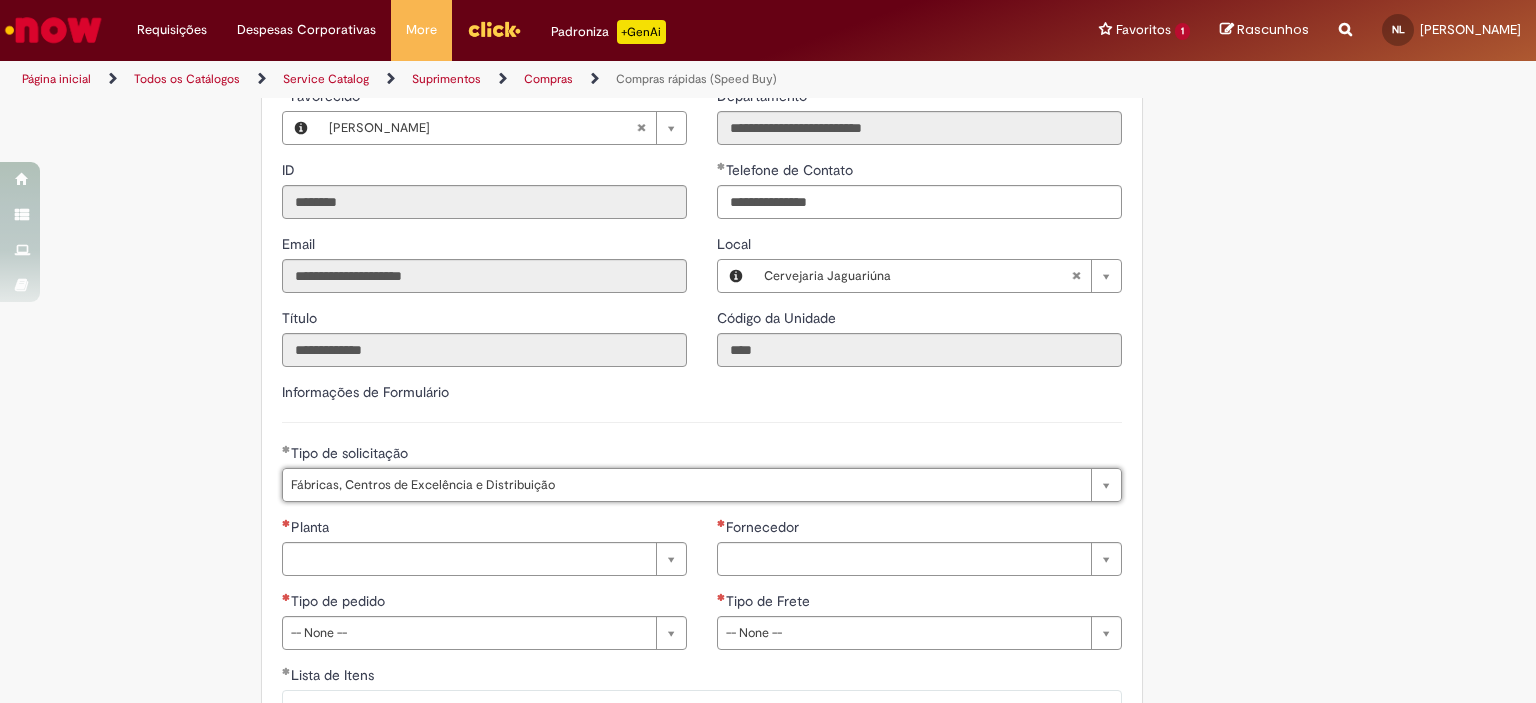 click on "**********" at bounding box center [702, 449] 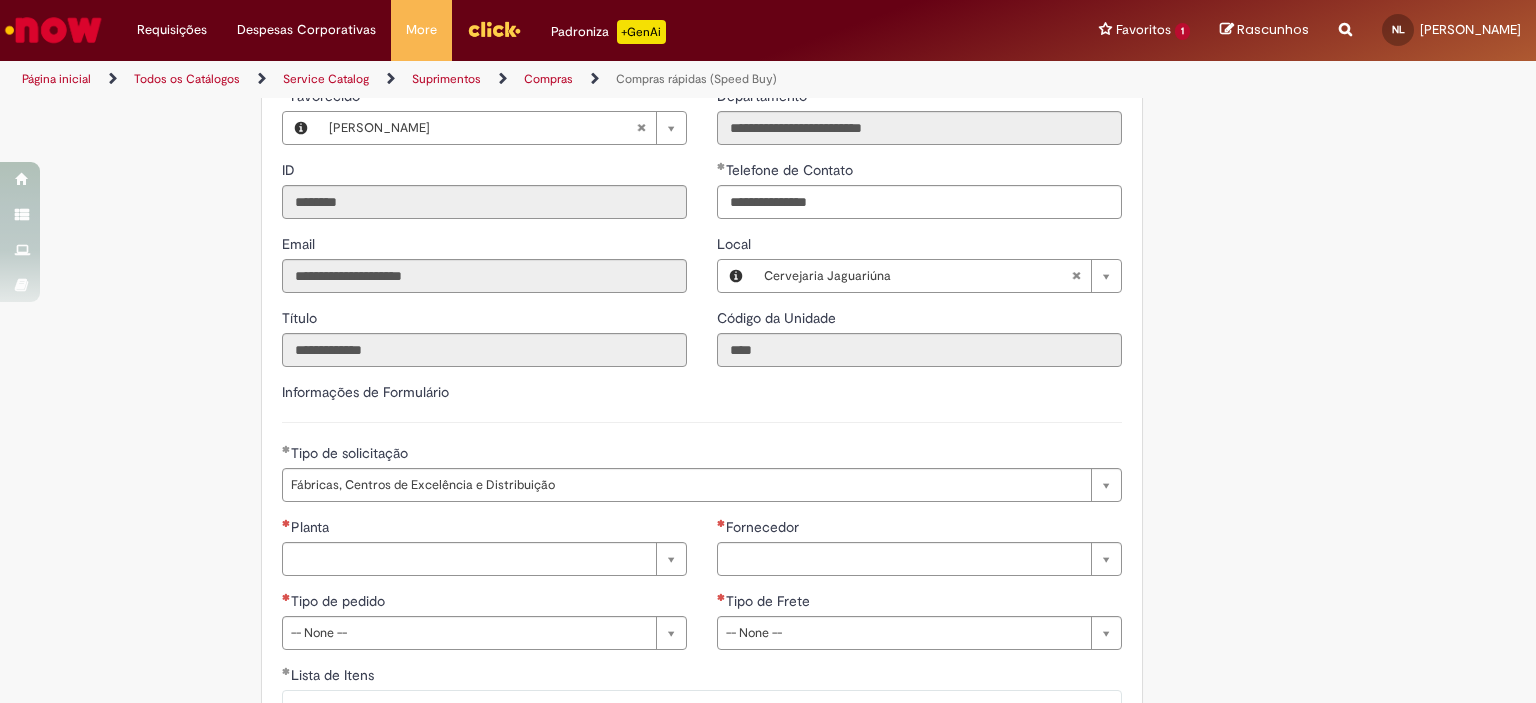 scroll, scrollTop: 2700, scrollLeft: 0, axis: vertical 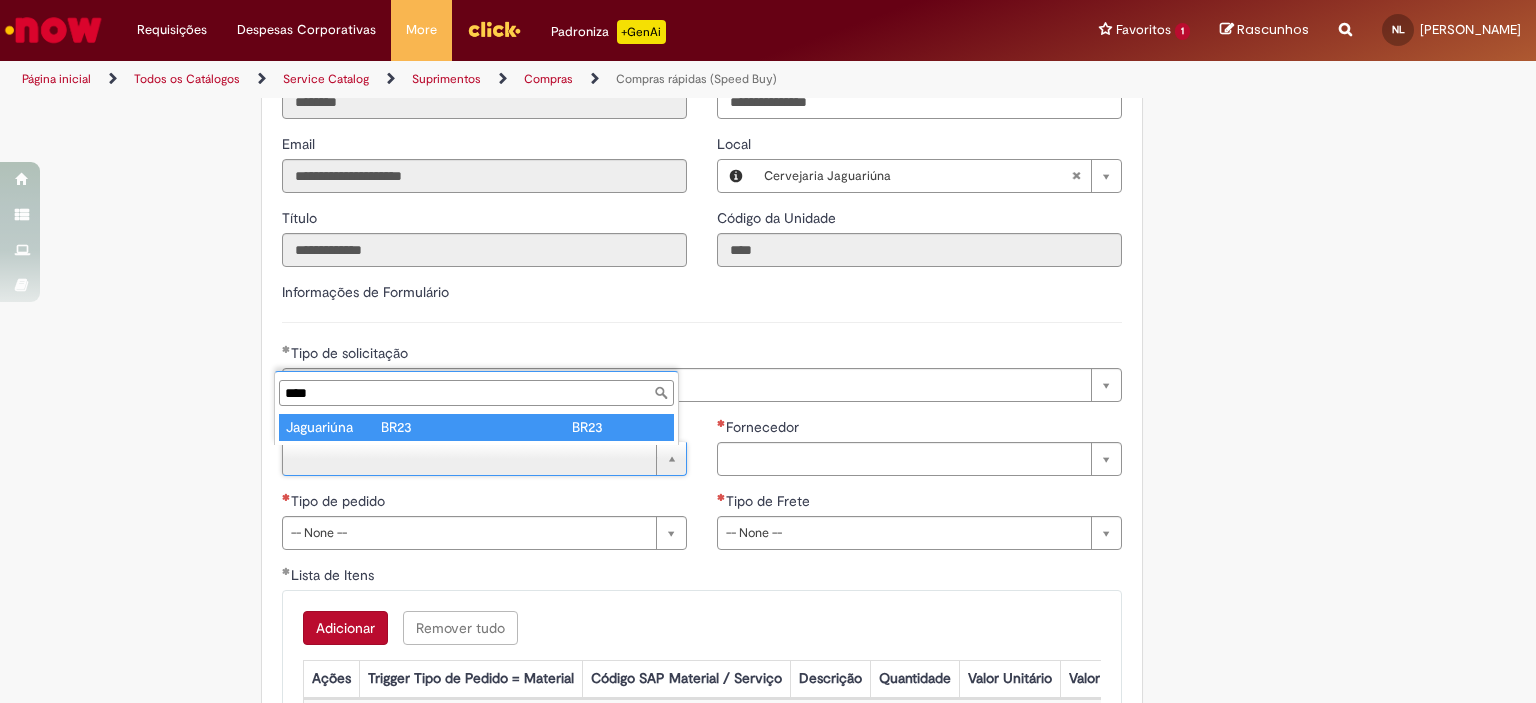type on "****" 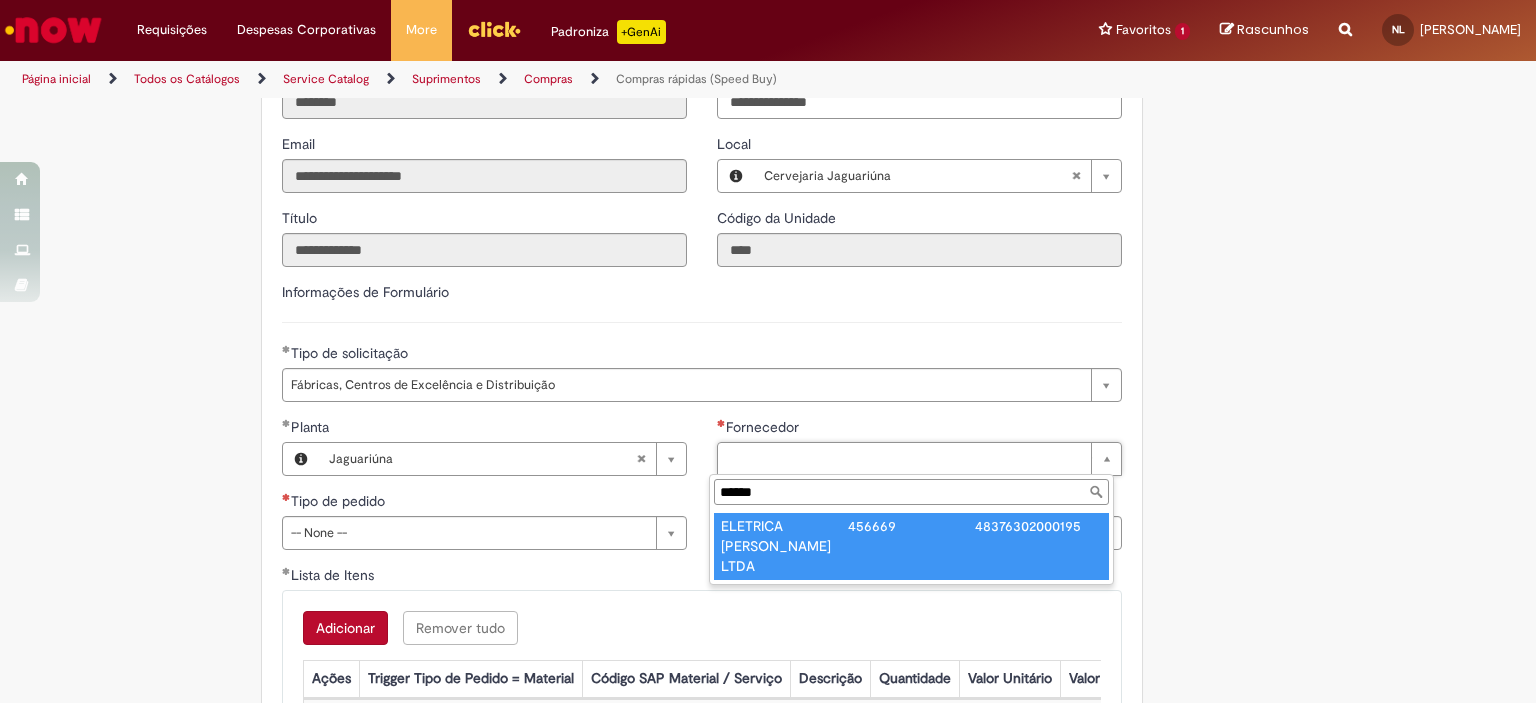 type on "******" 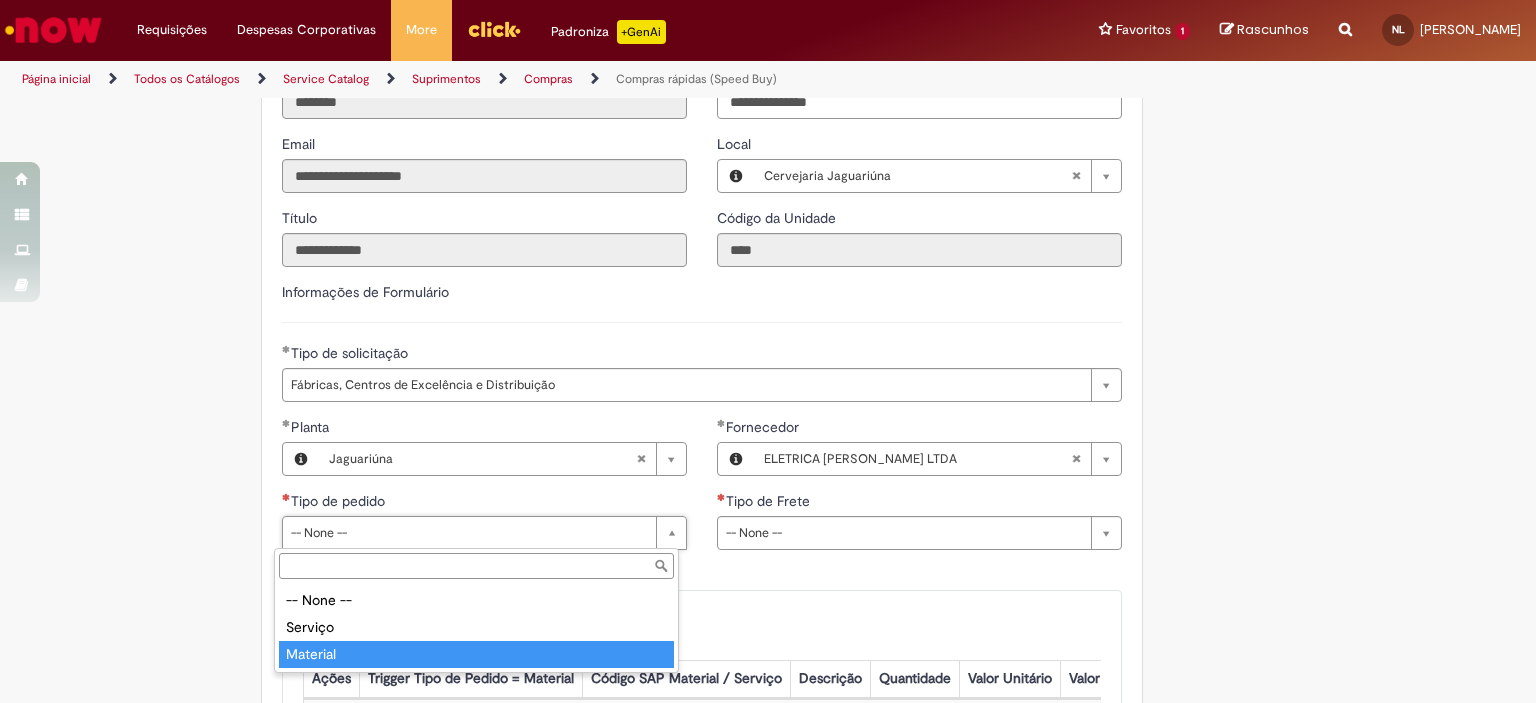 type on "********" 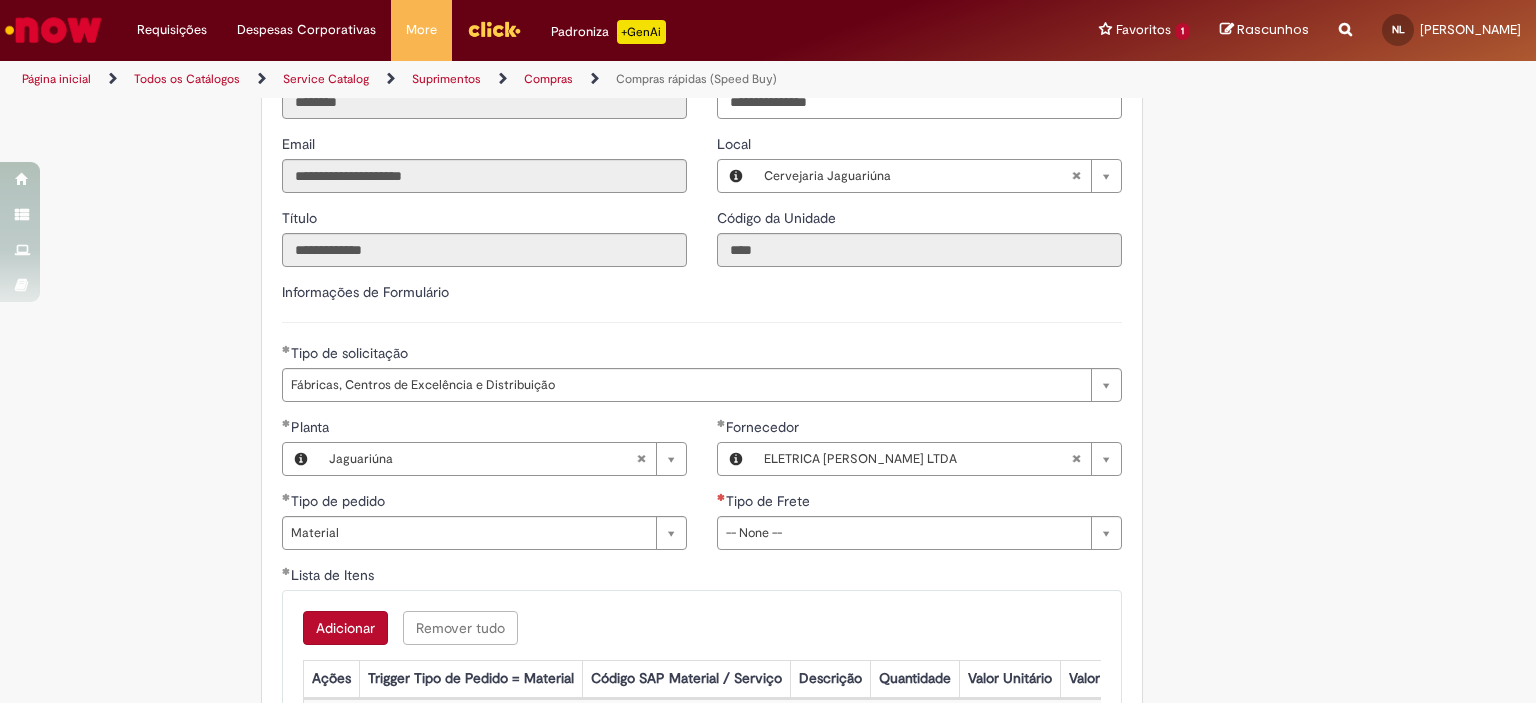 click on "**********" at bounding box center [919, 491] 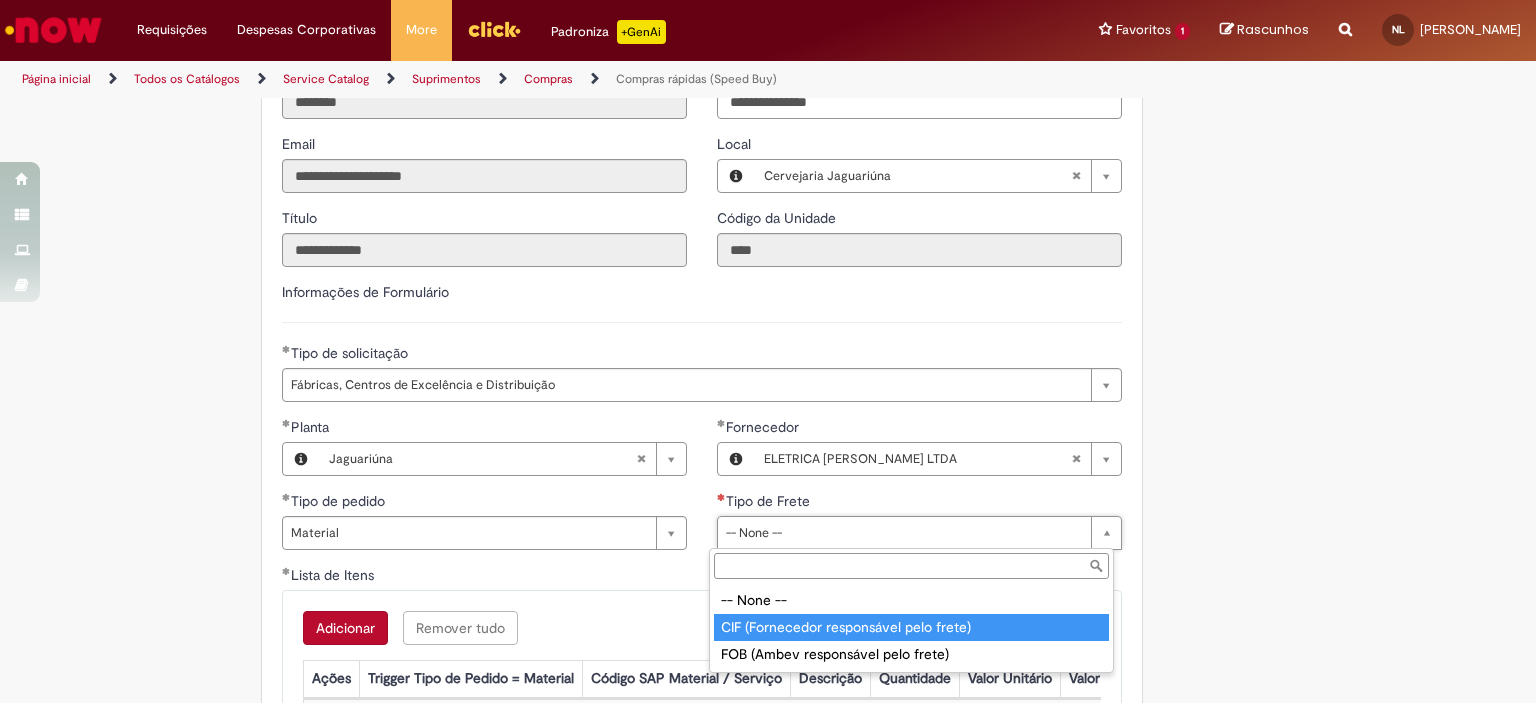 type on "**********" 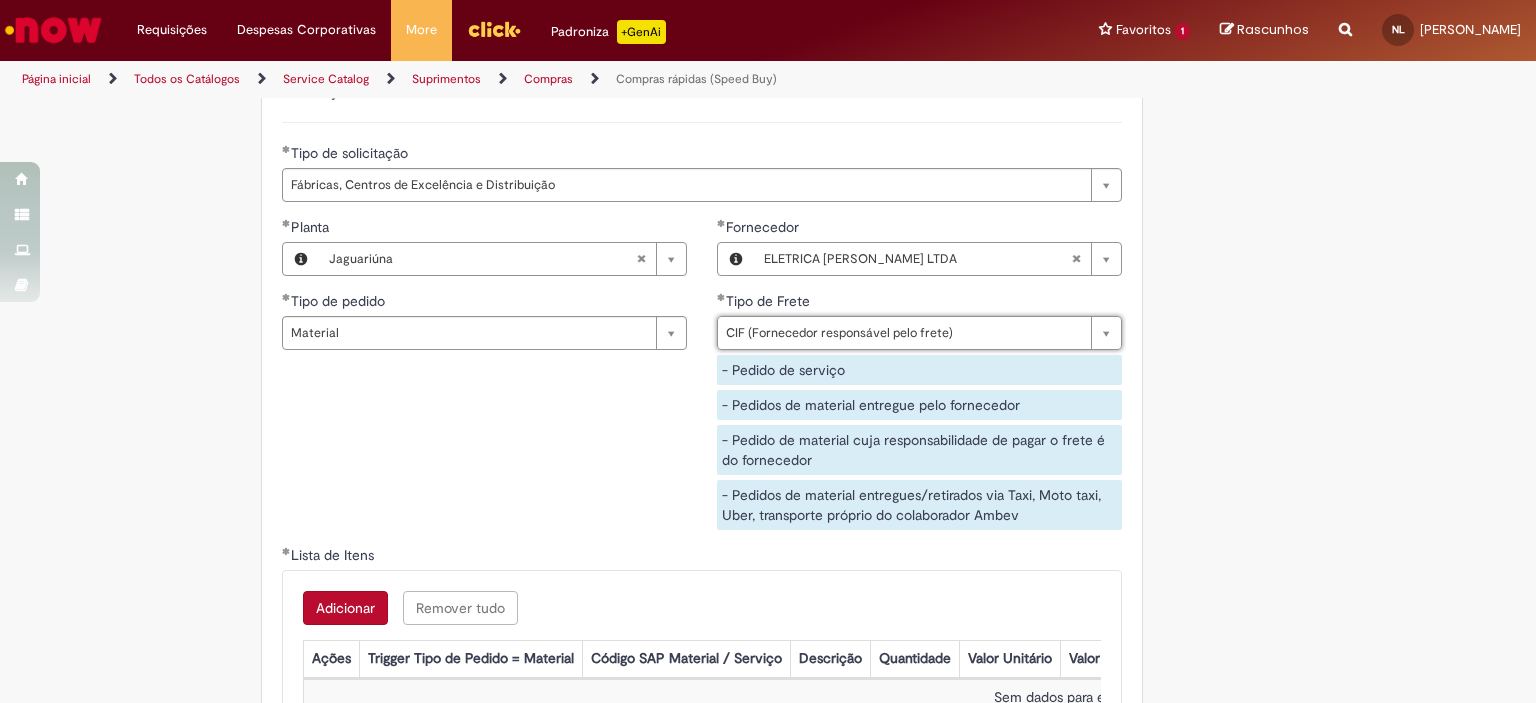 scroll, scrollTop: 3000, scrollLeft: 0, axis: vertical 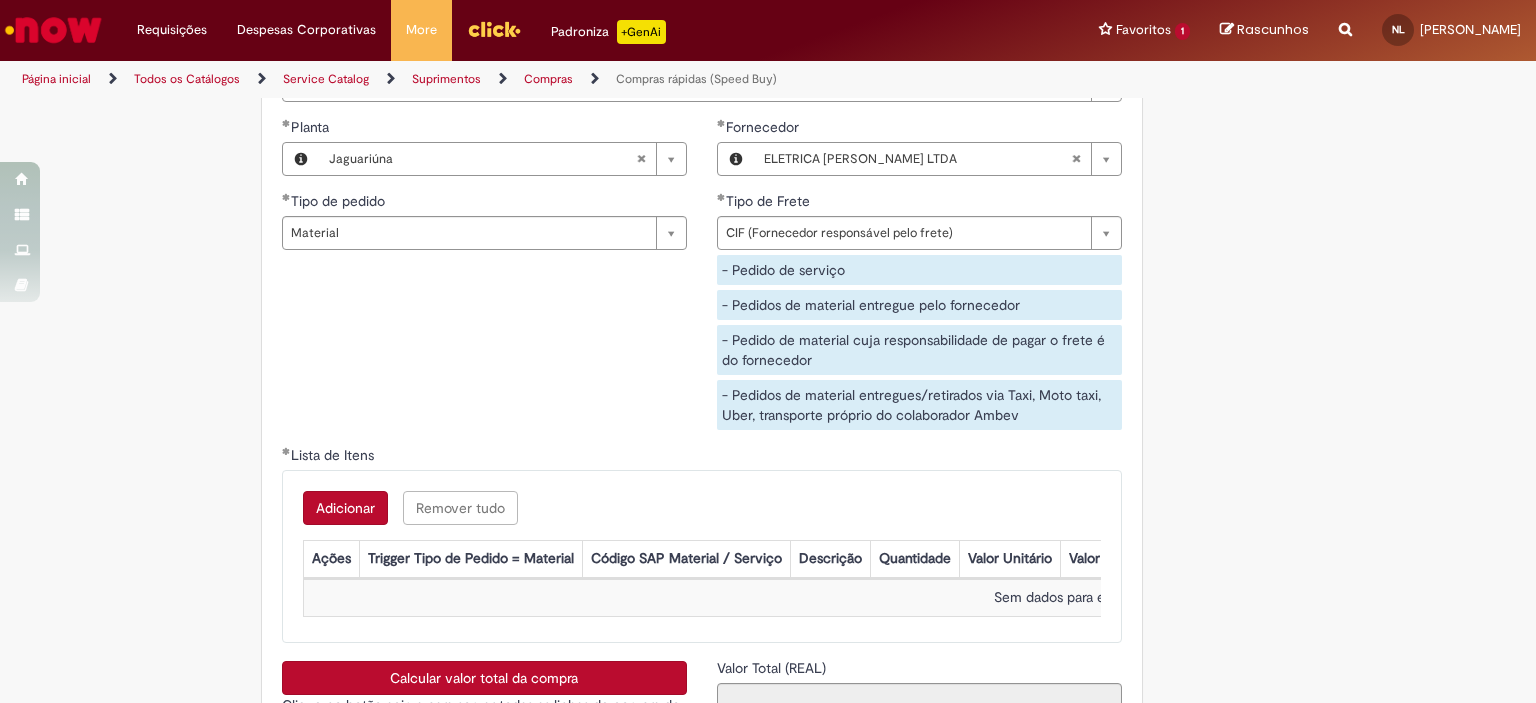 click on "**********" at bounding box center [702, 281] 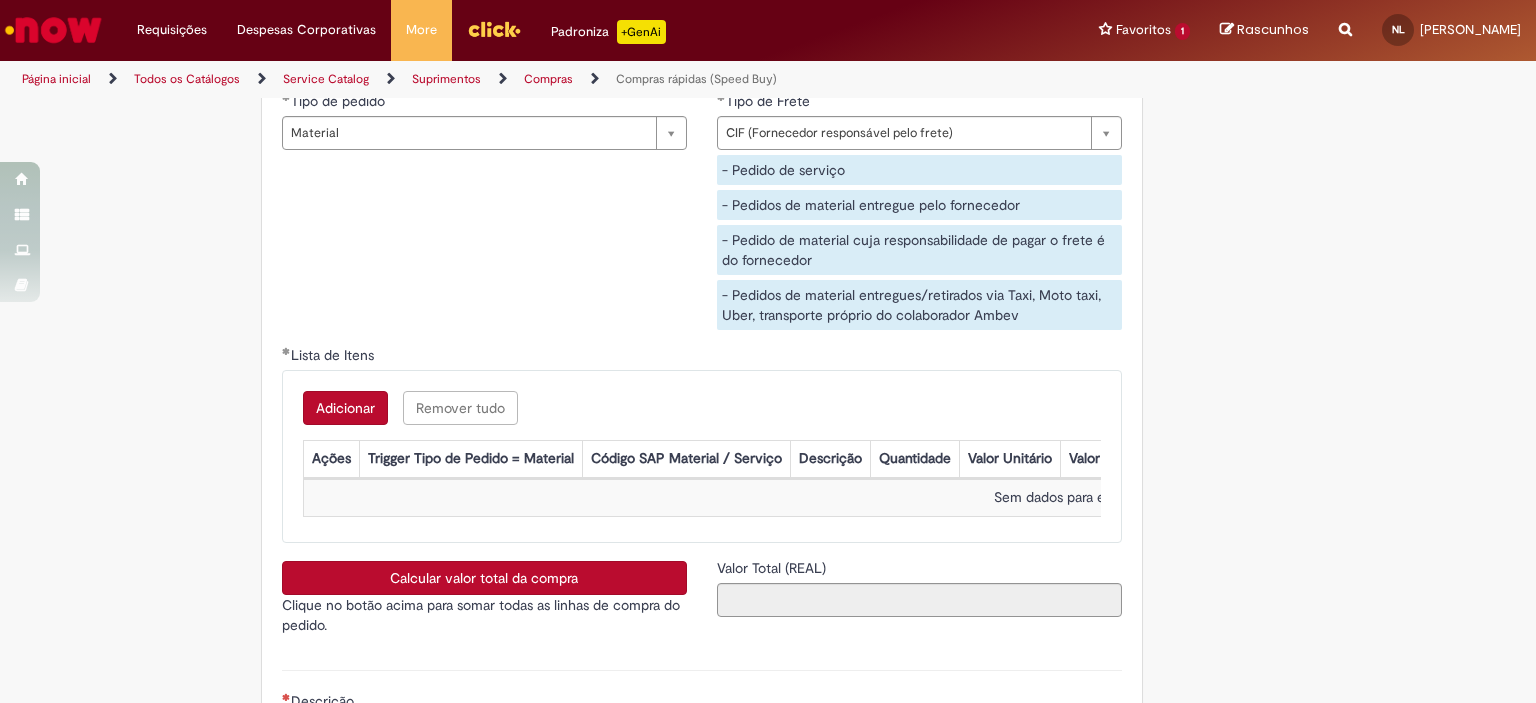 click on "Adicionar" at bounding box center [345, 408] 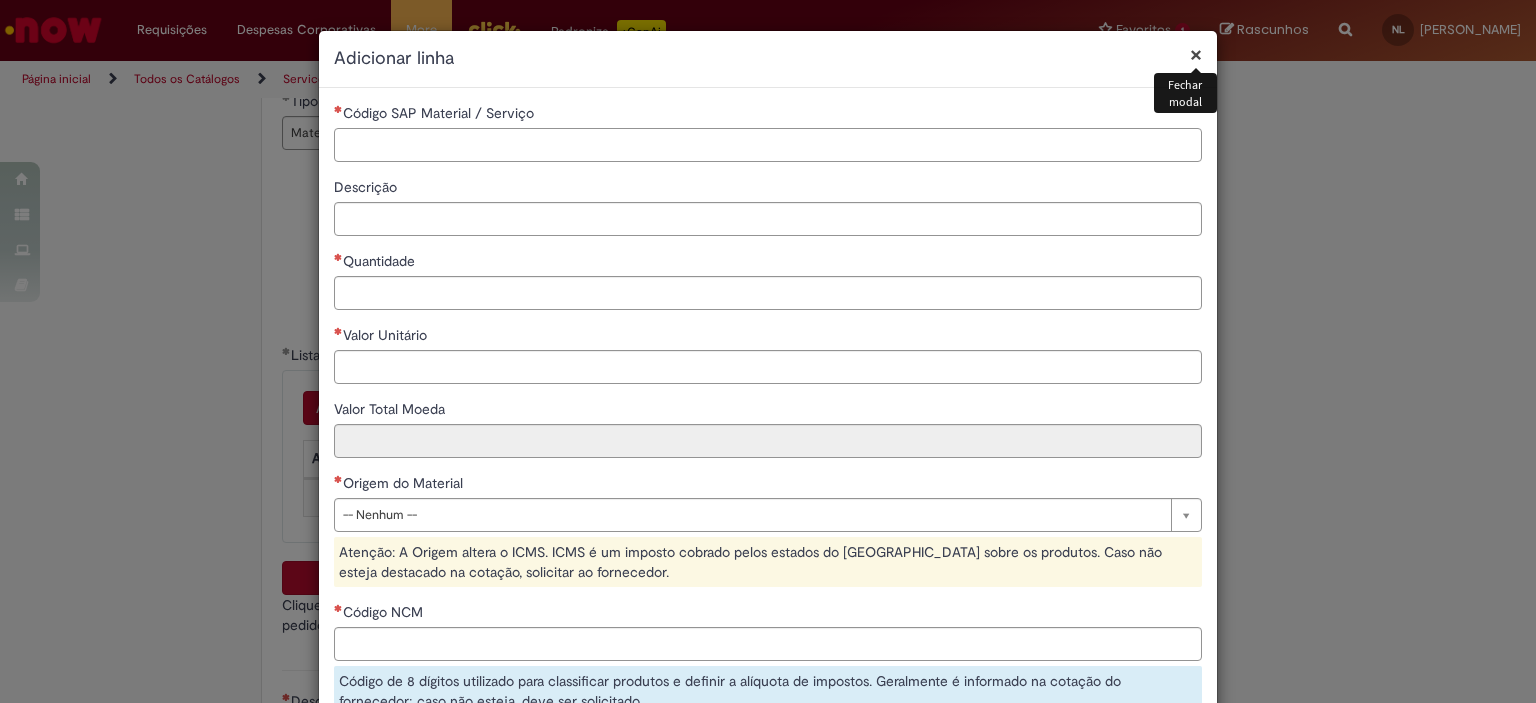 click on "Código SAP Material / Serviço" at bounding box center (768, 145) 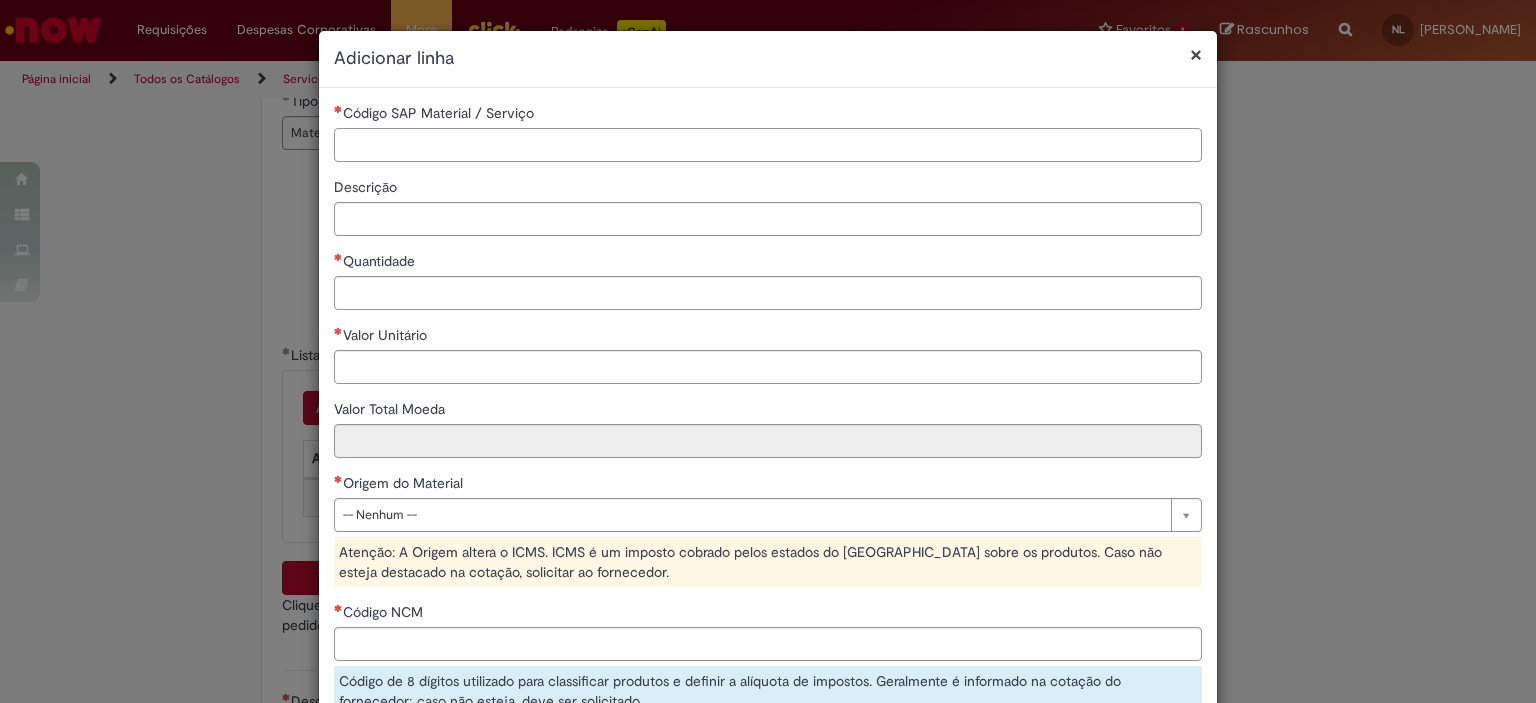 paste on "********" 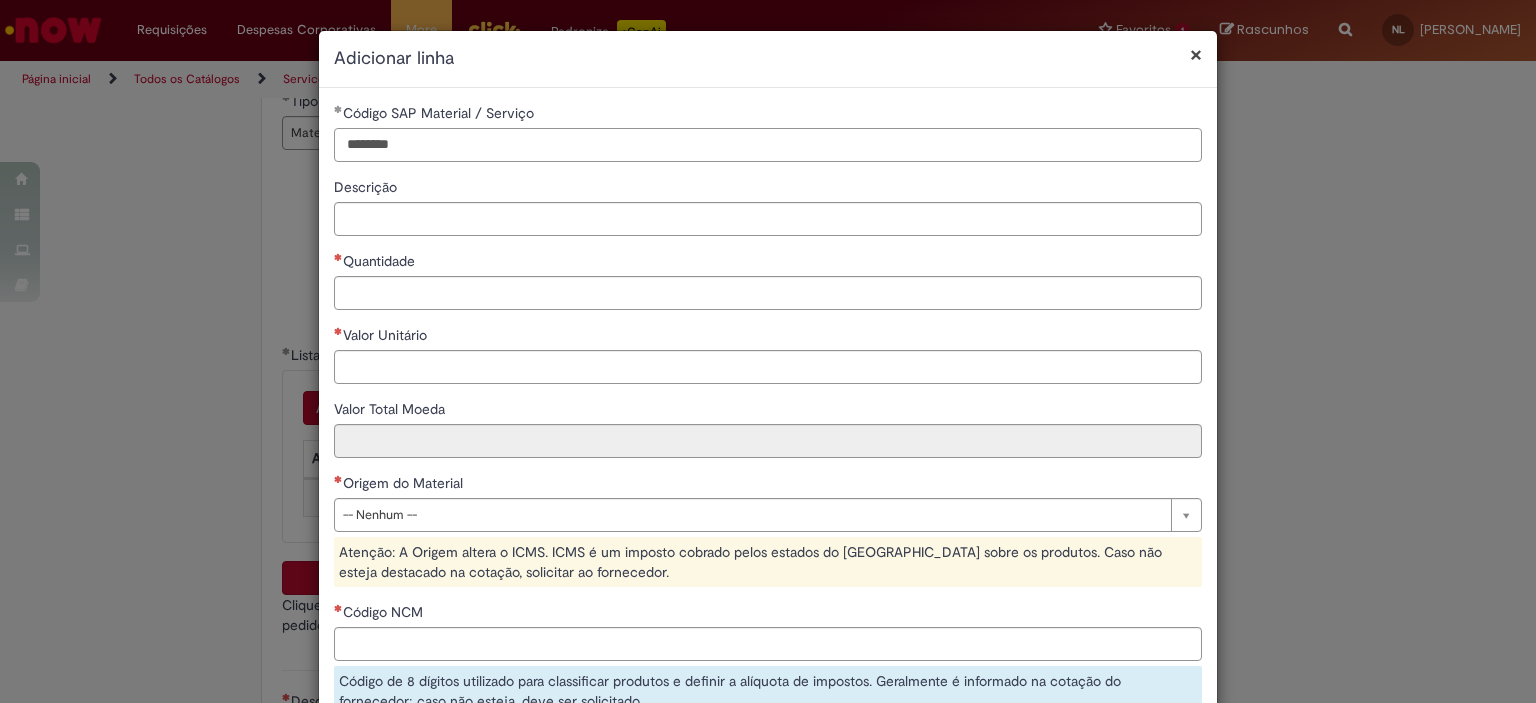 type on "********" 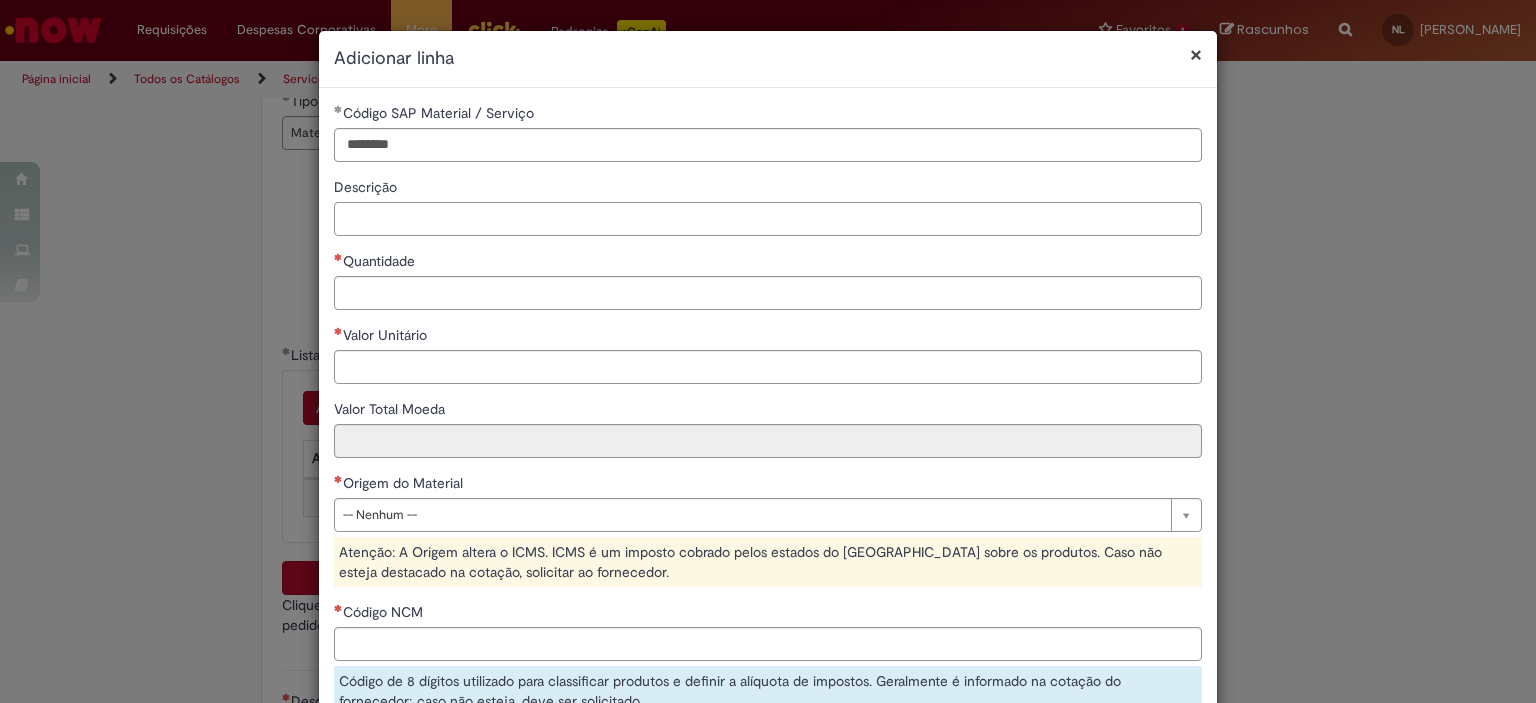 click on "Descrição" at bounding box center [768, 219] 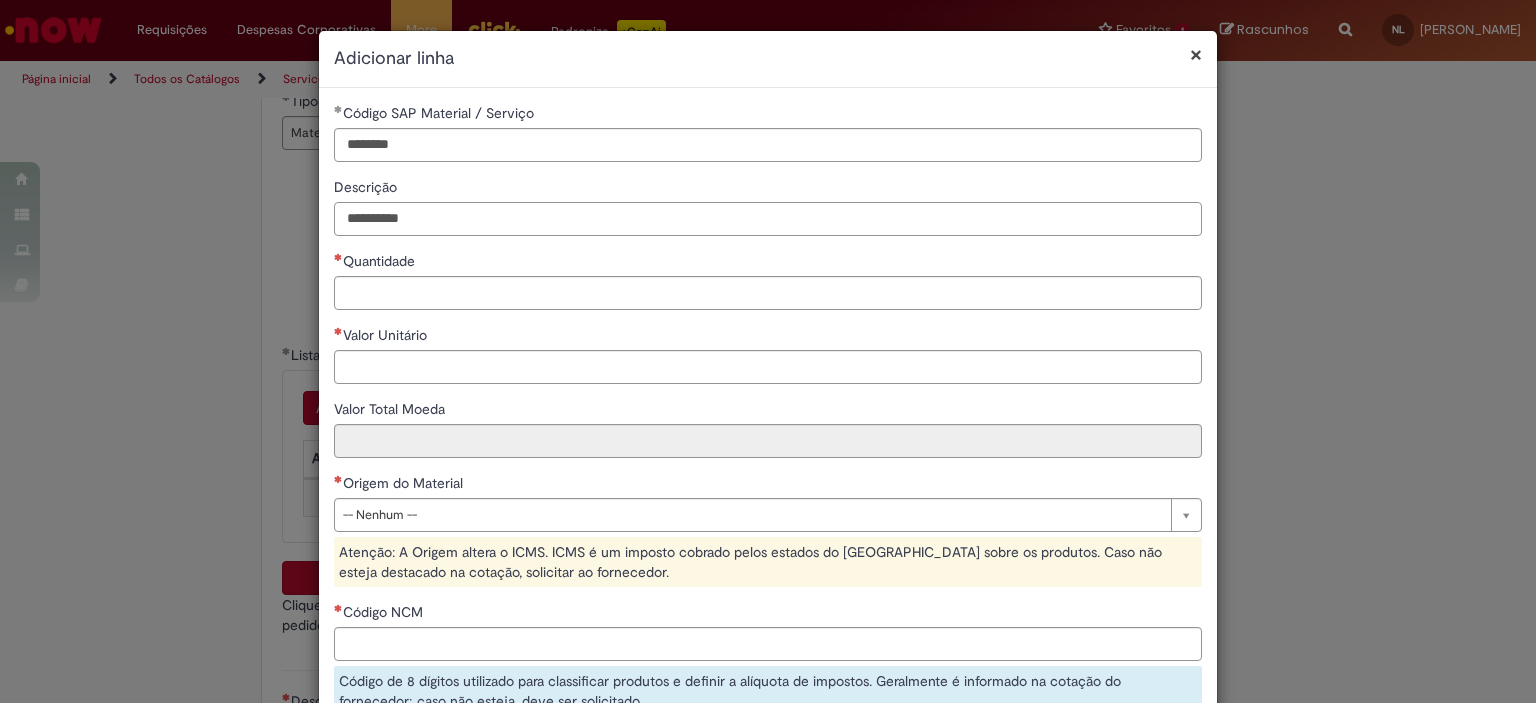 type on "**********" 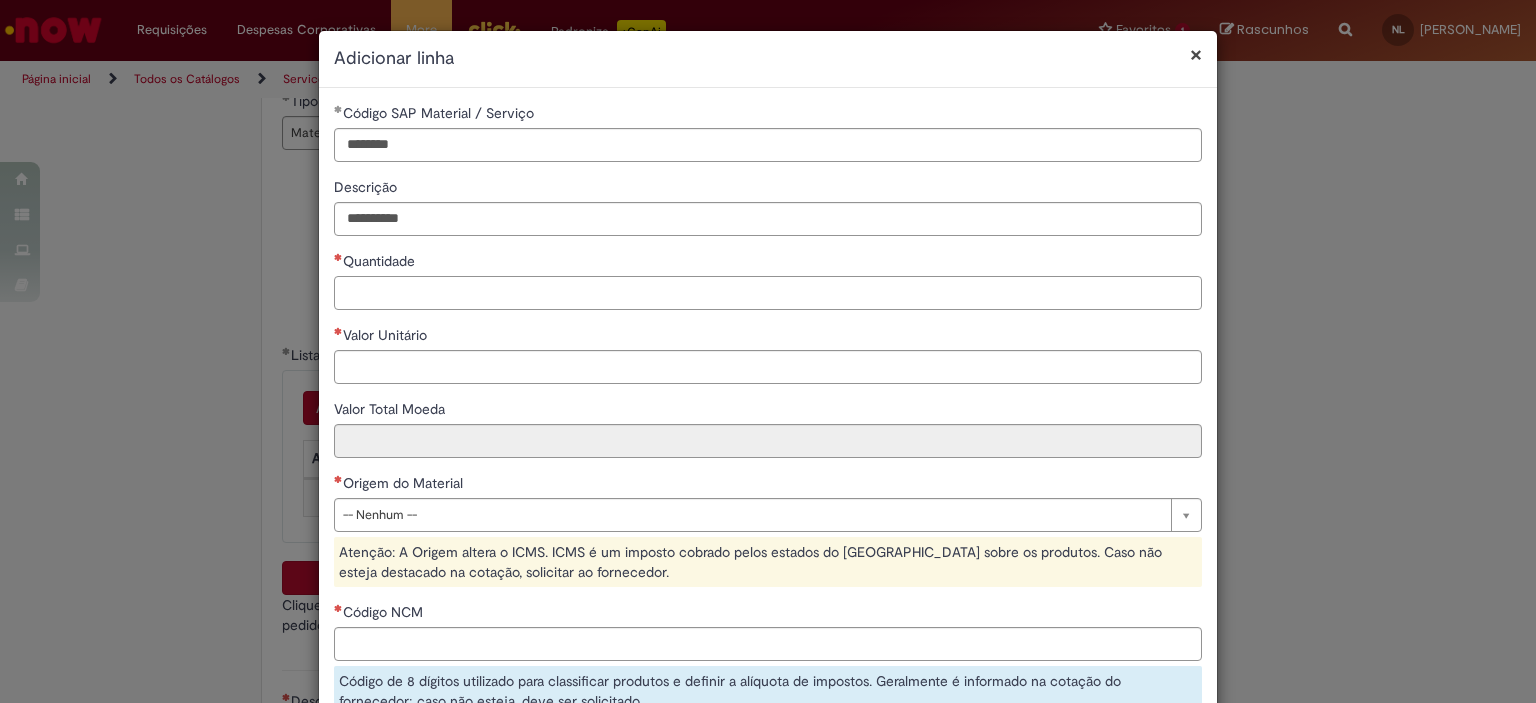 click on "Quantidade" at bounding box center (768, 293) 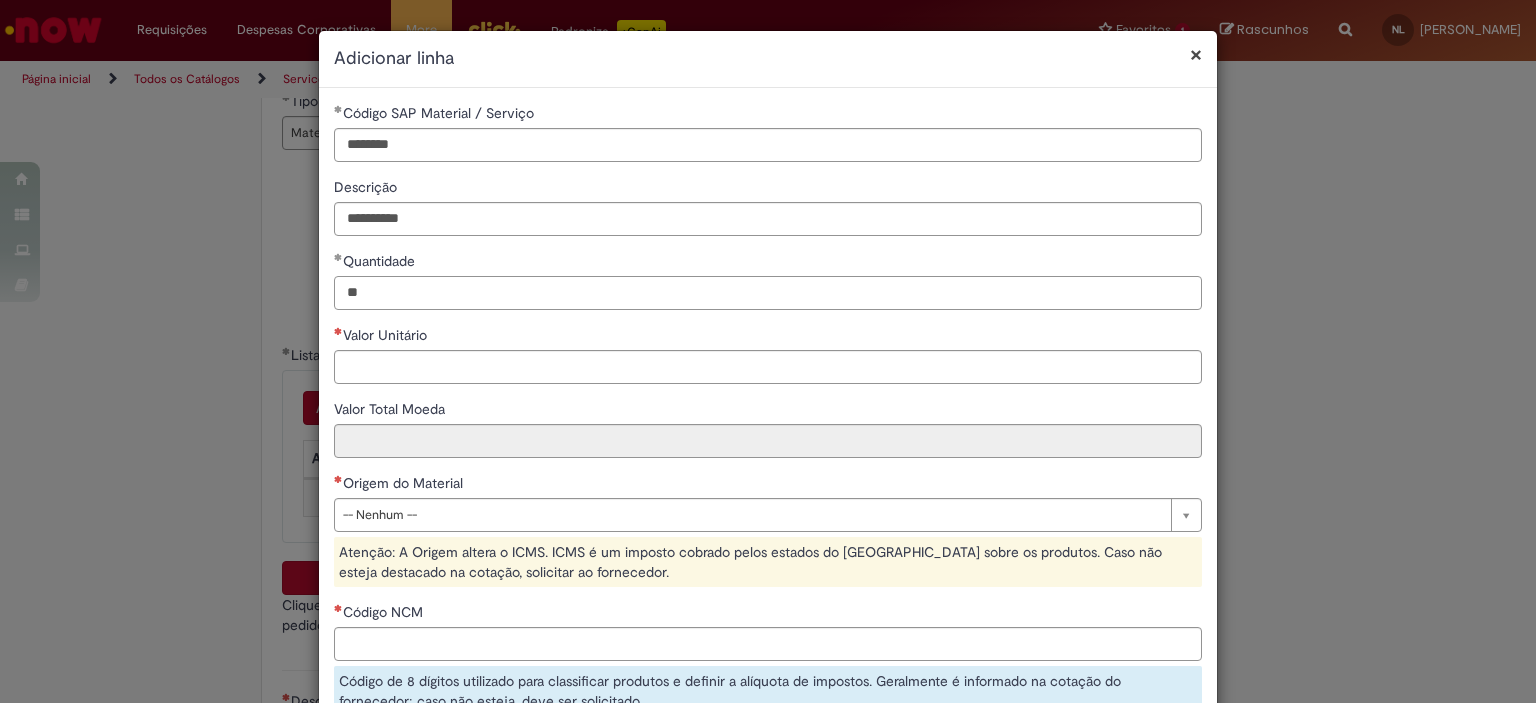 type on "**" 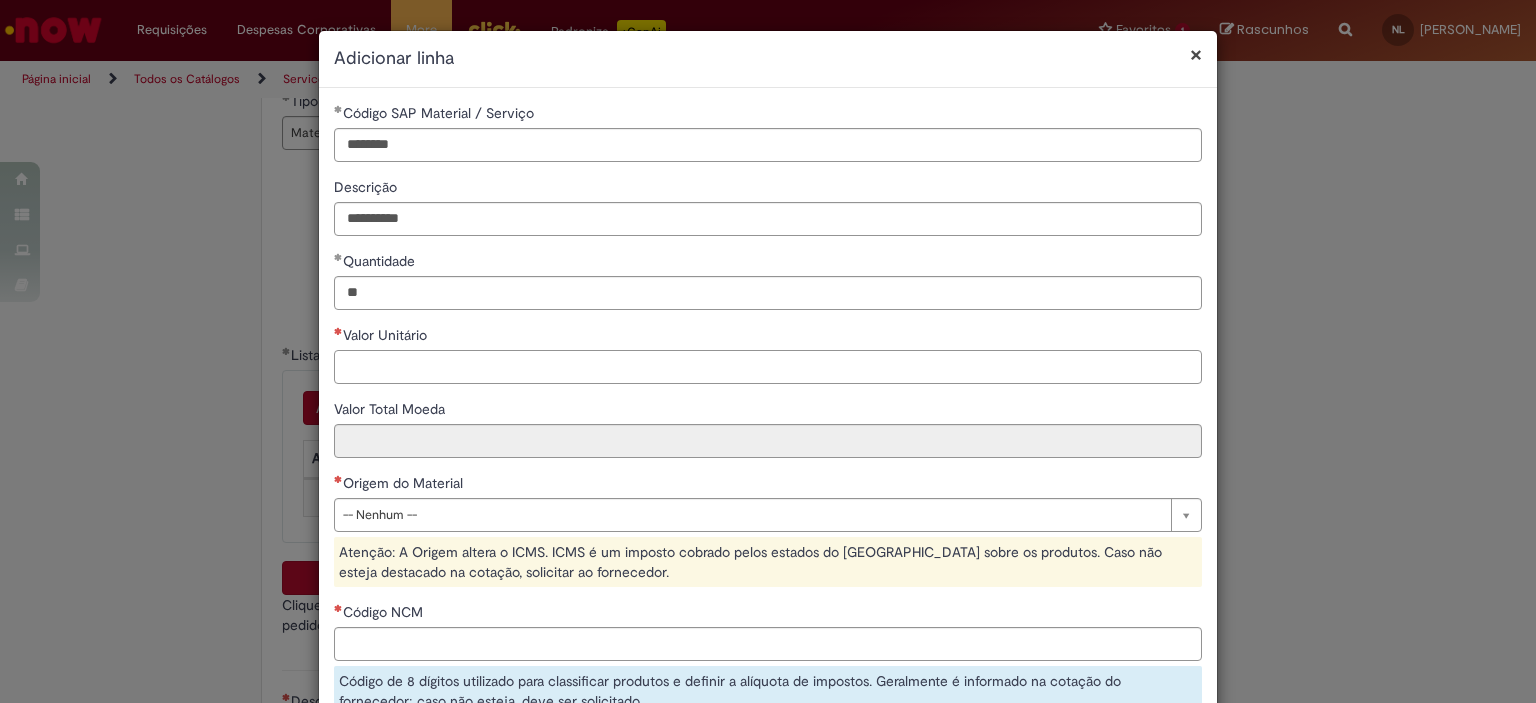 click on "Valor Unitário" at bounding box center [768, 367] 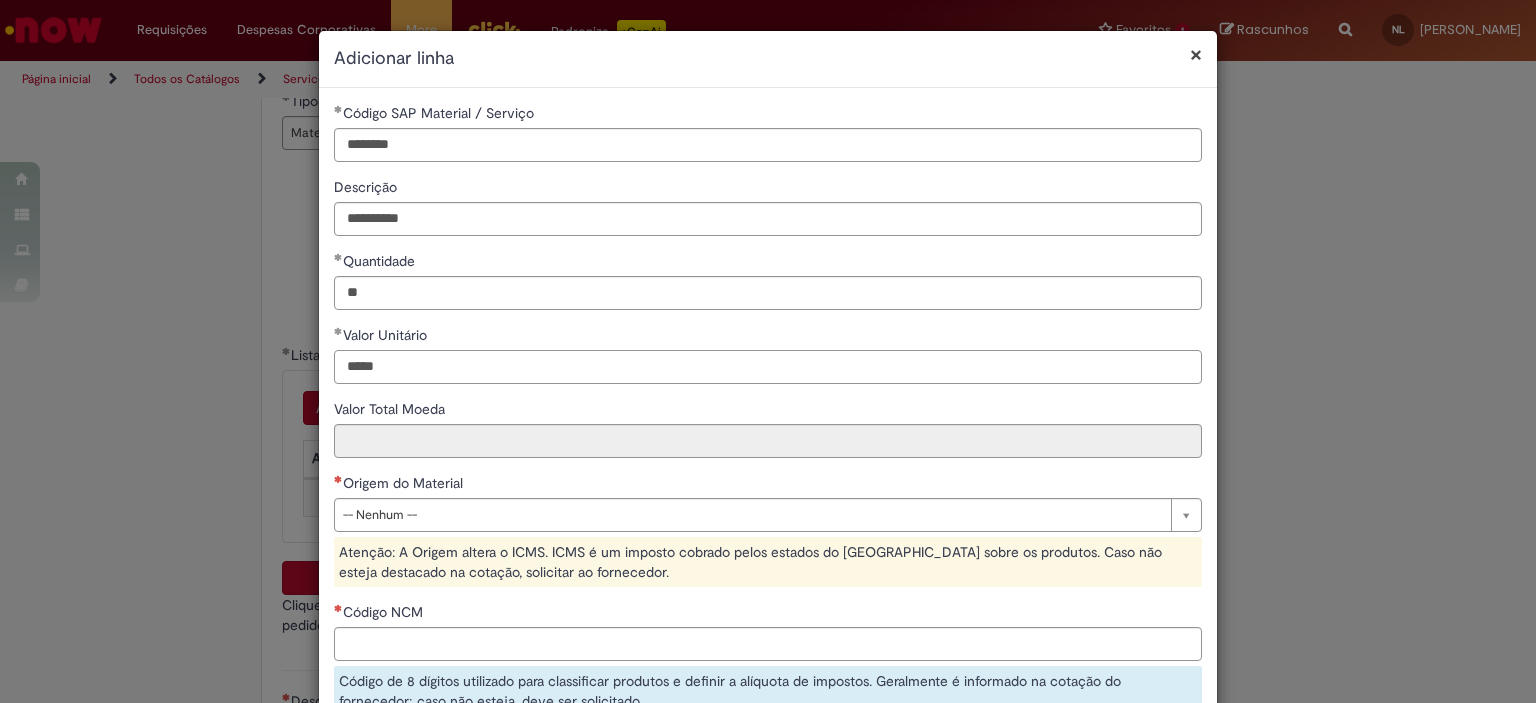 type on "*****" 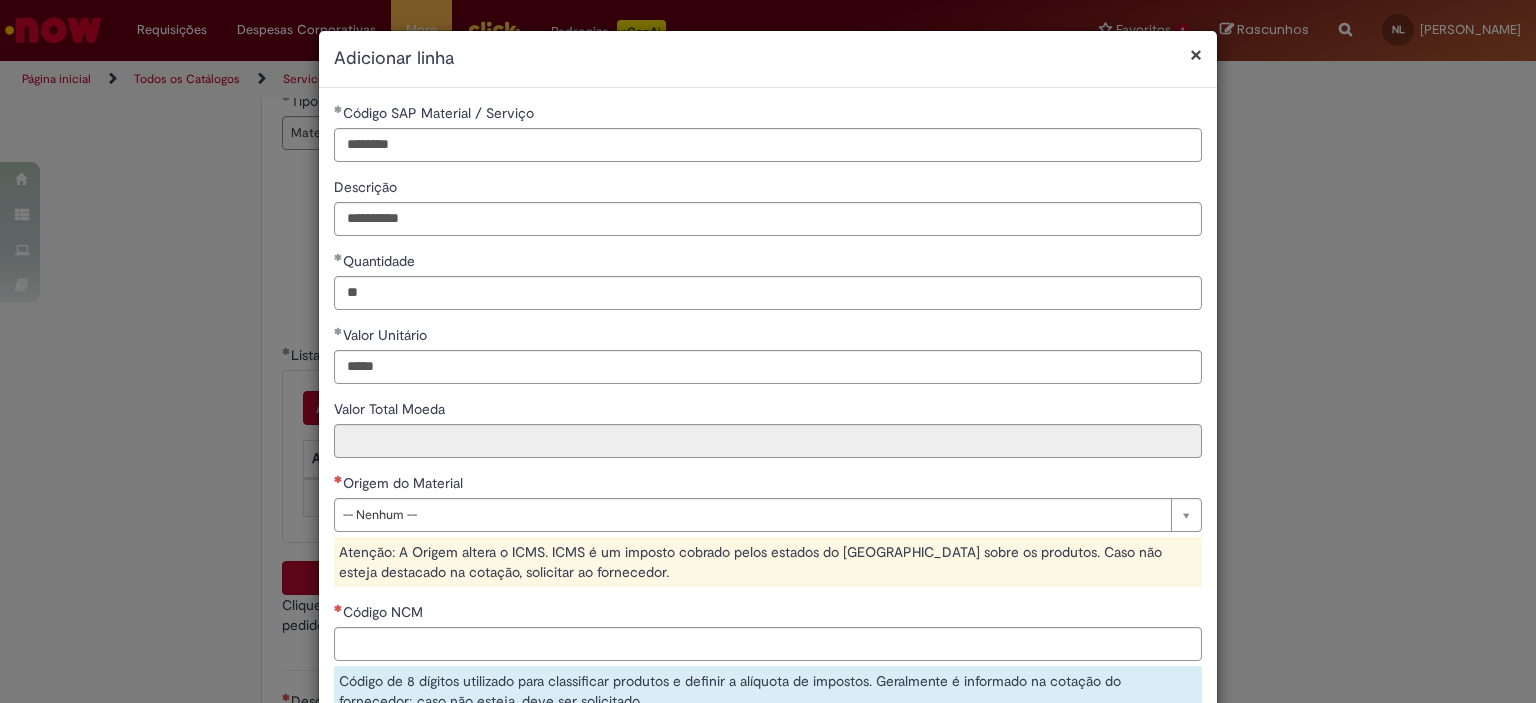 type on "******" 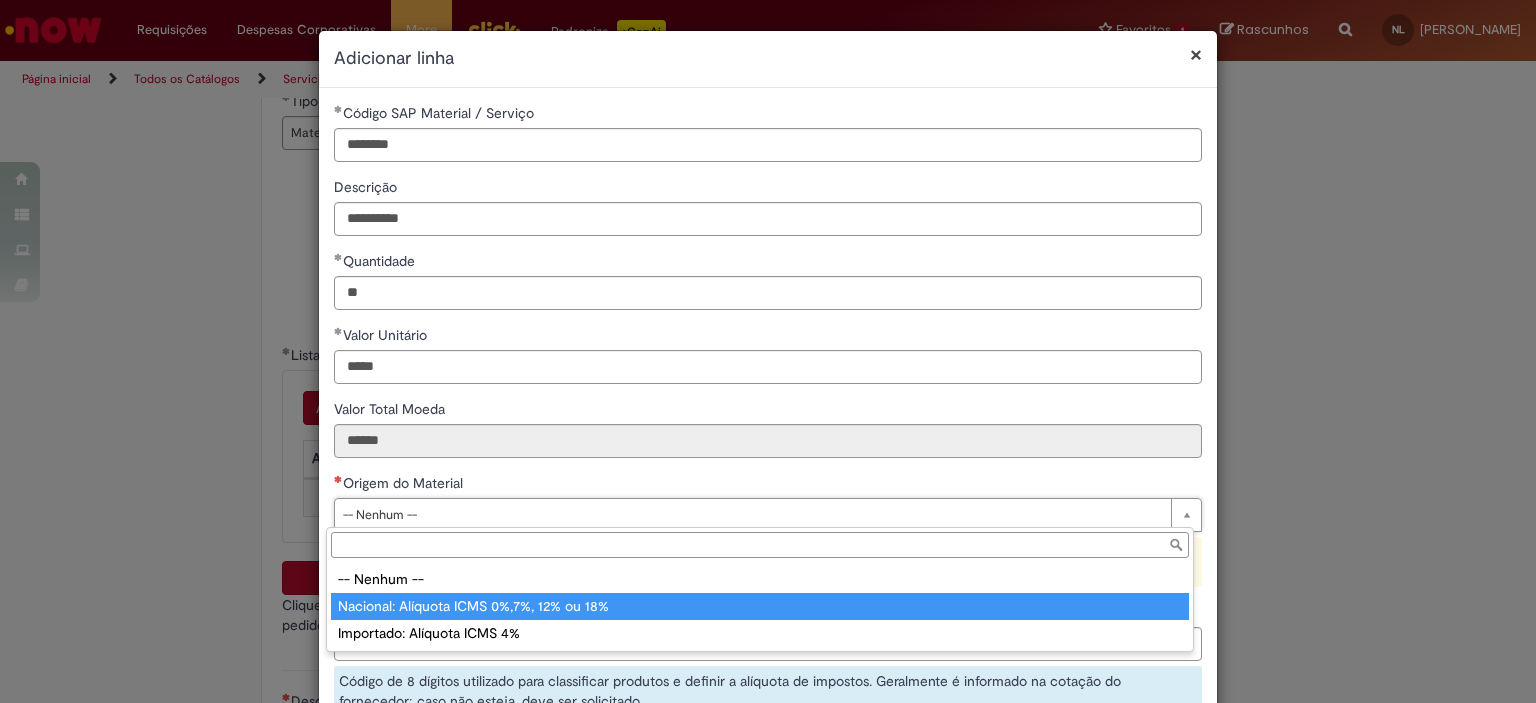 type on "**********" 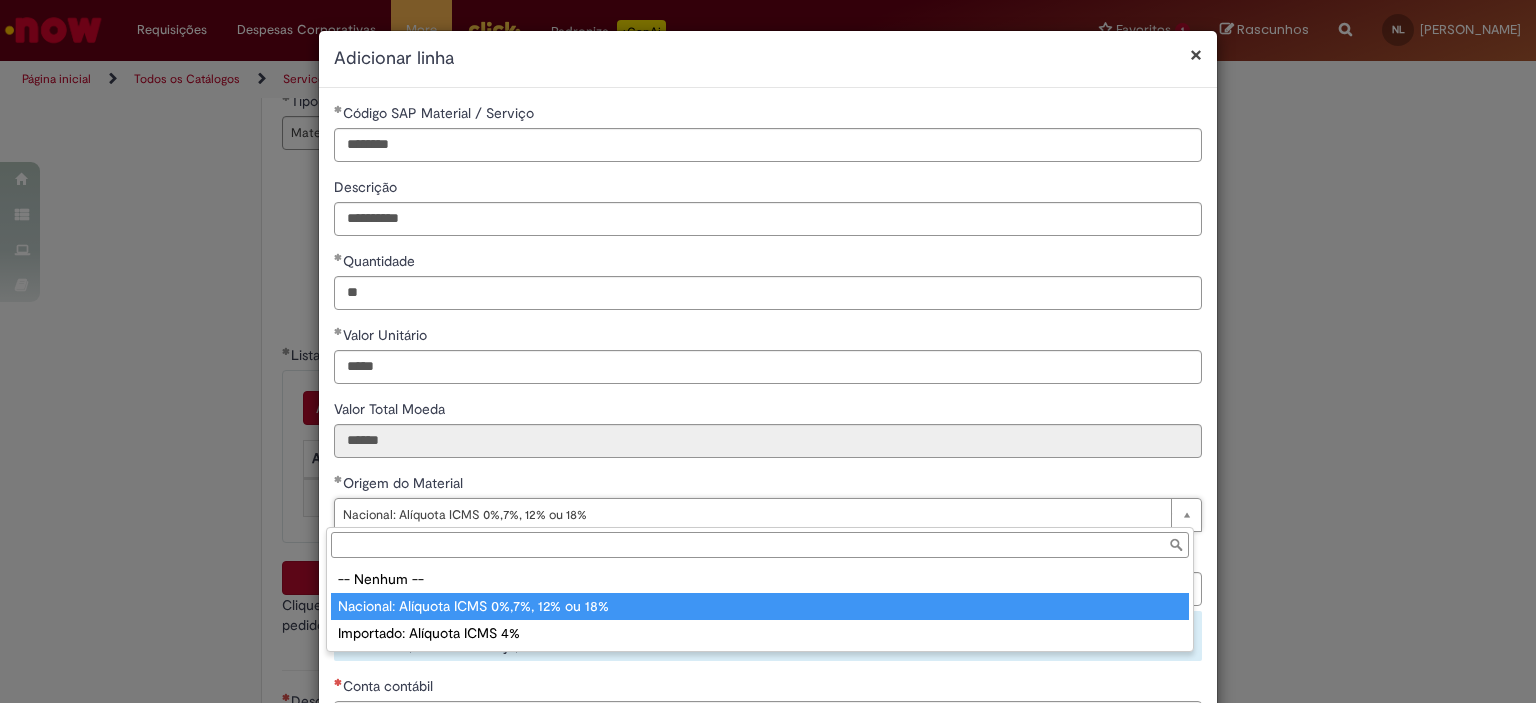 type on "**********" 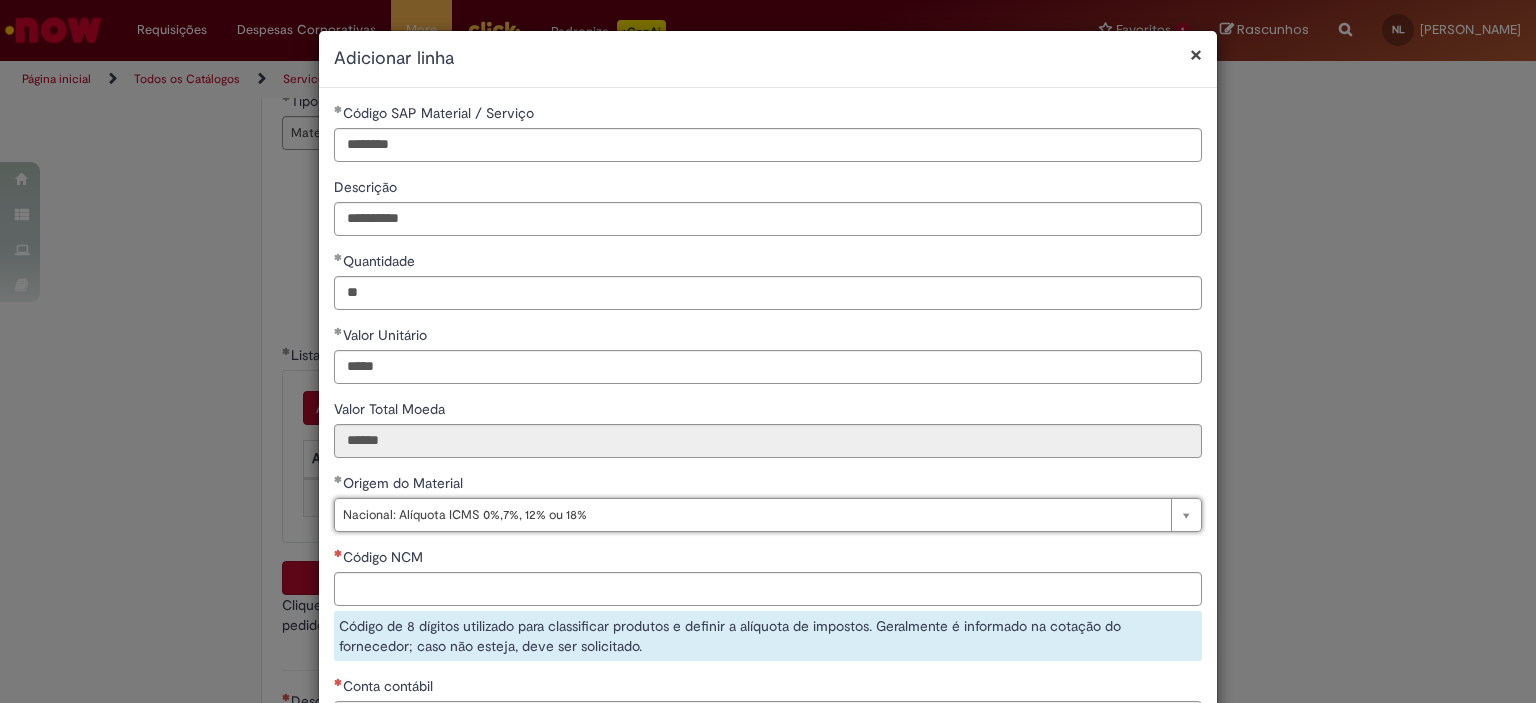 scroll, scrollTop: 0, scrollLeft: 272, axis: horizontal 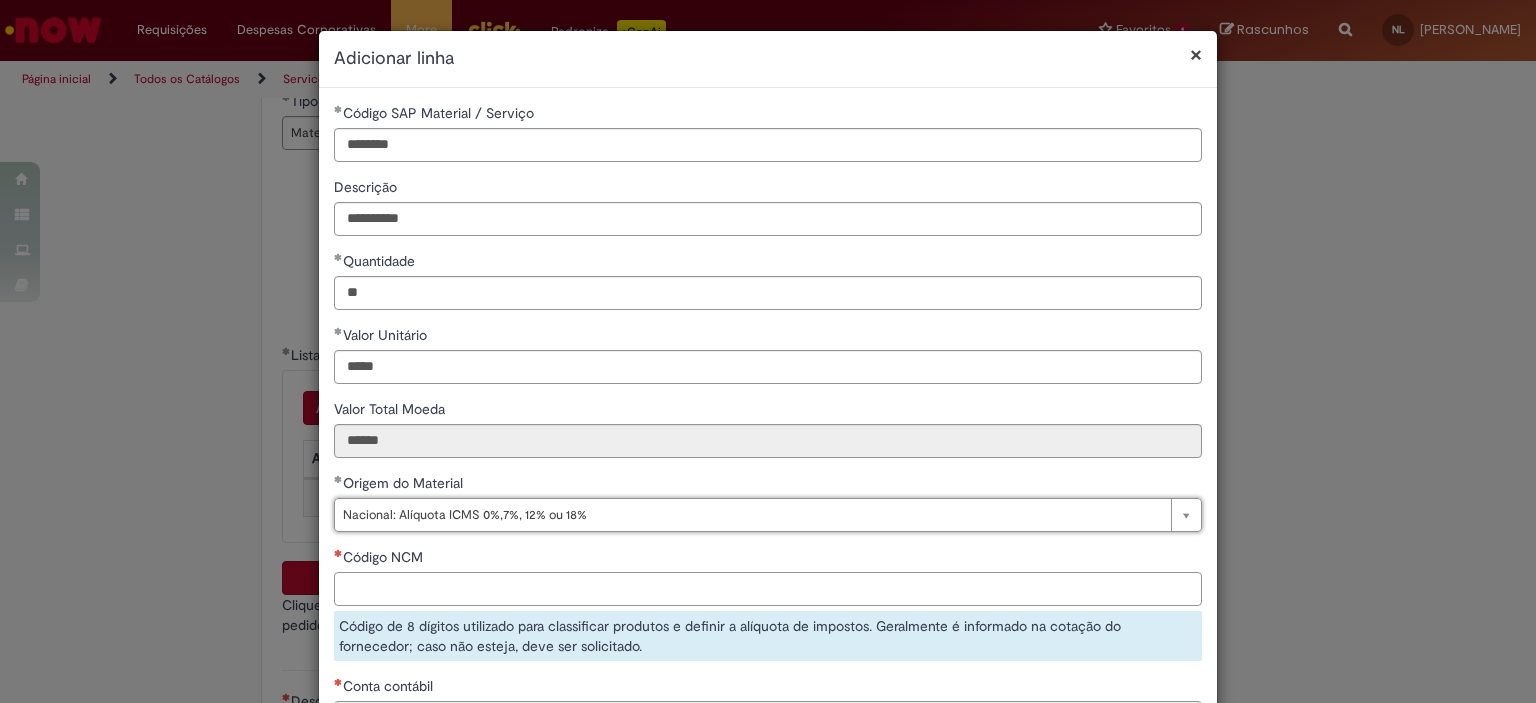 click on "Código NCM" at bounding box center (768, 589) 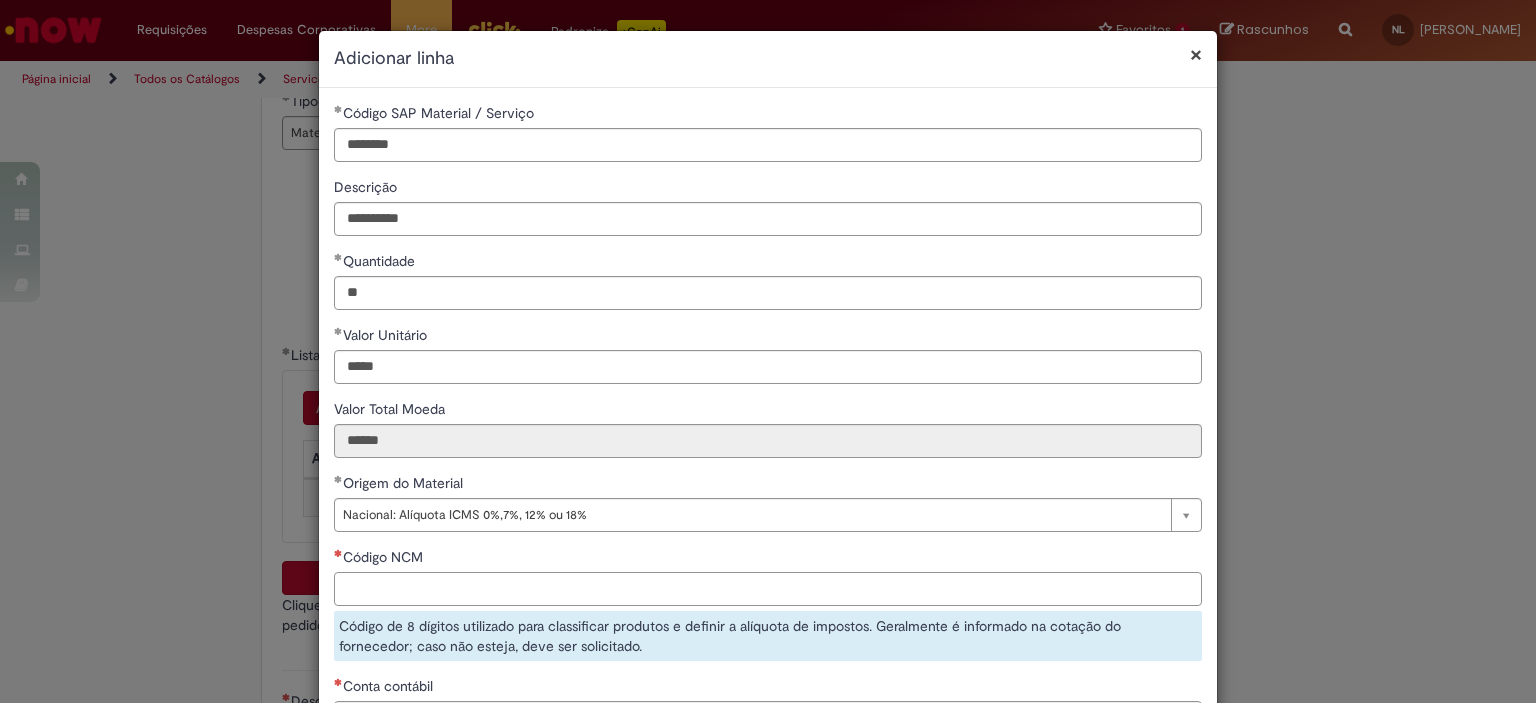 click on "Código NCM" at bounding box center [768, 589] 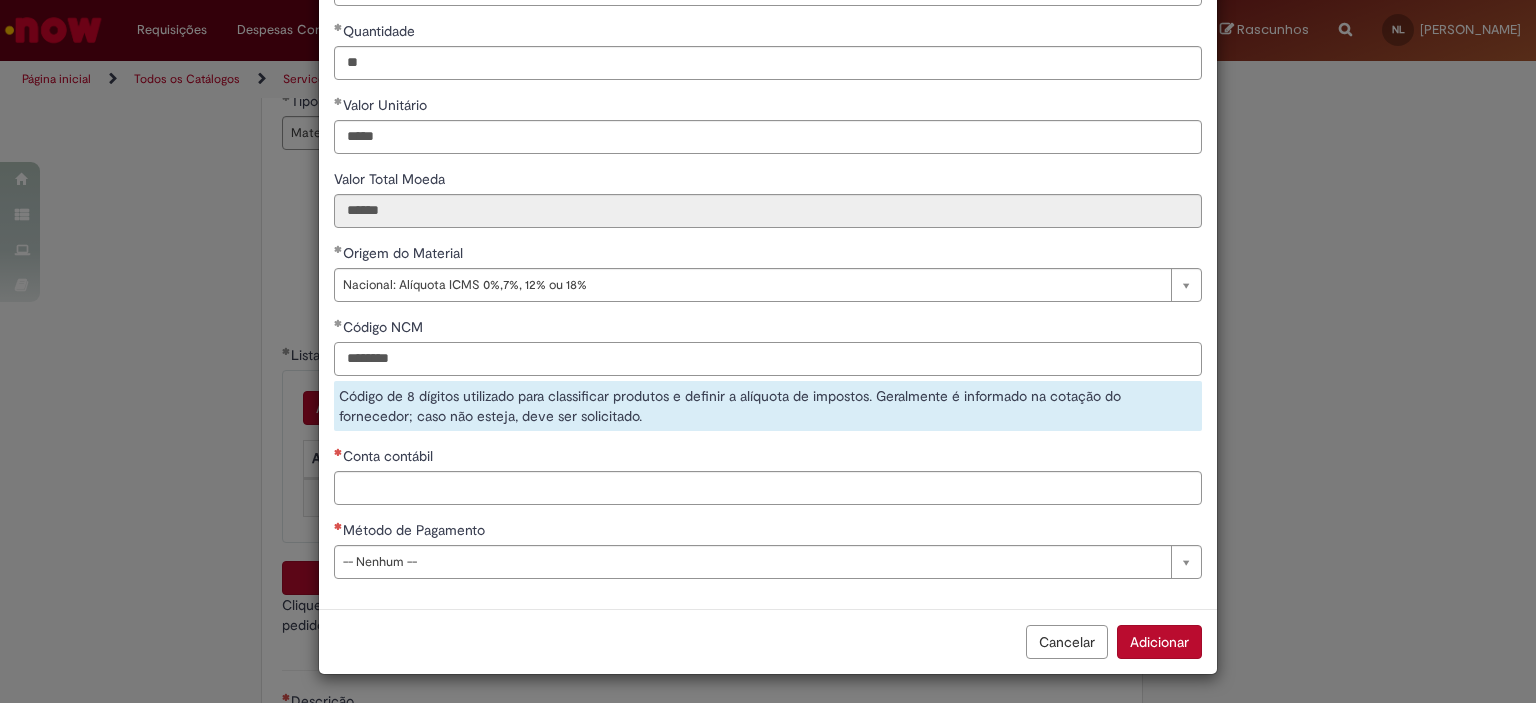 type on "********" 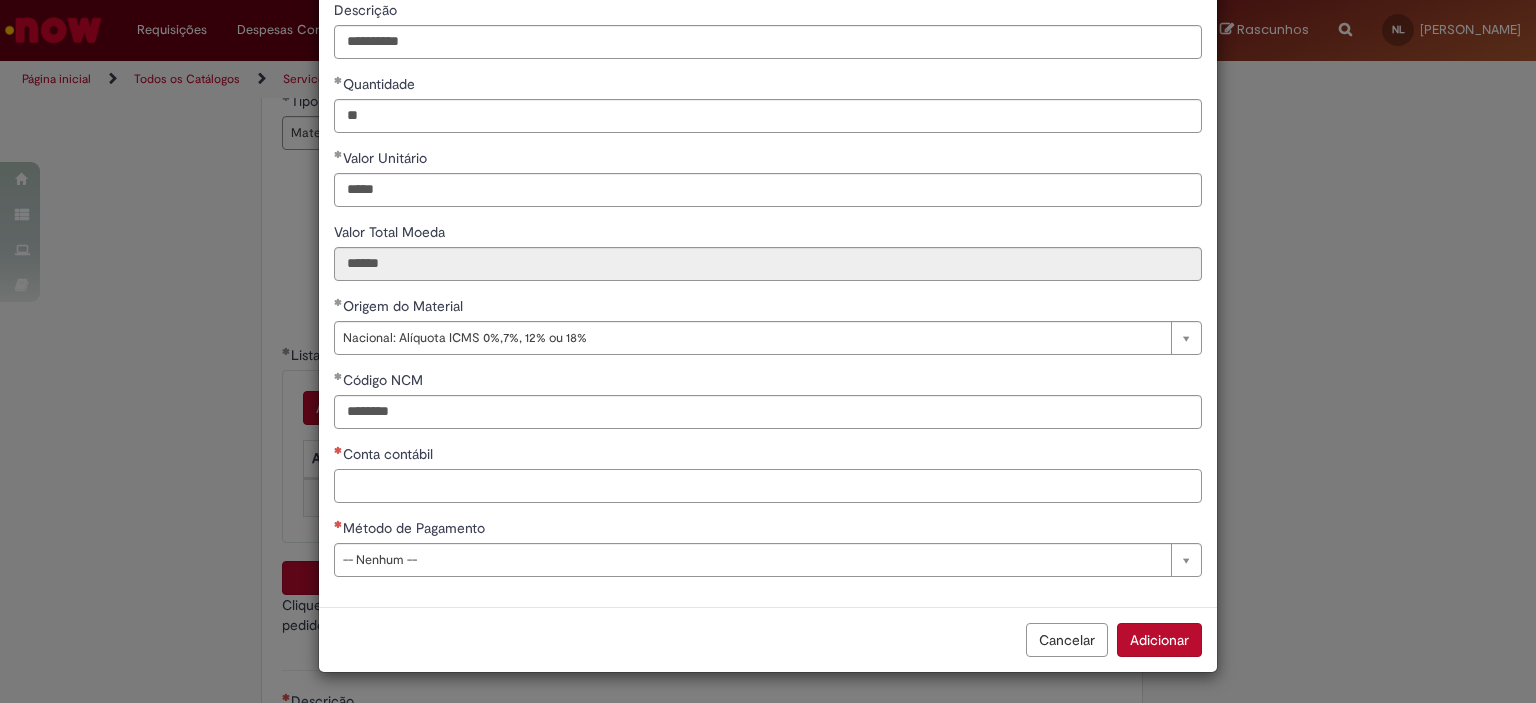 click on "Conta contábil" at bounding box center [768, 486] 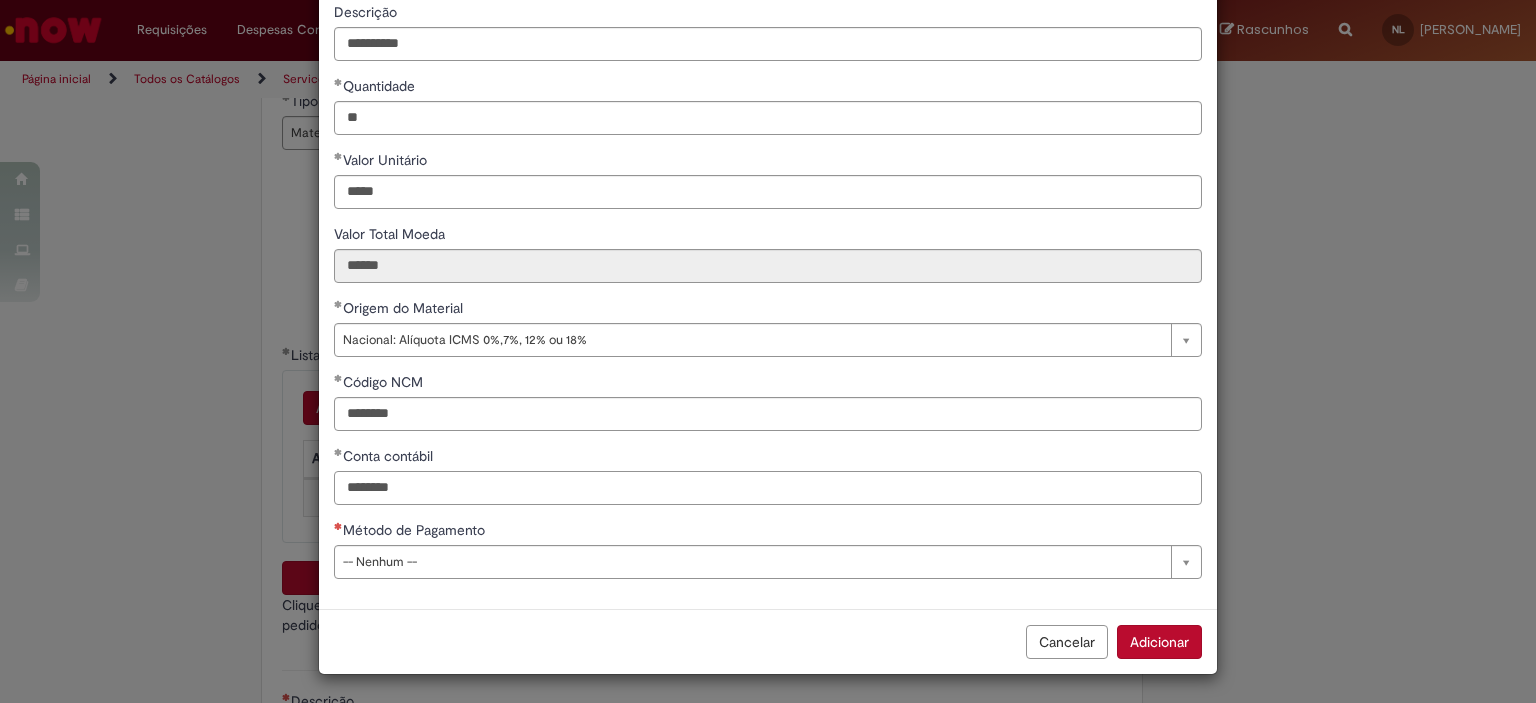 type on "********" 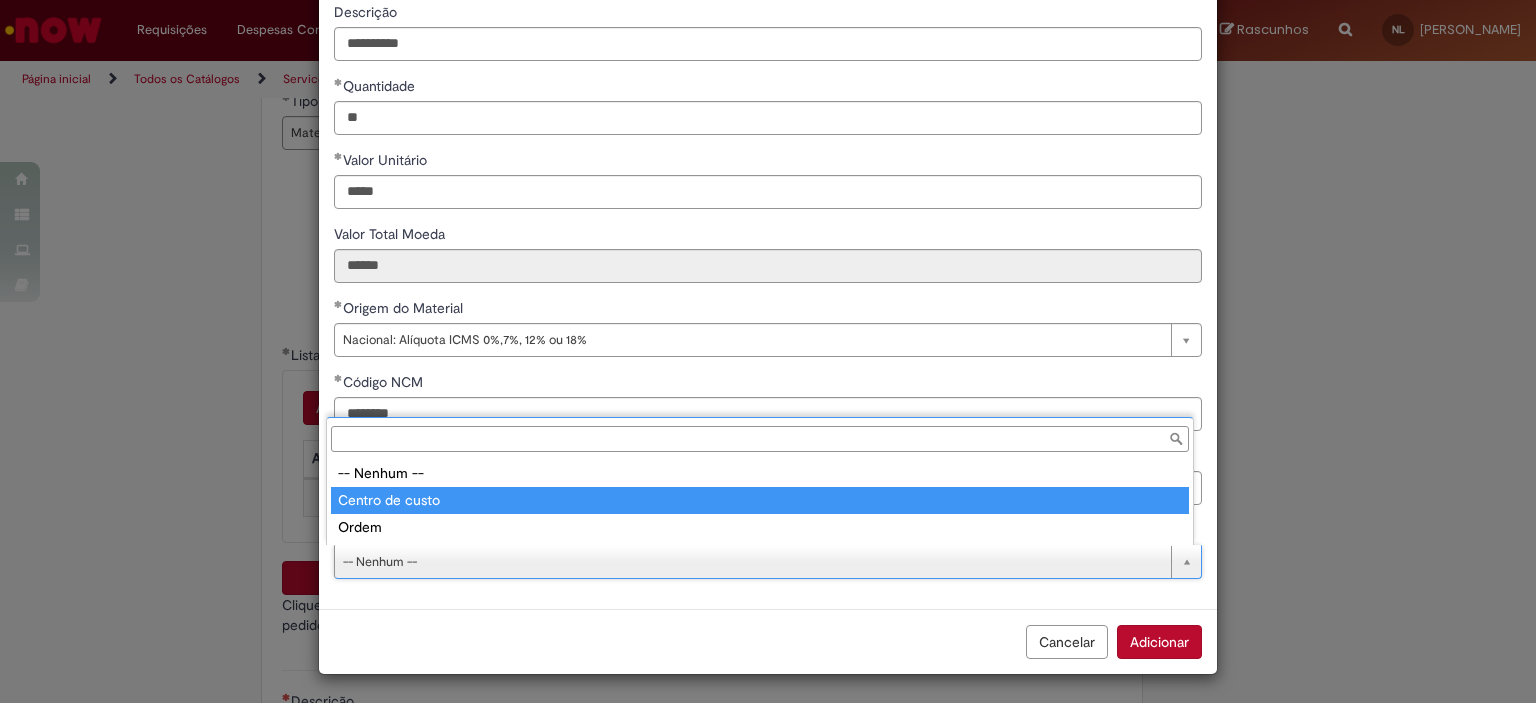 type on "**********" 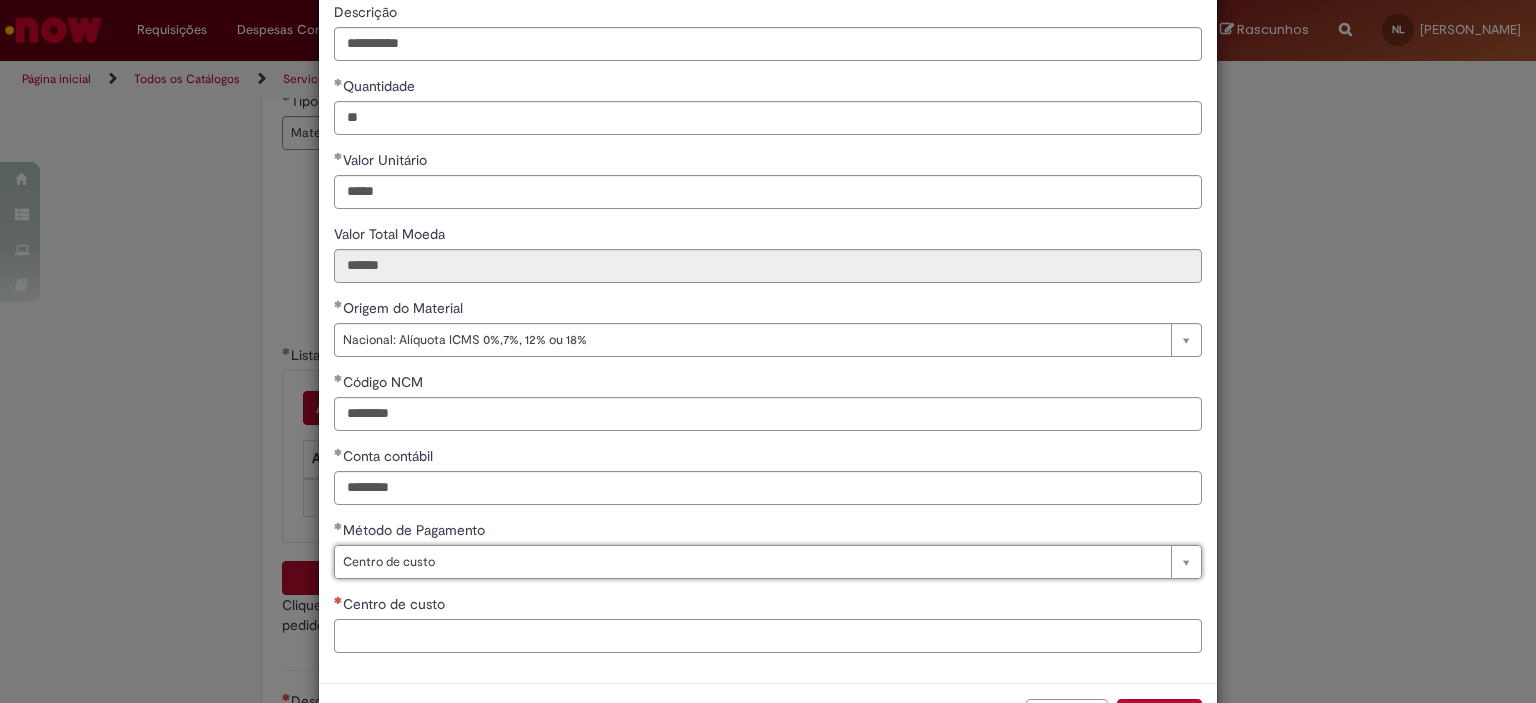 click on "Centro de custo" at bounding box center (768, 636) 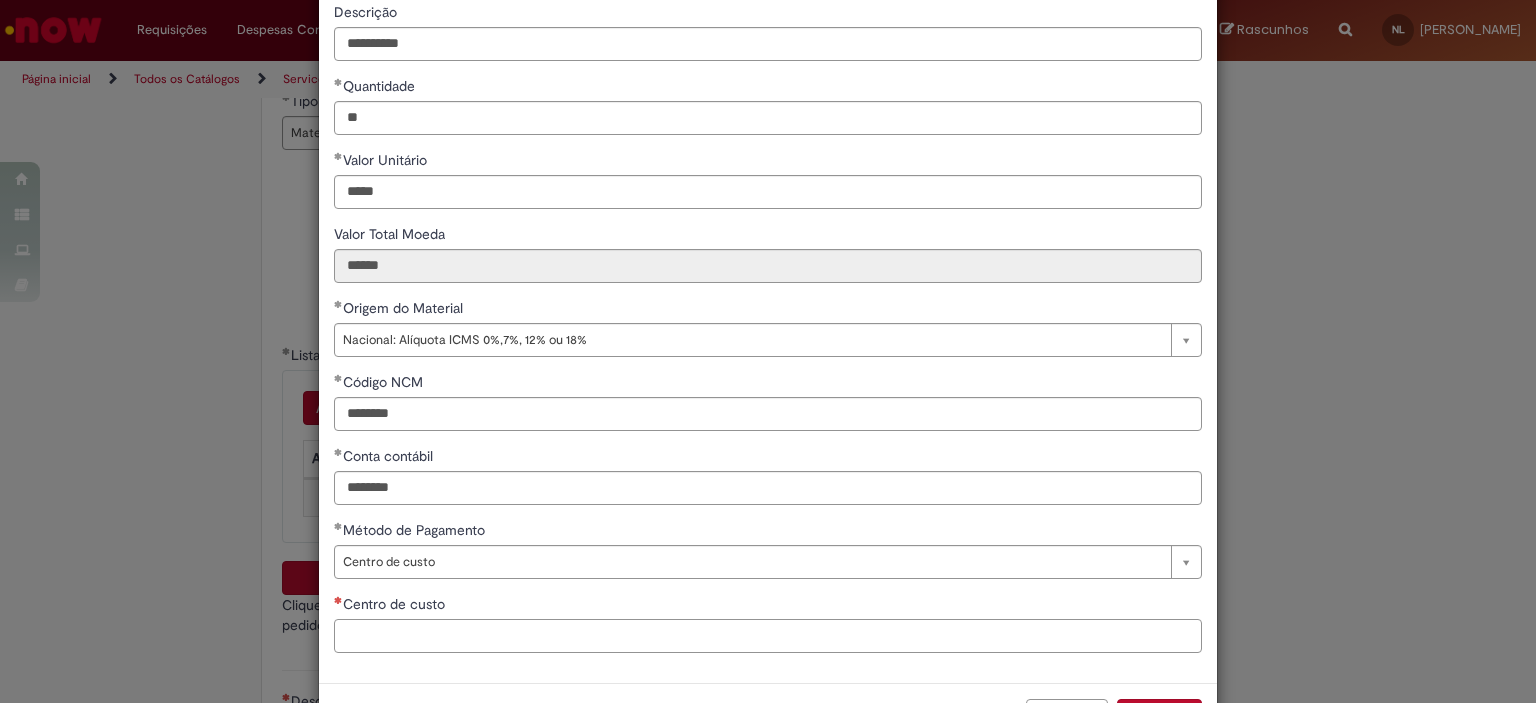scroll, scrollTop: 249, scrollLeft: 0, axis: vertical 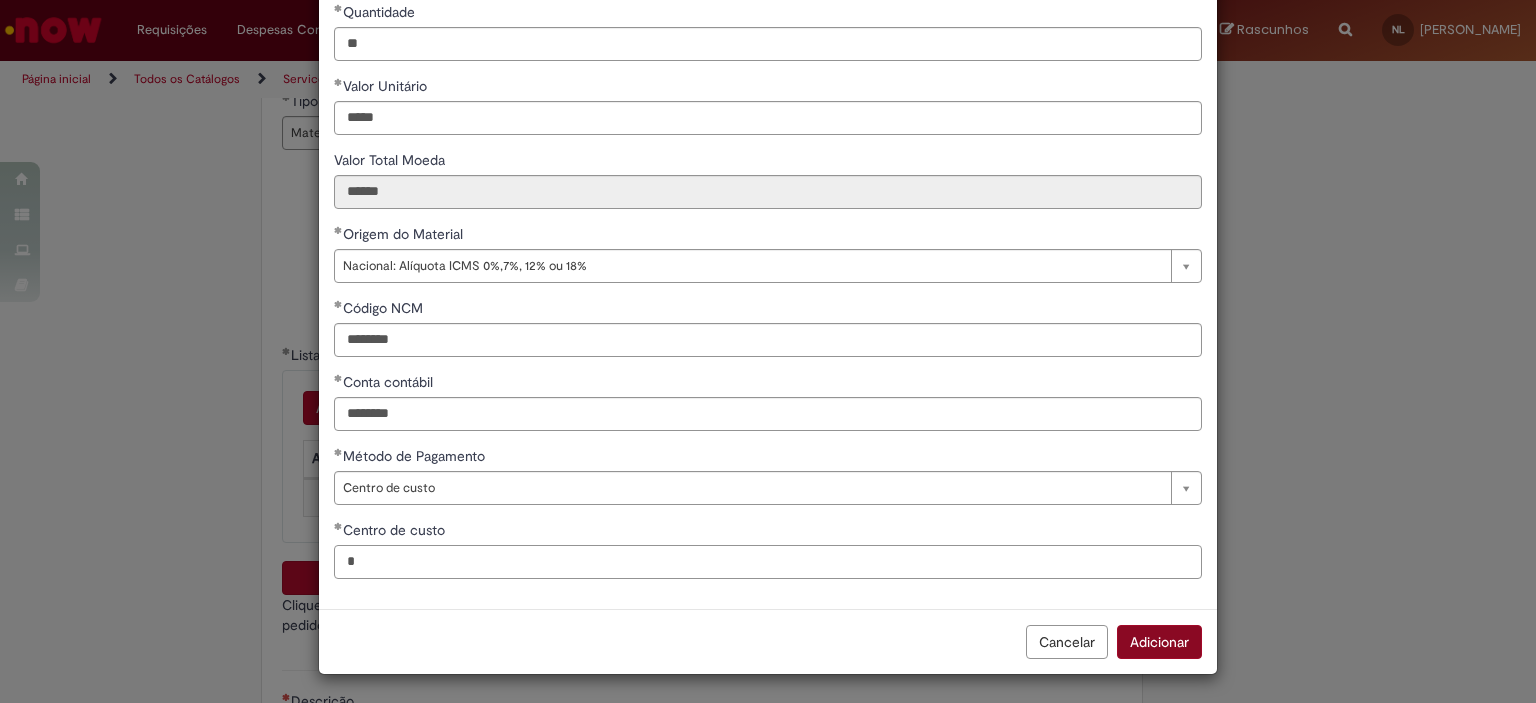 type on "*" 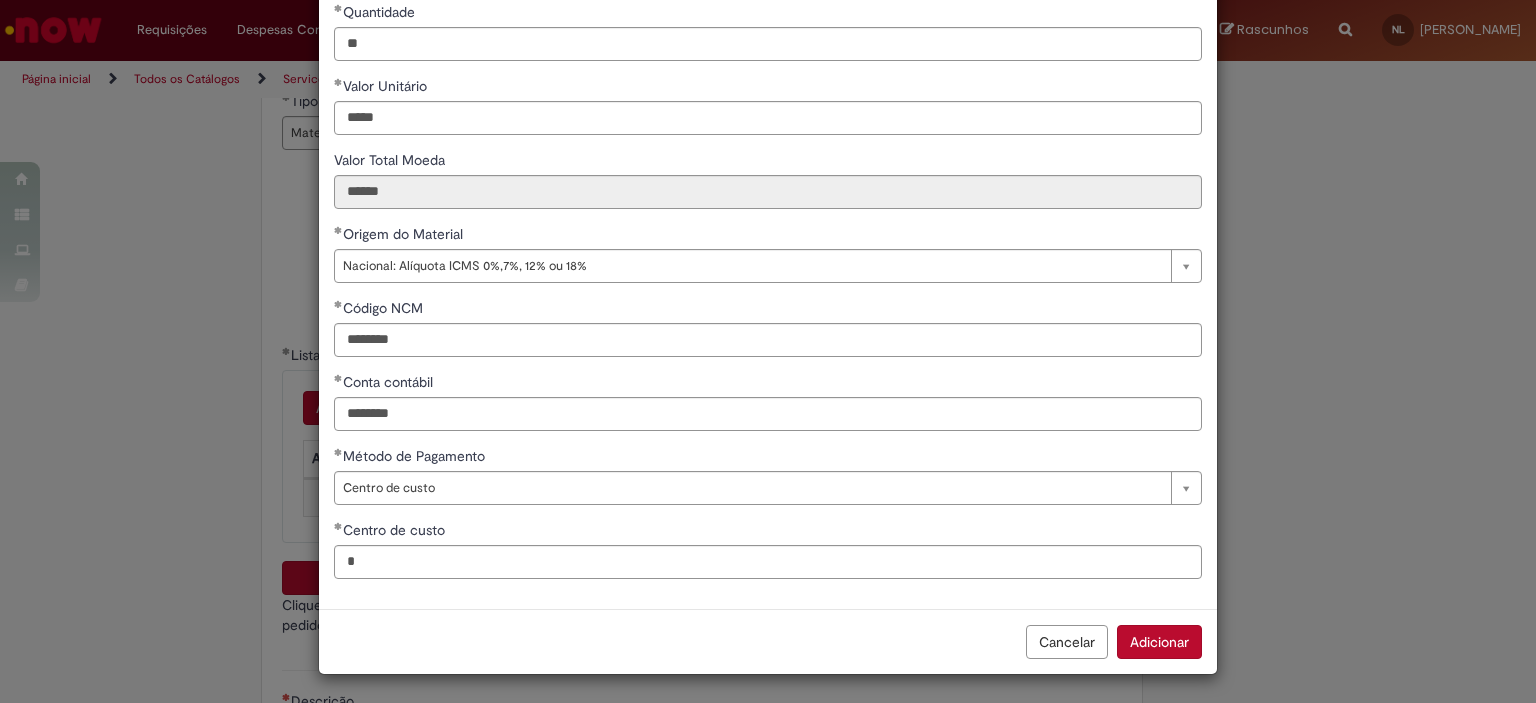 click on "Adicionar" at bounding box center [1159, 642] 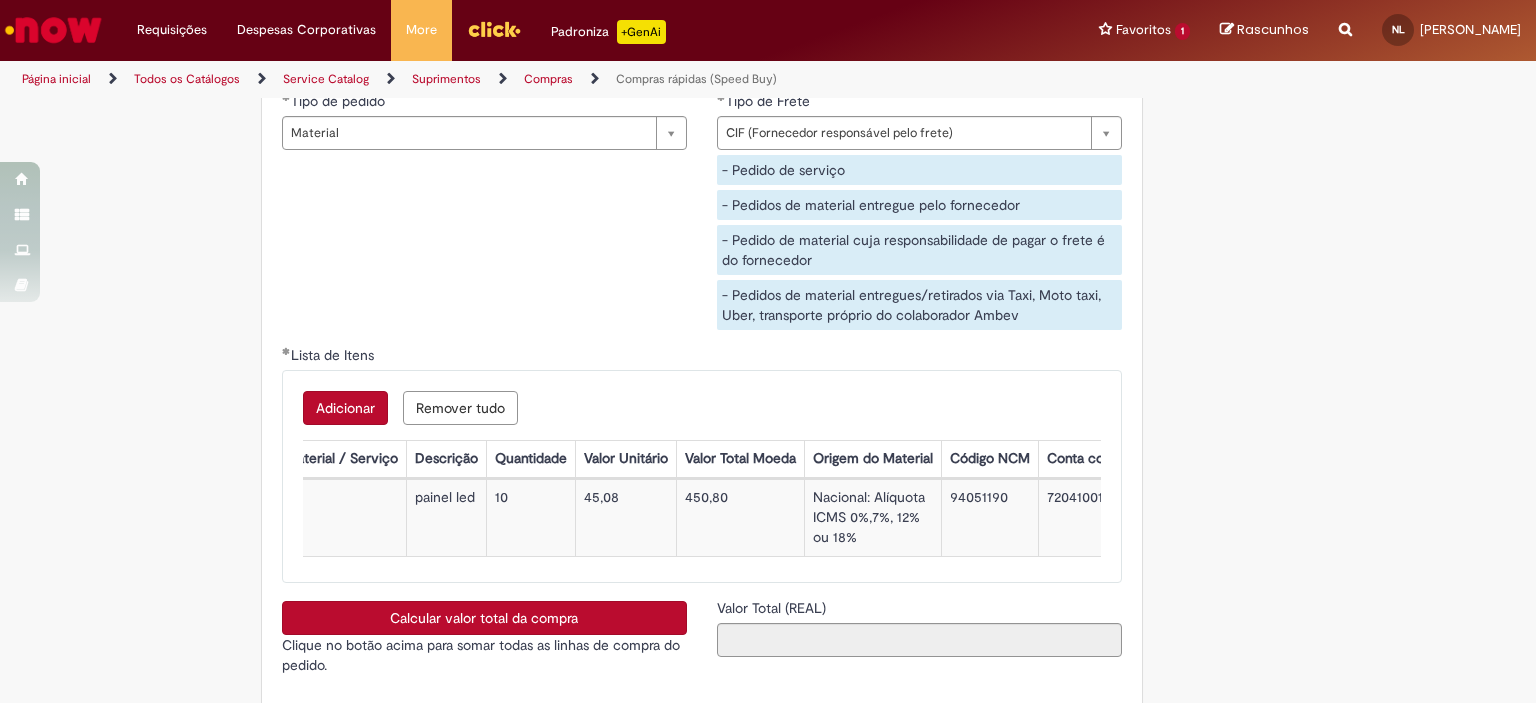 scroll, scrollTop: 0, scrollLeft: 0, axis: both 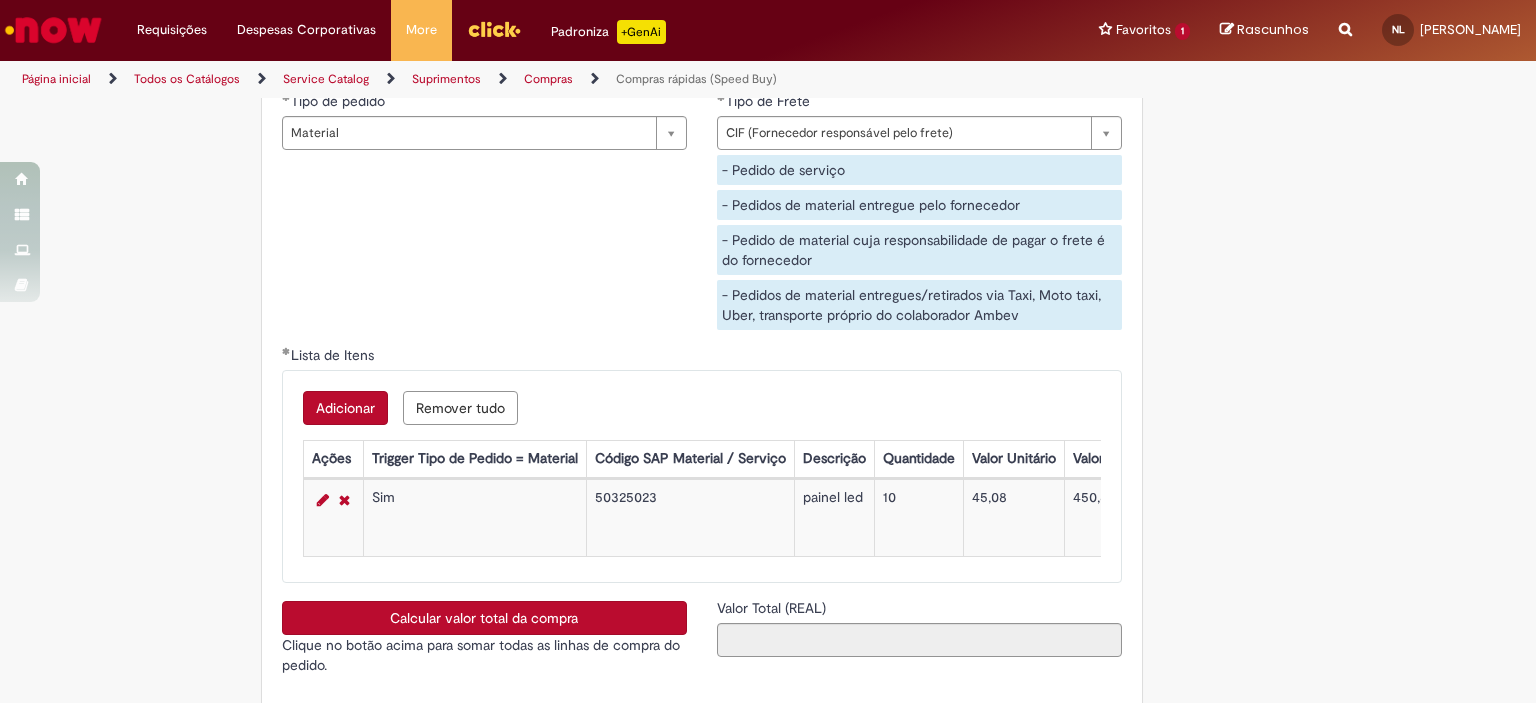 click on "Adicionar" at bounding box center [345, 408] 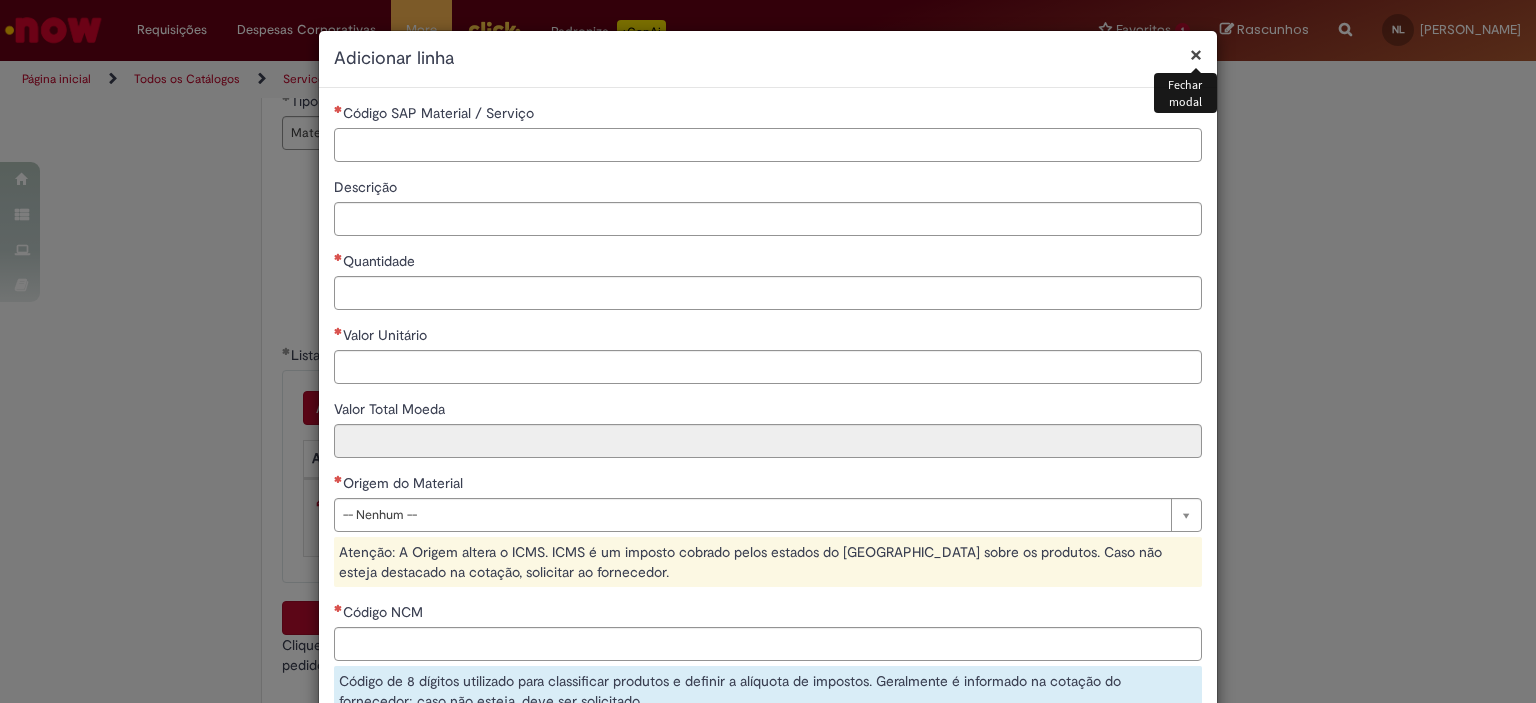 click on "Código SAP Material / Serviço" at bounding box center (768, 145) 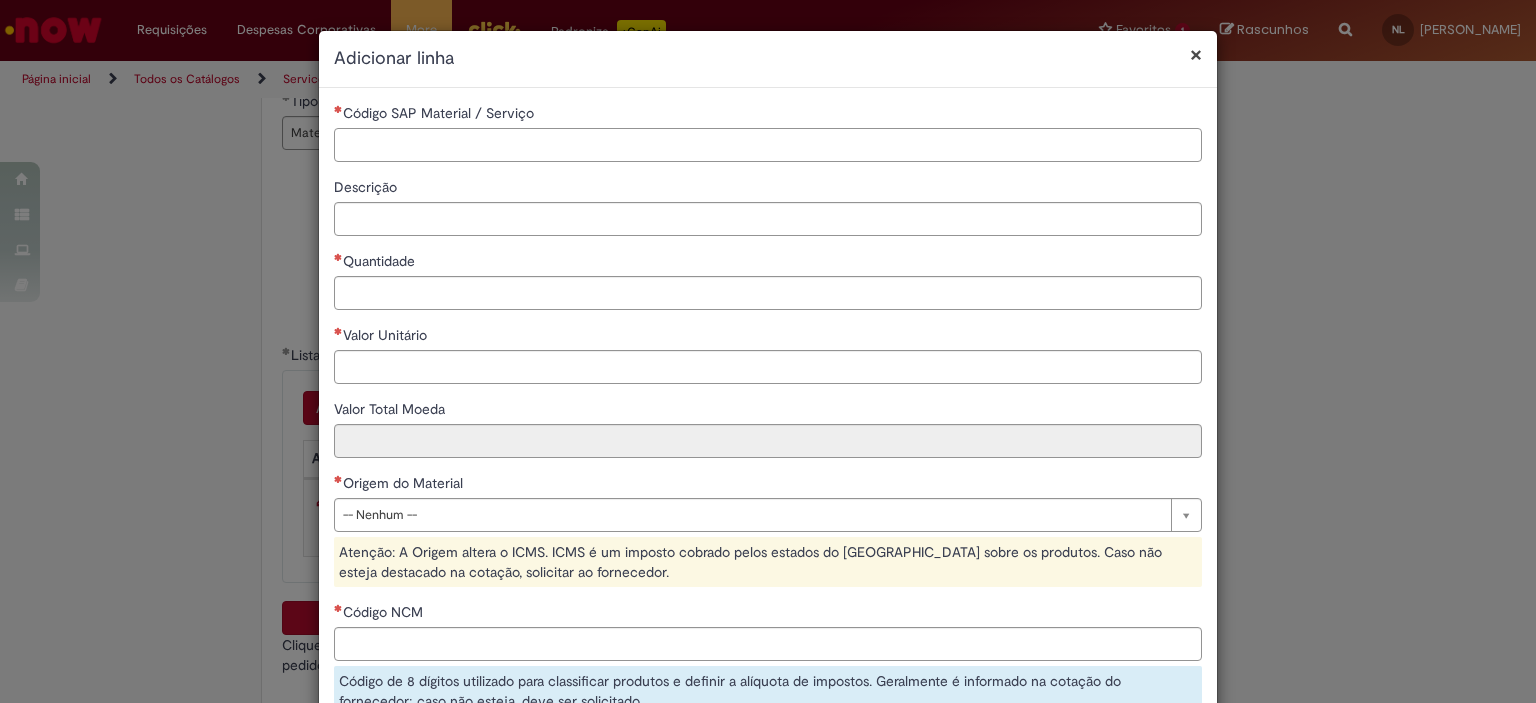 paste on "********" 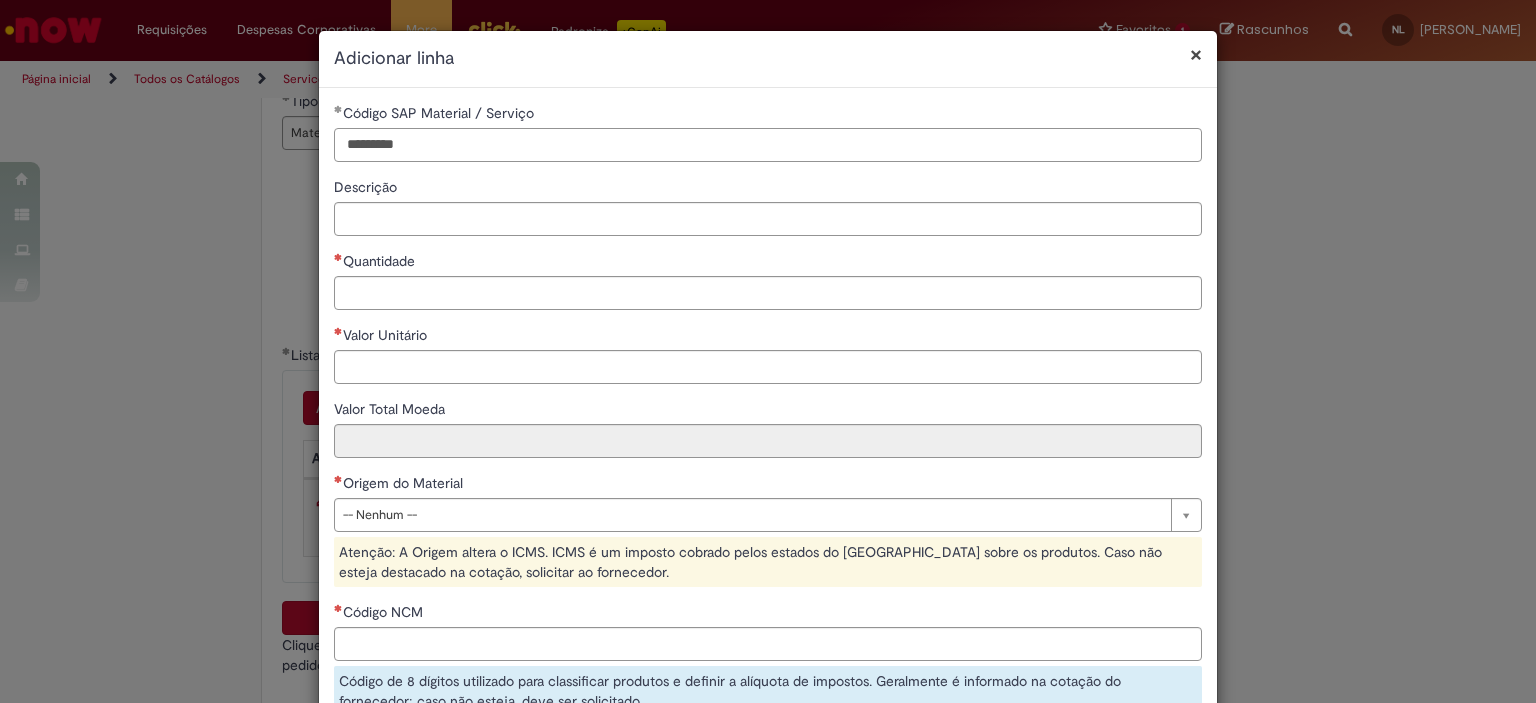 type on "********" 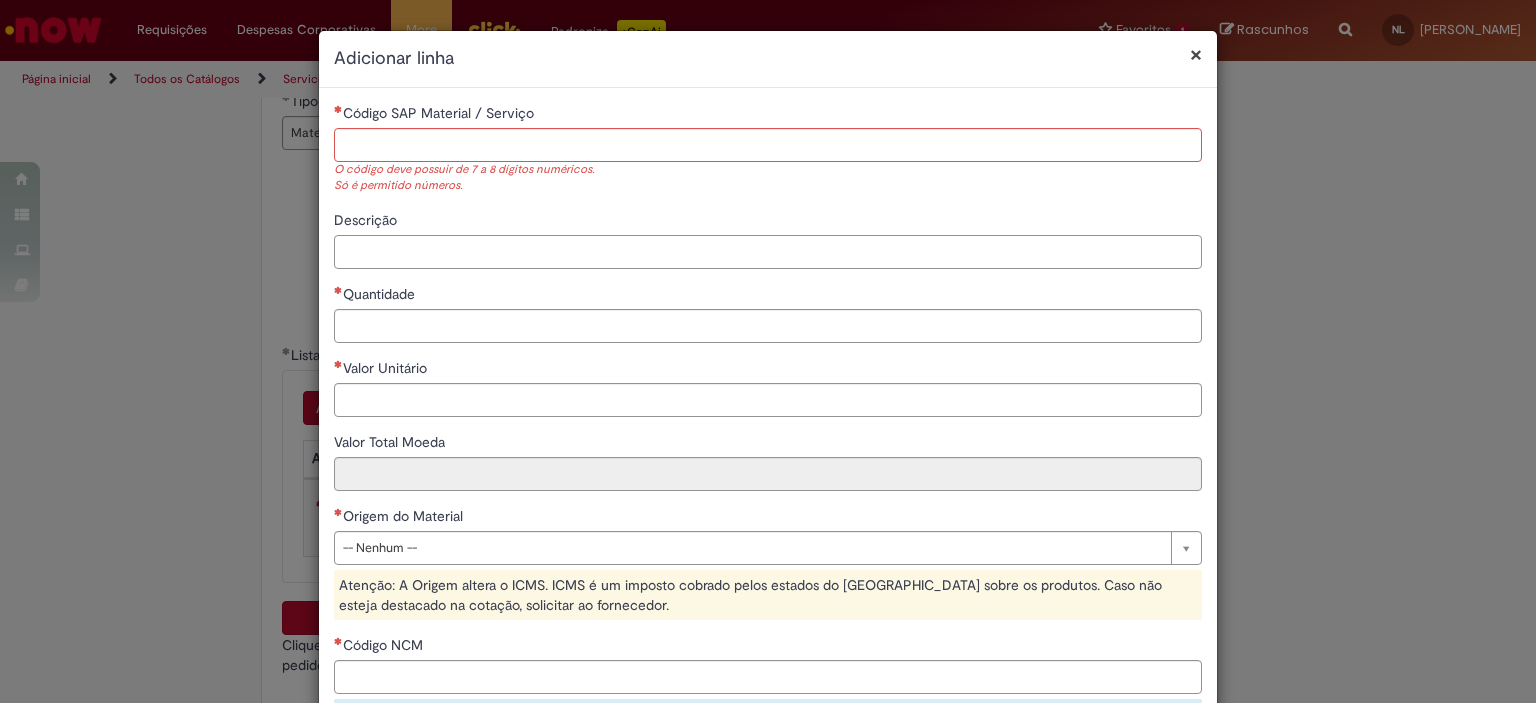 click on "Descrição" at bounding box center (768, 239) 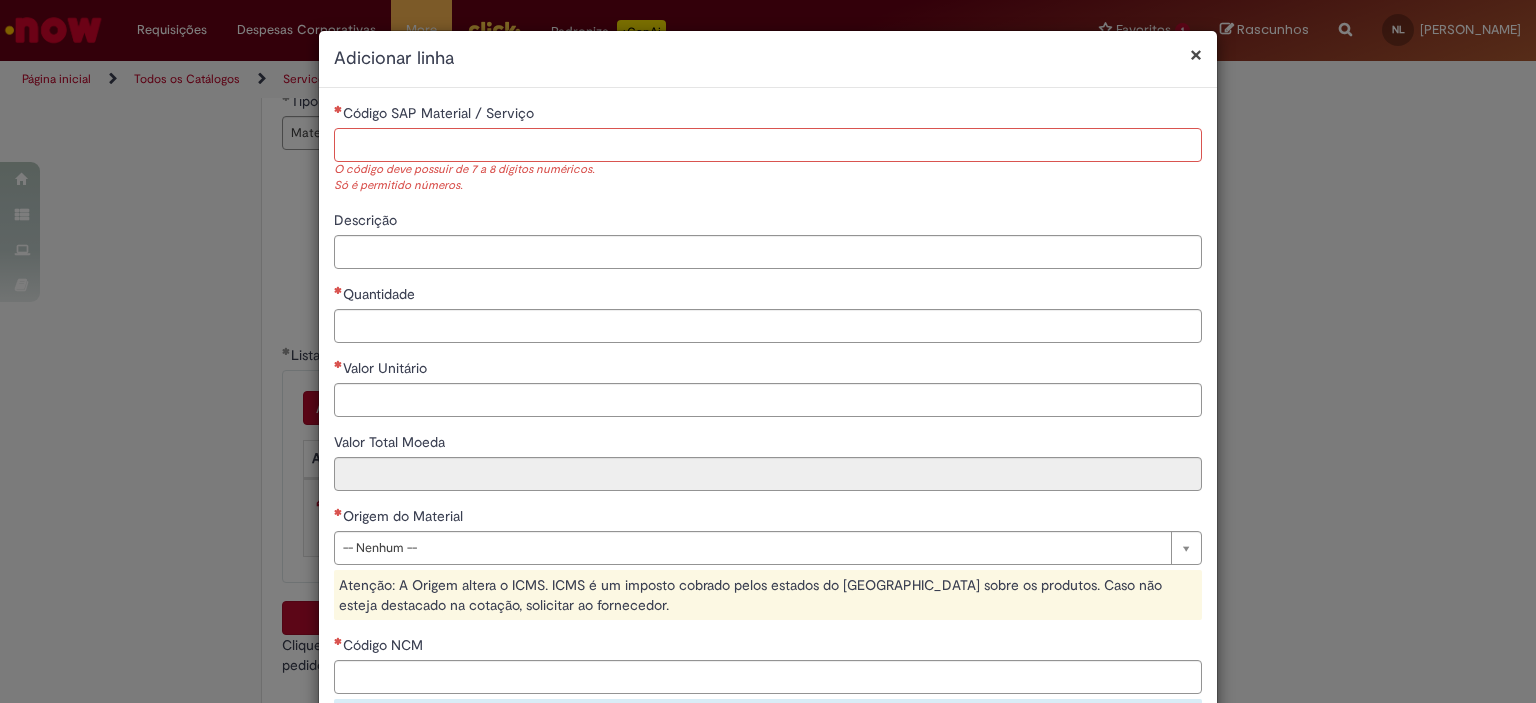 click on "Código SAP Material / Serviço" at bounding box center (768, 145) 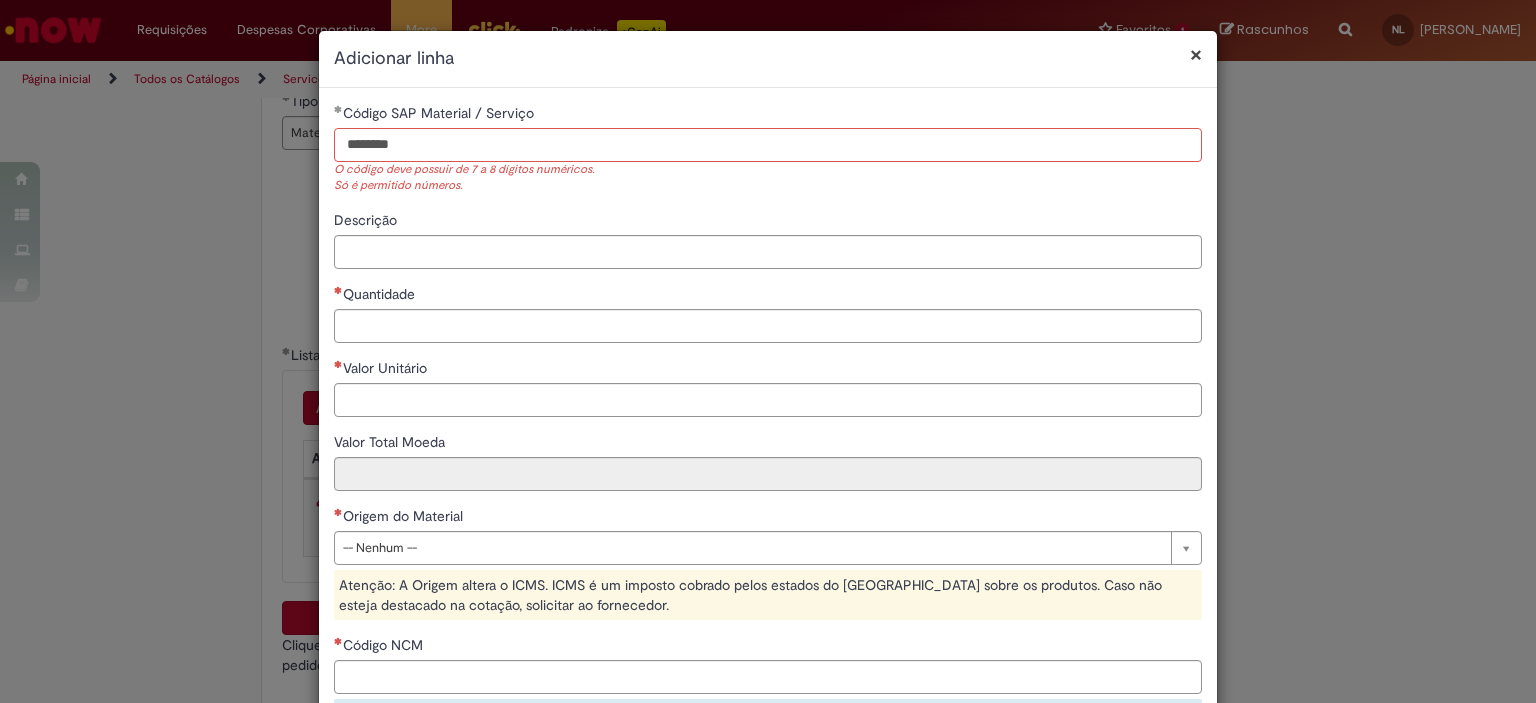 type on "********" 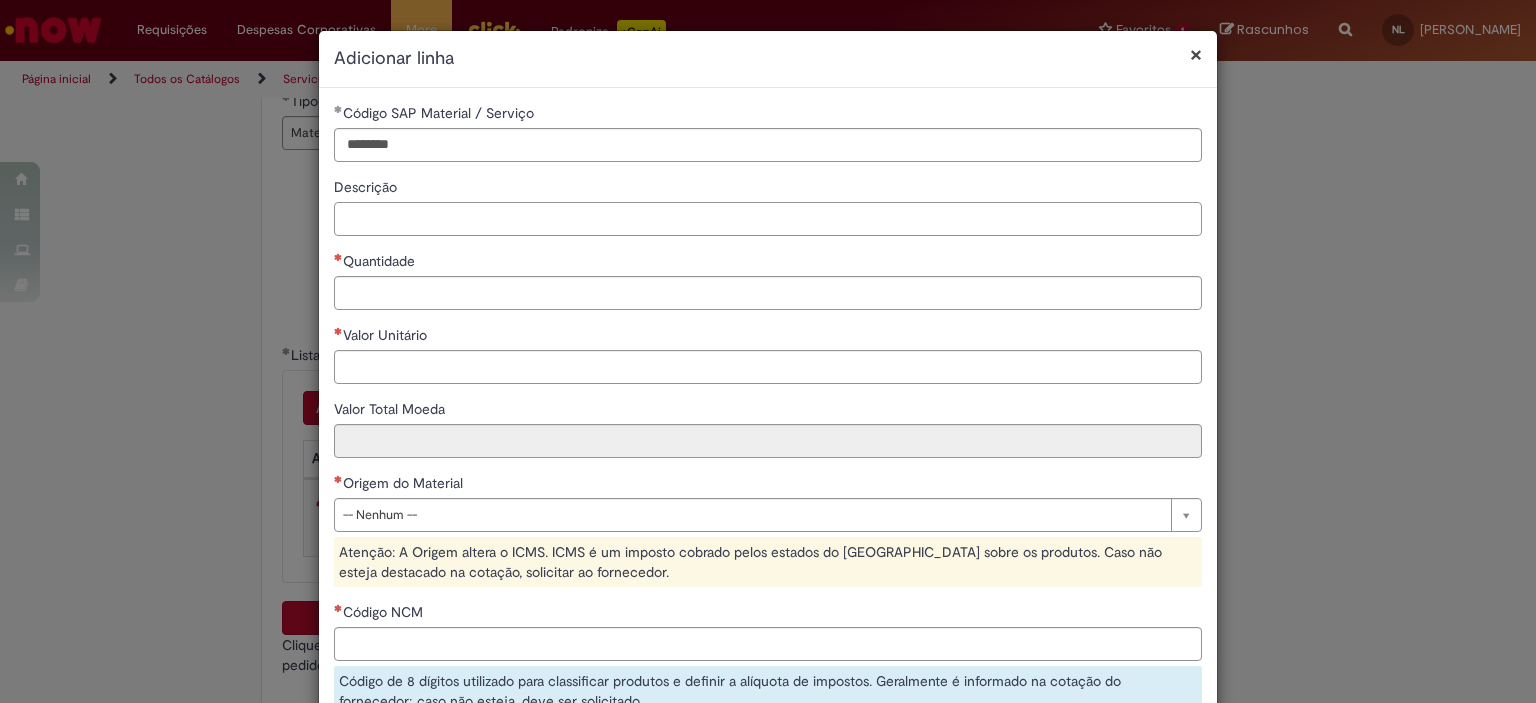 click on "**********" at bounding box center [768, 491] 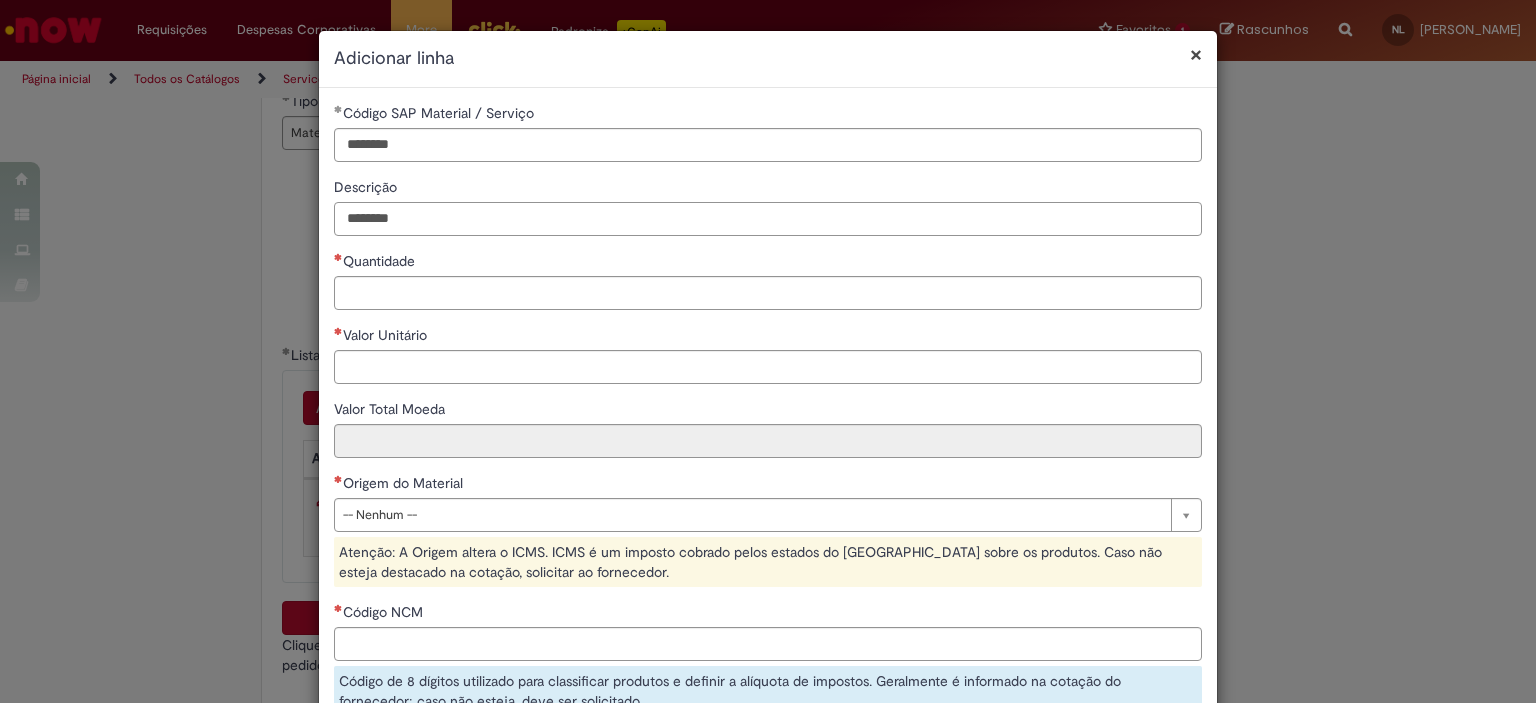 type on "********" 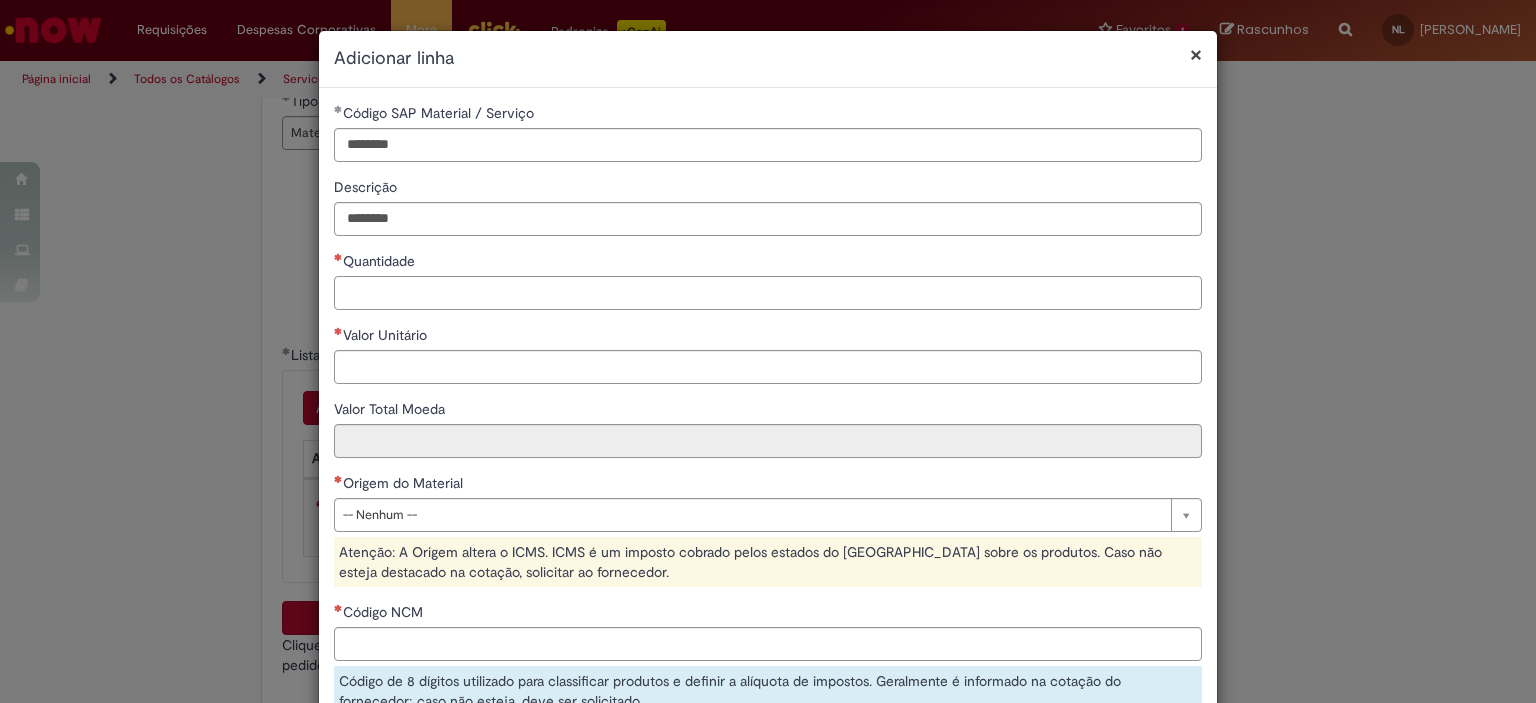 click on "Quantidade" at bounding box center (768, 293) 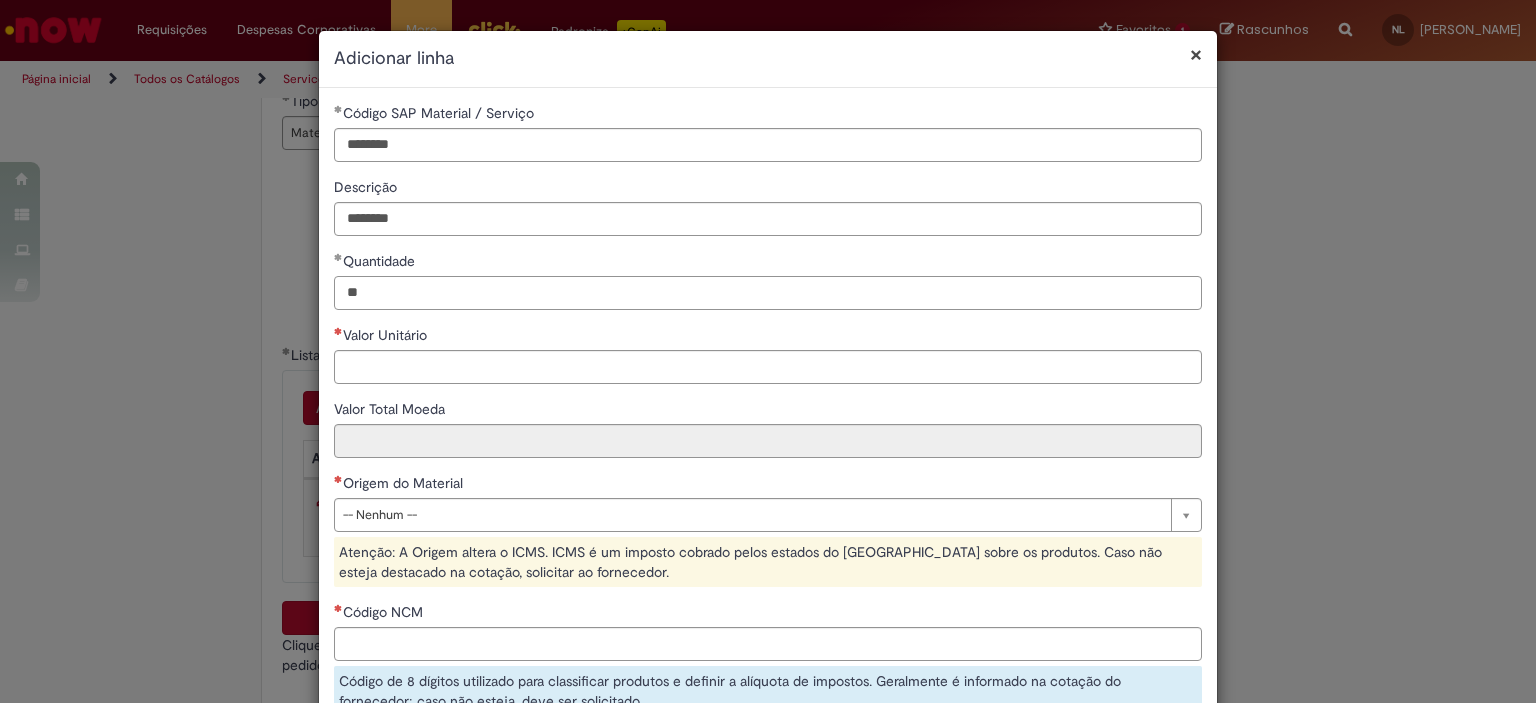 type on "**" 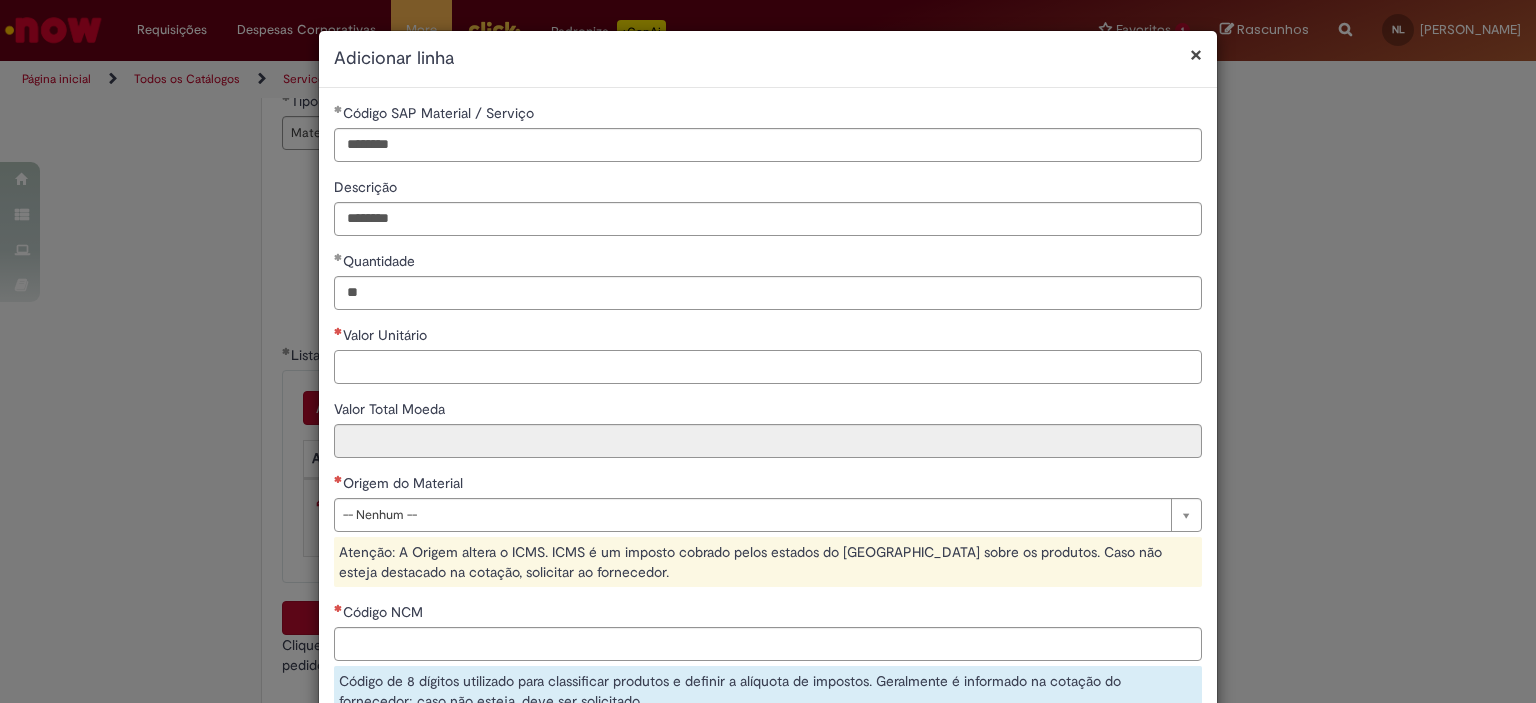click on "Valor Unitário" at bounding box center (768, 367) 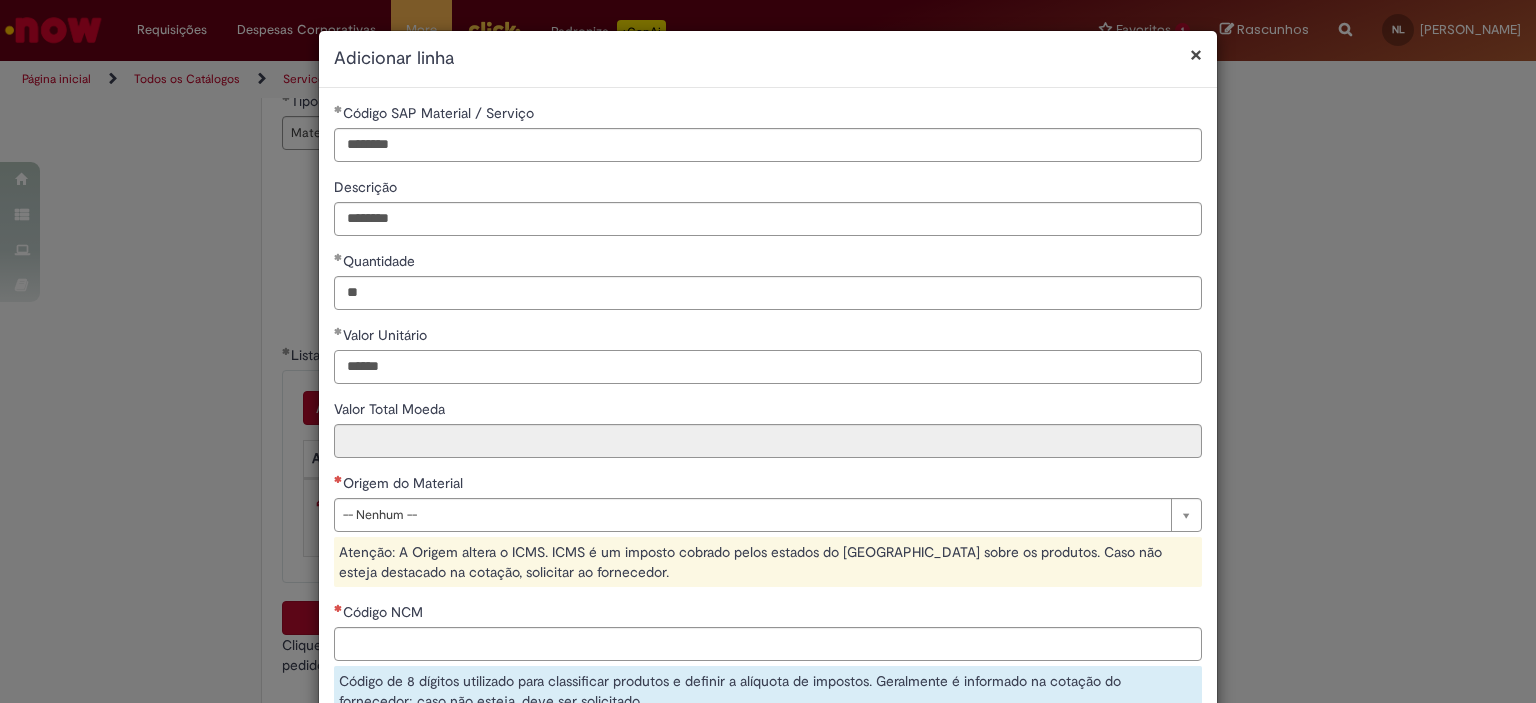 type on "******" 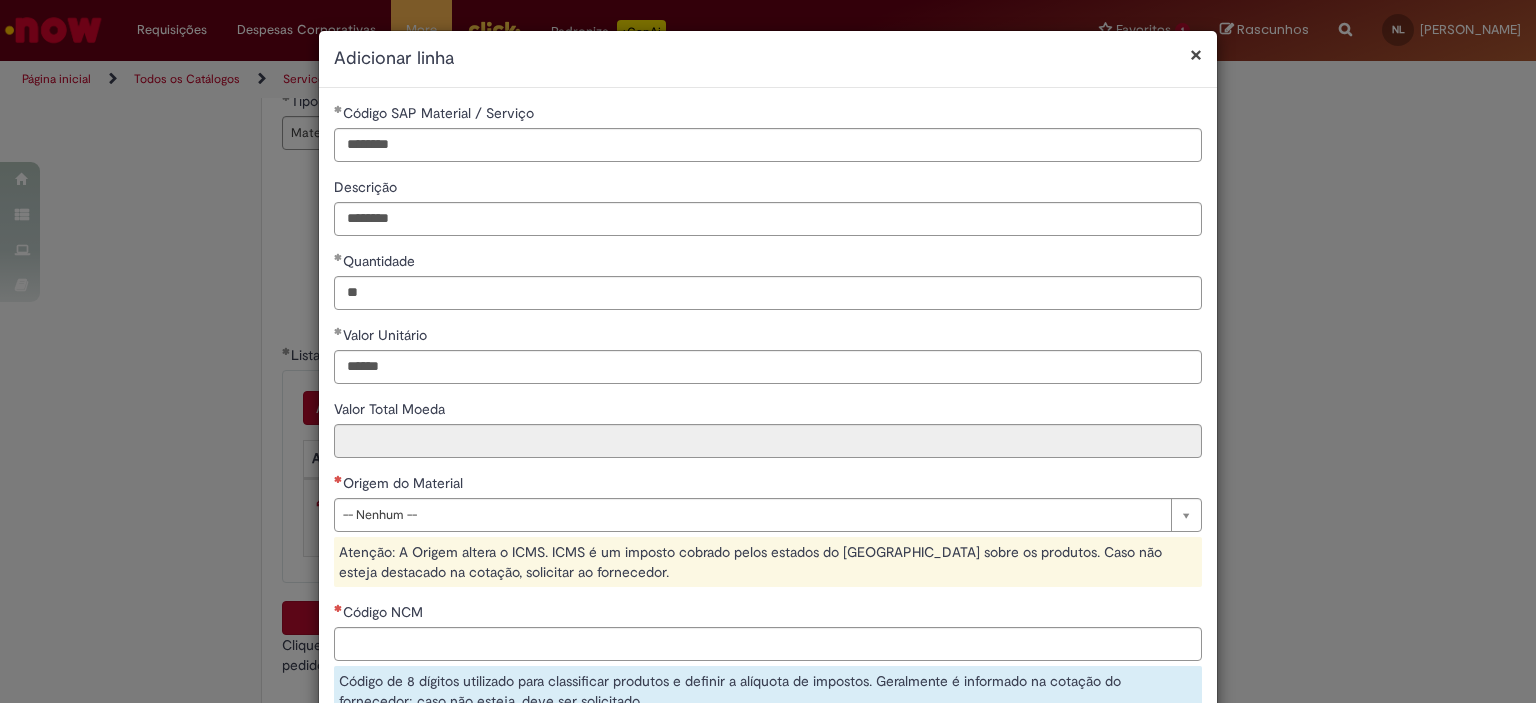 type on "********" 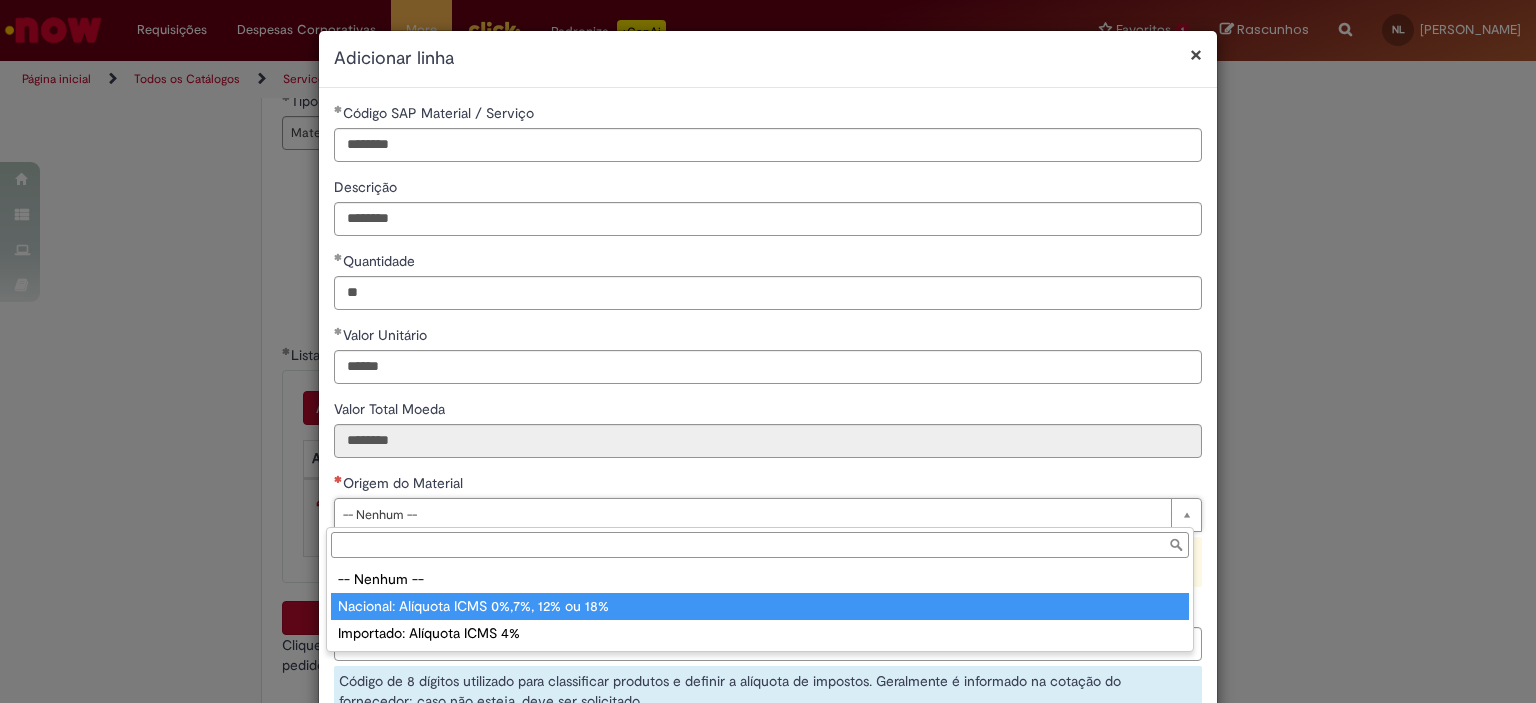 type on "**********" 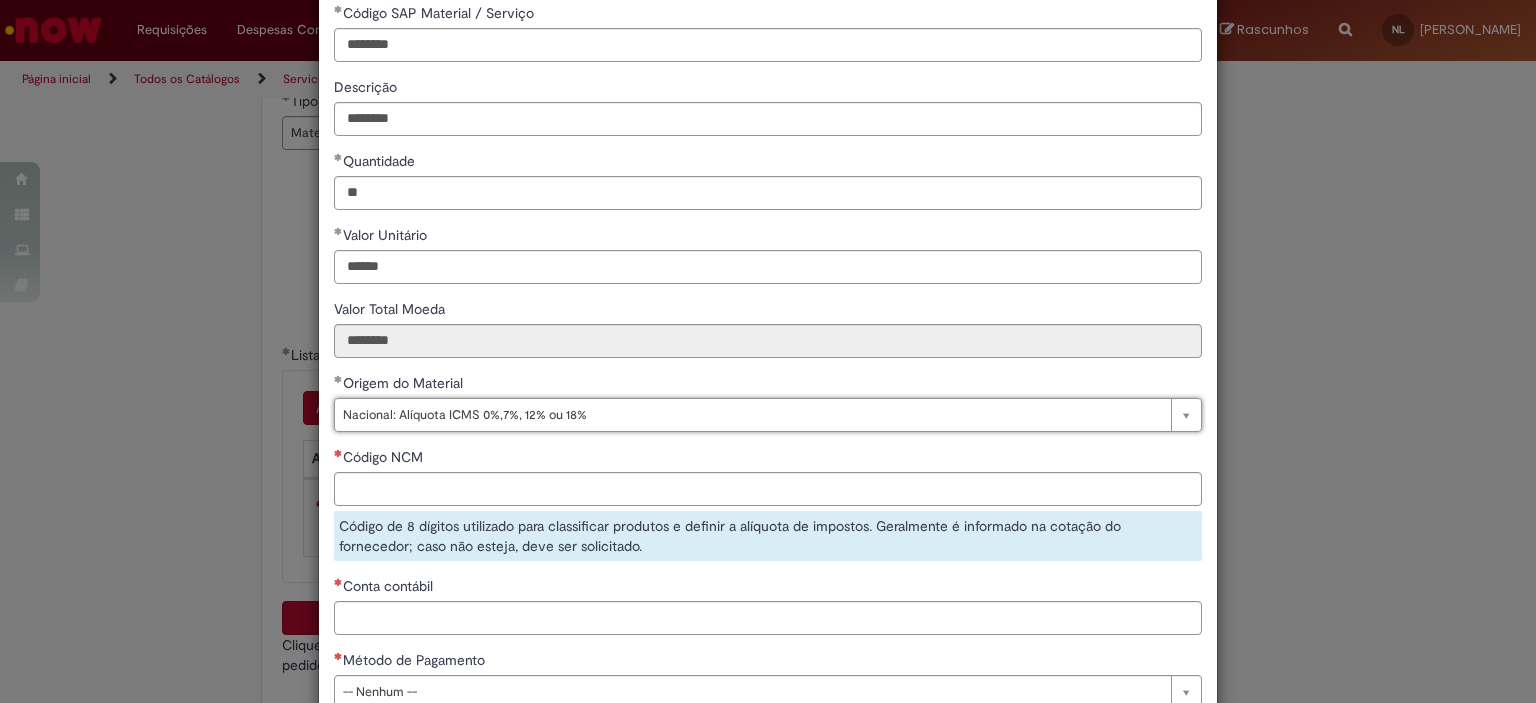 scroll, scrollTop: 200, scrollLeft: 0, axis: vertical 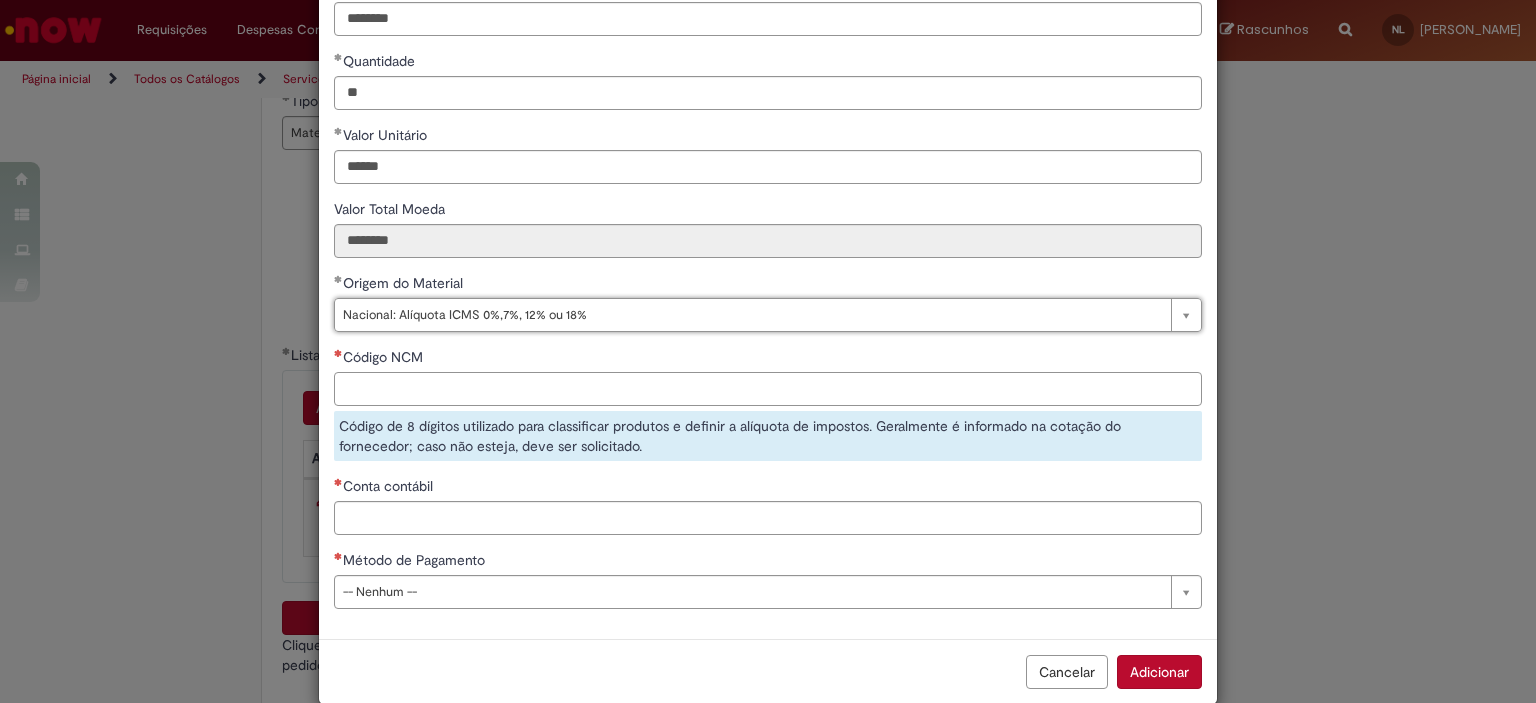click on "Código NCM" at bounding box center (768, 389) 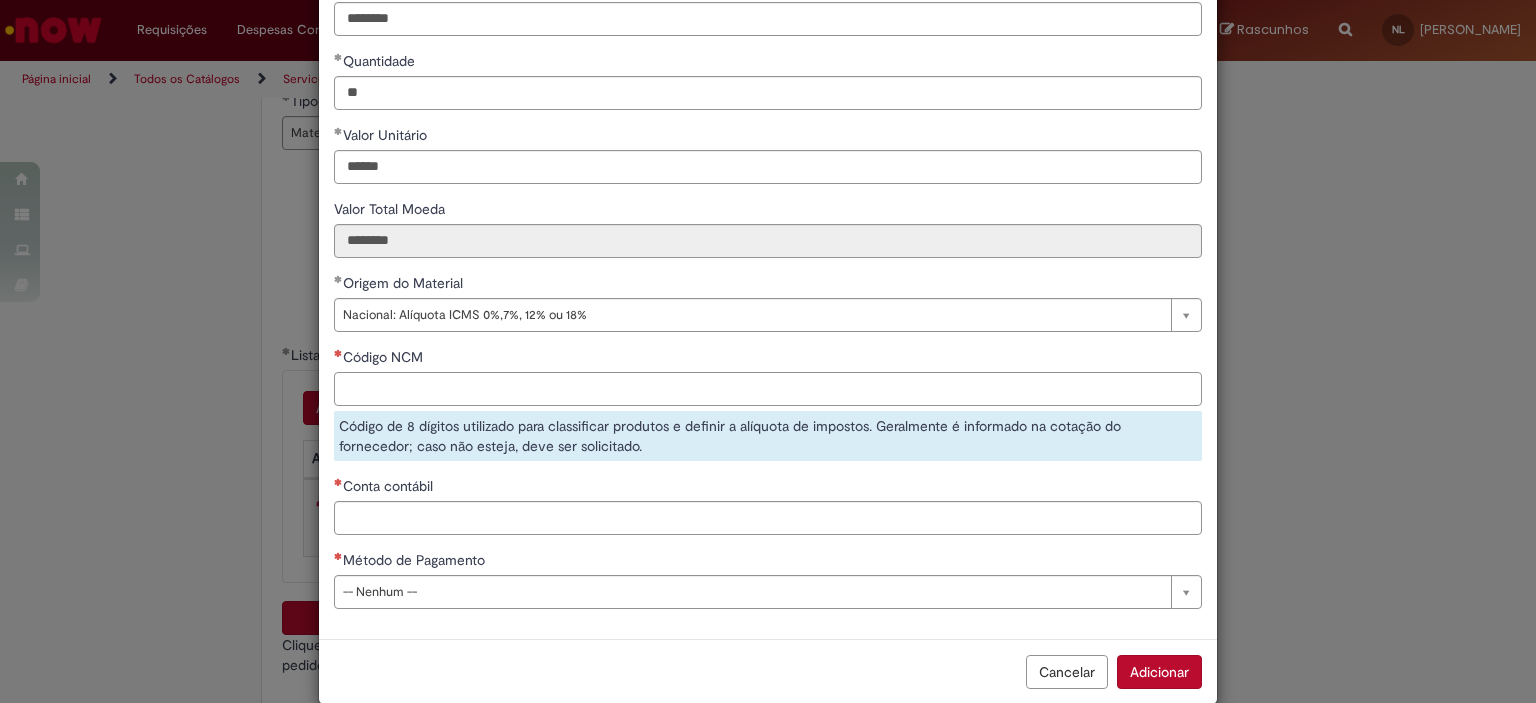 paste on "**********" 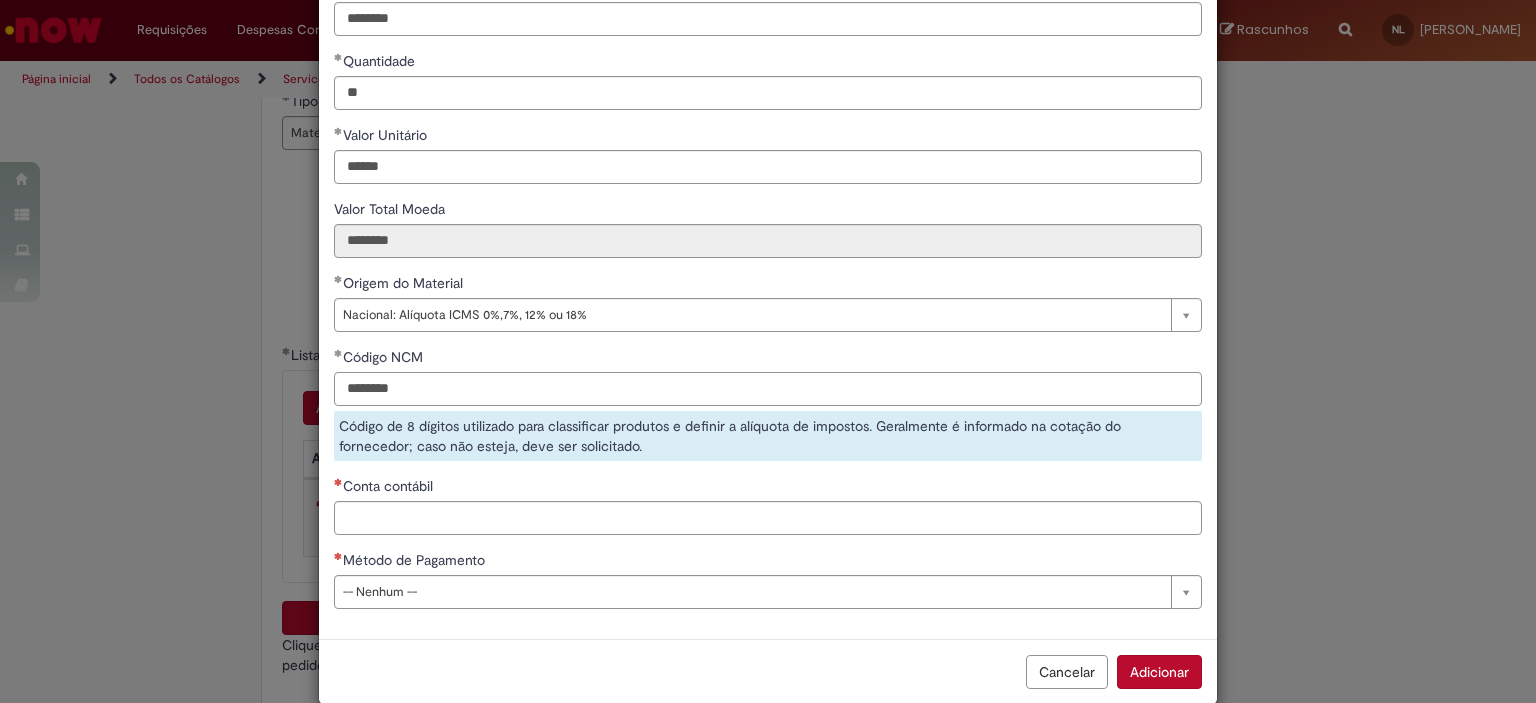 type on "********" 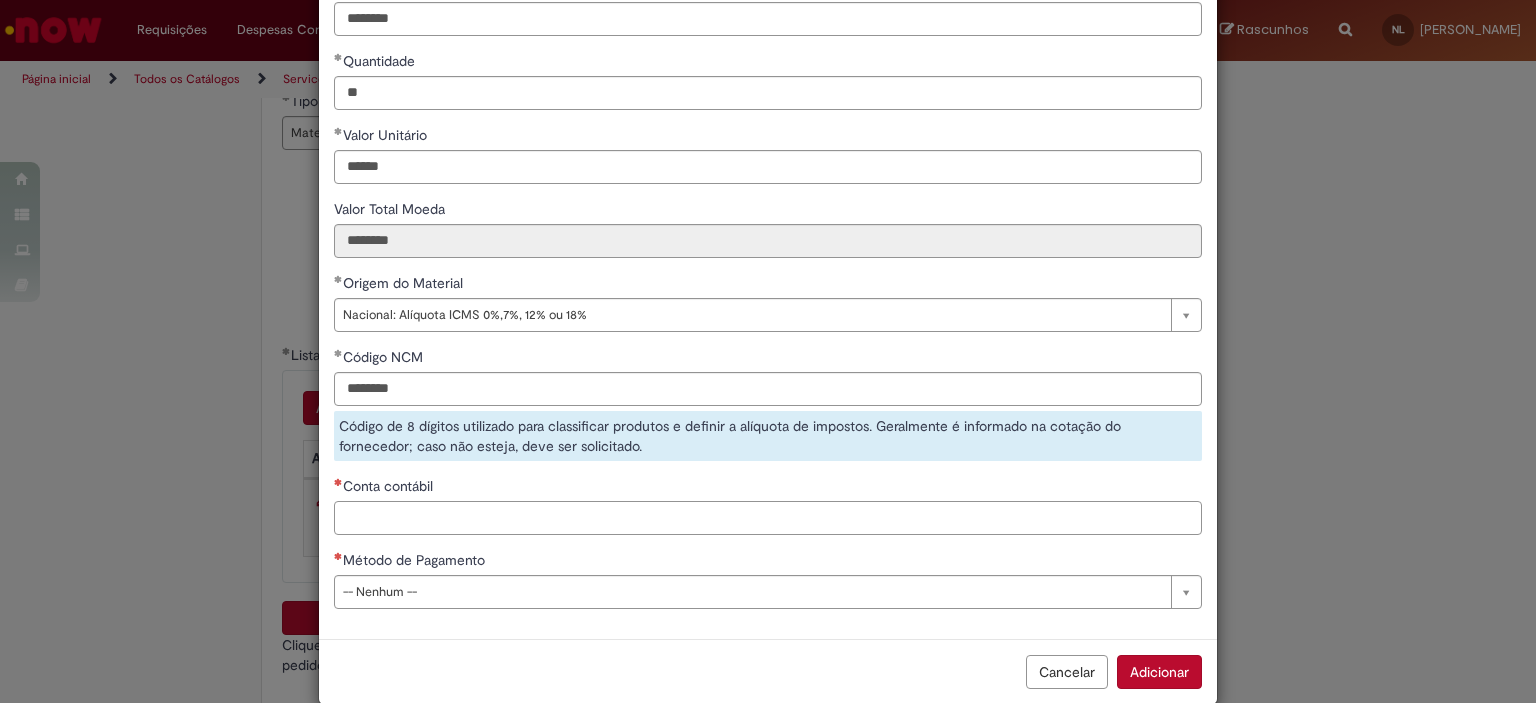 click on "Conta contábil" at bounding box center [768, 518] 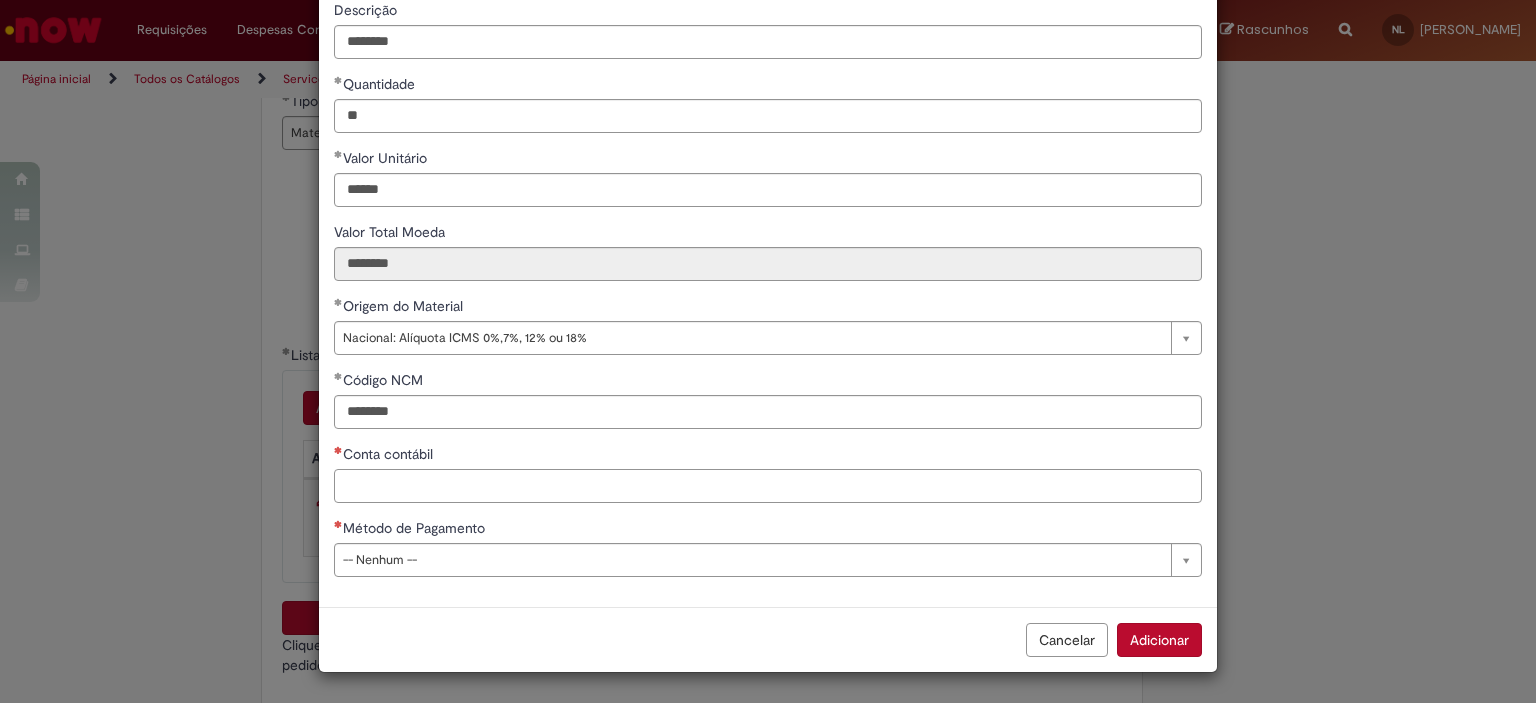 scroll, scrollTop: 175, scrollLeft: 0, axis: vertical 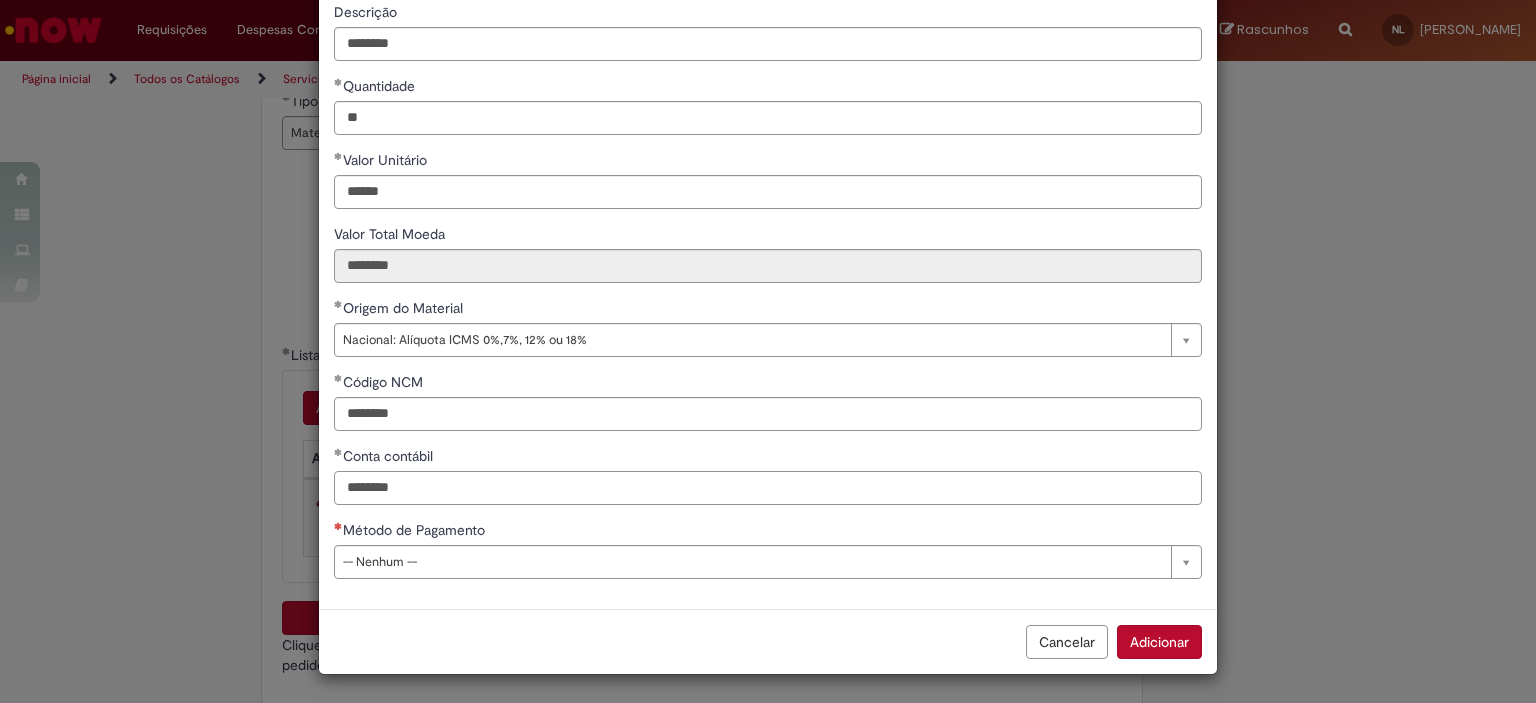 type on "********" 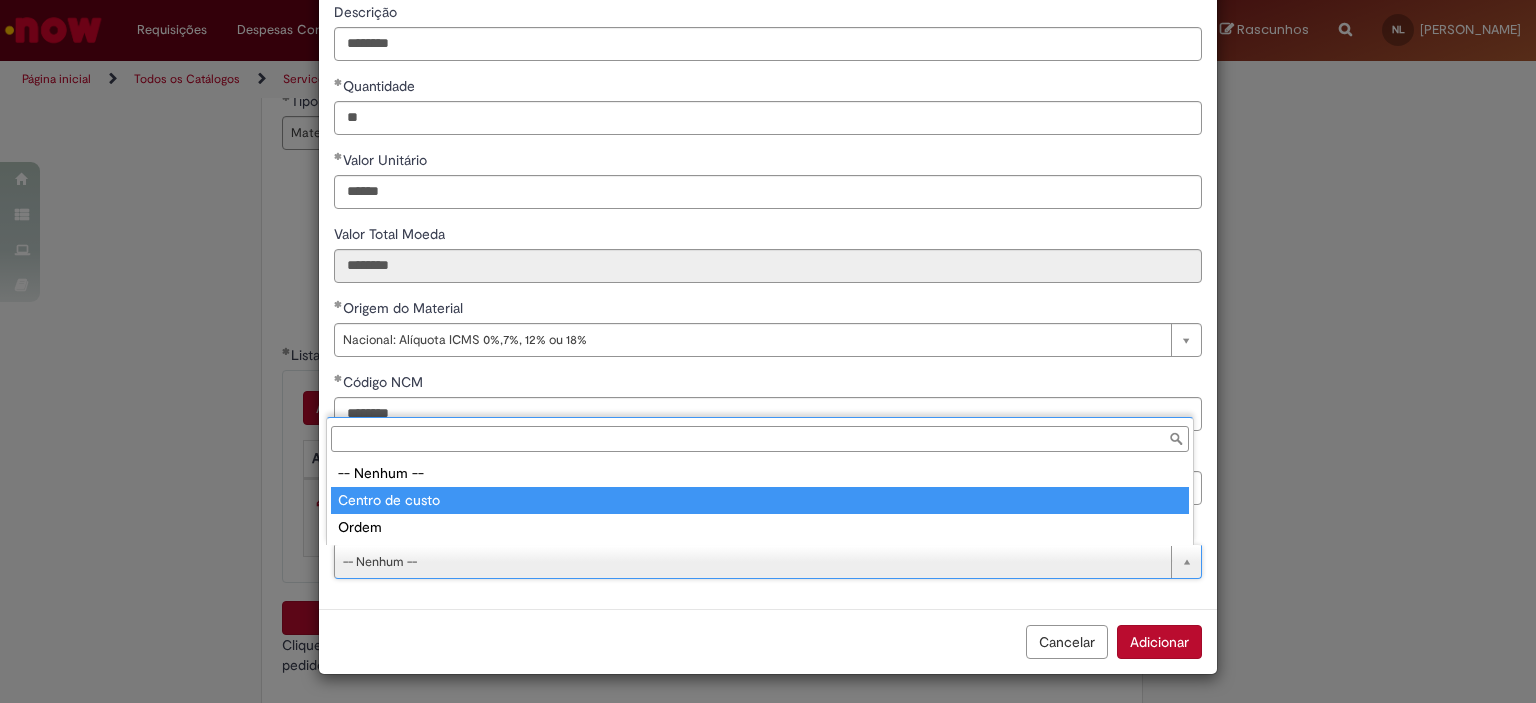 type on "**********" 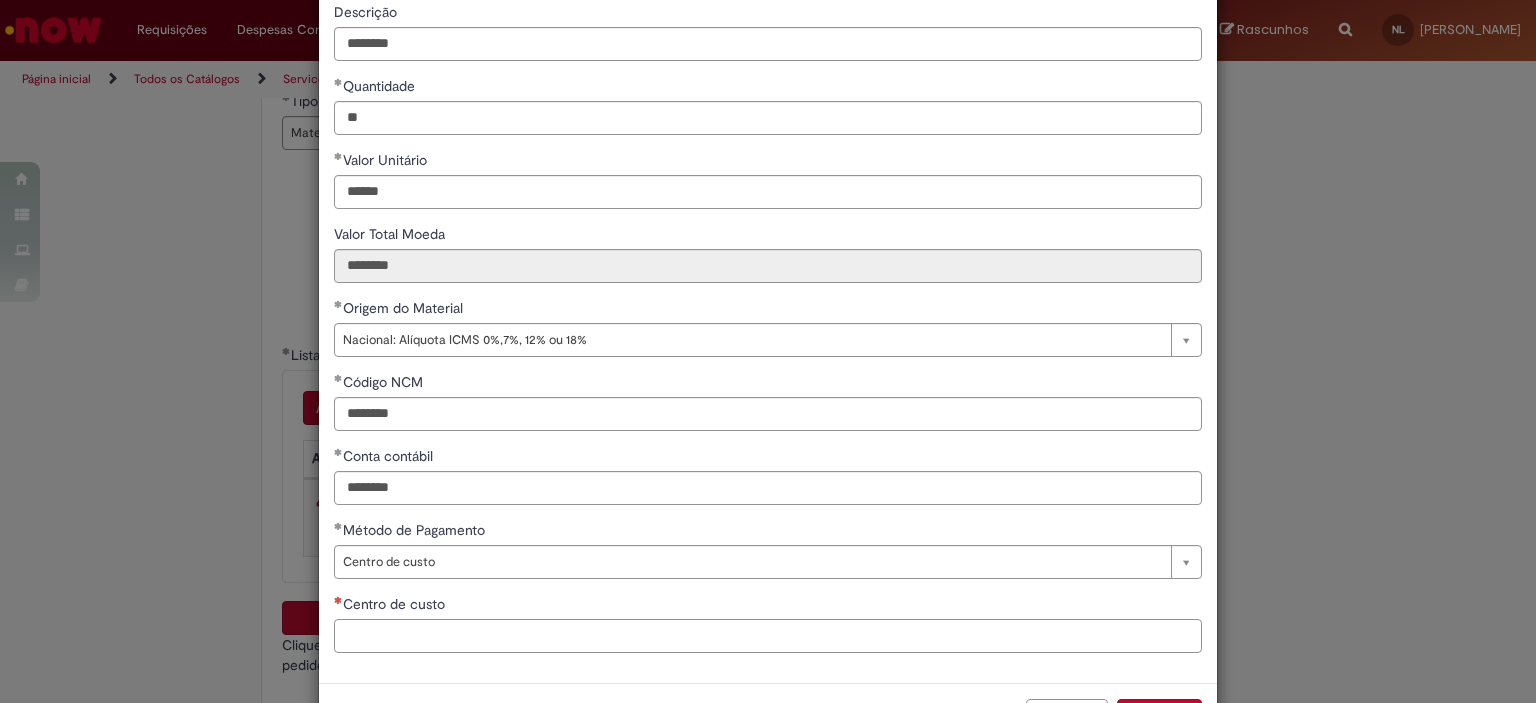 click on "Centro de custo" at bounding box center [768, 636] 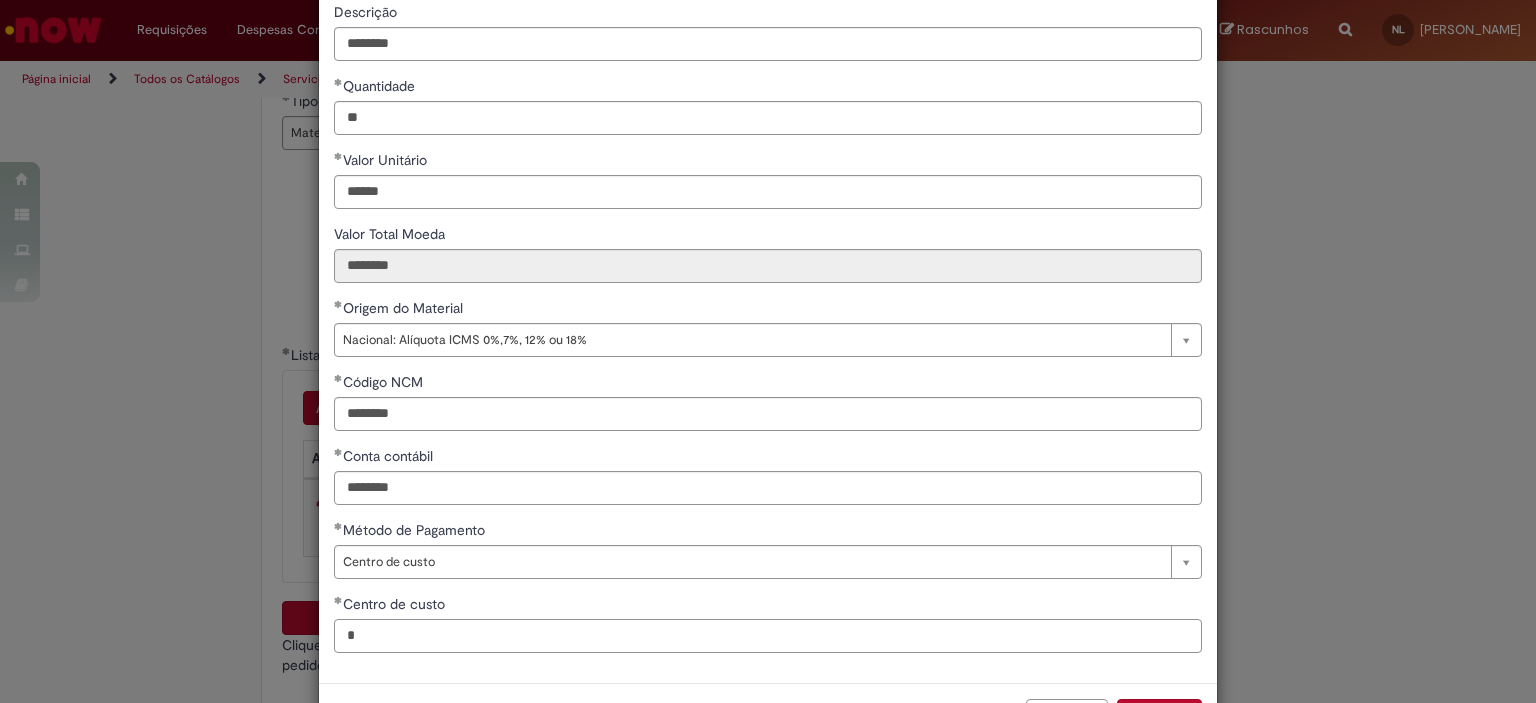 type on "*" 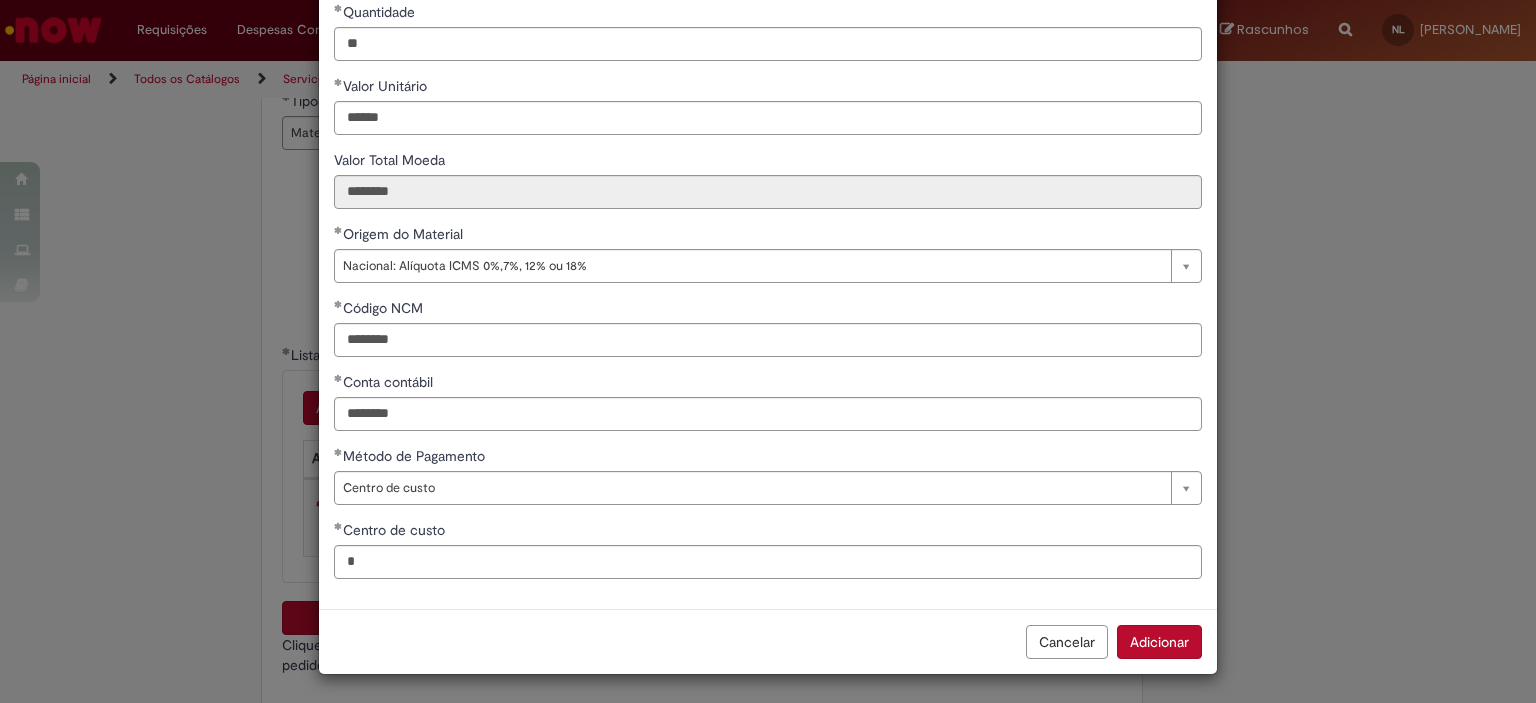 click on "Adicionar" at bounding box center [1159, 642] 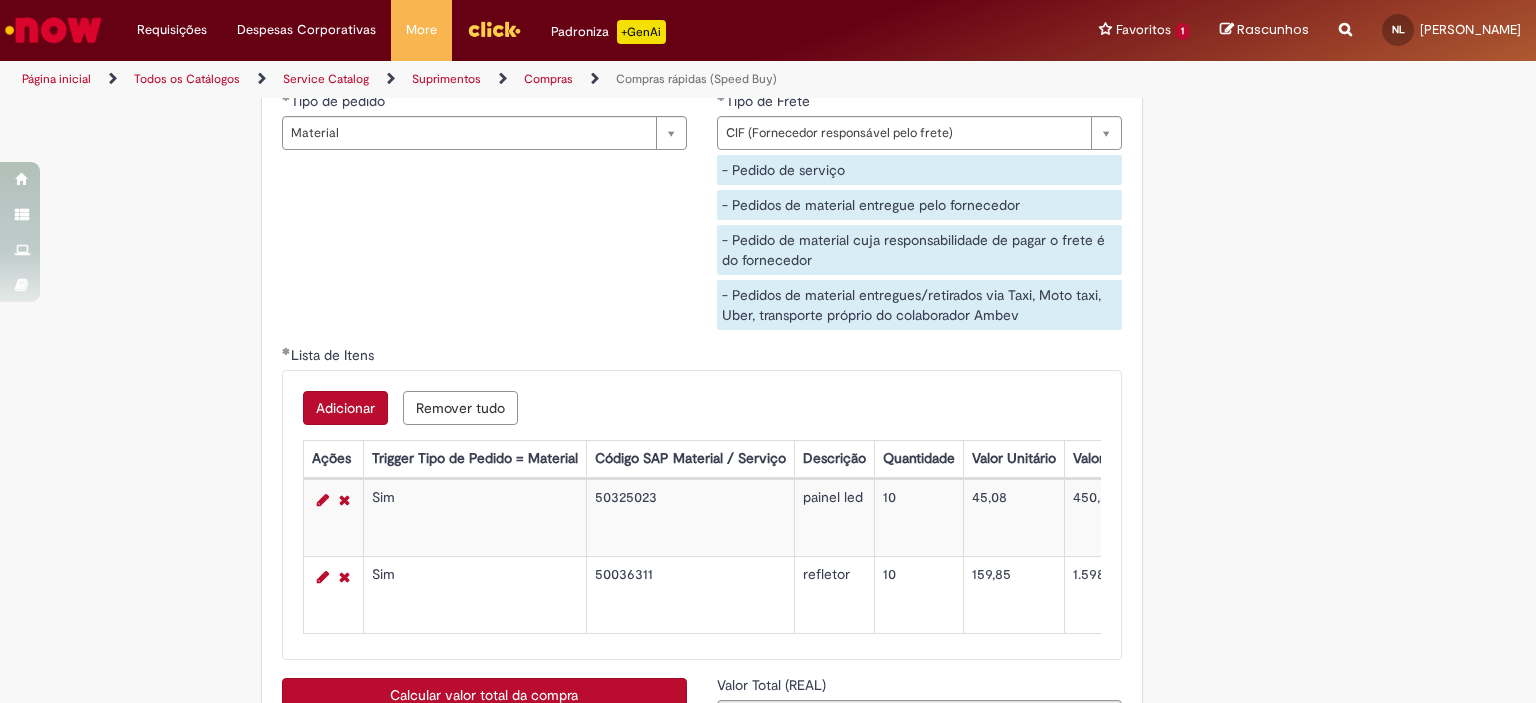 scroll, scrollTop: 3200, scrollLeft: 0, axis: vertical 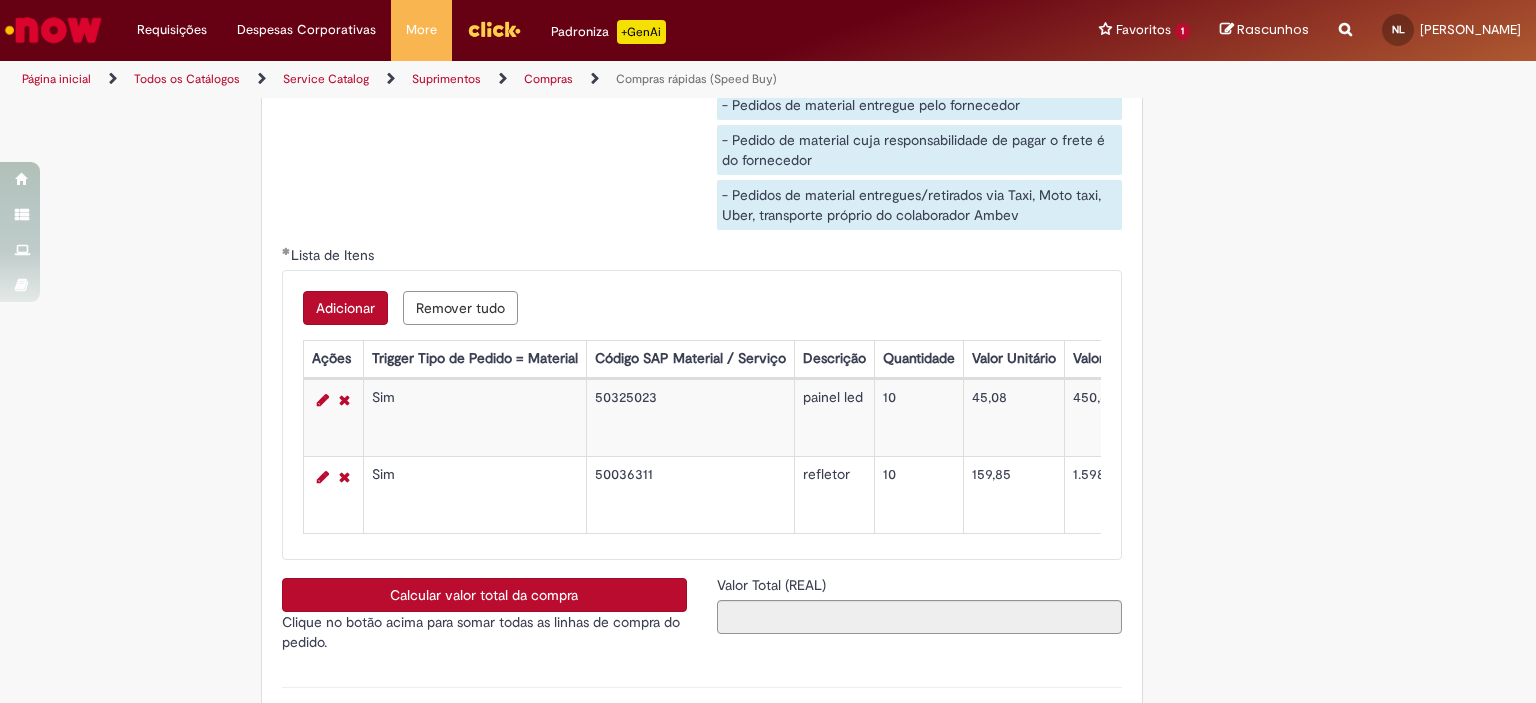 click on "Adicionar" at bounding box center [345, 308] 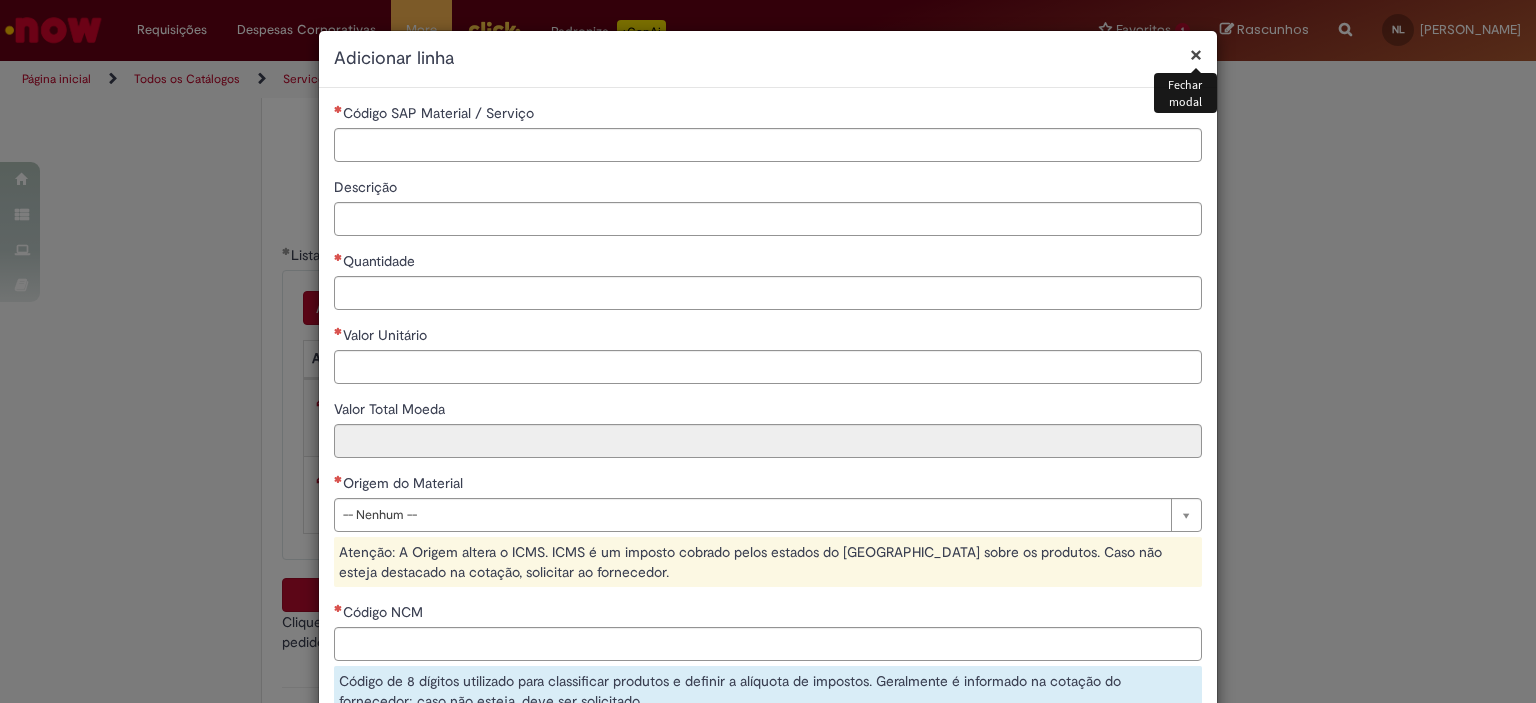 drag, startPoint x: 536, startPoint y: 119, endPoint x: 539, endPoint y: 134, distance: 15.297058 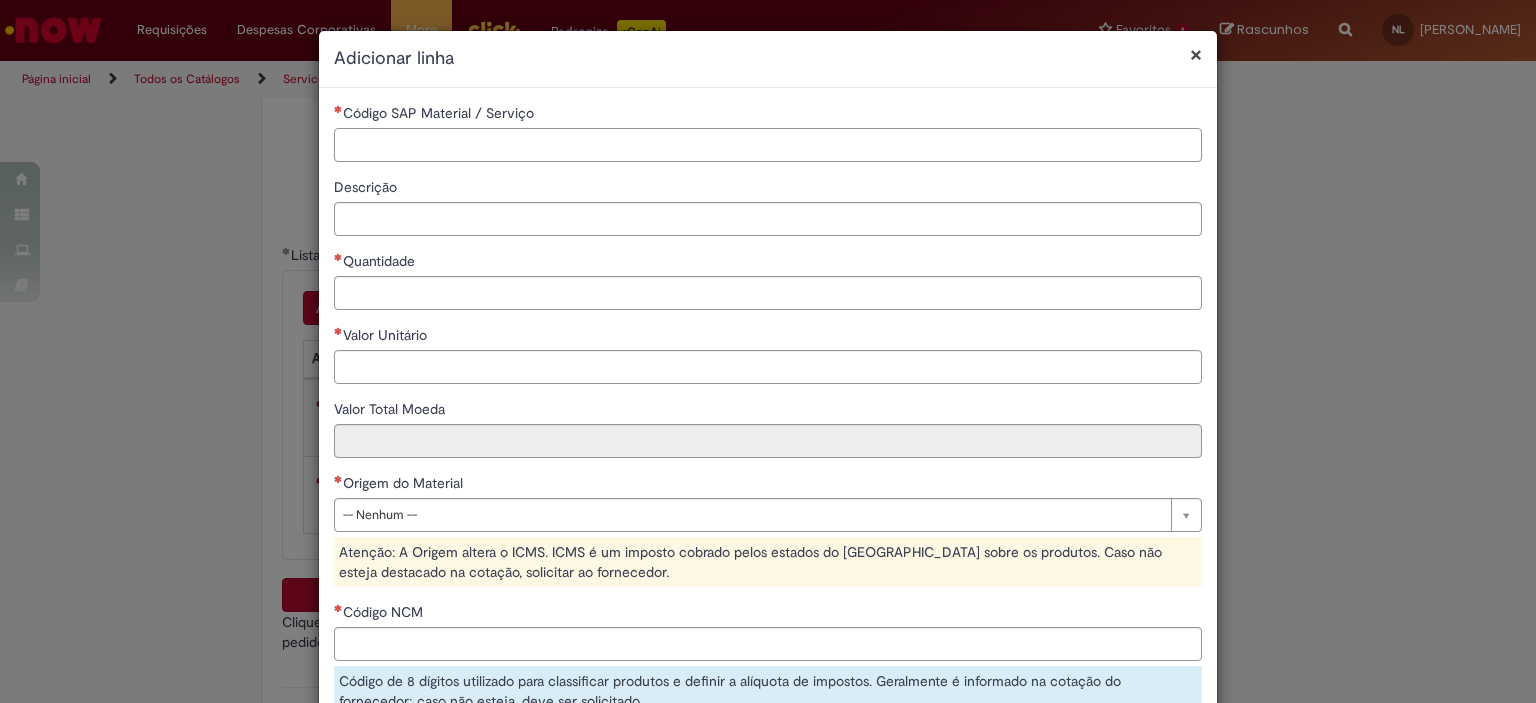 click on "Código SAP Material / Serviço" at bounding box center (768, 145) 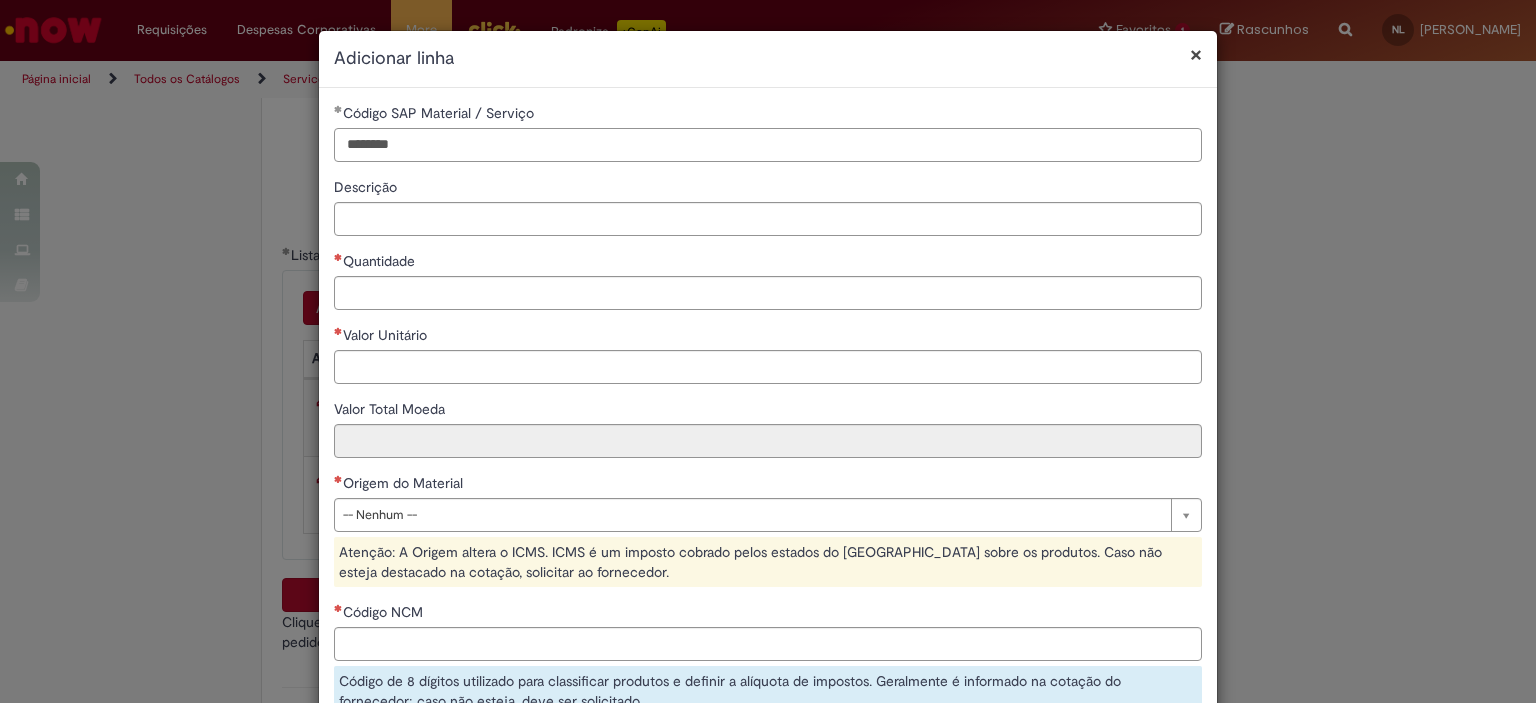 type on "********" 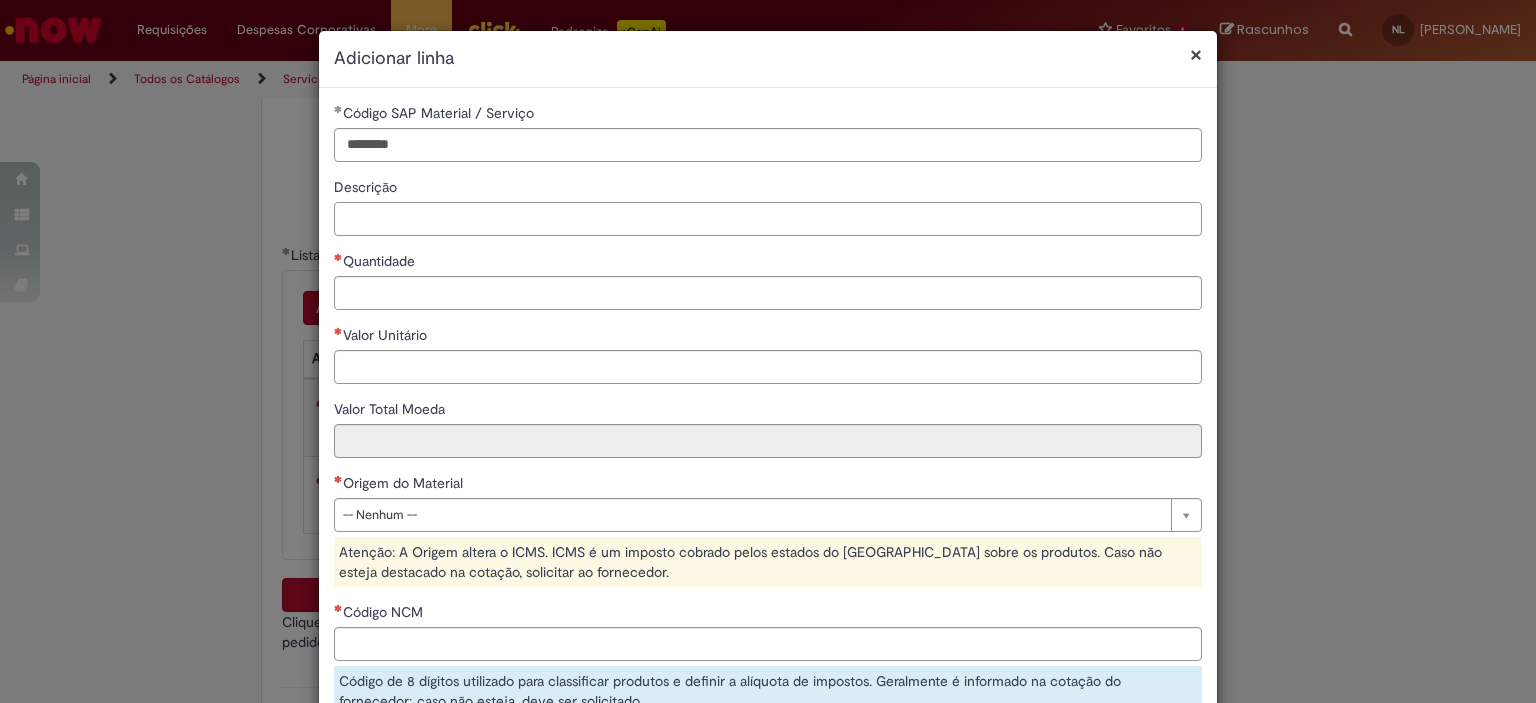click on "Descrição" at bounding box center (768, 219) 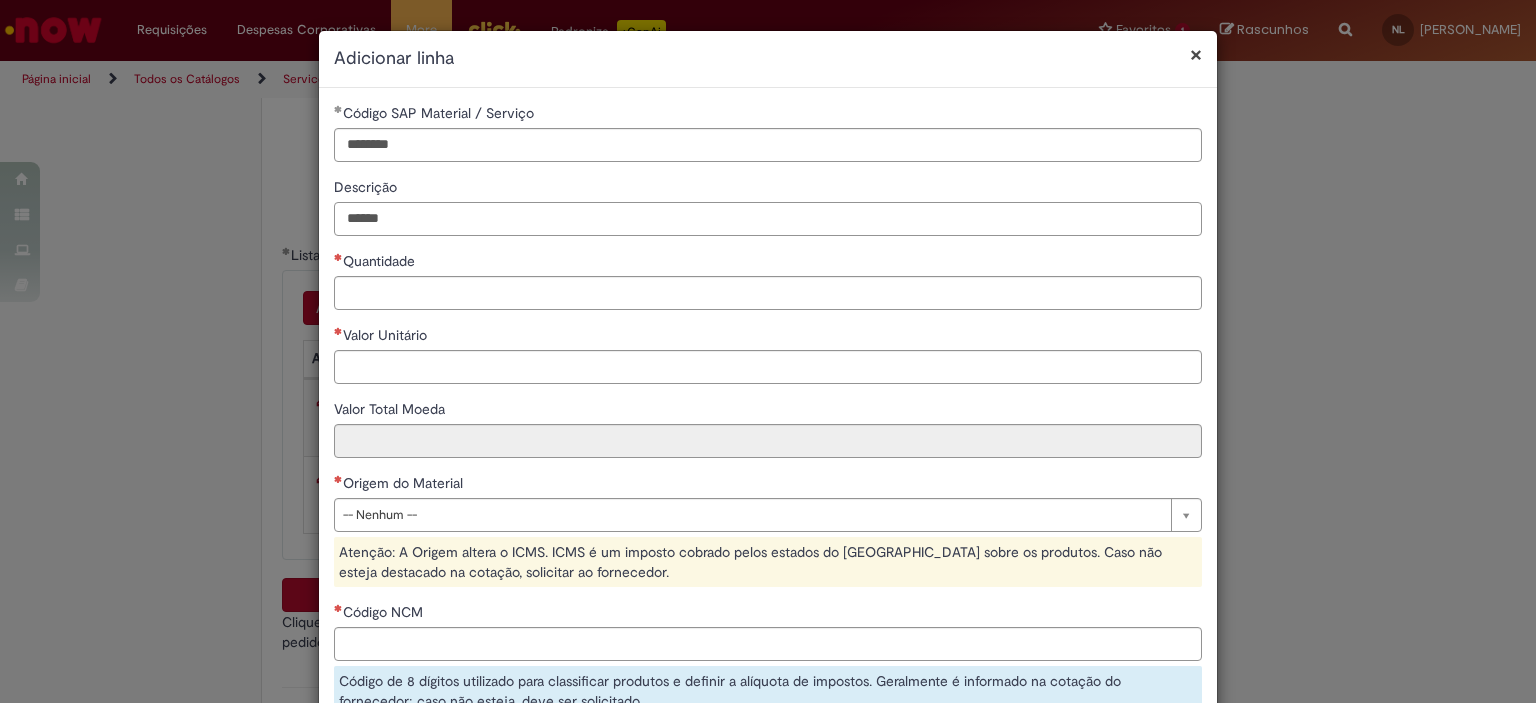 type on "******" 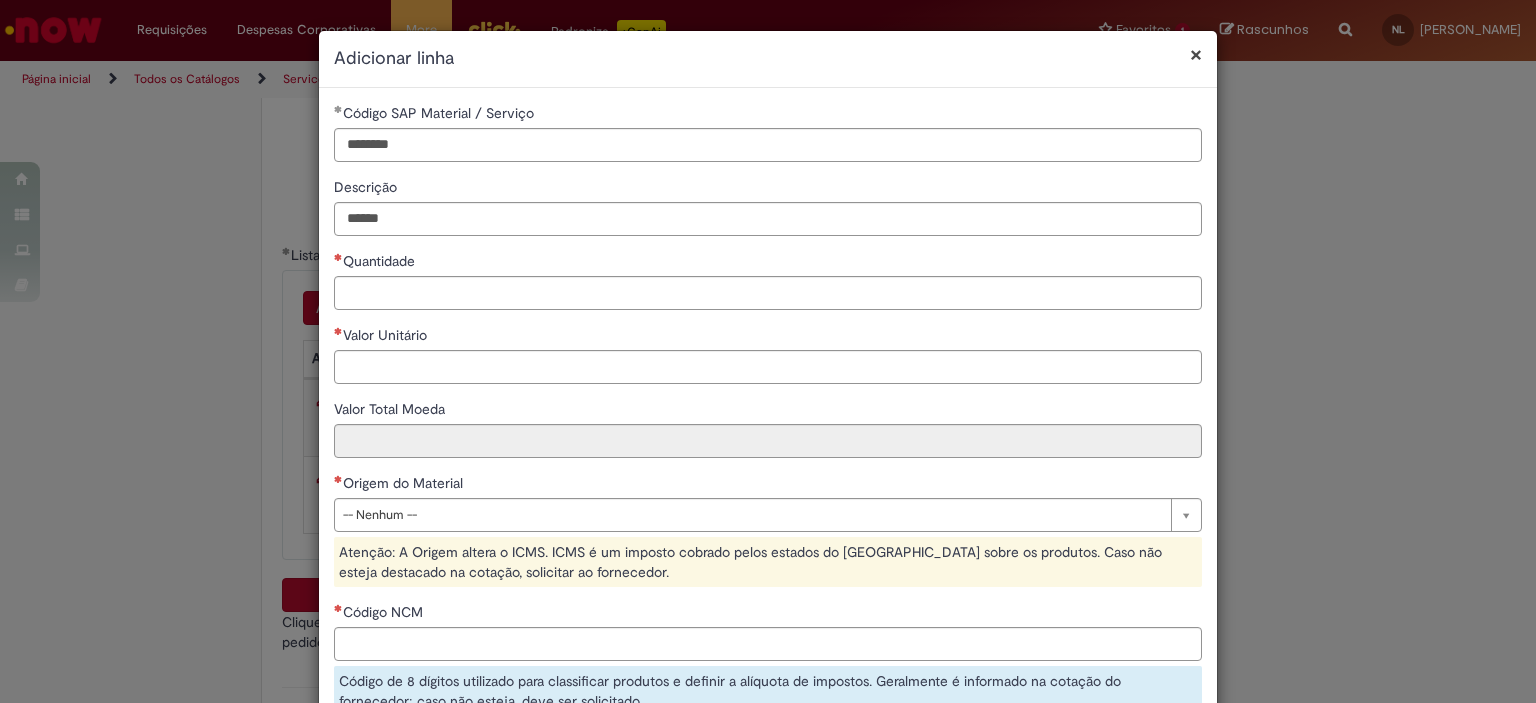 click on "Quantidade" at bounding box center (768, 263) 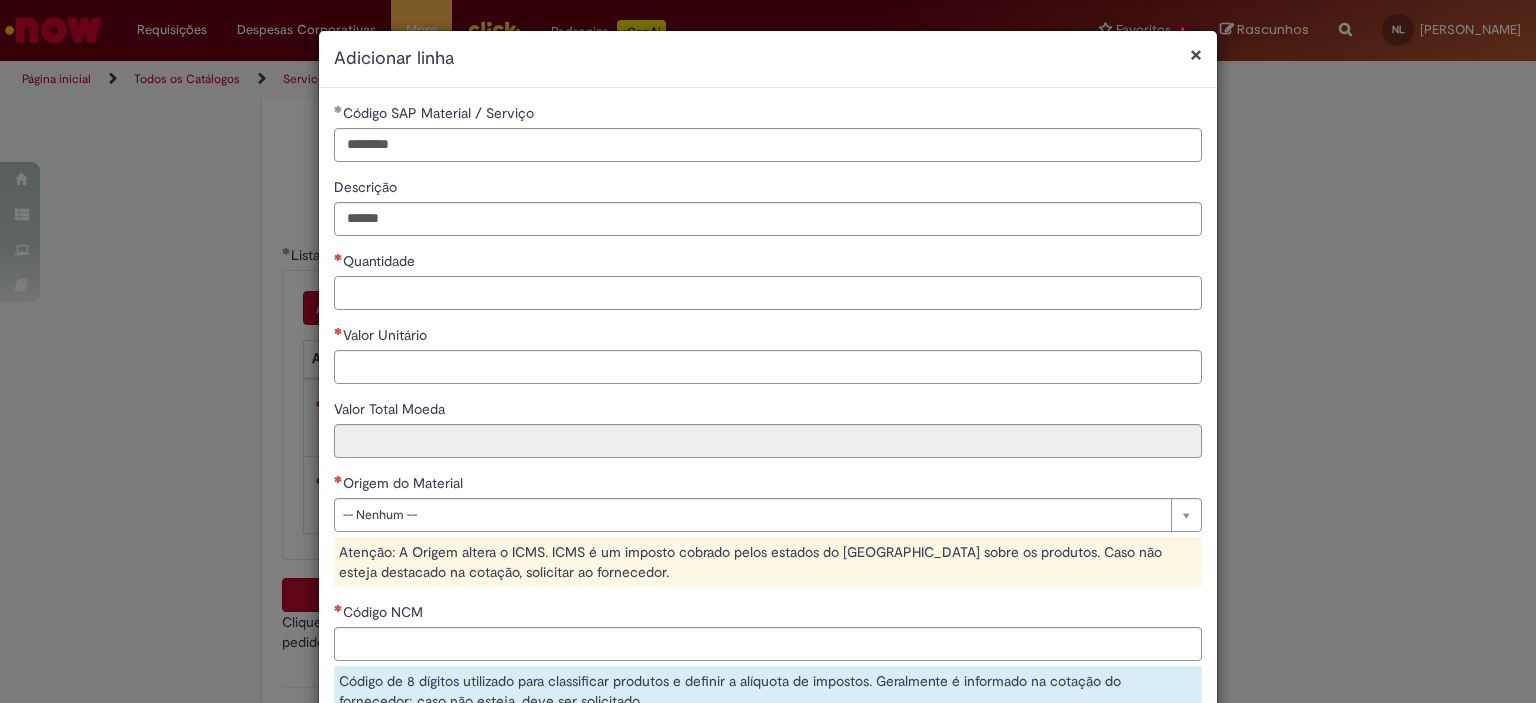 click on "Quantidade" at bounding box center (768, 293) 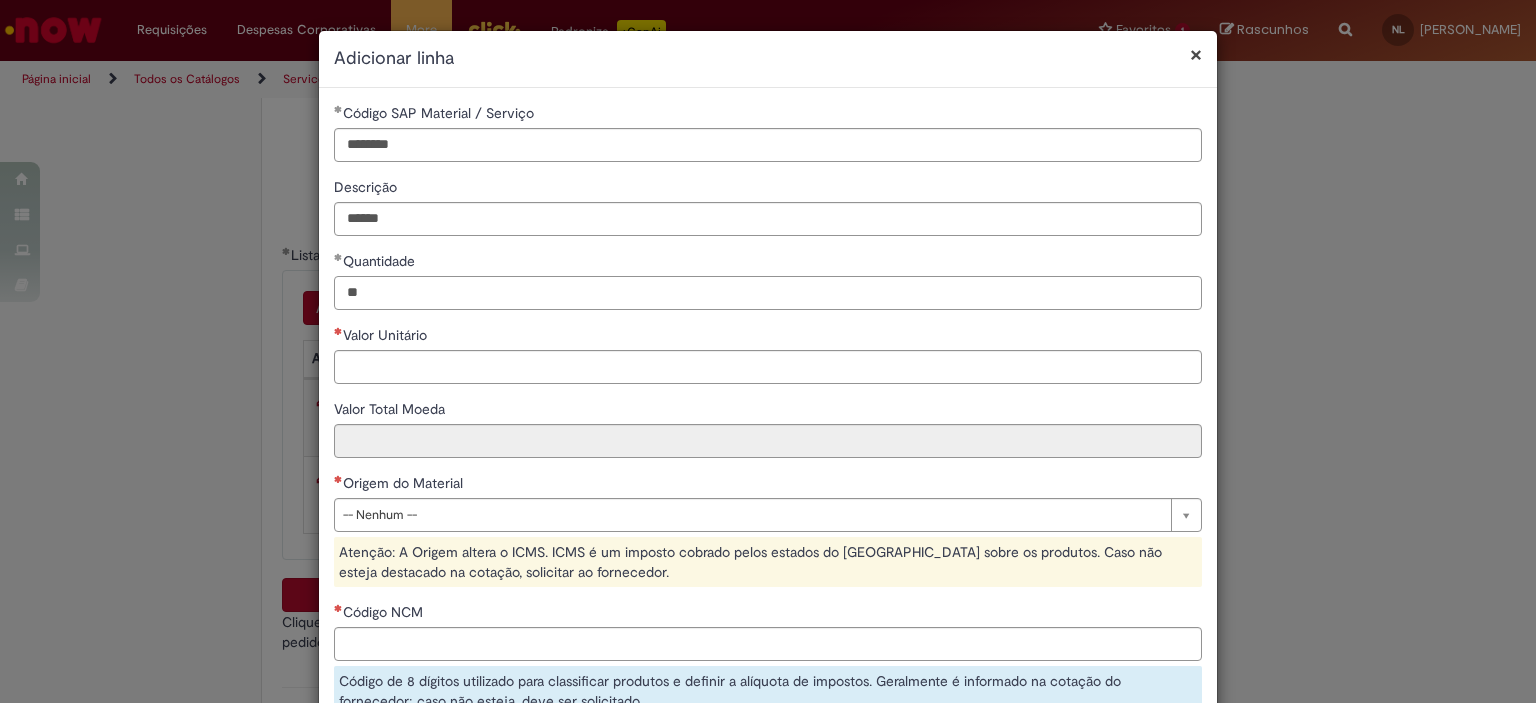 type on "**" 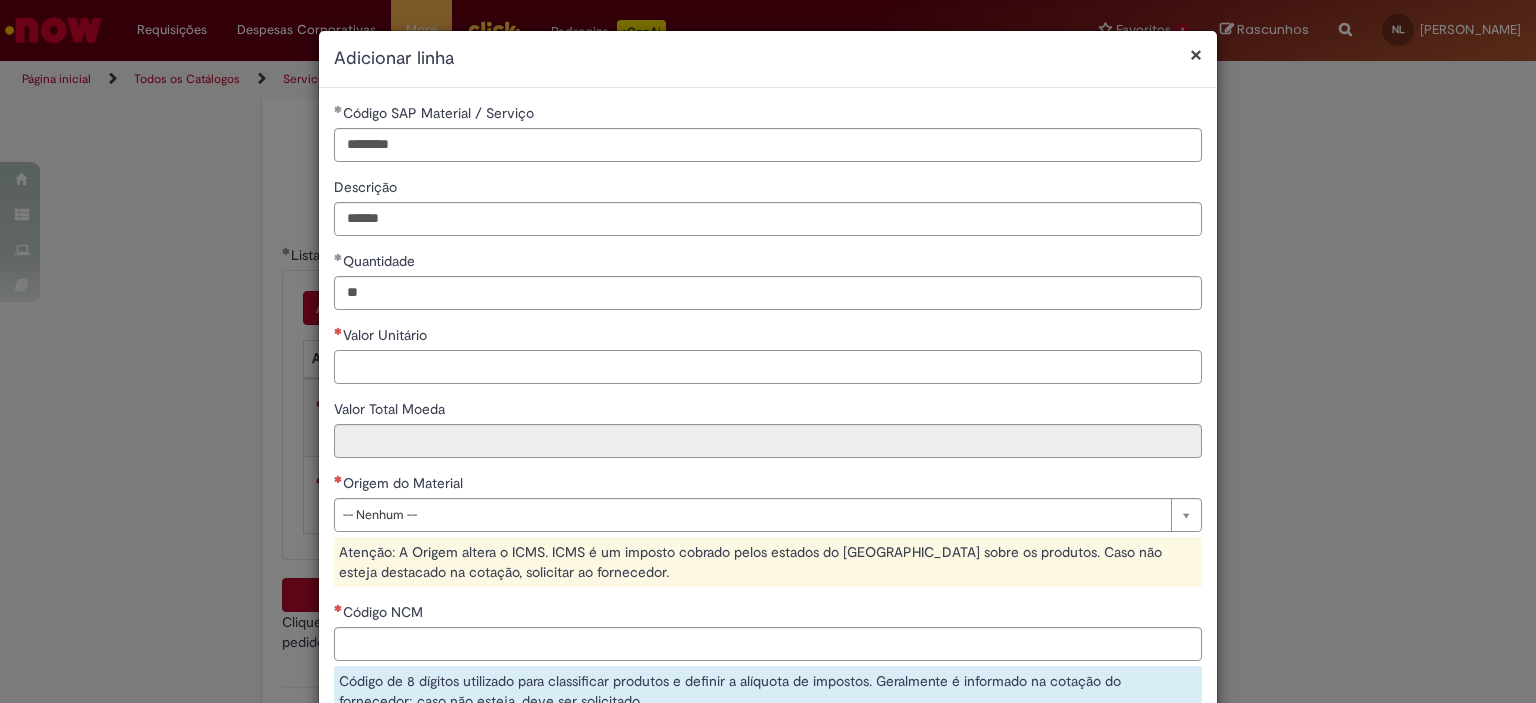 click on "Valor Unitário" at bounding box center (768, 367) 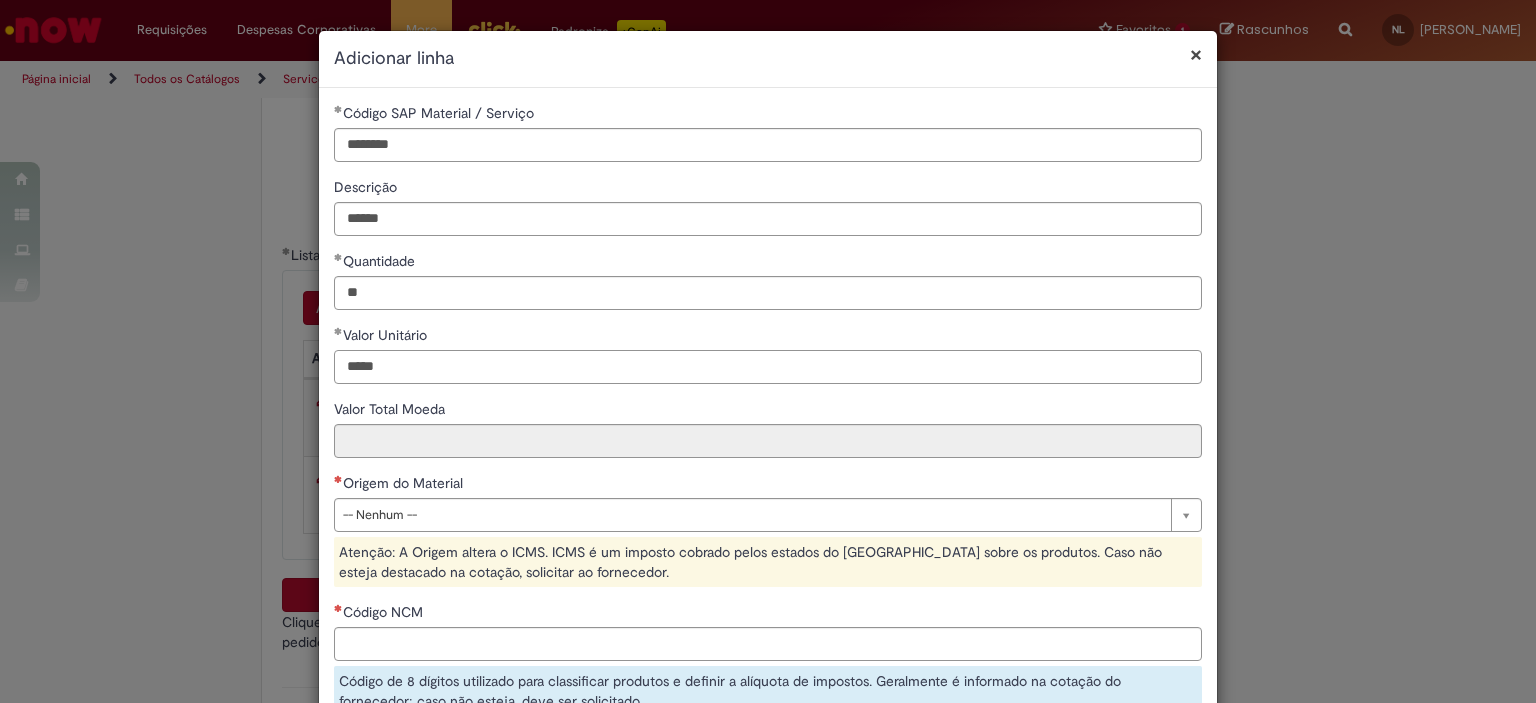 type on "*****" 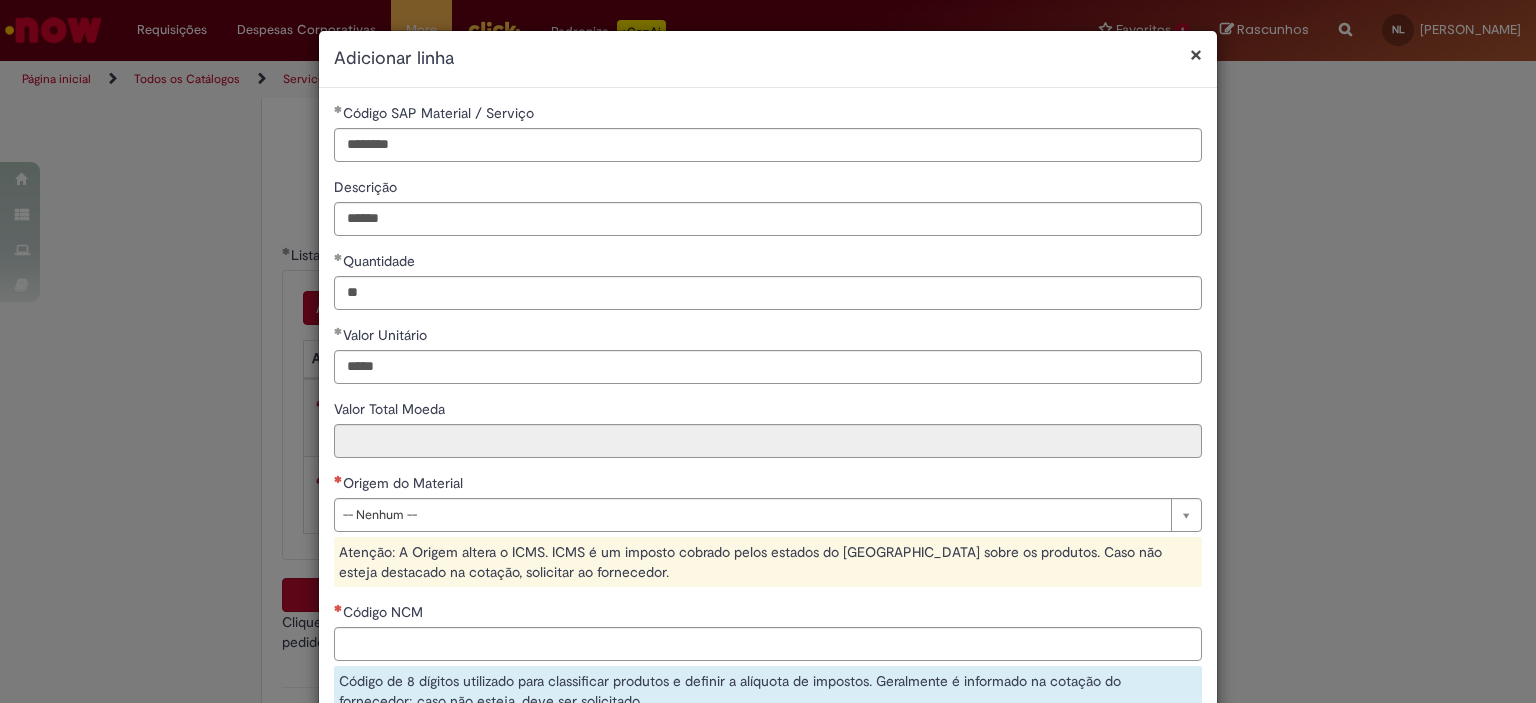 type on "******" 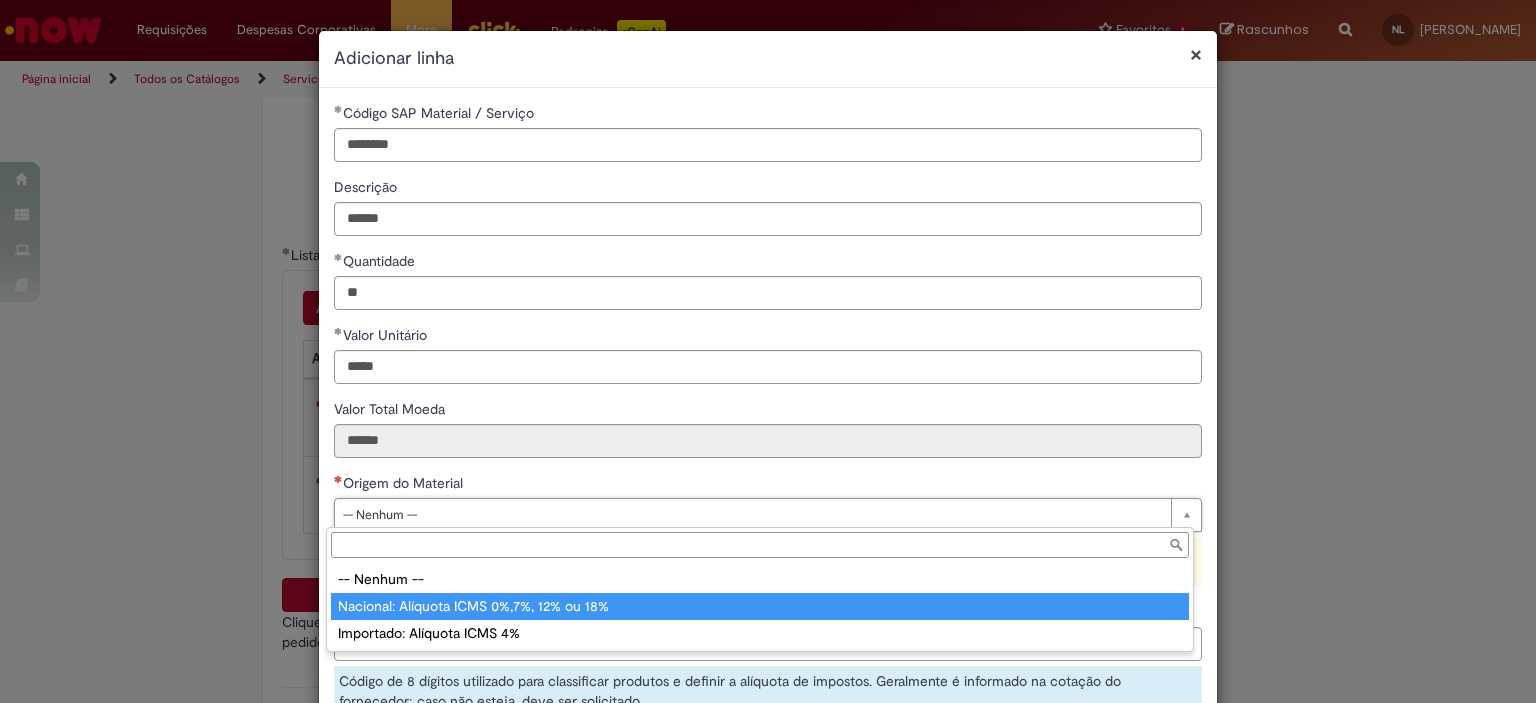 type on "**********" 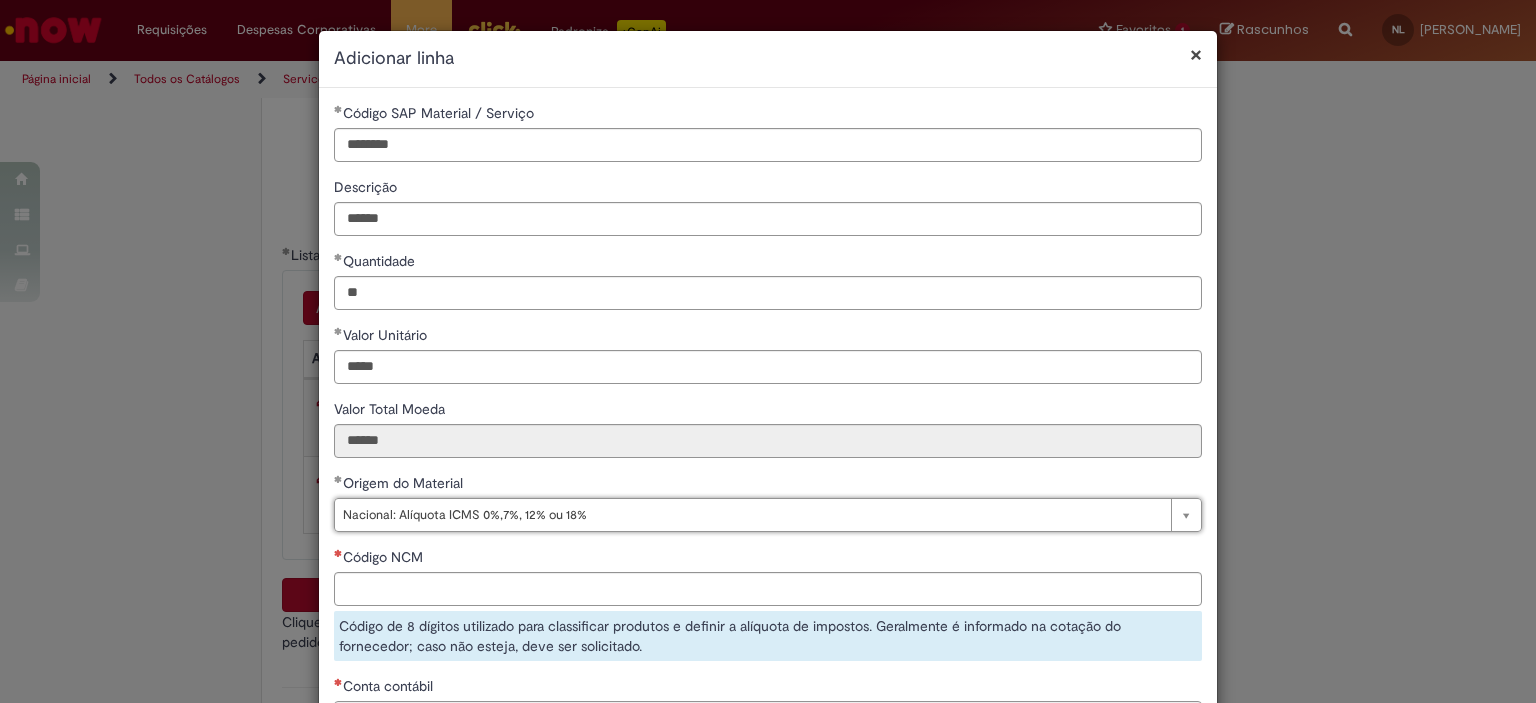 scroll, scrollTop: 200, scrollLeft: 0, axis: vertical 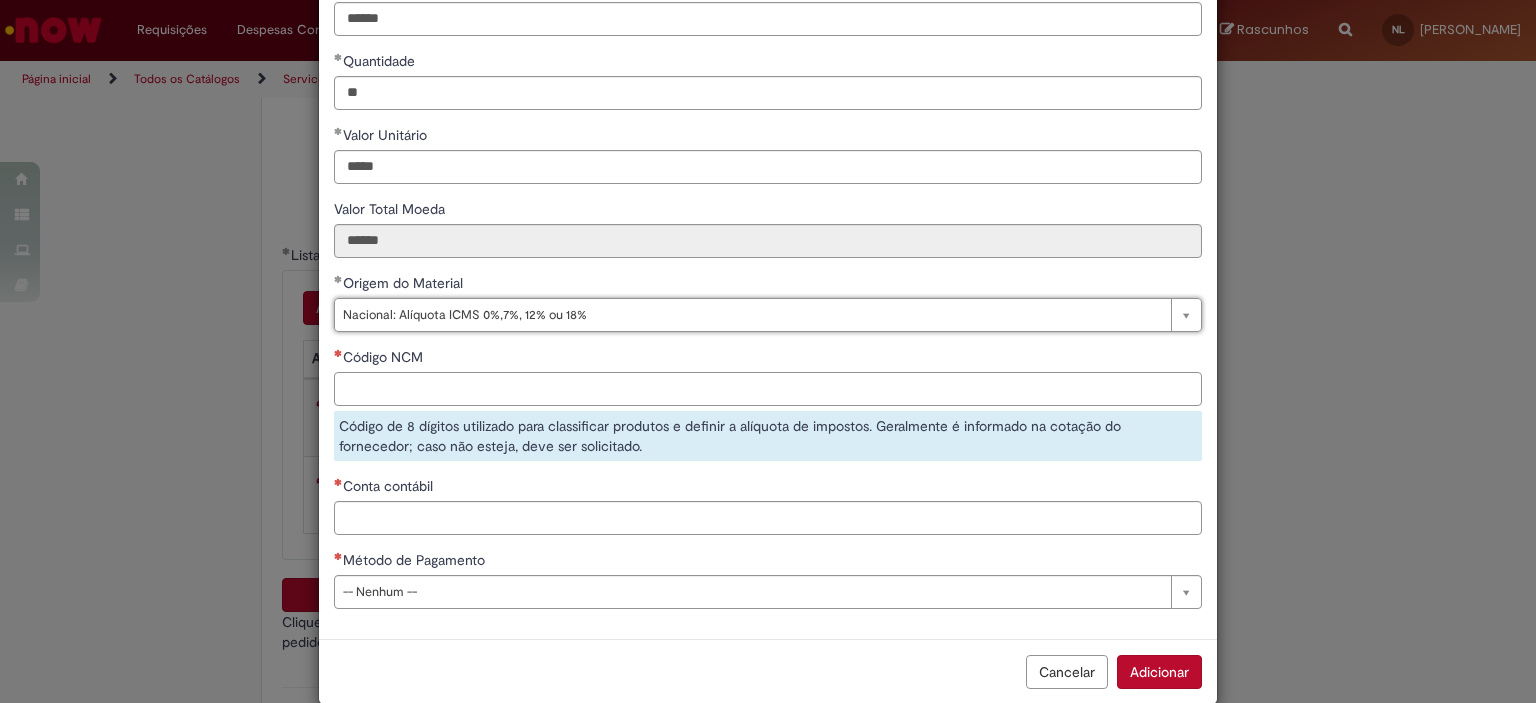 click on "Código NCM" at bounding box center [768, 389] 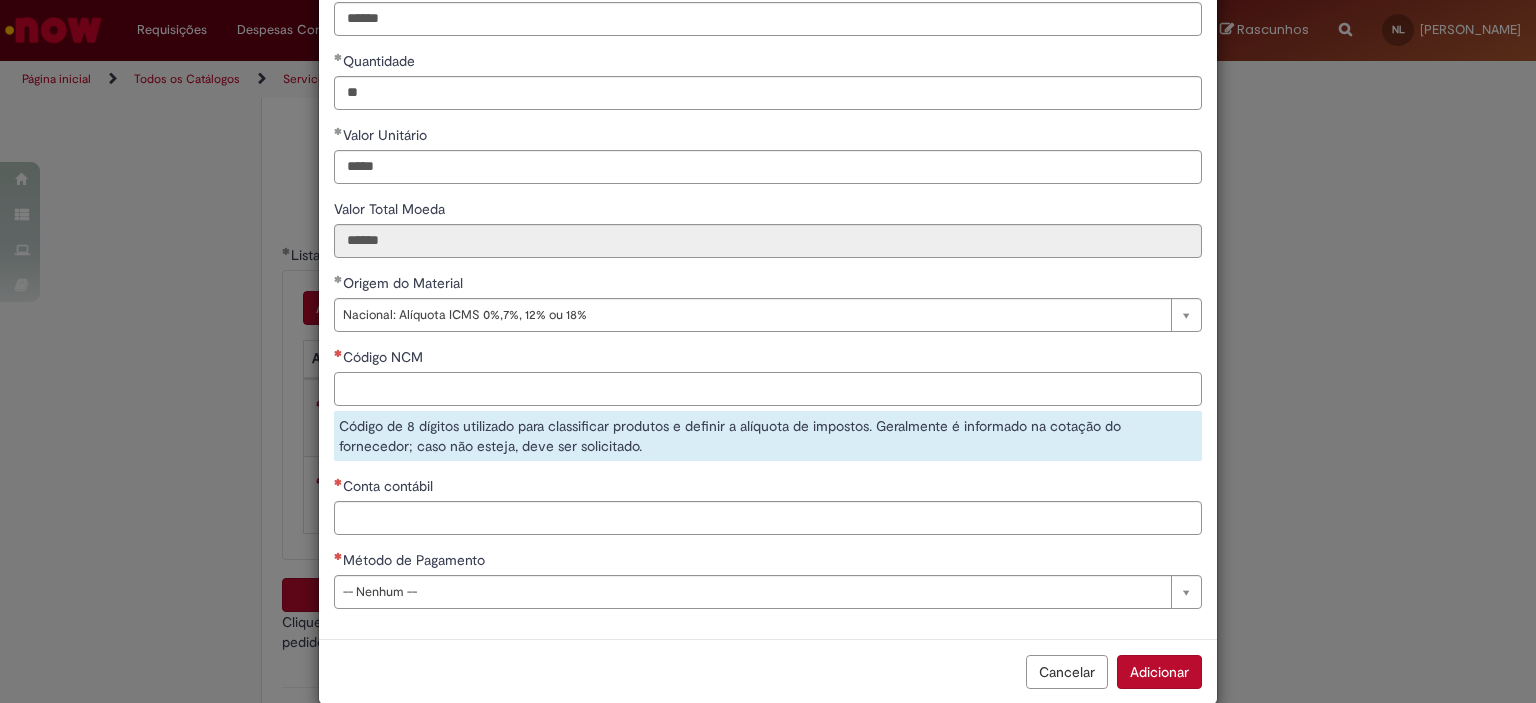 paste on "**********" 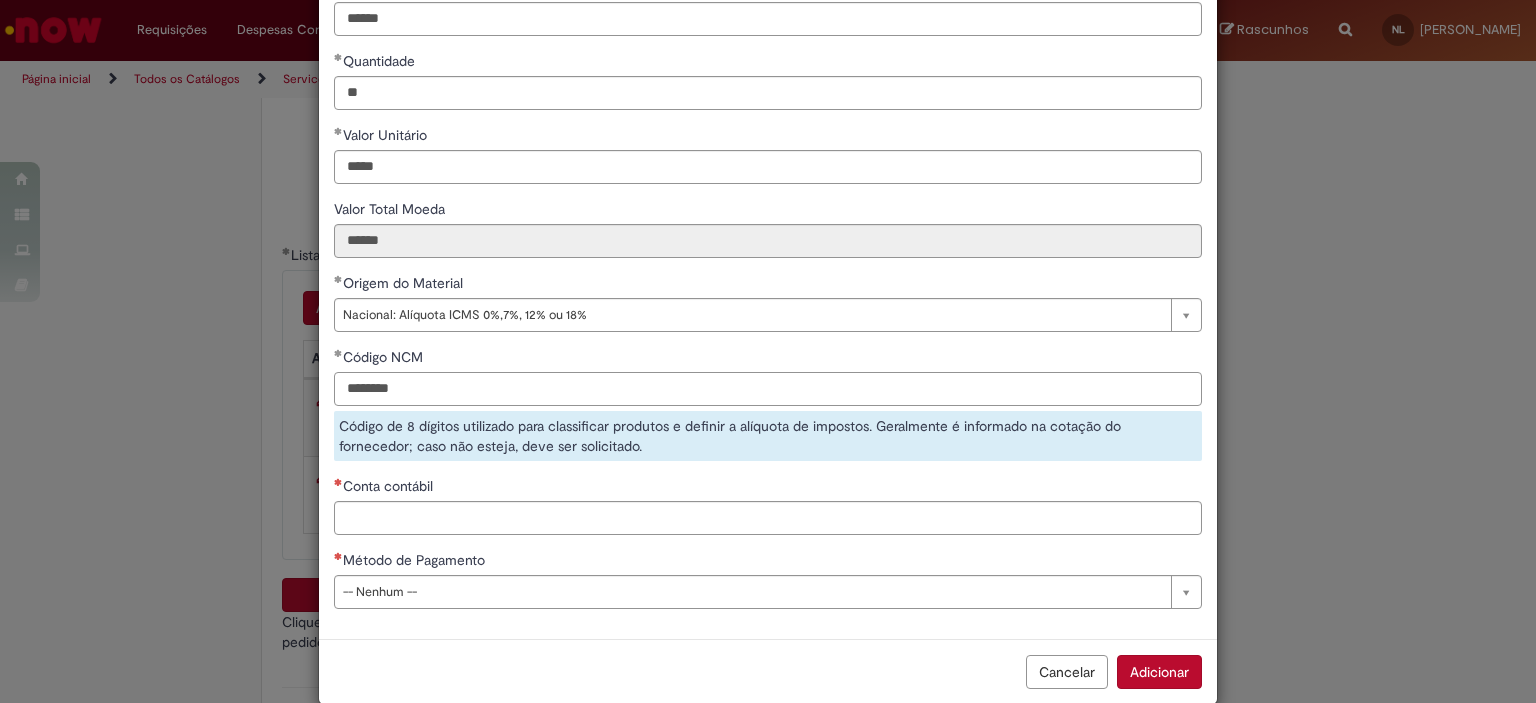 type on "********" 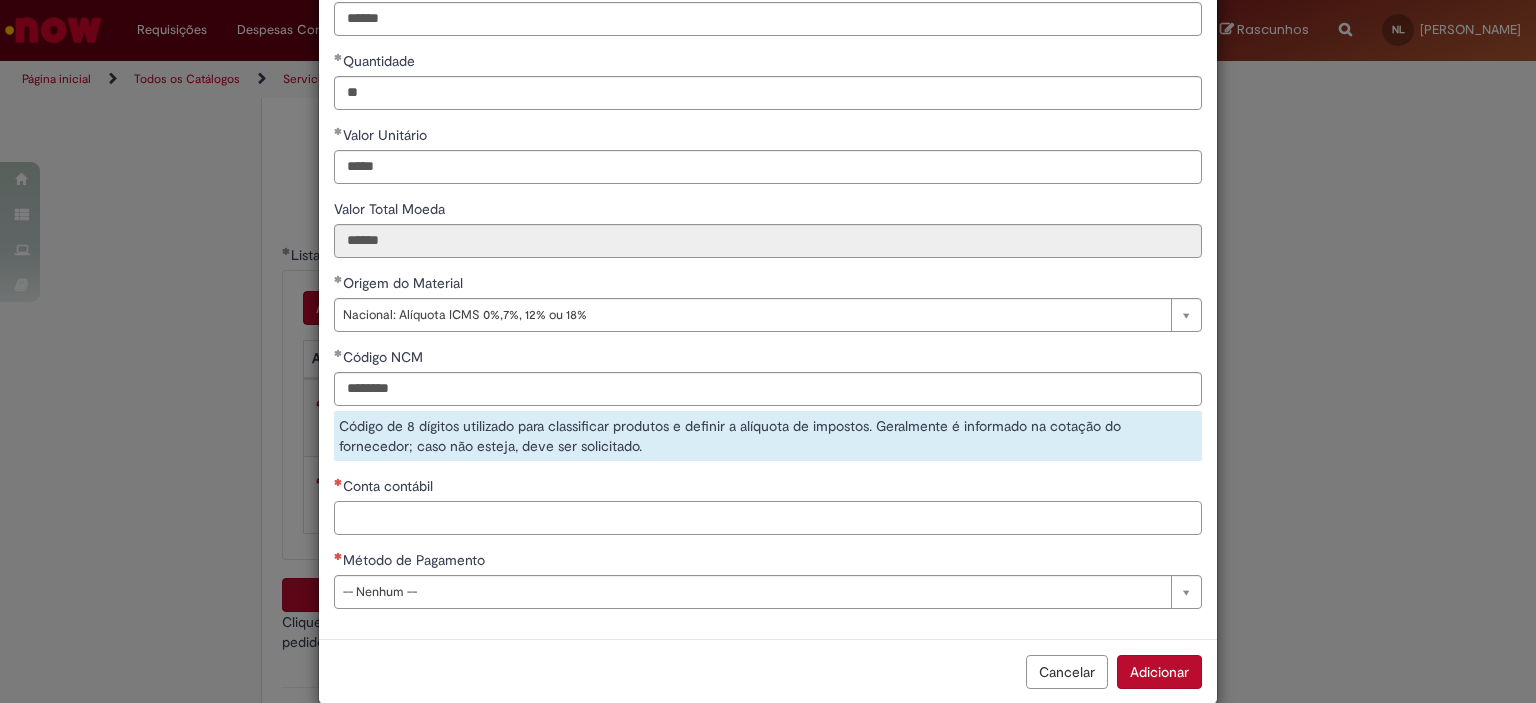 click on "**********" at bounding box center (768, 263) 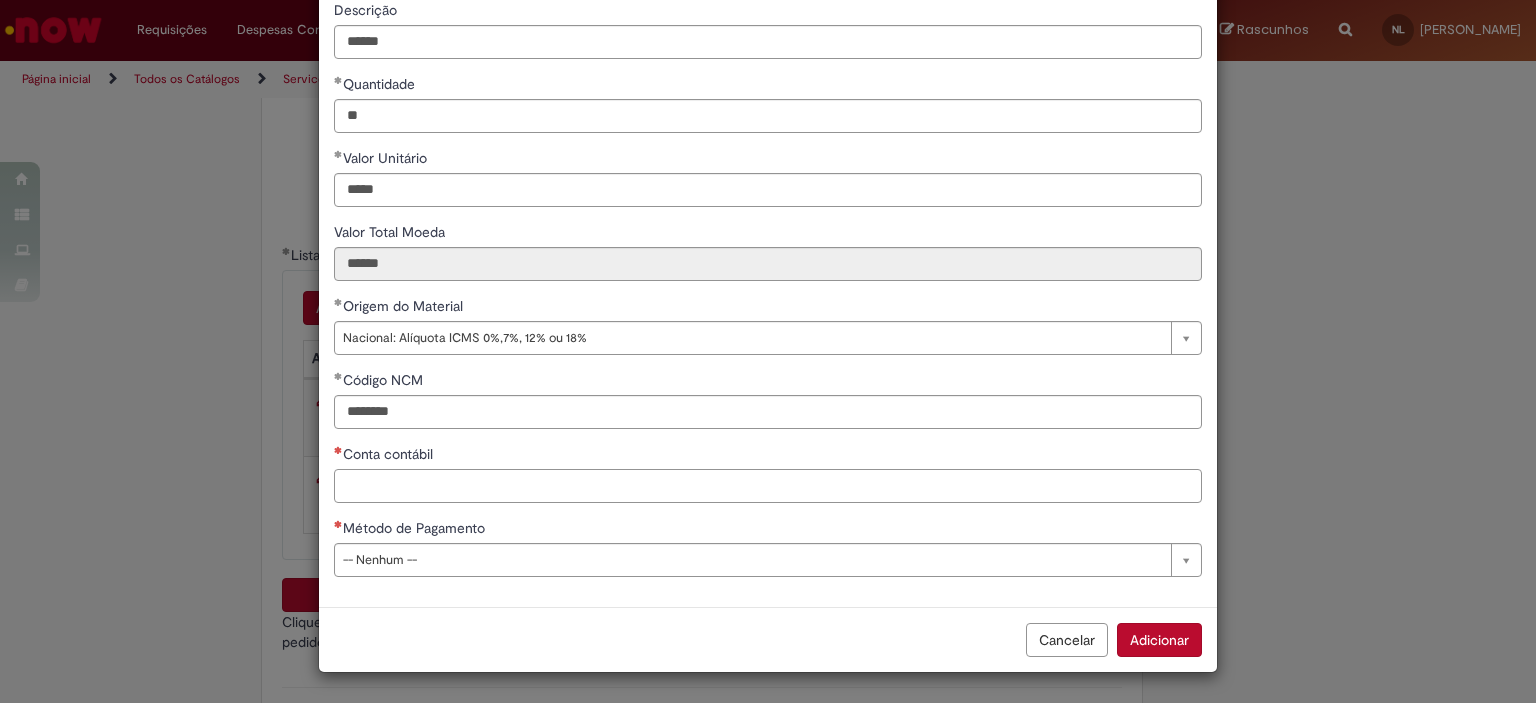 scroll, scrollTop: 175, scrollLeft: 0, axis: vertical 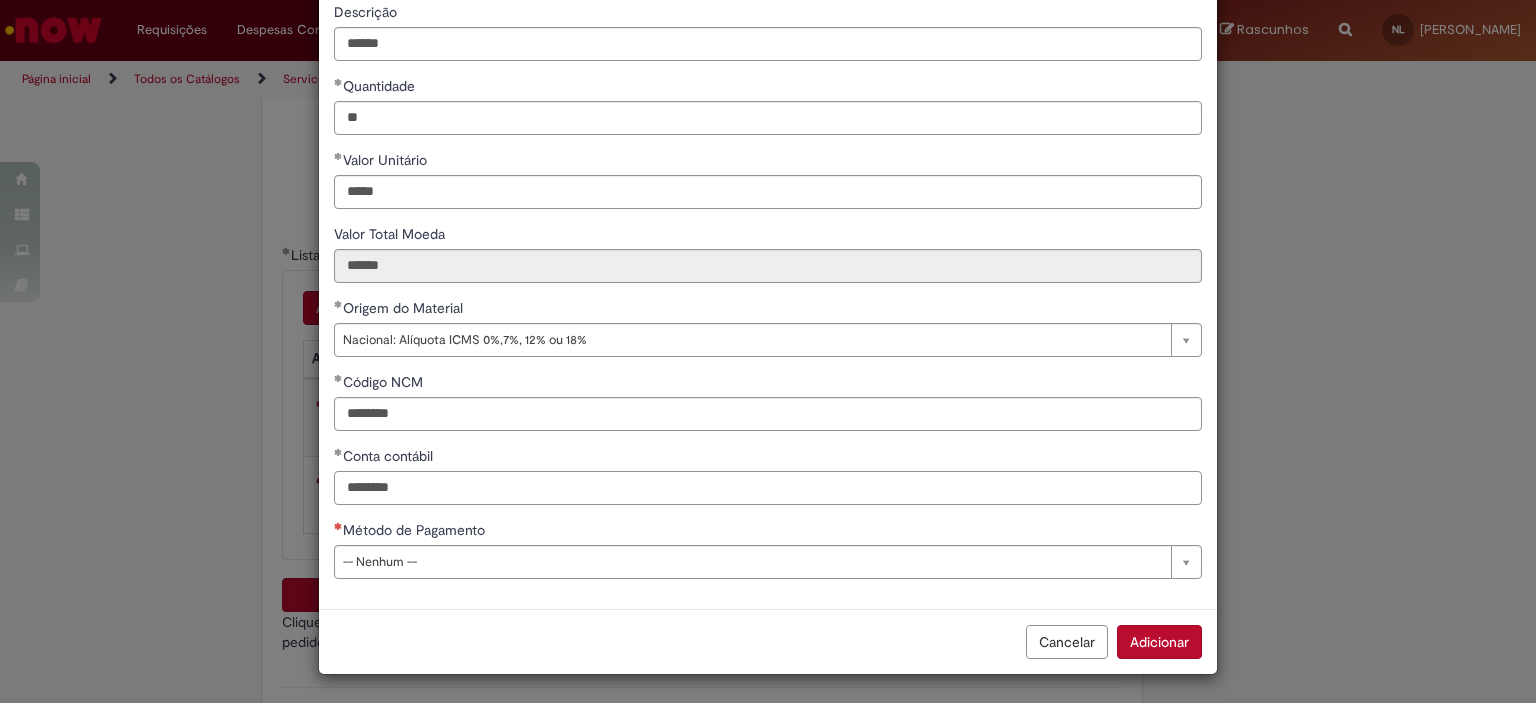 type on "********" 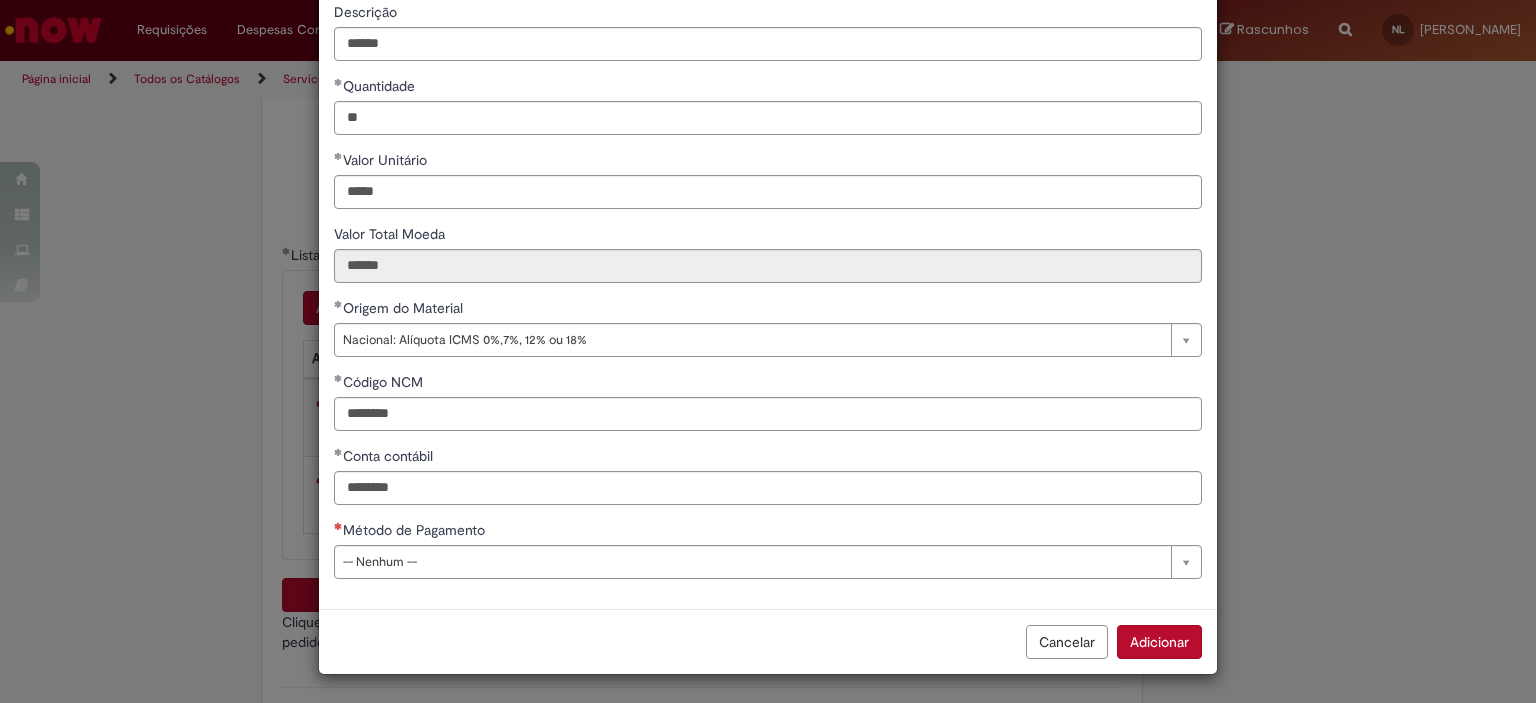 click on "**********" at bounding box center [768, 261] 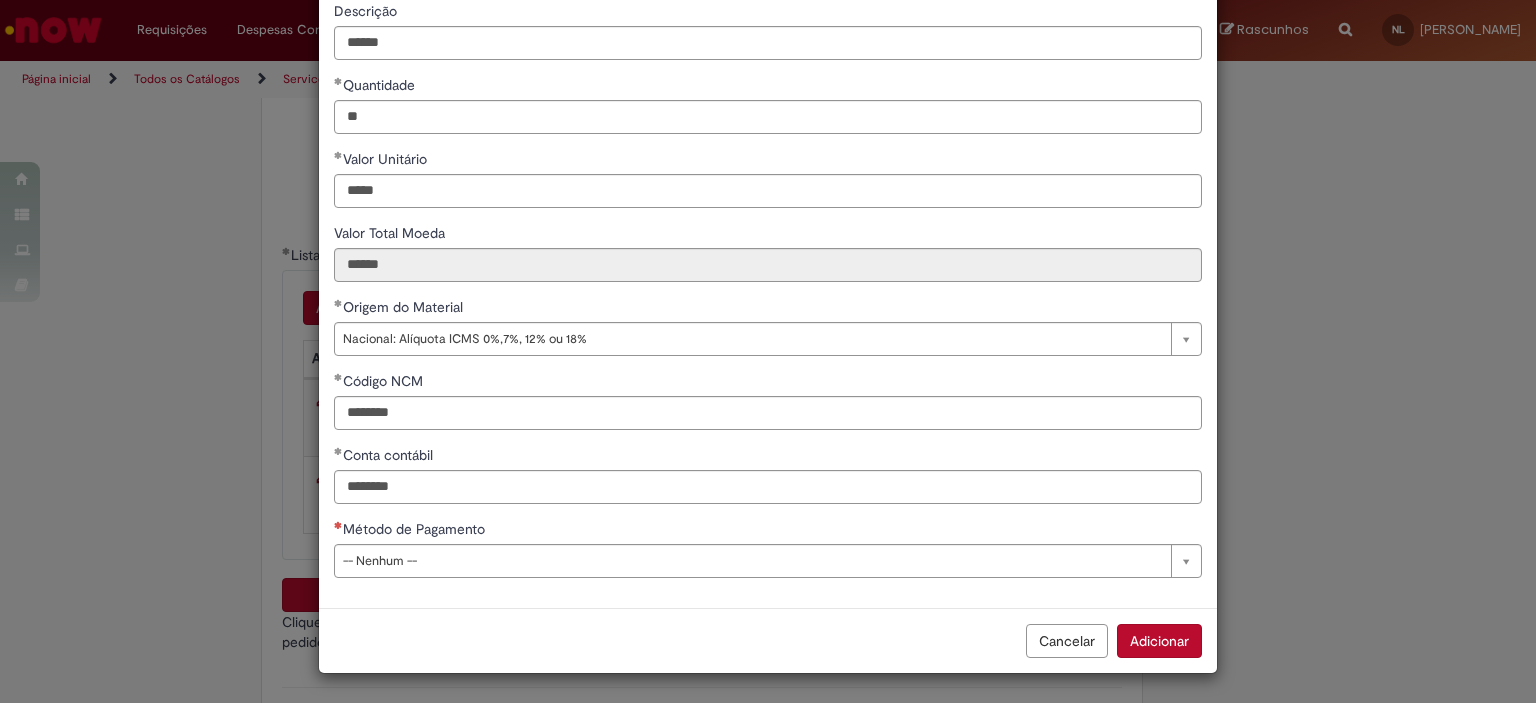 scroll, scrollTop: 175, scrollLeft: 0, axis: vertical 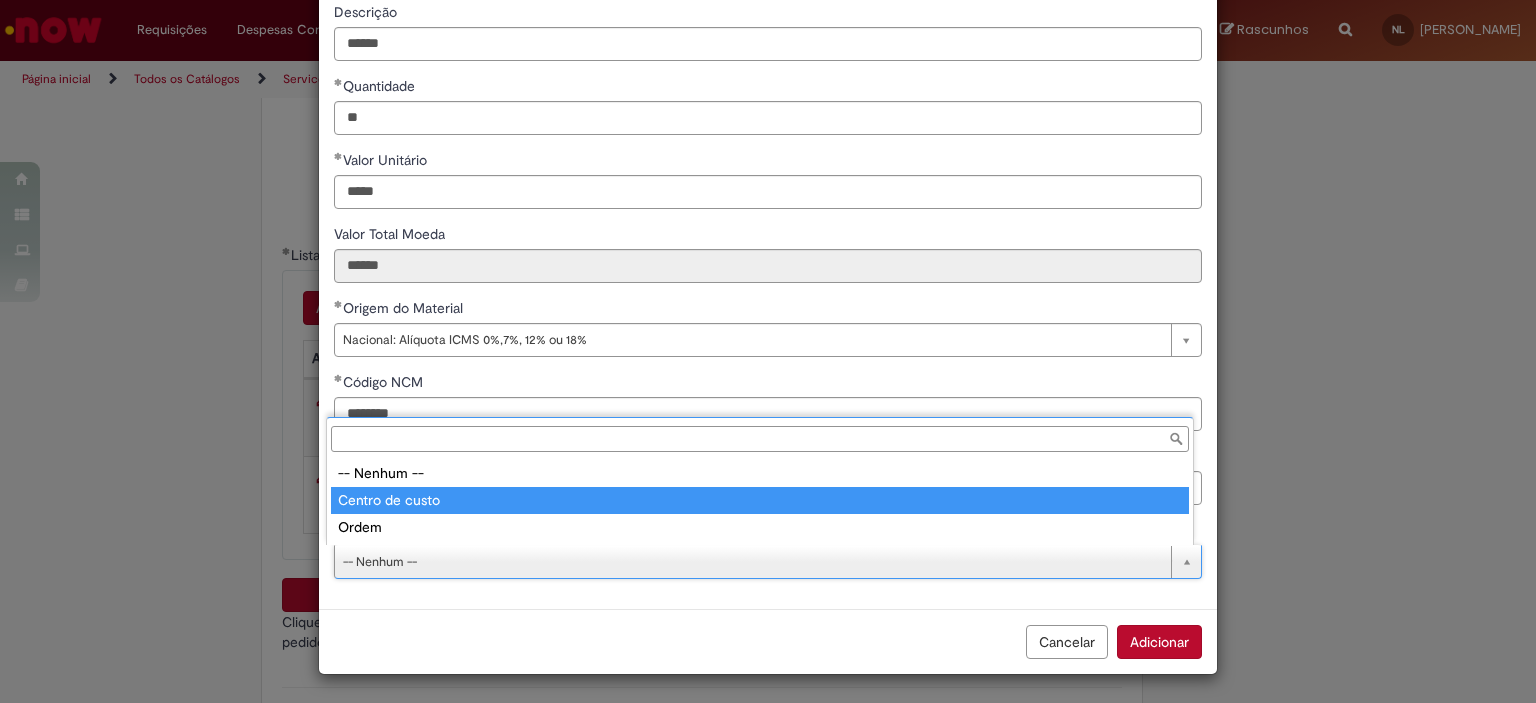 type on "**********" 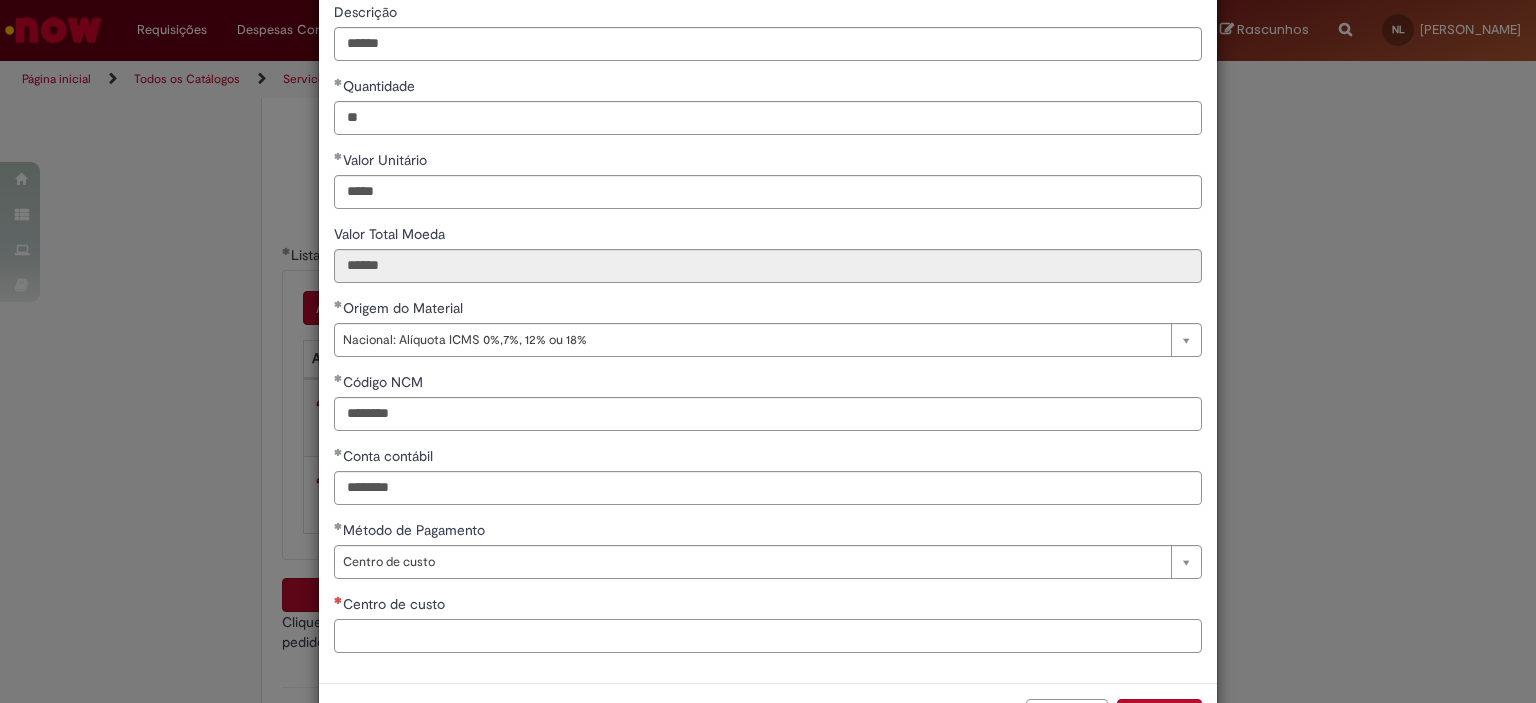 click on "Centro de custo" at bounding box center (768, 636) 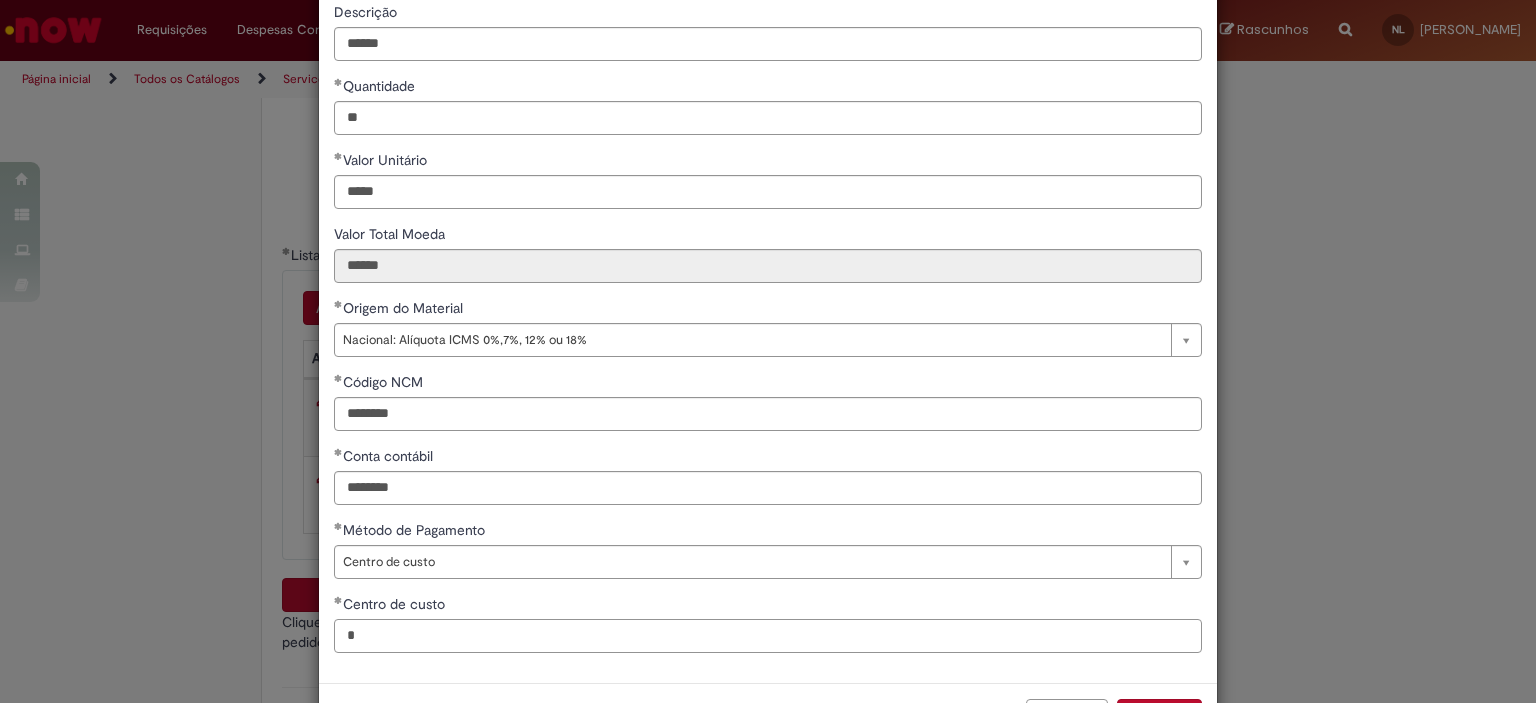 scroll, scrollTop: 249, scrollLeft: 0, axis: vertical 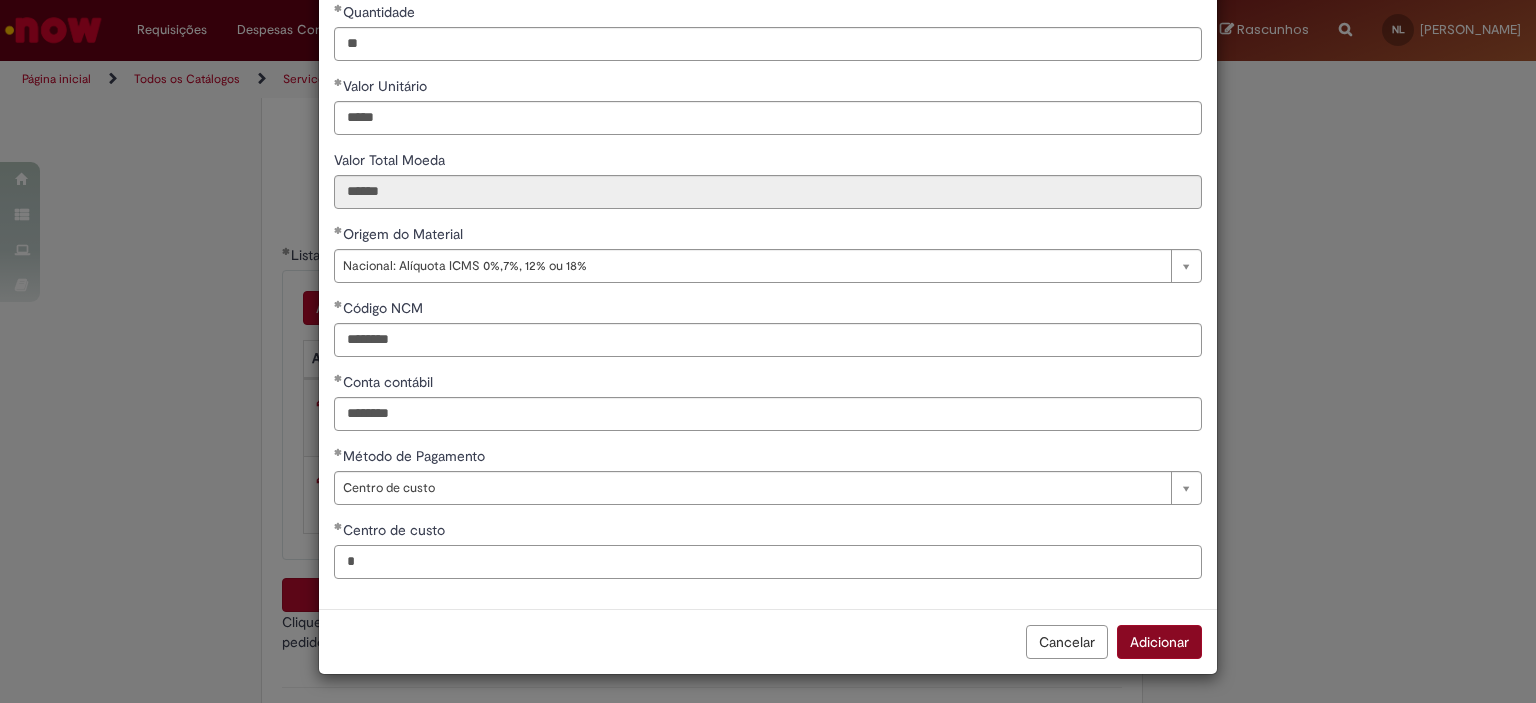 type on "*" 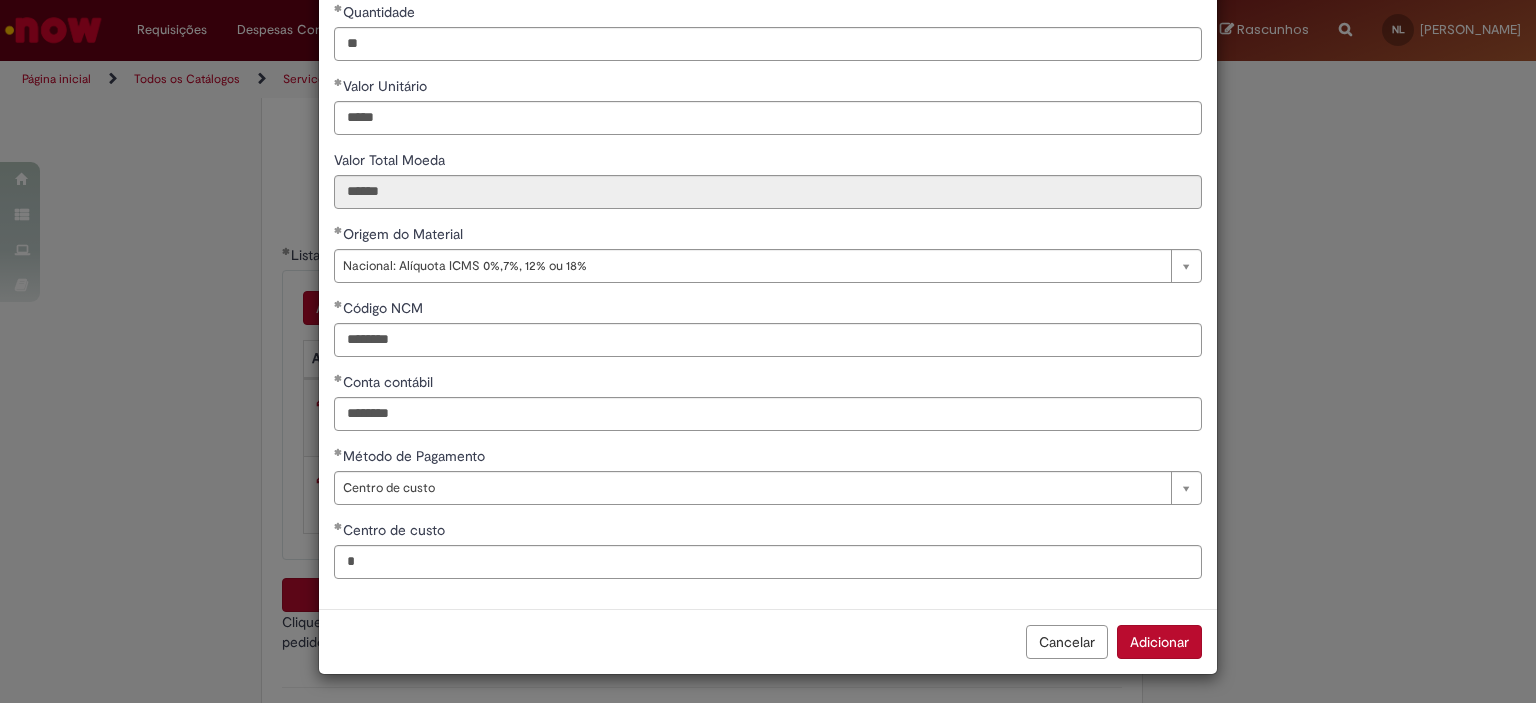 click on "Adicionar" at bounding box center [1159, 642] 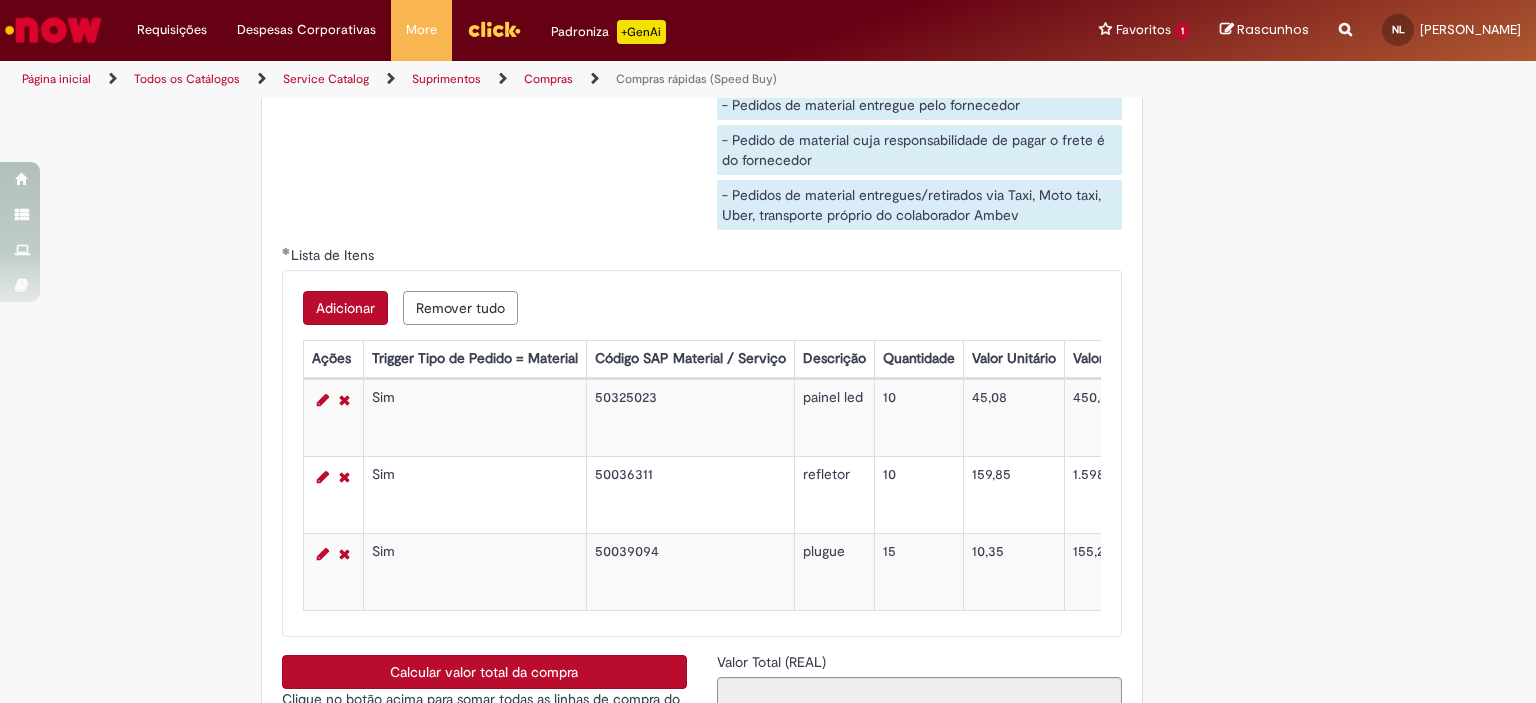 click on "Adicionar" at bounding box center [345, 308] 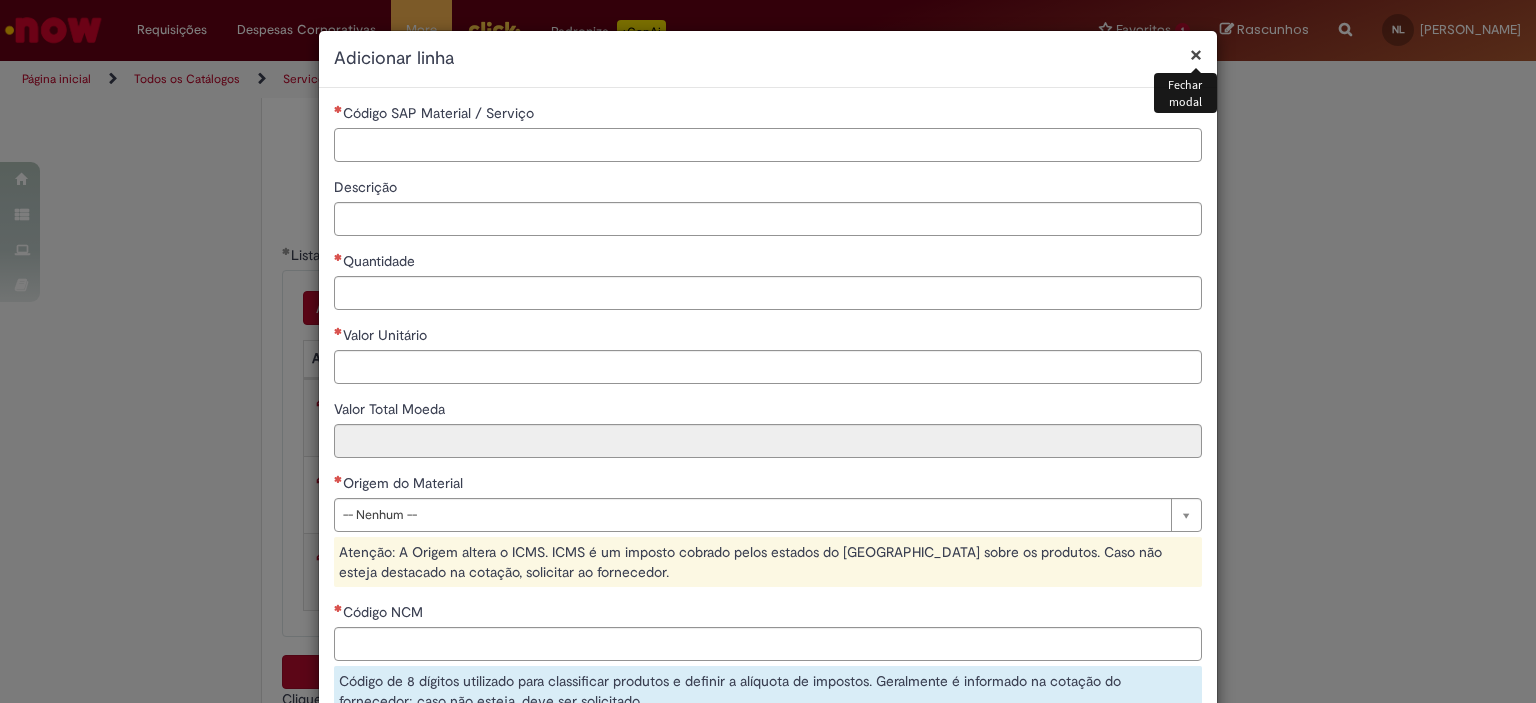 click on "Código SAP Material / Serviço" at bounding box center (768, 145) 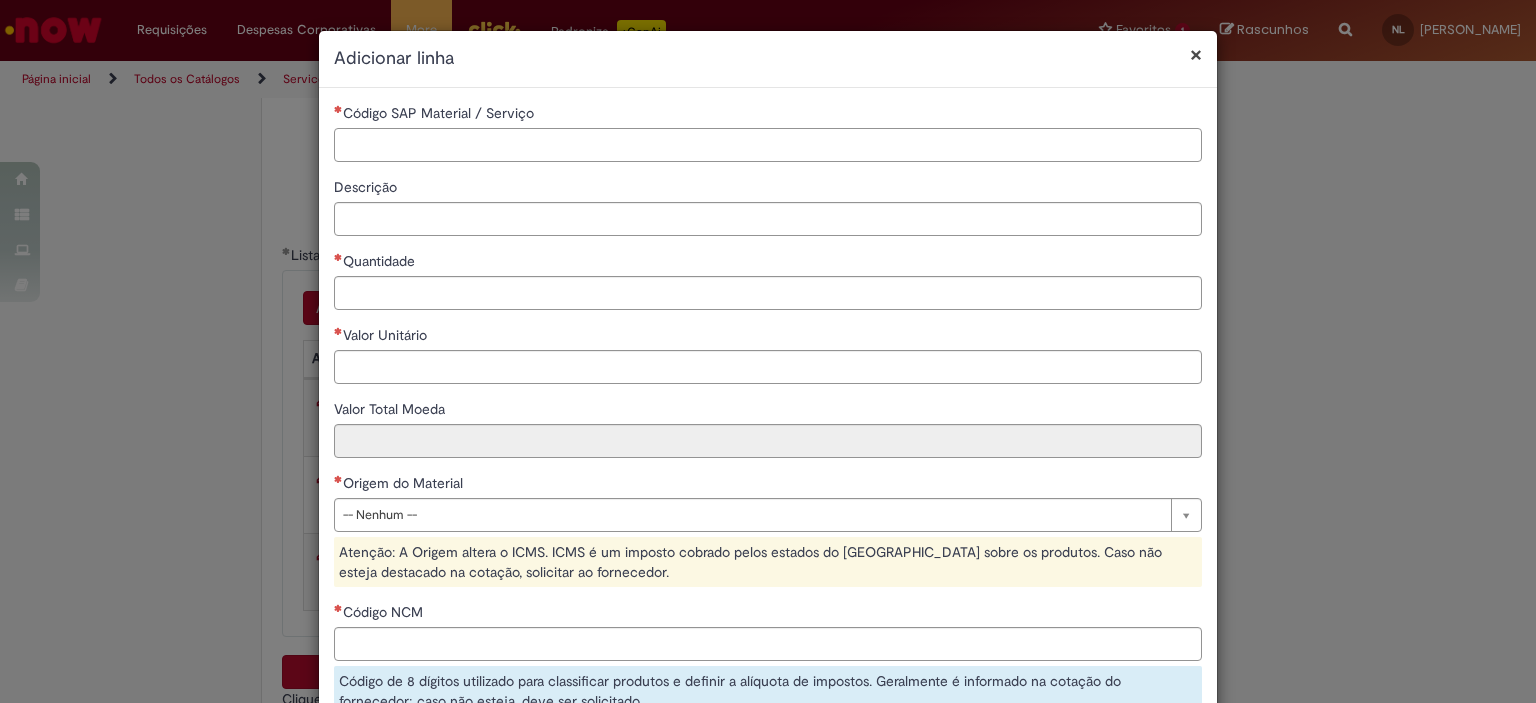 paste on "********" 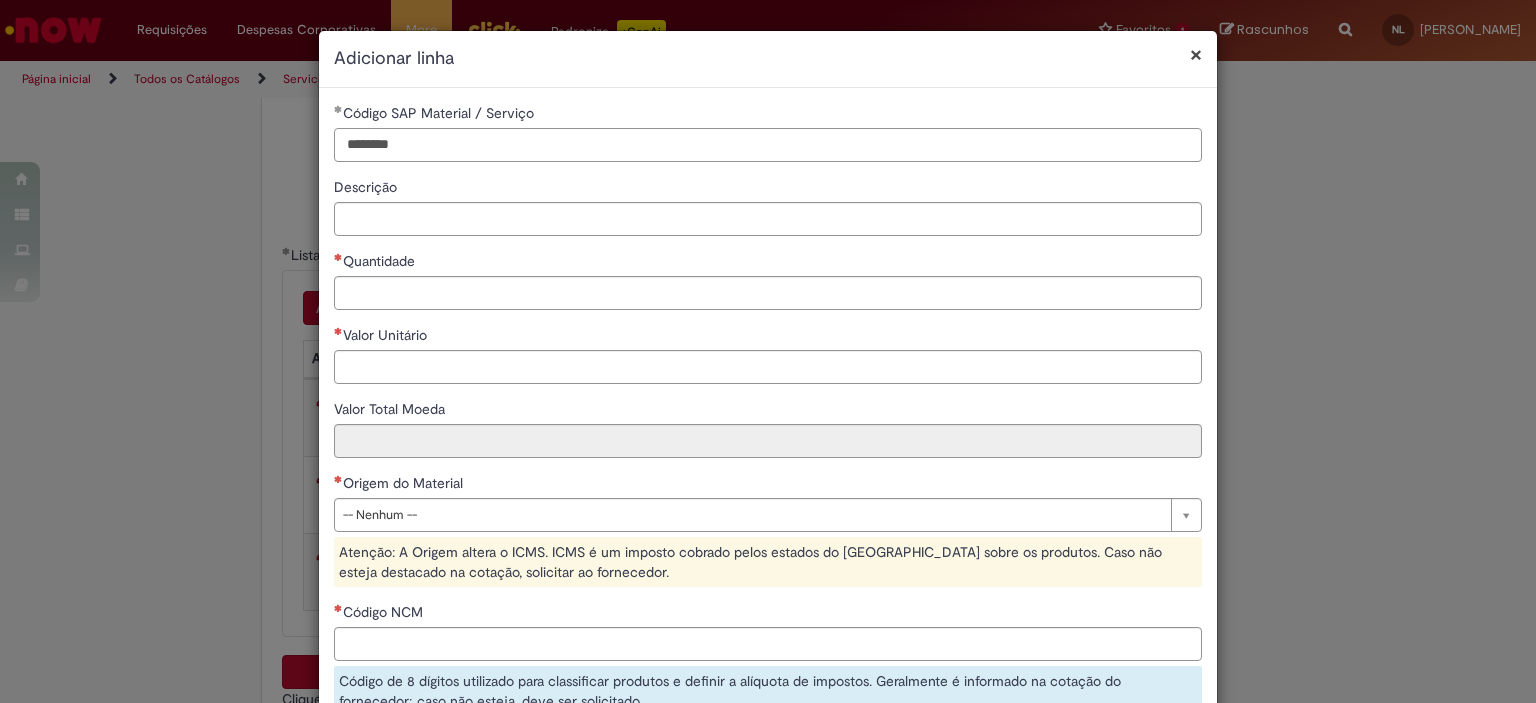 type on "********" 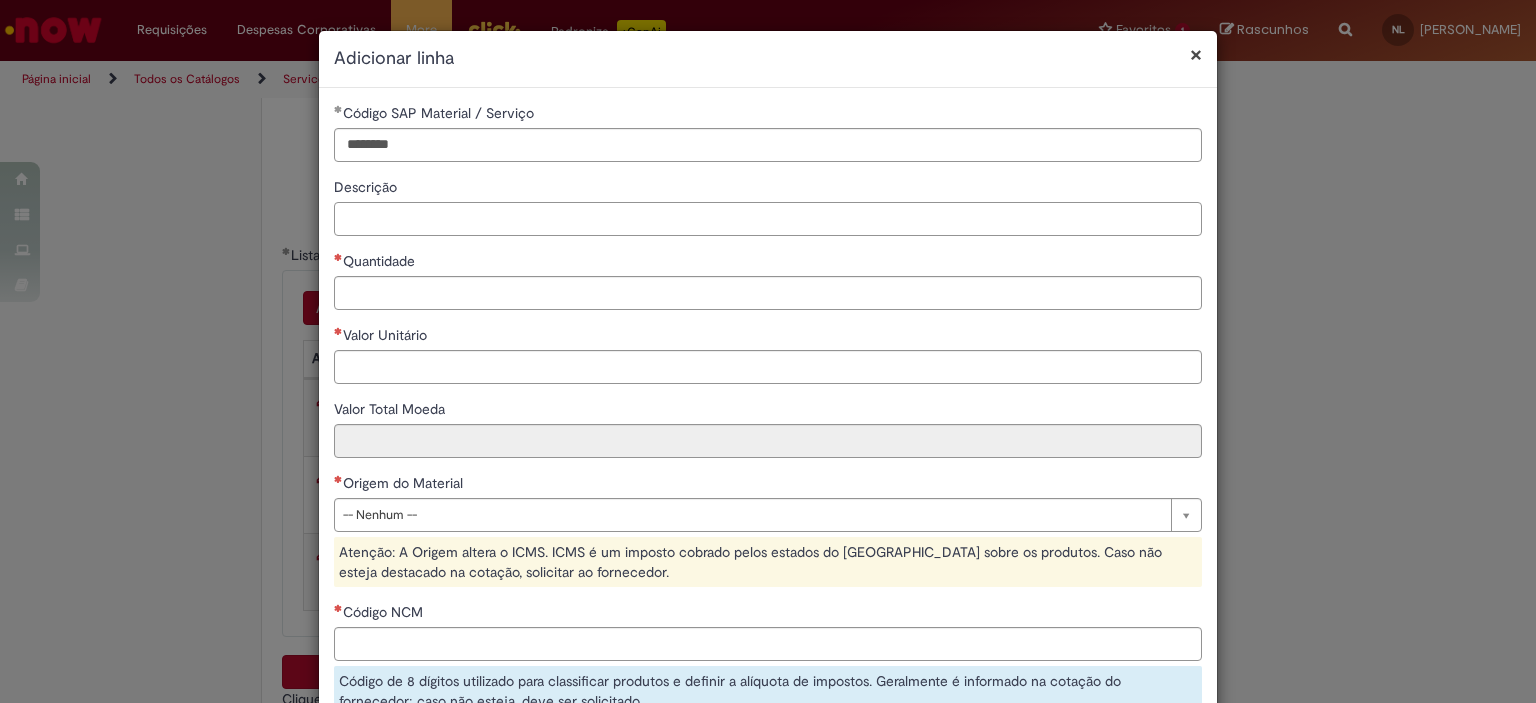 click on "Descrição" at bounding box center [768, 219] 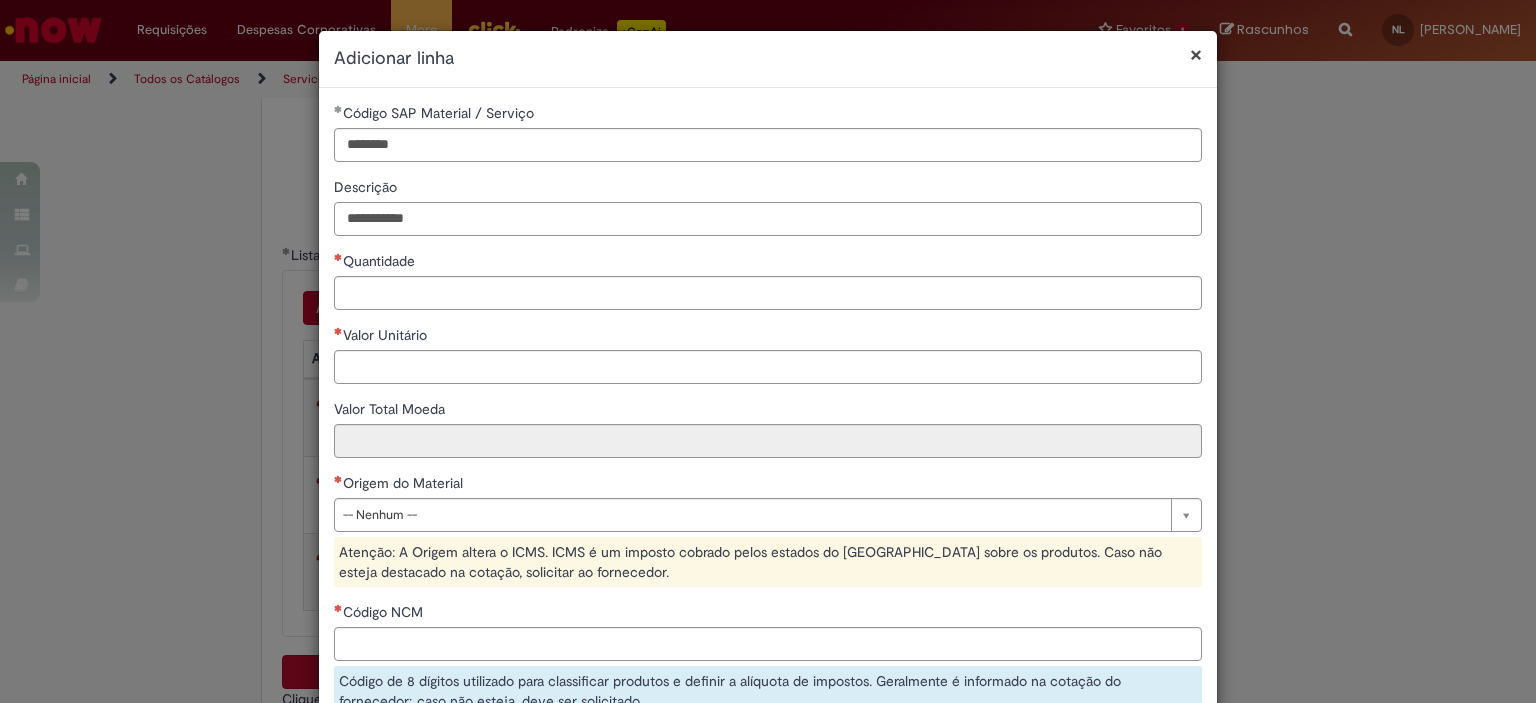 type on "**********" 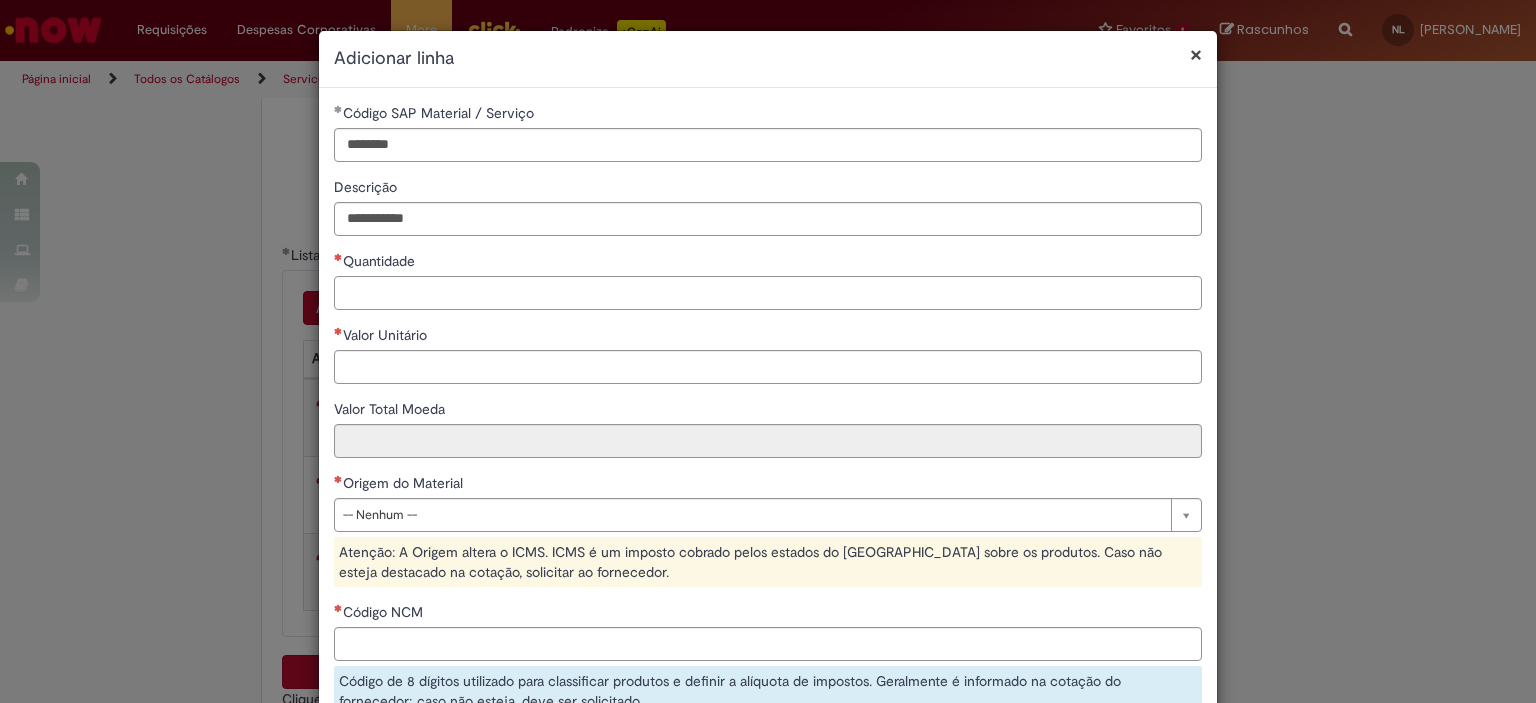 click on "Quantidade" at bounding box center (768, 293) 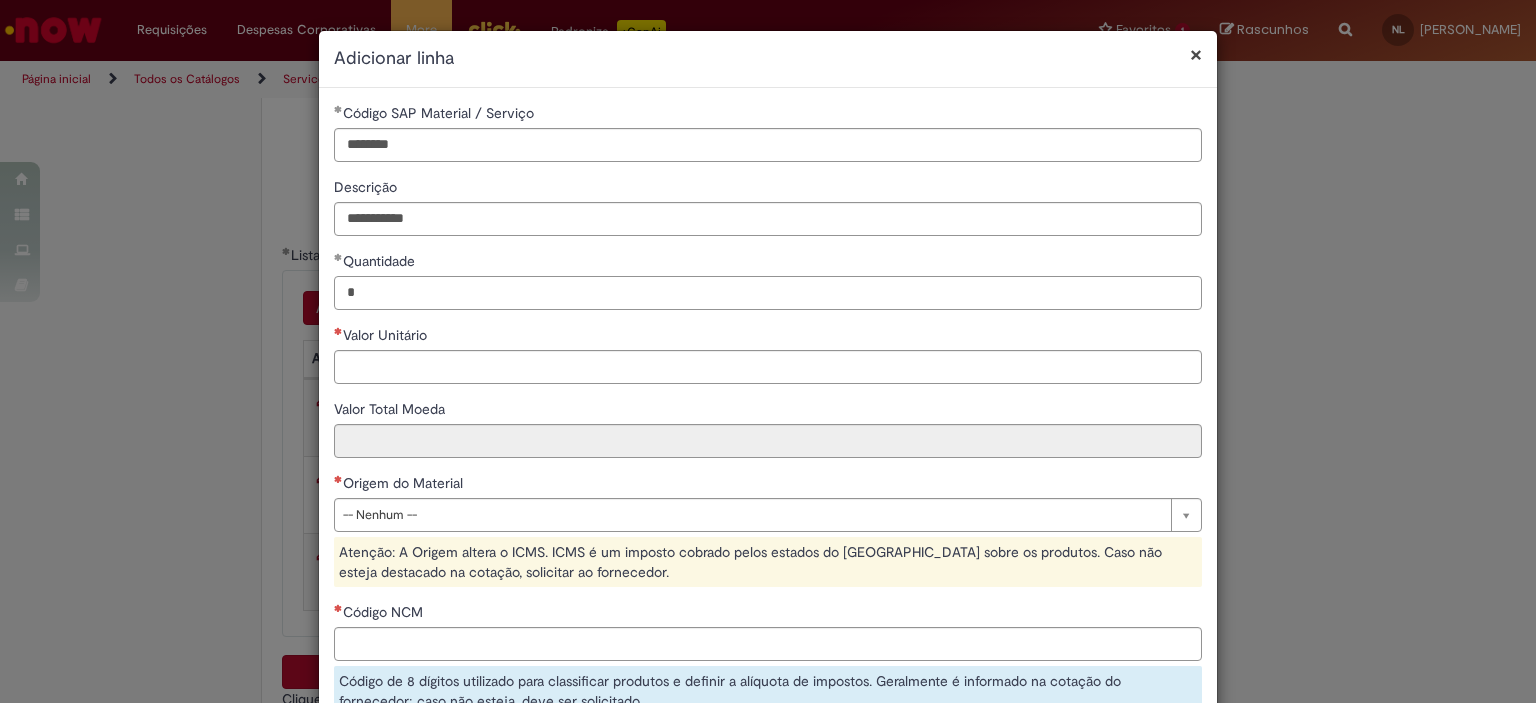 type on "*" 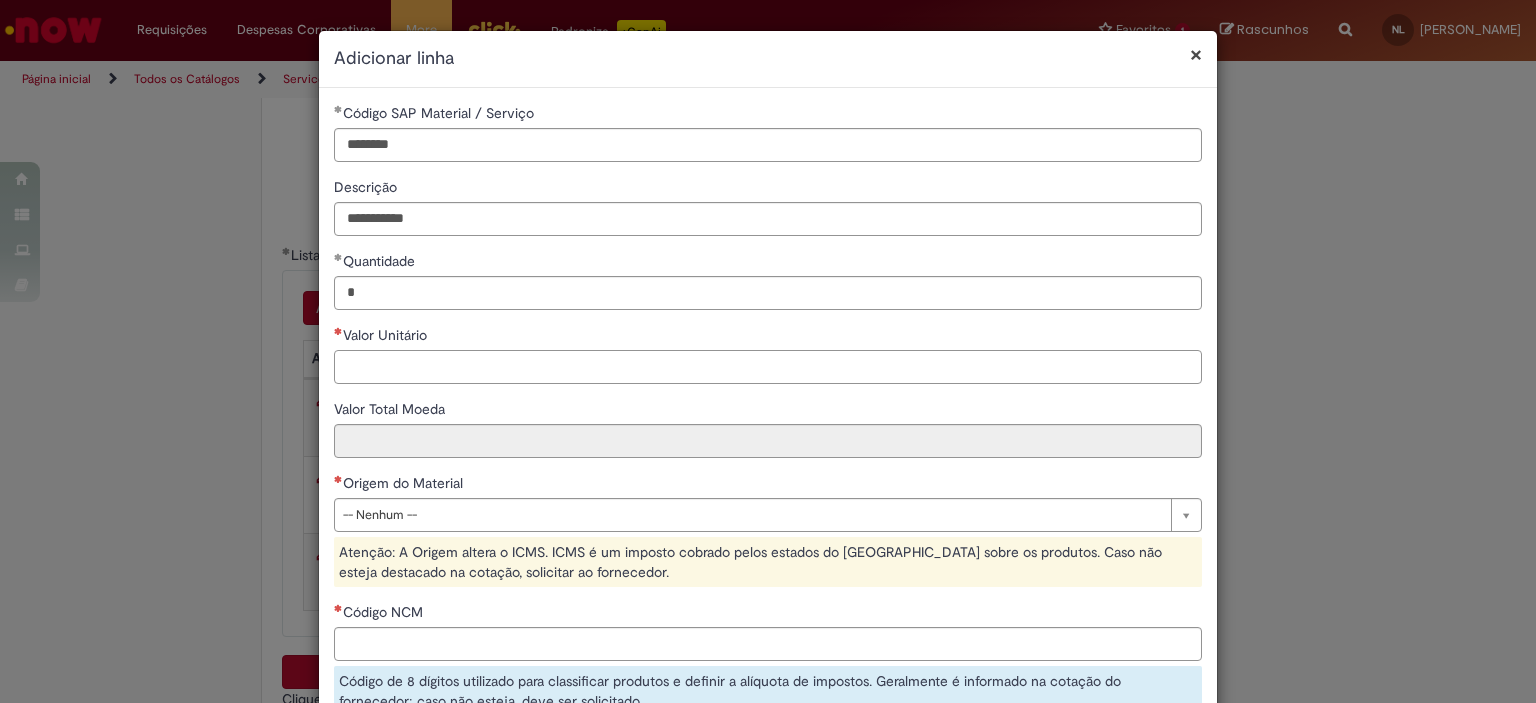 click on "Valor Unitário" at bounding box center (768, 367) 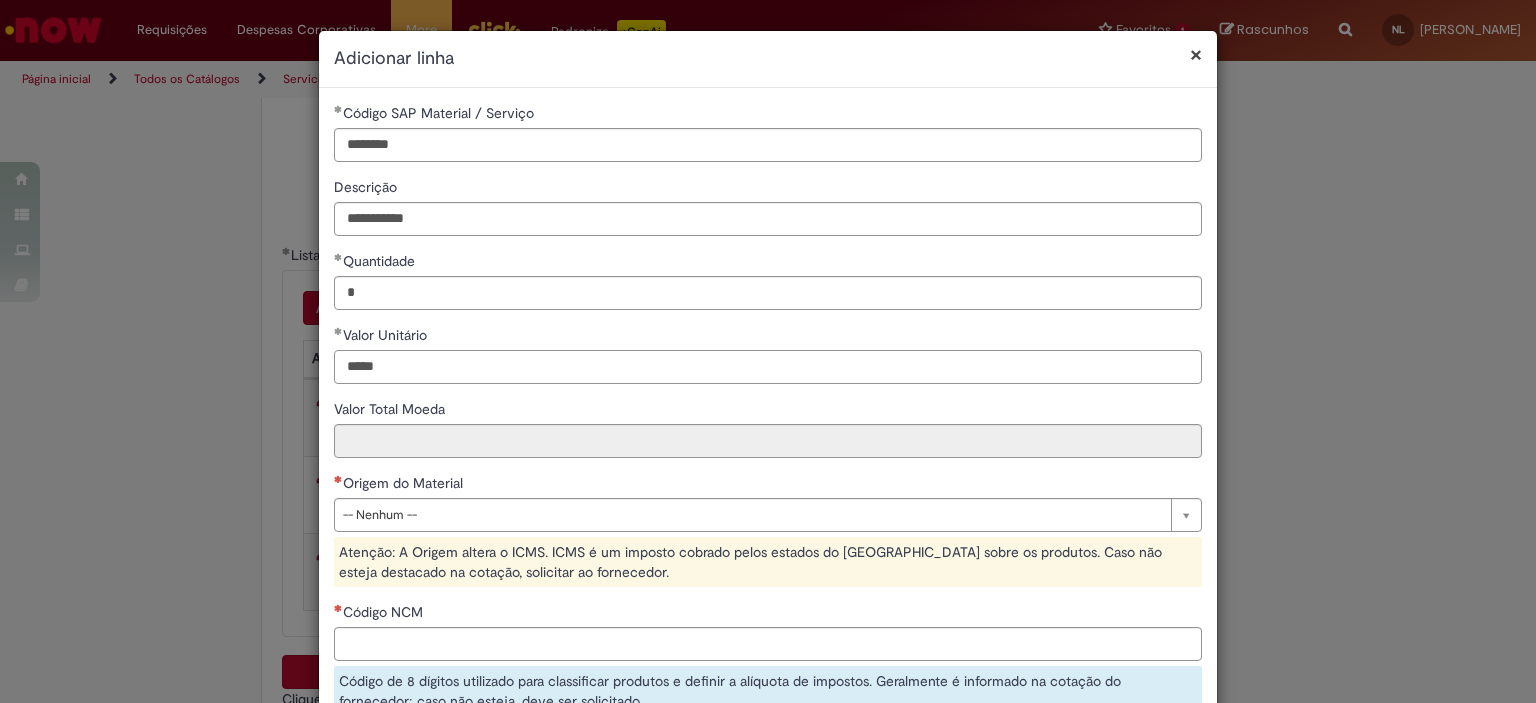 type on "*****" 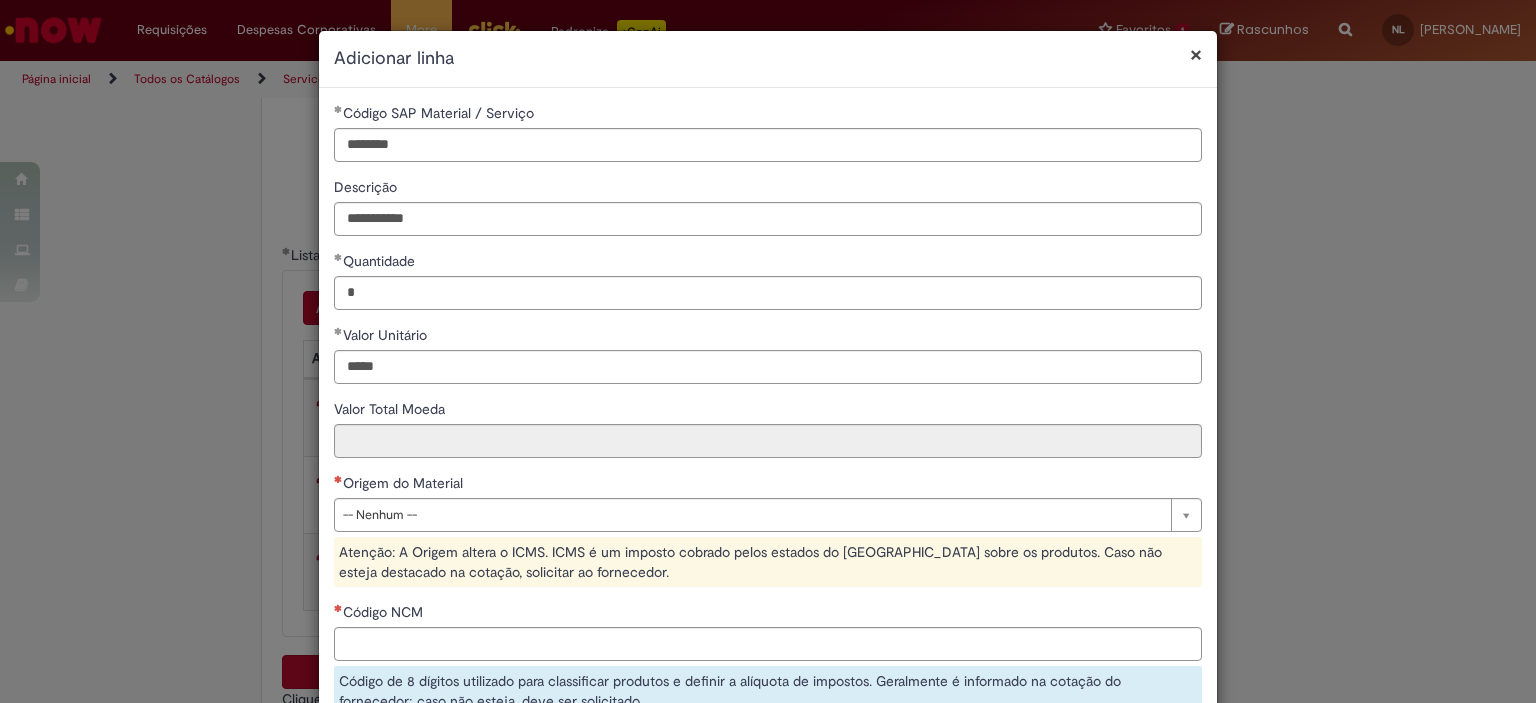type on "*****" 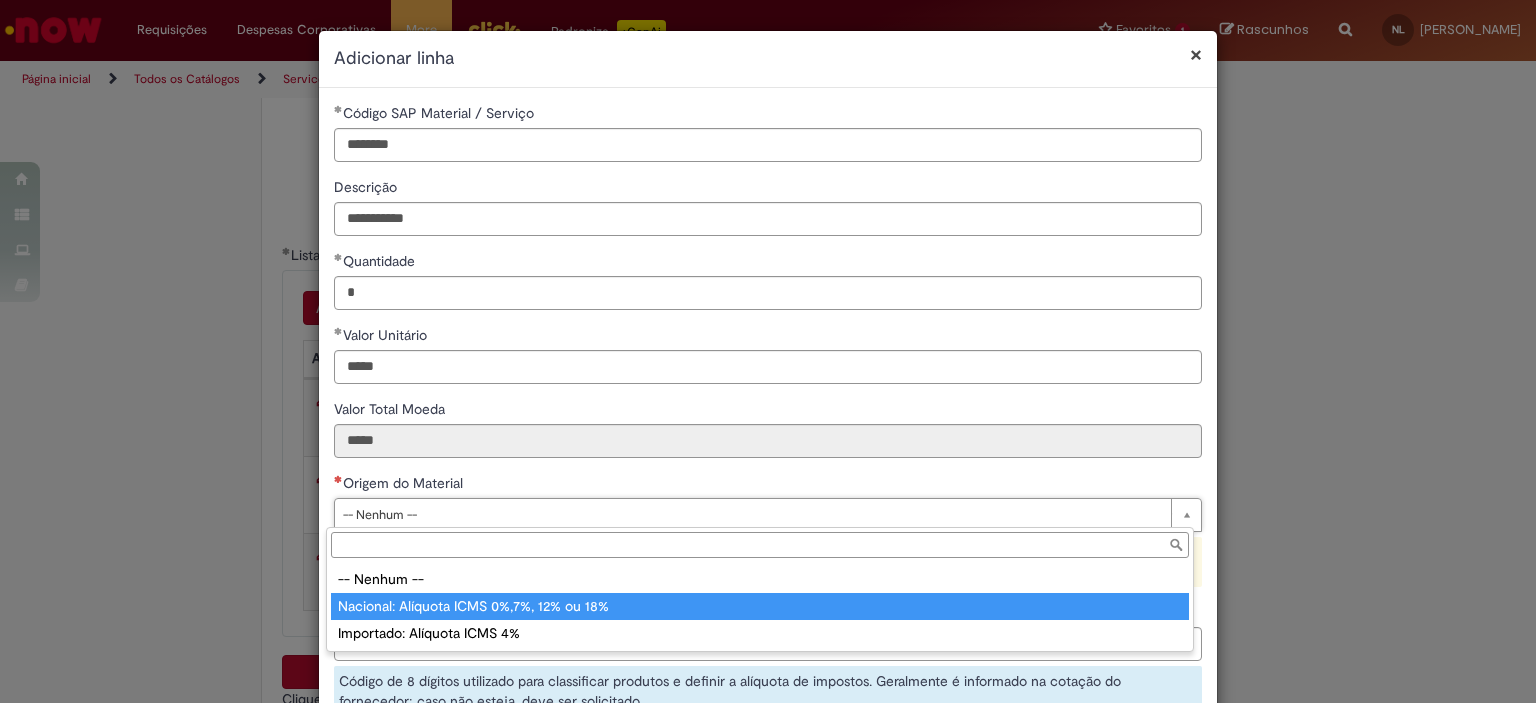 type on "**********" 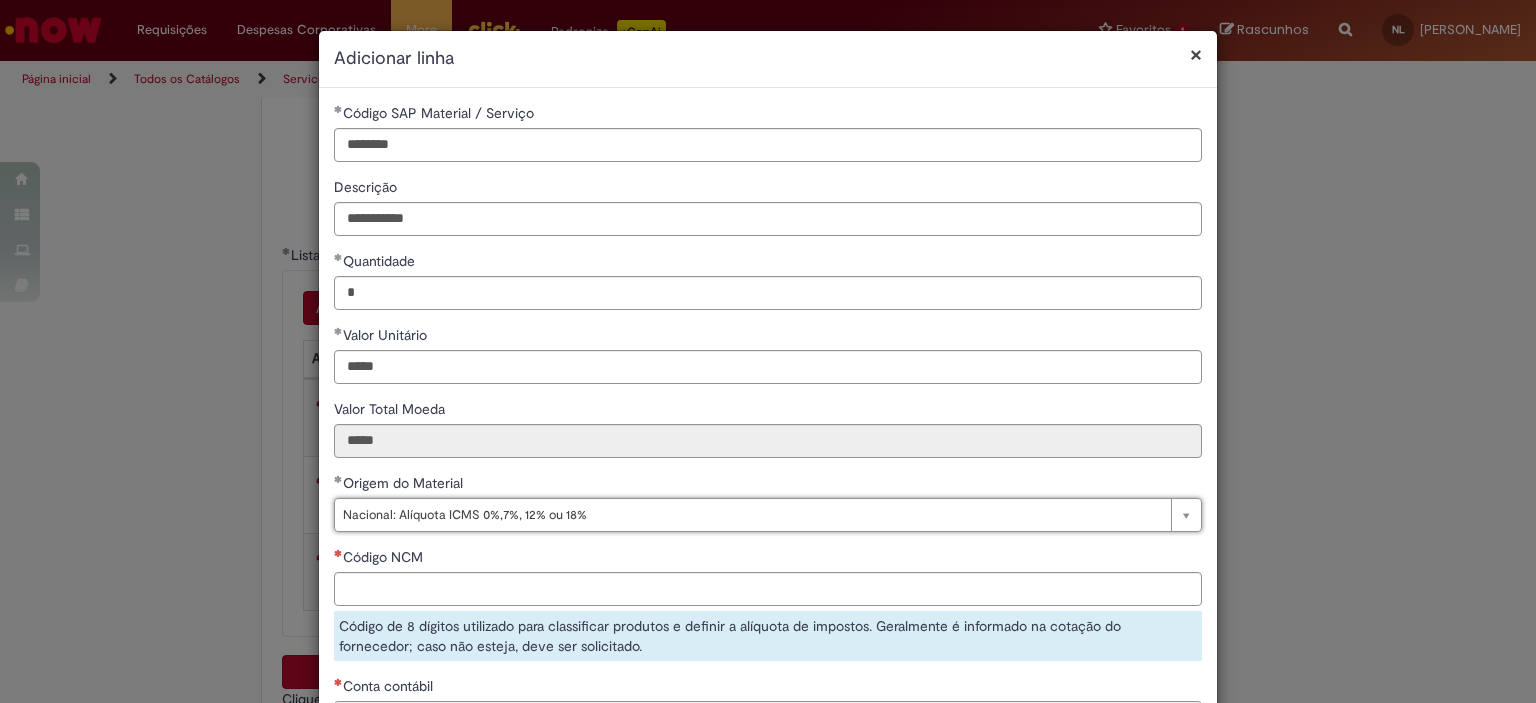 scroll, scrollTop: 200, scrollLeft: 0, axis: vertical 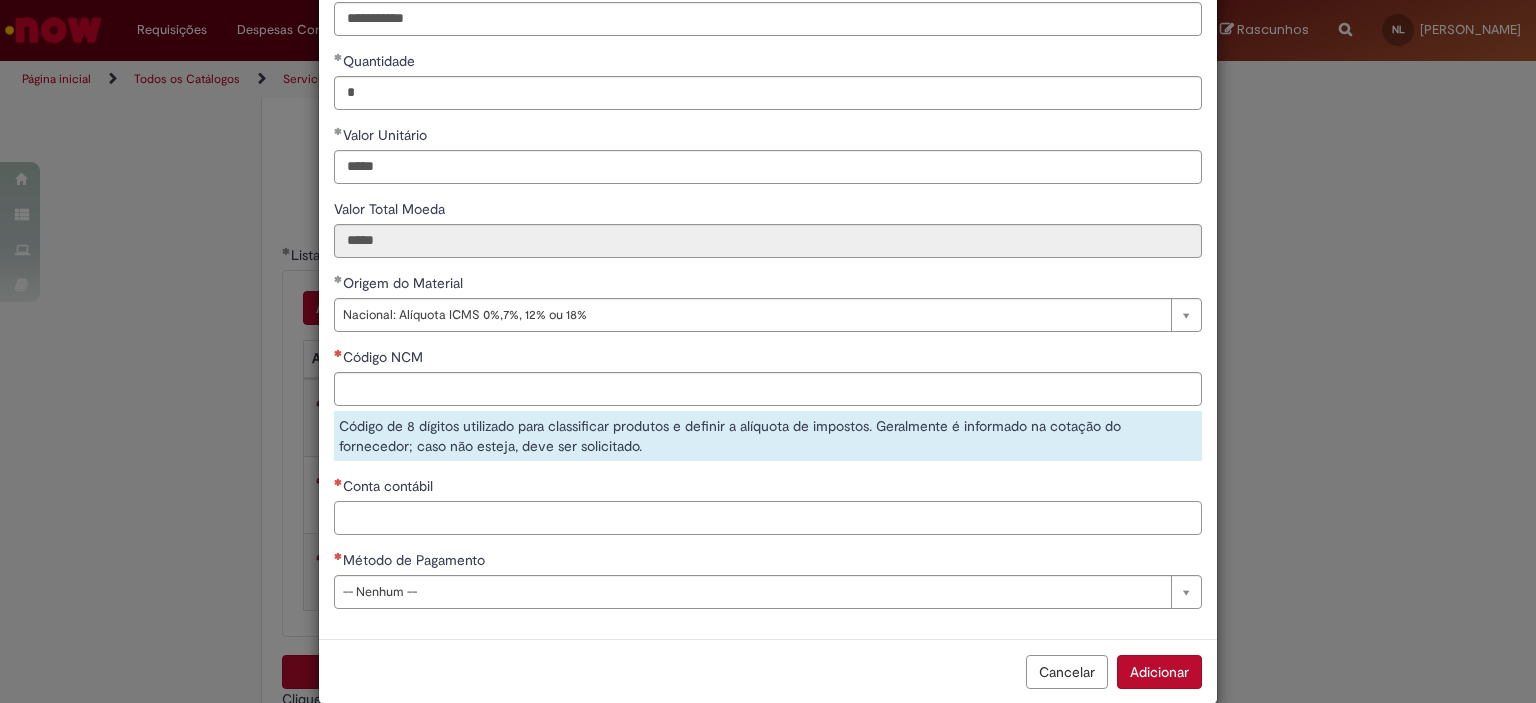 click on "Conta contábil" at bounding box center (768, 518) 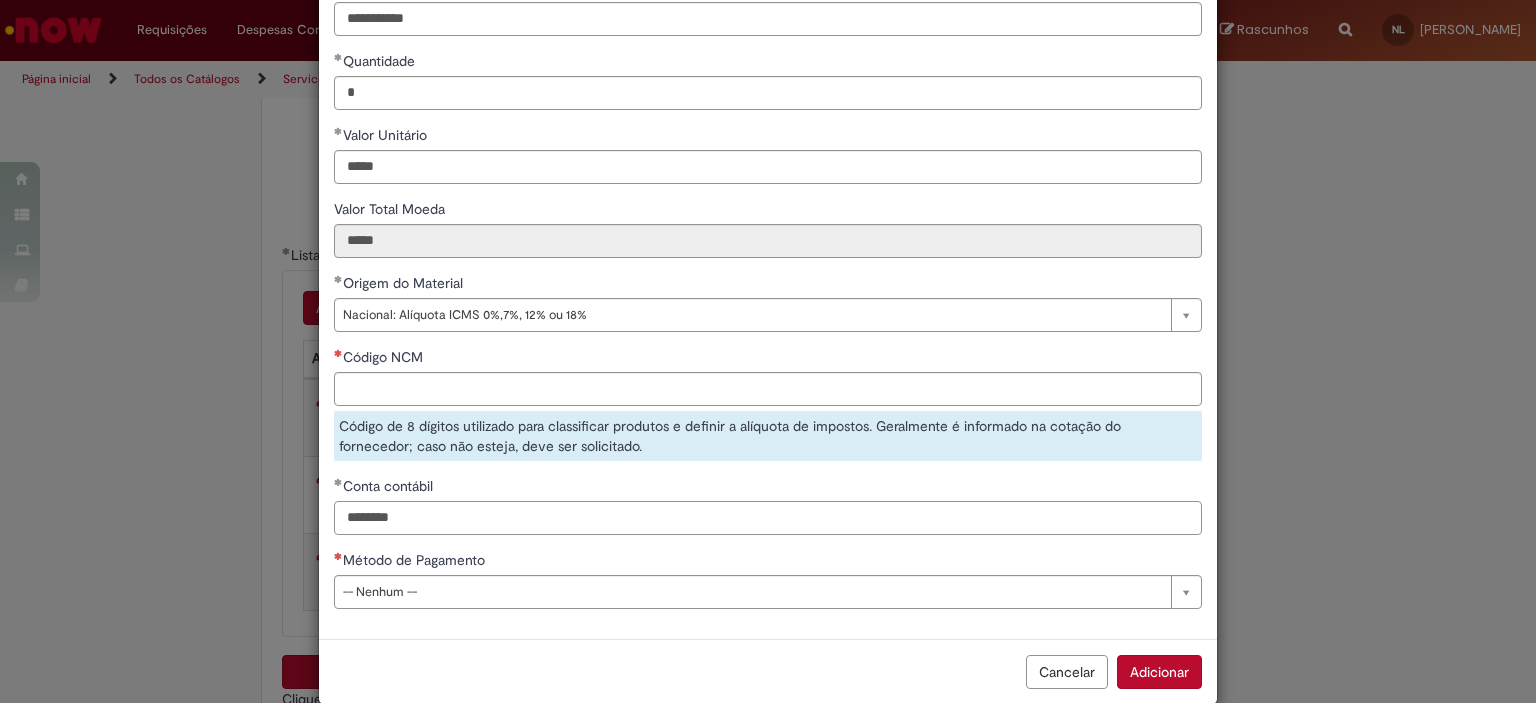 type on "********" 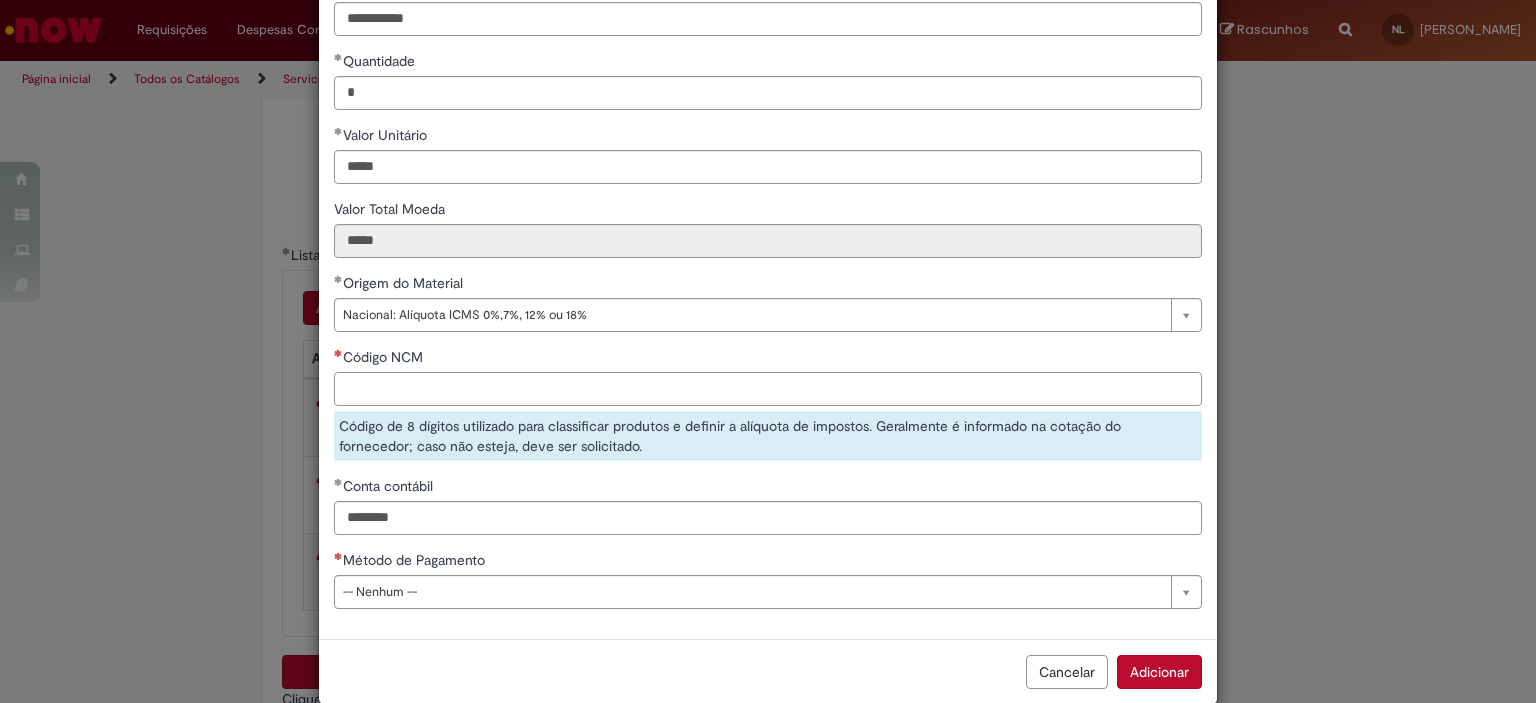 click on "Código NCM" at bounding box center (768, 389) 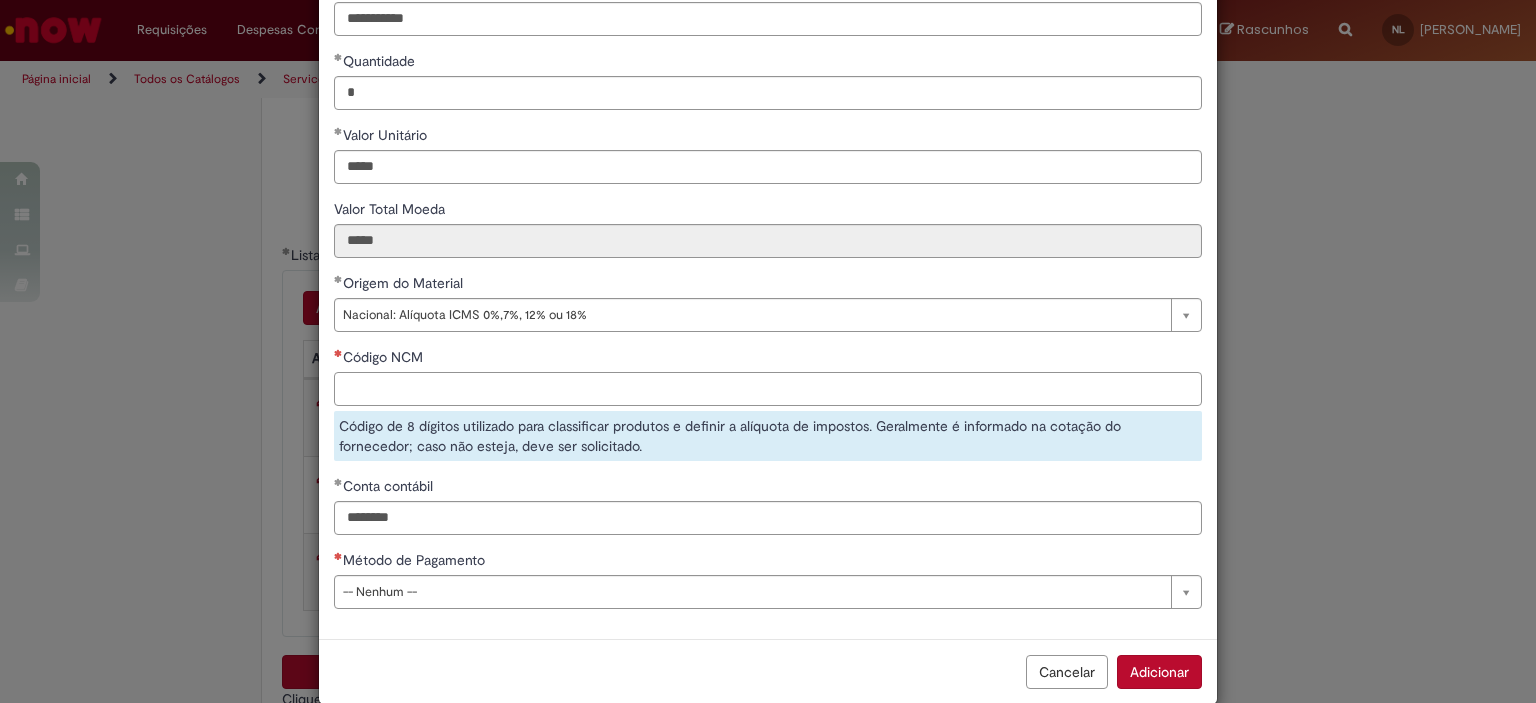 paste on "**********" 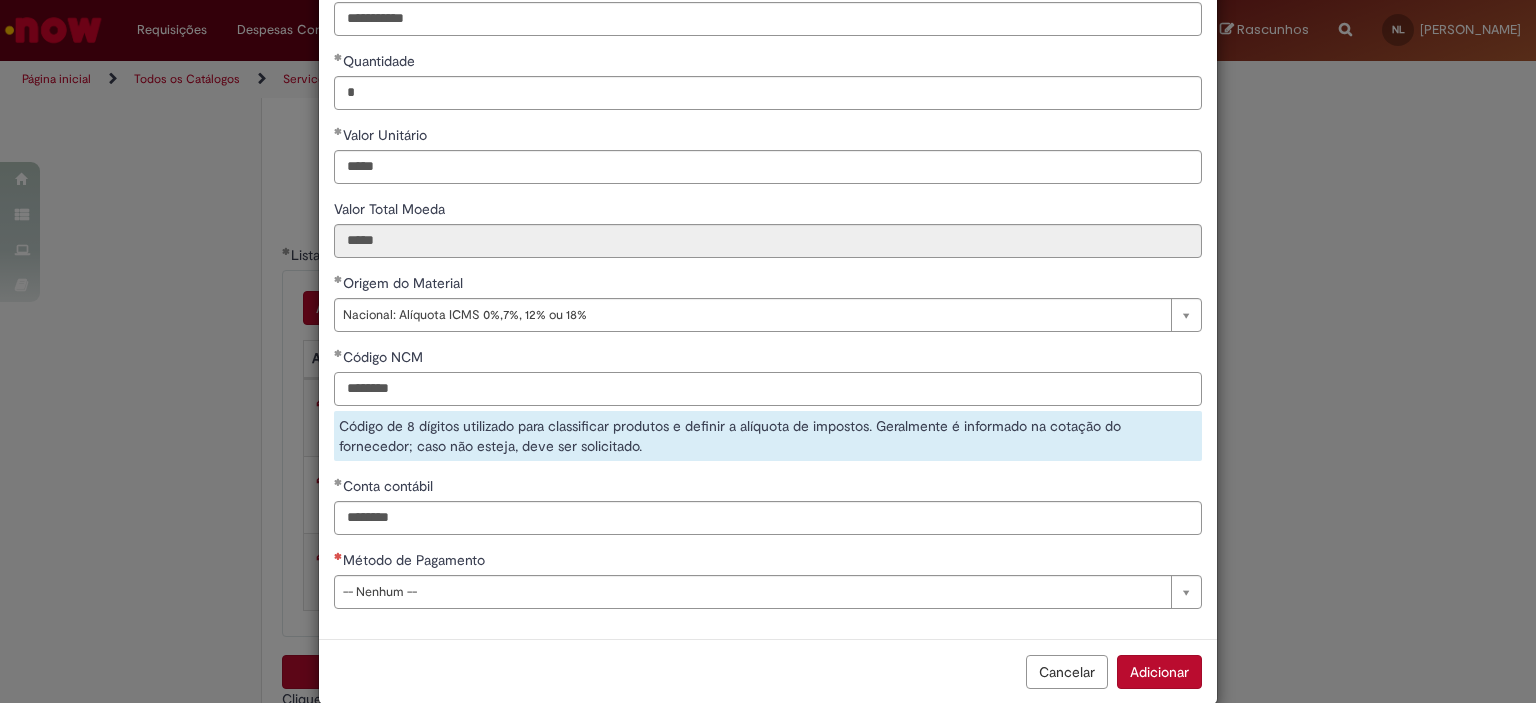 type on "********" 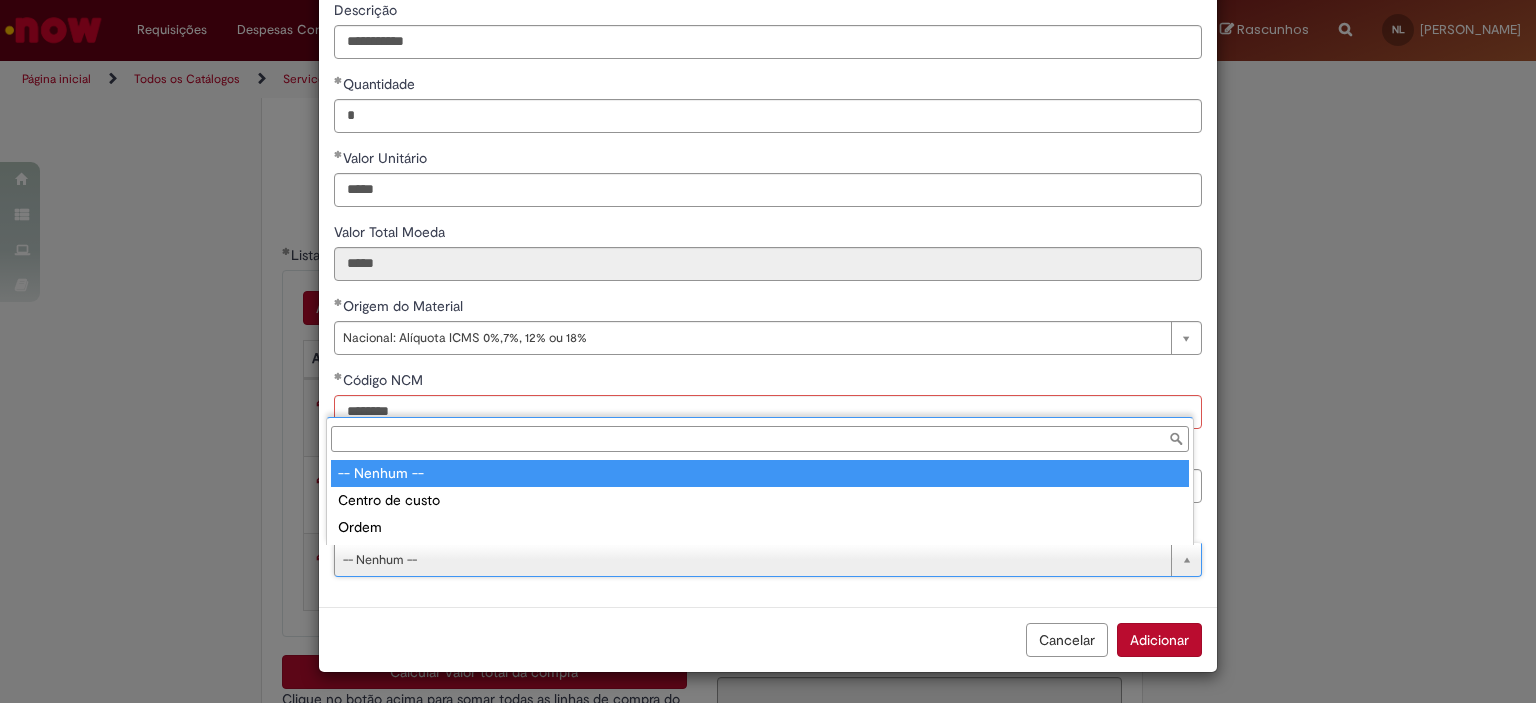 scroll, scrollTop: 175, scrollLeft: 0, axis: vertical 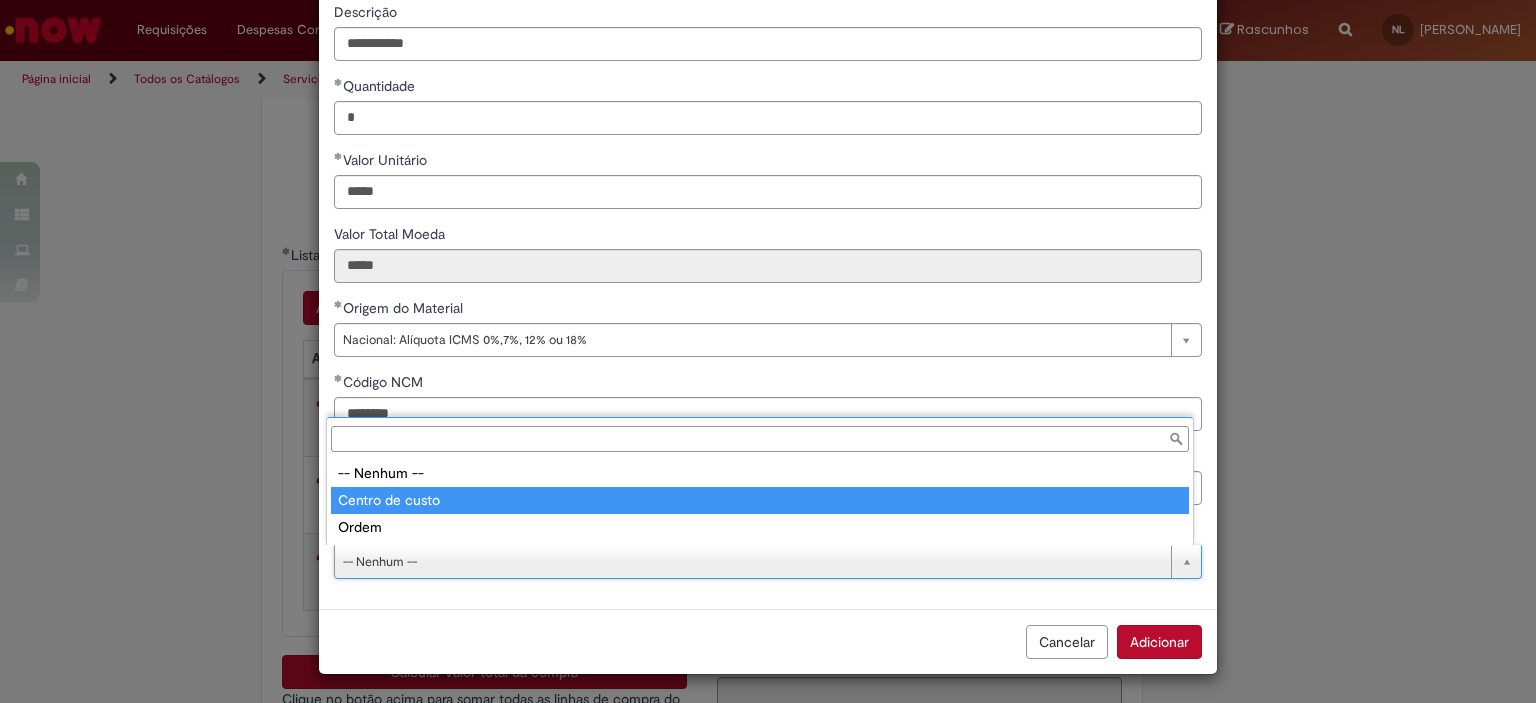 type on "**********" 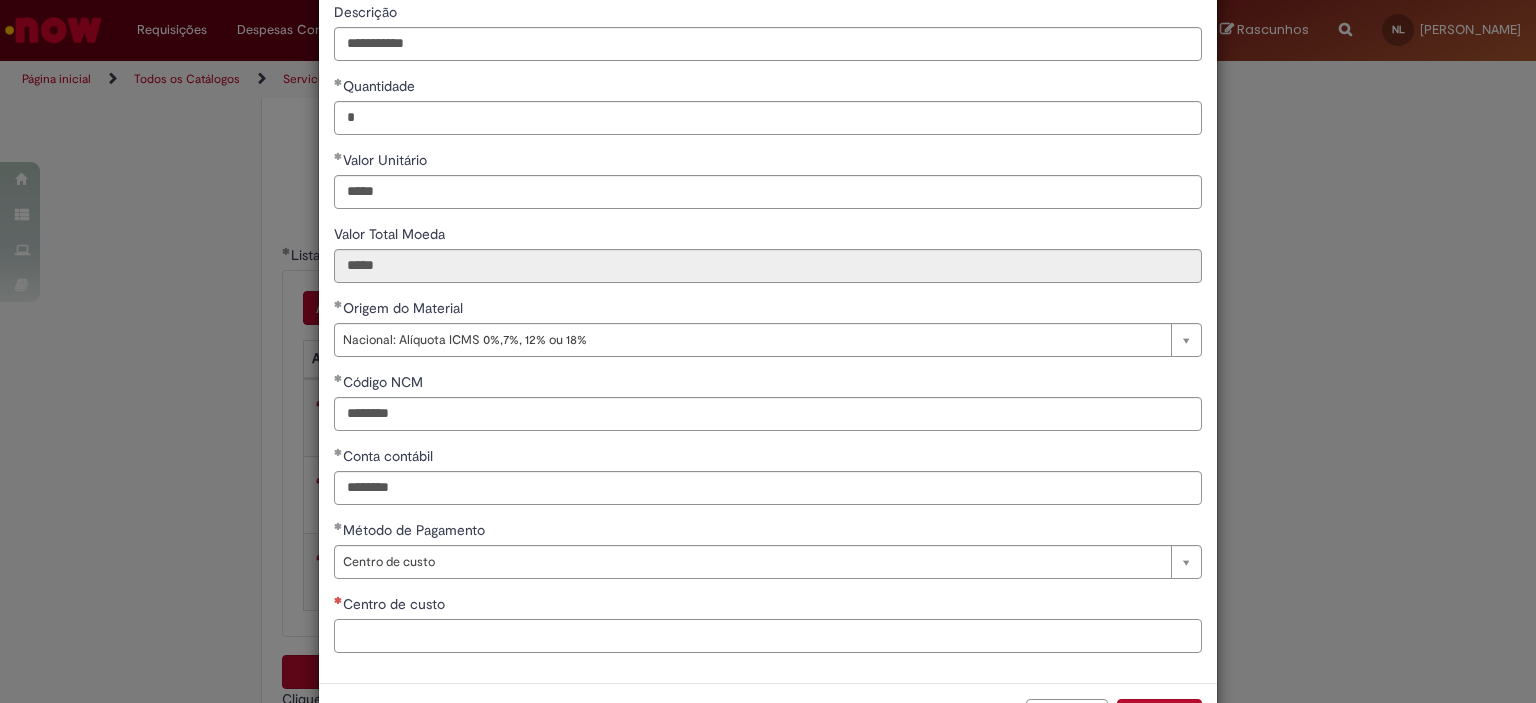 click on "Centro de custo" at bounding box center (768, 636) 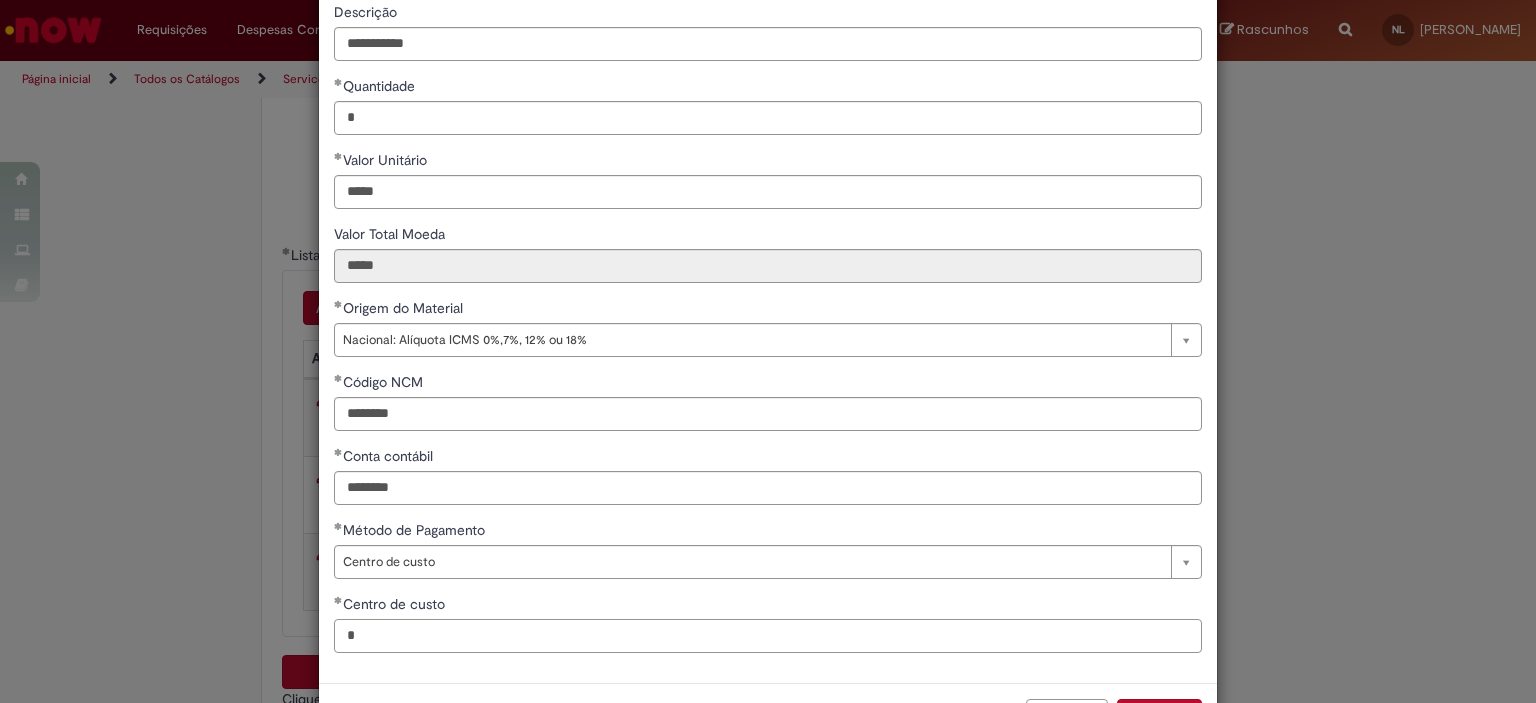 scroll, scrollTop: 249, scrollLeft: 0, axis: vertical 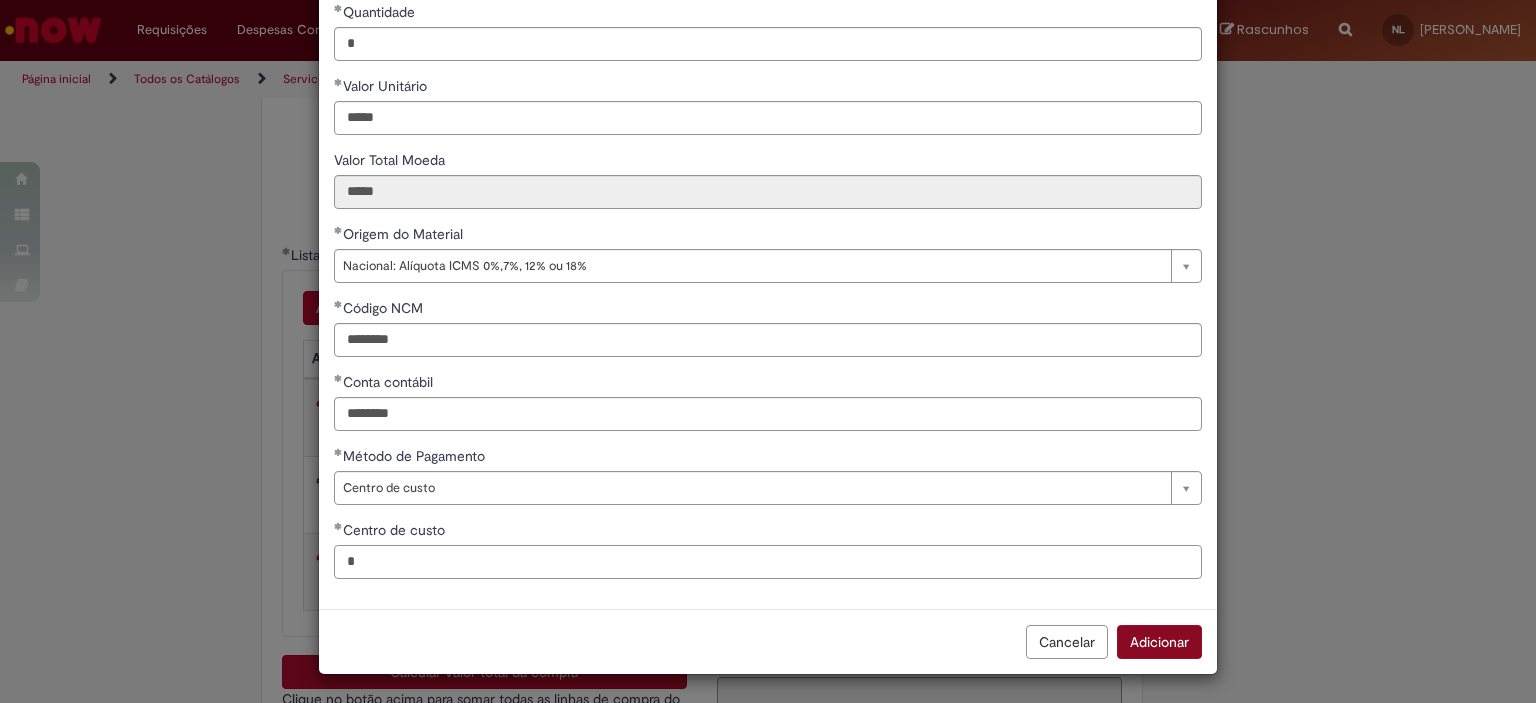 type on "*" 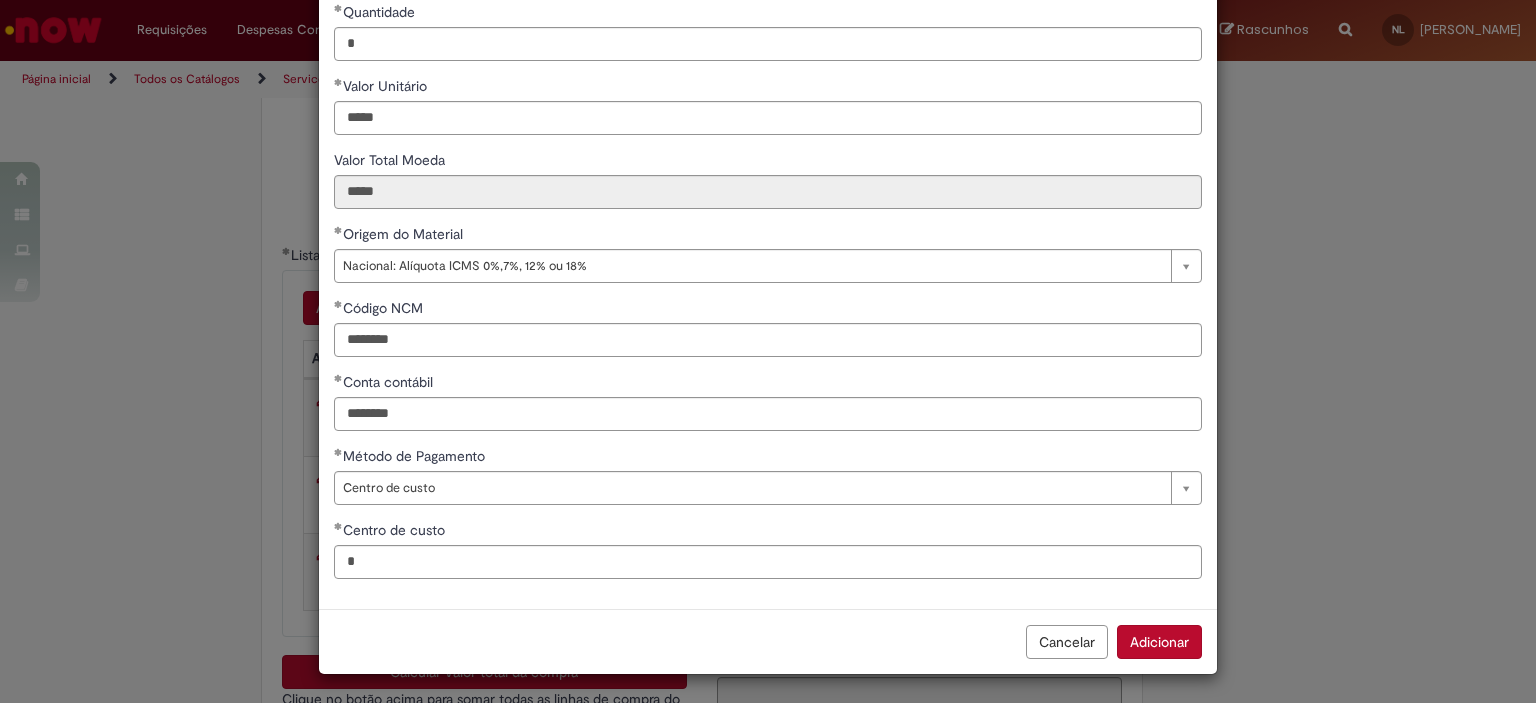click on "Adicionar" at bounding box center (1159, 642) 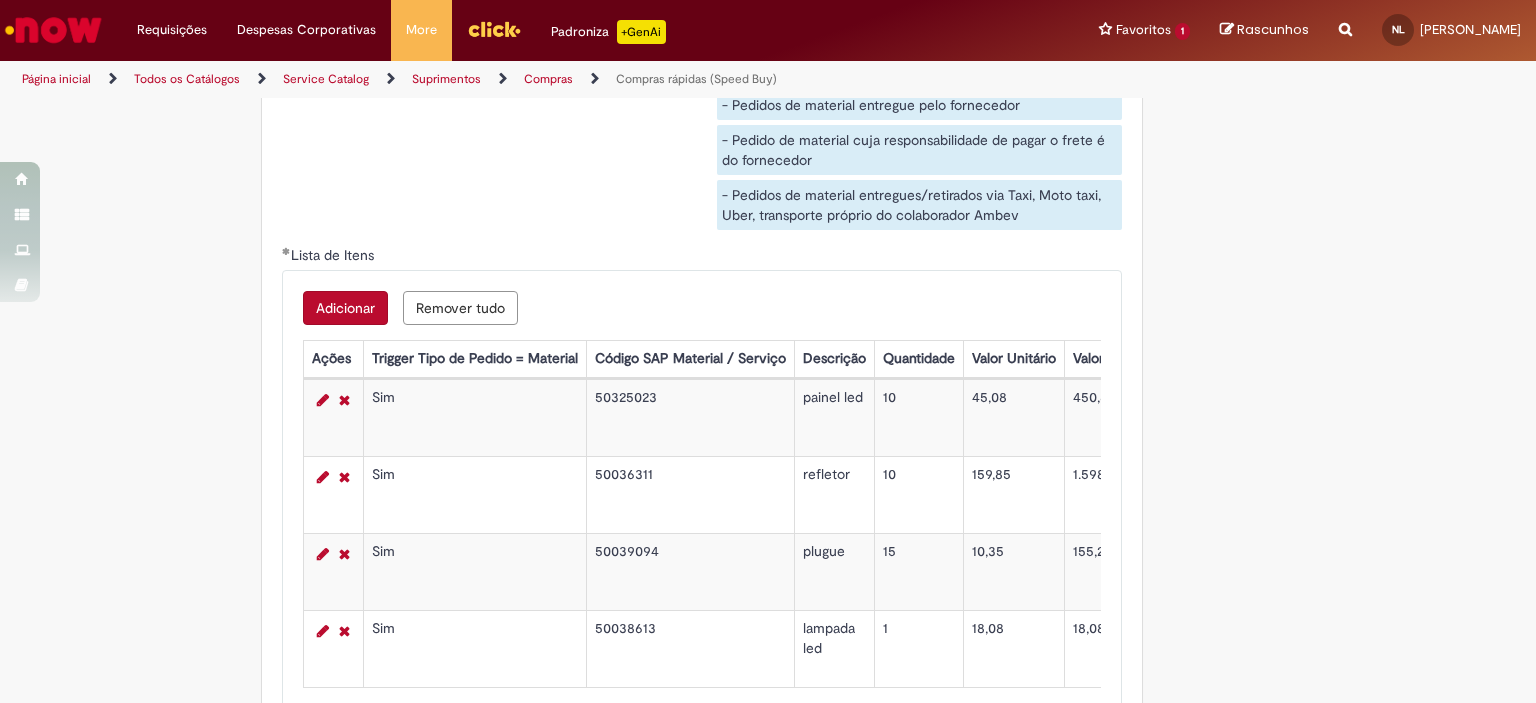 scroll, scrollTop: 3300, scrollLeft: 0, axis: vertical 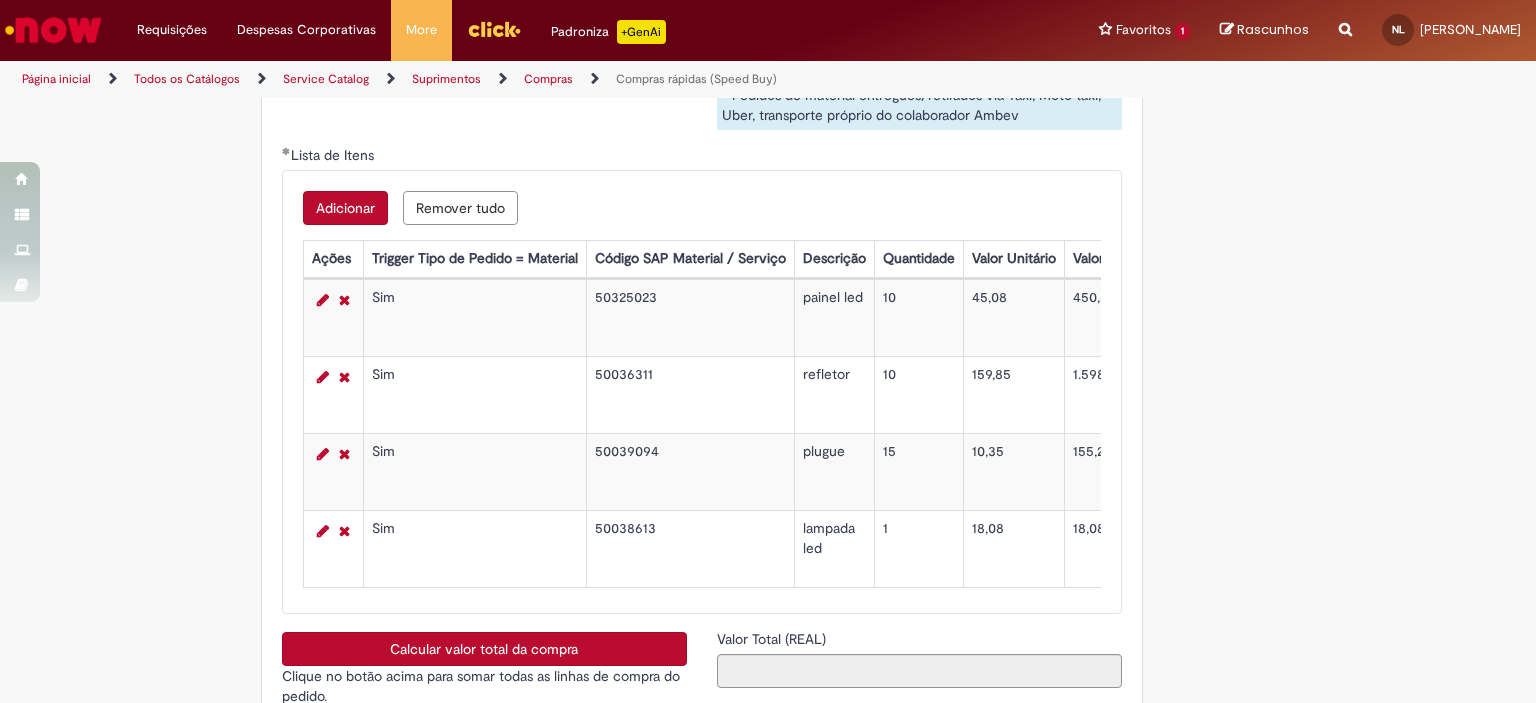click on "50036311" at bounding box center (690, 395) 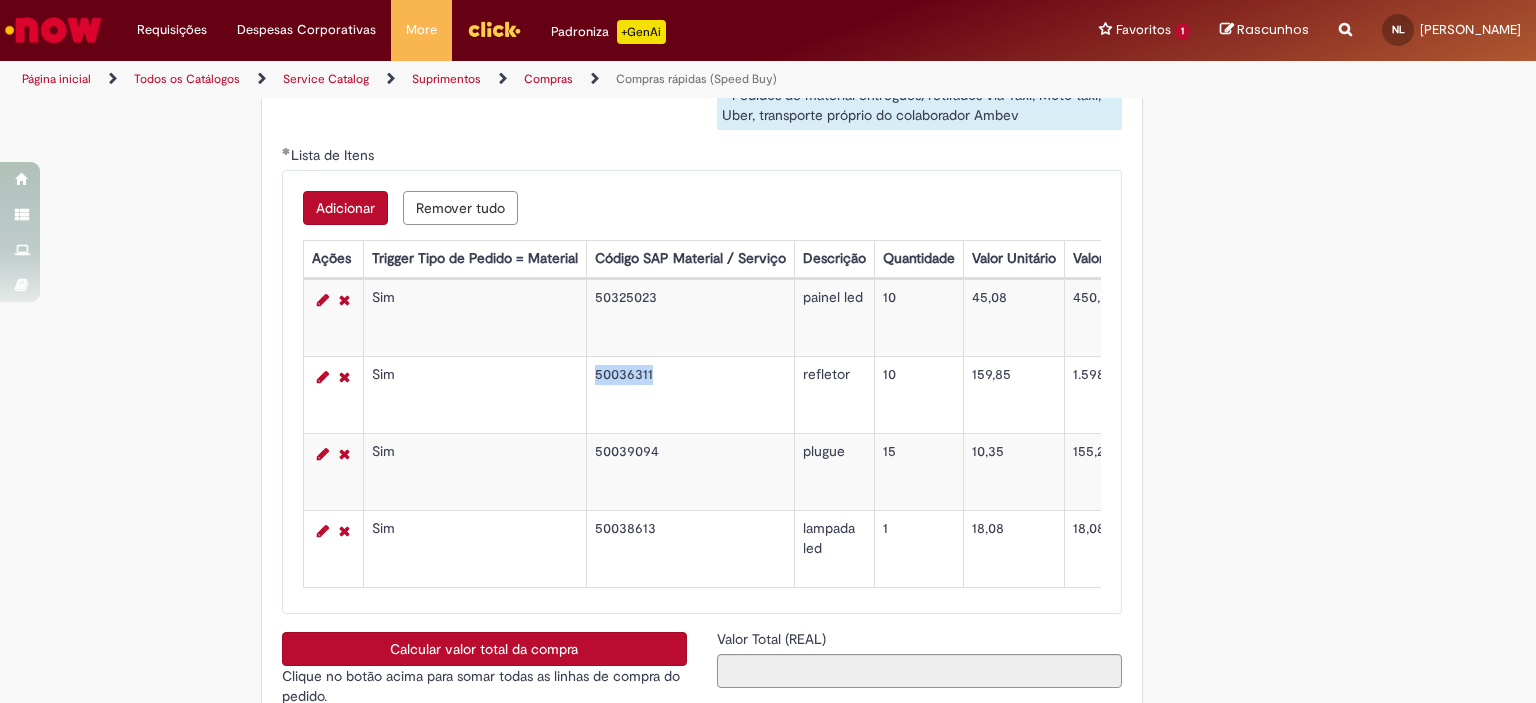 click on "50036311" at bounding box center (690, 395) 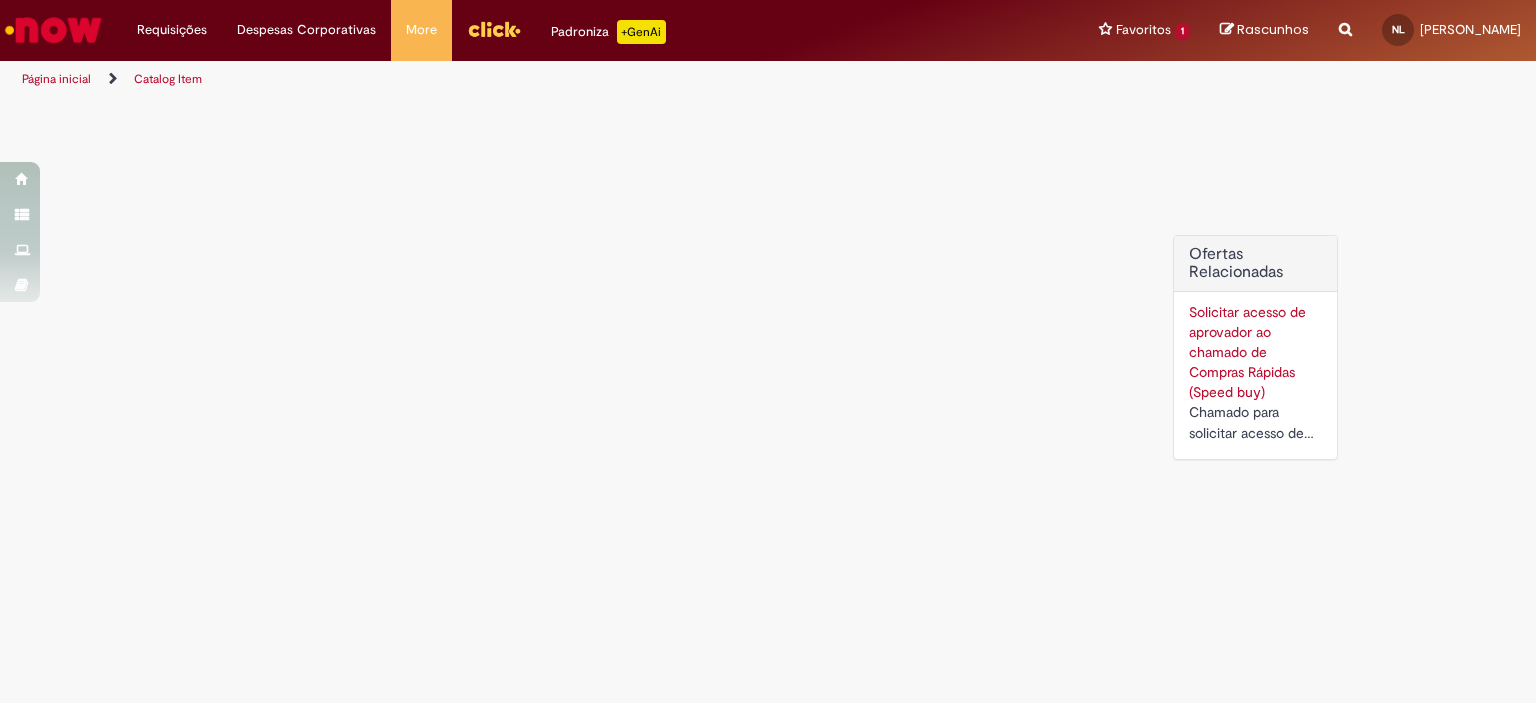 scroll, scrollTop: 0, scrollLeft: 0, axis: both 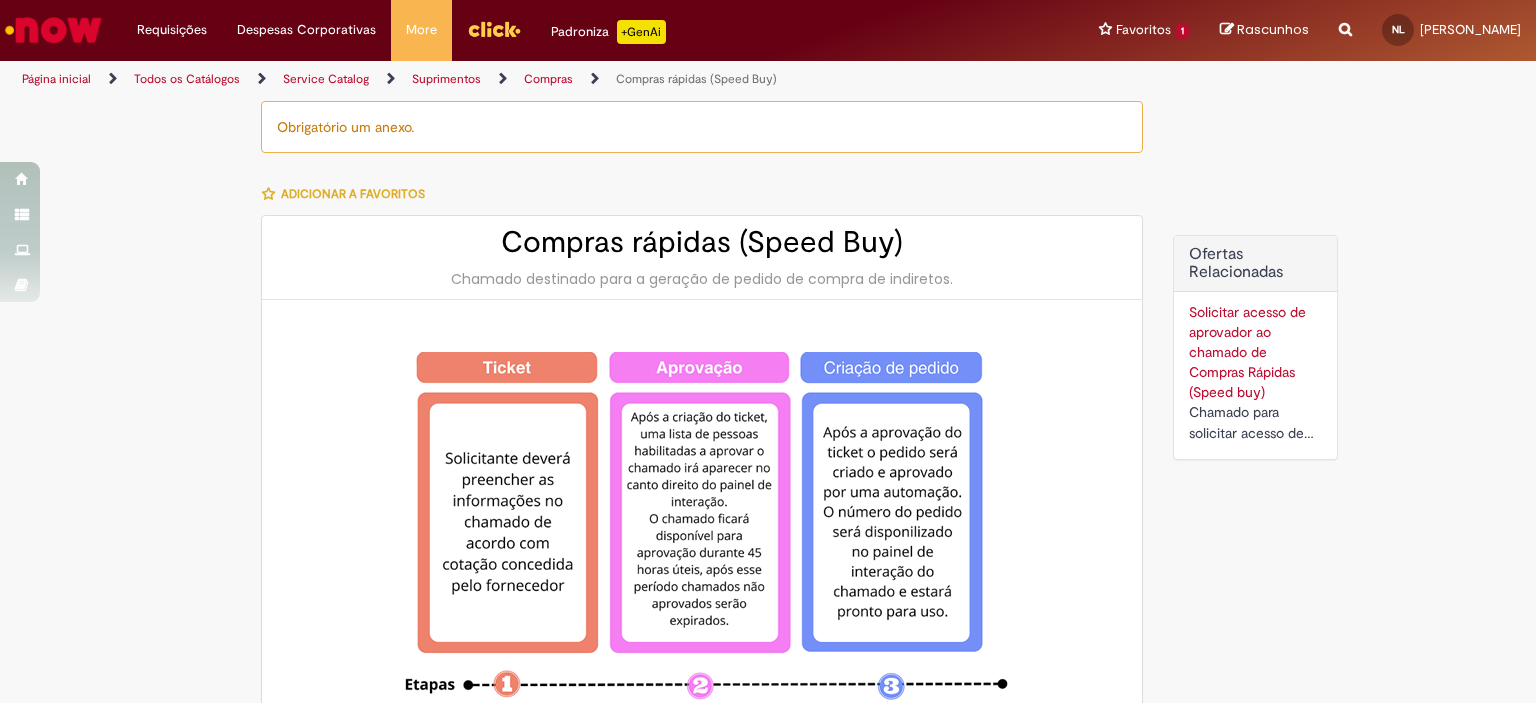 type on "********" 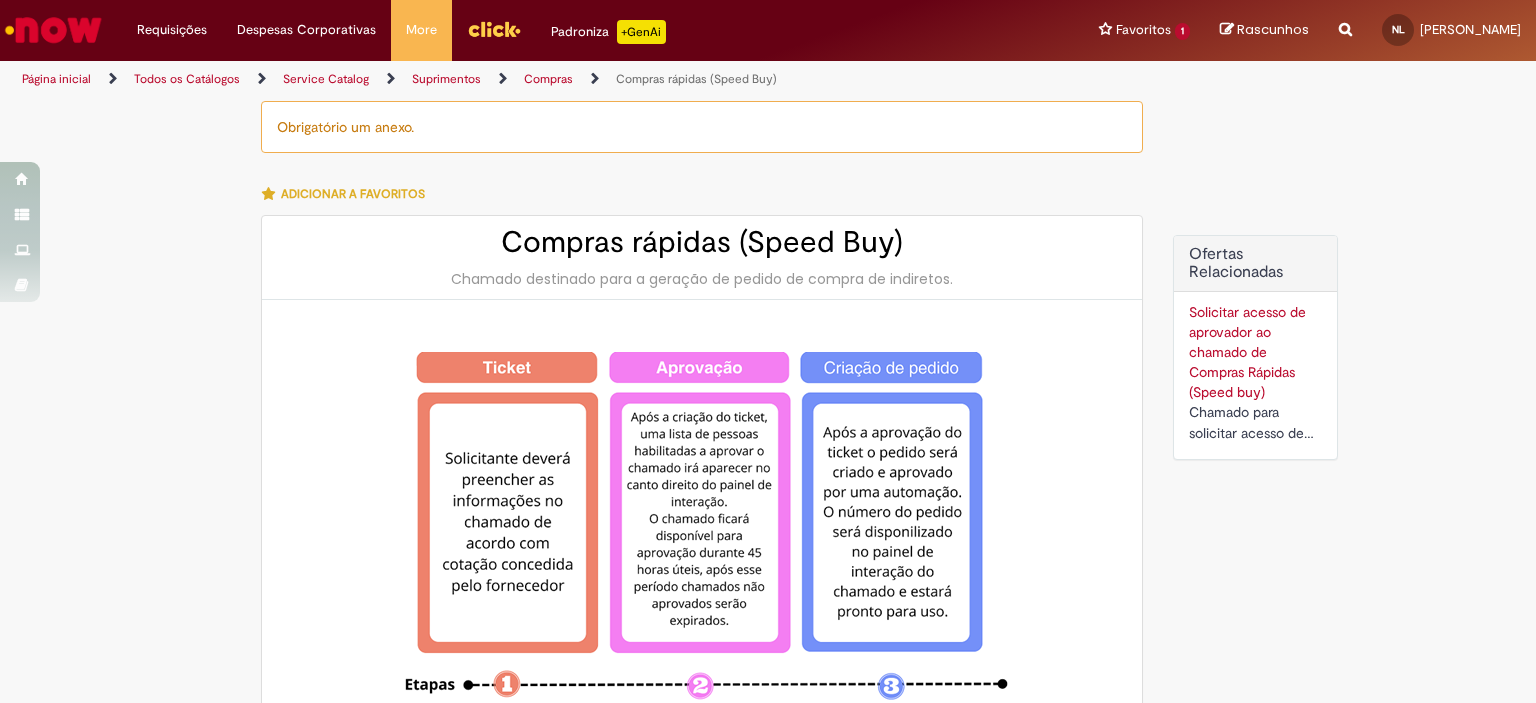 type on "**********" 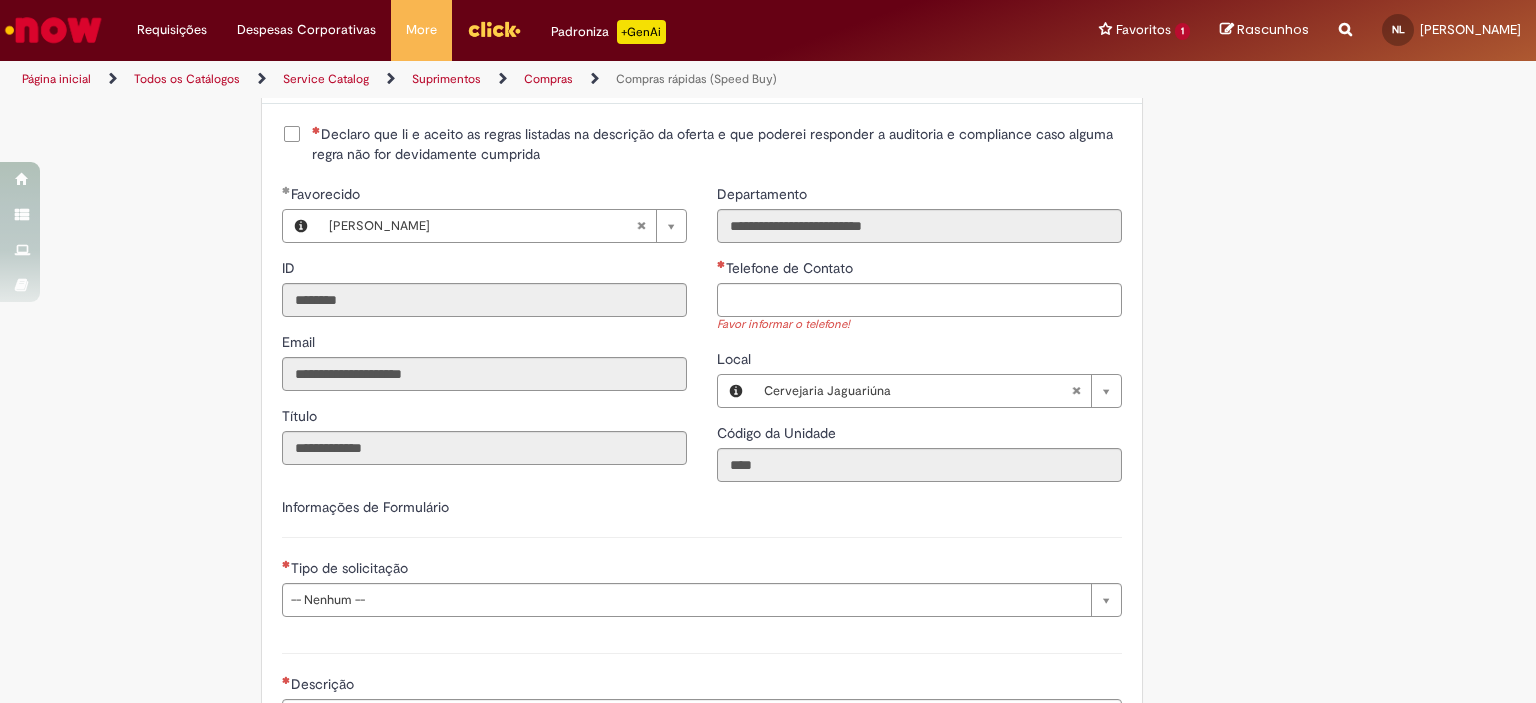 scroll, scrollTop: 2521, scrollLeft: 0, axis: vertical 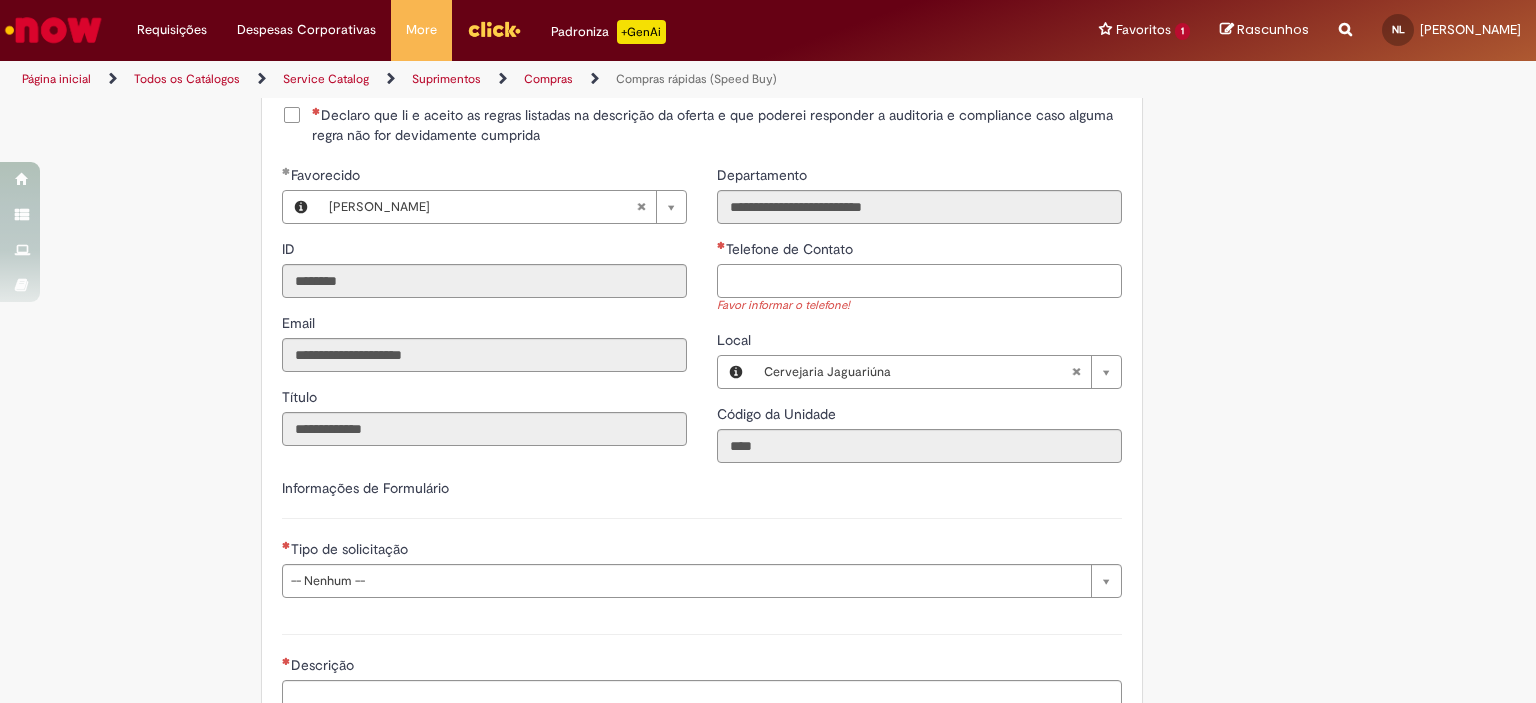 click on "Telefone de Contato" at bounding box center [919, 281] 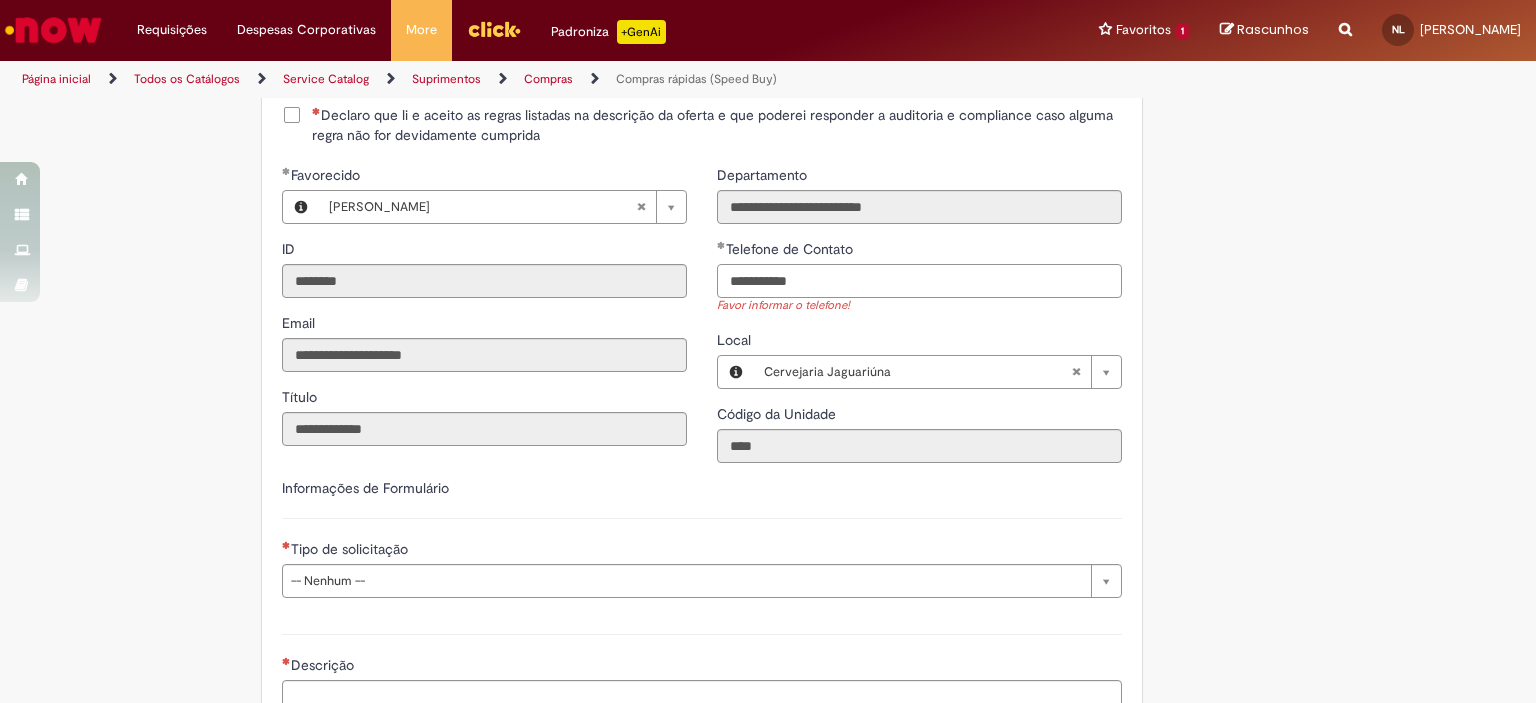 scroll, scrollTop: 2821, scrollLeft: 0, axis: vertical 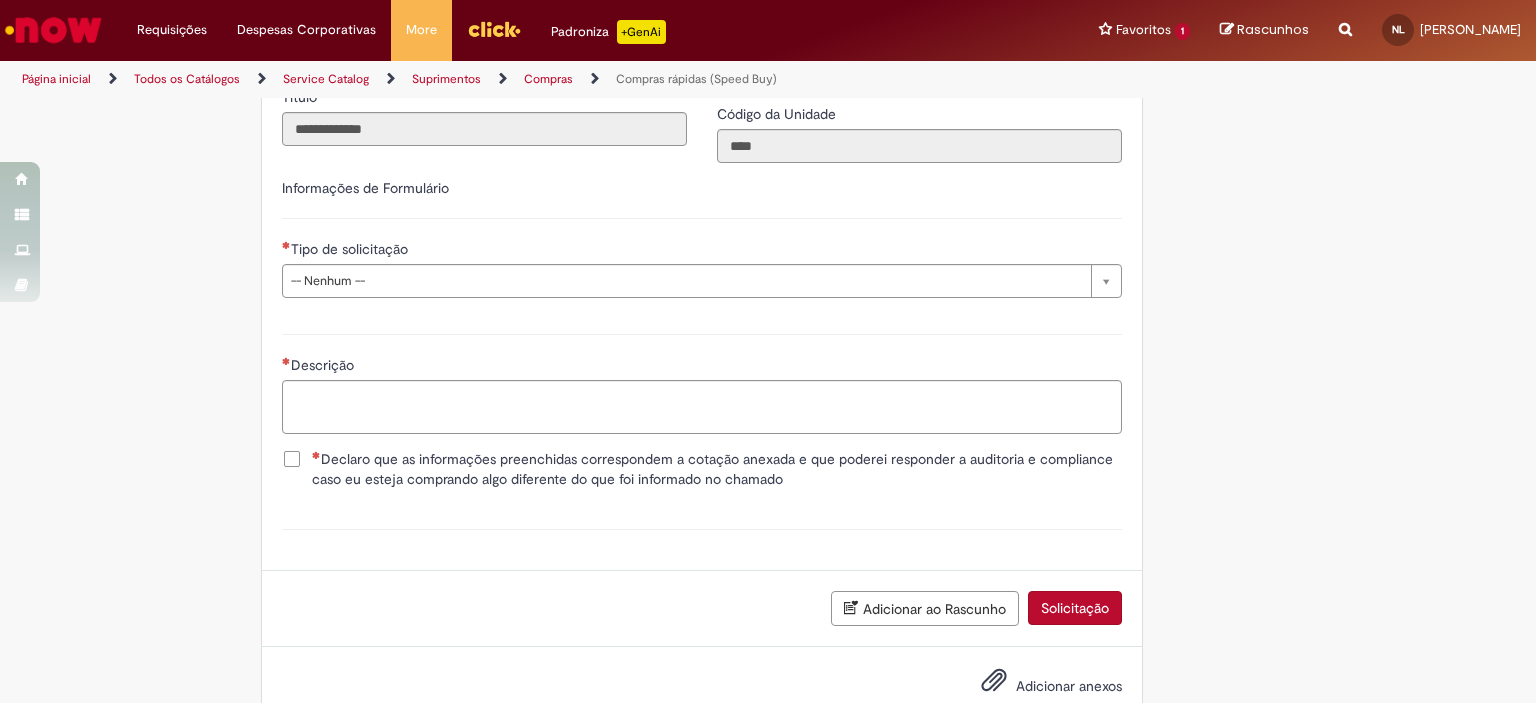 type on "**********" 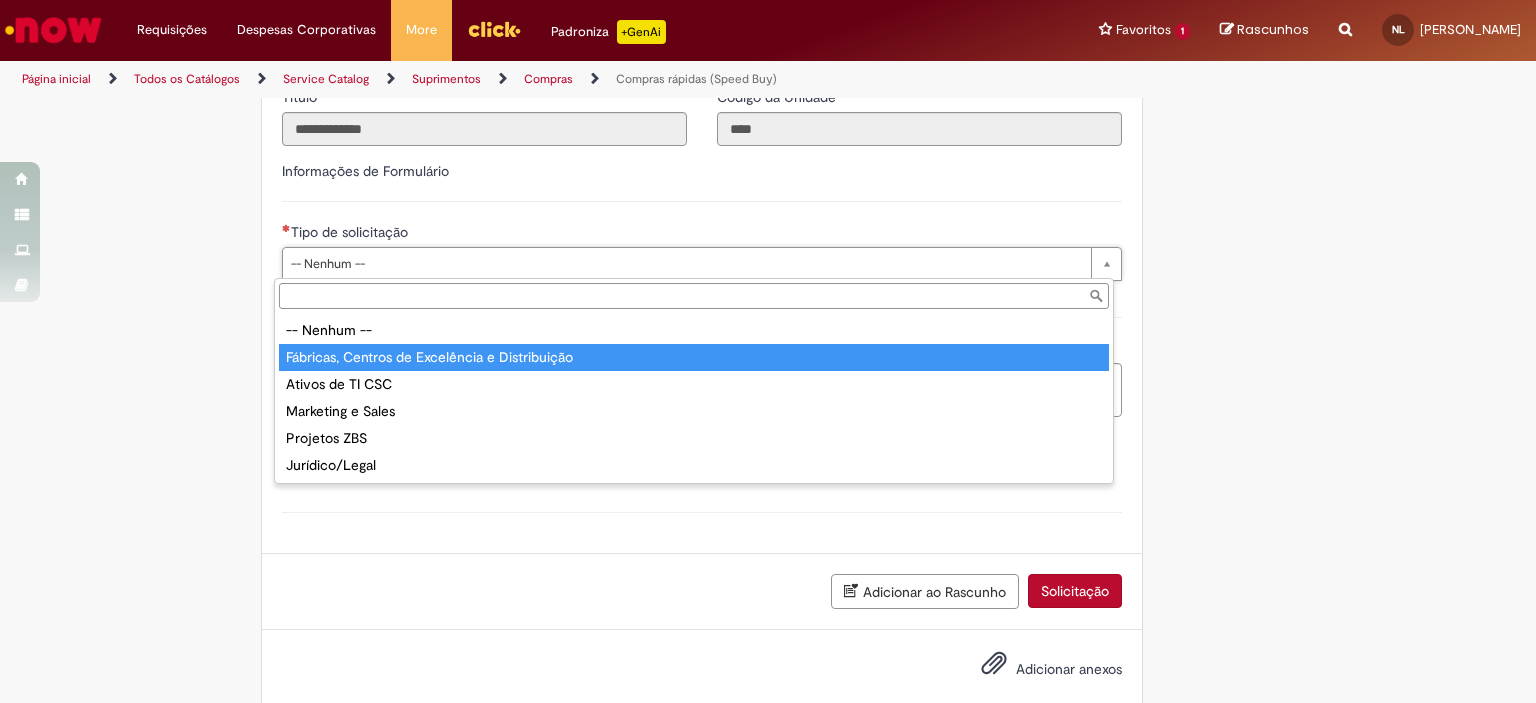 type on "**********" 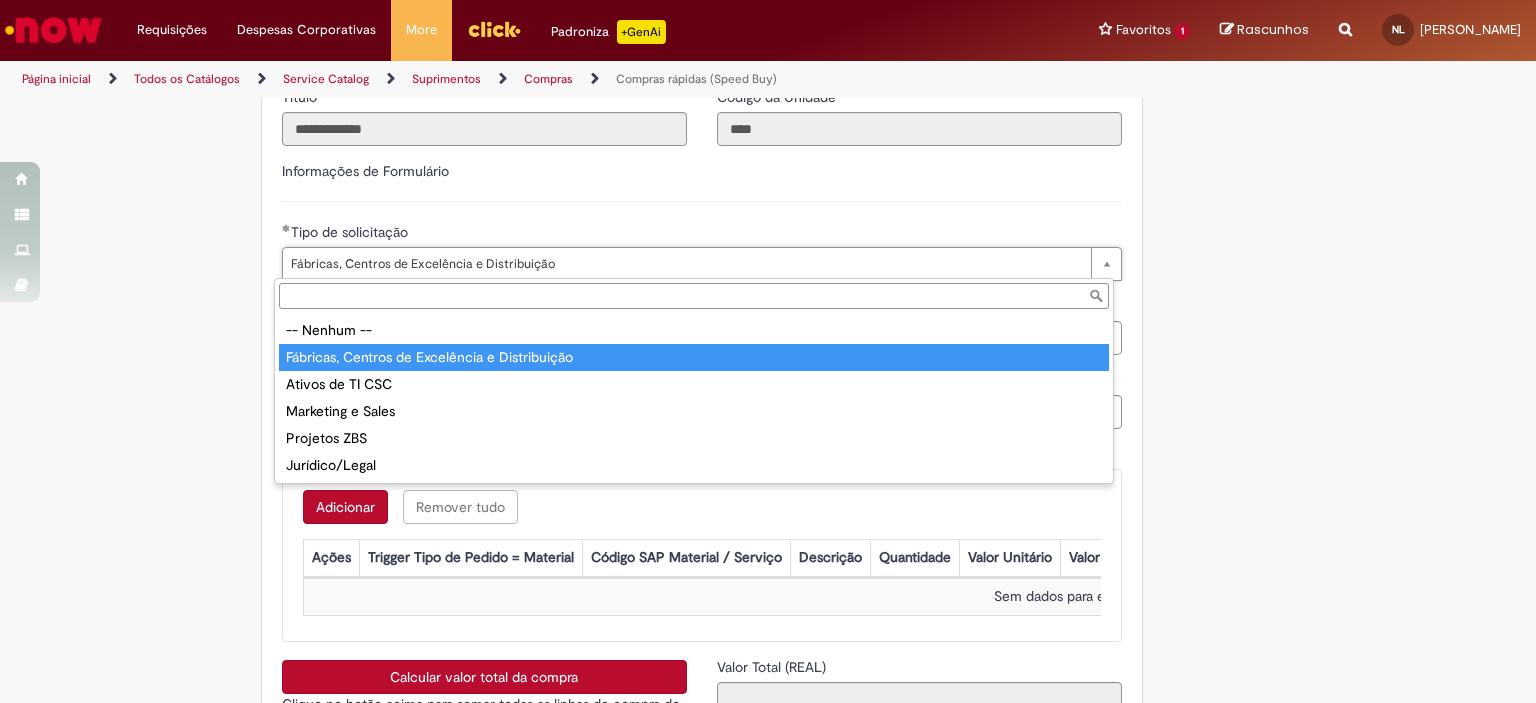 type on "**********" 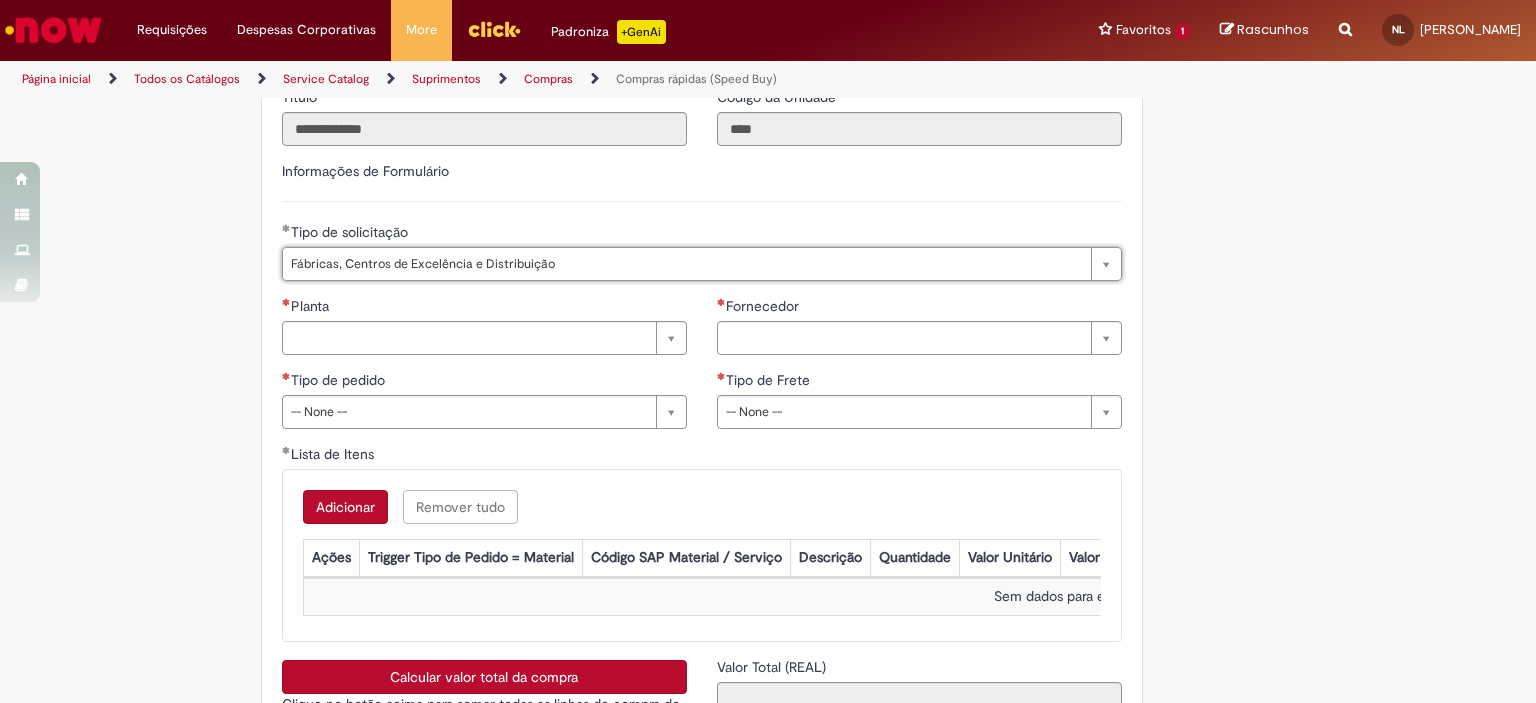 scroll, scrollTop: 0, scrollLeft: 288, axis: horizontal 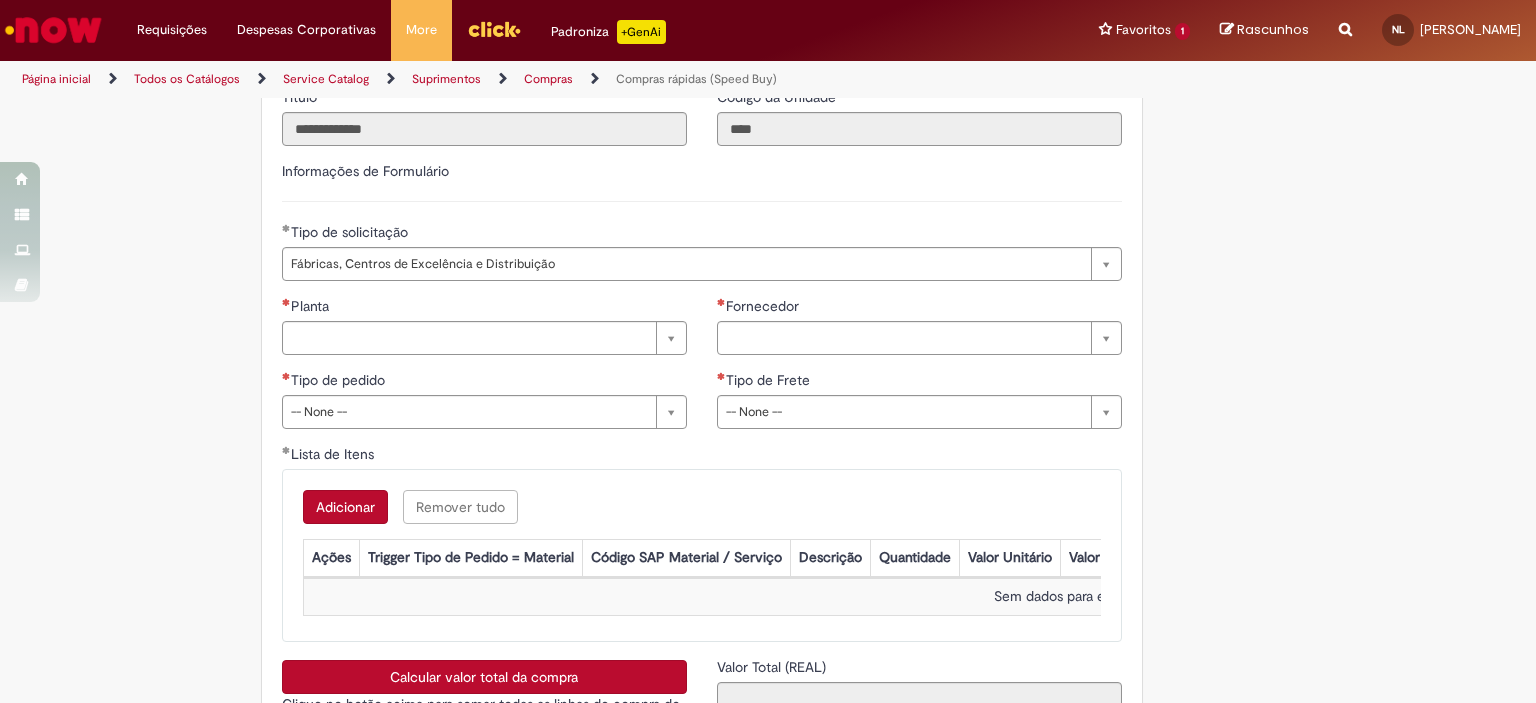 click on "Obrigatório um anexo.
Adicionar a Favoritos
Compras rápidas (Speed Buy)
Chamado destinado para a geração de pedido de compra de indiretos.
O Speed buy é a ferramenta oficial para a geração de pedidos de compra que atenda aos seguintes requisitos:
Compras de material e serviço indiretos
Compras inferiores a R$13.000 *
Compras com fornecedores nacionais
Compras de material sem contrato ativo no SAP para o centro solicitado
* Essa cota é referente ao tipo de solicitação padrão de Speed buy. Os chamados com cotas especiais podem possuir valores divergentes.
Regras de Utilização
No campo “Tipo de Solicitação” selecionar a opção correspondente a sua unidade de negócio.
Solicitação Padrão de Speed buy:
Fábricas, centros de Excelência e de Distribuição:  habilitado para todos usuários ambev
Cotas especiais de Speed buy:" at bounding box center [670, -765] 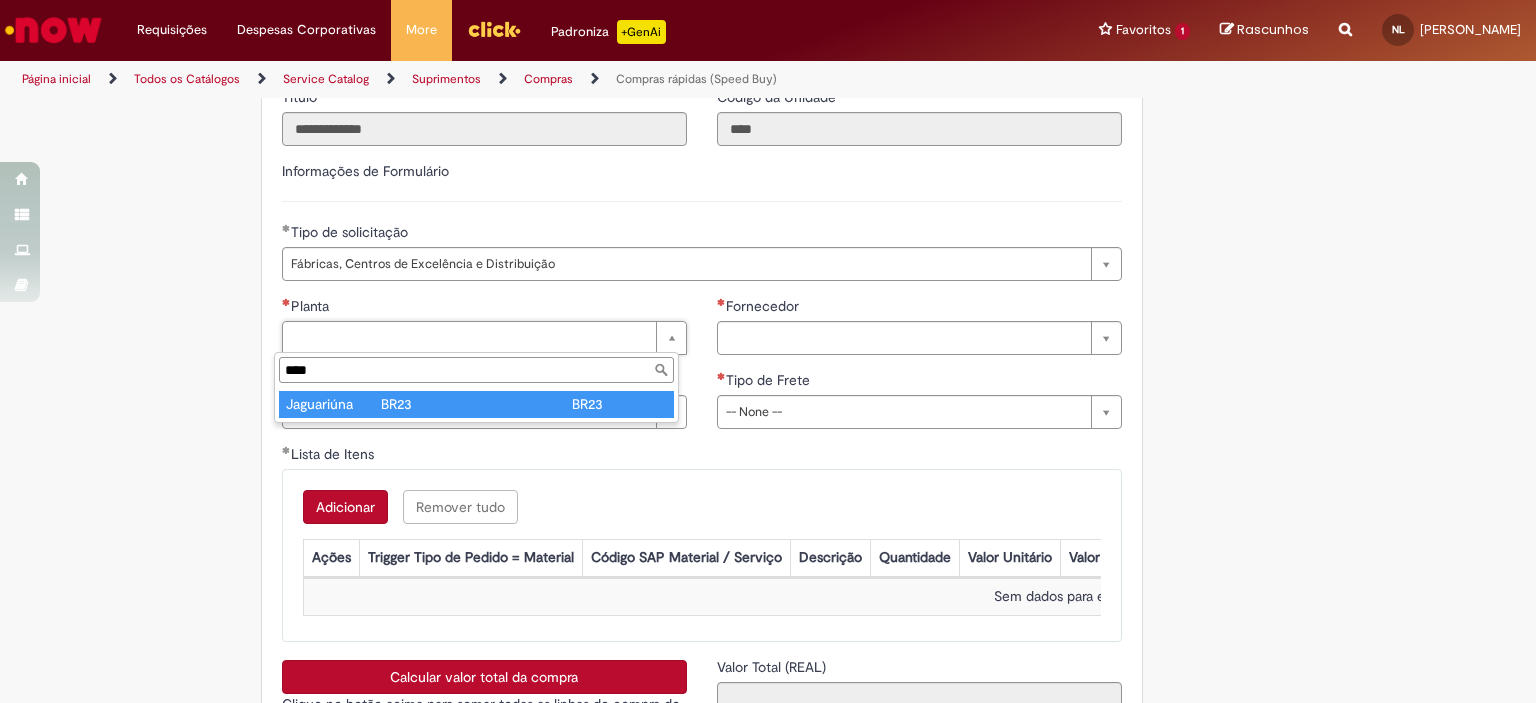 type on "****" 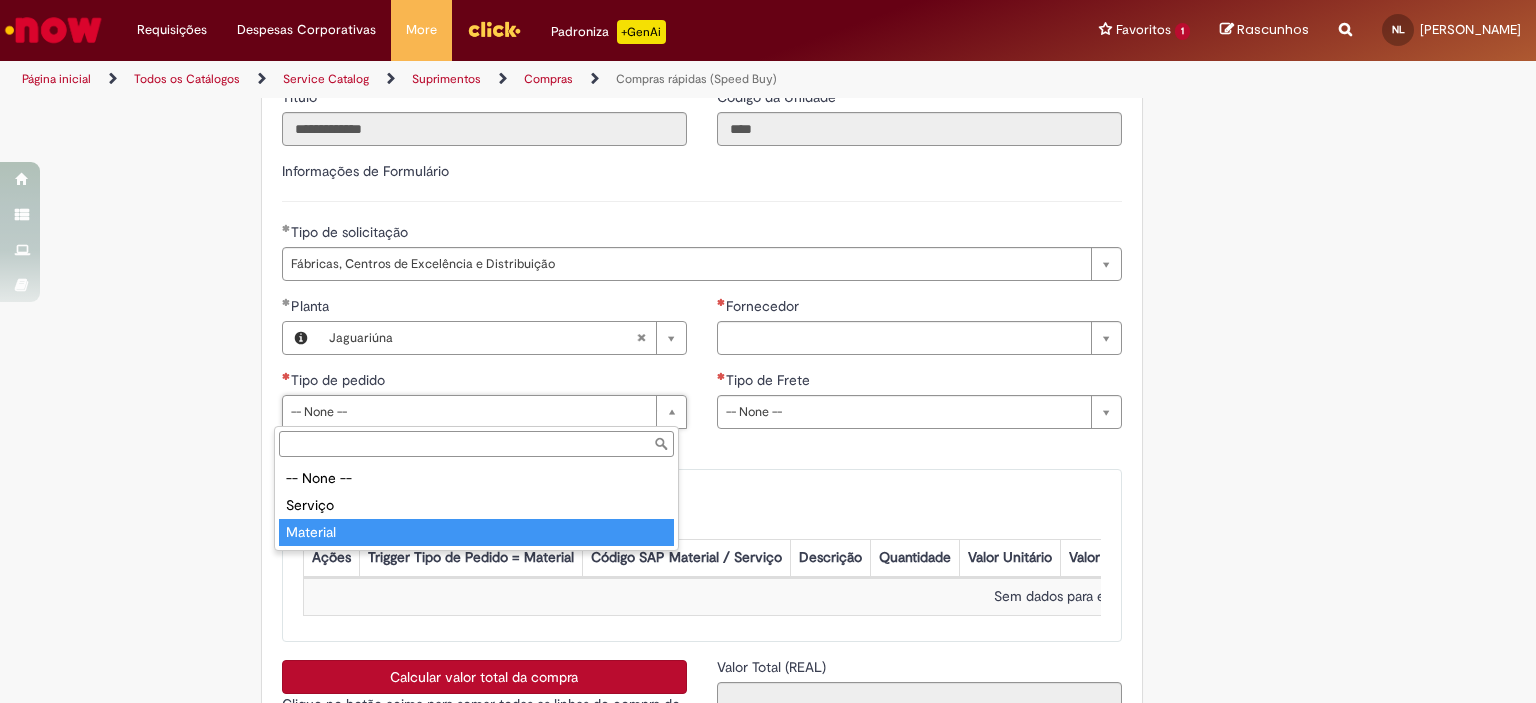 type on "********" 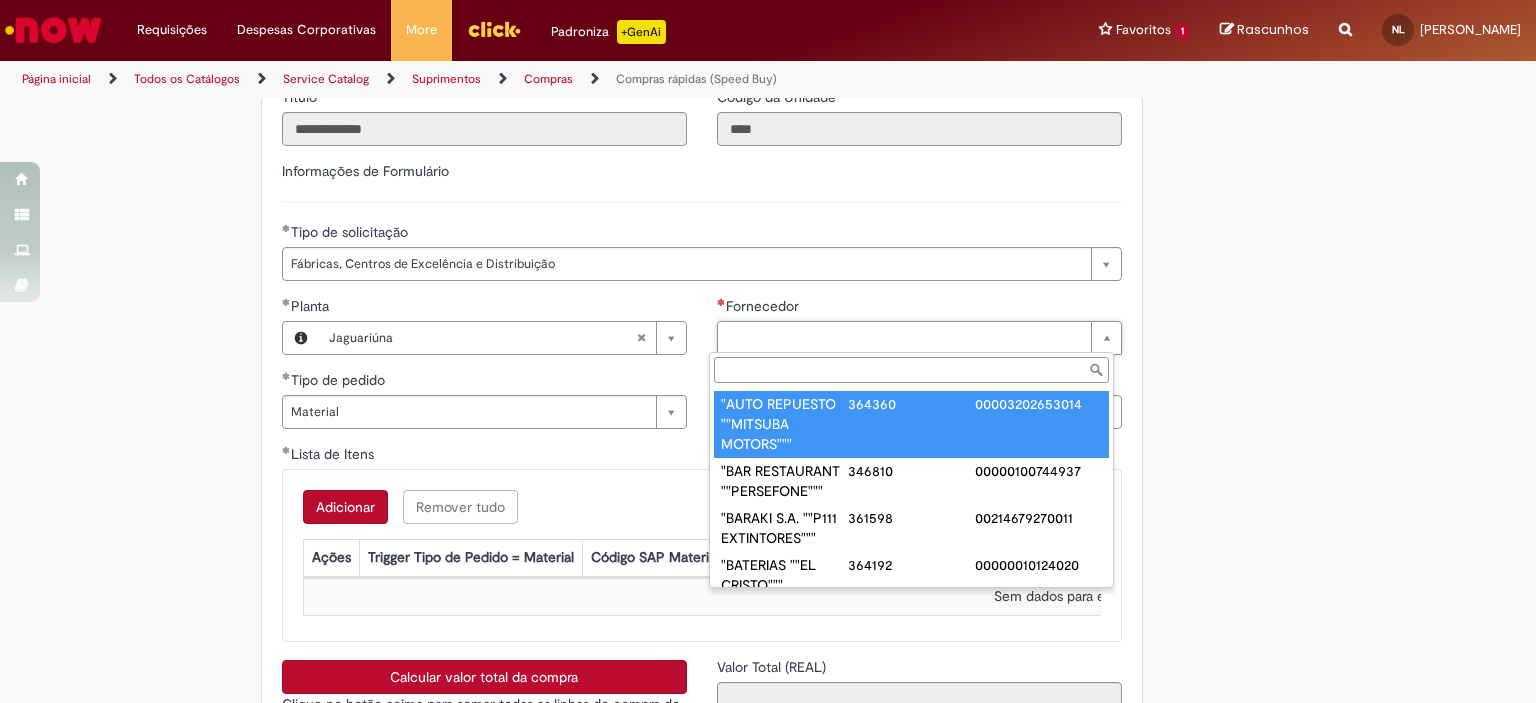 paste on "******" 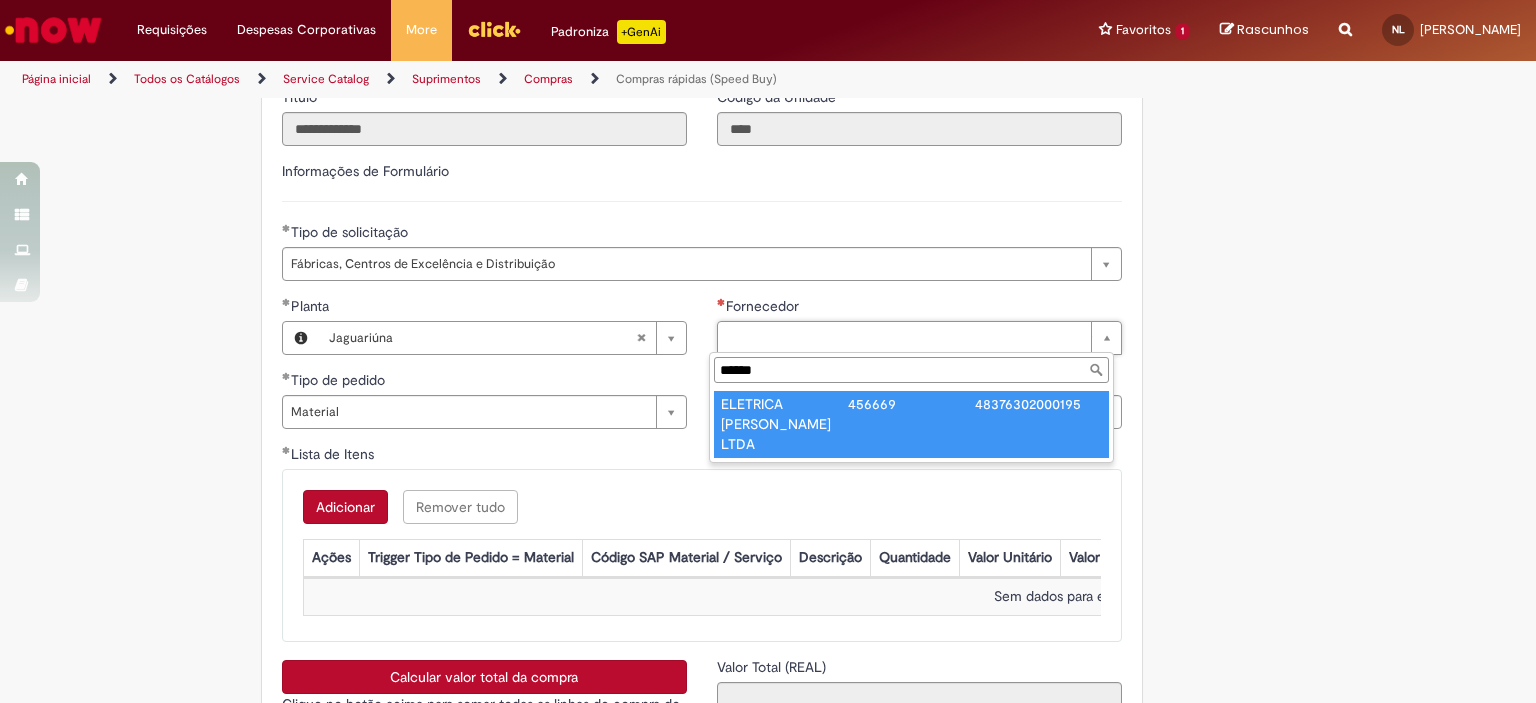 type on "******" 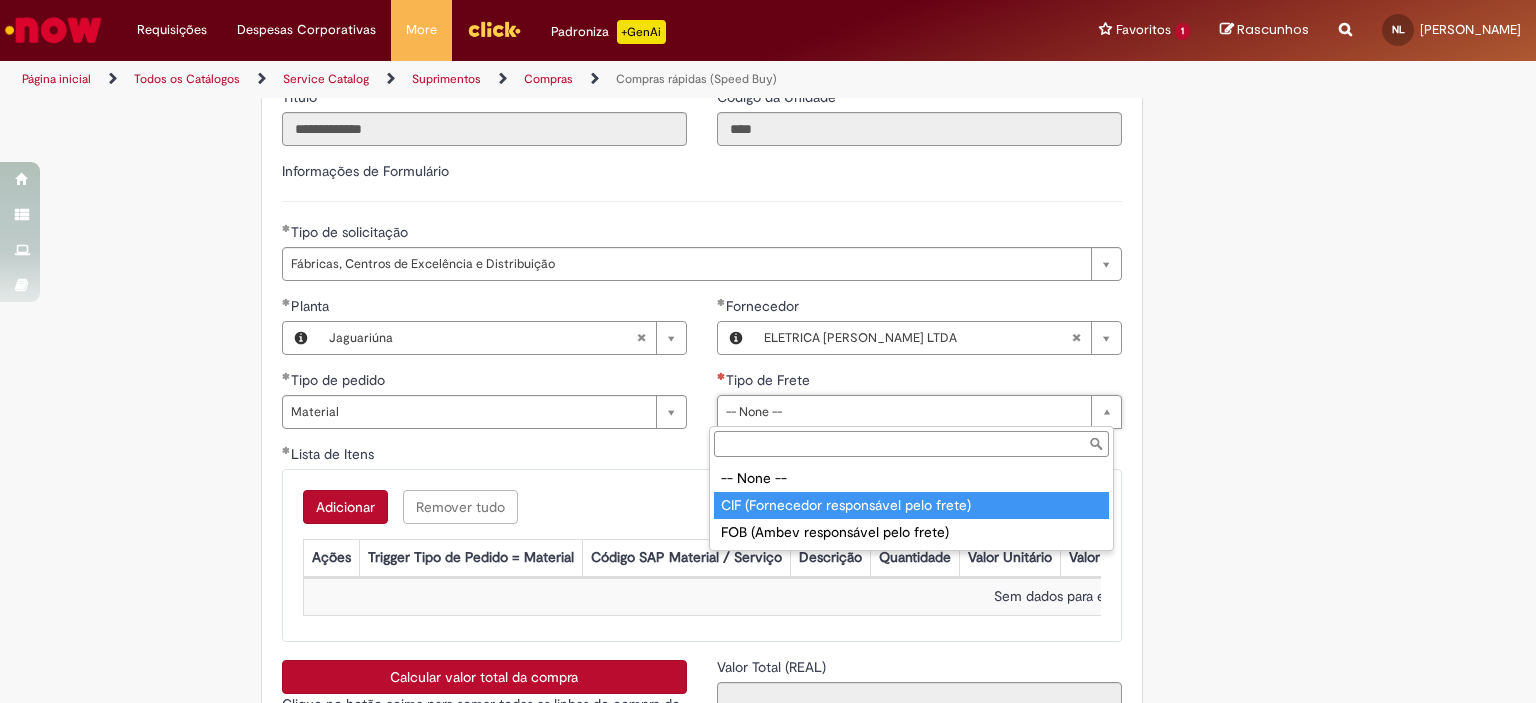type on "**********" 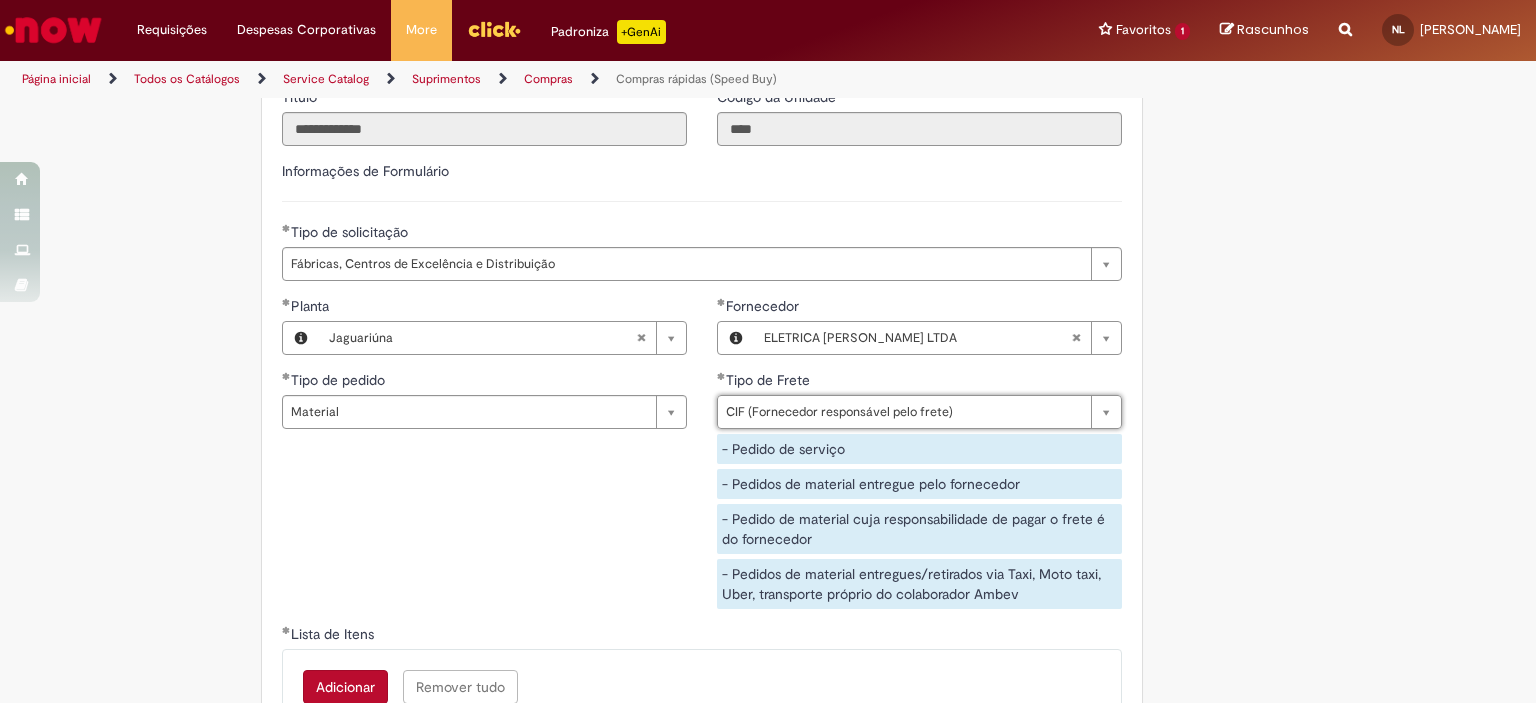 click on "**********" at bounding box center (702, 460) 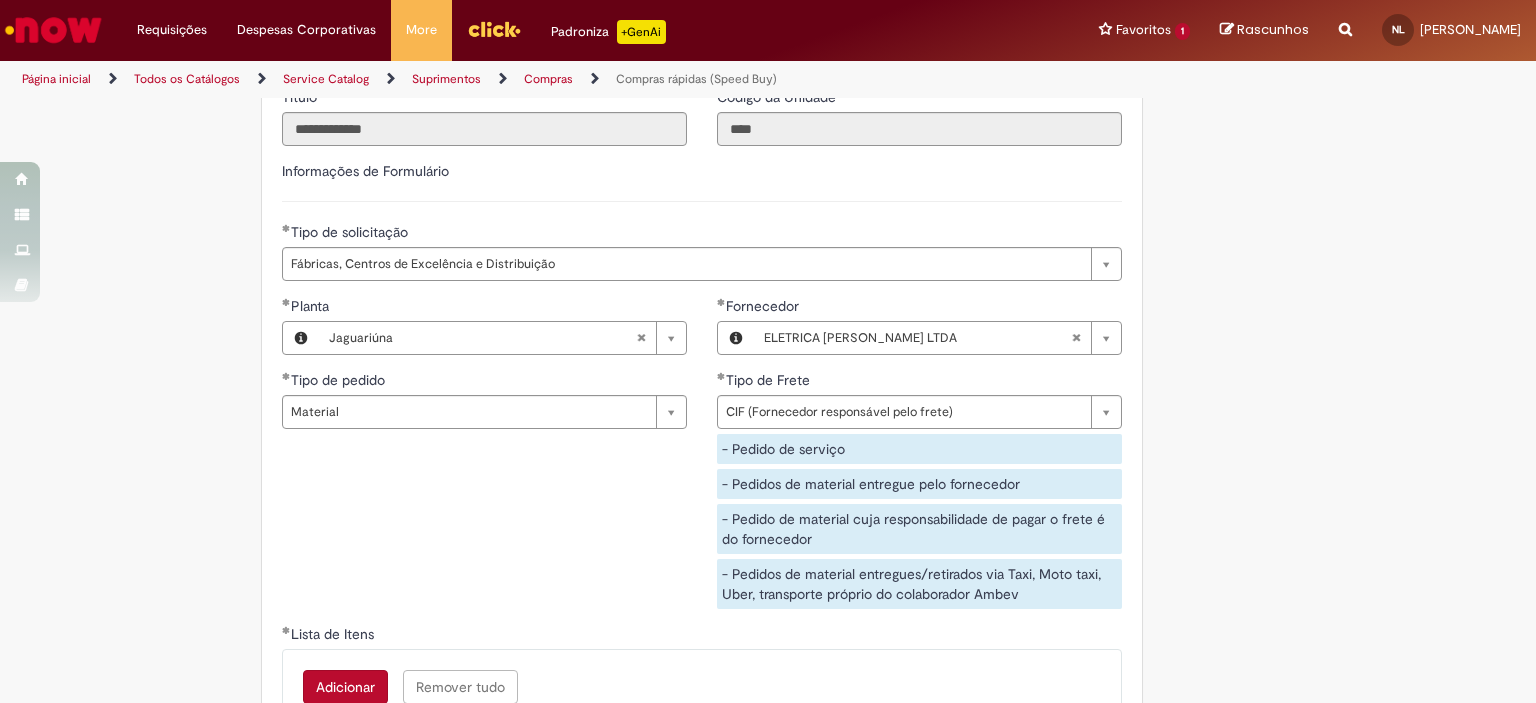 scroll, scrollTop: 3121, scrollLeft: 0, axis: vertical 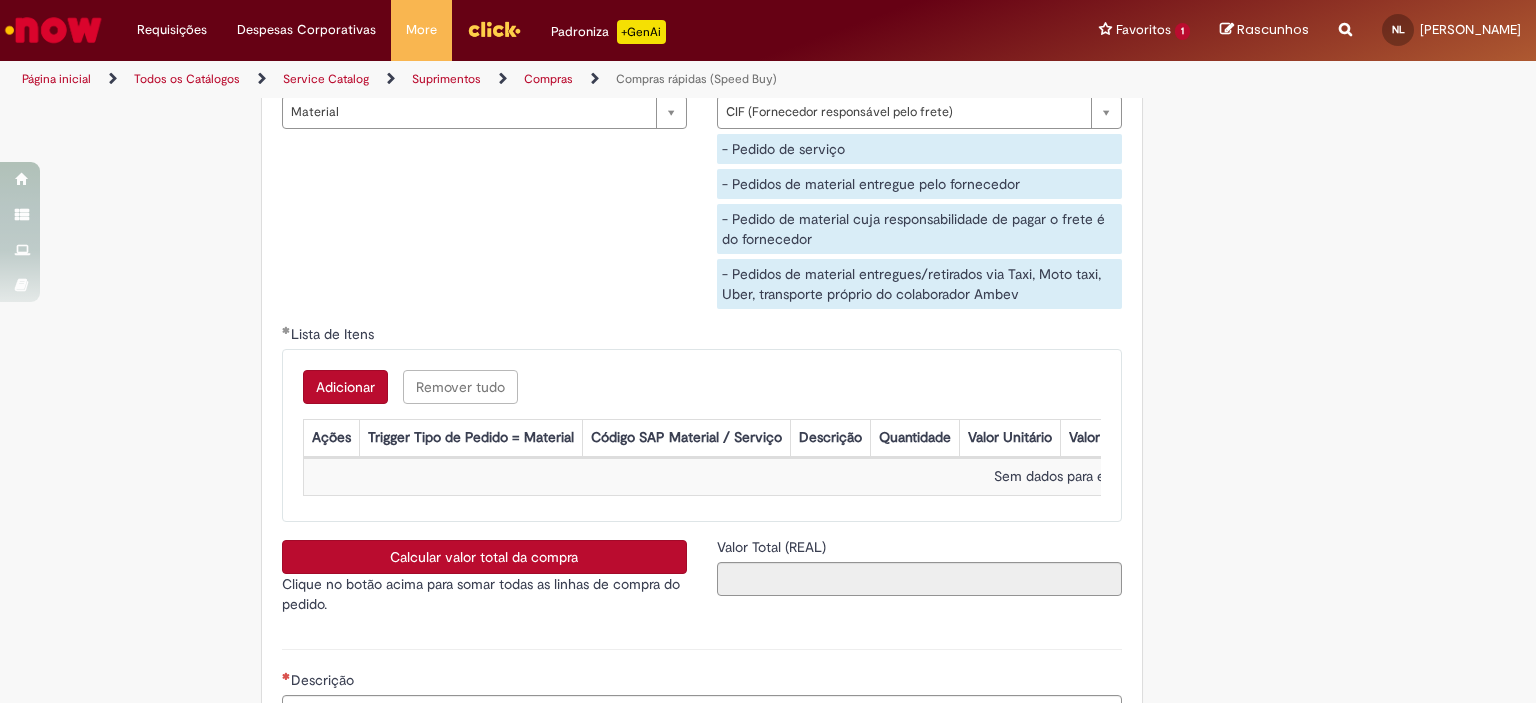 click on "Adicionar" at bounding box center (345, 387) 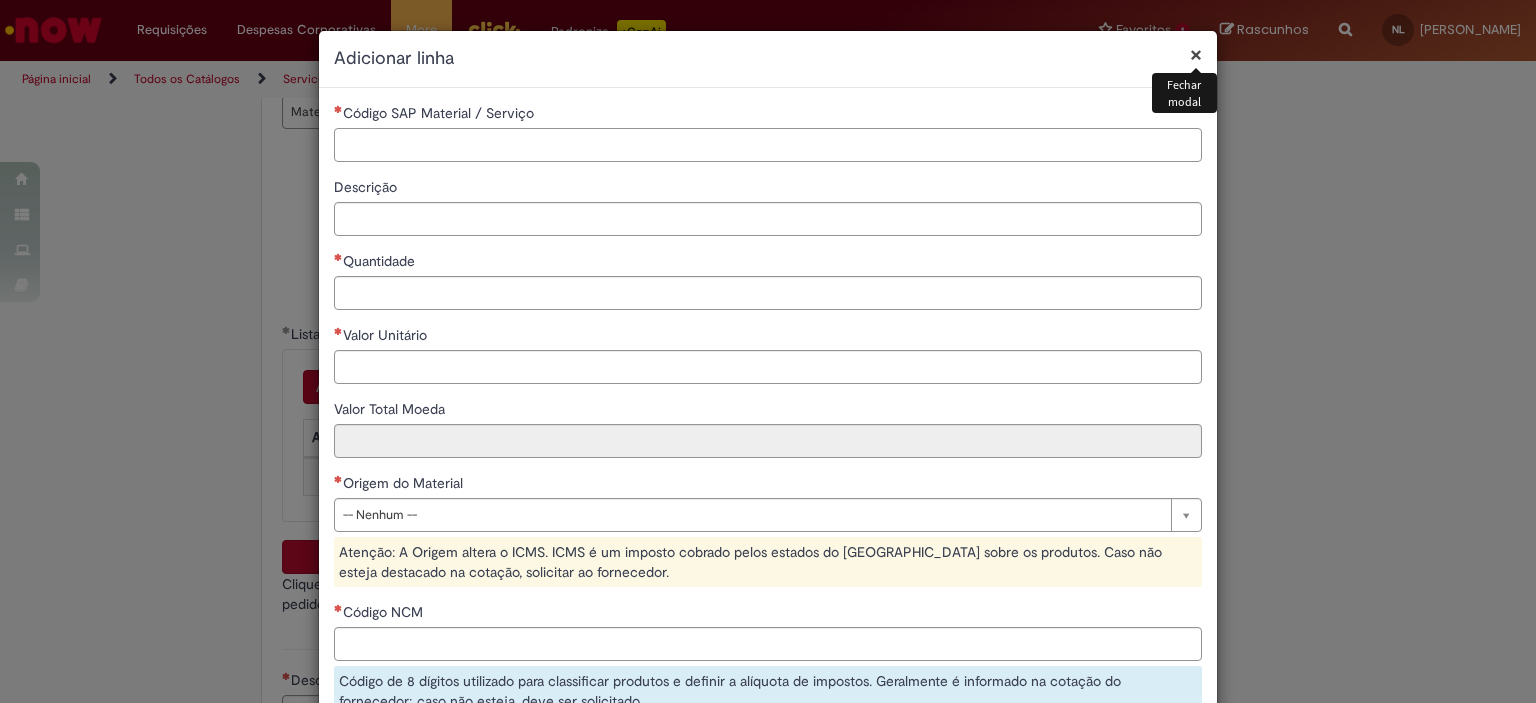 click on "Código SAP Material / Serviço" at bounding box center [768, 145] 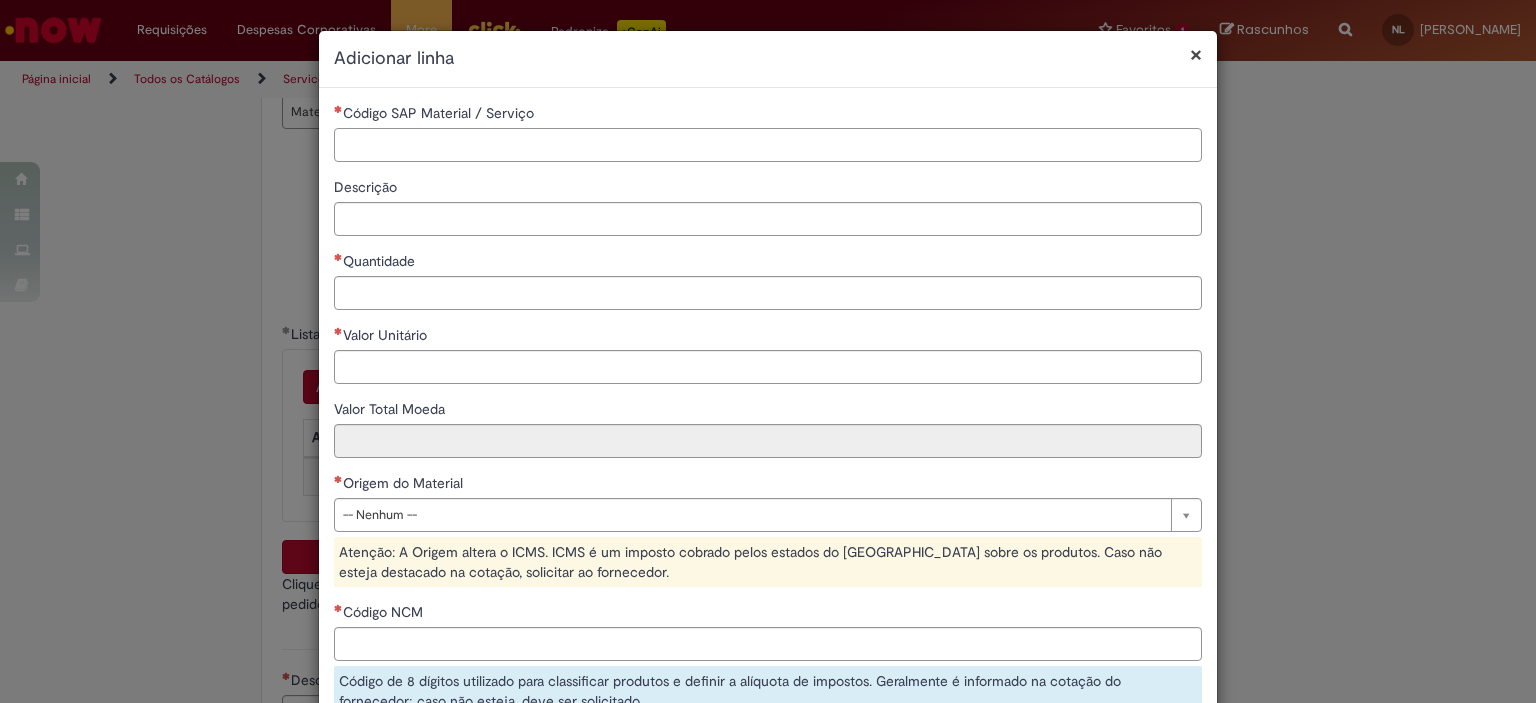 click on "Código SAP Material / Serviço" at bounding box center [768, 145] 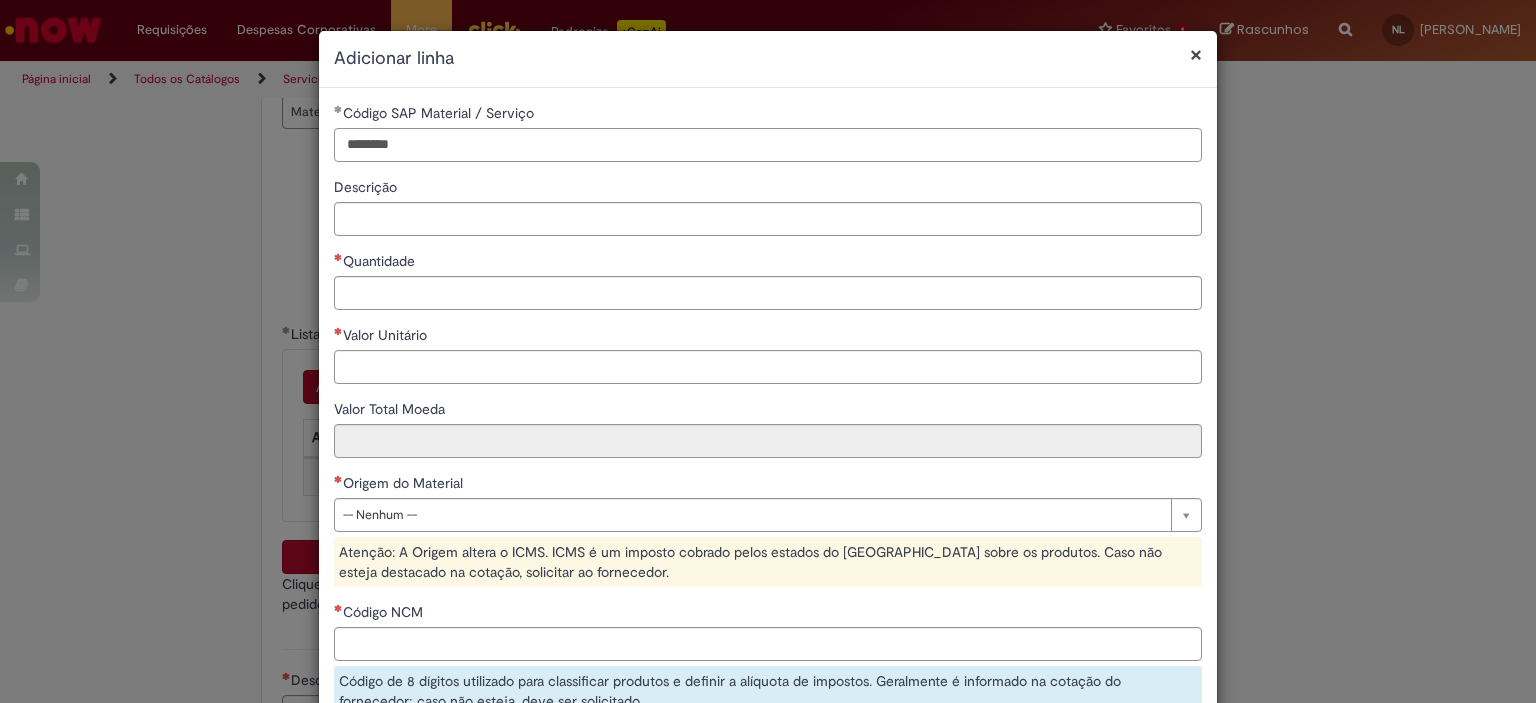 type on "********" 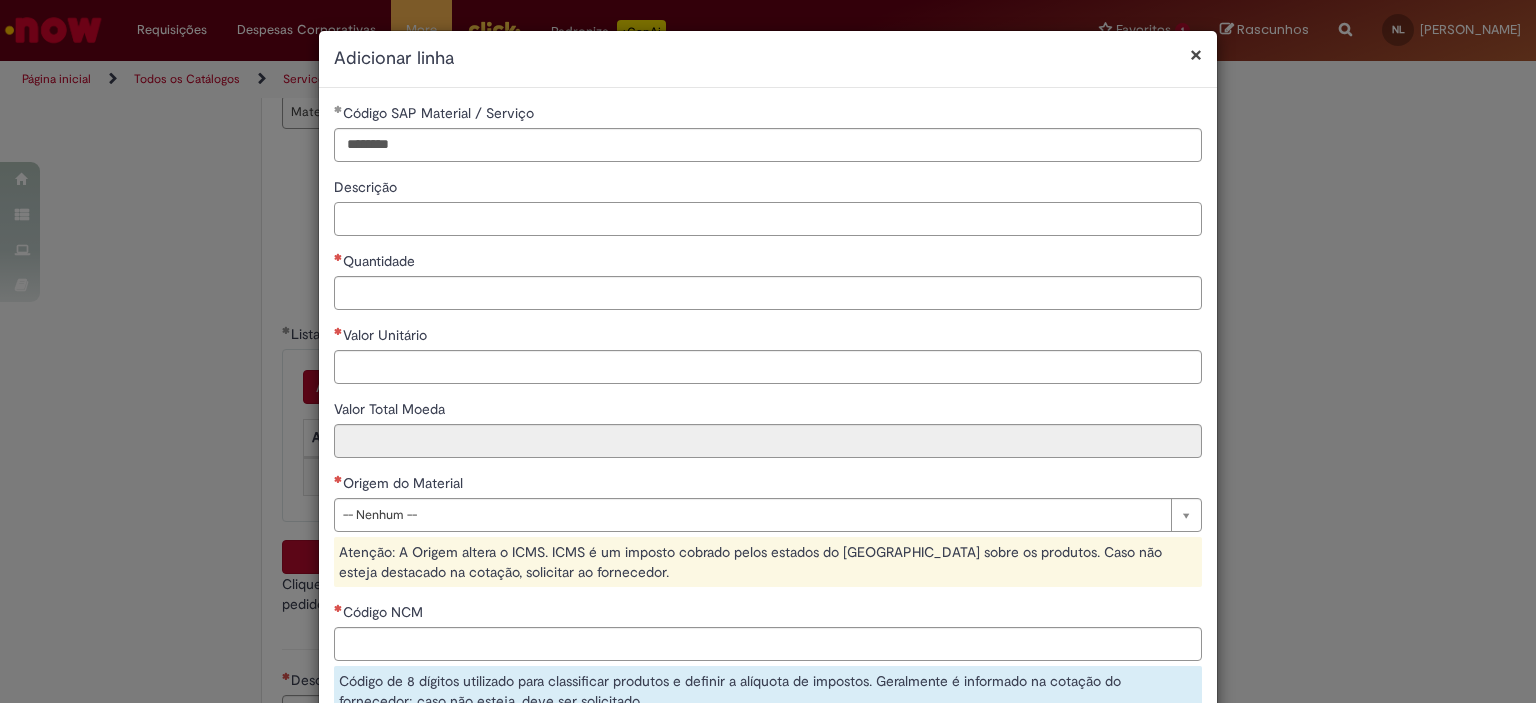 click on "Descrição" at bounding box center [768, 219] 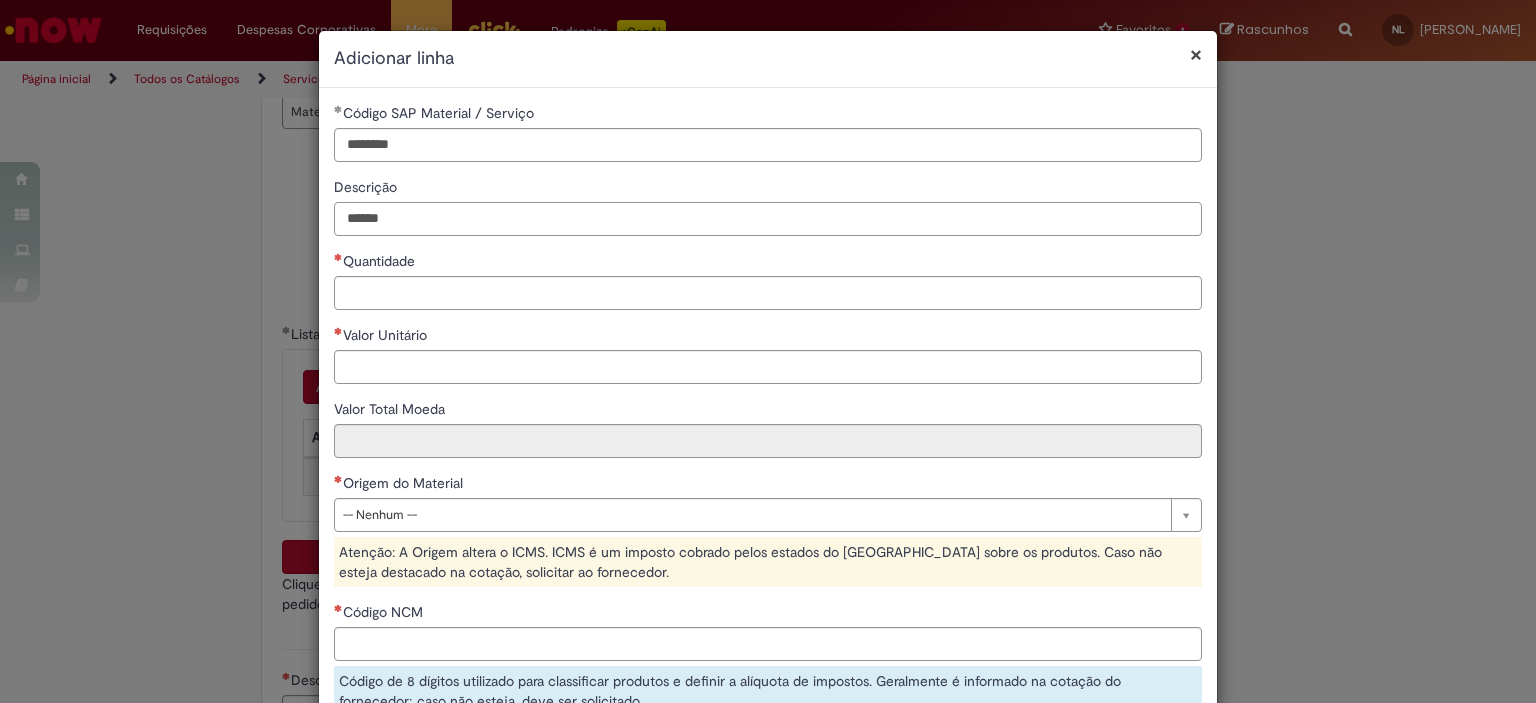 type on "******" 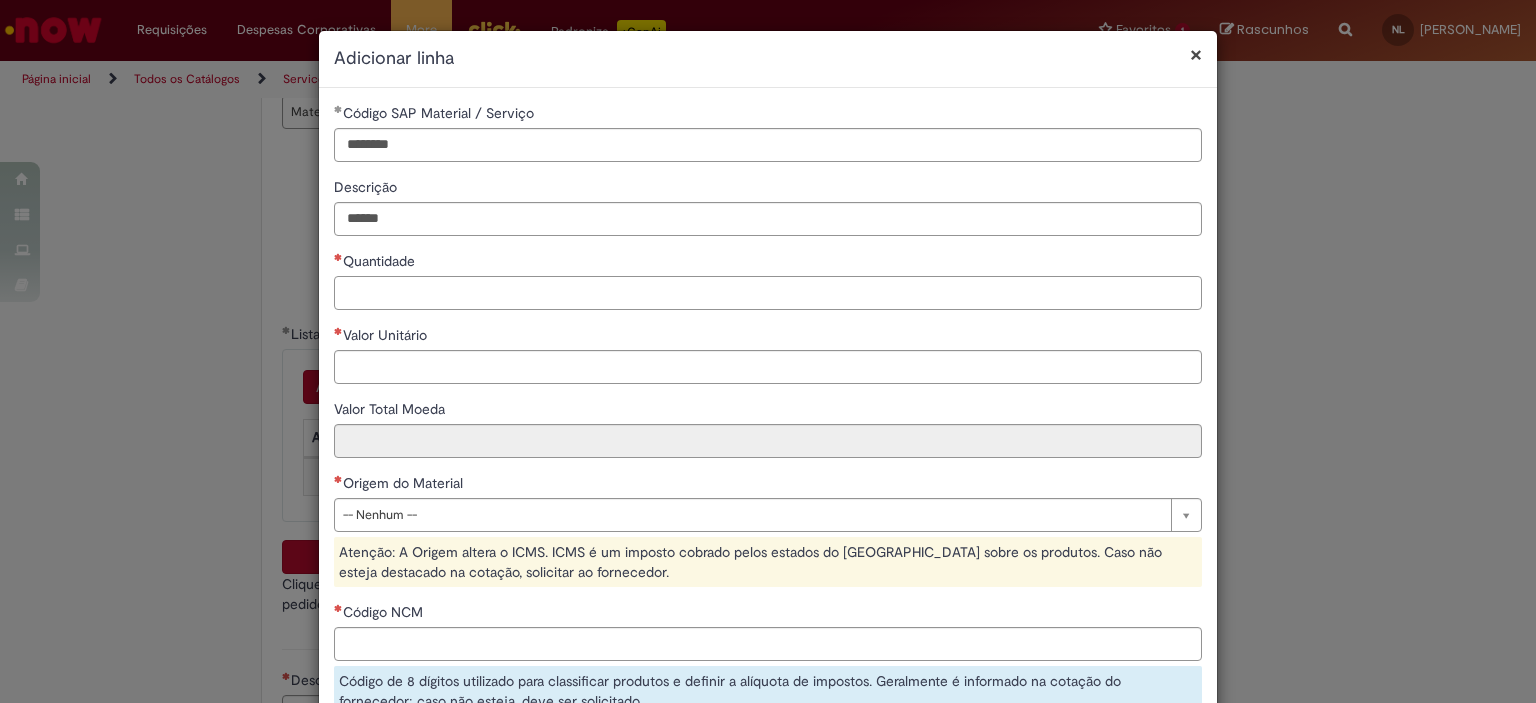 click on "Quantidade" at bounding box center (768, 293) 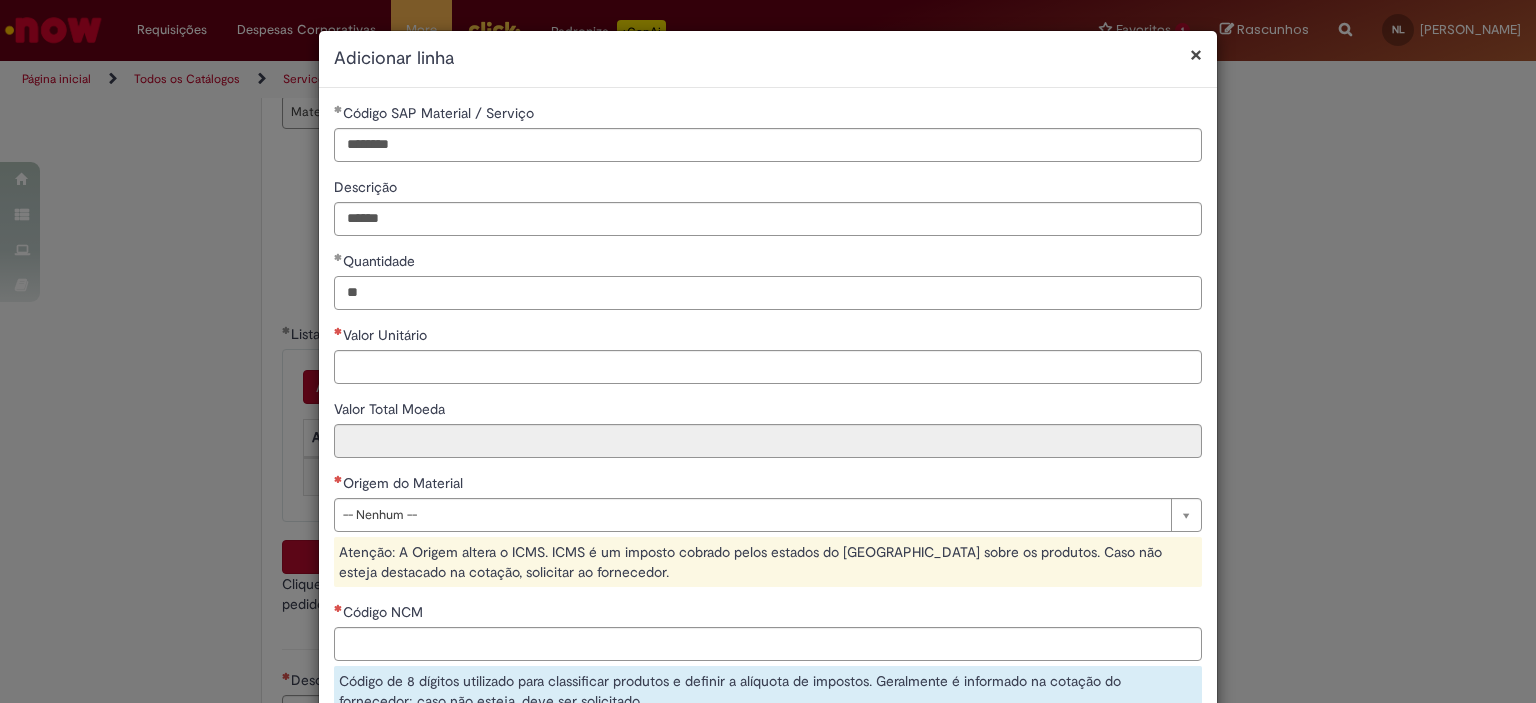 type on "**" 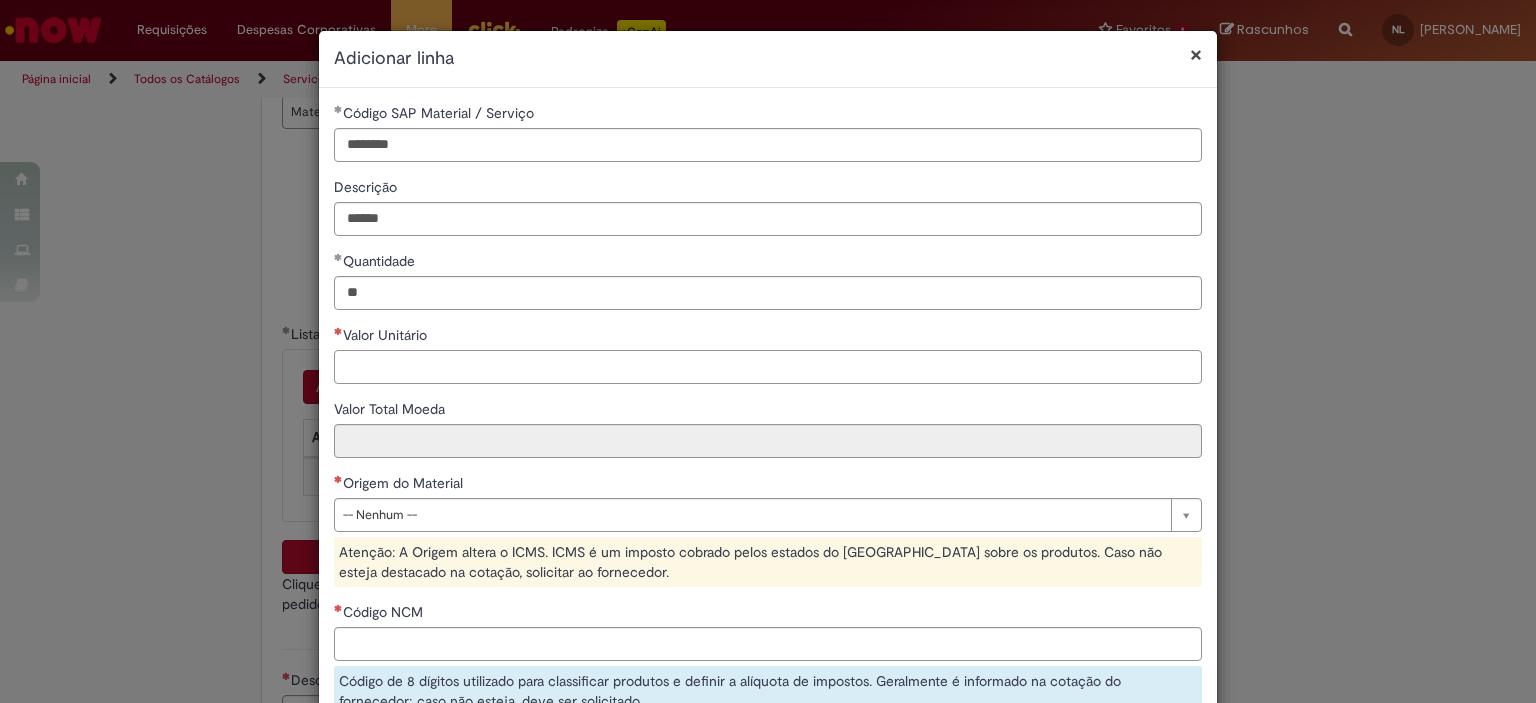 click on "Valor Unitário" at bounding box center [768, 367] 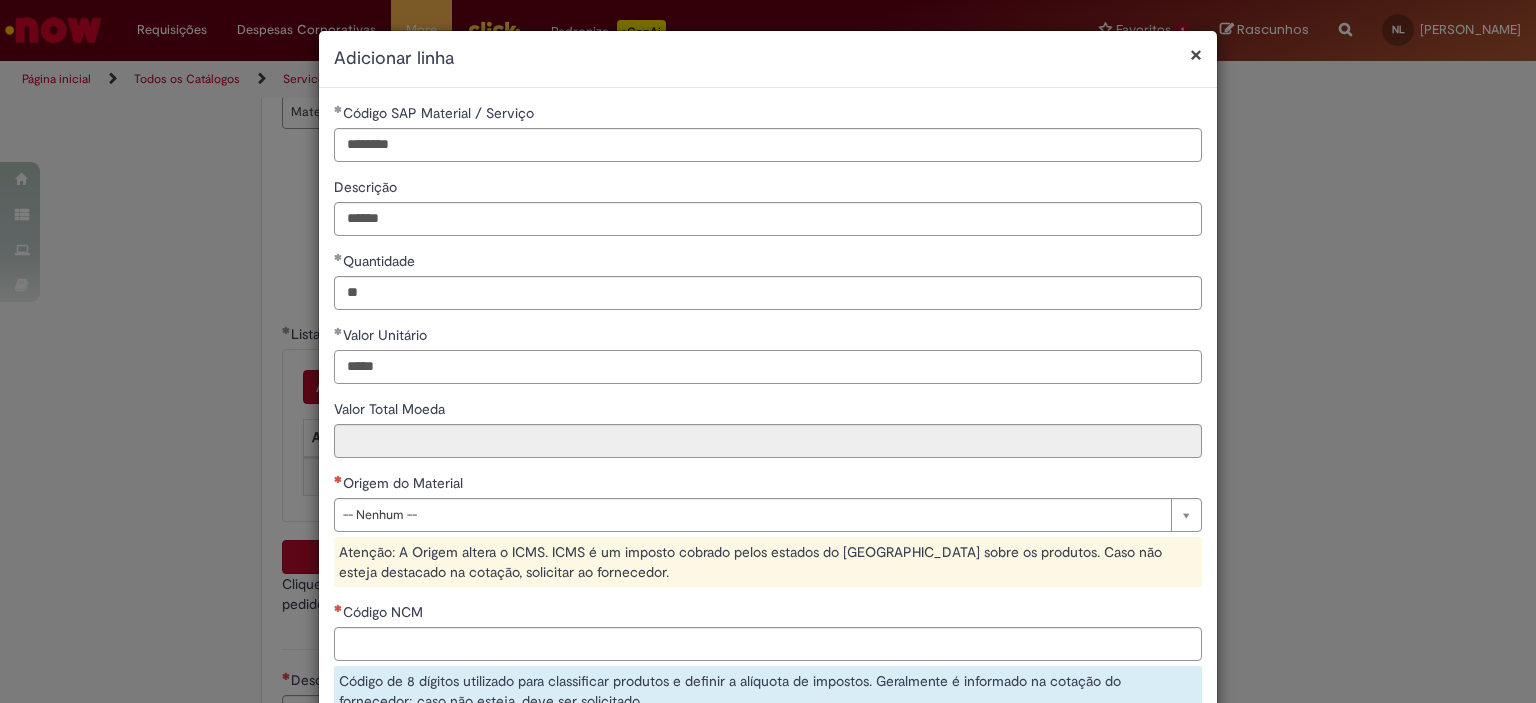 type on "*****" 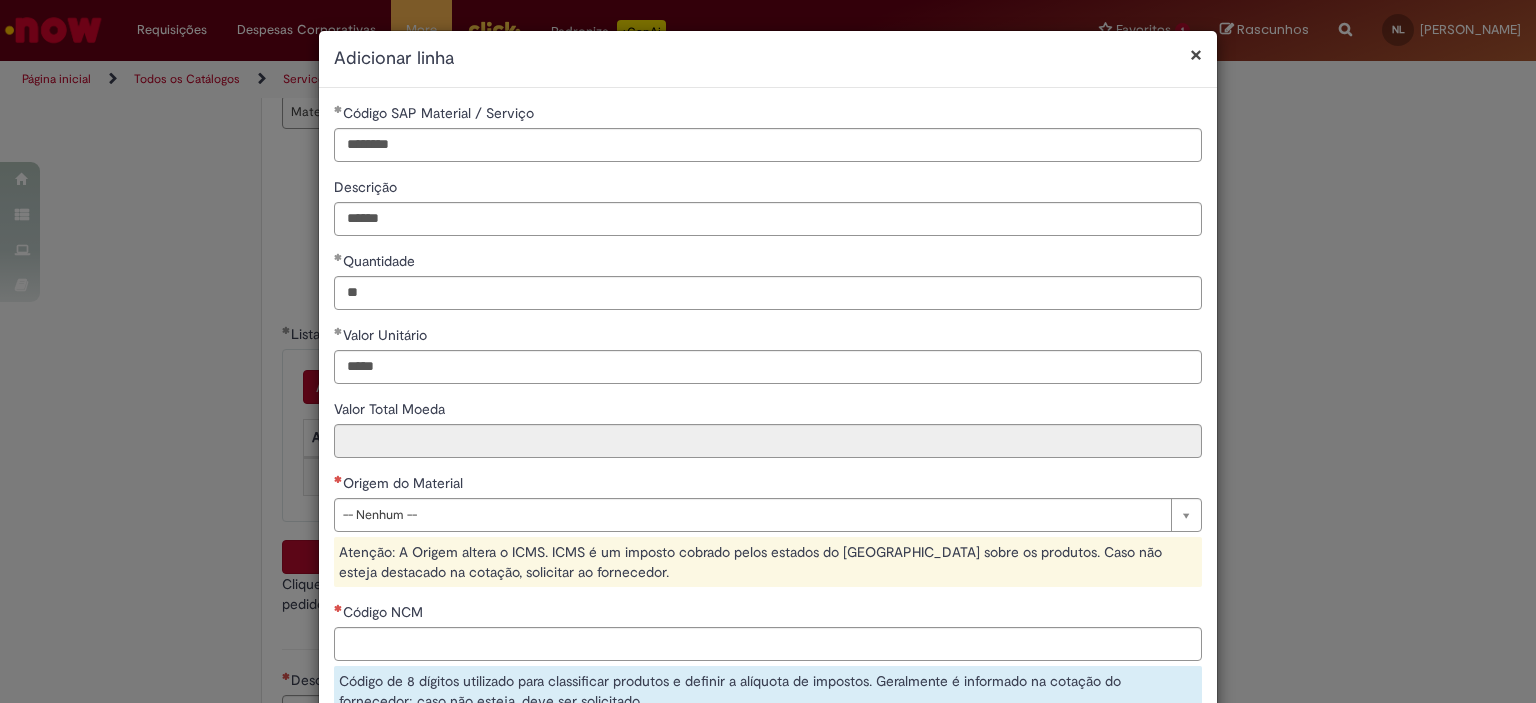 type on "******" 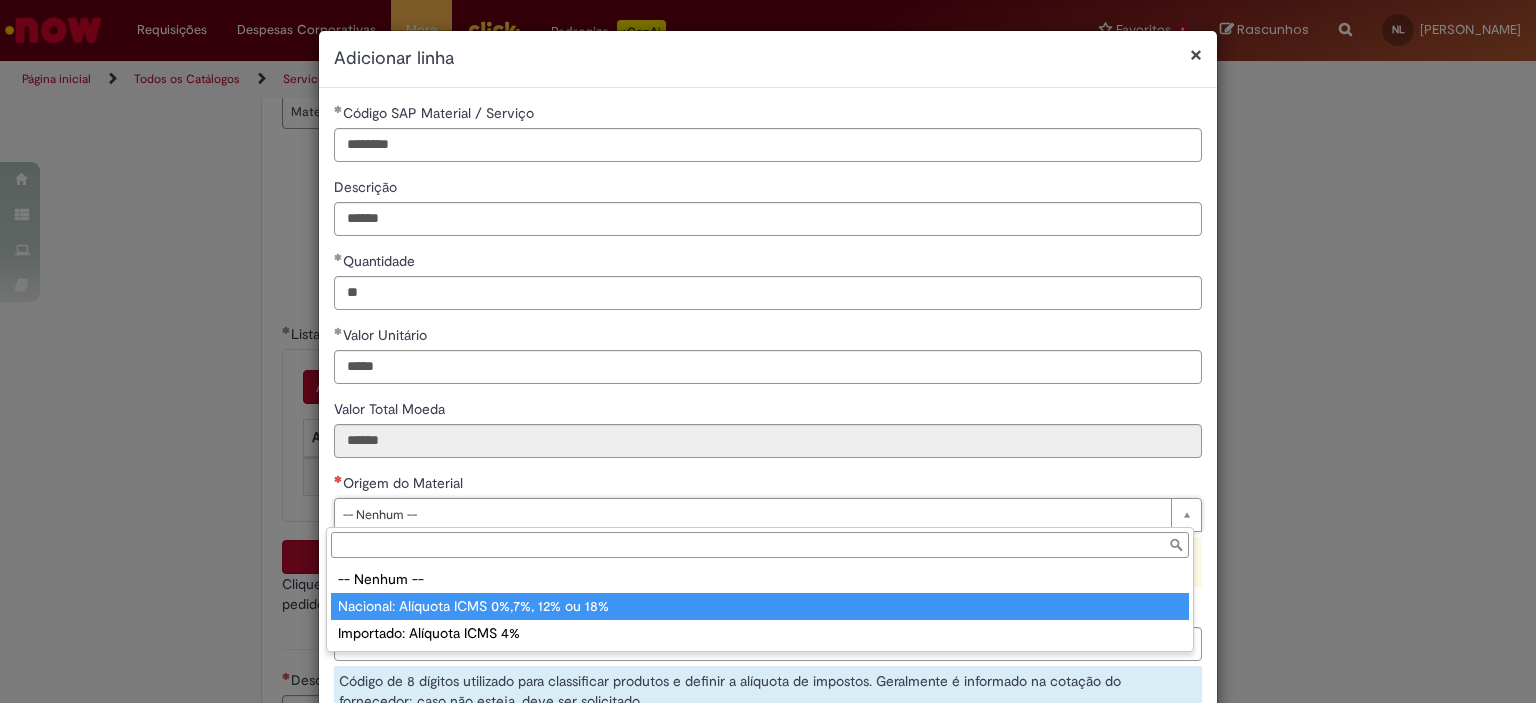 type on "**********" 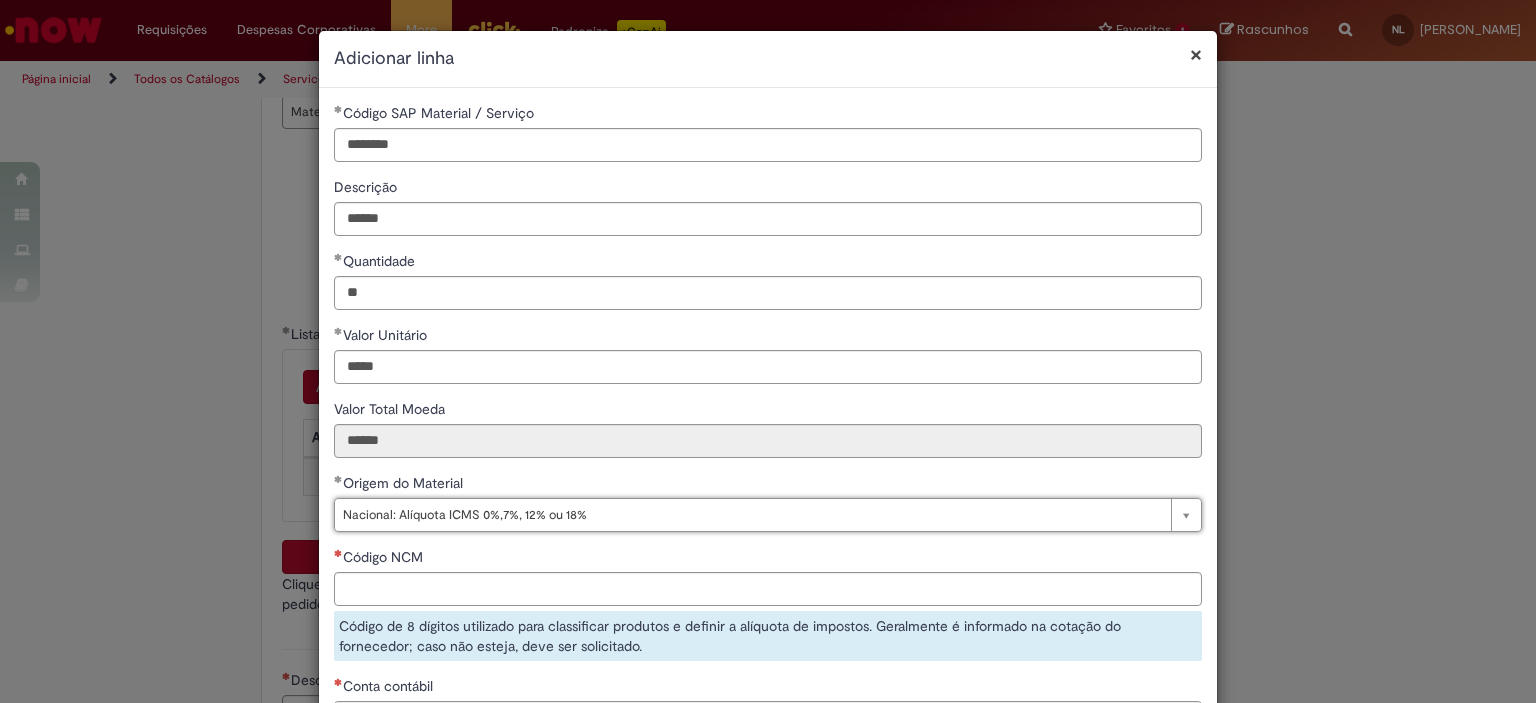 scroll, scrollTop: 100, scrollLeft: 0, axis: vertical 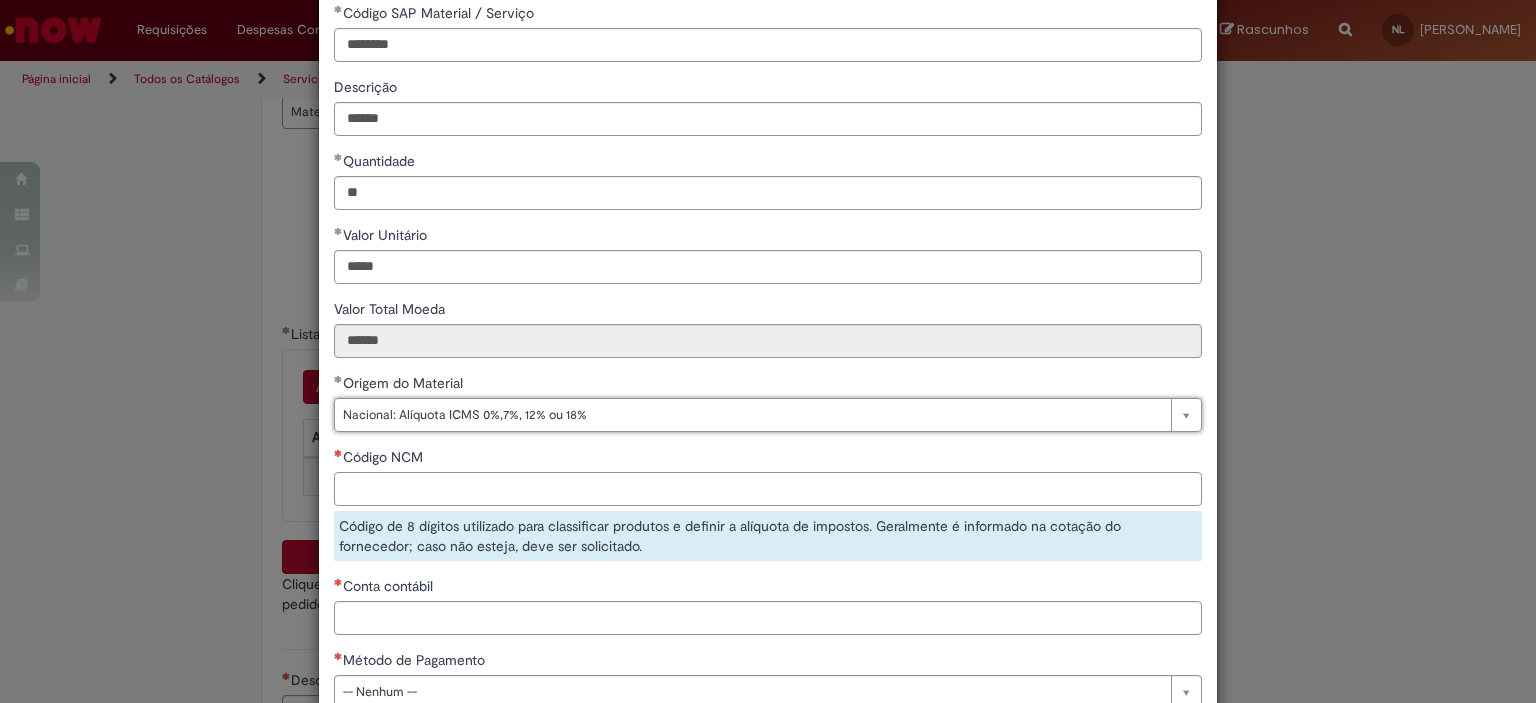click on "Código NCM" at bounding box center (768, 489) 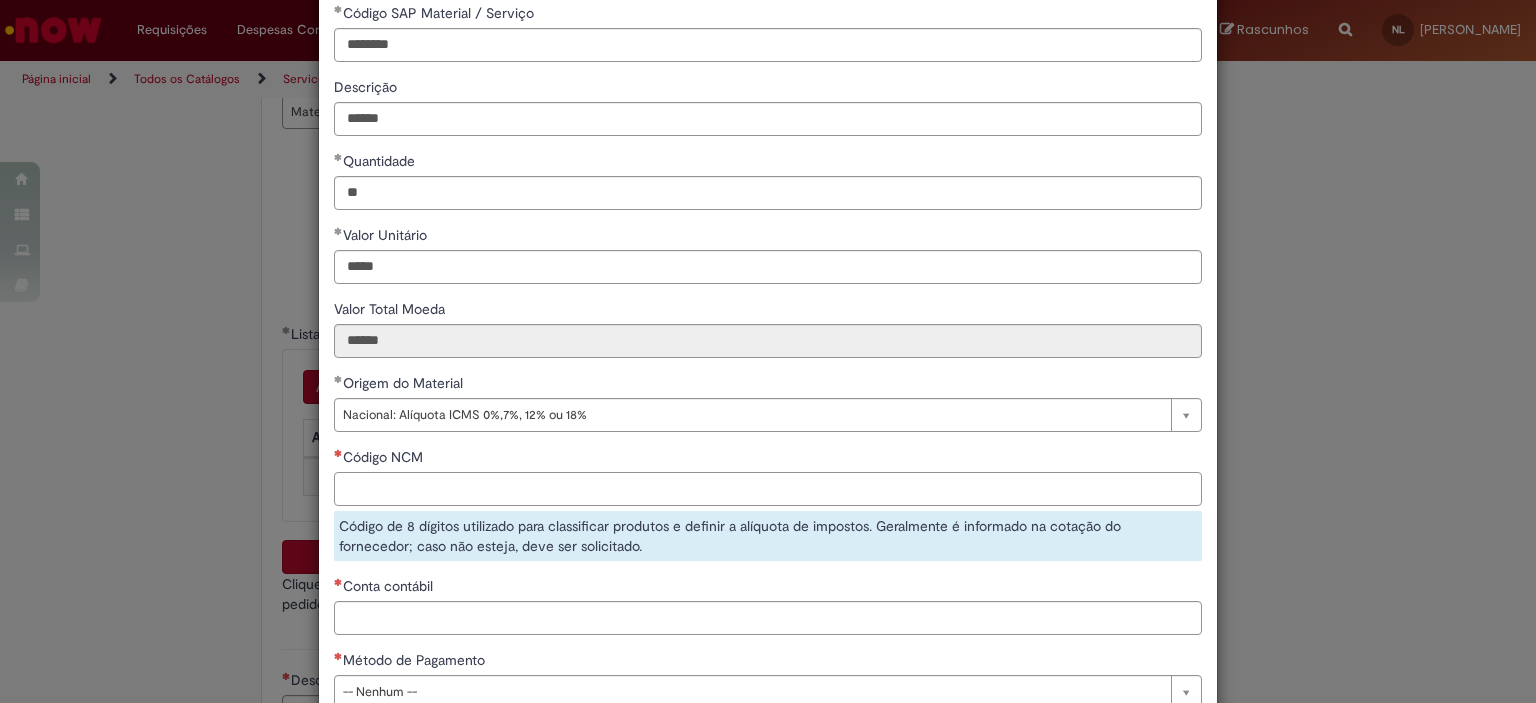 paste on "**********" 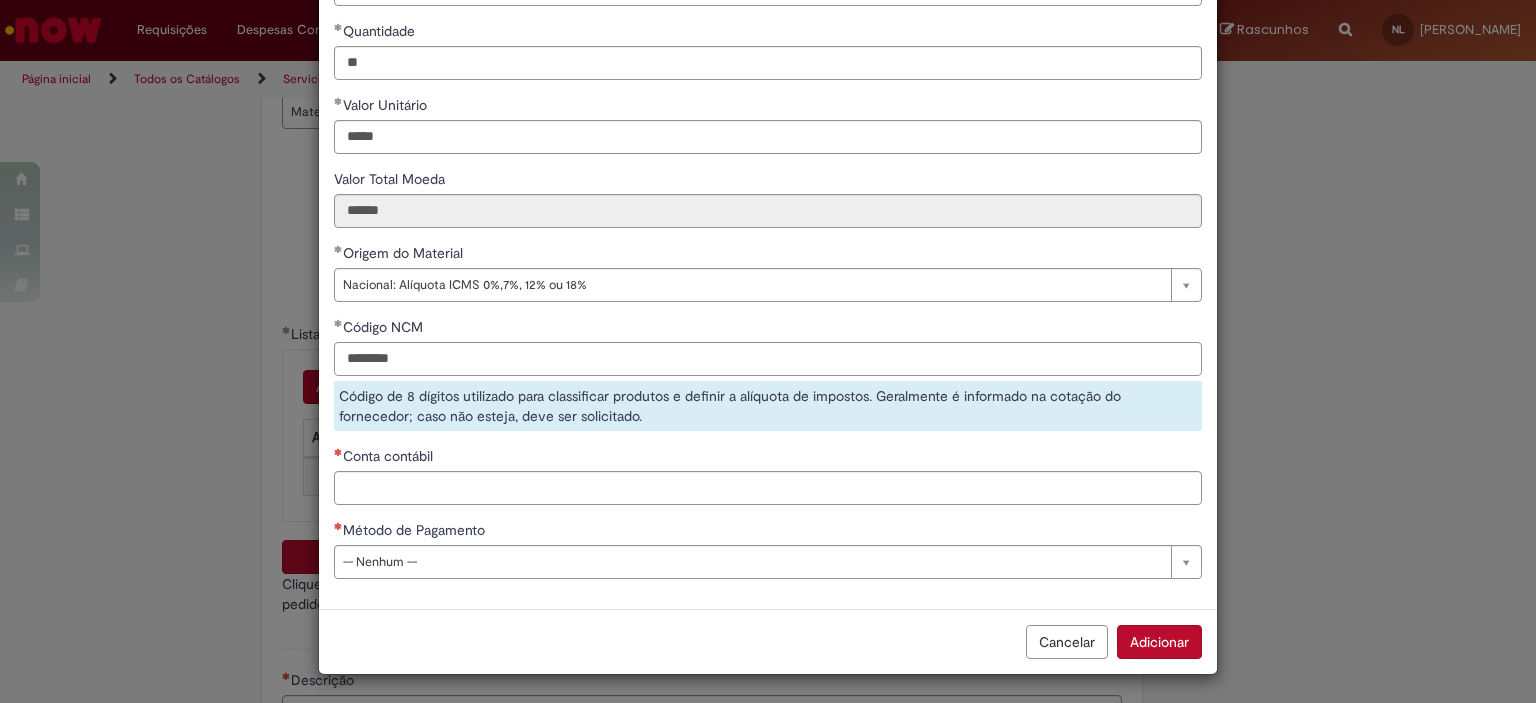 type on "********" 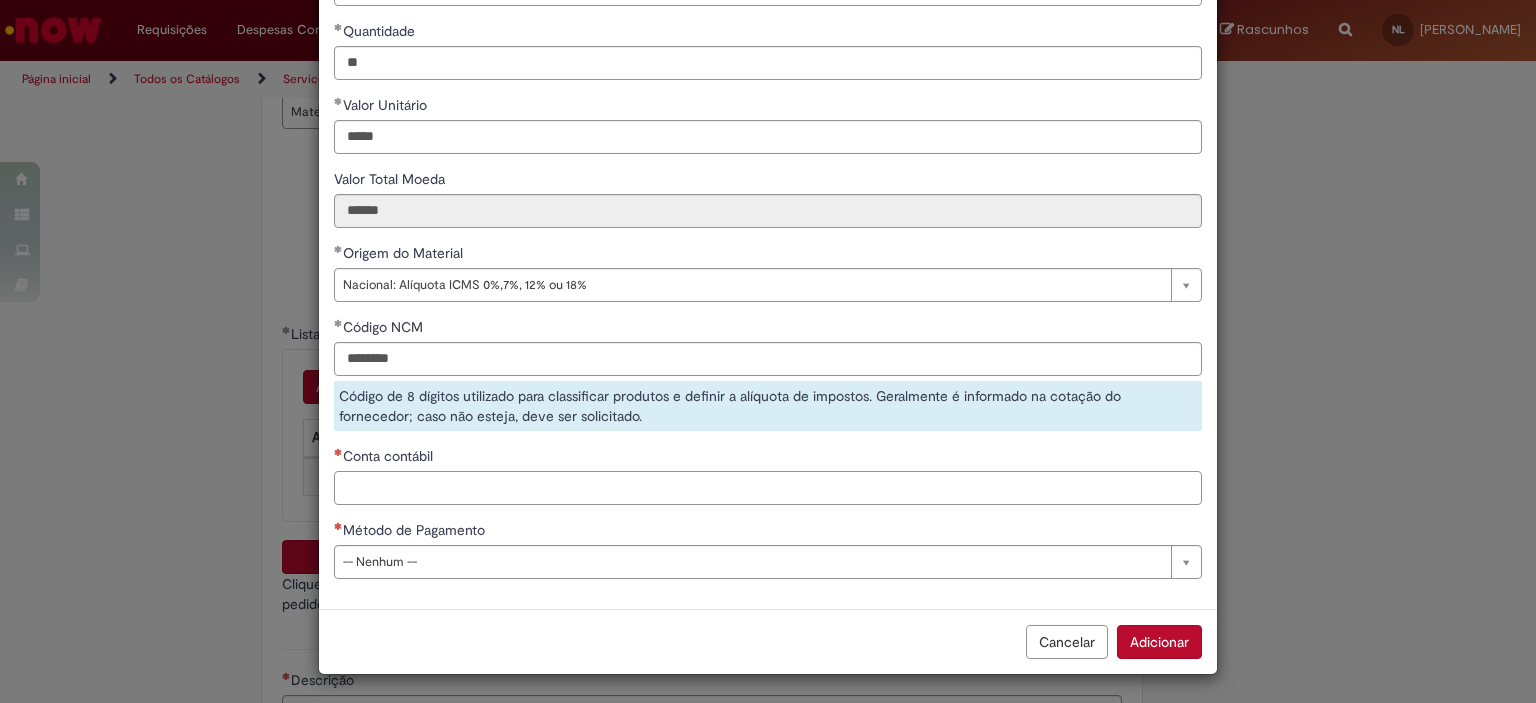 click on "Conta contábil" at bounding box center [768, 488] 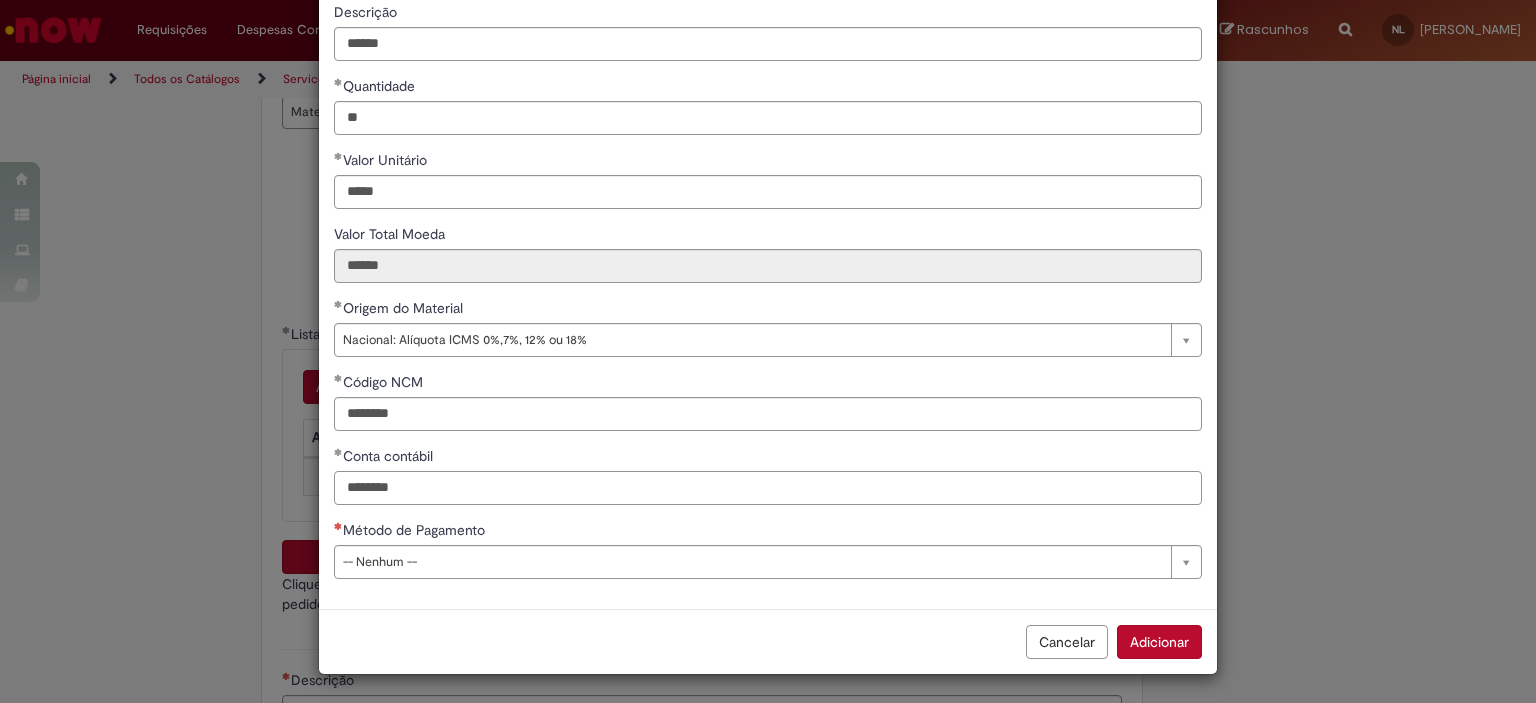 type on "********" 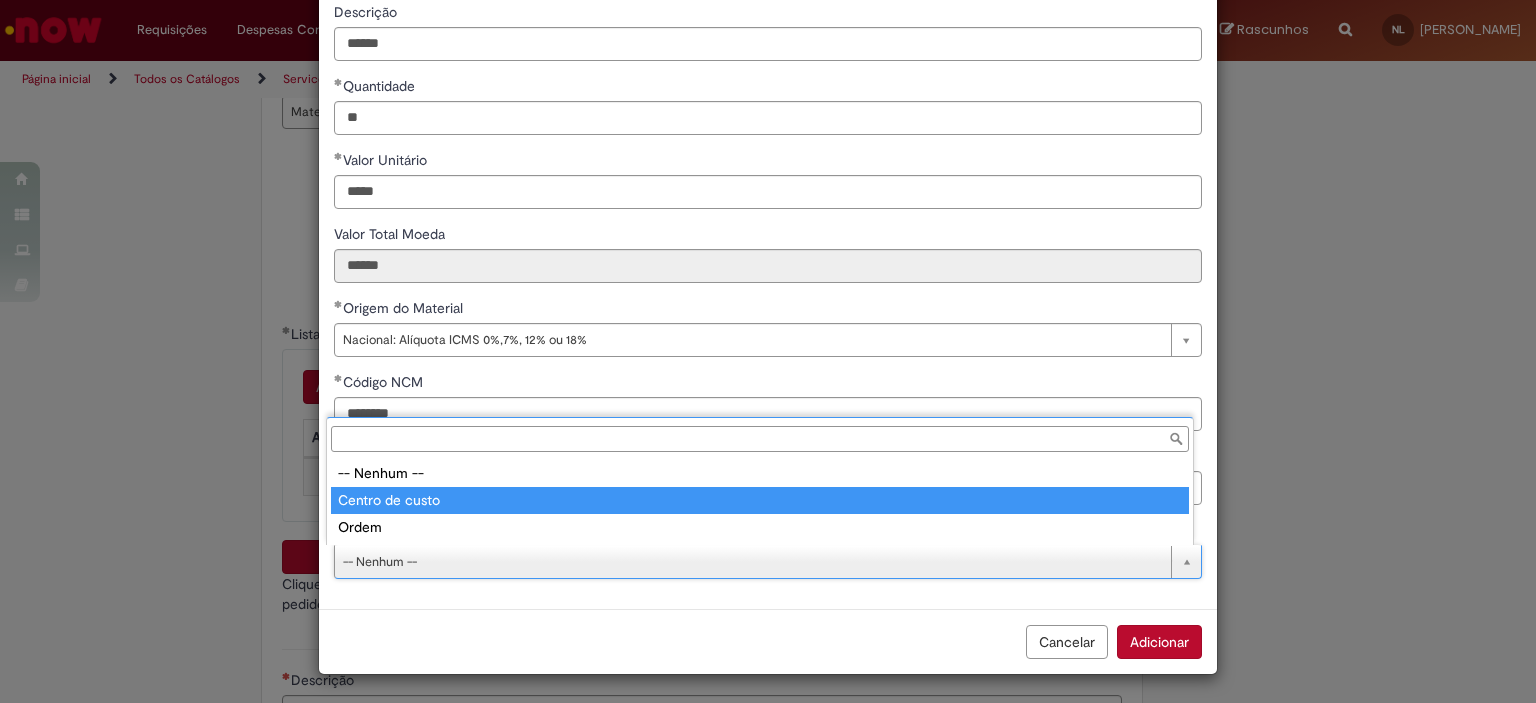 type on "**********" 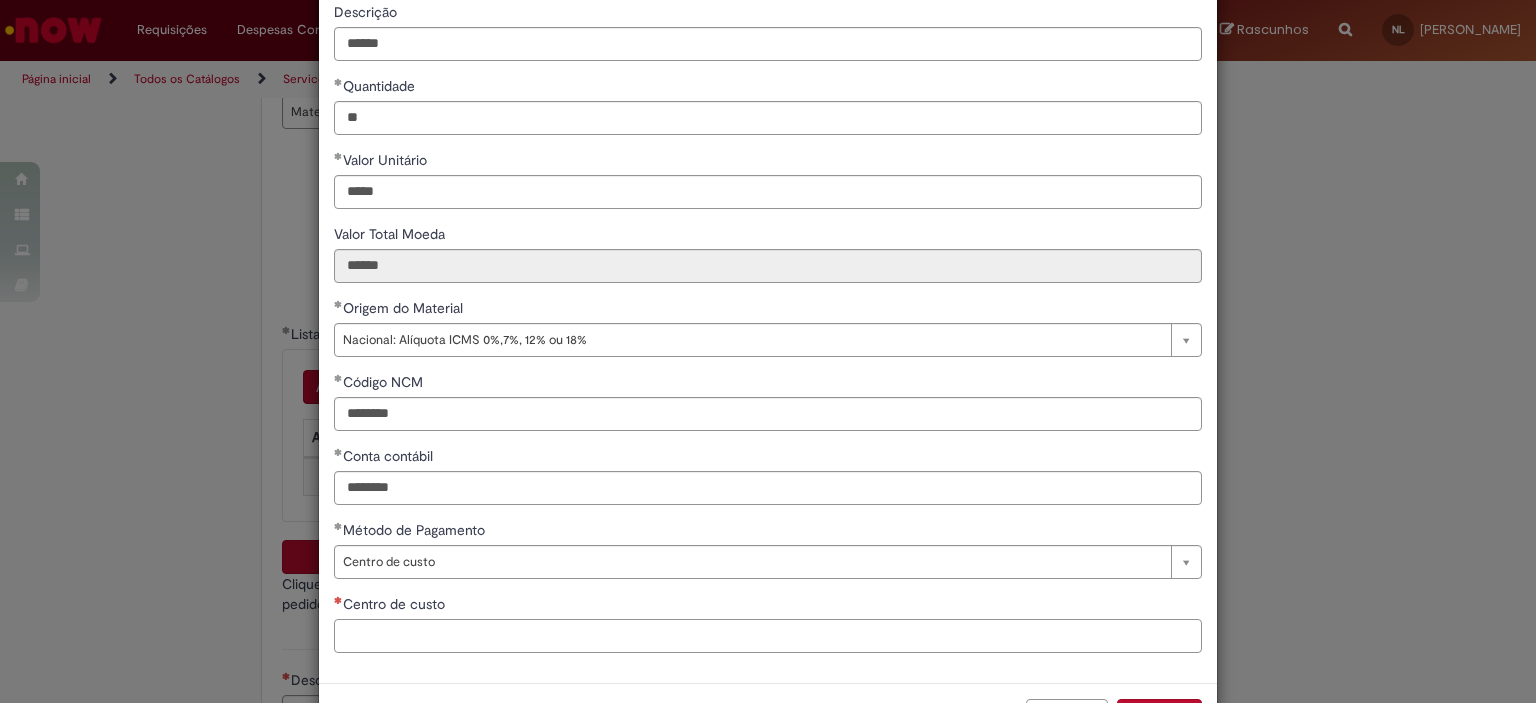 click on "Centro de custo" at bounding box center (768, 636) 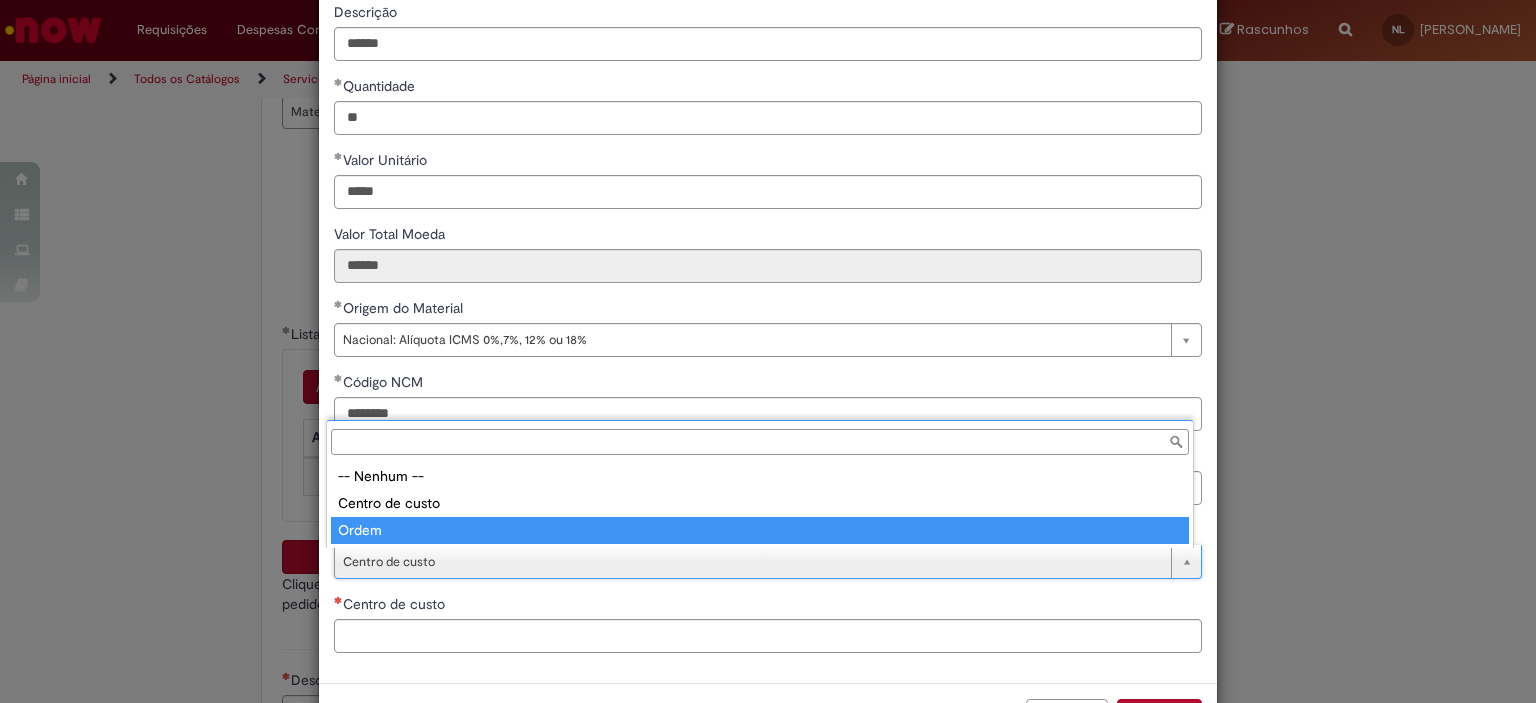 type on "*****" 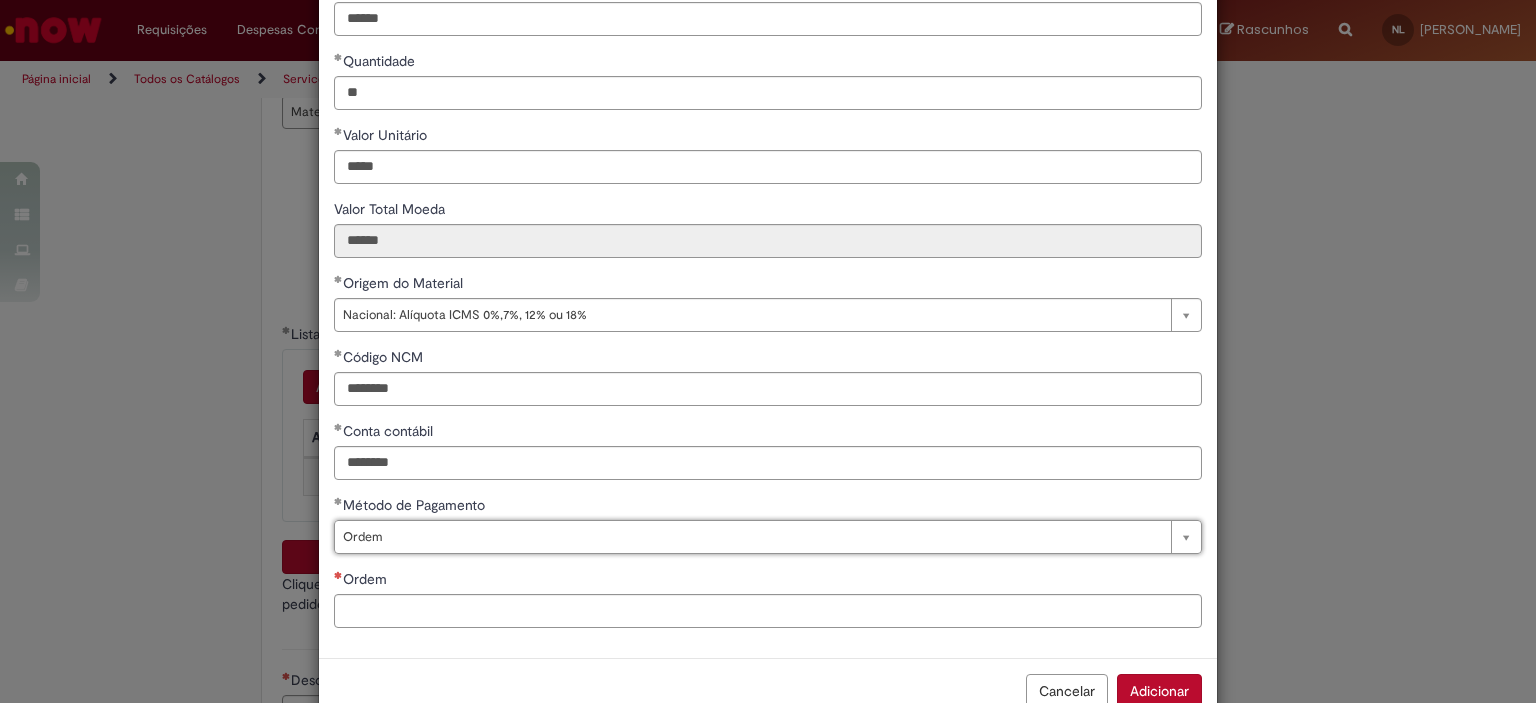 scroll, scrollTop: 249, scrollLeft: 0, axis: vertical 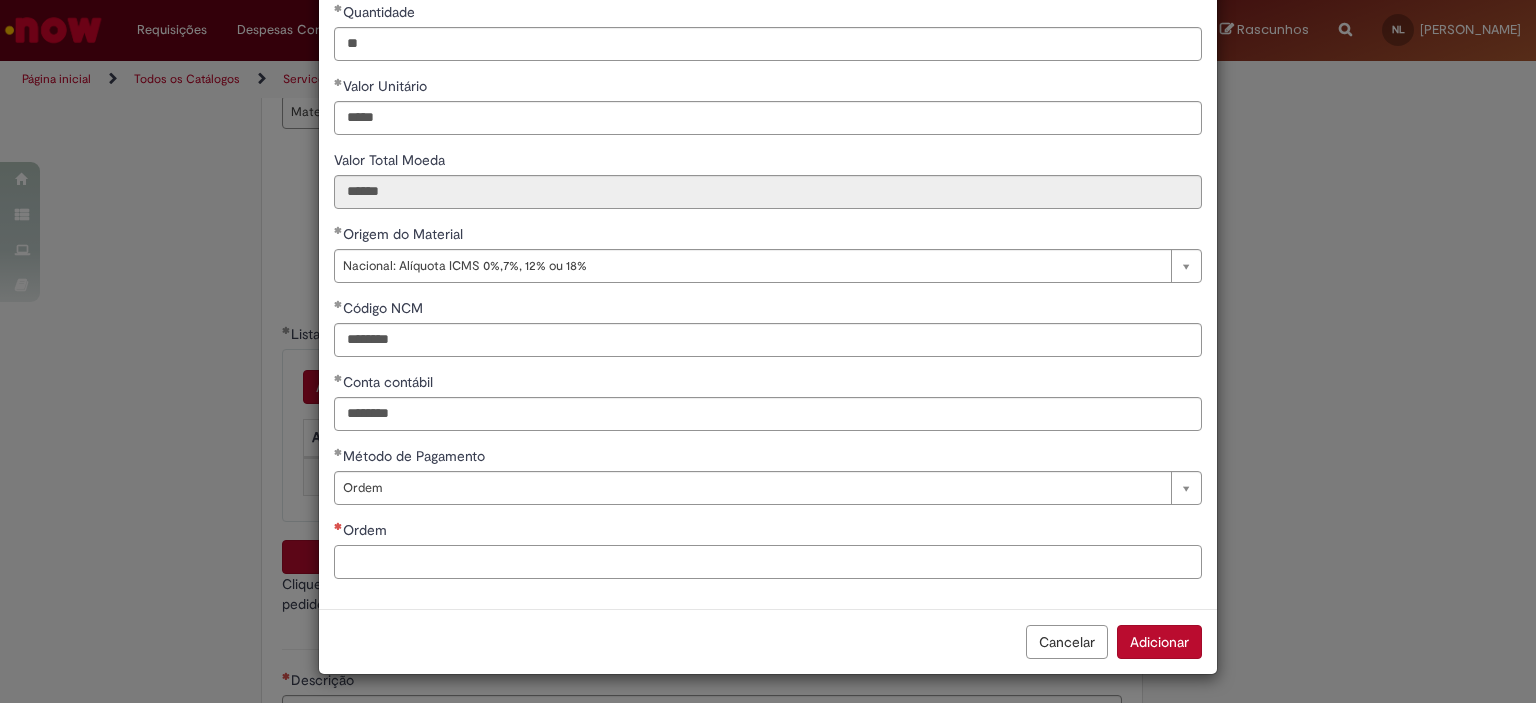 click on "Ordem" at bounding box center (768, 562) 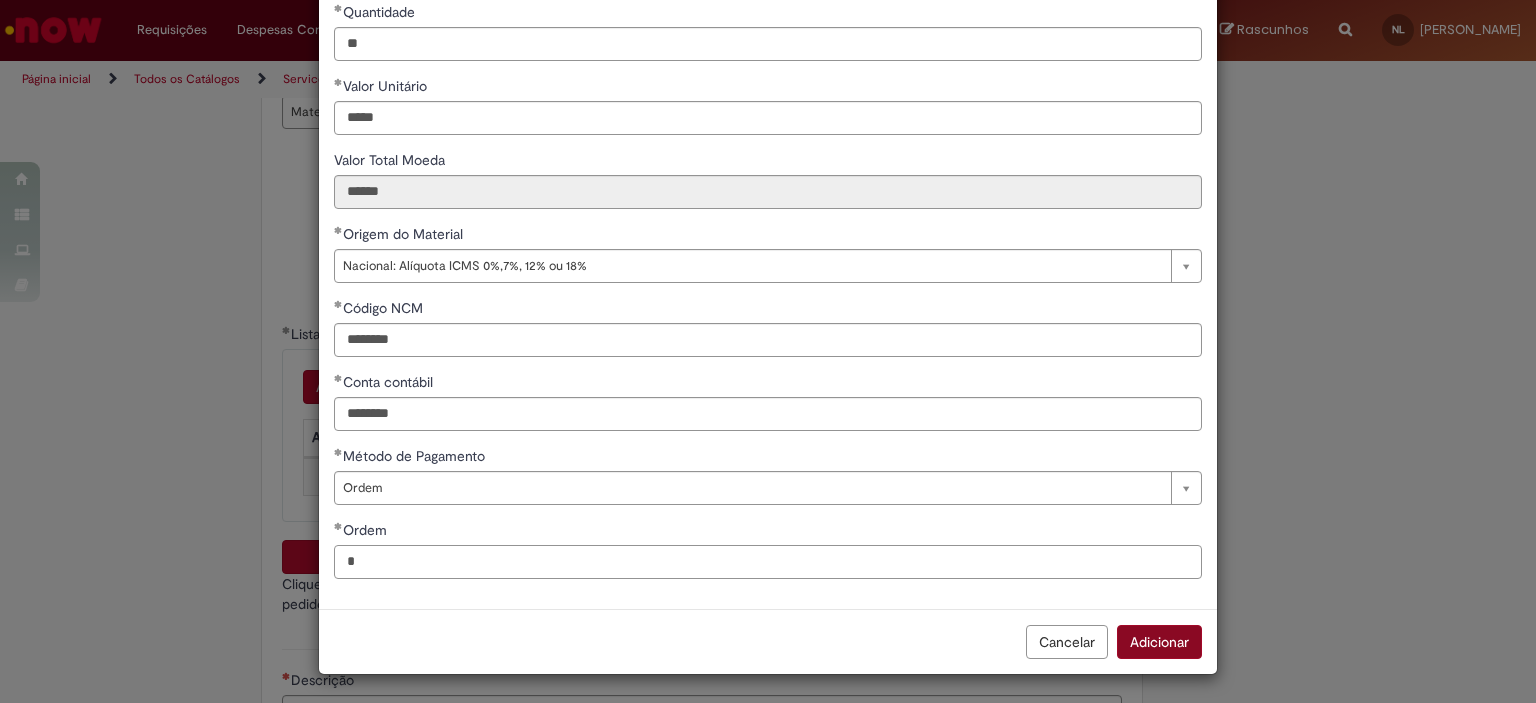 type on "*" 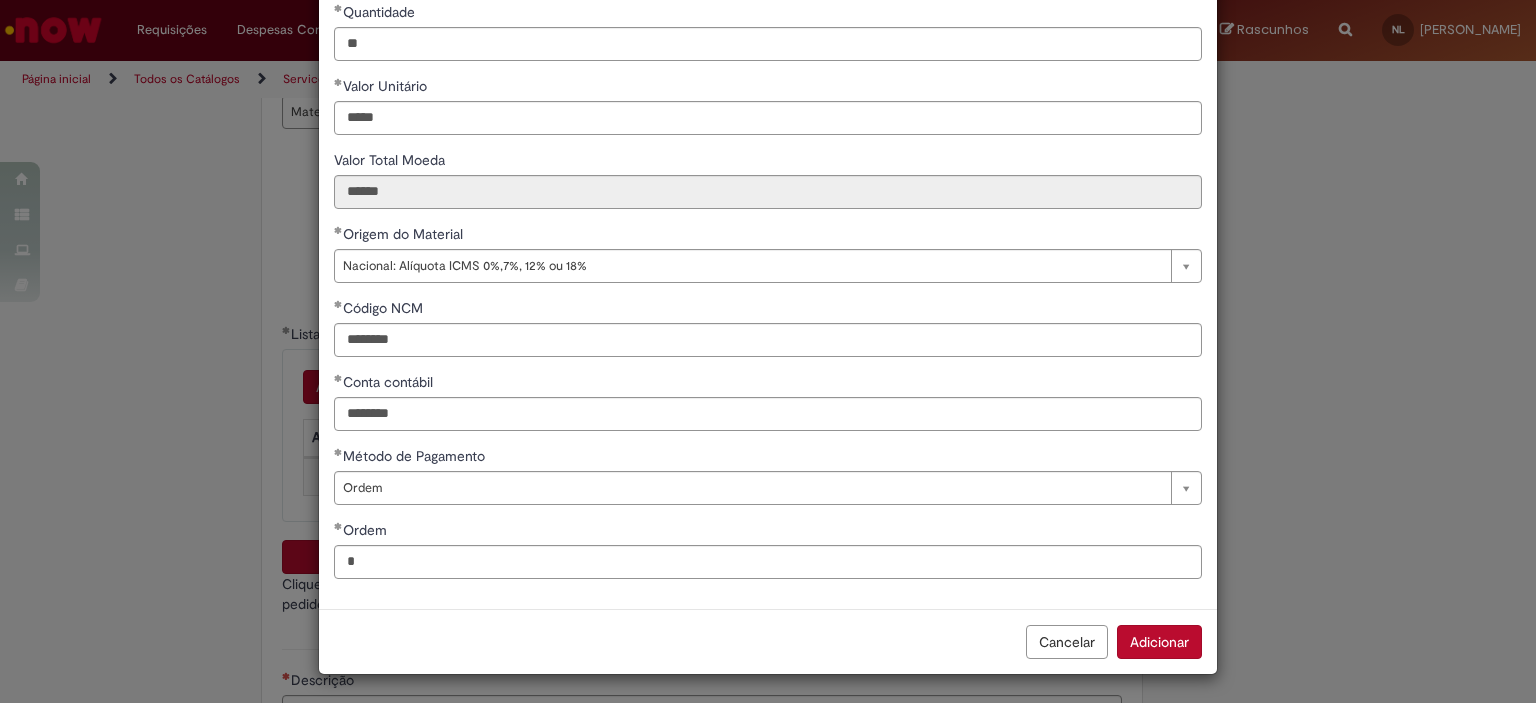 click on "Adicionar" at bounding box center [1159, 642] 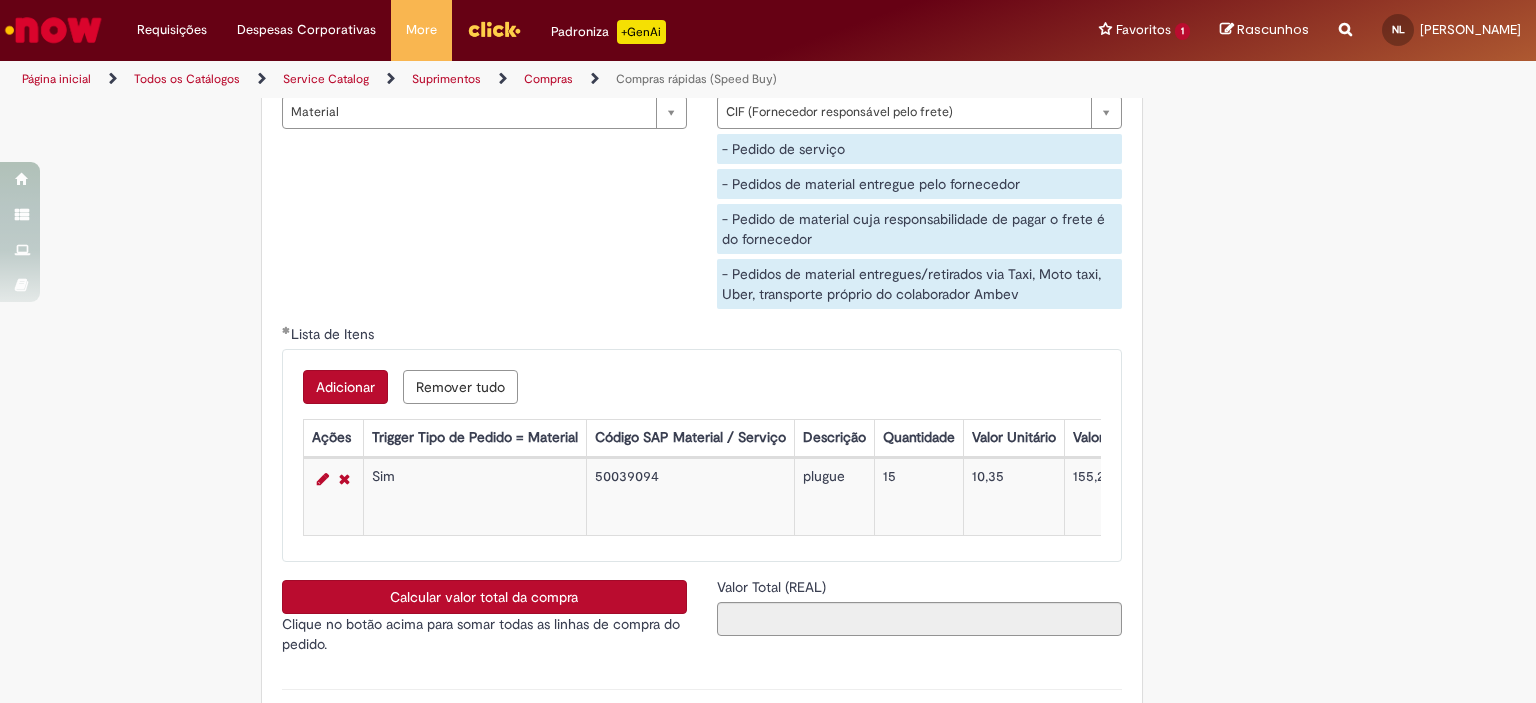 click on "Adicionar" at bounding box center [345, 387] 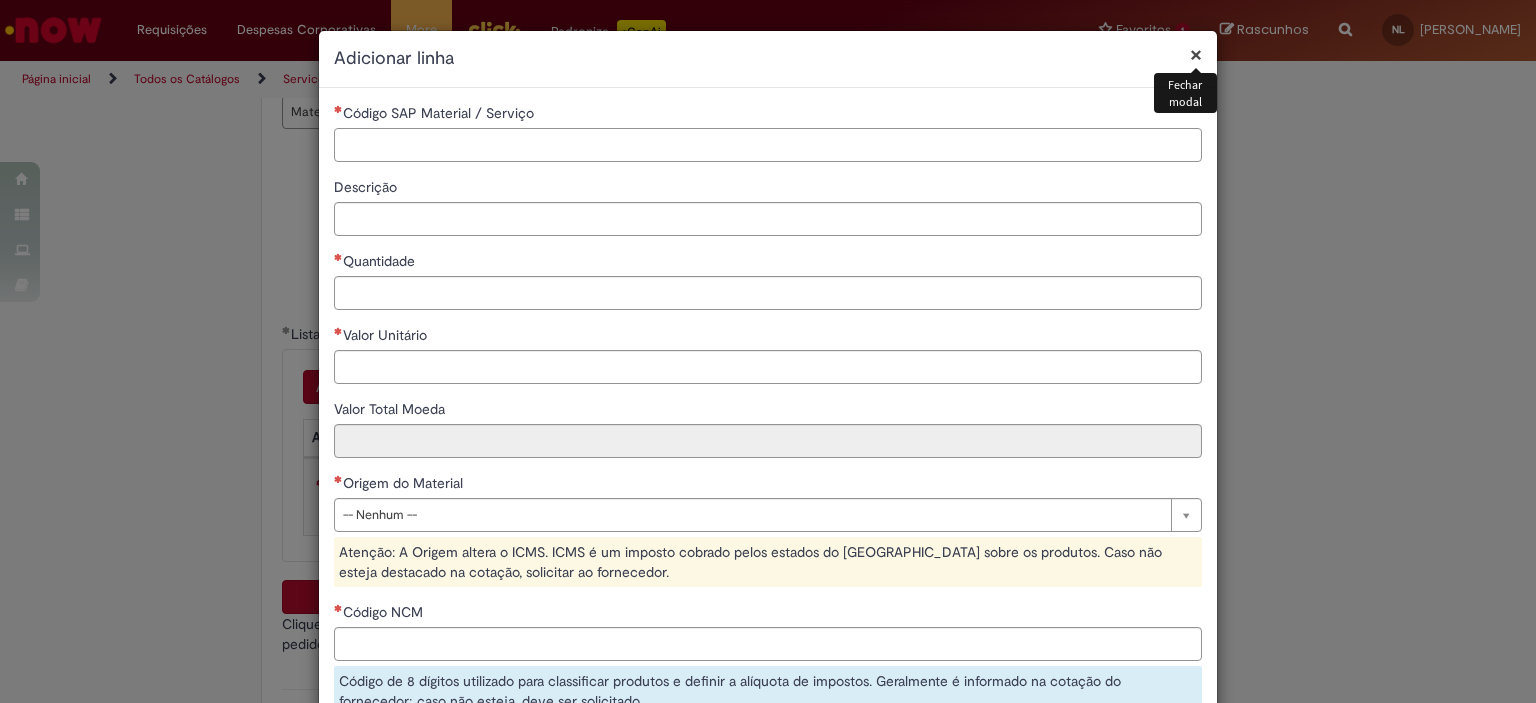click on "Código SAP Material / Serviço" at bounding box center (768, 145) 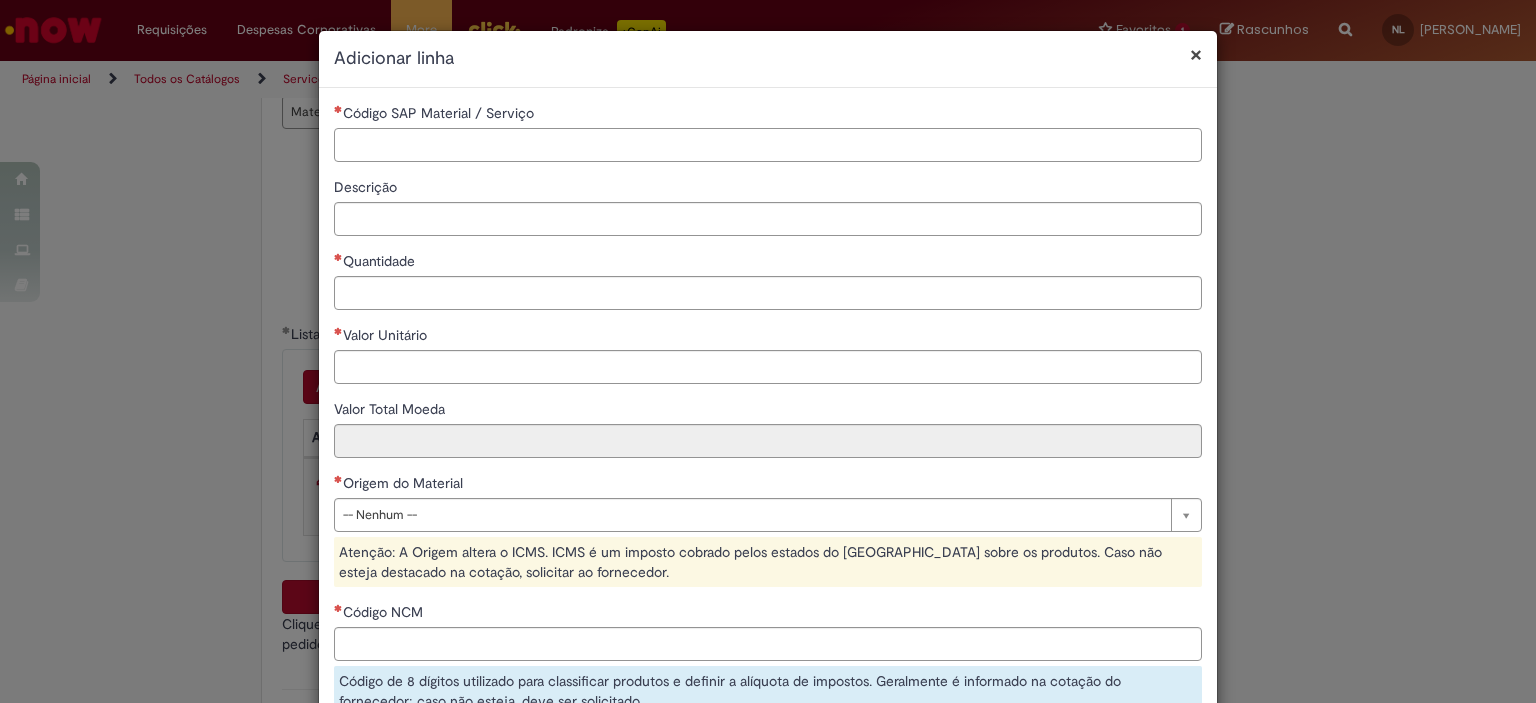 paste on "********" 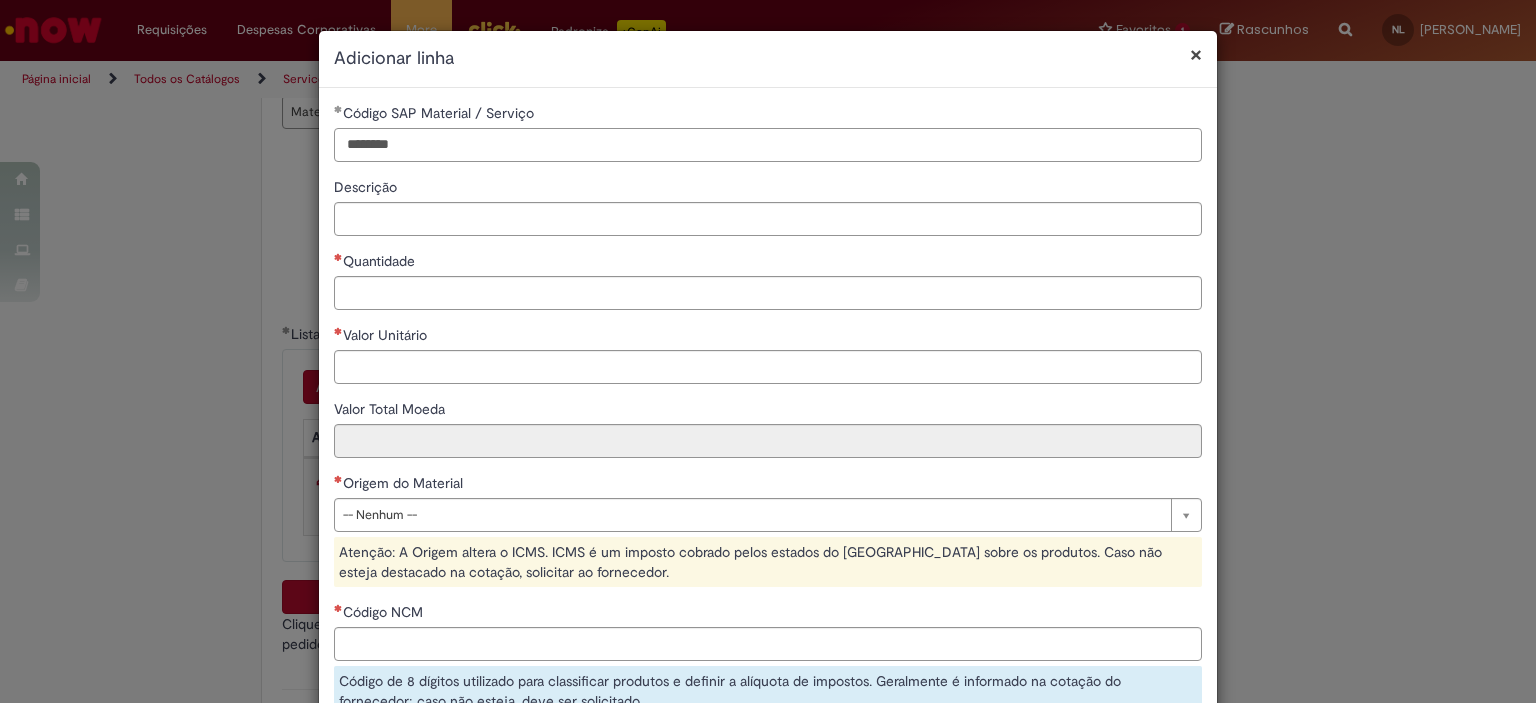 type on "********" 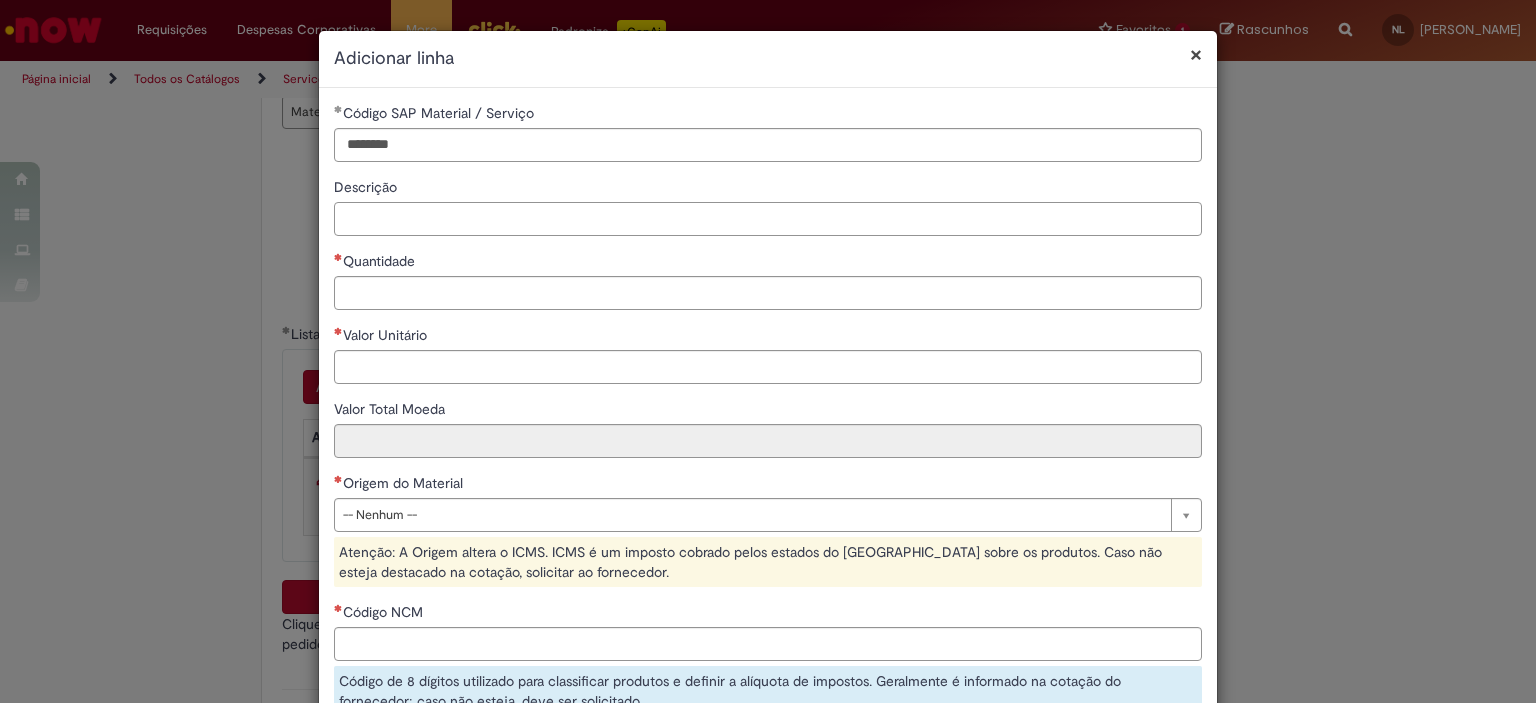 click on "Descrição" at bounding box center (768, 219) 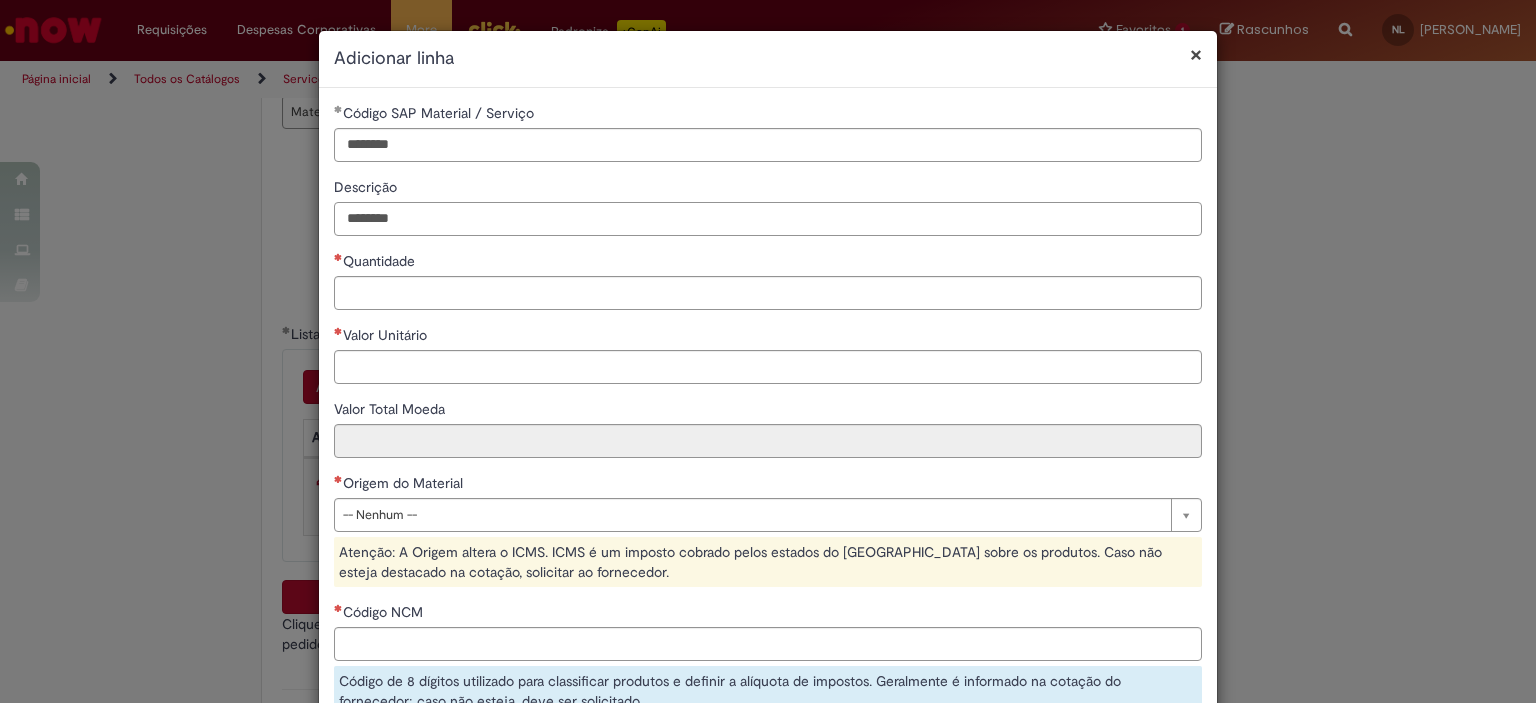 type on "********" 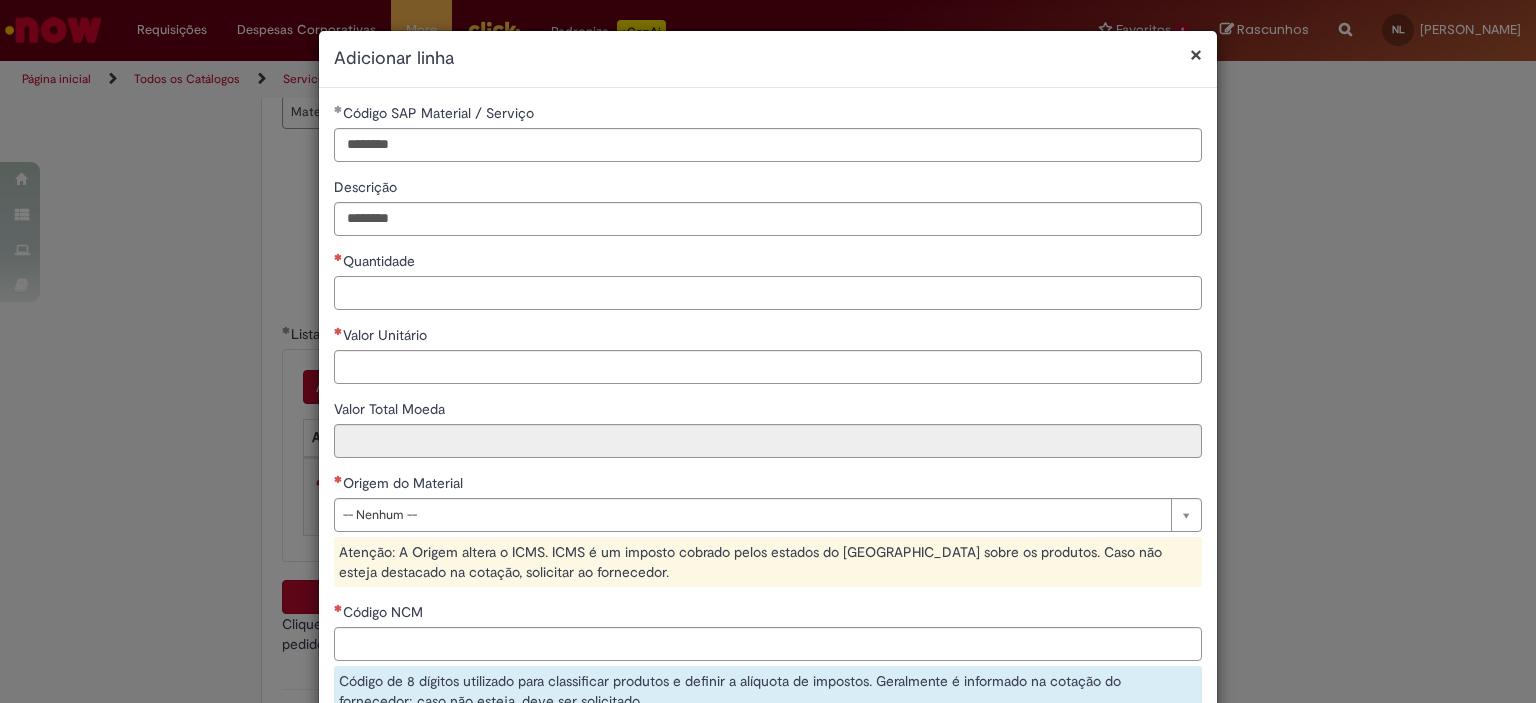 click on "Quantidade" at bounding box center [768, 293] 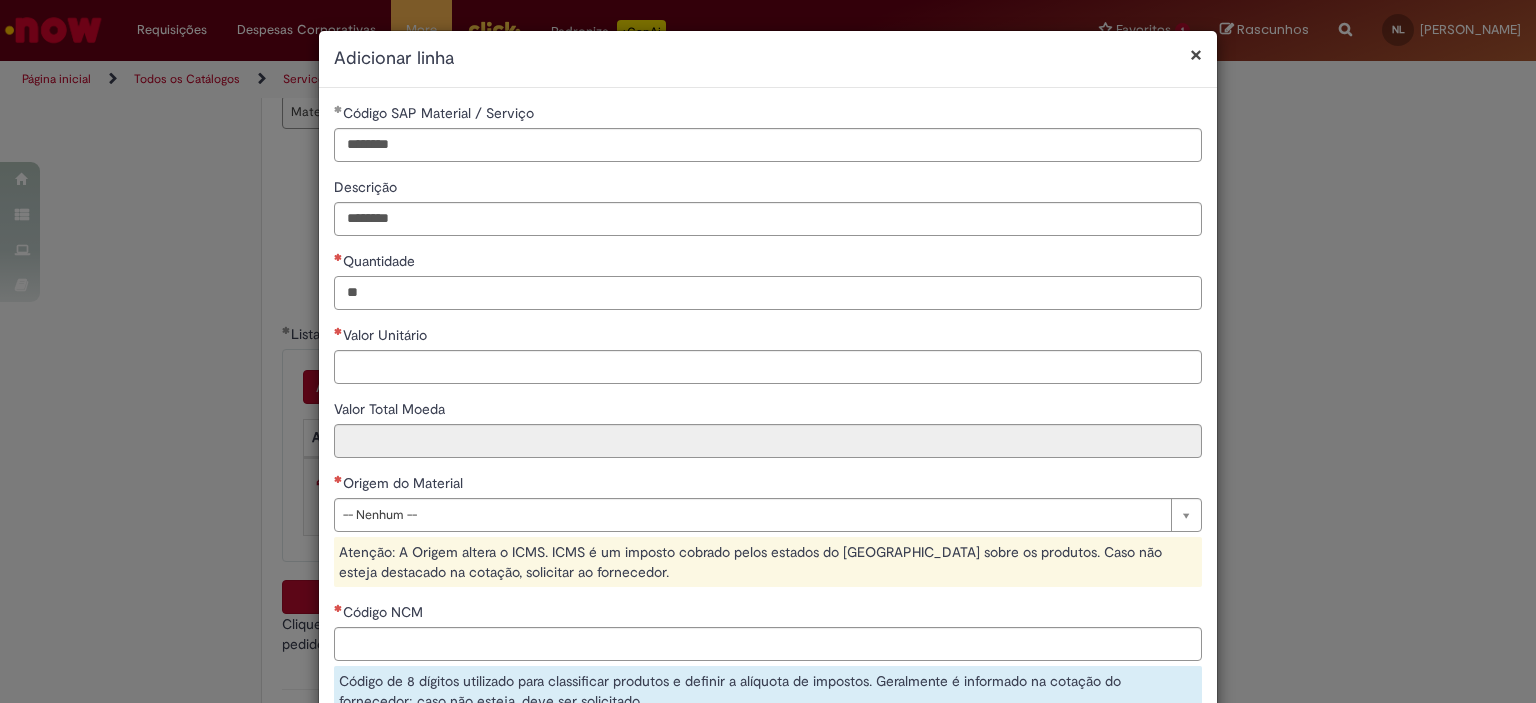 click on "**" at bounding box center [768, 293] 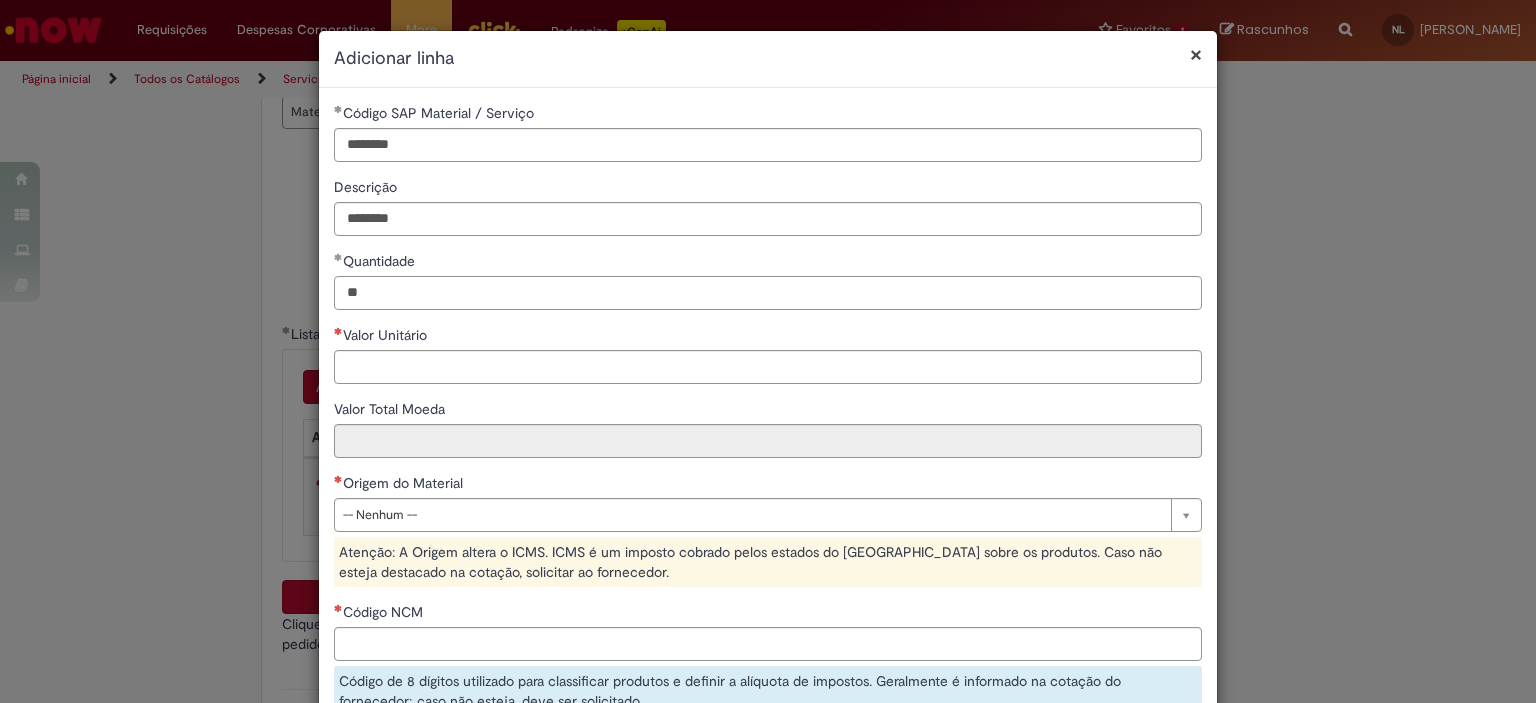 type on "**" 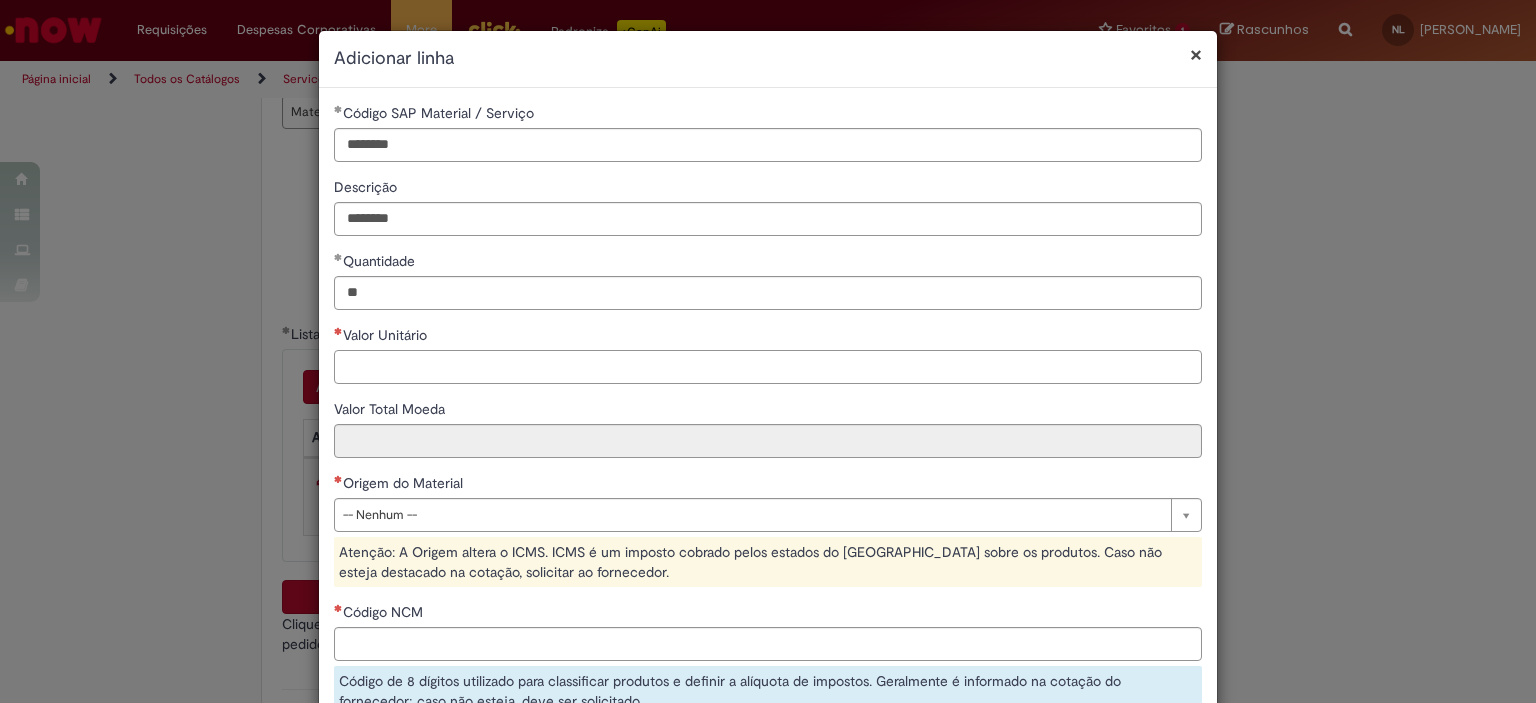 click on "Valor Unitário" at bounding box center (768, 367) 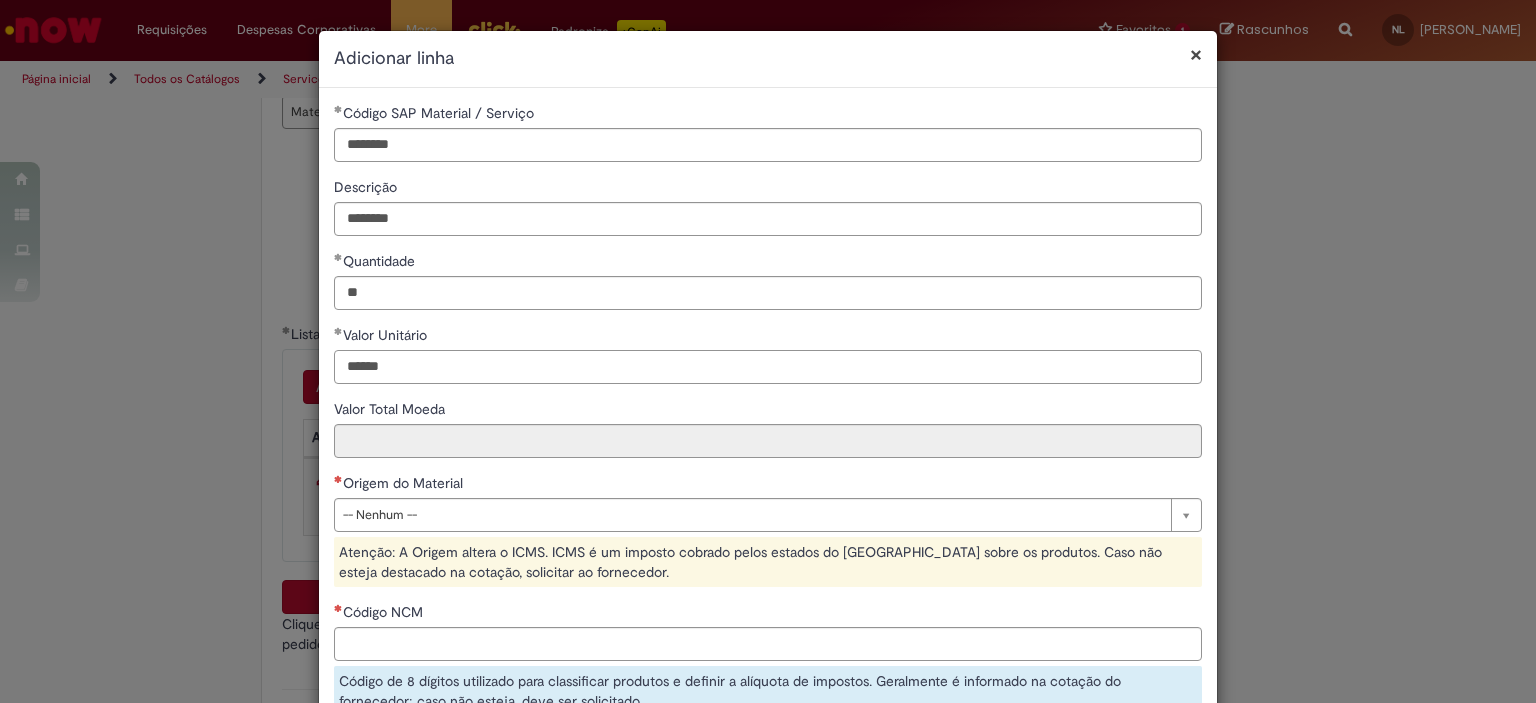 type on "******" 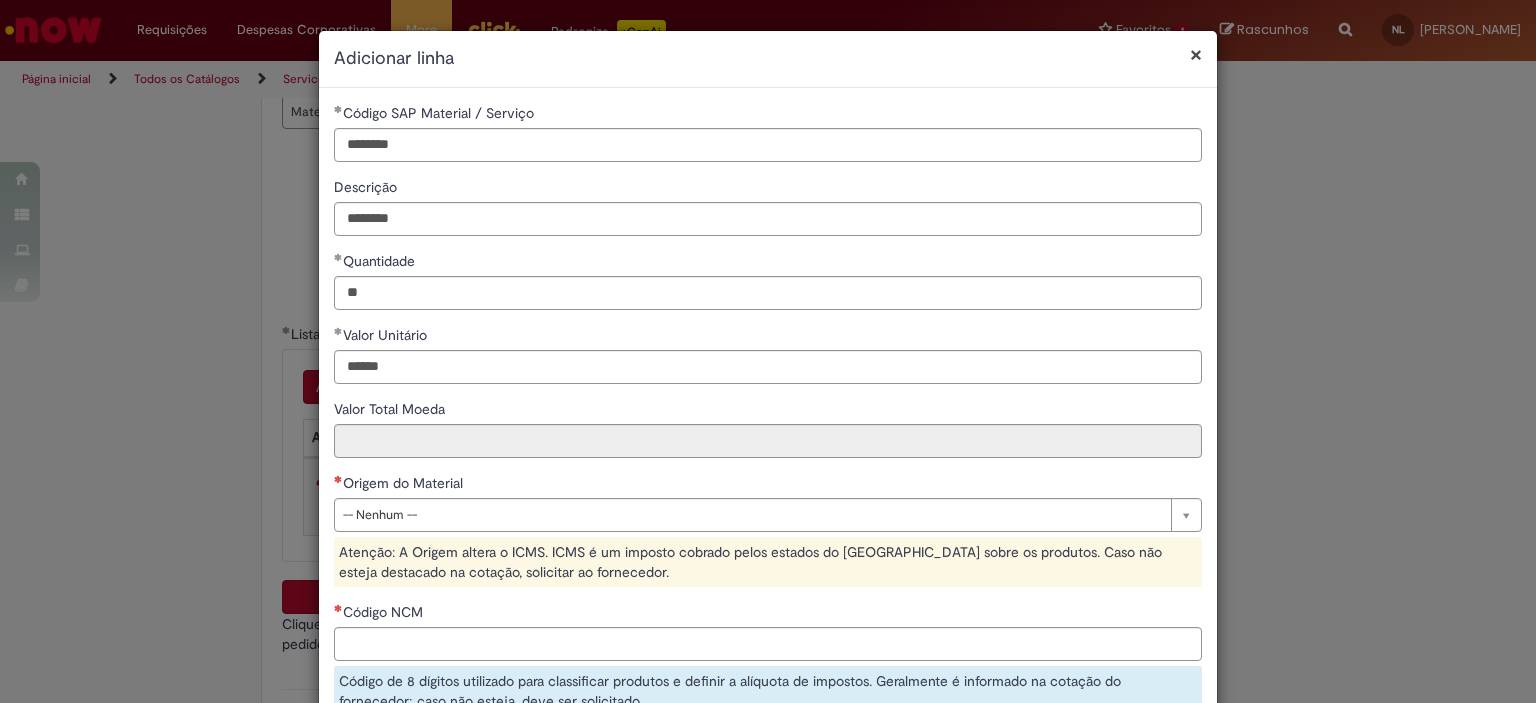 type on "********" 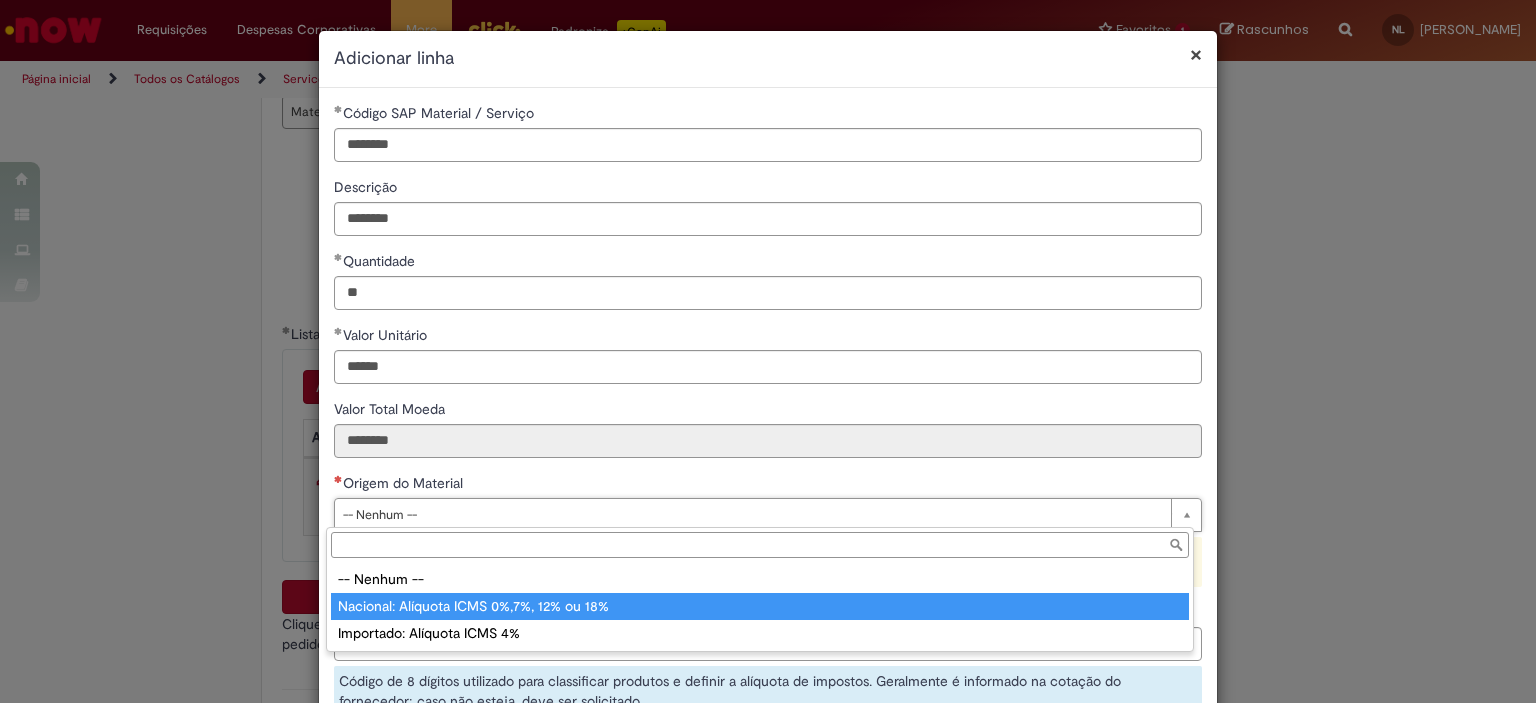 type on "**********" 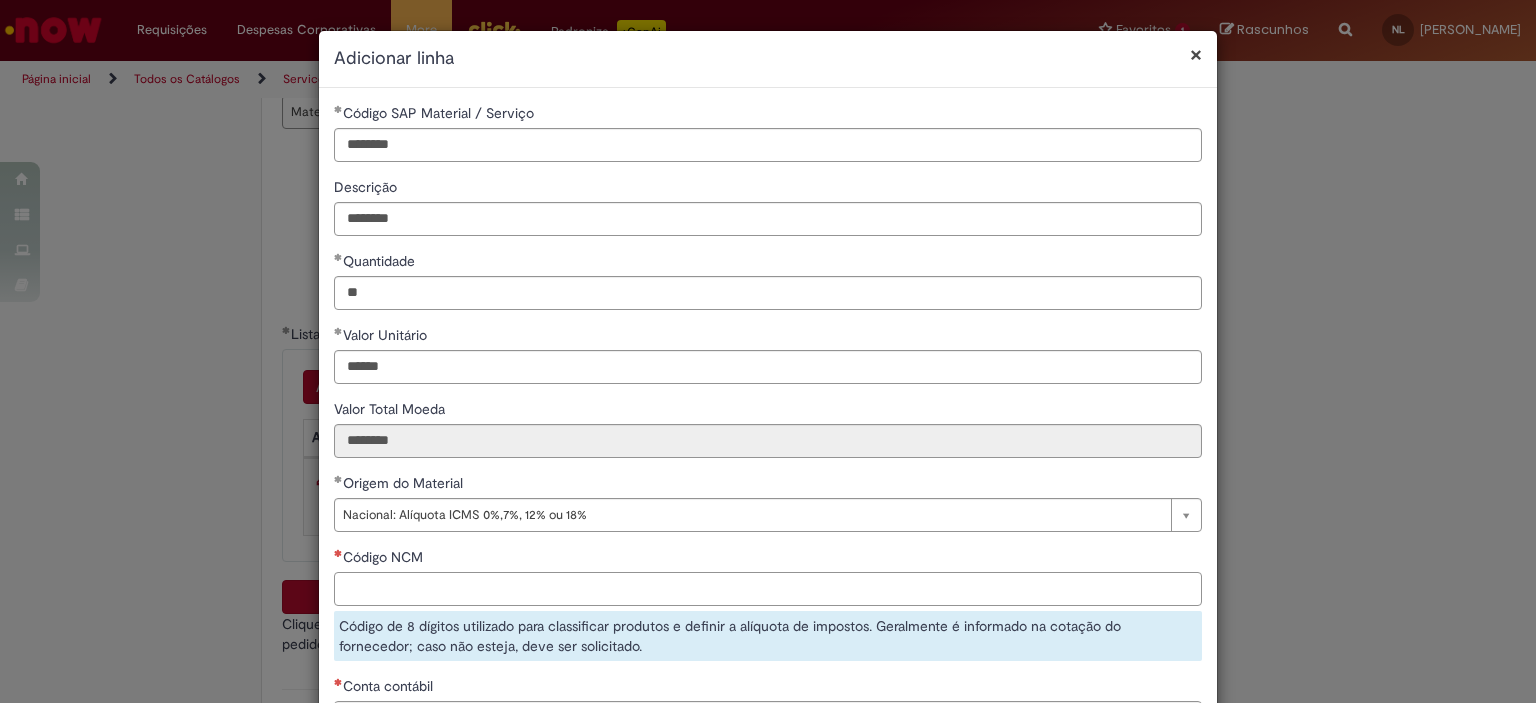 click on "Código NCM" at bounding box center [768, 589] 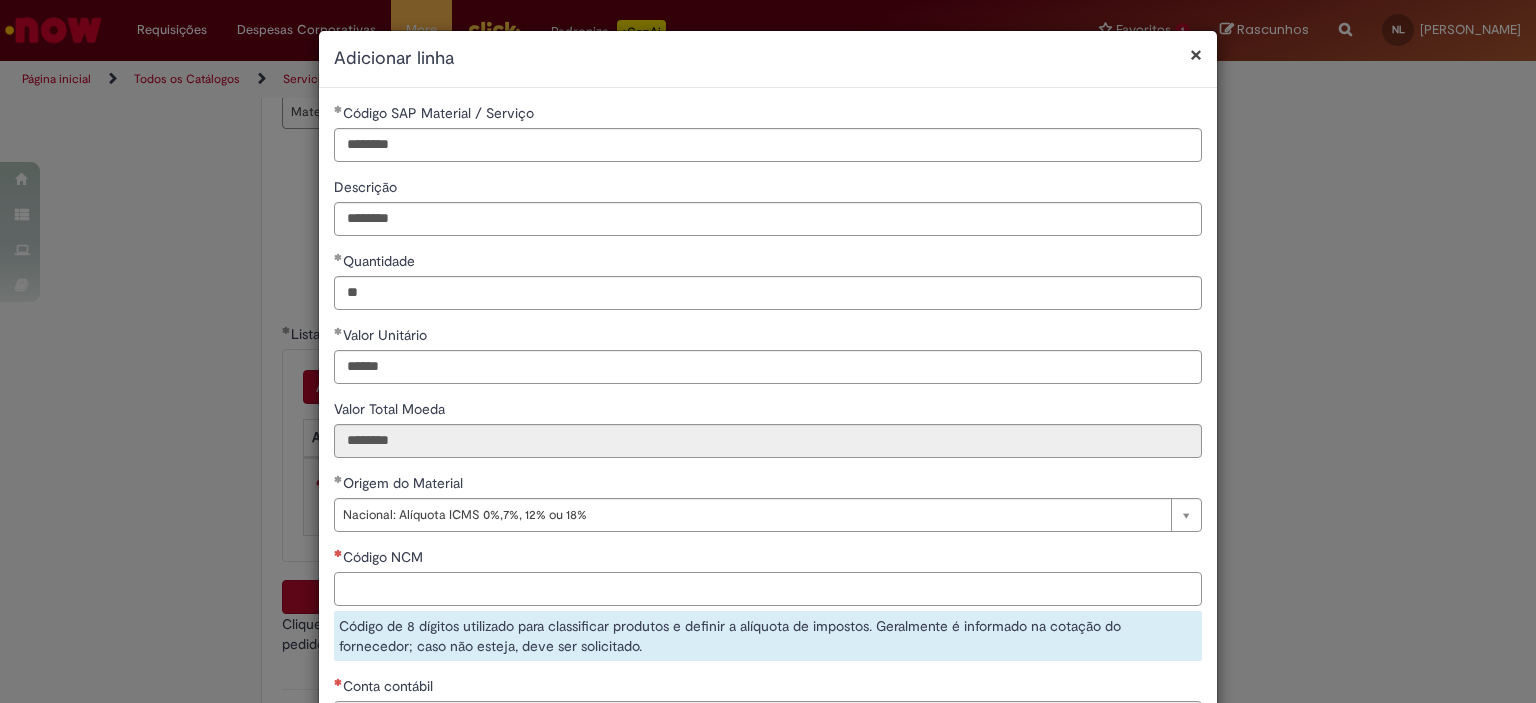 paste on "**********" 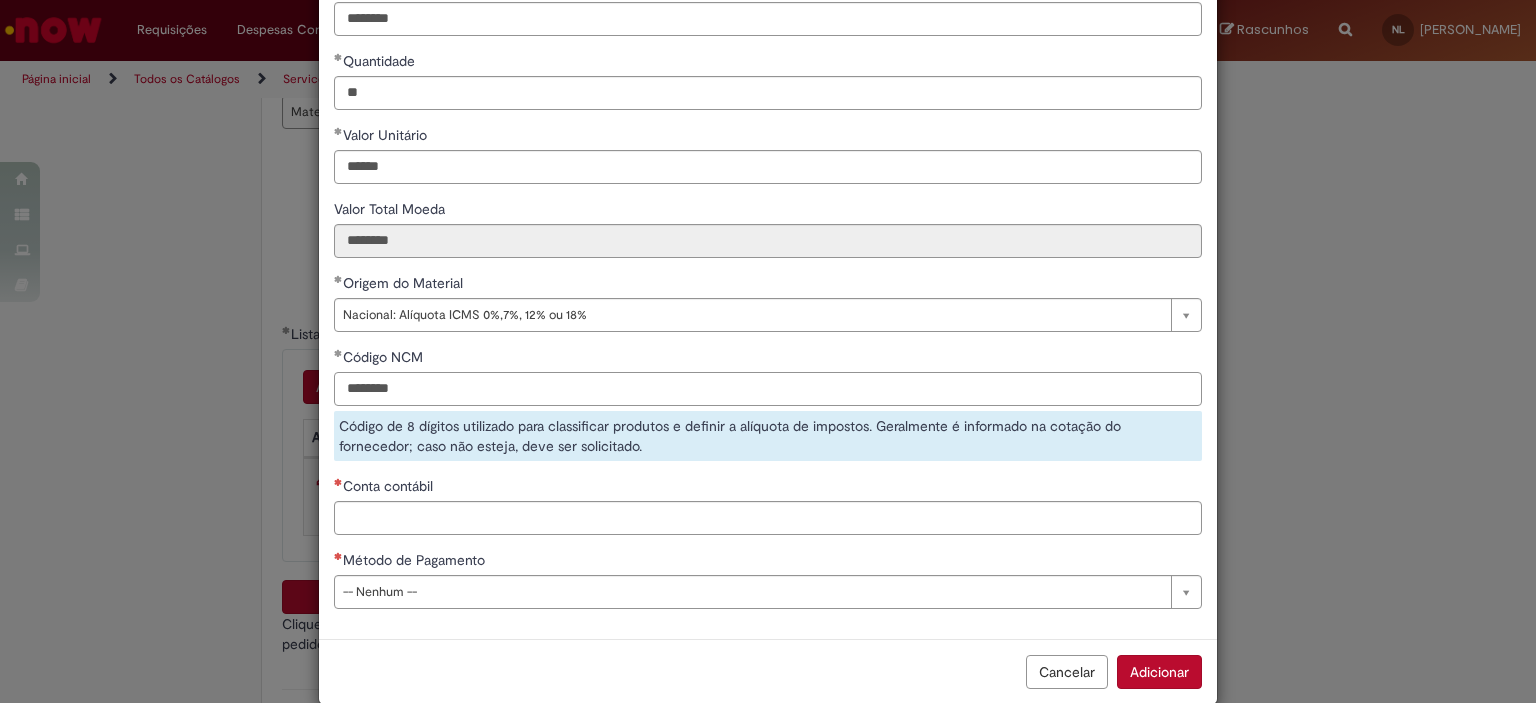 type on "********" 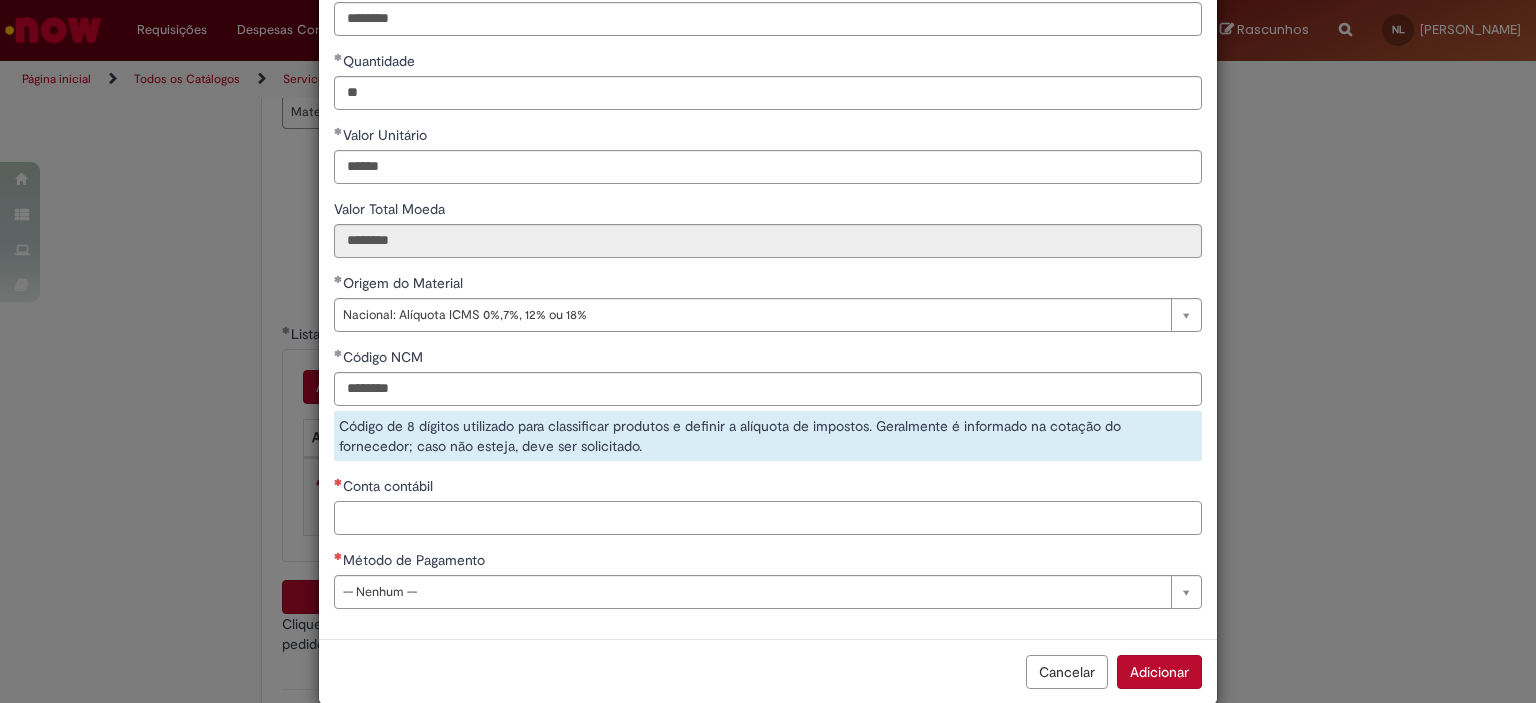 click on "**********" at bounding box center [768, 263] 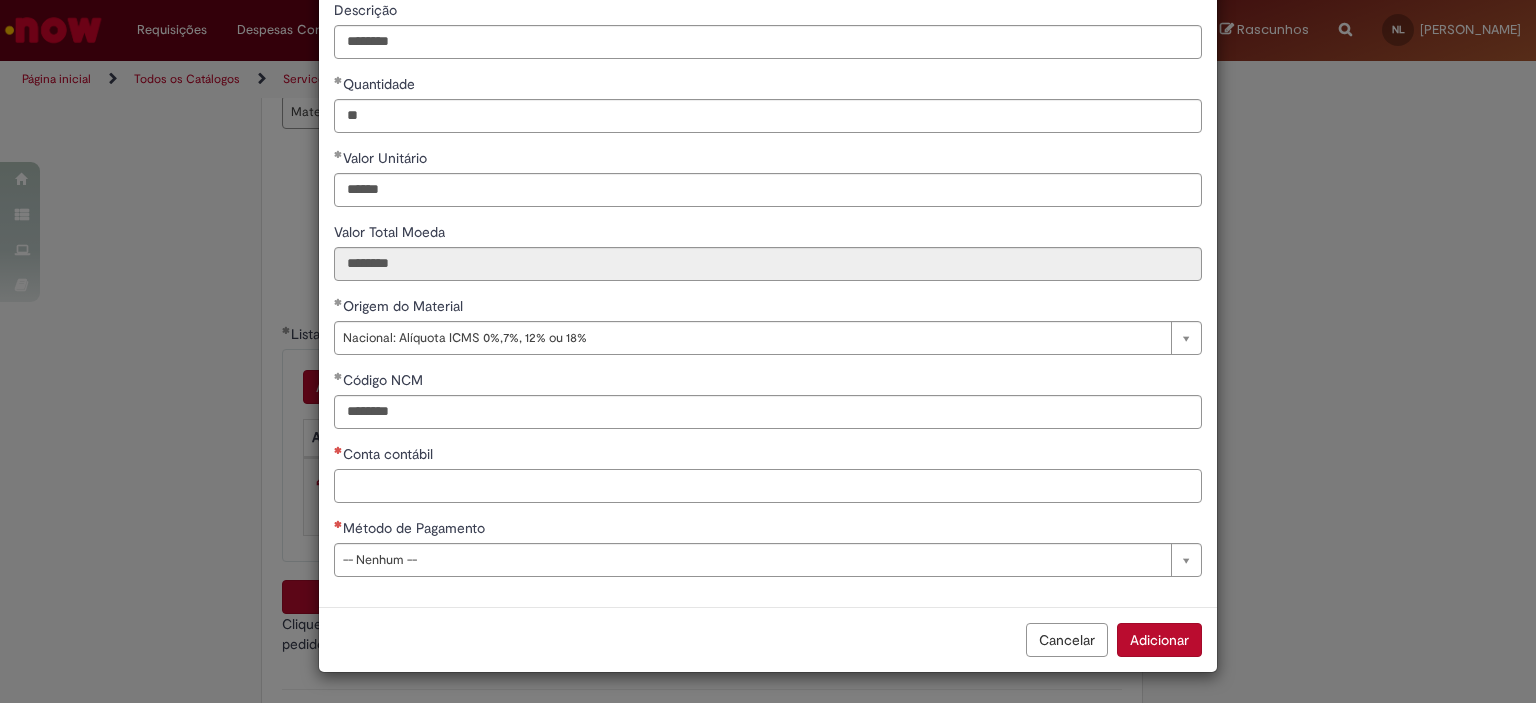 scroll, scrollTop: 175, scrollLeft: 0, axis: vertical 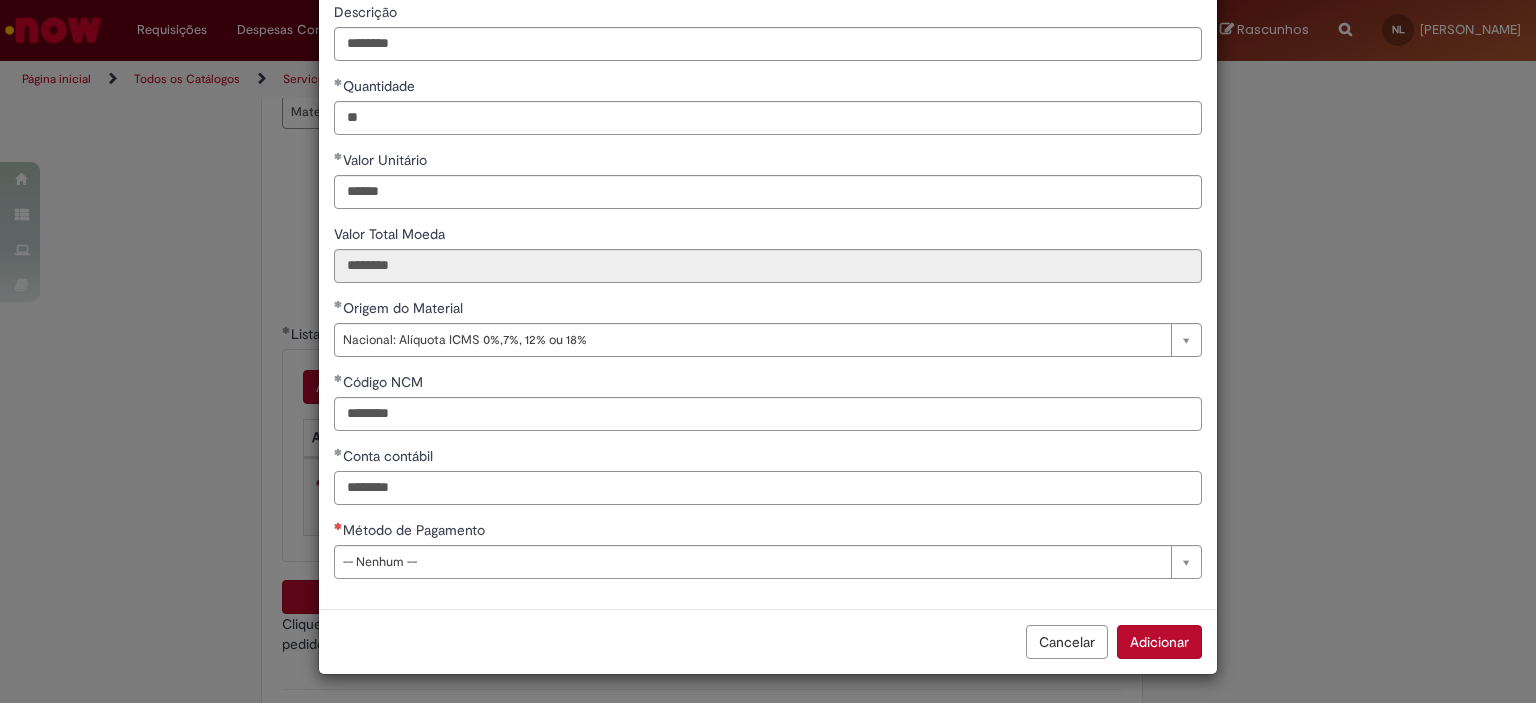 type on "********" 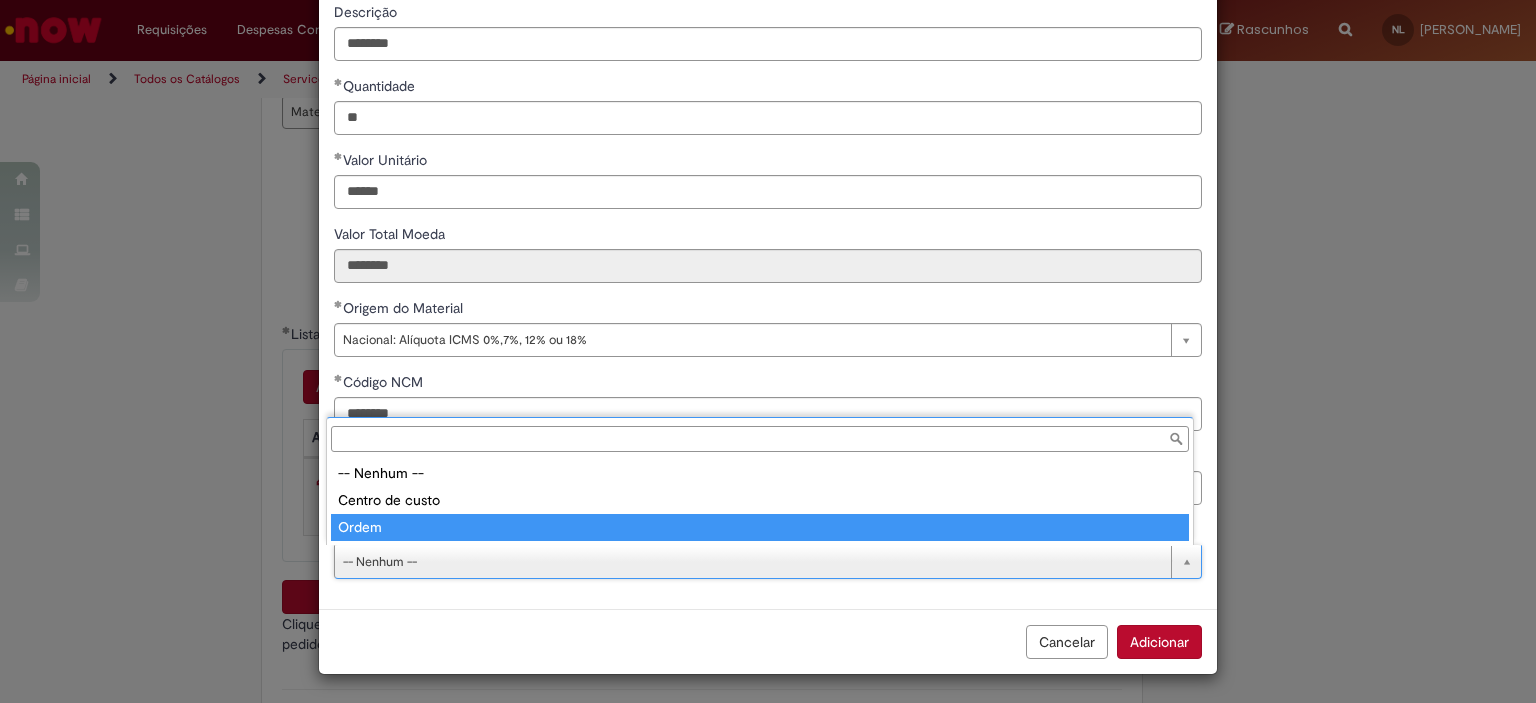 type on "*****" 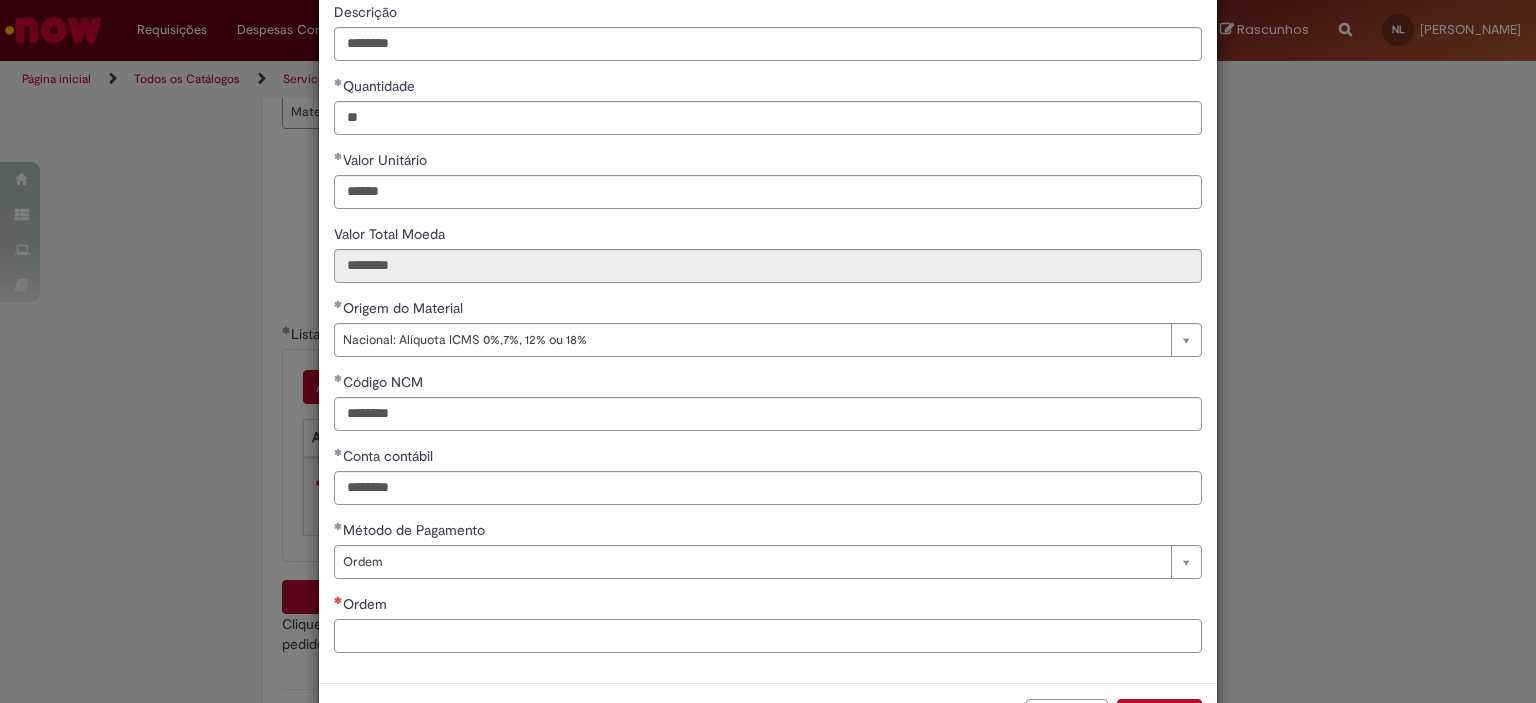 click on "Ordem" at bounding box center (768, 636) 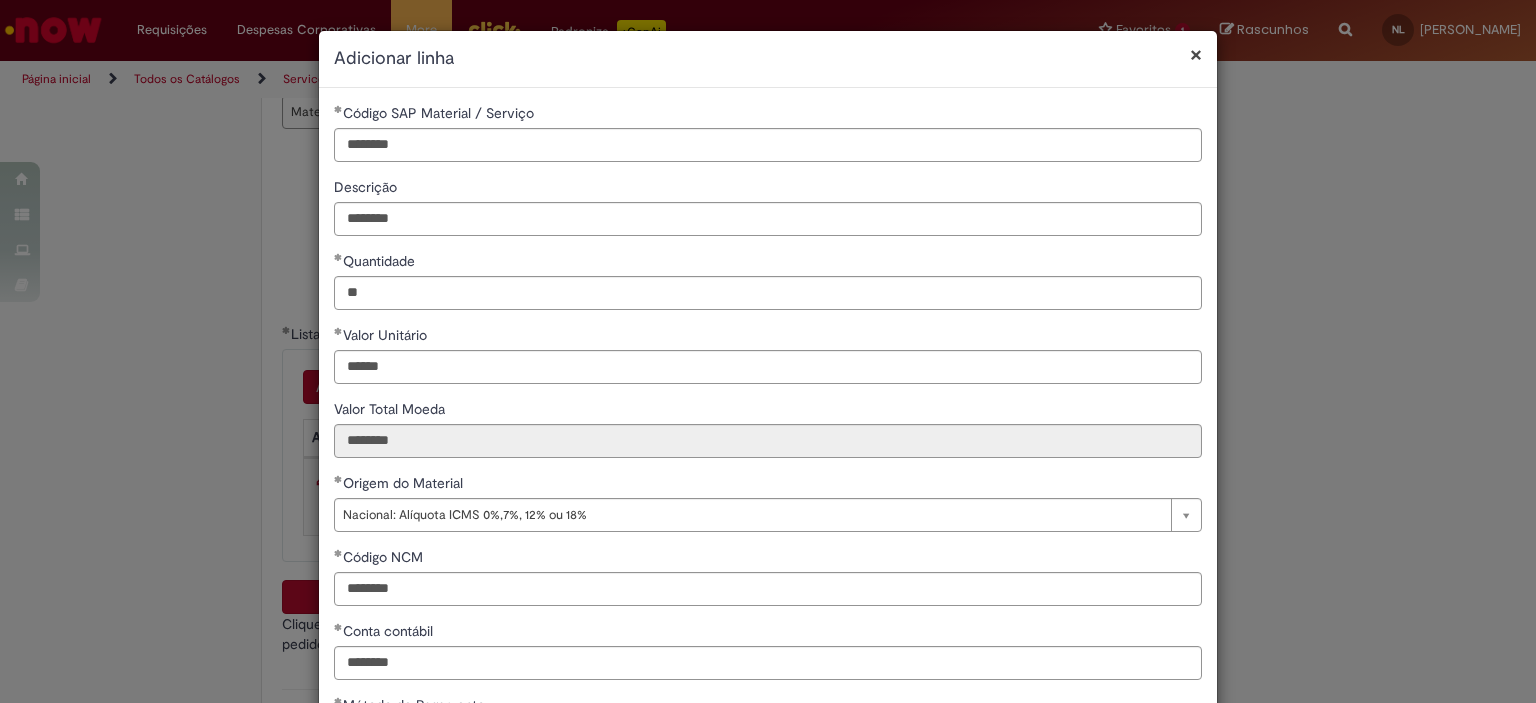 scroll, scrollTop: 200, scrollLeft: 0, axis: vertical 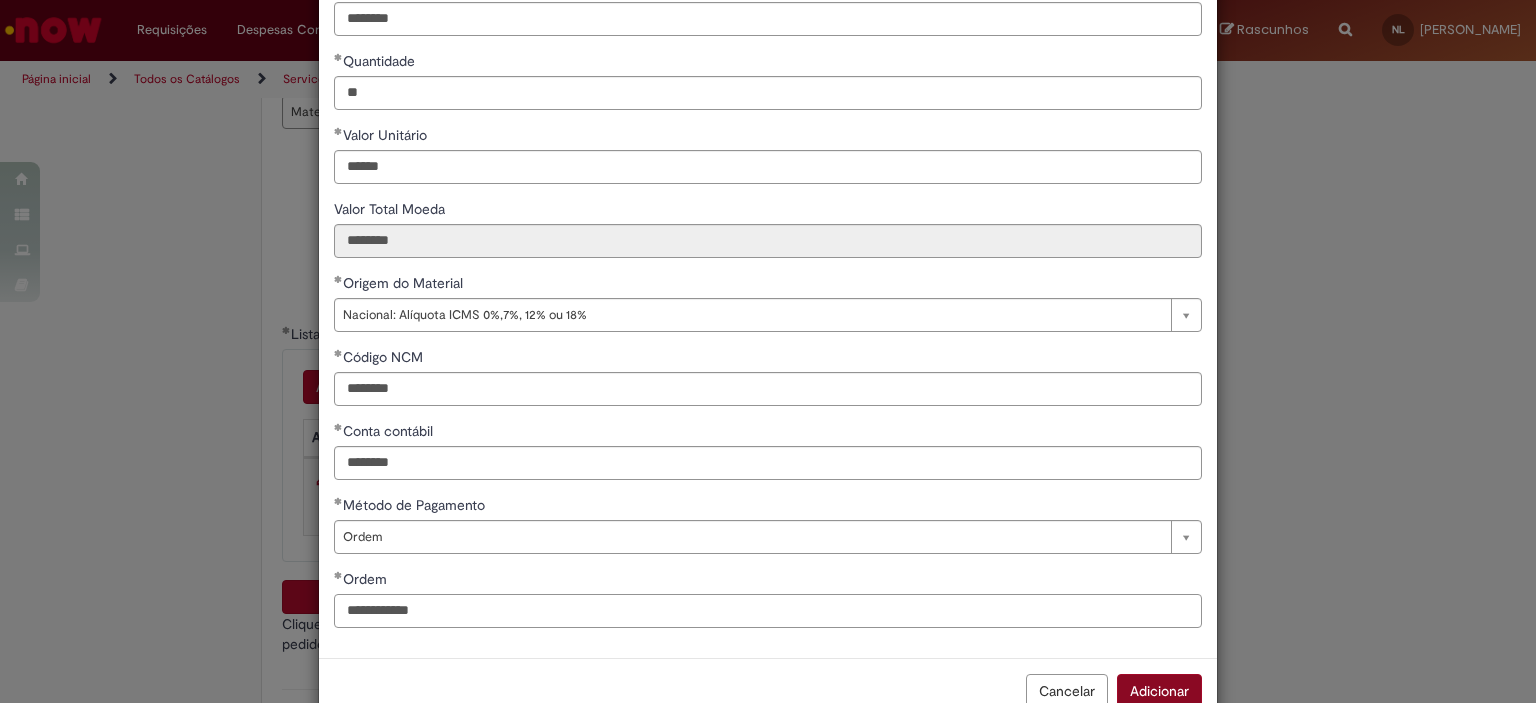 type on "**********" 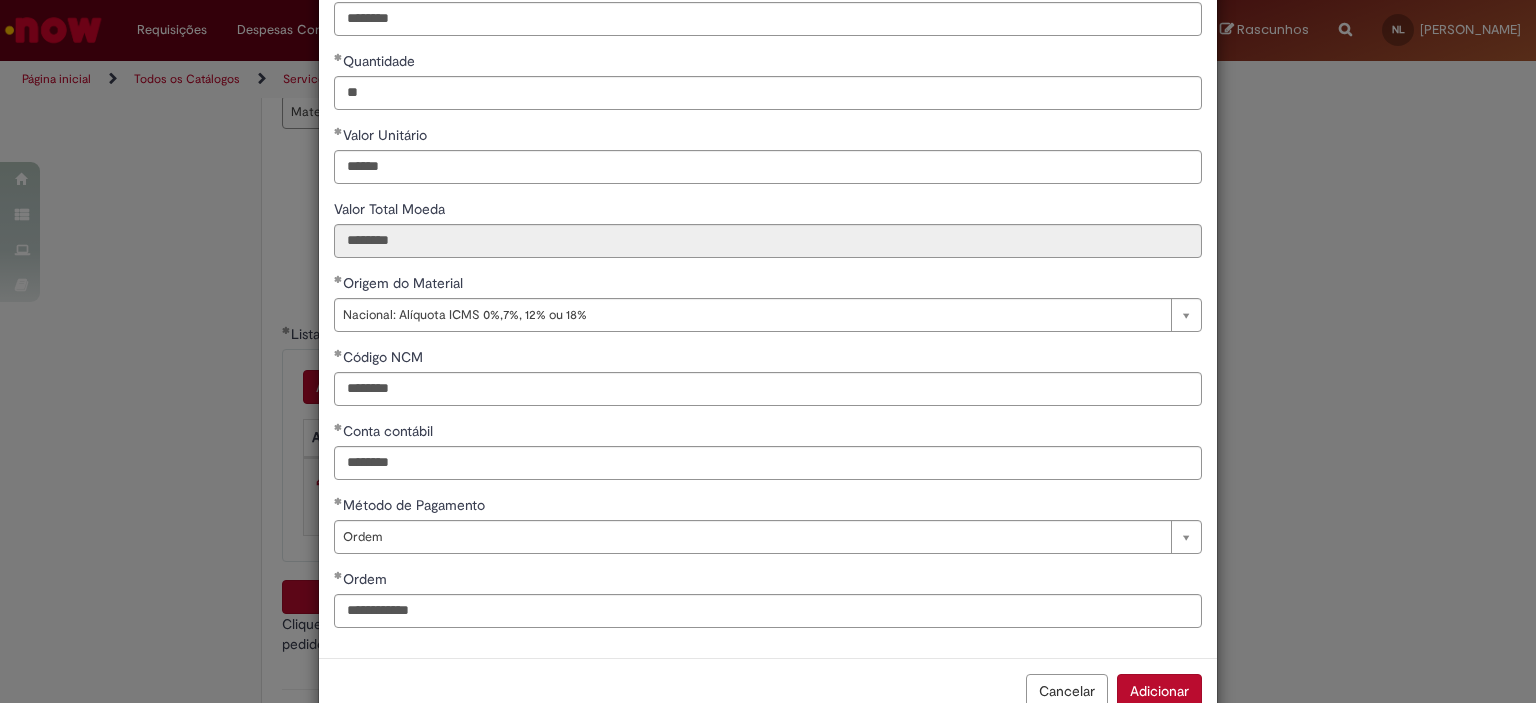 click on "Adicionar" at bounding box center [1159, 691] 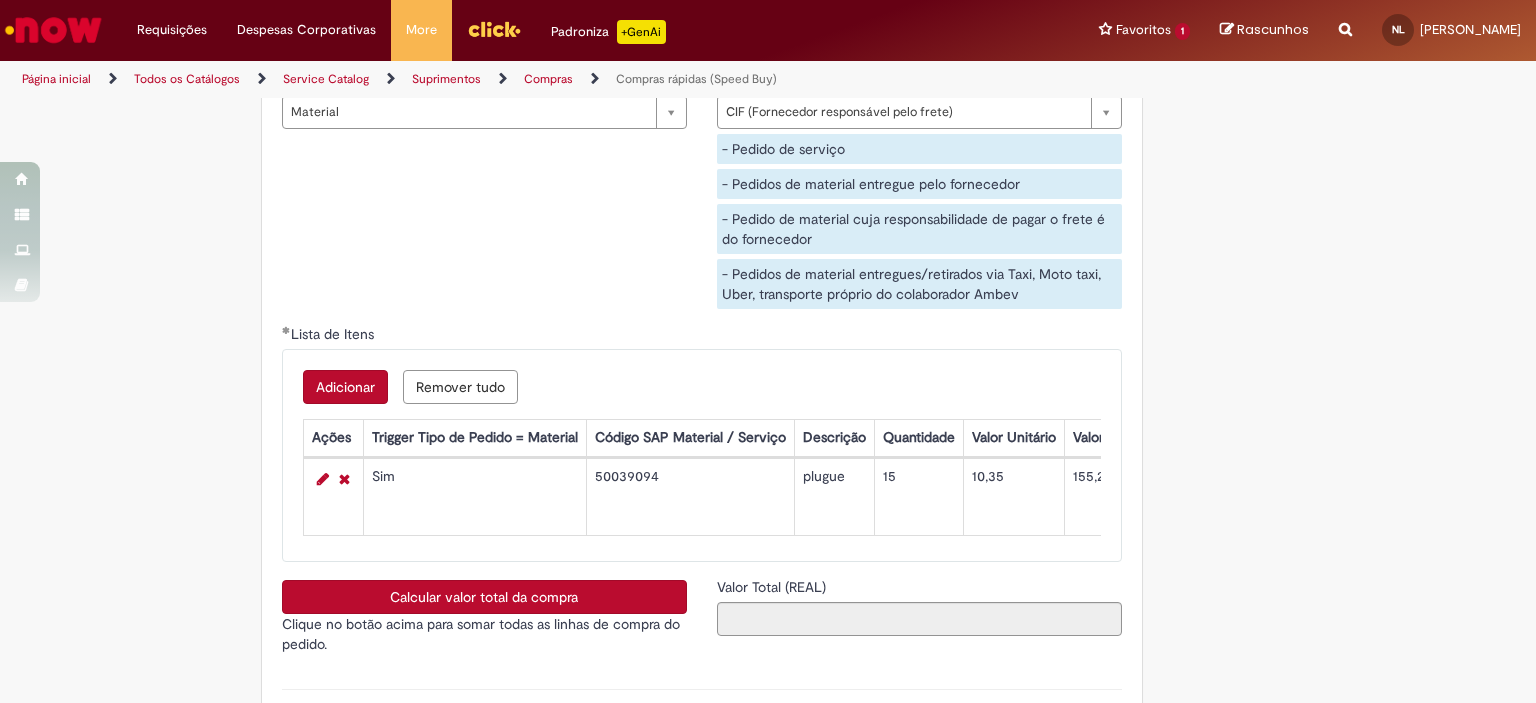 scroll, scrollTop: 203, scrollLeft: 0, axis: vertical 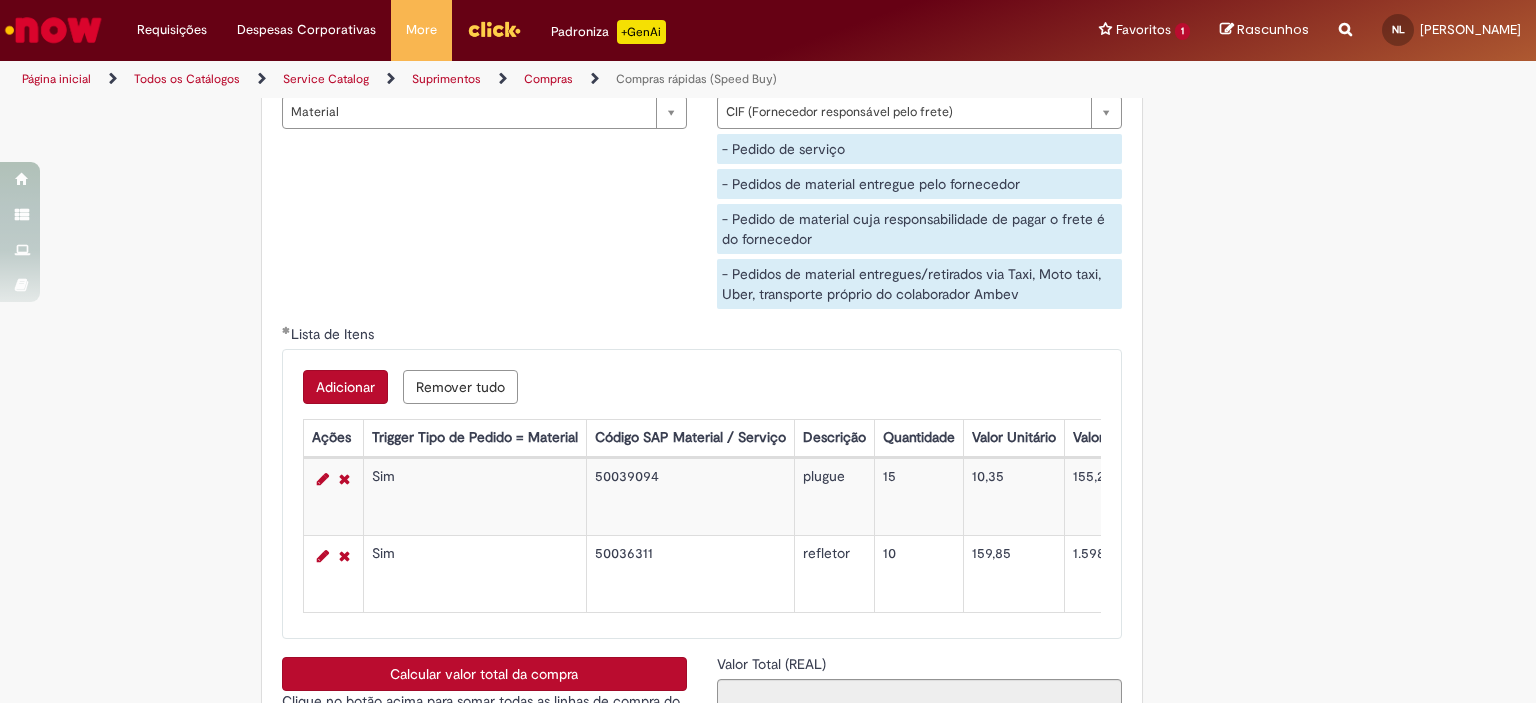 click on "Adicionar" at bounding box center (345, 387) 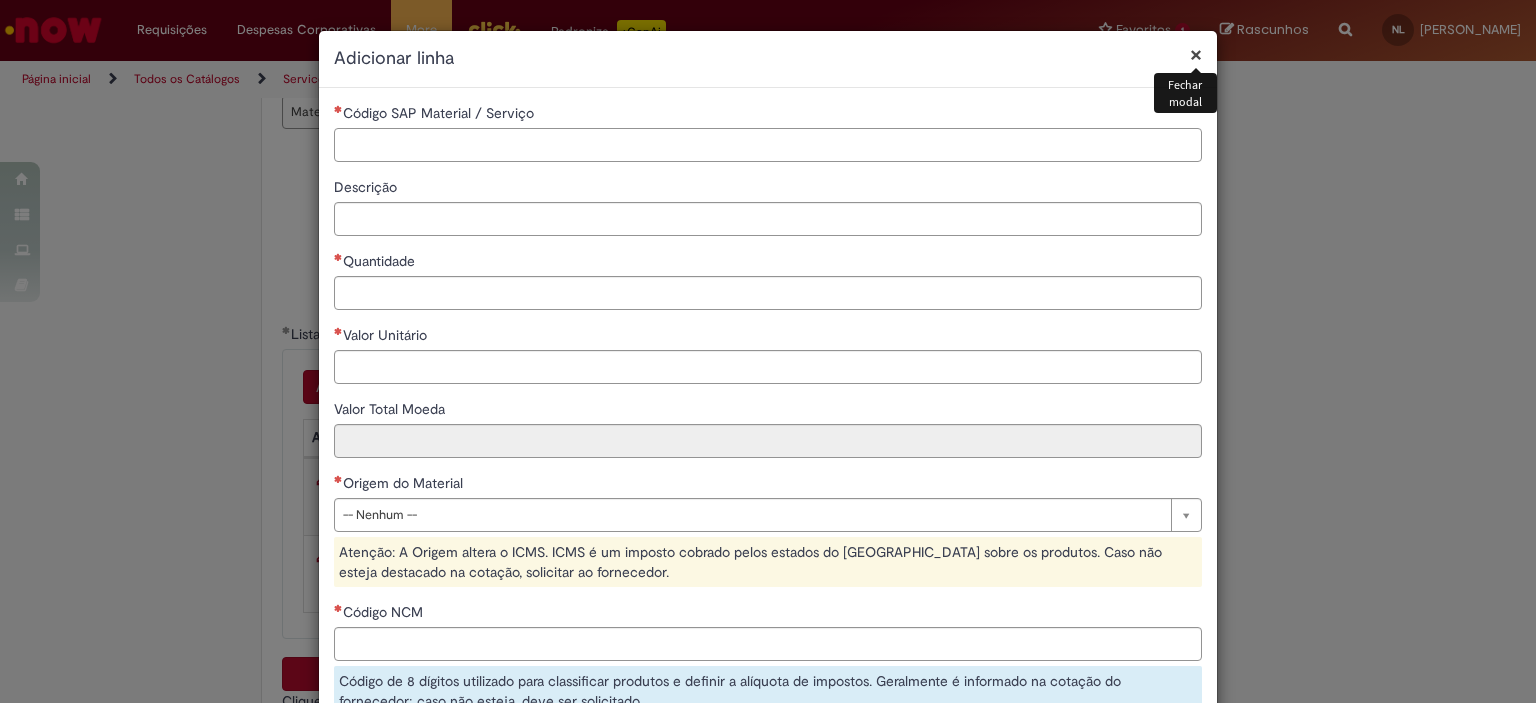 click on "Código SAP Material / Serviço" at bounding box center (768, 145) 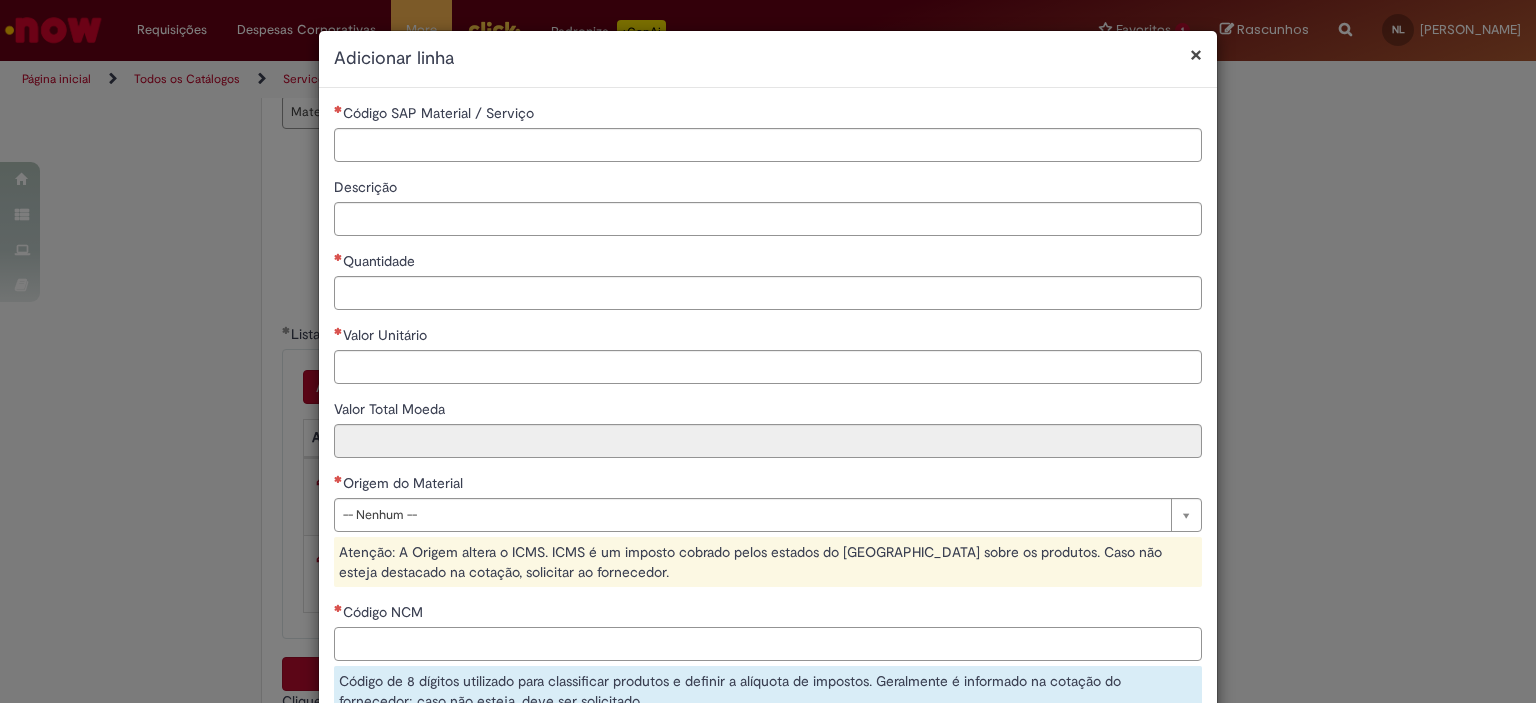 click on "Código NCM" at bounding box center (768, 644) 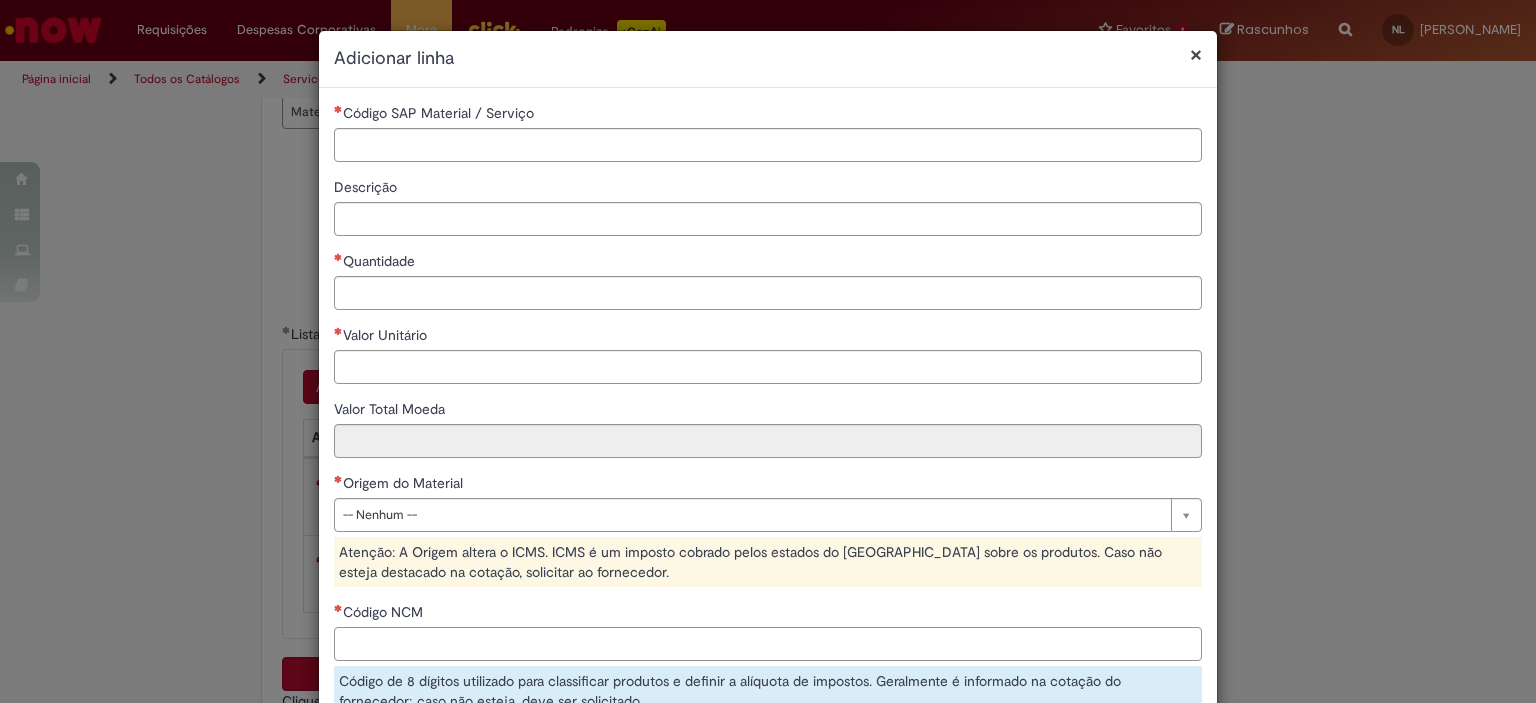 paste on "**********" 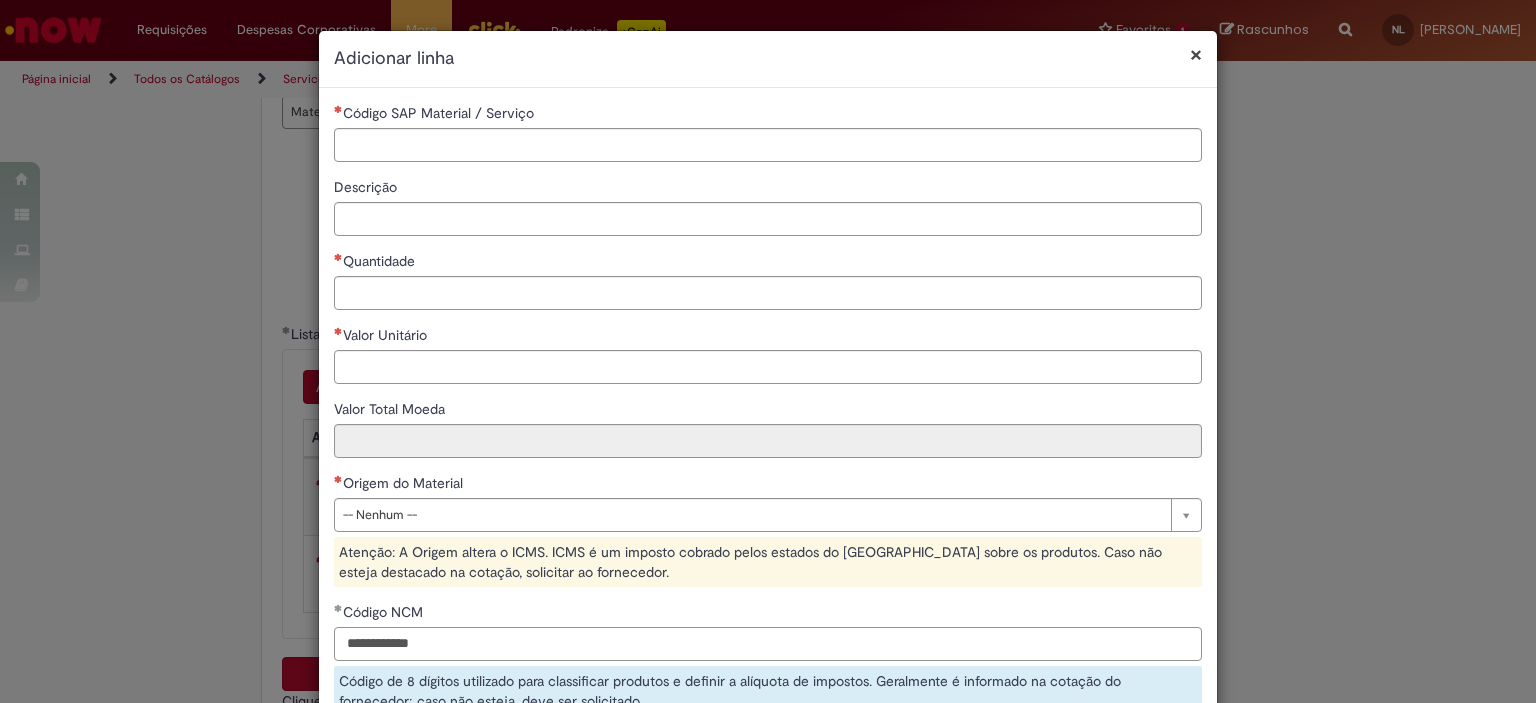 drag, startPoint x: 452, startPoint y: 640, endPoint x: 324, endPoint y: 623, distance: 129.12398 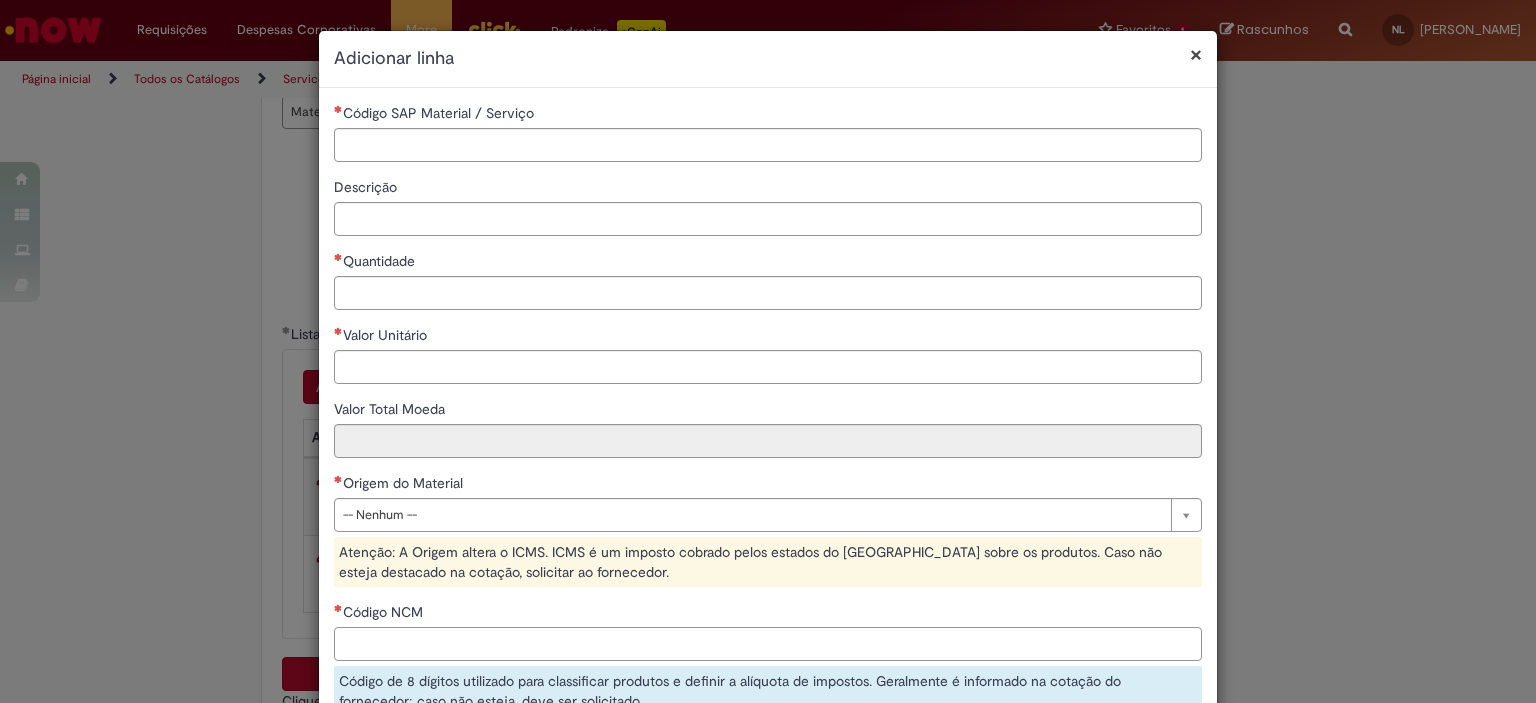 scroll, scrollTop: 285, scrollLeft: 0, axis: vertical 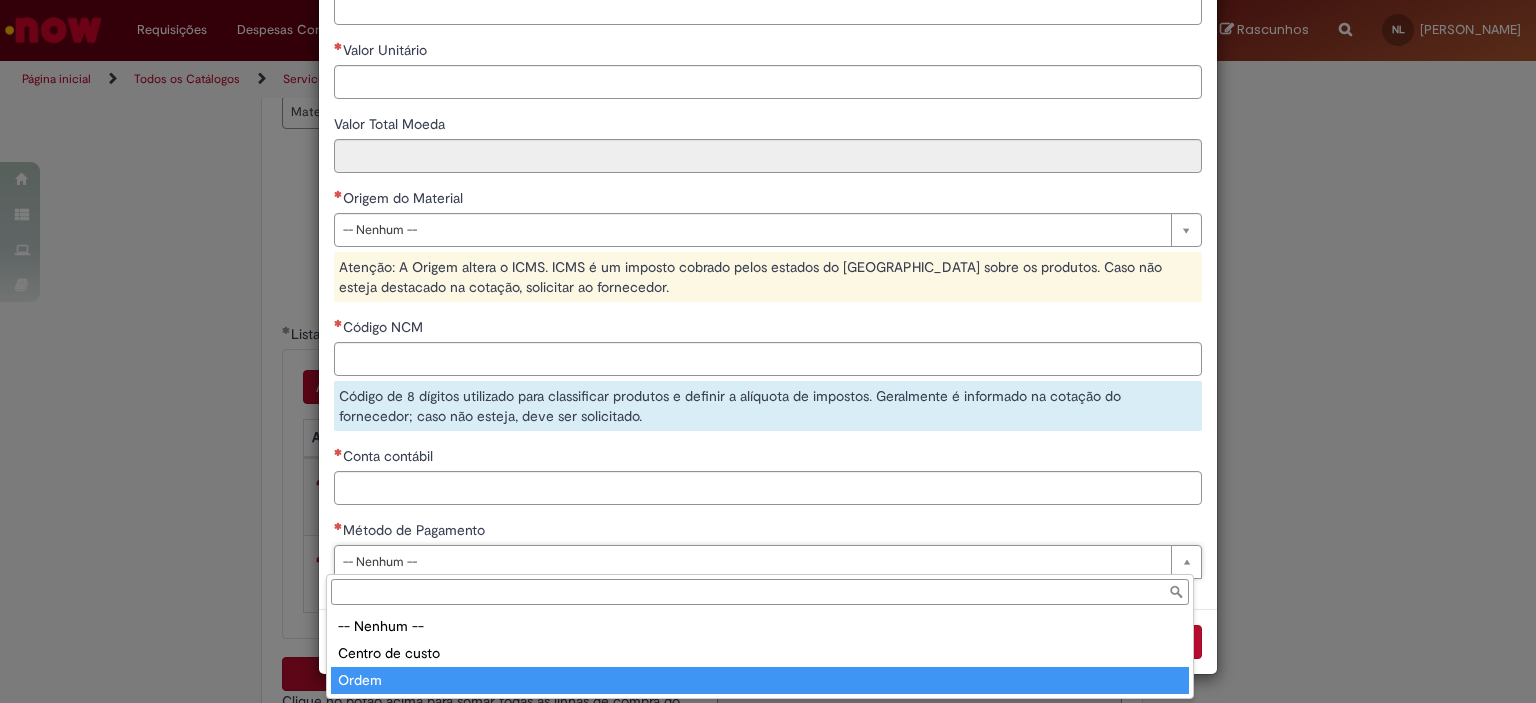 type on "*****" 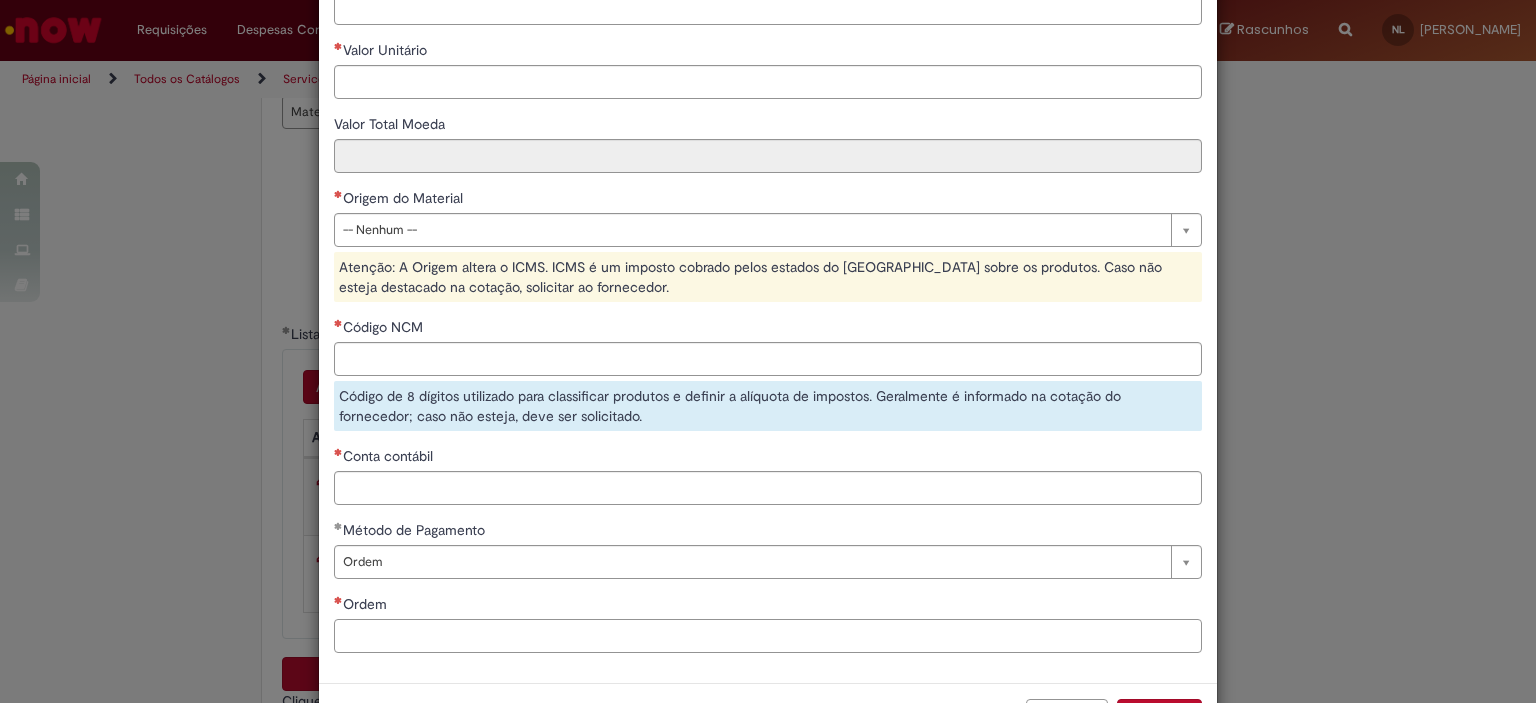click on "Ordem" at bounding box center (768, 636) 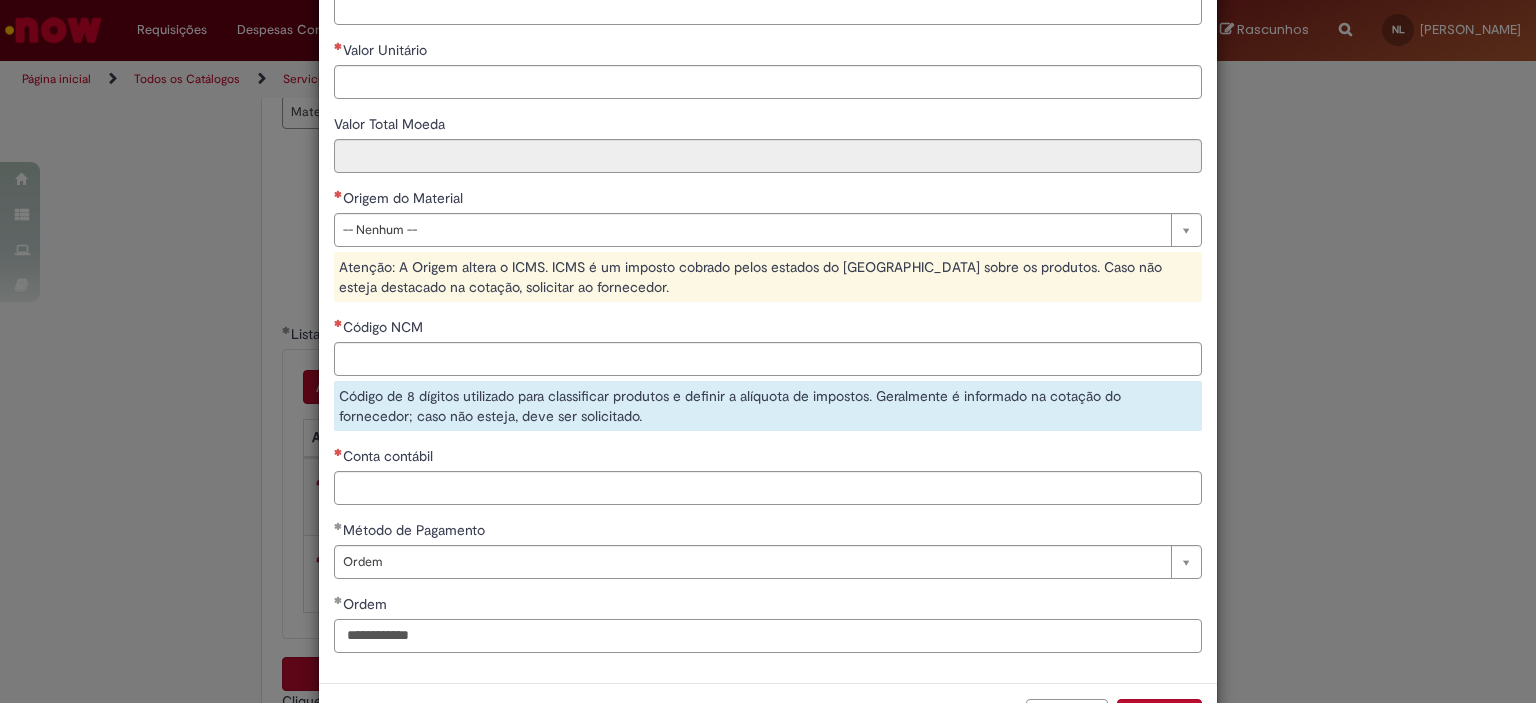 scroll, scrollTop: 0, scrollLeft: 0, axis: both 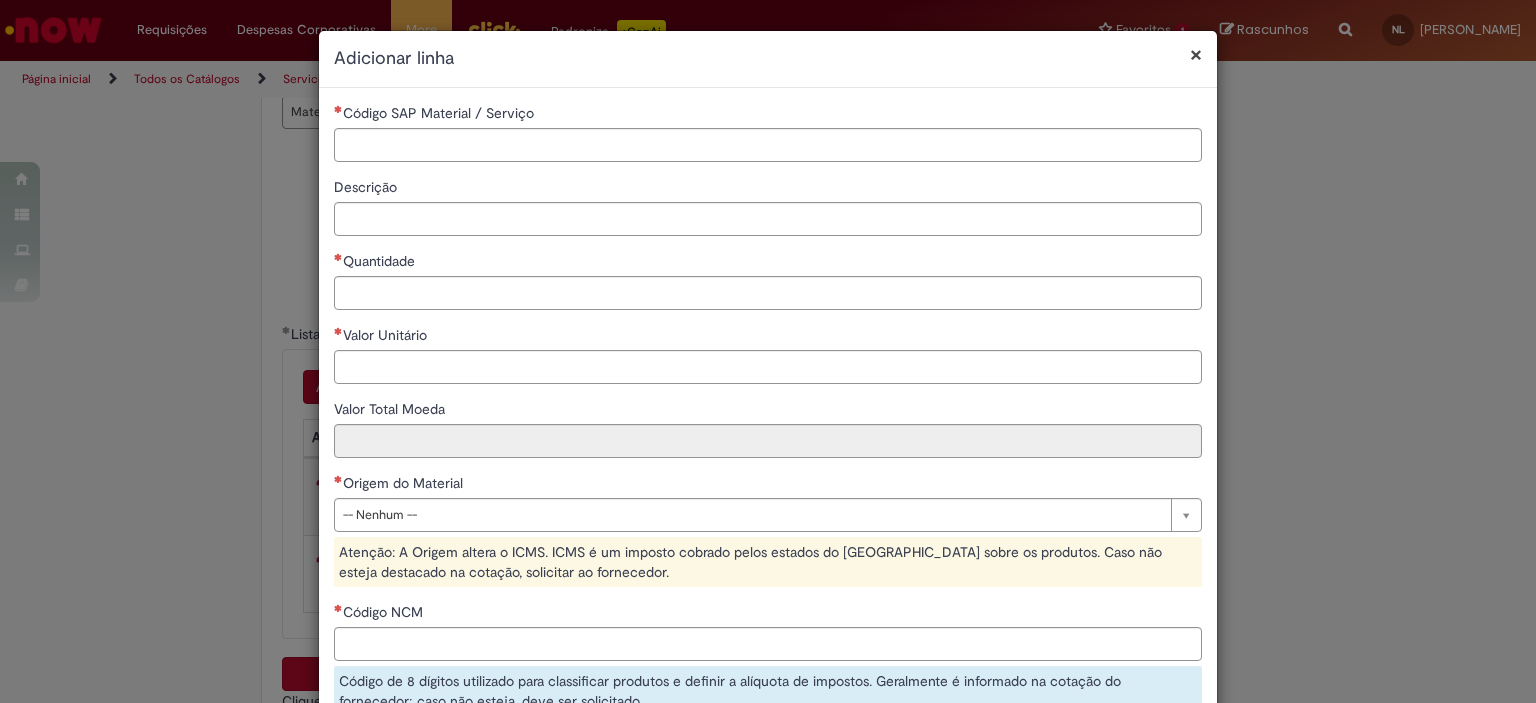 type on "**********" 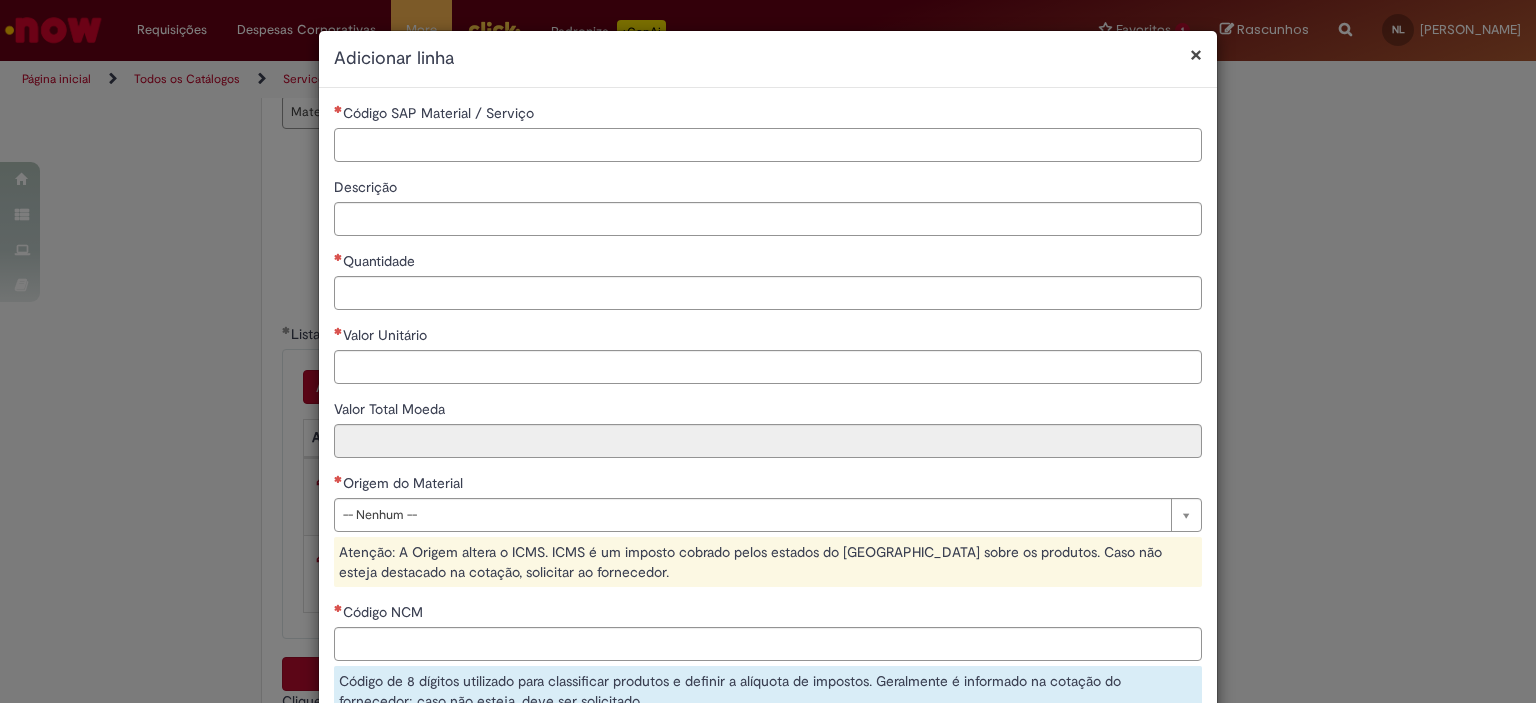 click on "Código SAP Material / Serviço" at bounding box center (768, 145) 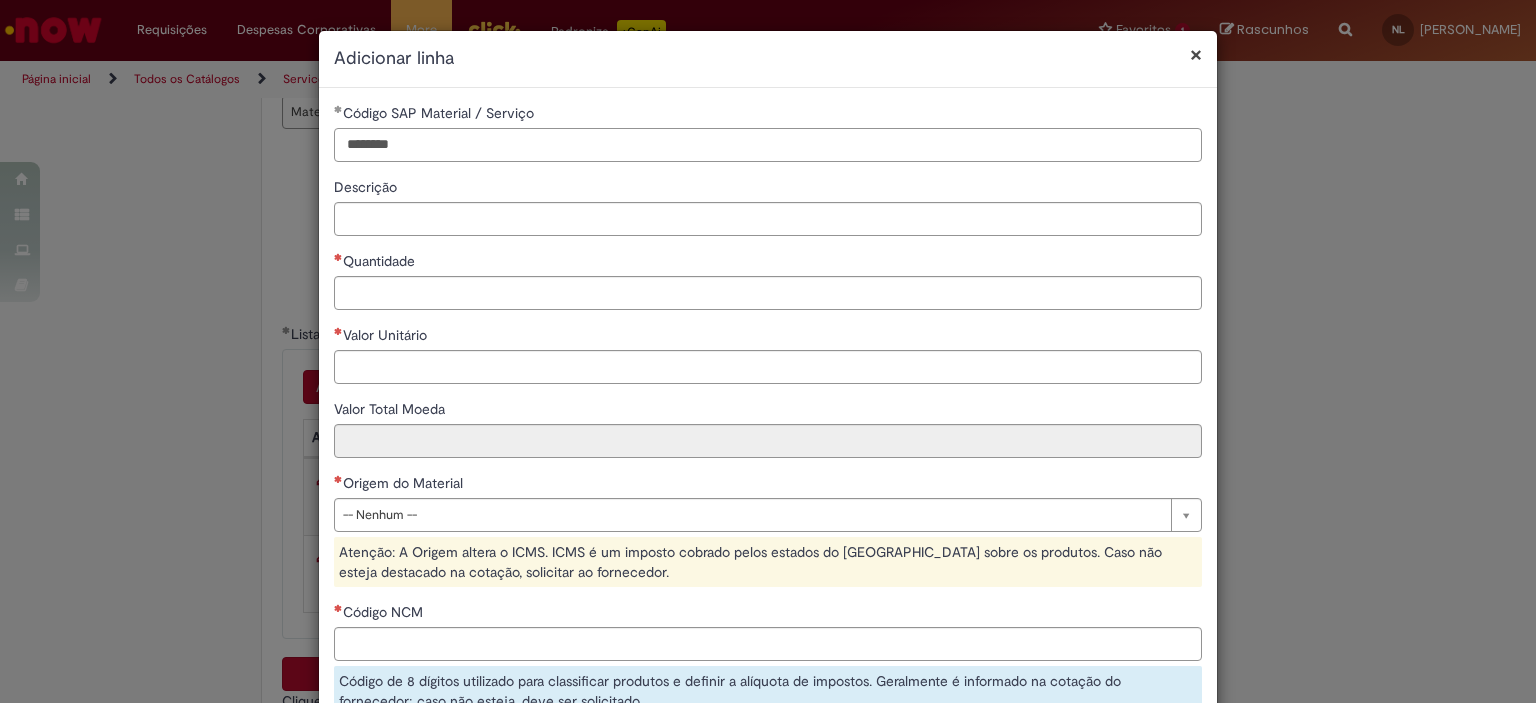 type on "********" 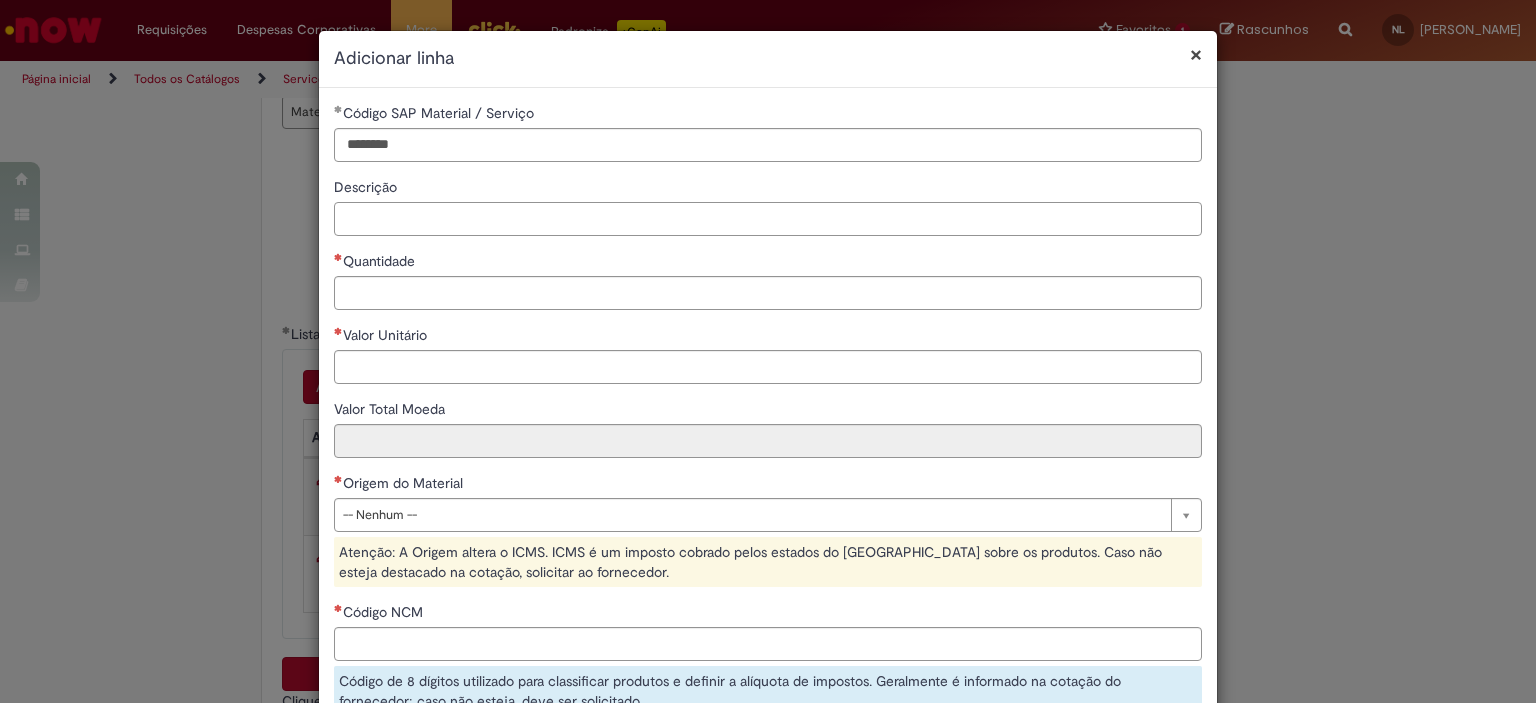 click on "Descrição" at bounding box center (768, 219) 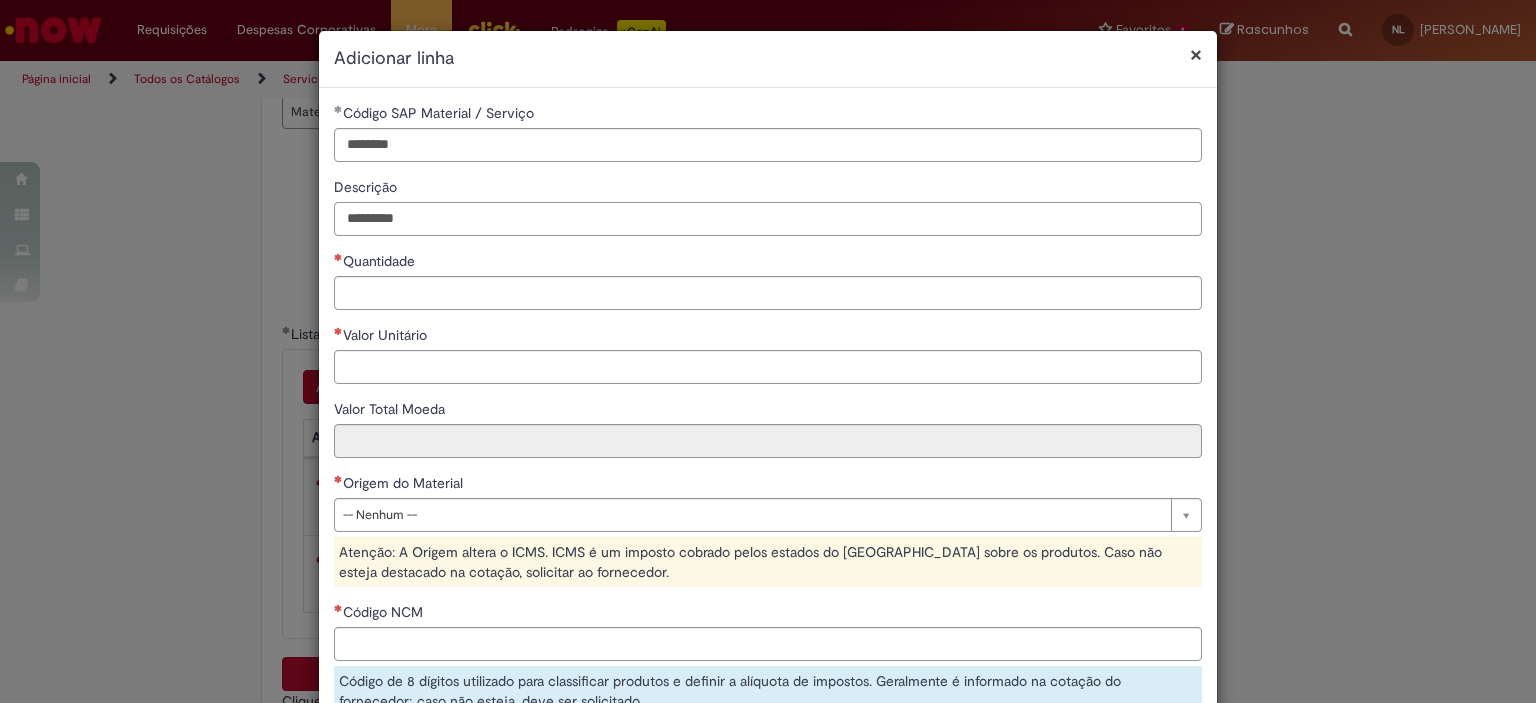 type on "********" 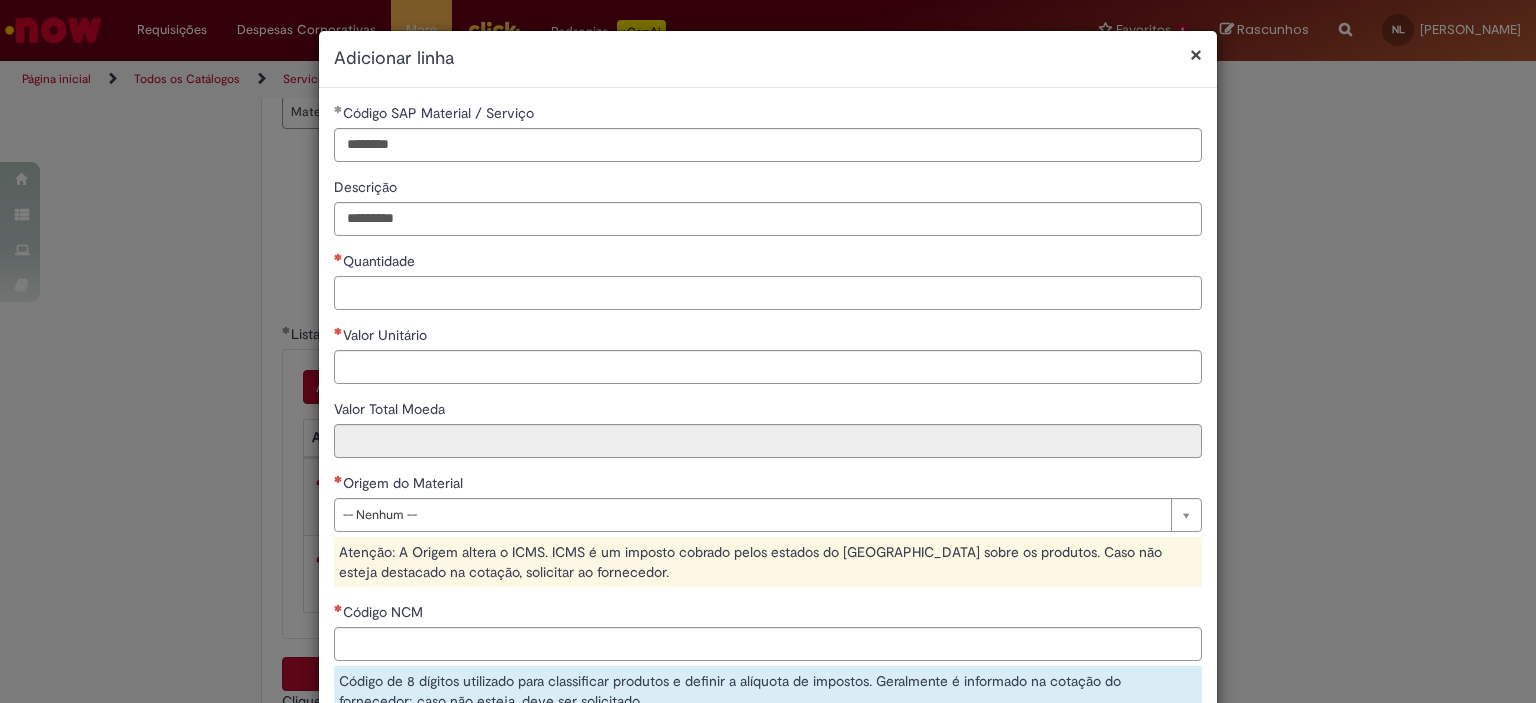 click on "Quantidade" at bounding box center [768, 293] 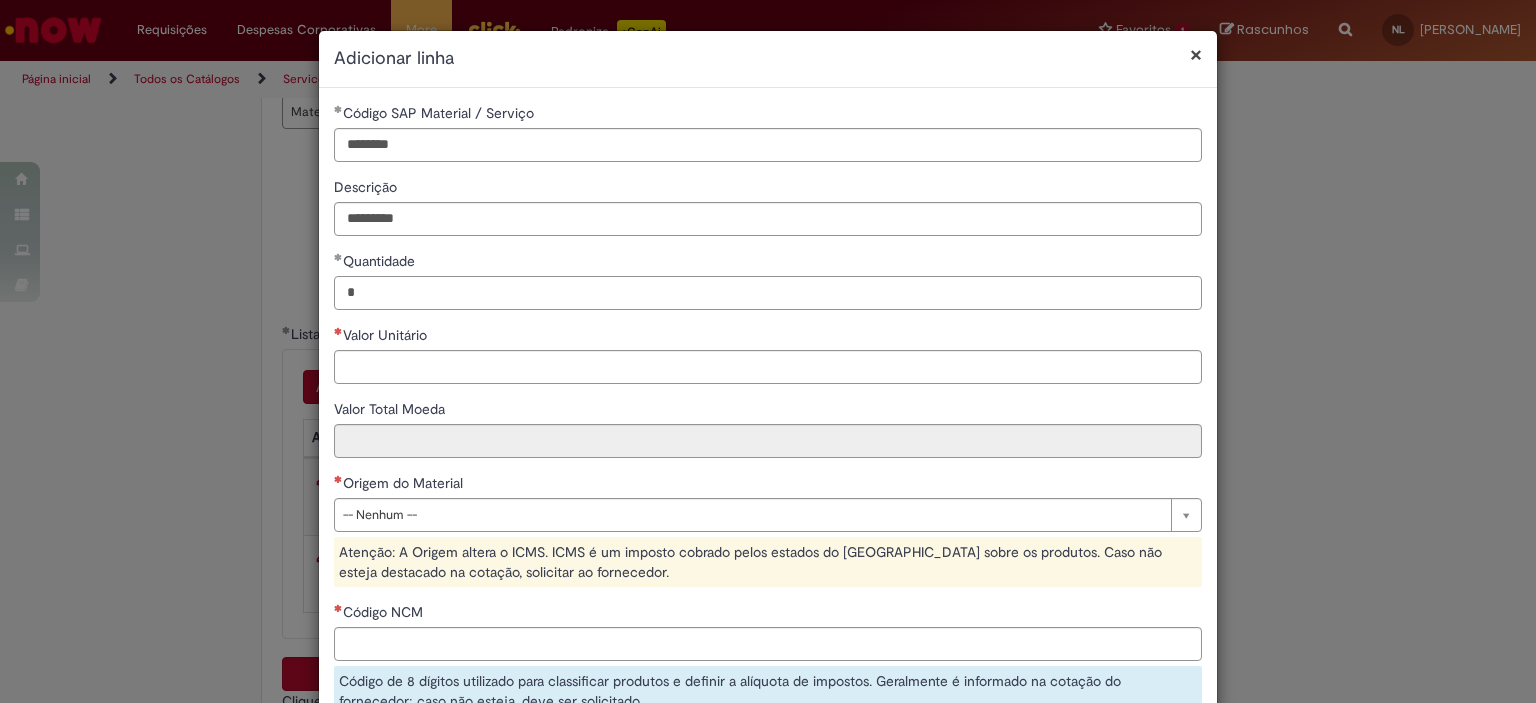 type on "*" 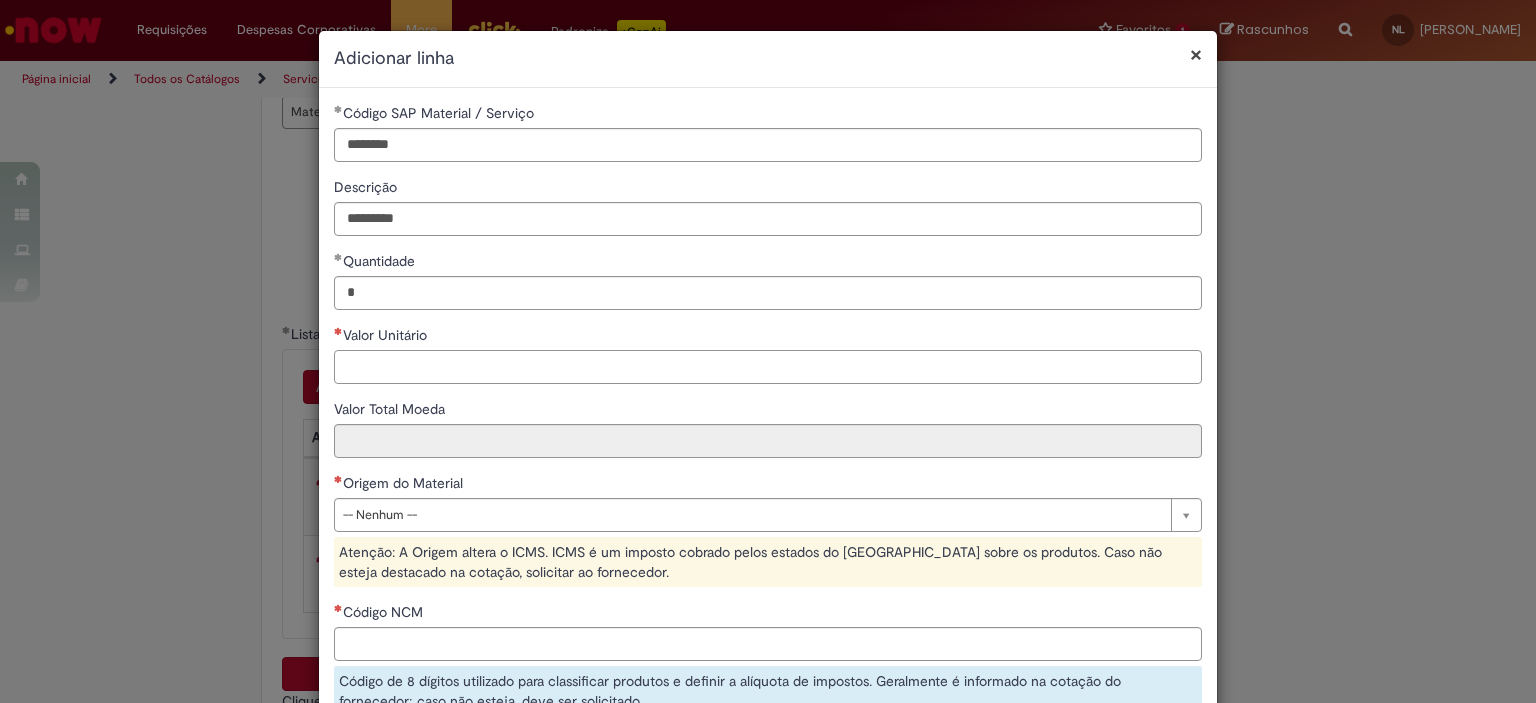 click on "Valor Unitário" at bounding box center (768, 367) 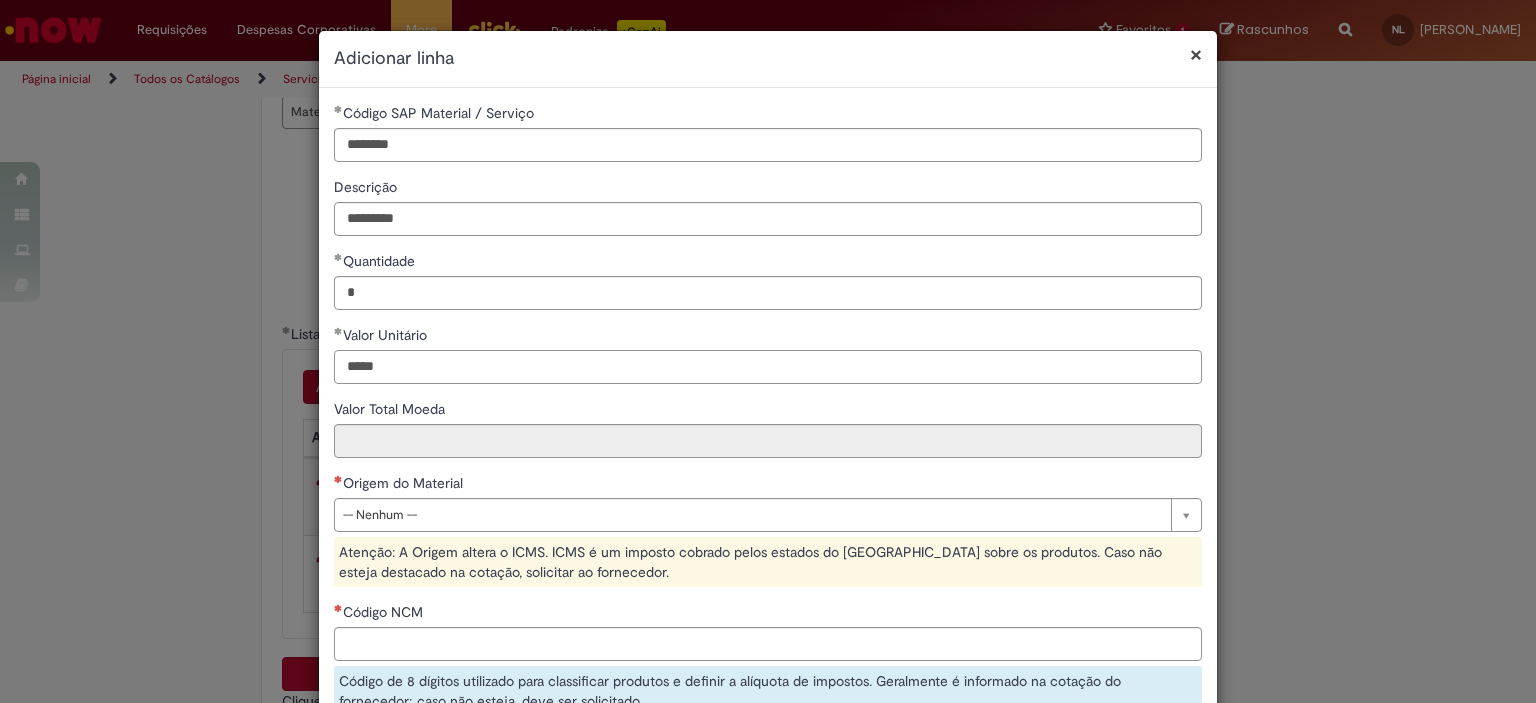type on "*****" 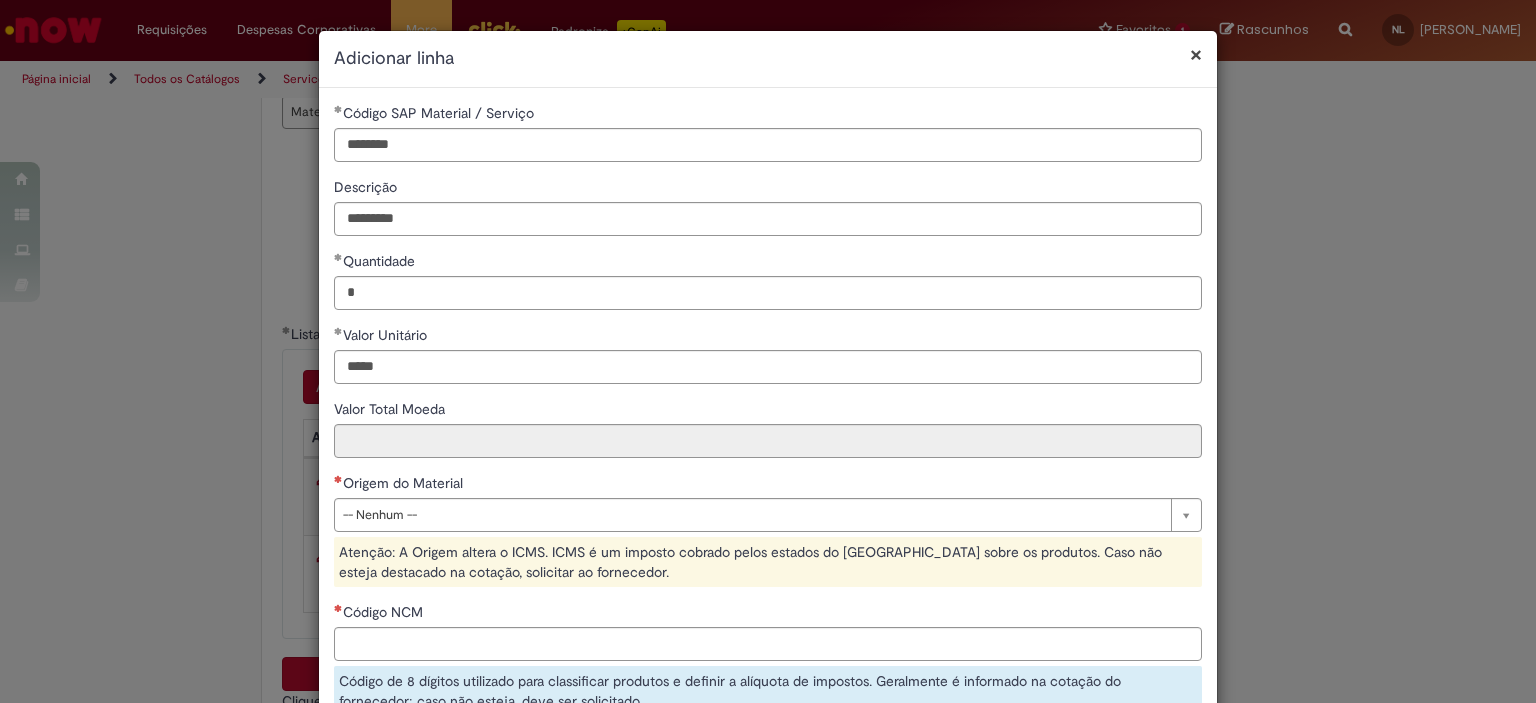 type on "******" 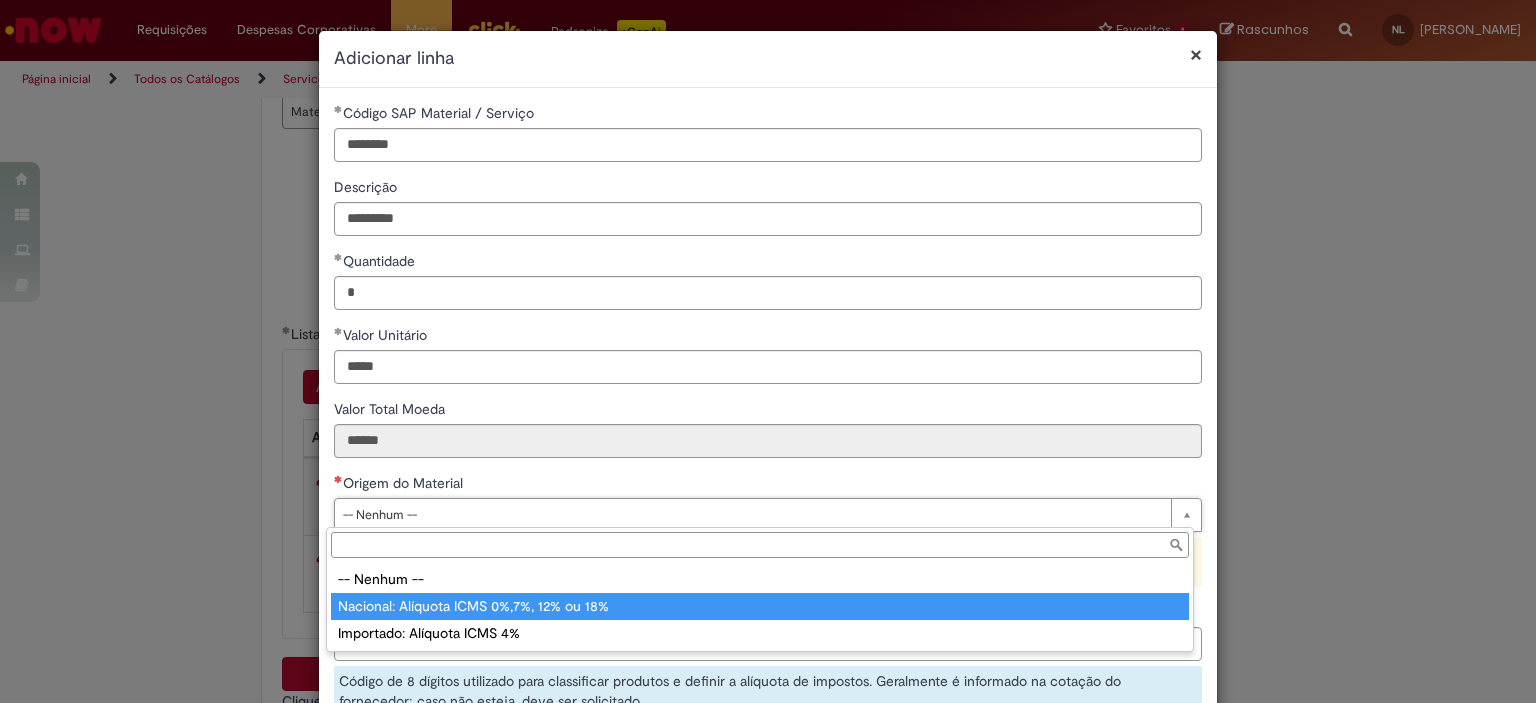 type on "**********" 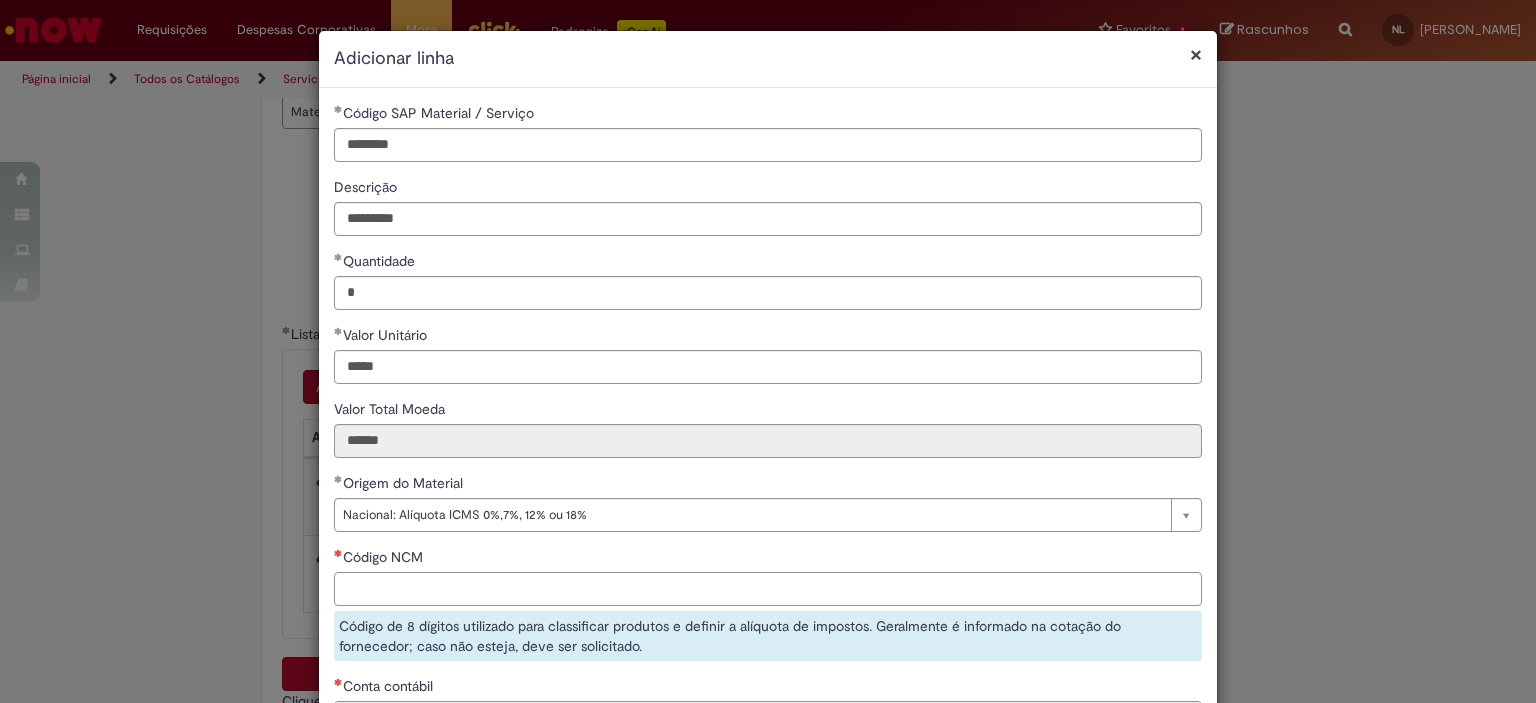 click on "Código NCM" at bounding box center [768, 589] 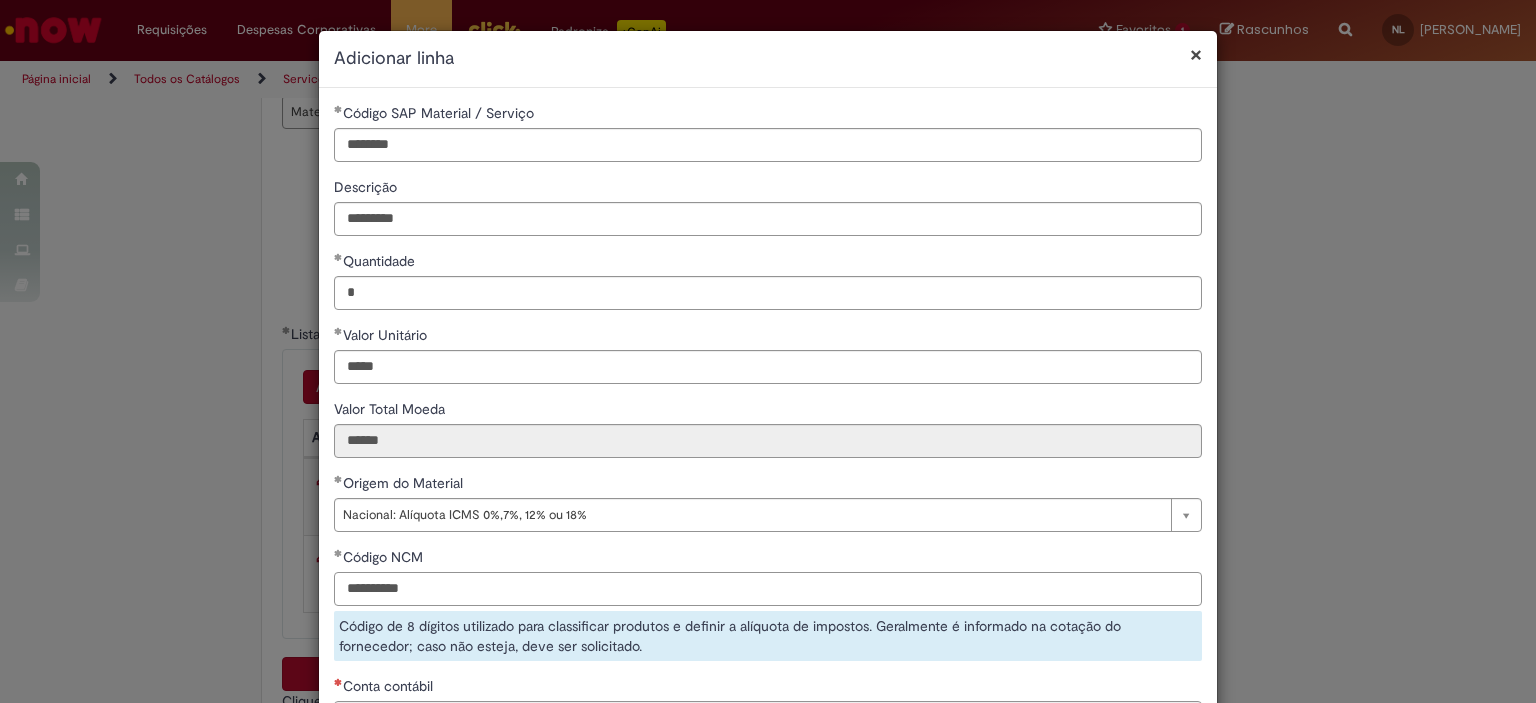 scroll, scrollTop: 200, scrollLeft: 0, axis: vertical 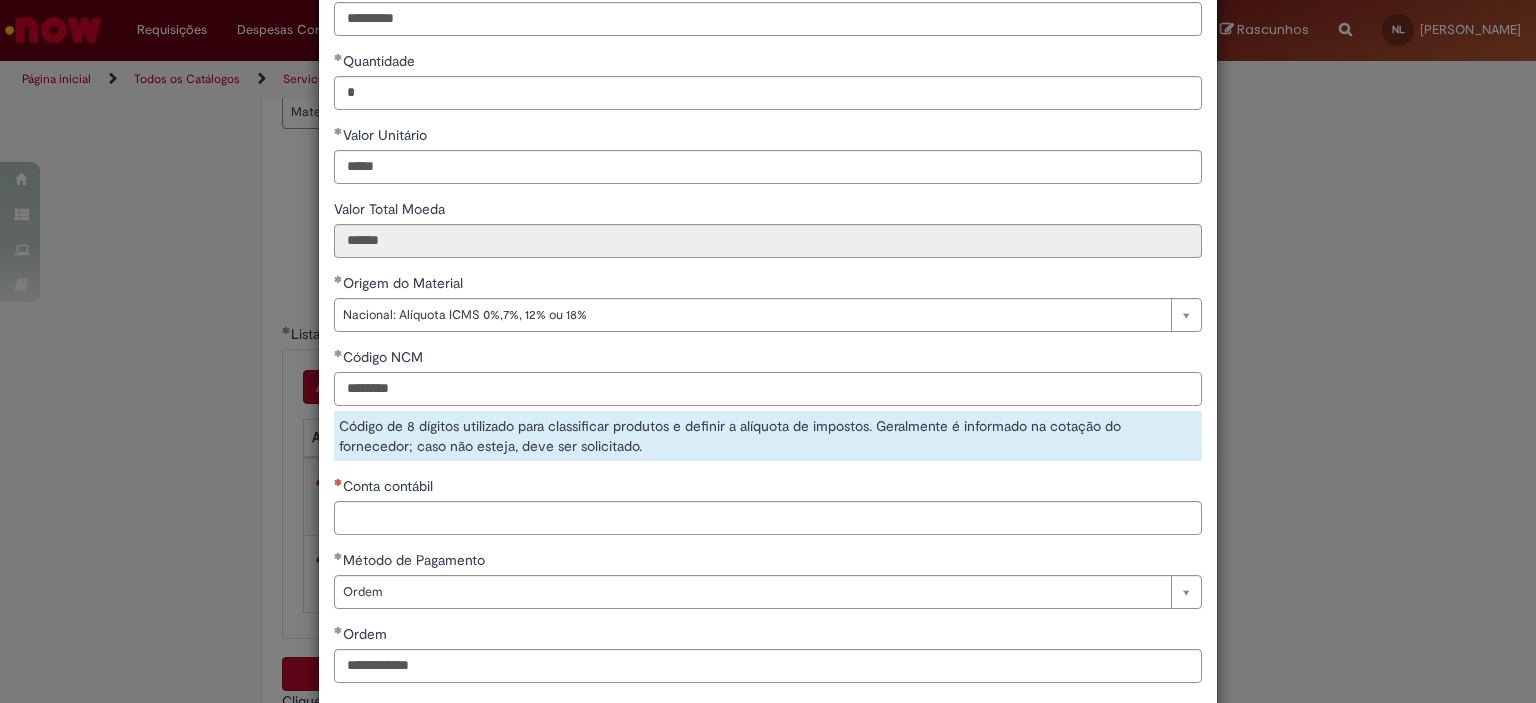 type on "********" 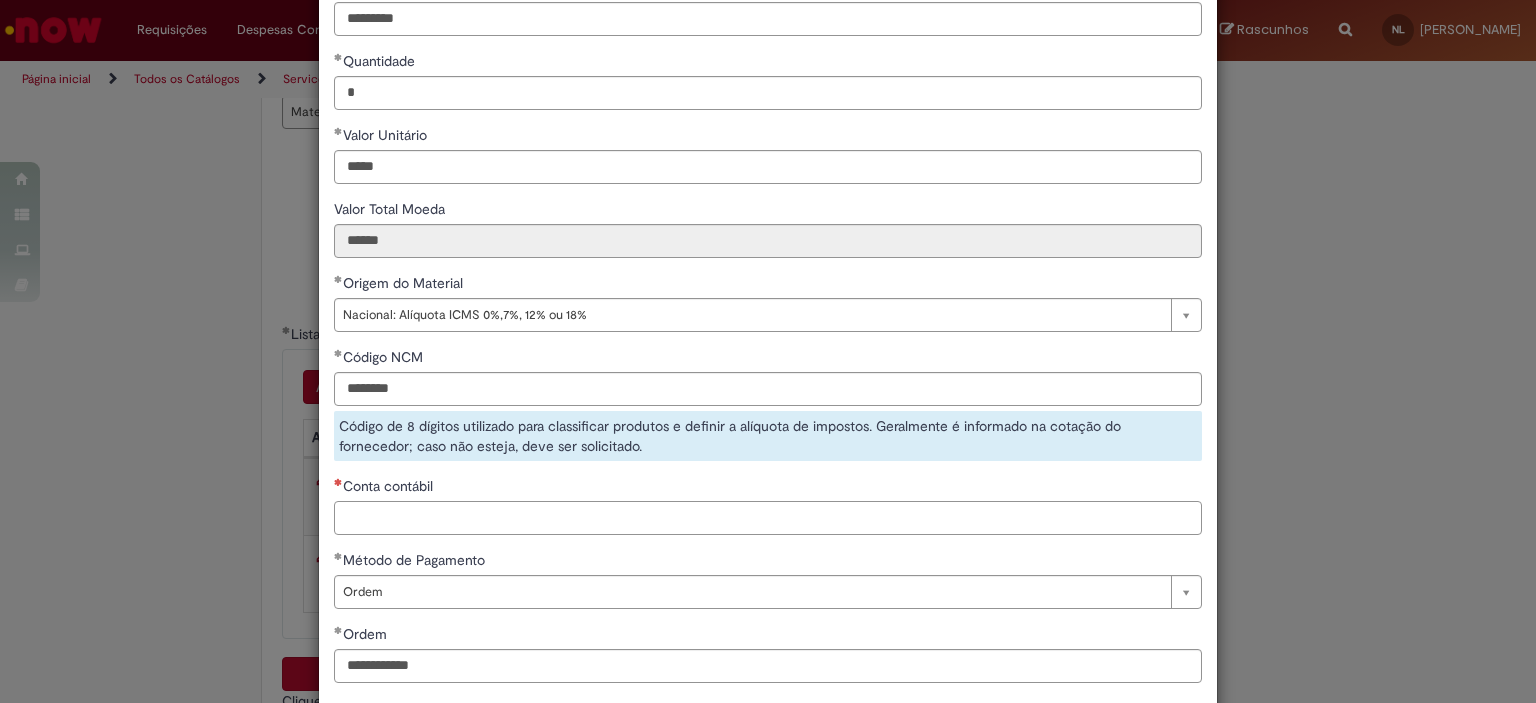 click on "**********" at bounding box center [768, 300] 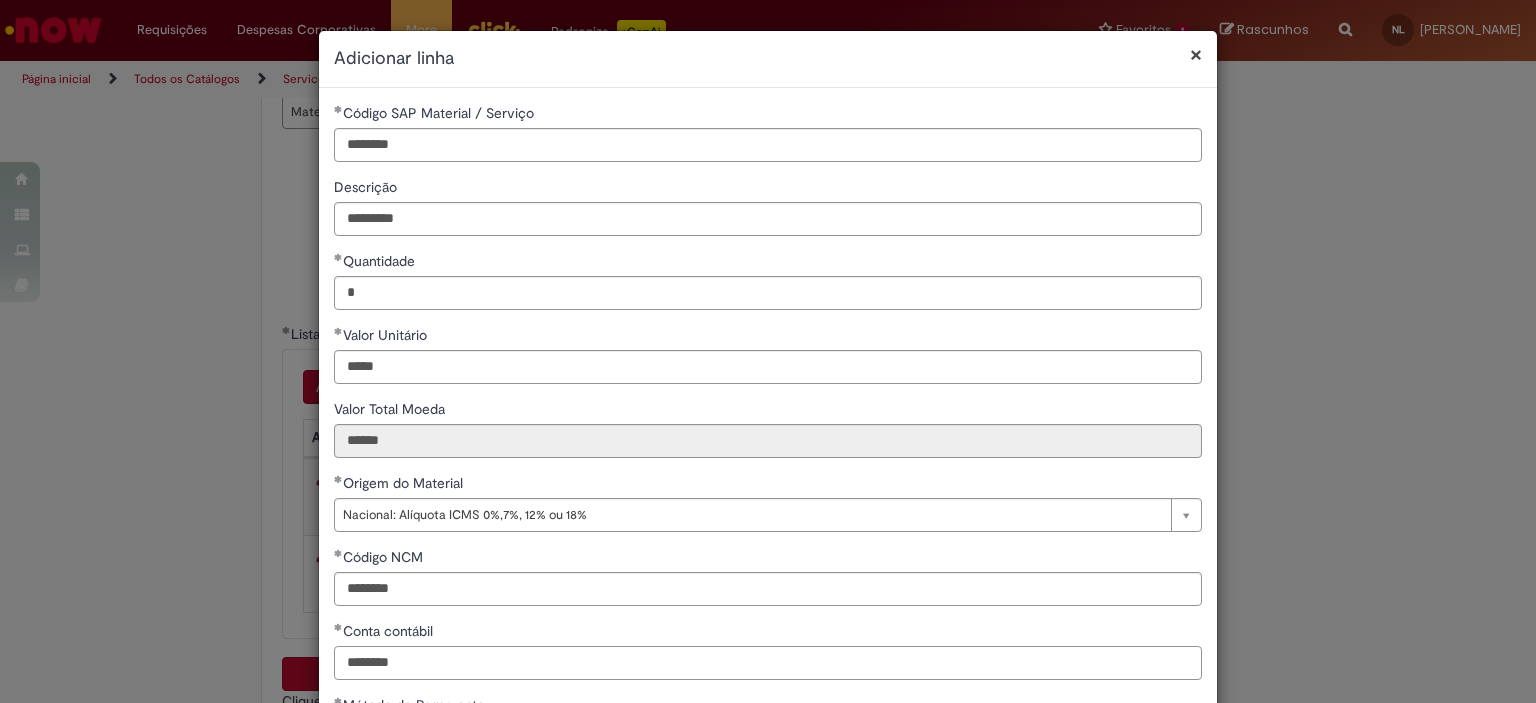 scroll, scrollTop: 249, scrollLeft: 0, axis: vertical 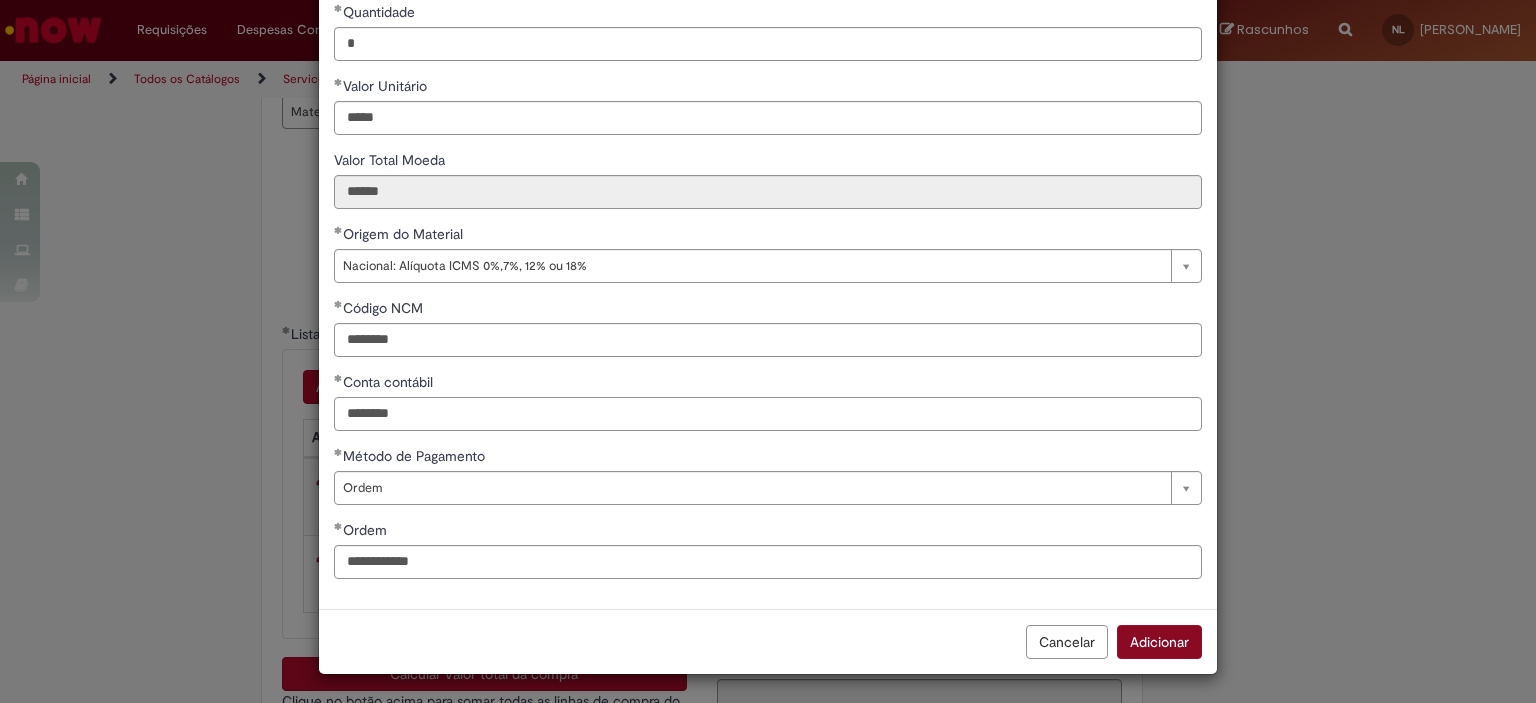 type on "********" 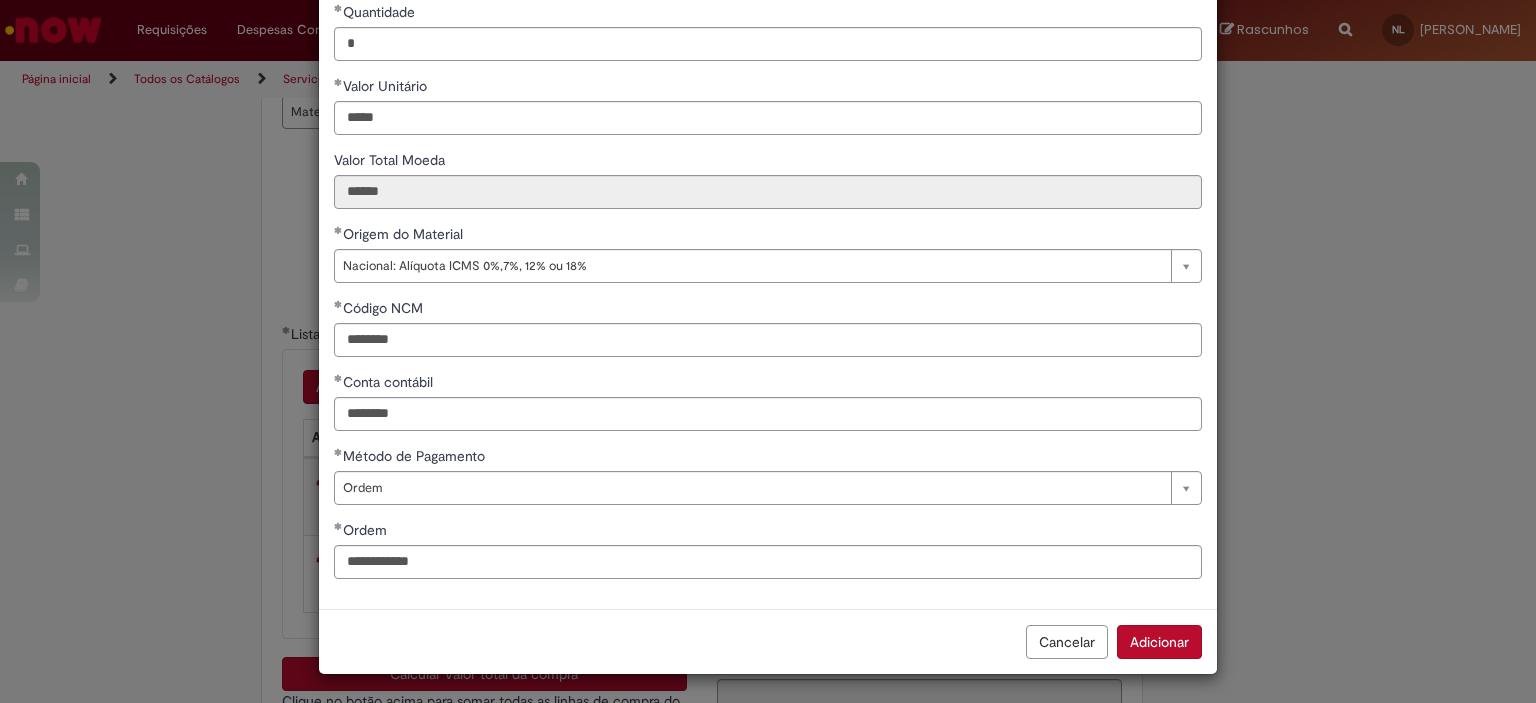 click on "Adicionar" at bounding box center [1159, 642] 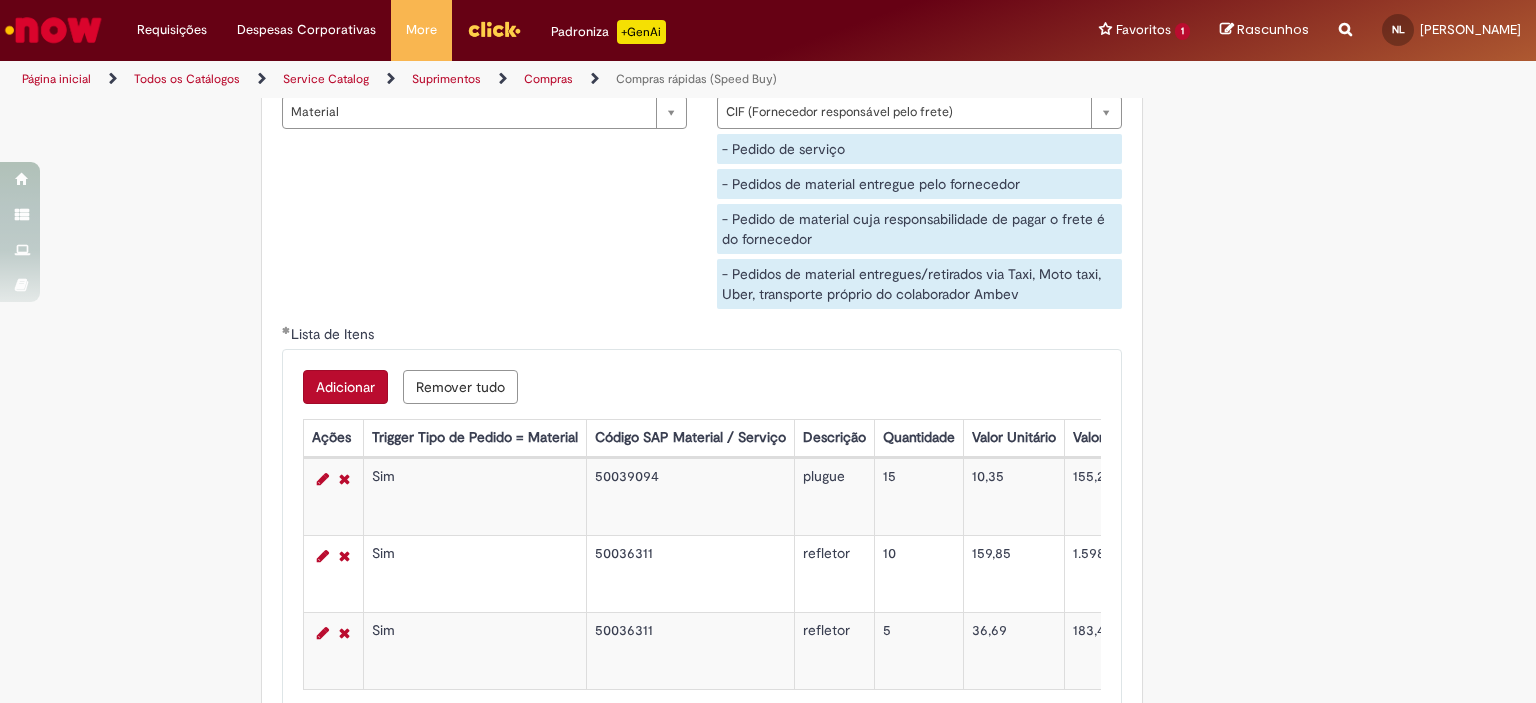 scroll, scrollTop: 3321, scrollLeft: 0, axis: vertical 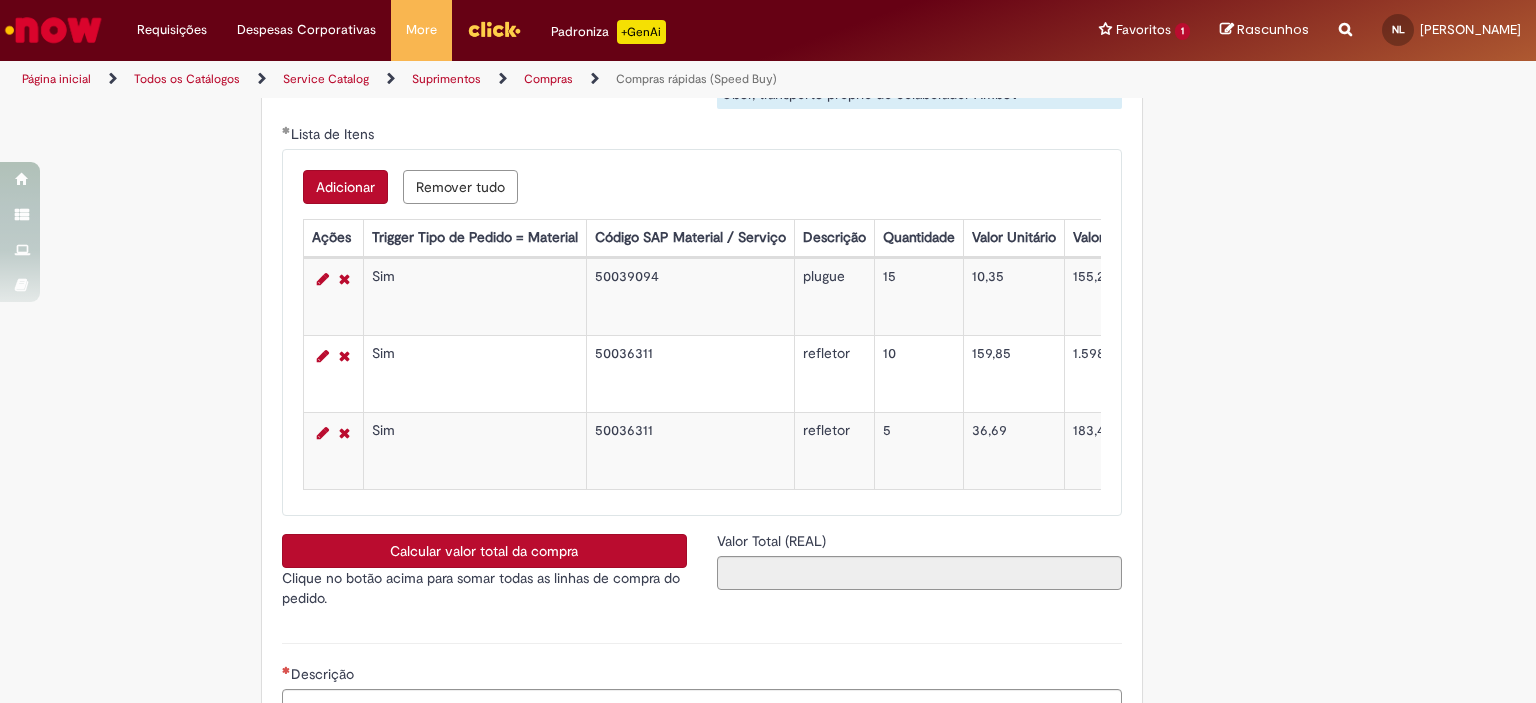 click on "Adicionar" at bounding box center [345, 187] 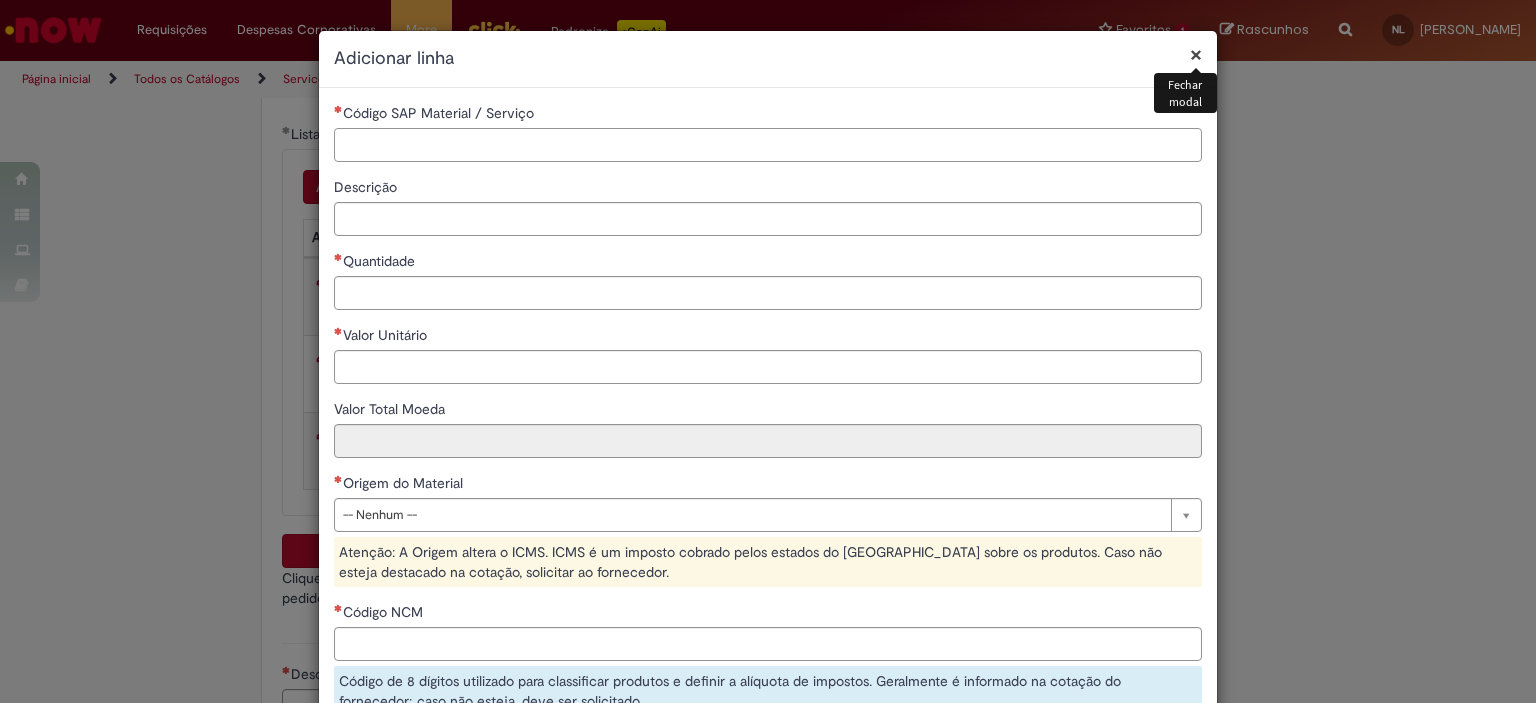 click on "Código SAP Material / Serviço" at bounding box center [768, 145] 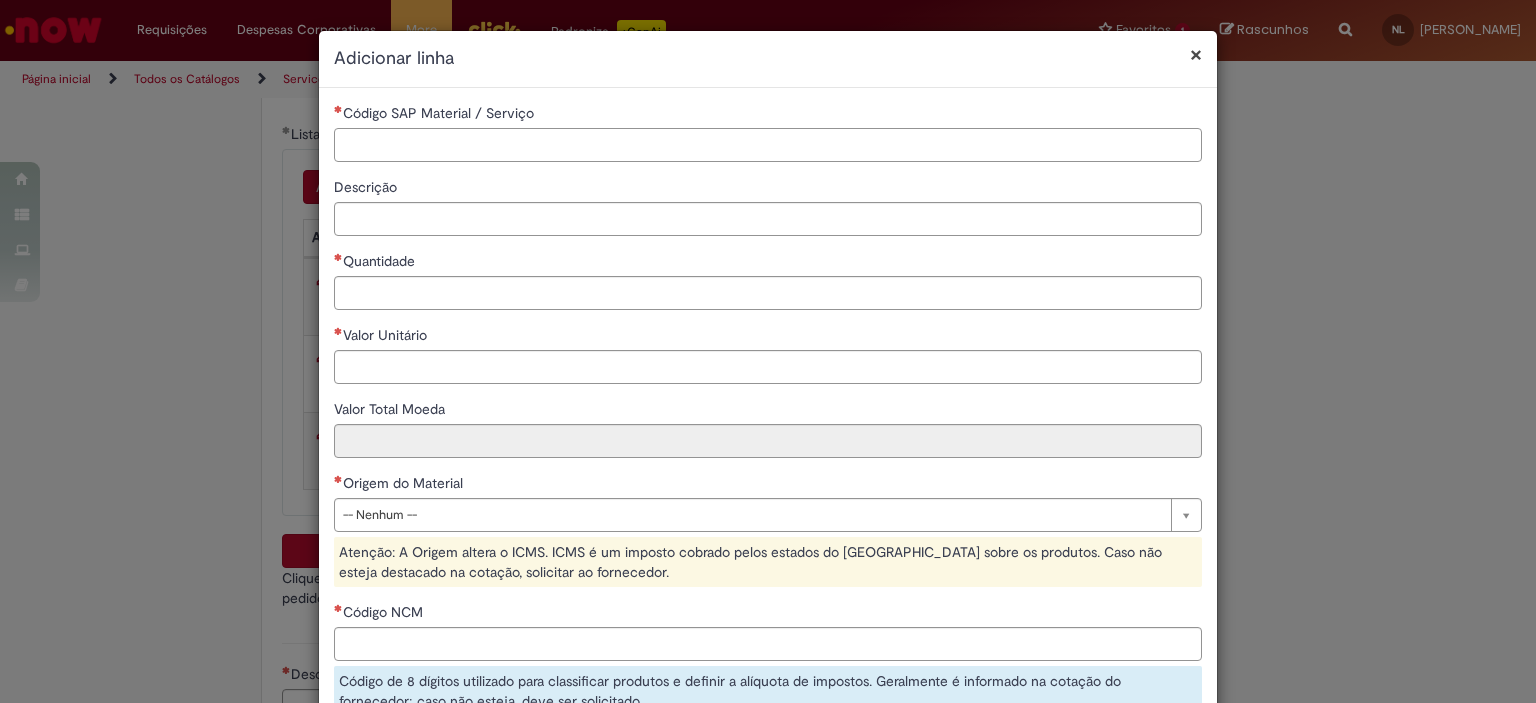 paste on "********" 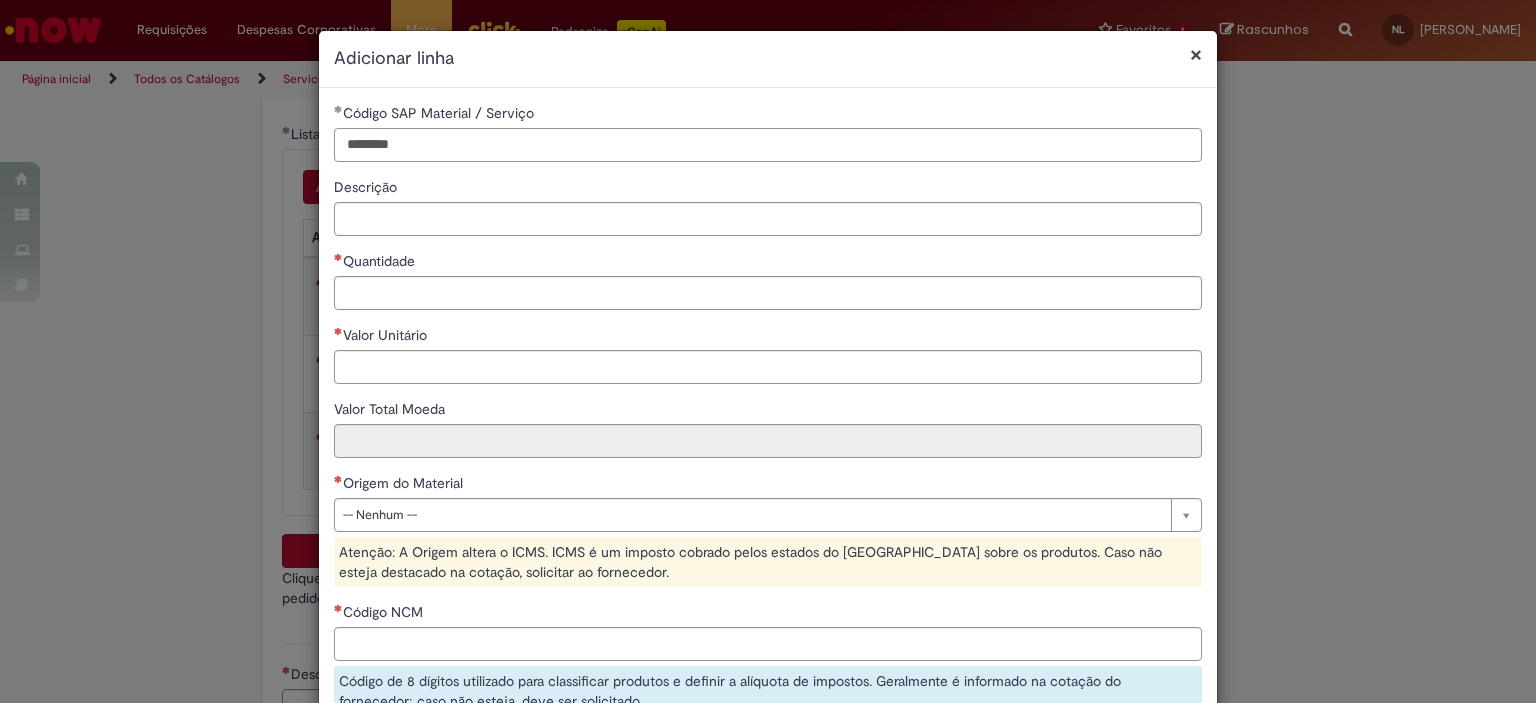type on "********" 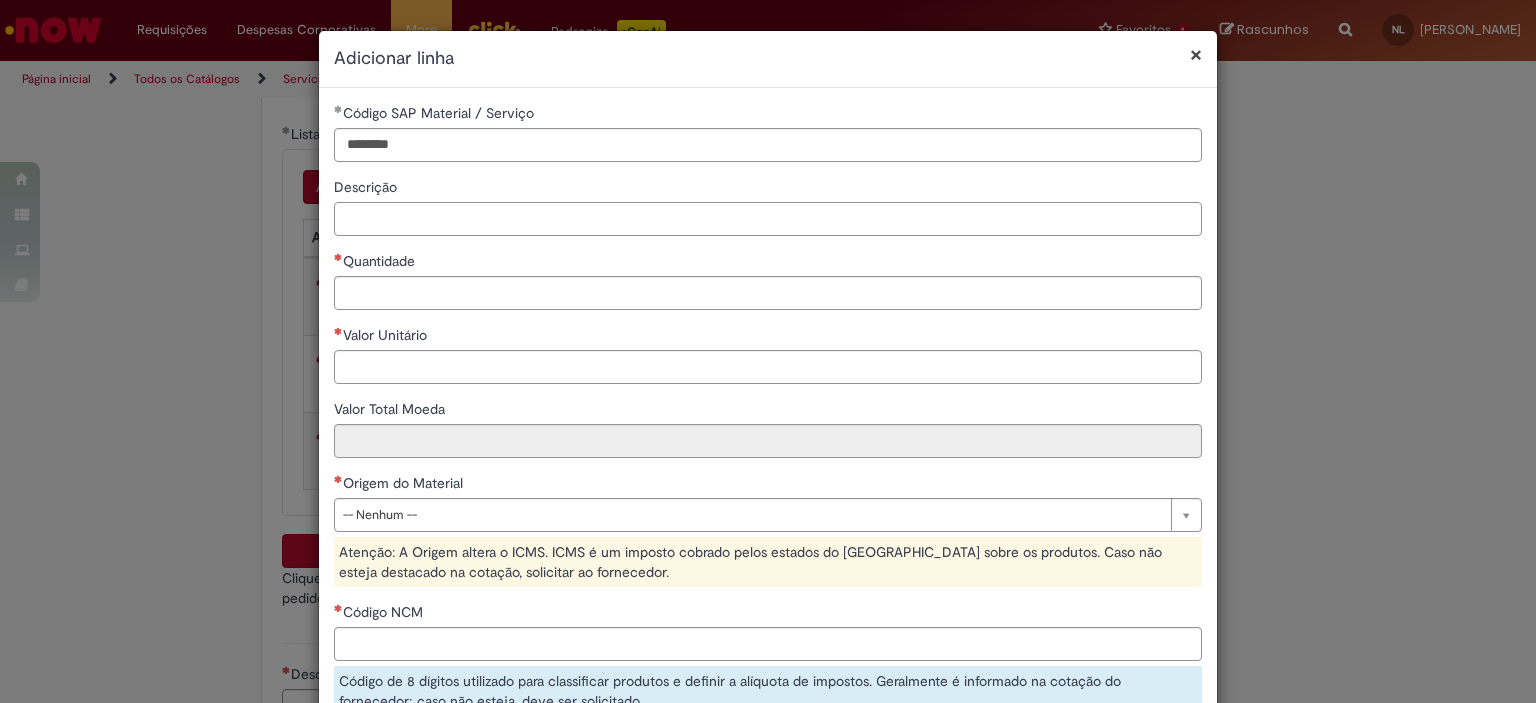 click on "Descrição" at bounding box center (768, 219) 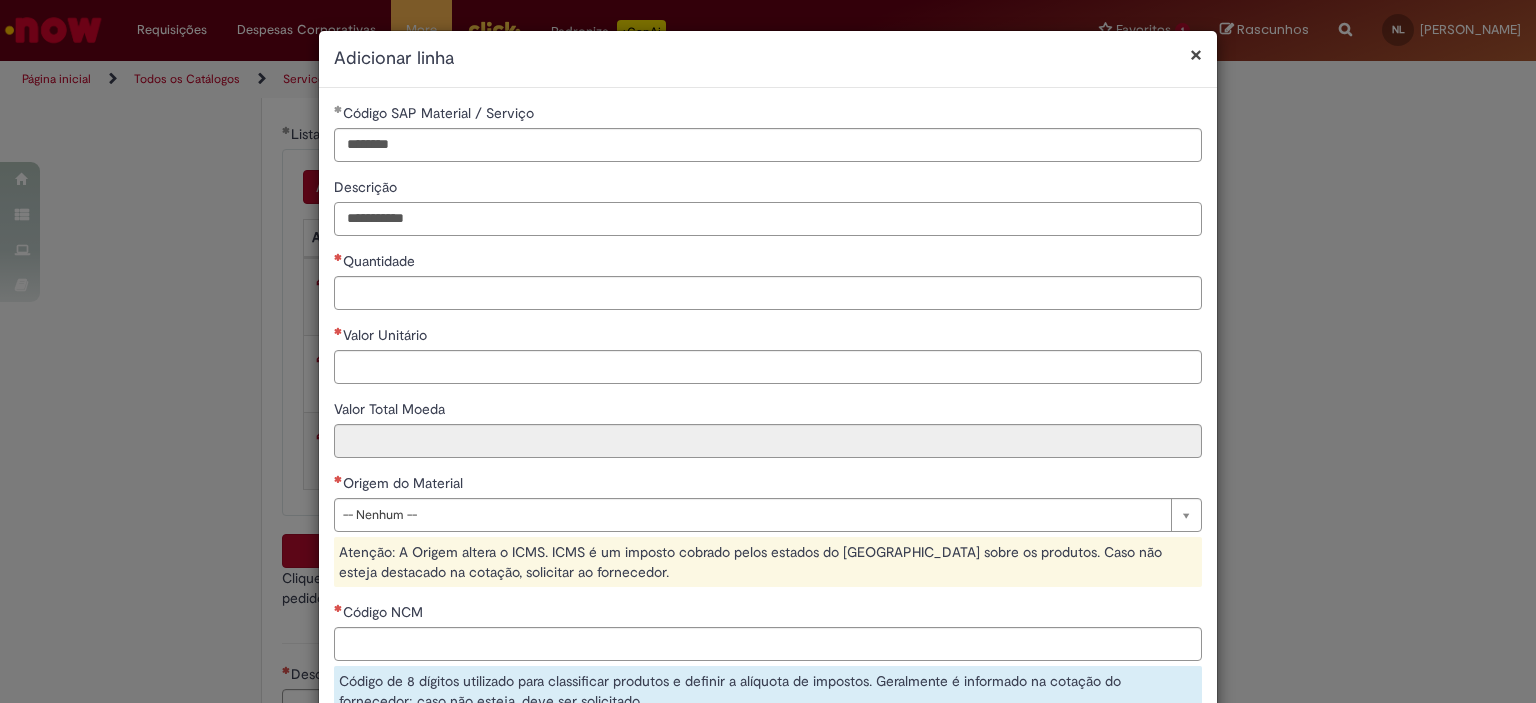 type on "**********" 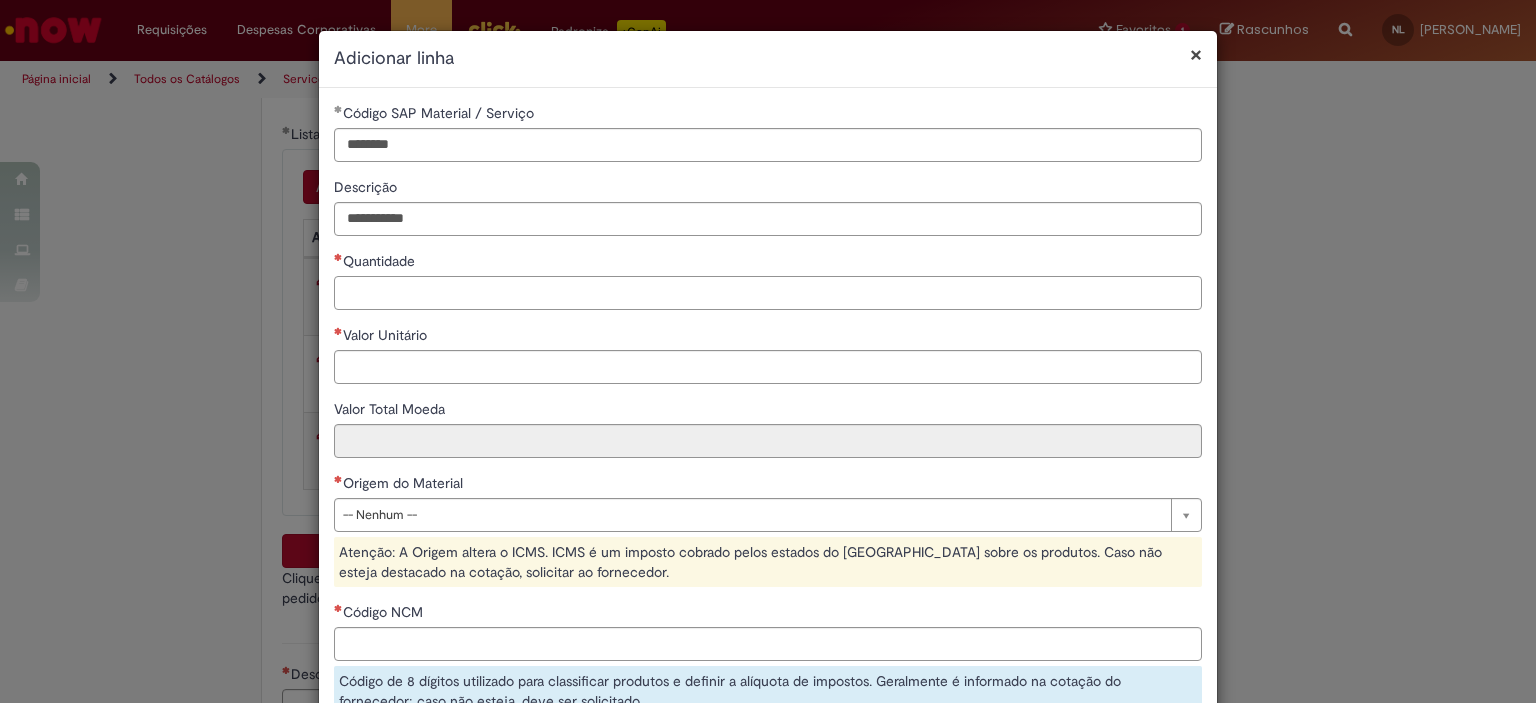 click on "Quantidade" at bounding box center (768, 293) 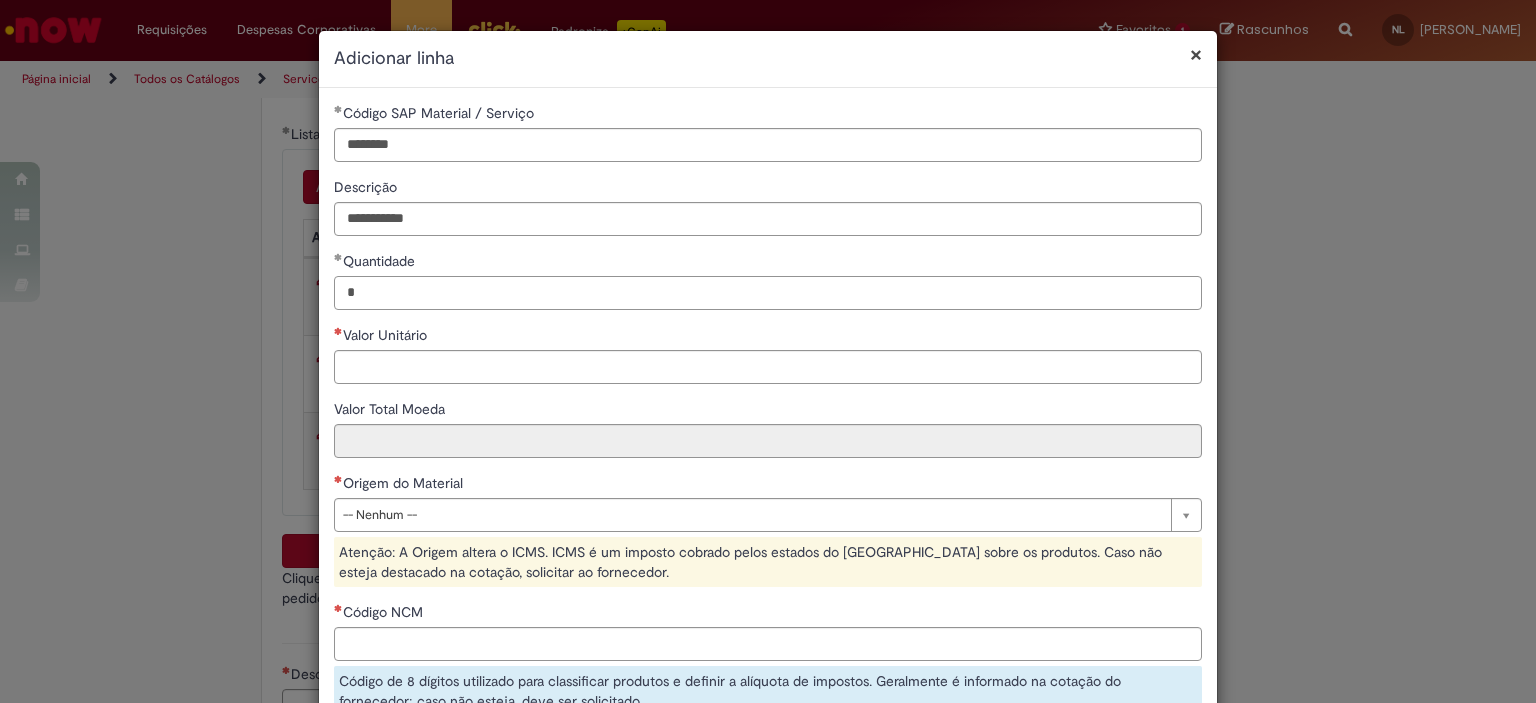 type on "*" 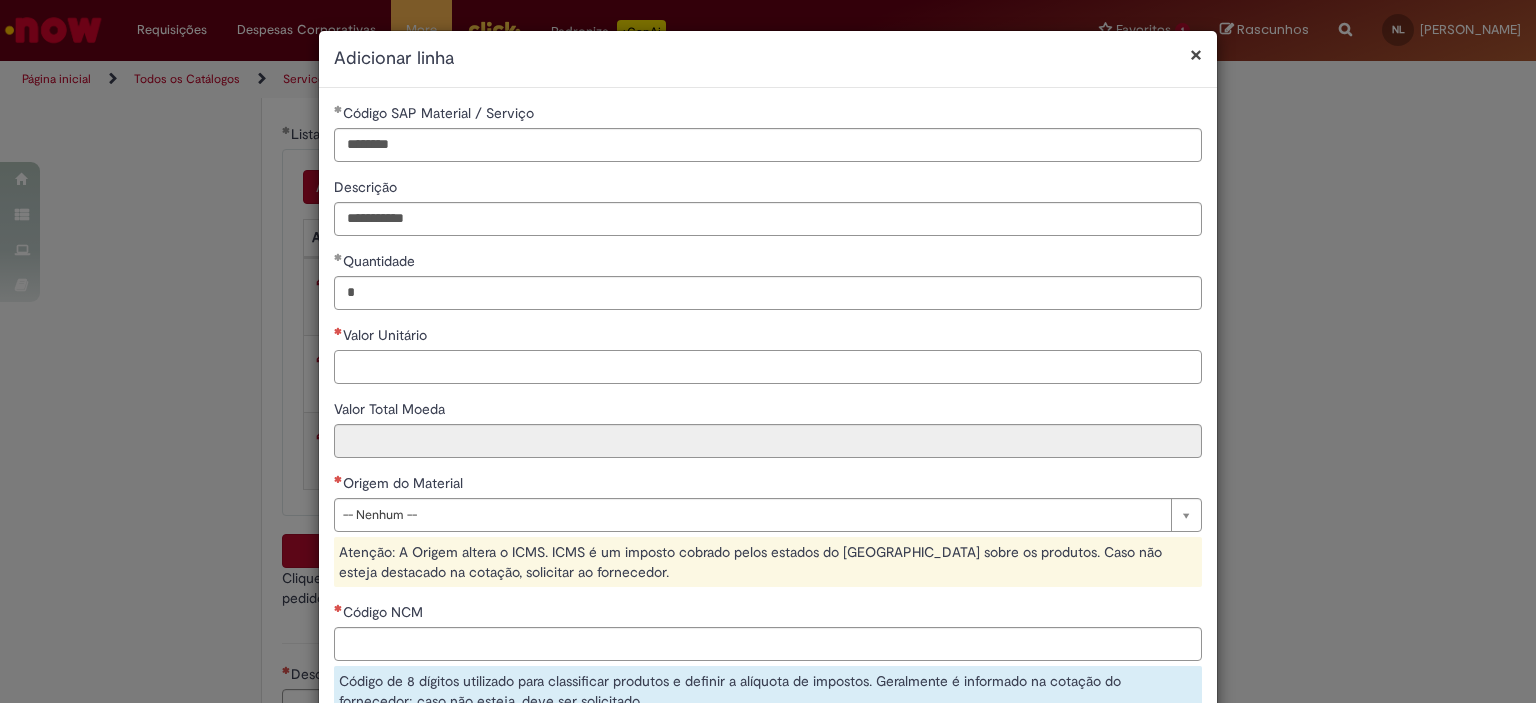 click on "Valor Unitário" at bounding box center [768, 367] 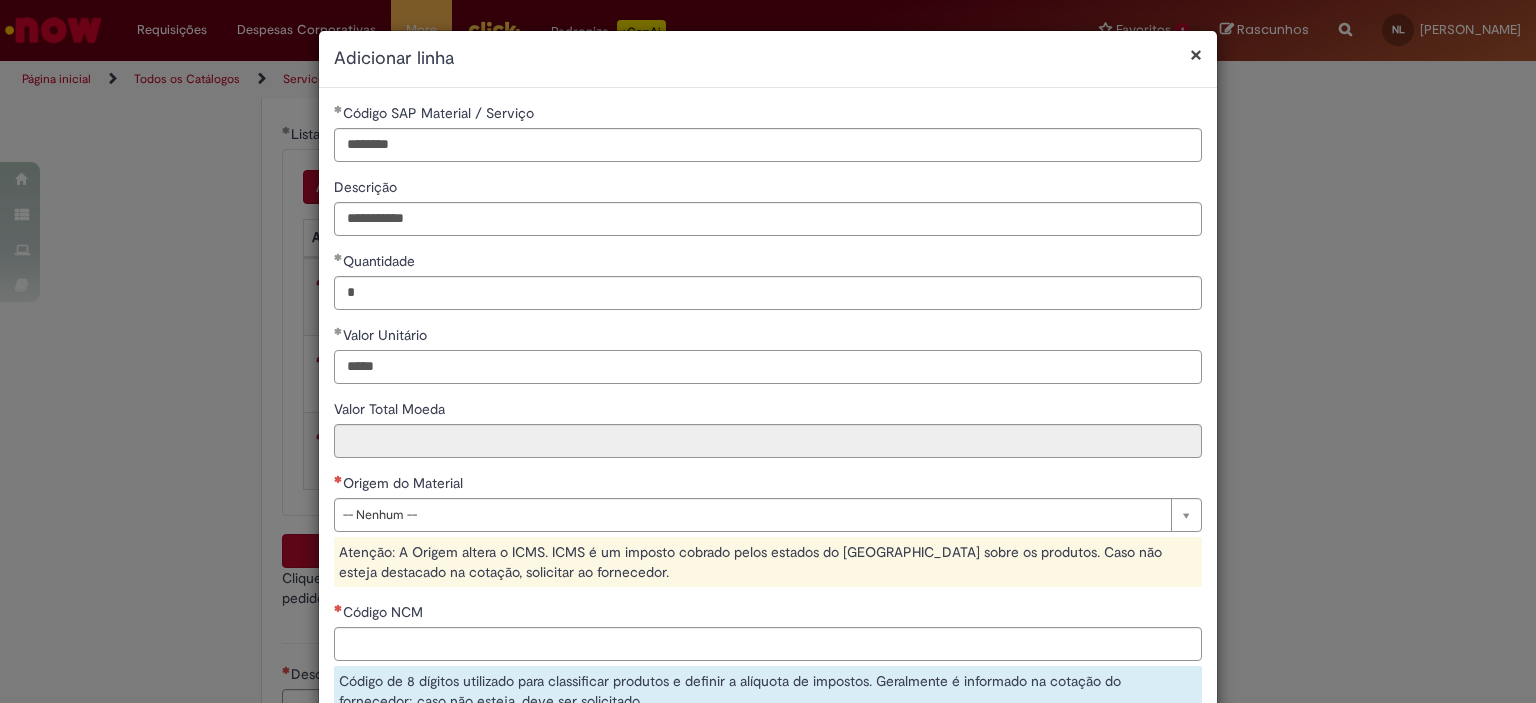 type on "*****" 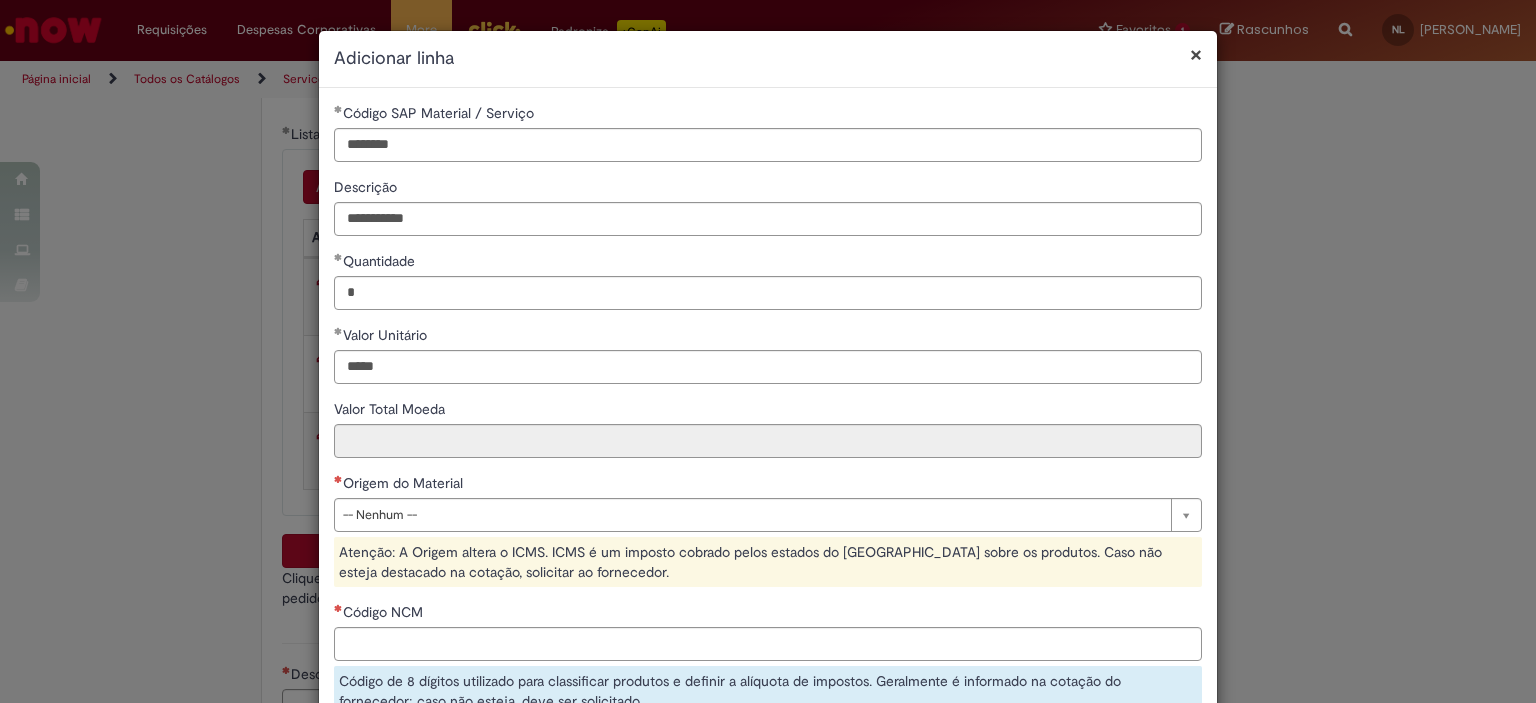 type on "*****" 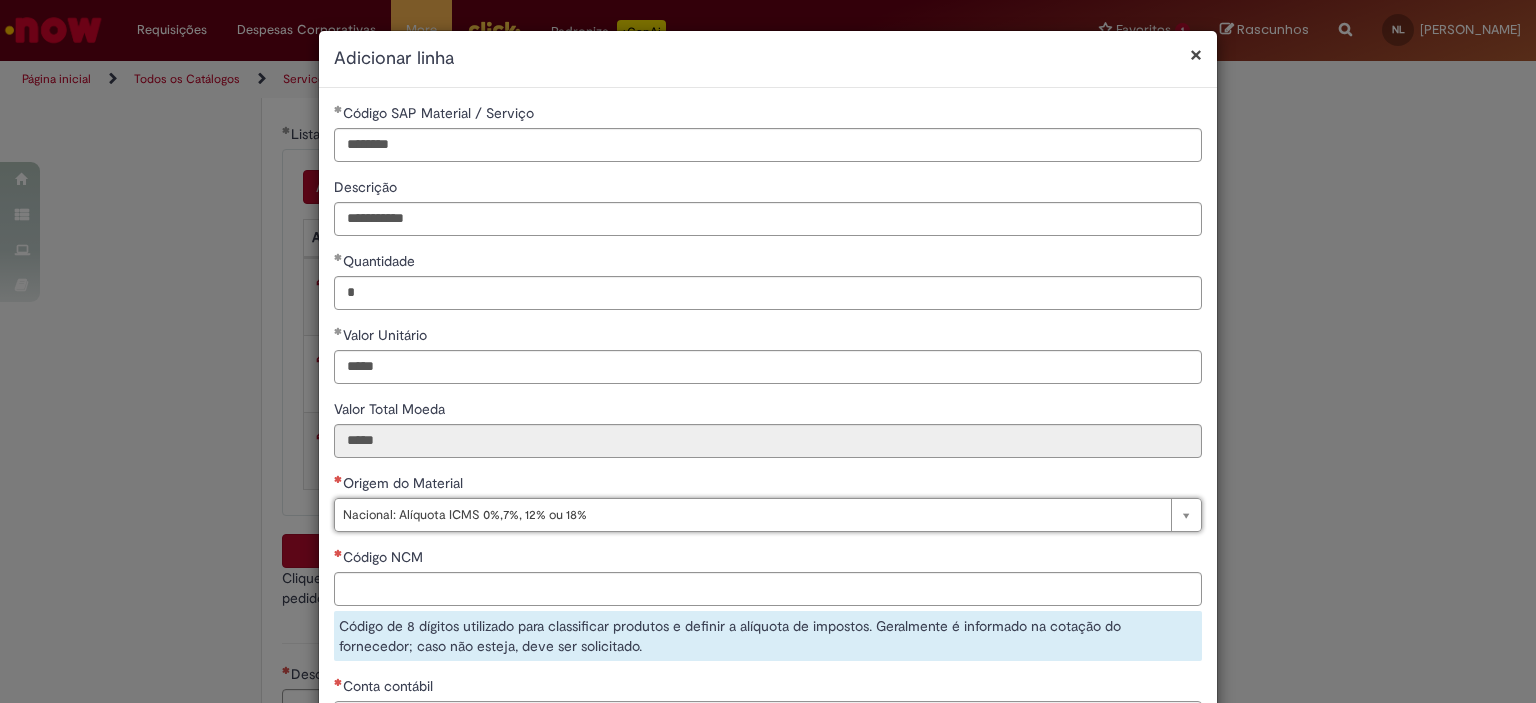 type on "**********" 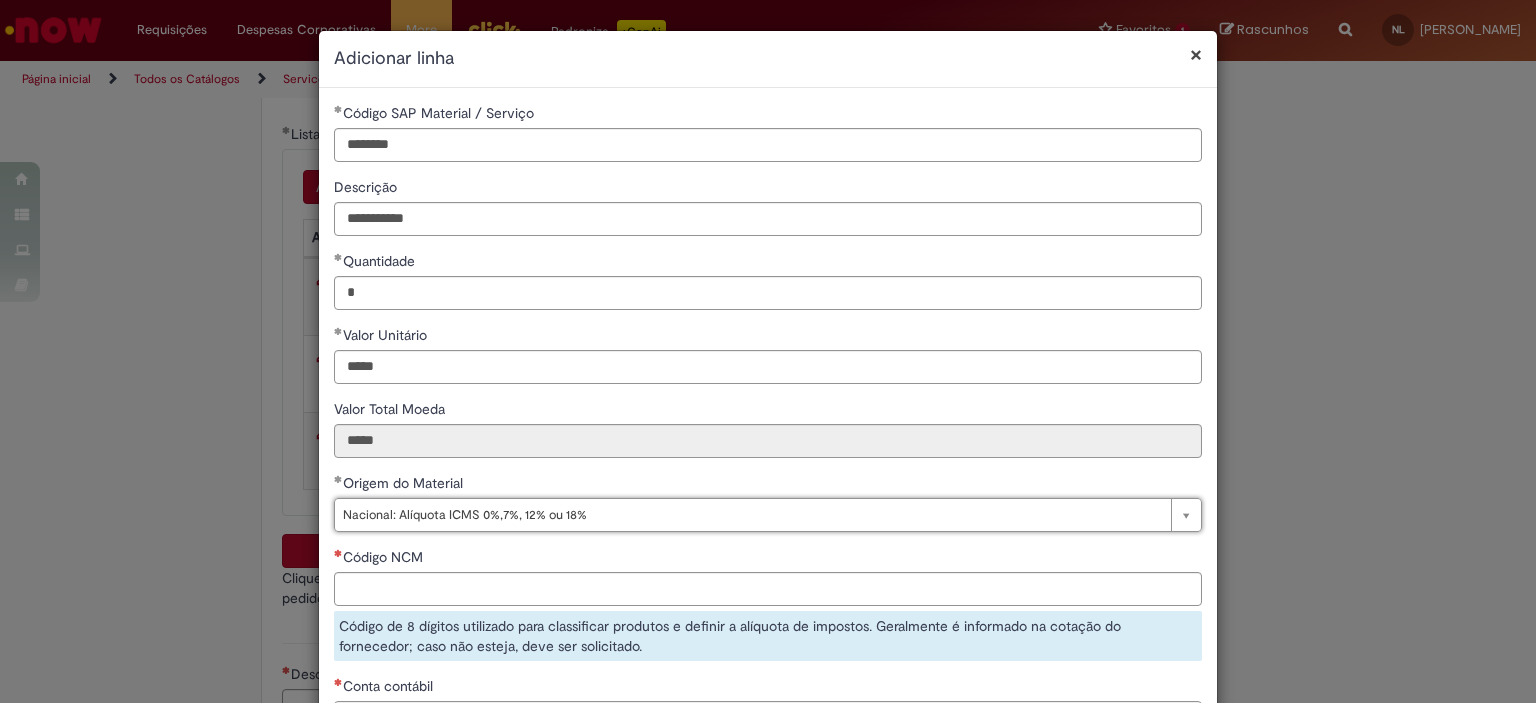 scroll, scrollTop: 100, scrollLeft: 0, axis: vertical 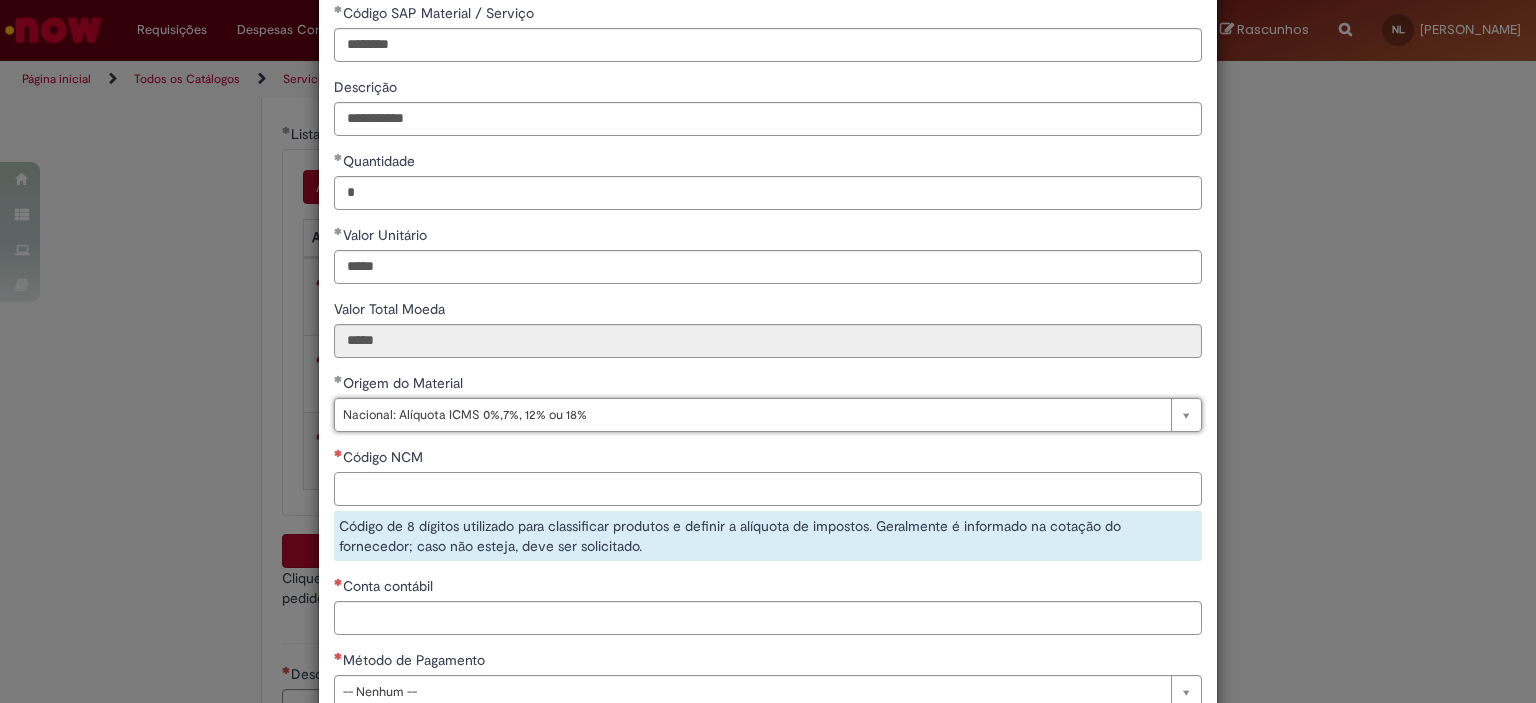 click on "Código NCM" at bounding box center (768, 489) 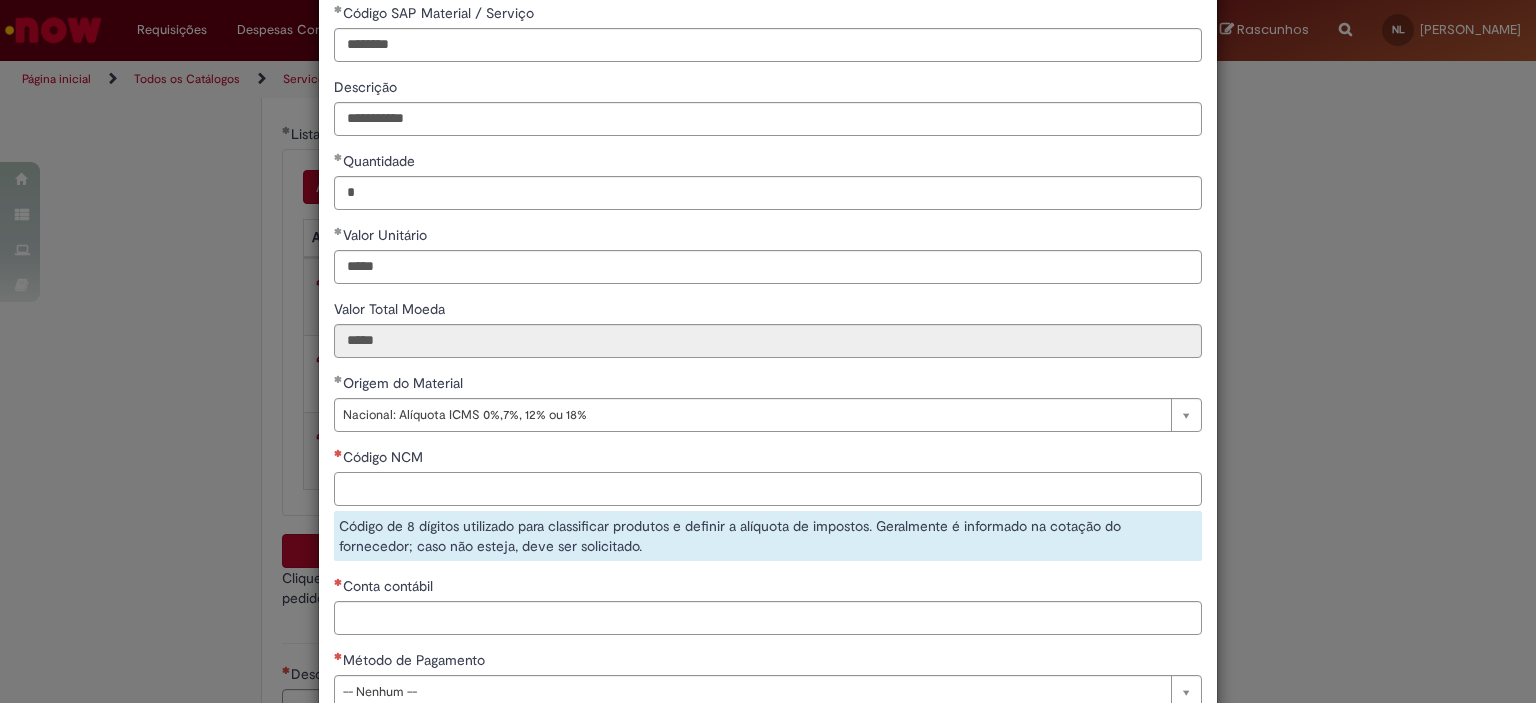 paste on "**********" 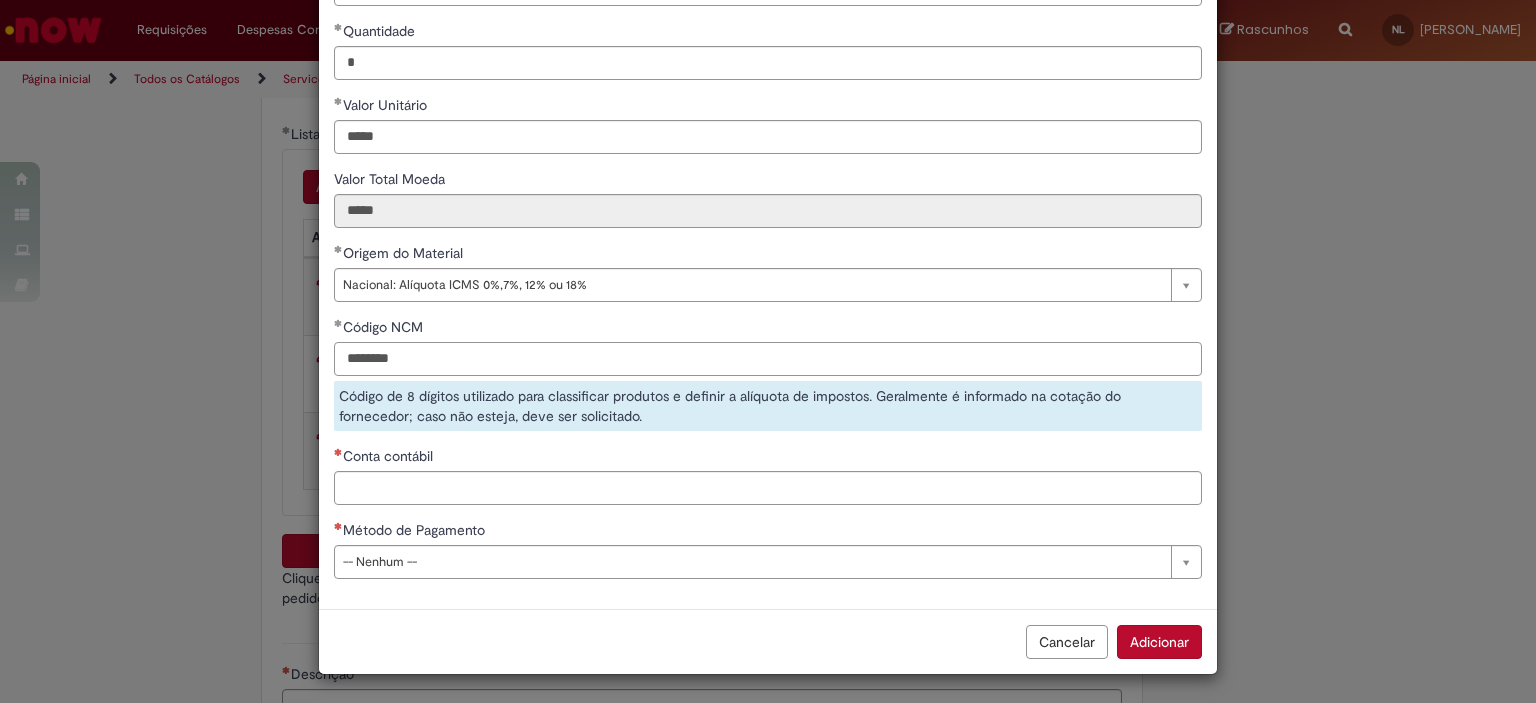 type on "********" 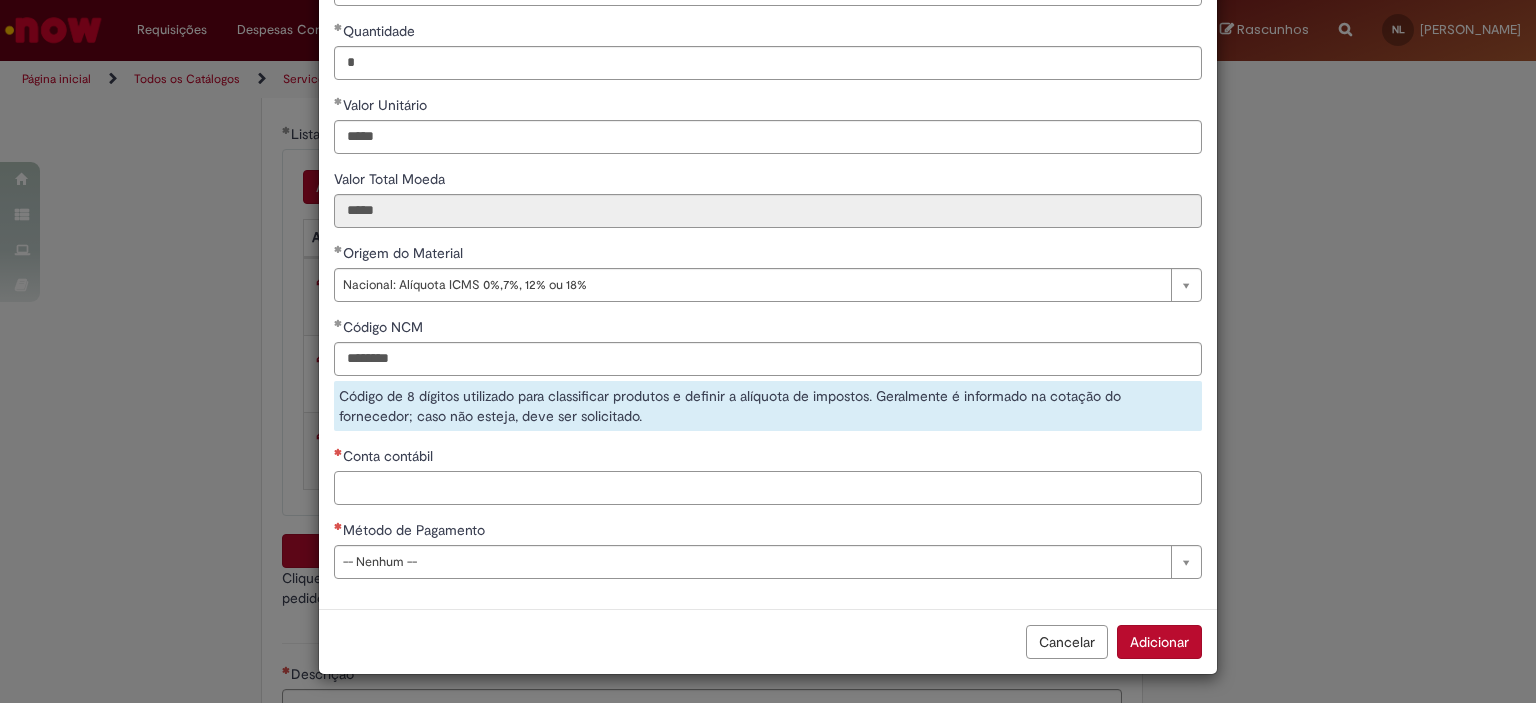 click on "Conta contábil" at bounding box center [768, 488] 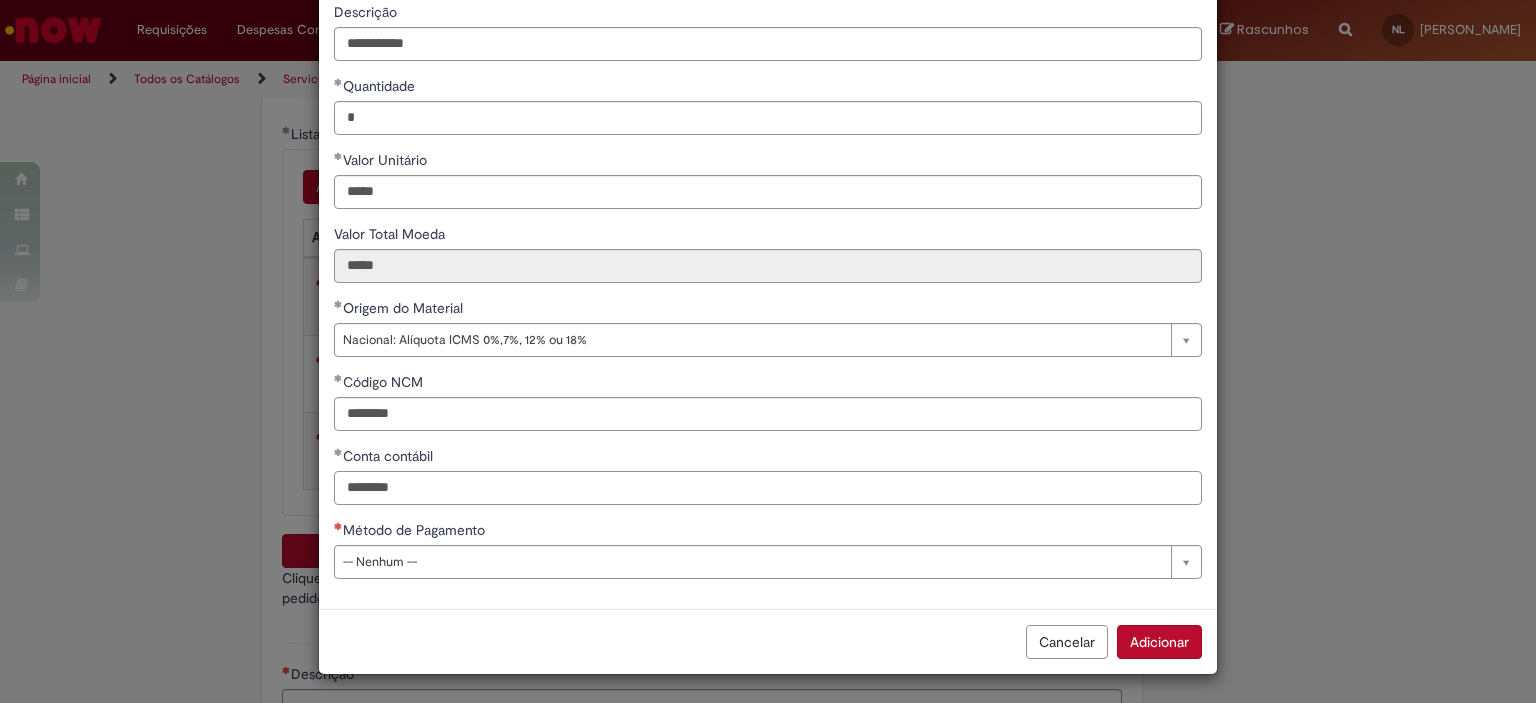 type on "********" 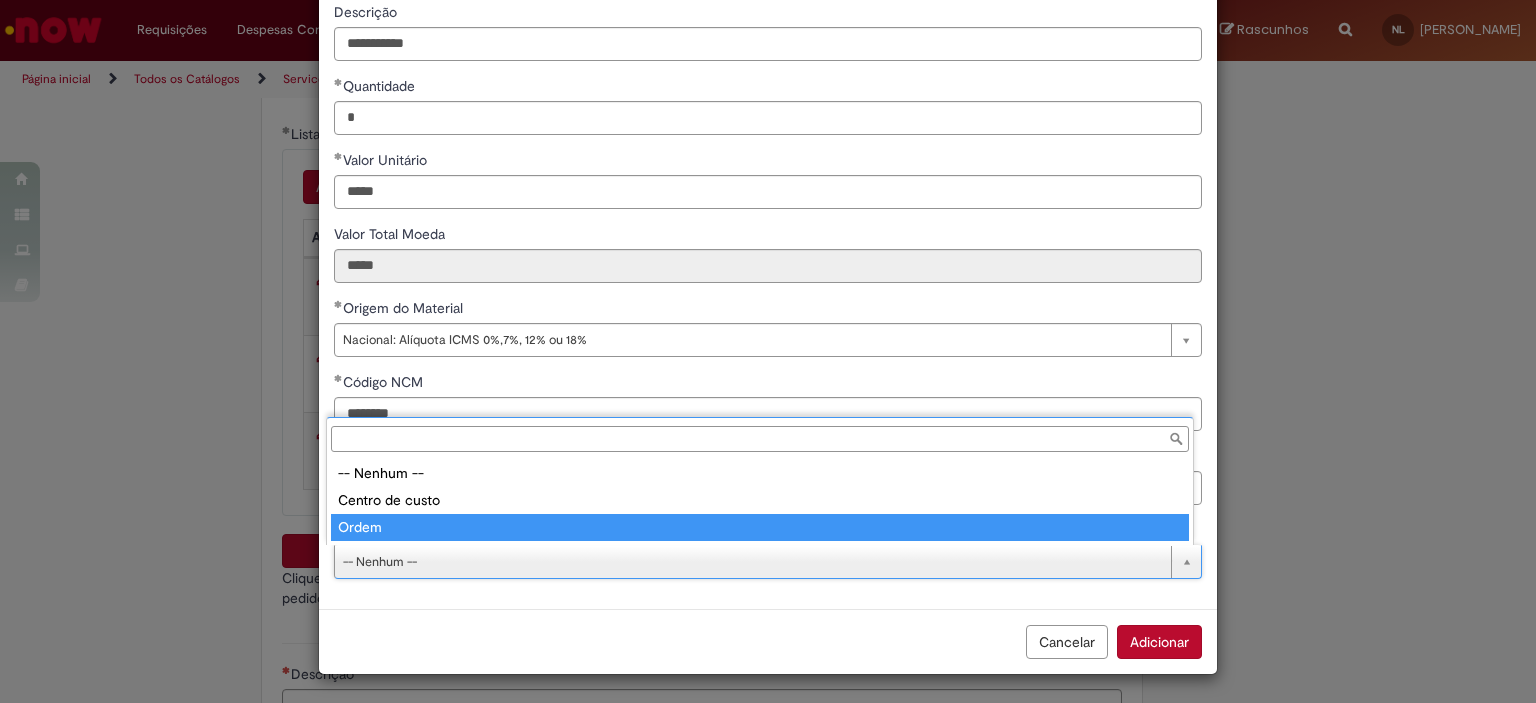 type on "*****" 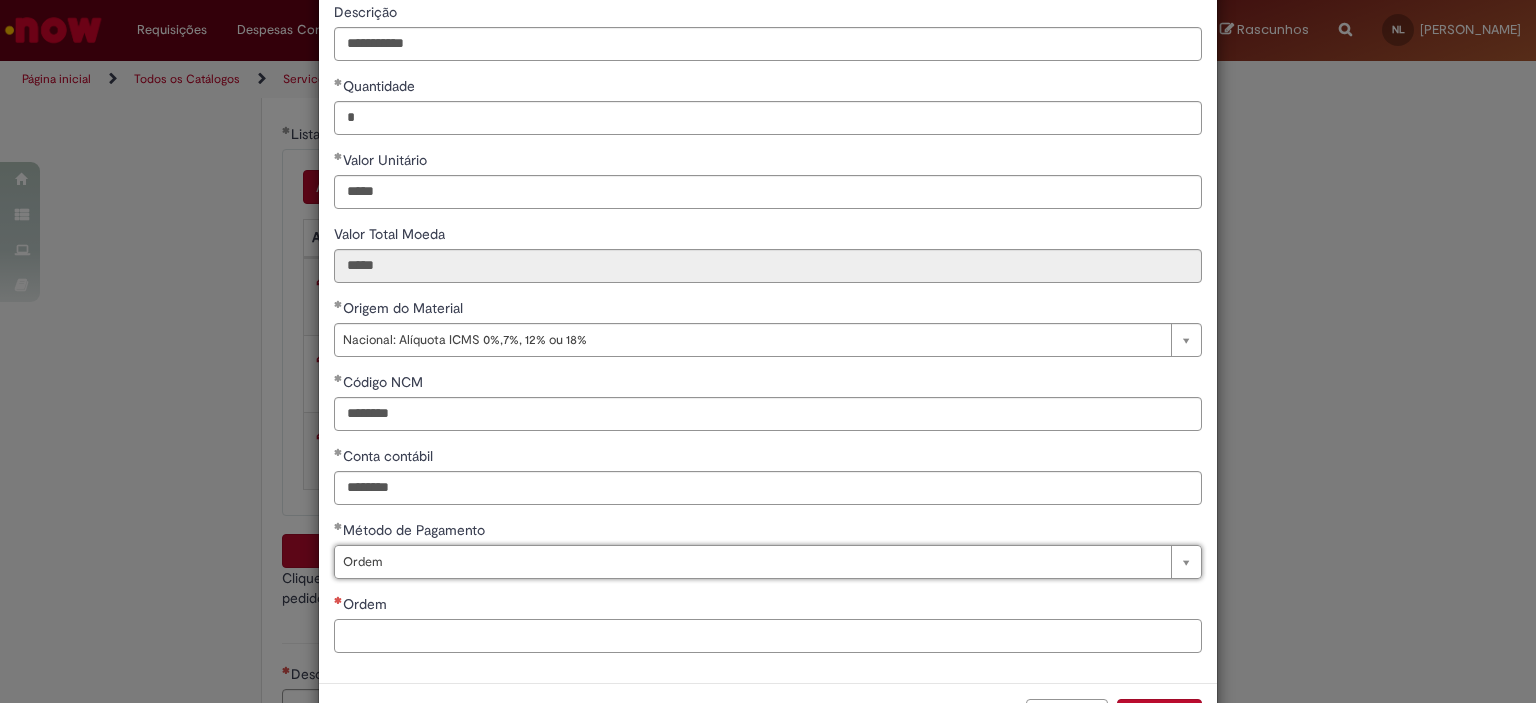 click on "Ordem" at bounding box center (768, 636) 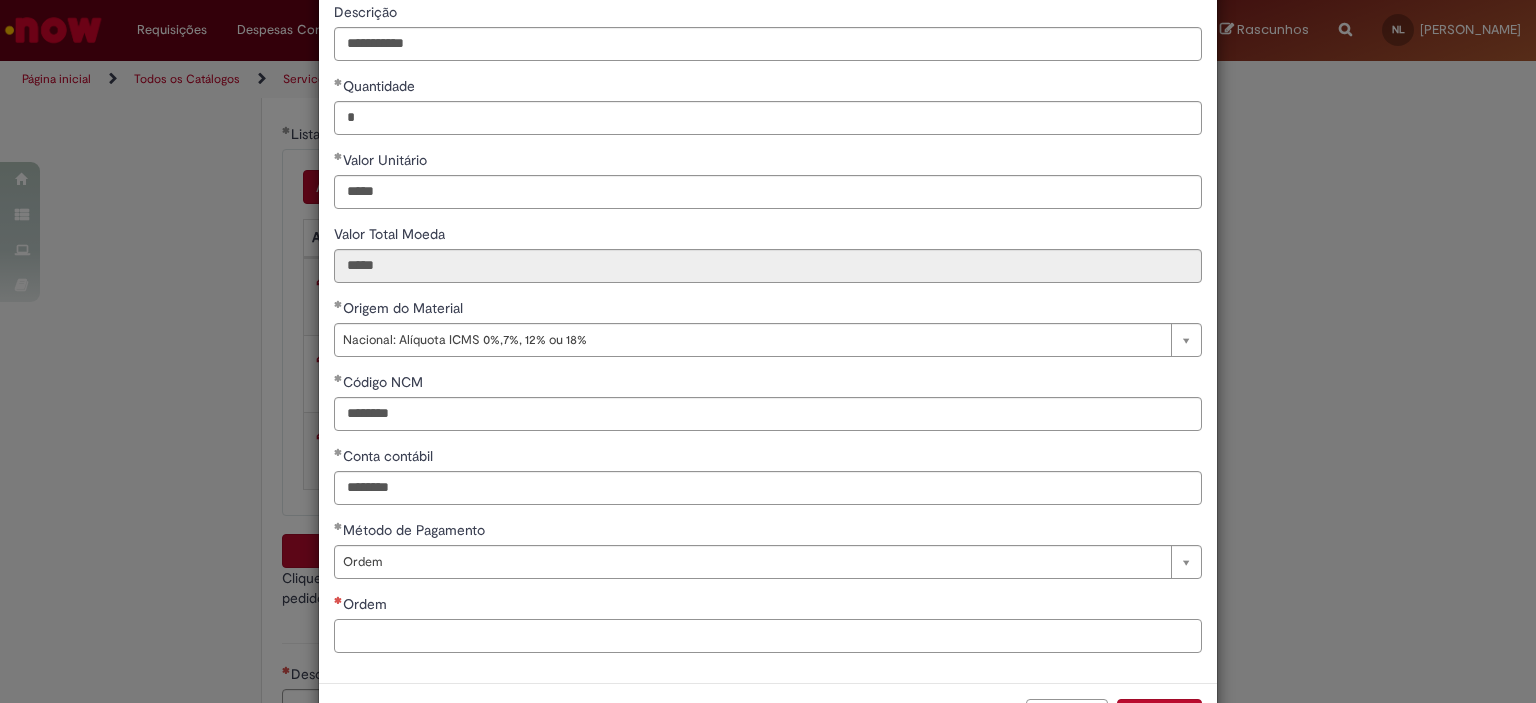 paste on "**********" 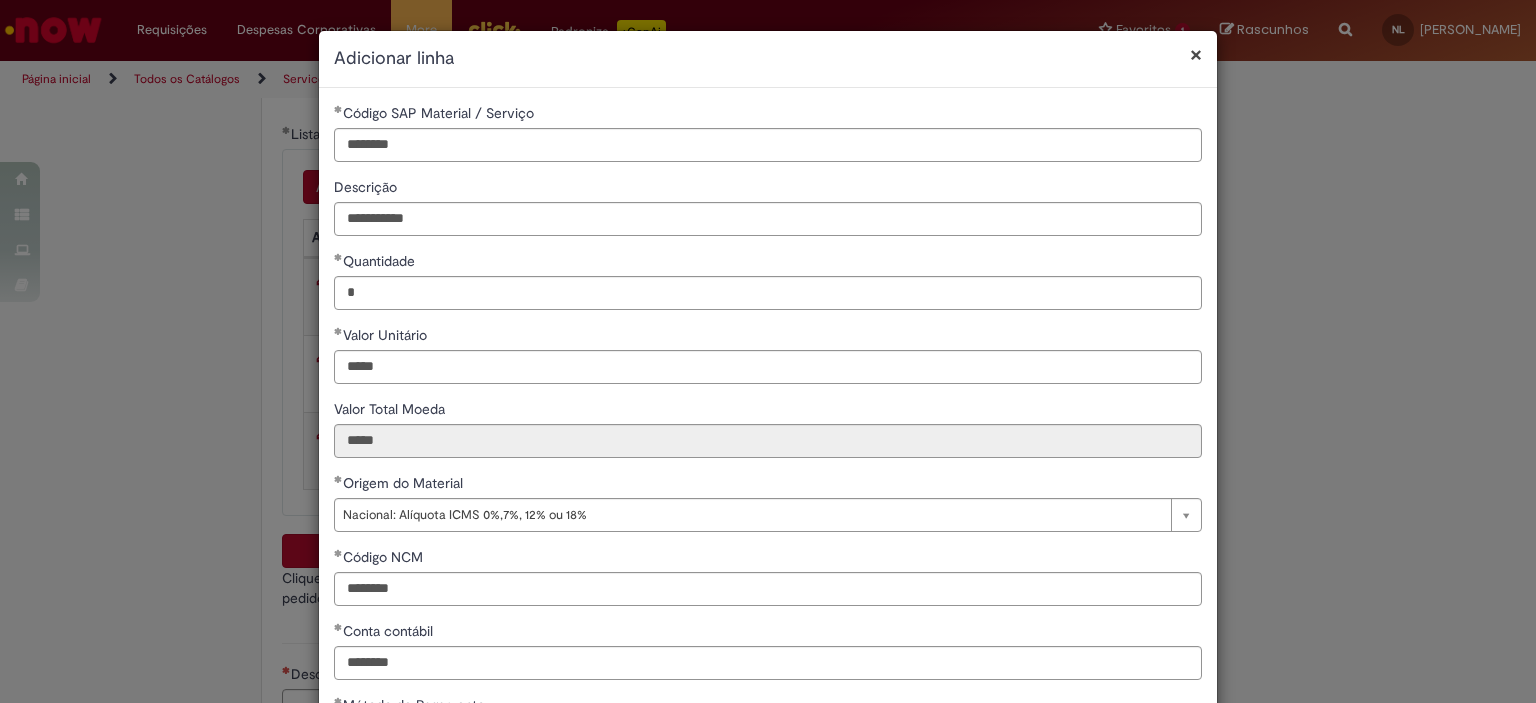 scroll, scrollTop: 249, scrollLeft: 0, axis: vertical 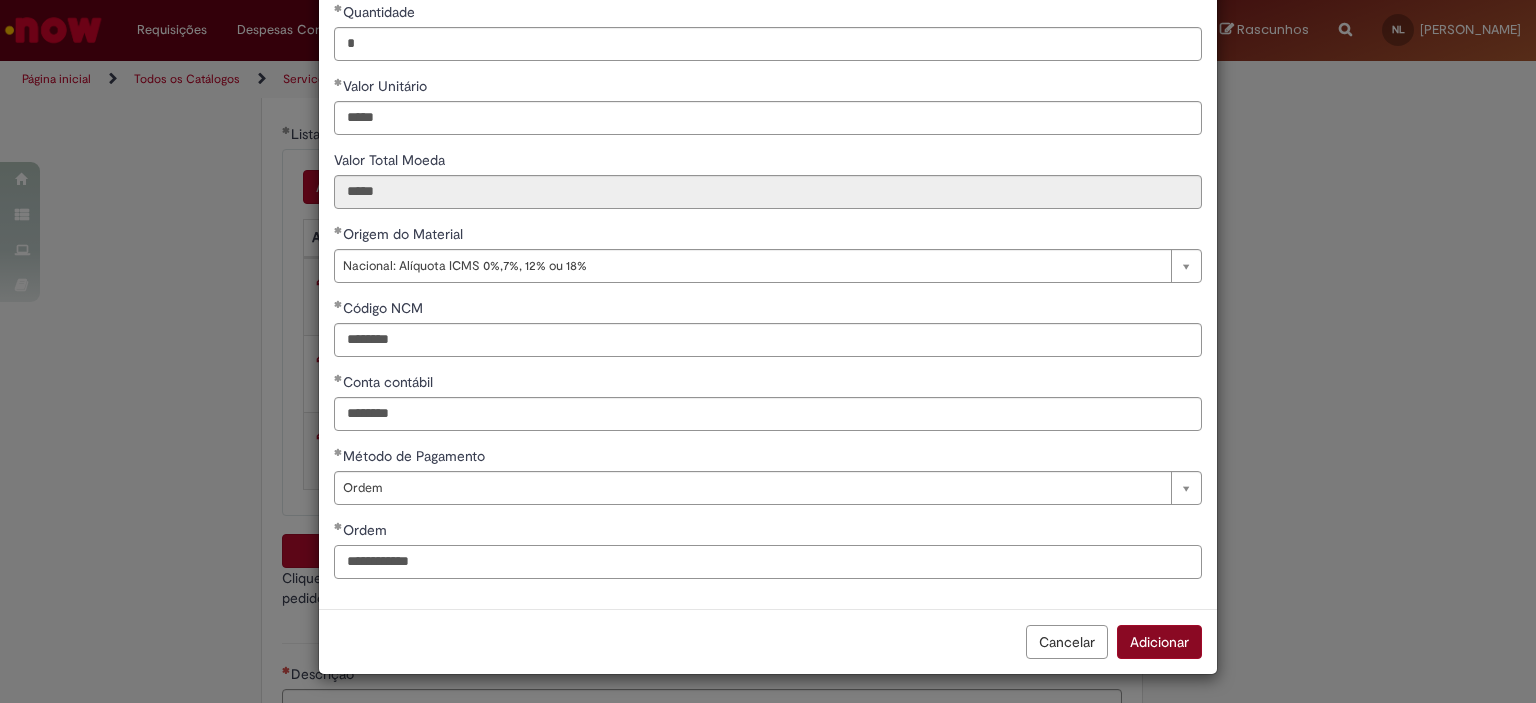 type on "**********" 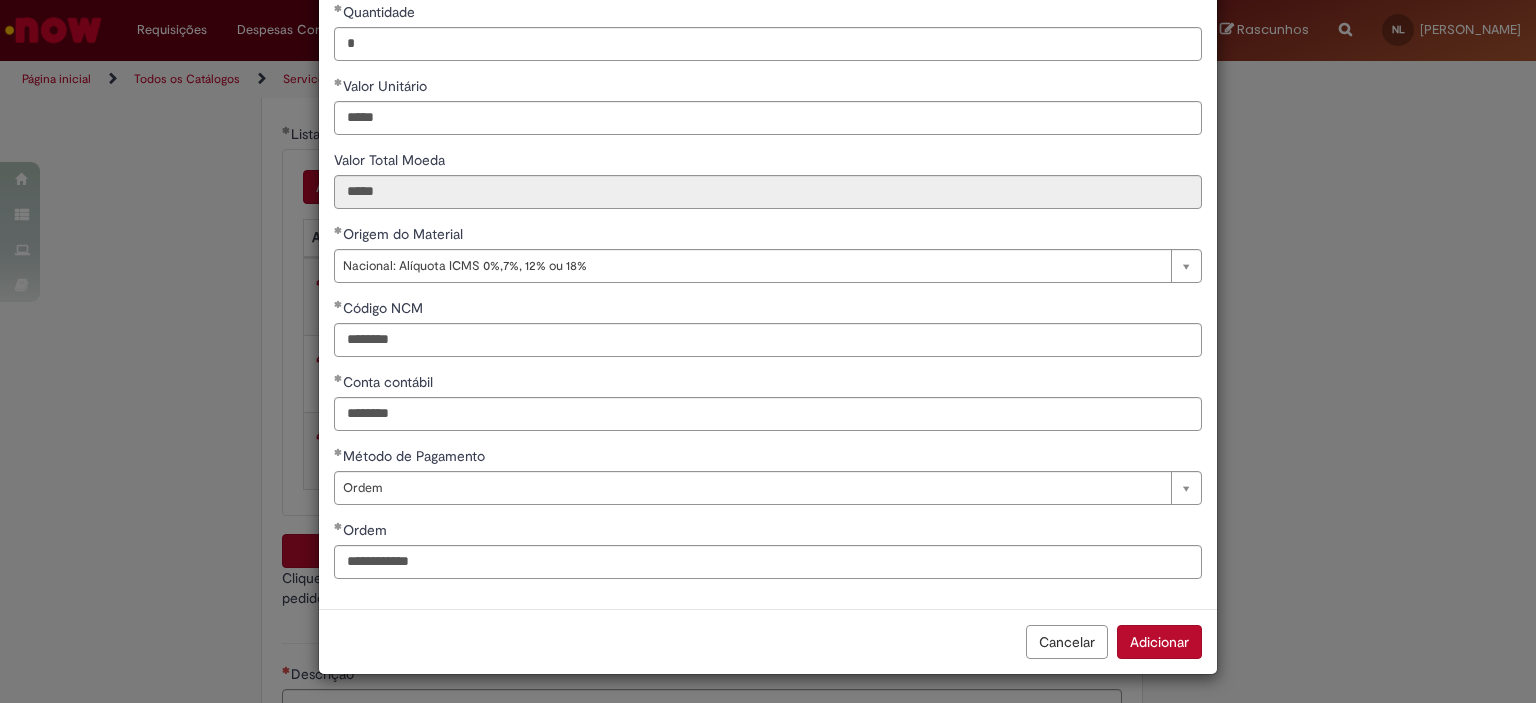 click on "Adicionar" at bounding box center [1159, 642] 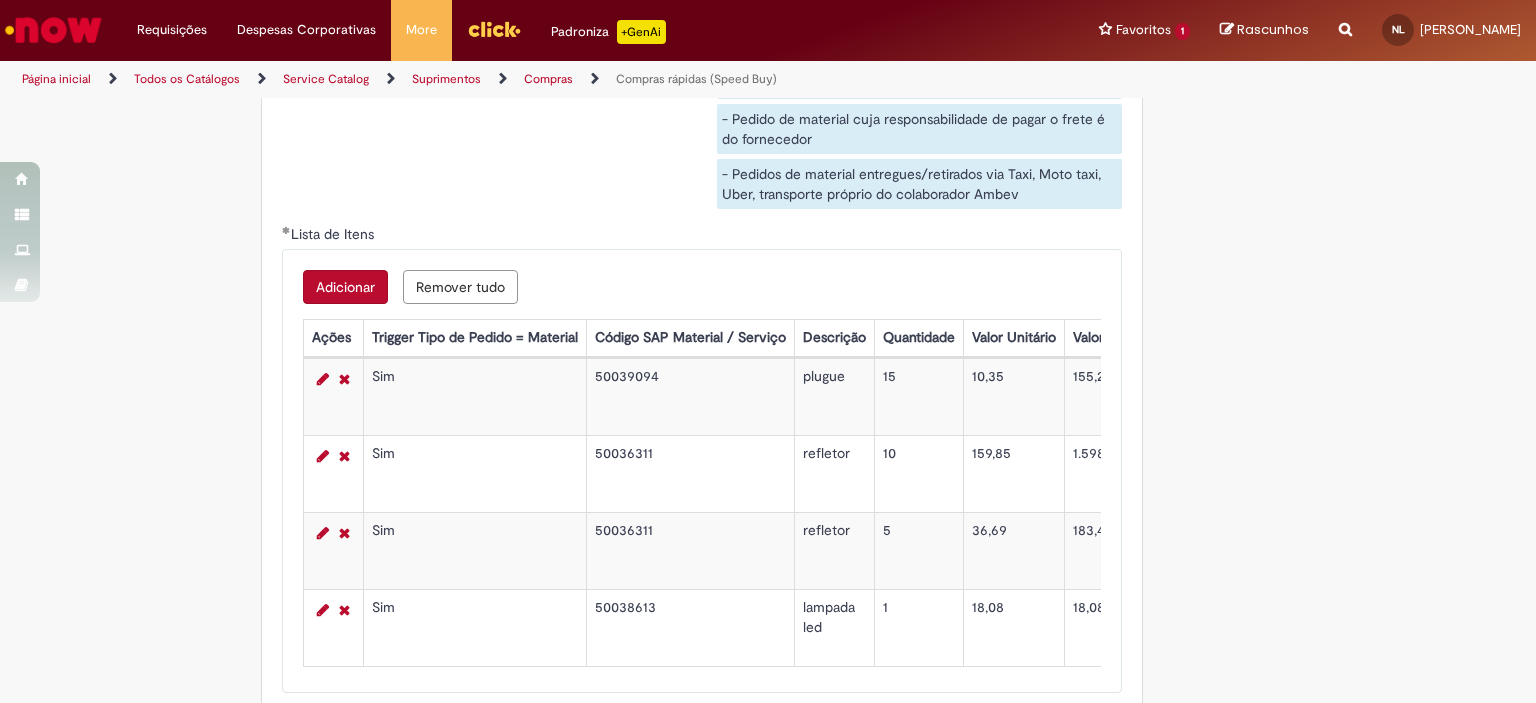 scroll, scrollTop: 3321, scrollLeft: 0, axis: vertical 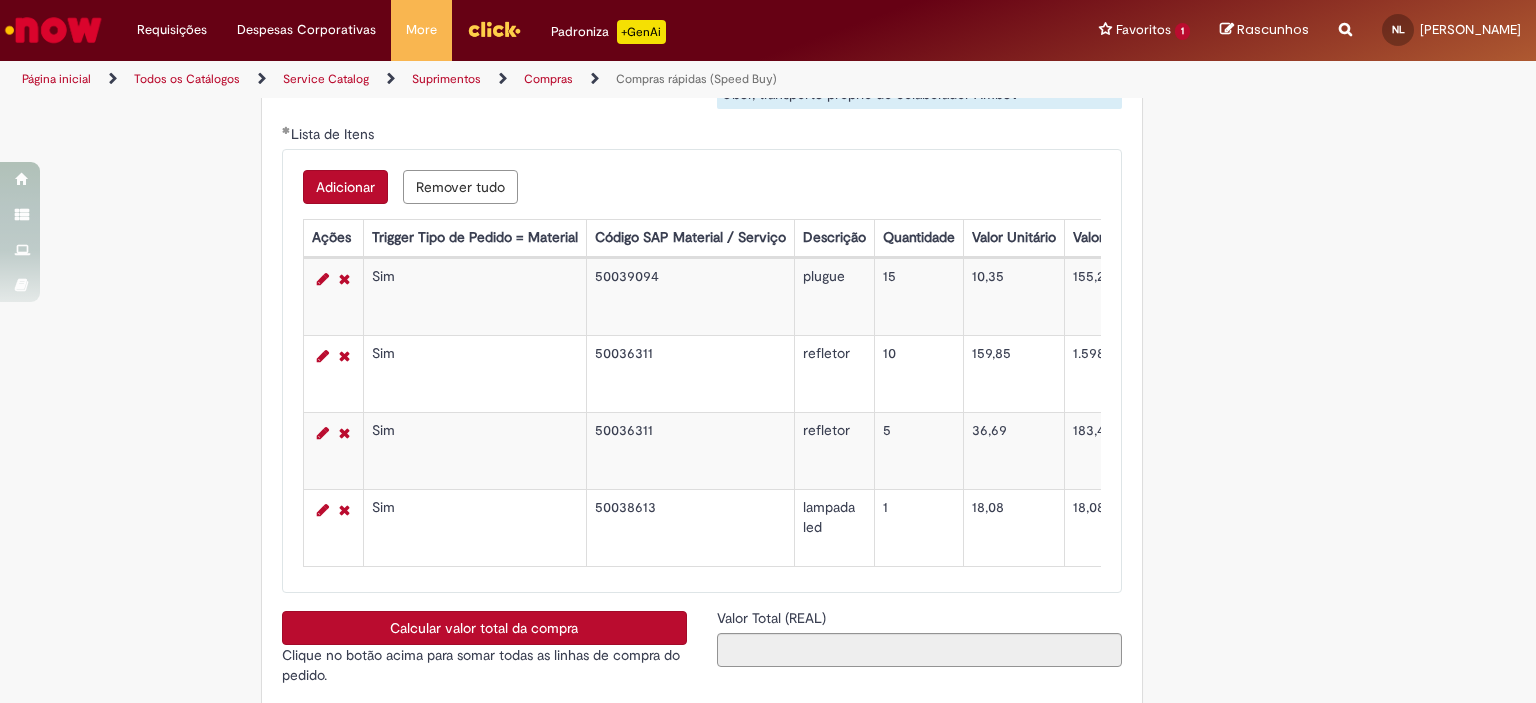click on "Adicionar" at bounding box center (345, 187) 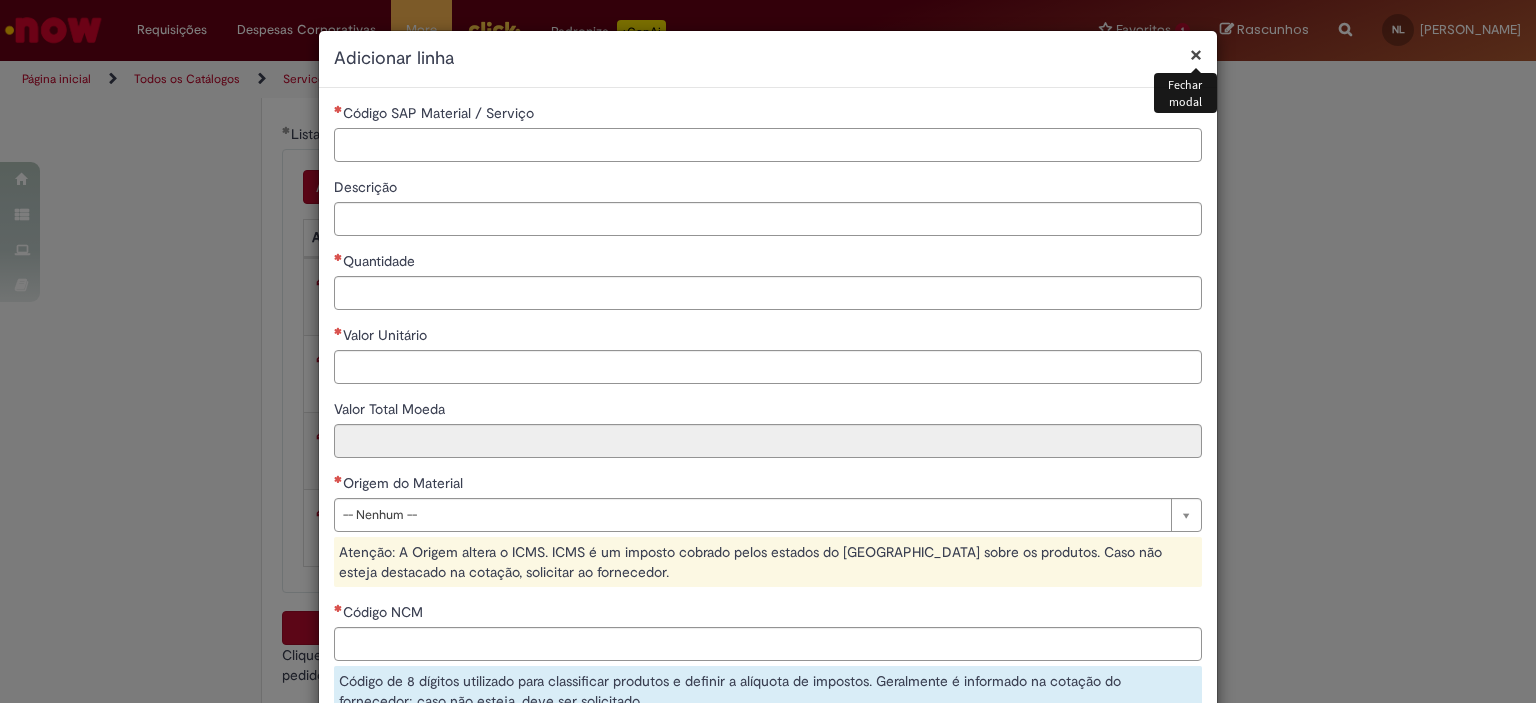 click on "Código SAP Material / Serviço" at bounding box center [768, 145] 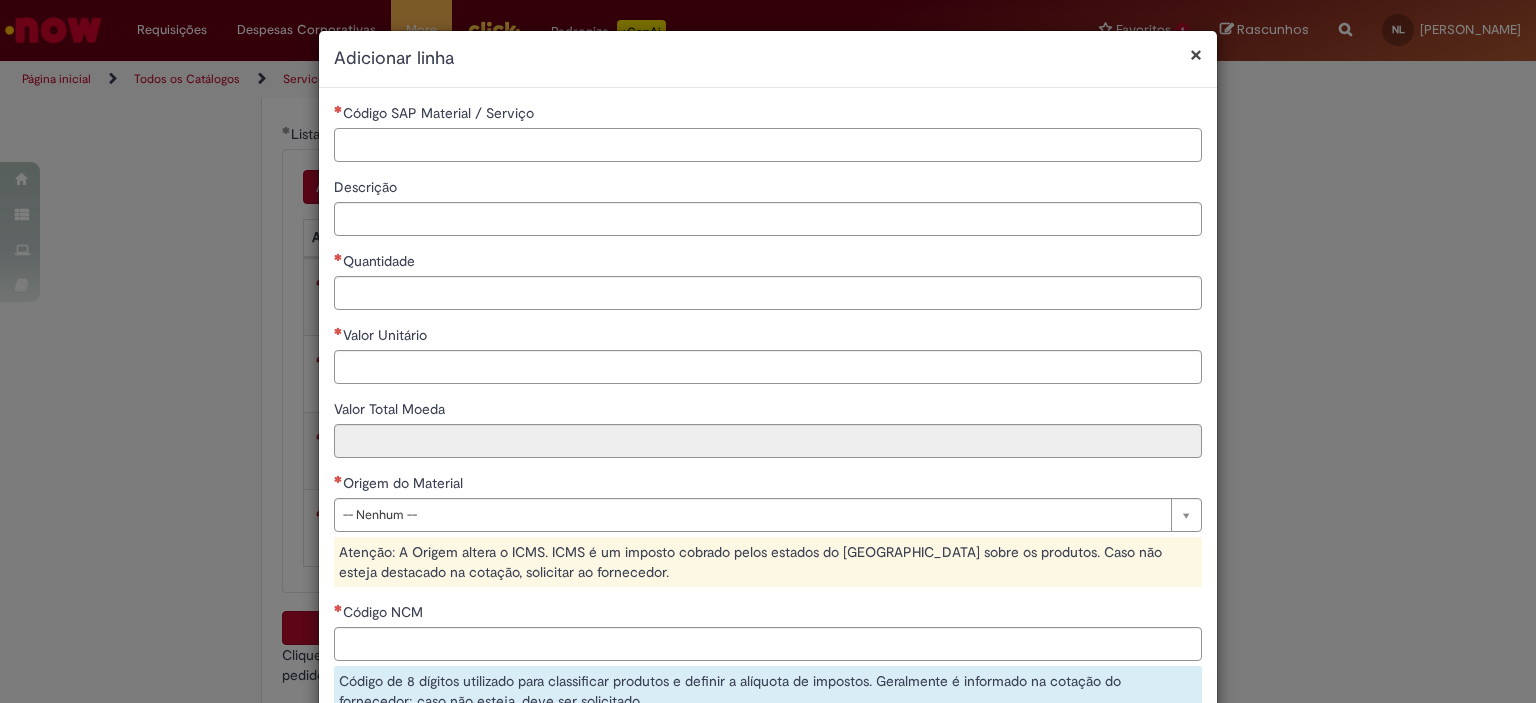 paste on "********" 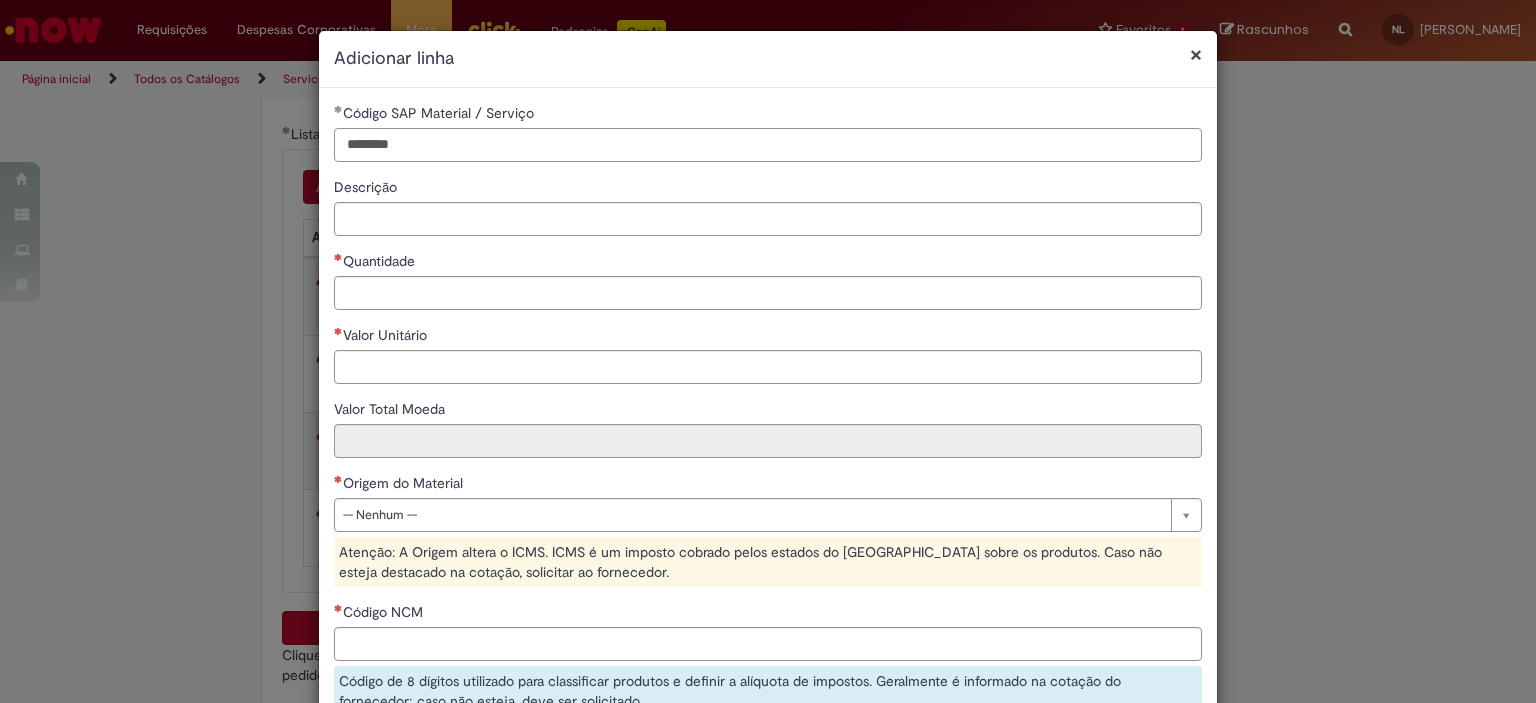 type on "********" 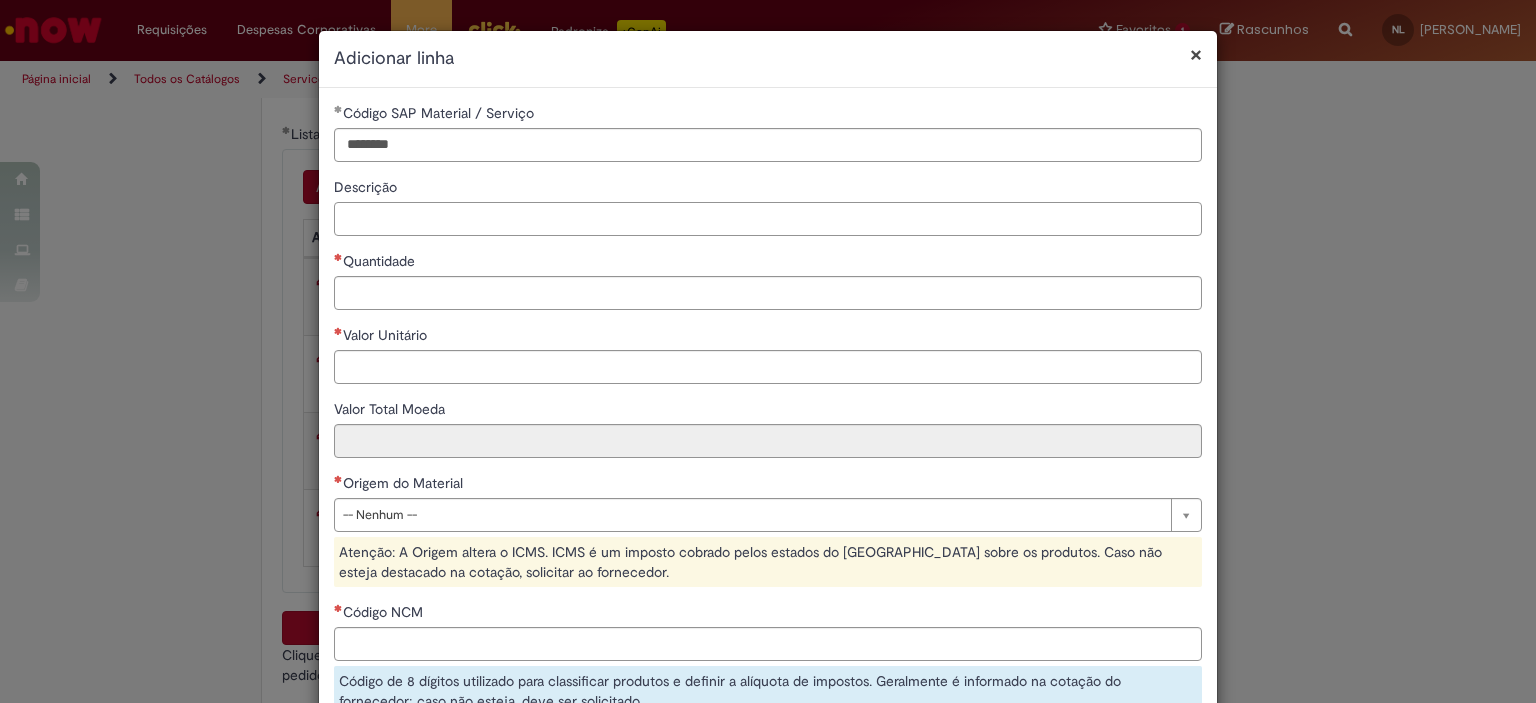 click on "Descrição" at bounding box center [768, 219] 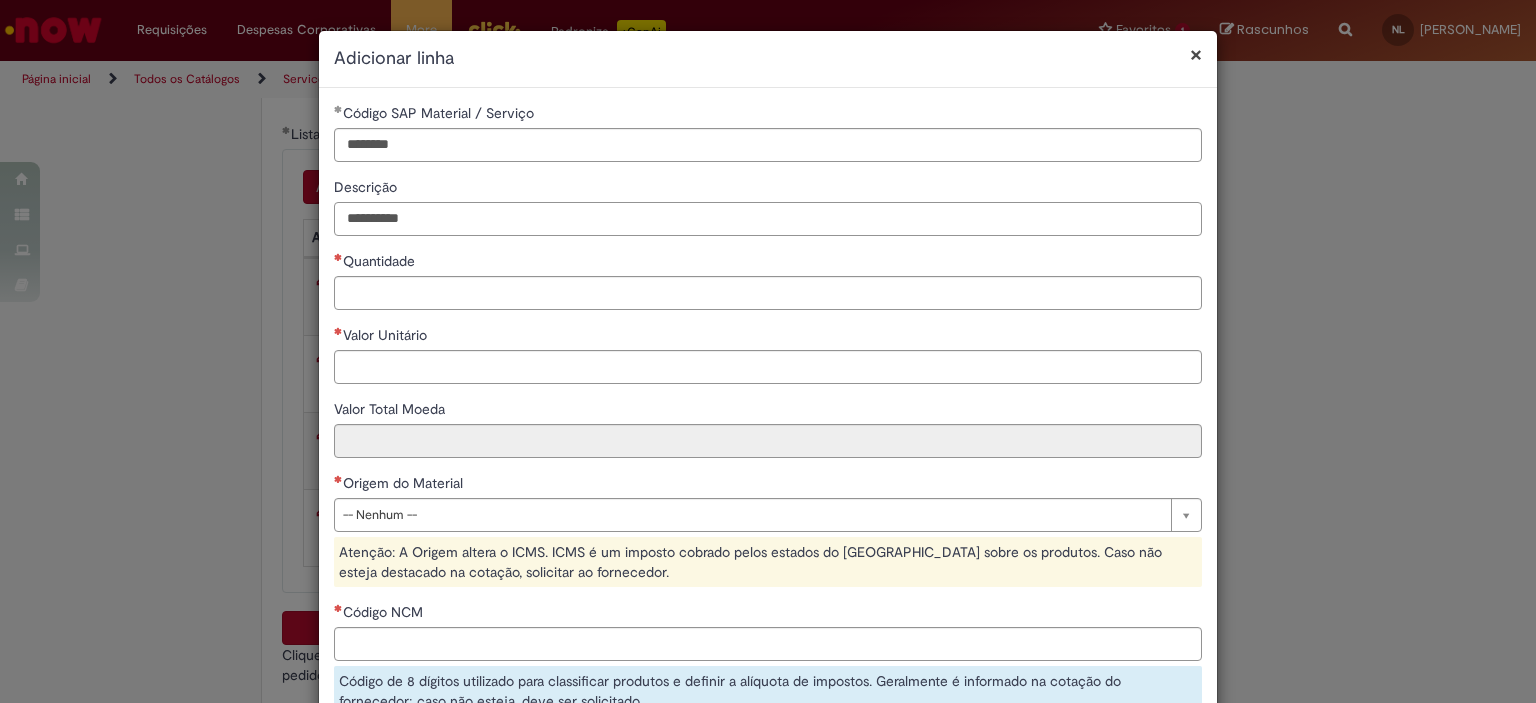 type on "**********" 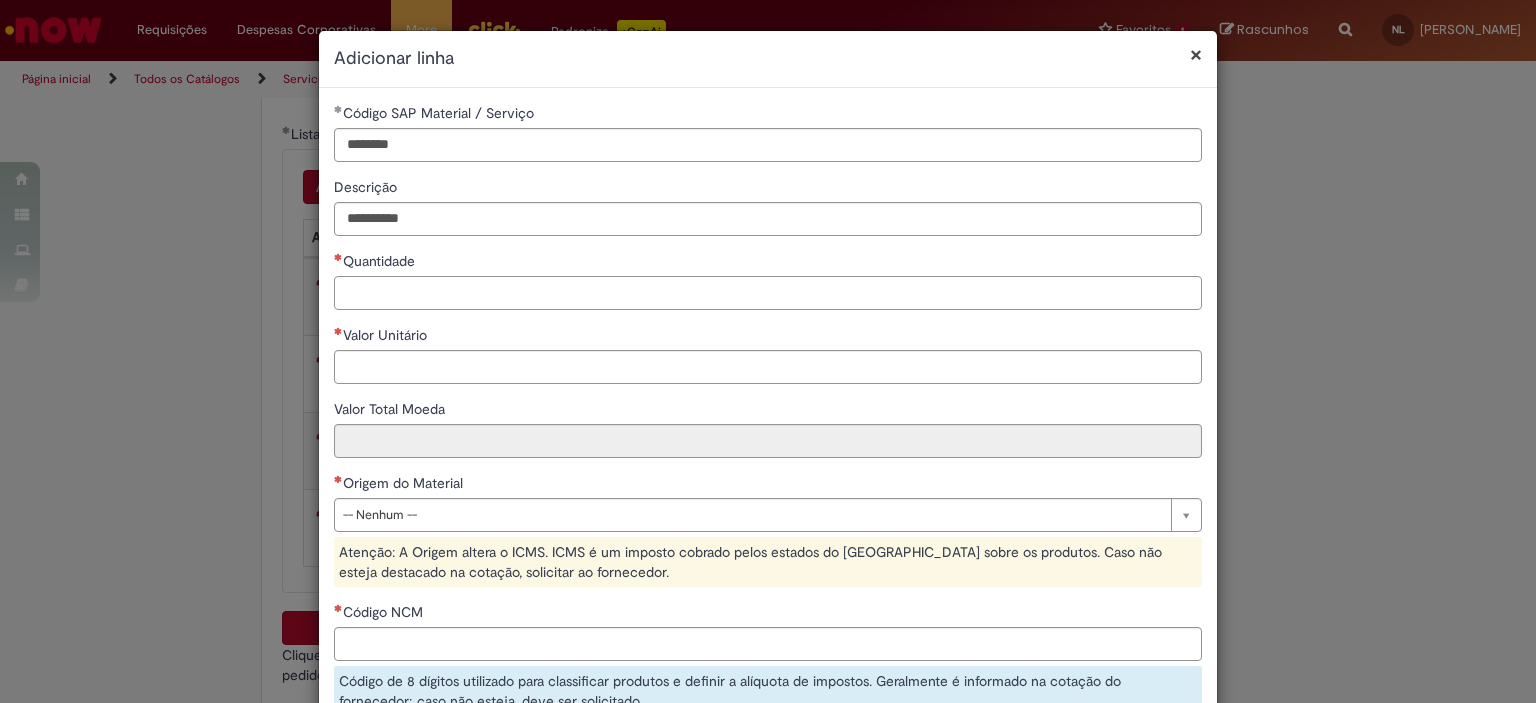 click on "Quantidade" at bounding box center [768, 293] 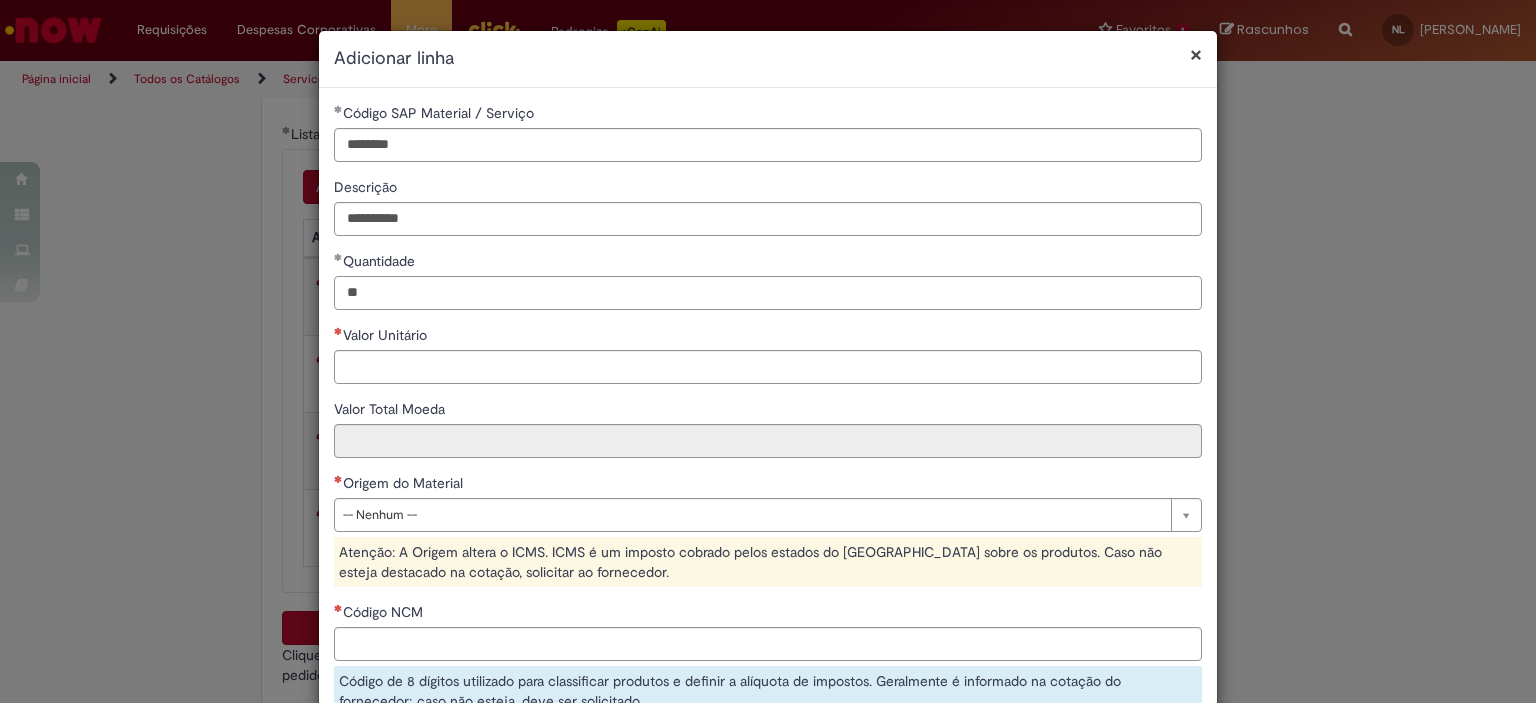 type on "**" 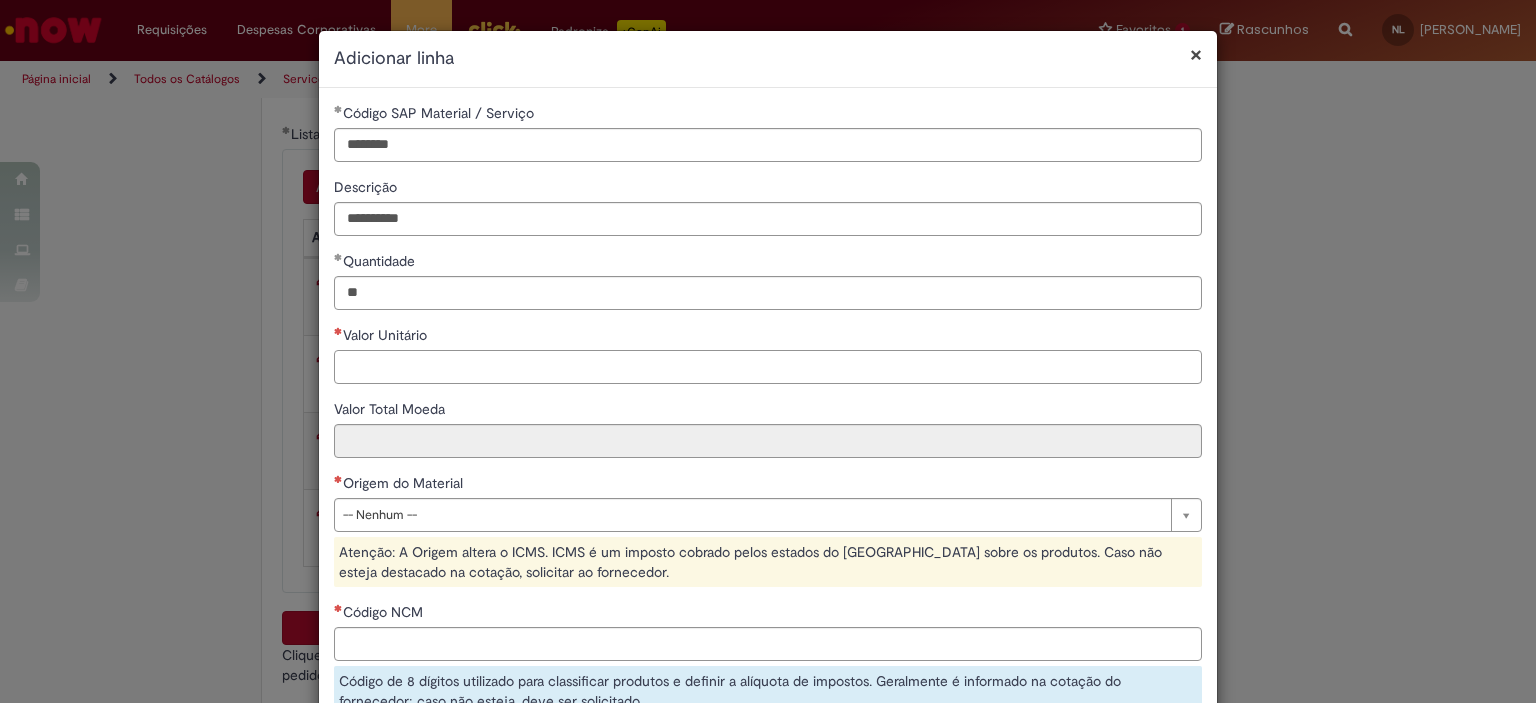 click on "Valor Unitário" at bounding box center (768, 367) 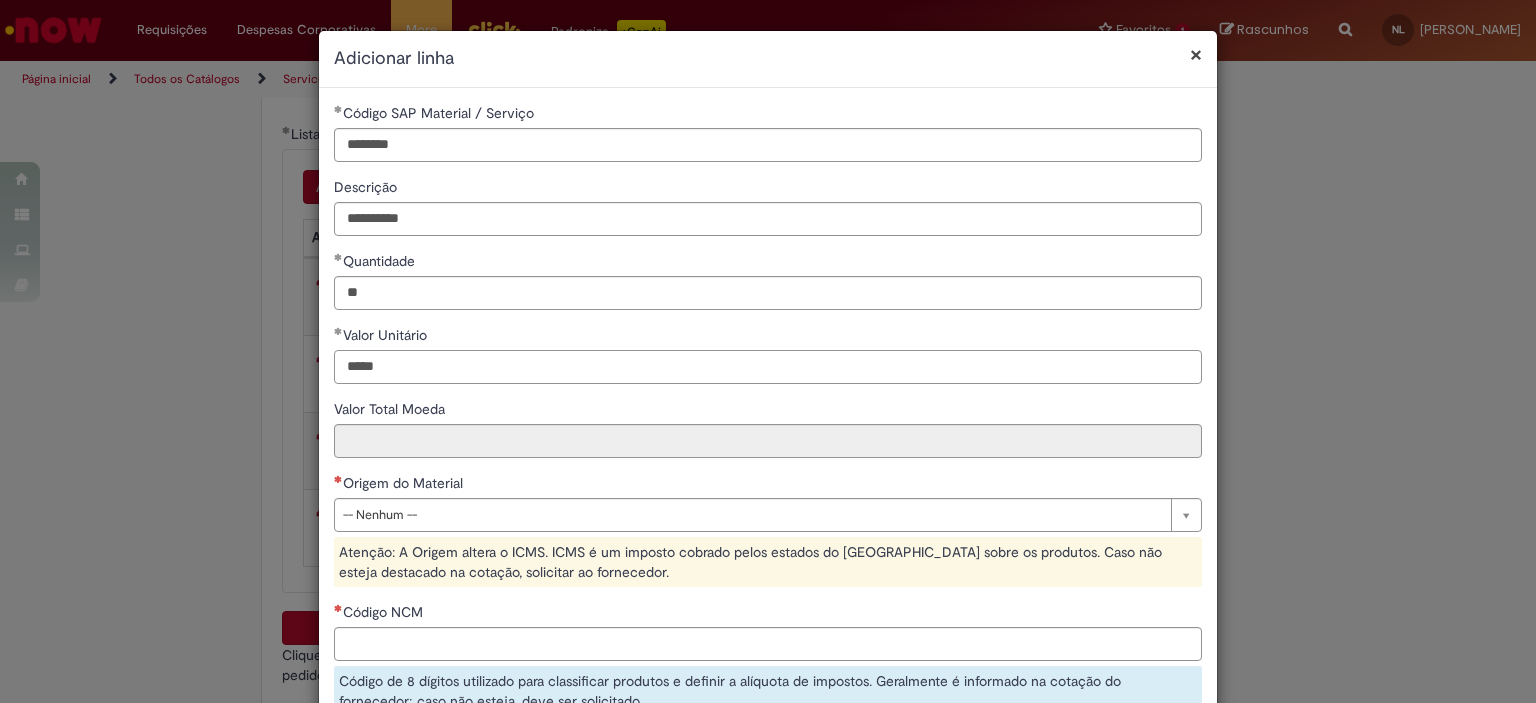 type on "*****" 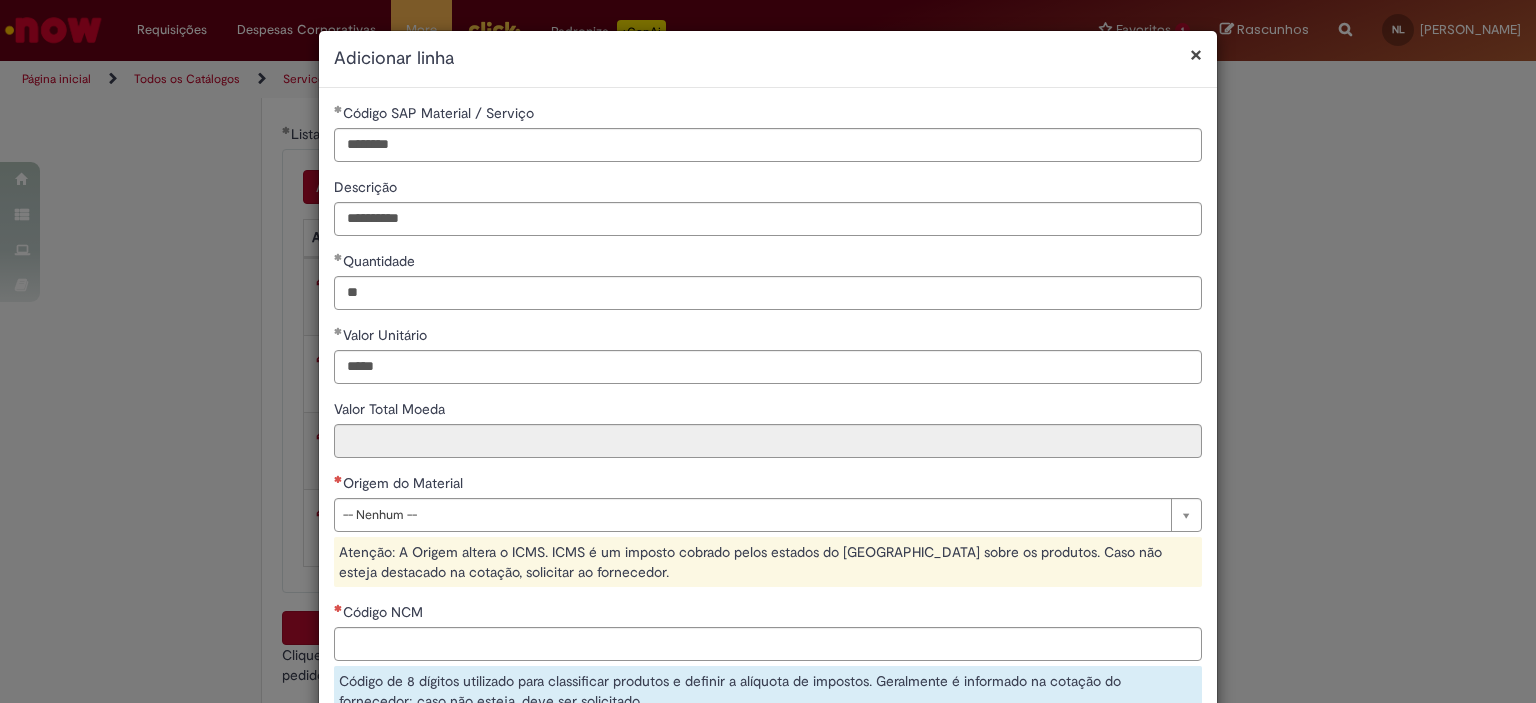 type on "******" 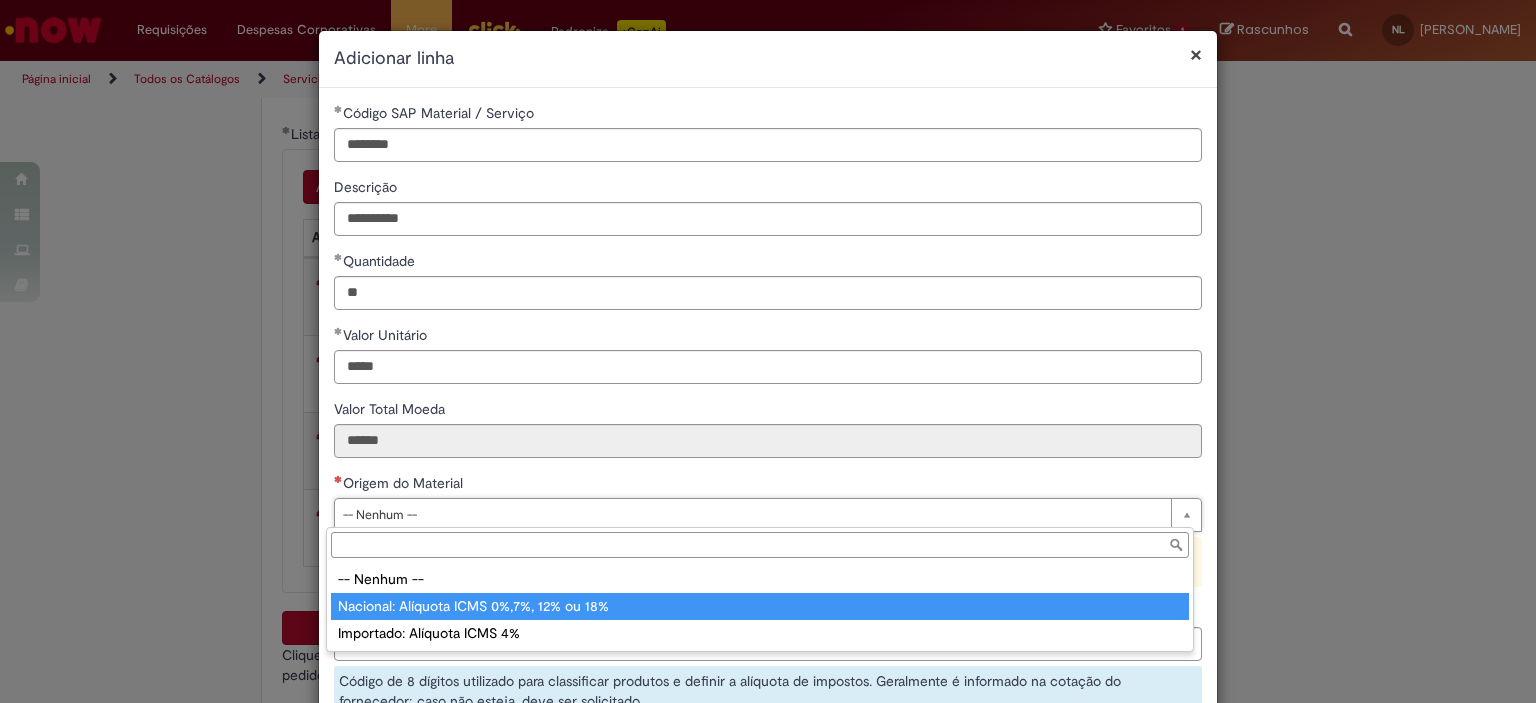type on "**********" 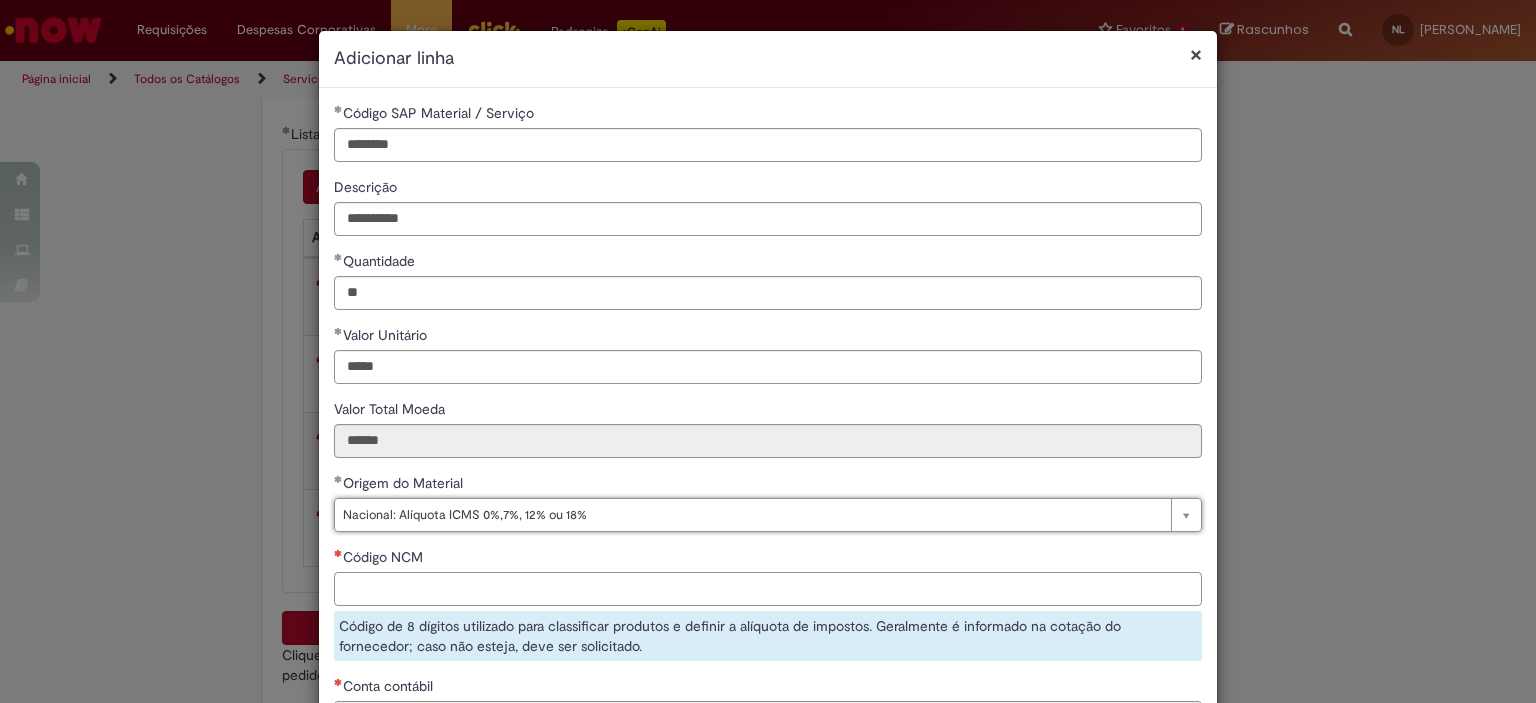 click on "Código NCM" at bounding box center [768, 589] 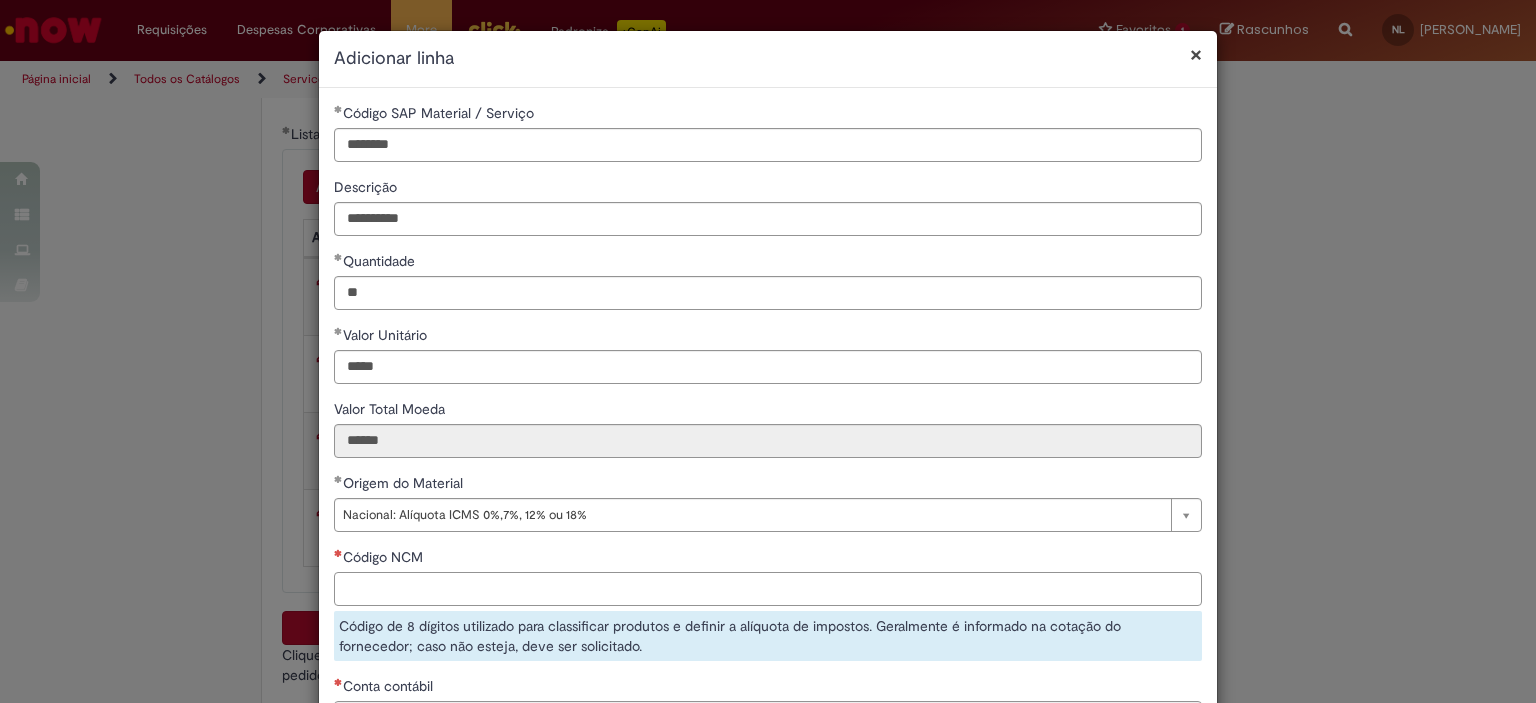 paste on "**********" 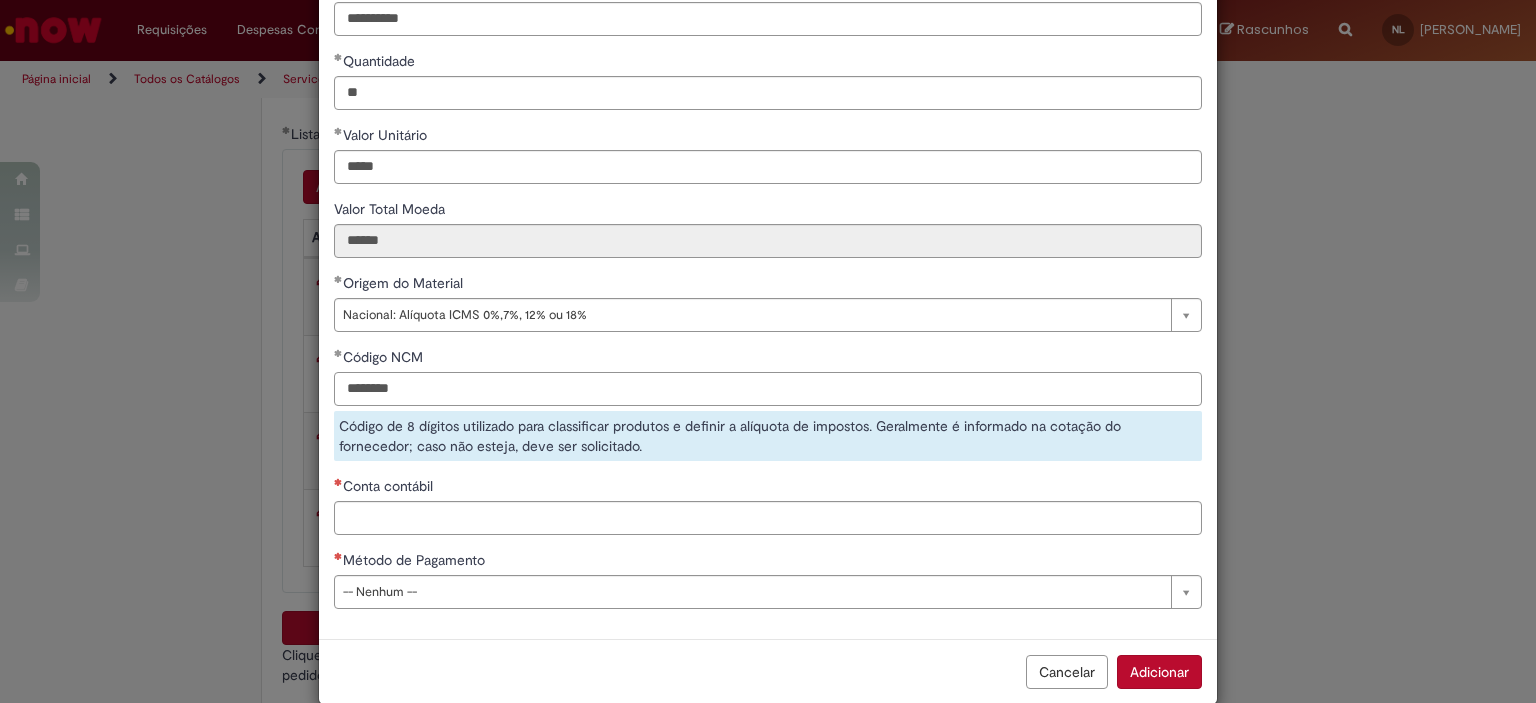 type on "********" 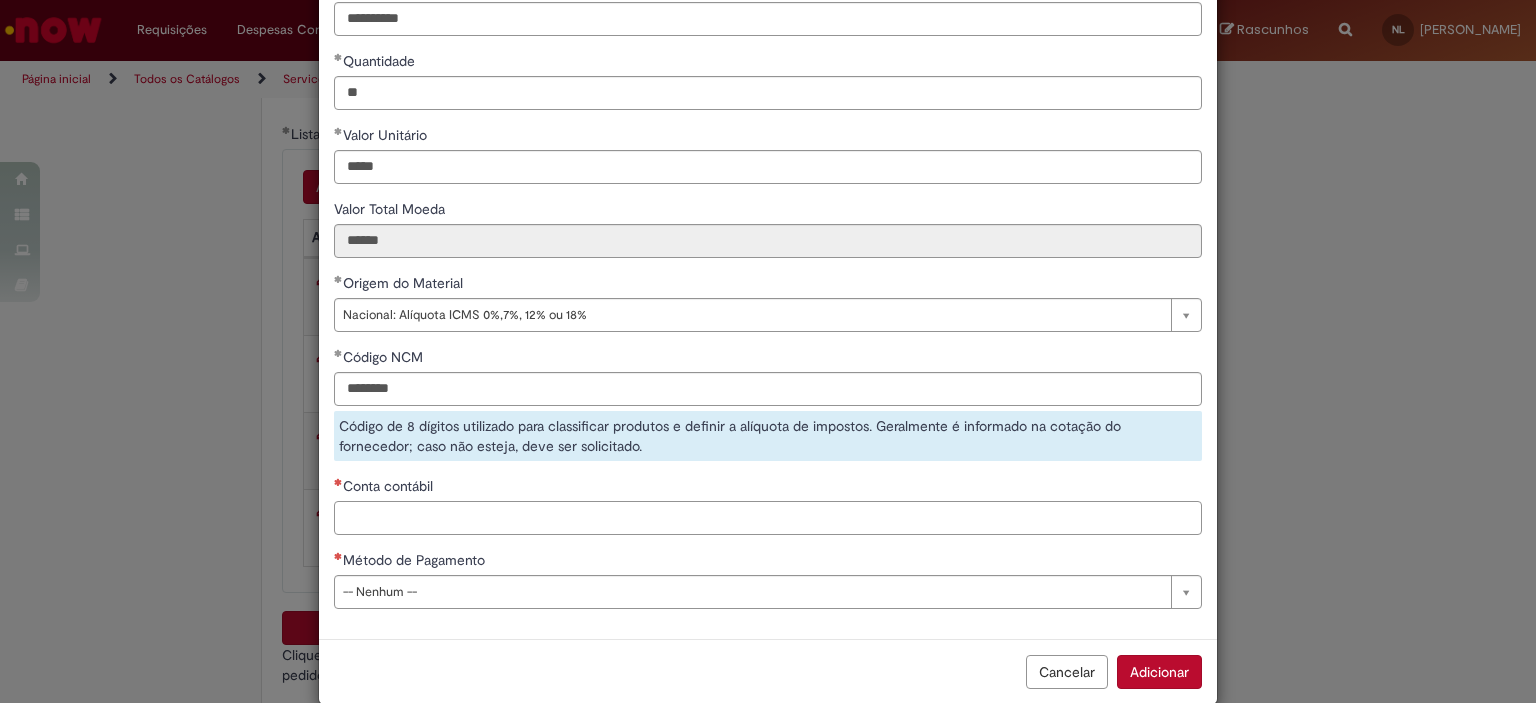 click on "**********" at bounding box center (768, 263) 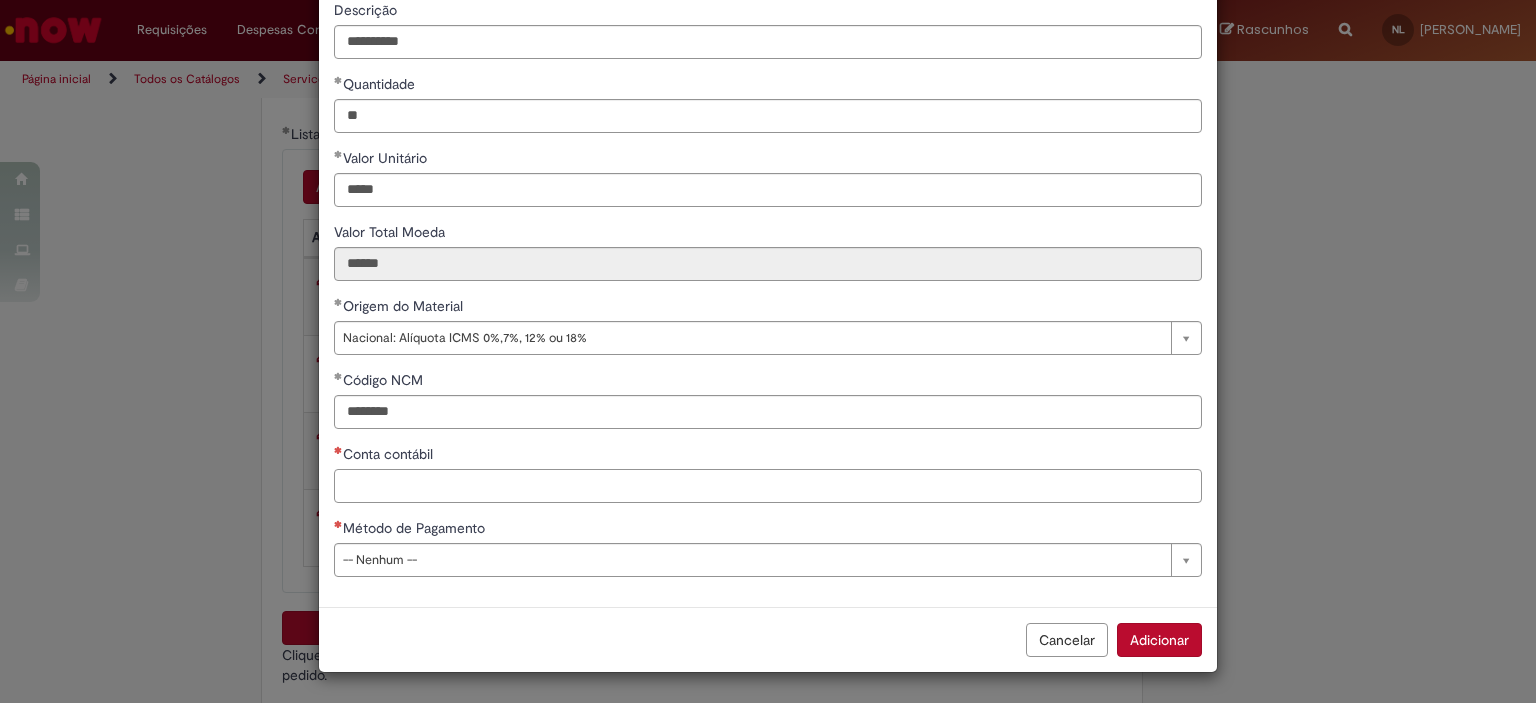scroll, scrollTop: 175, scrollLeft: 0, axis: vertical 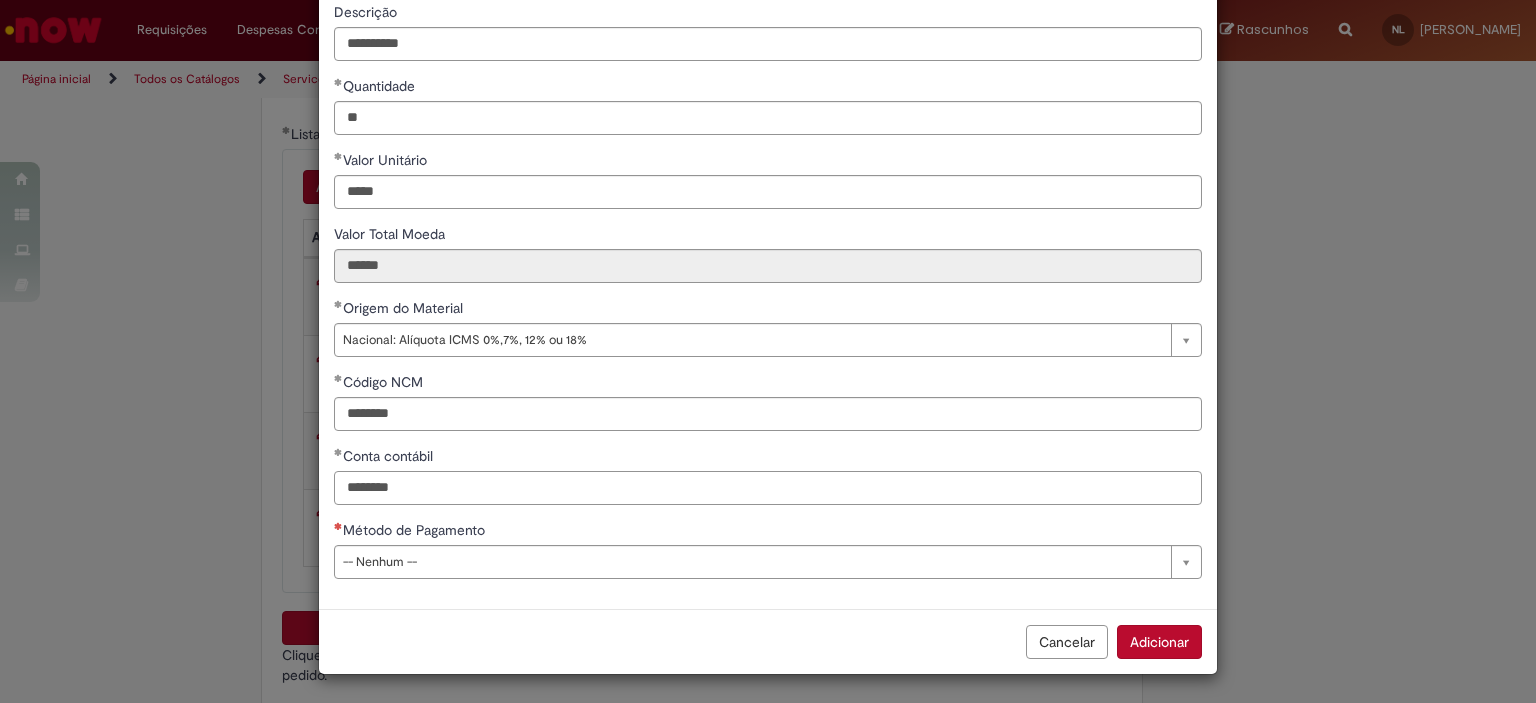 type on "********" 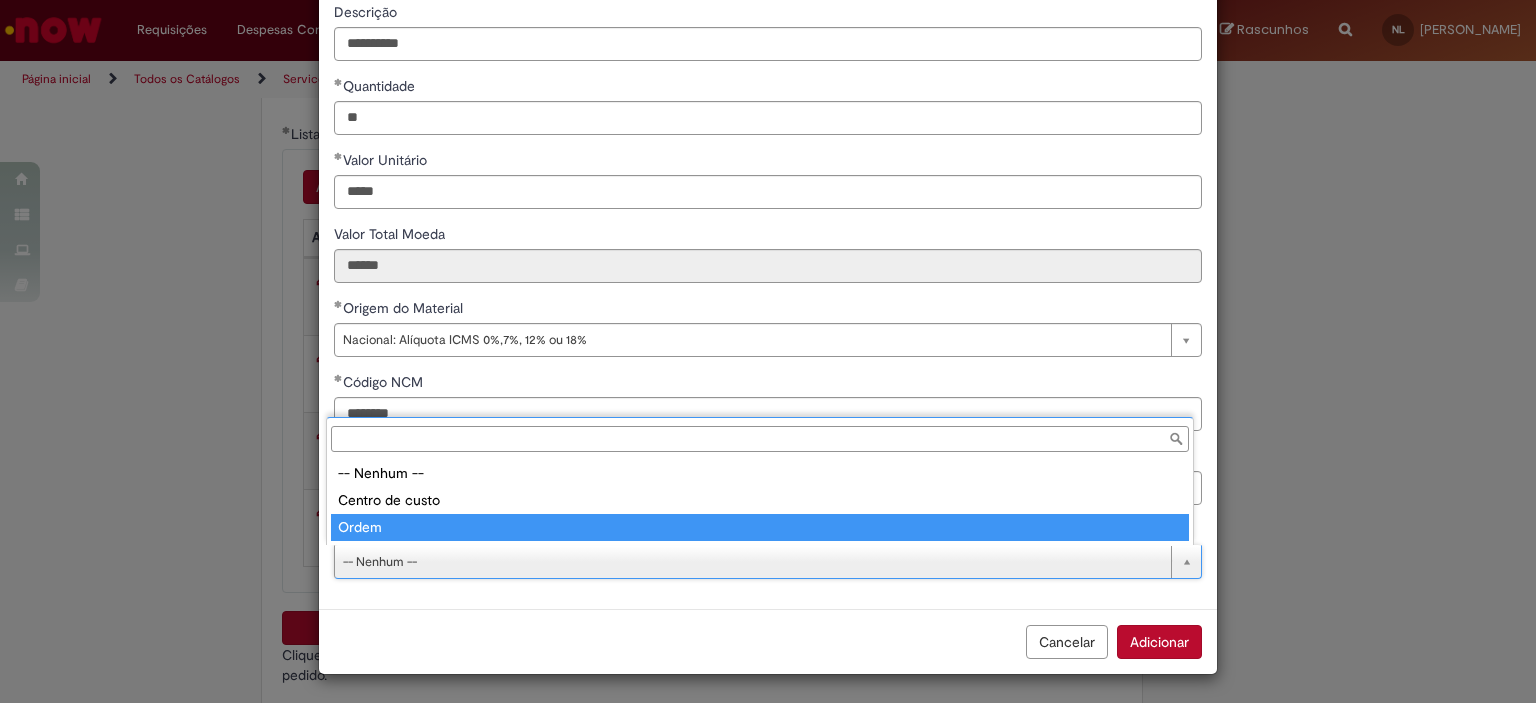 type on "*****" 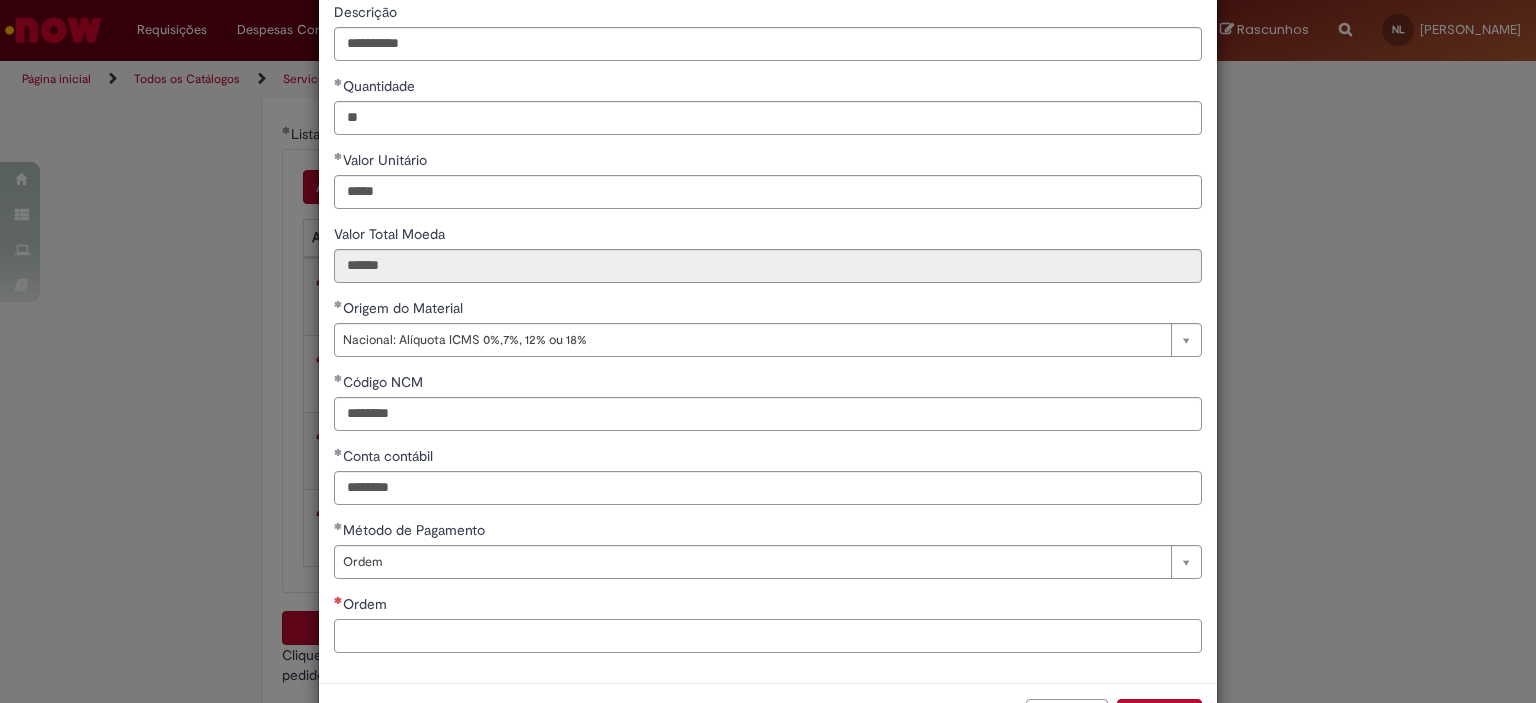 click on "Ordem" at bounding box center [768, 636] 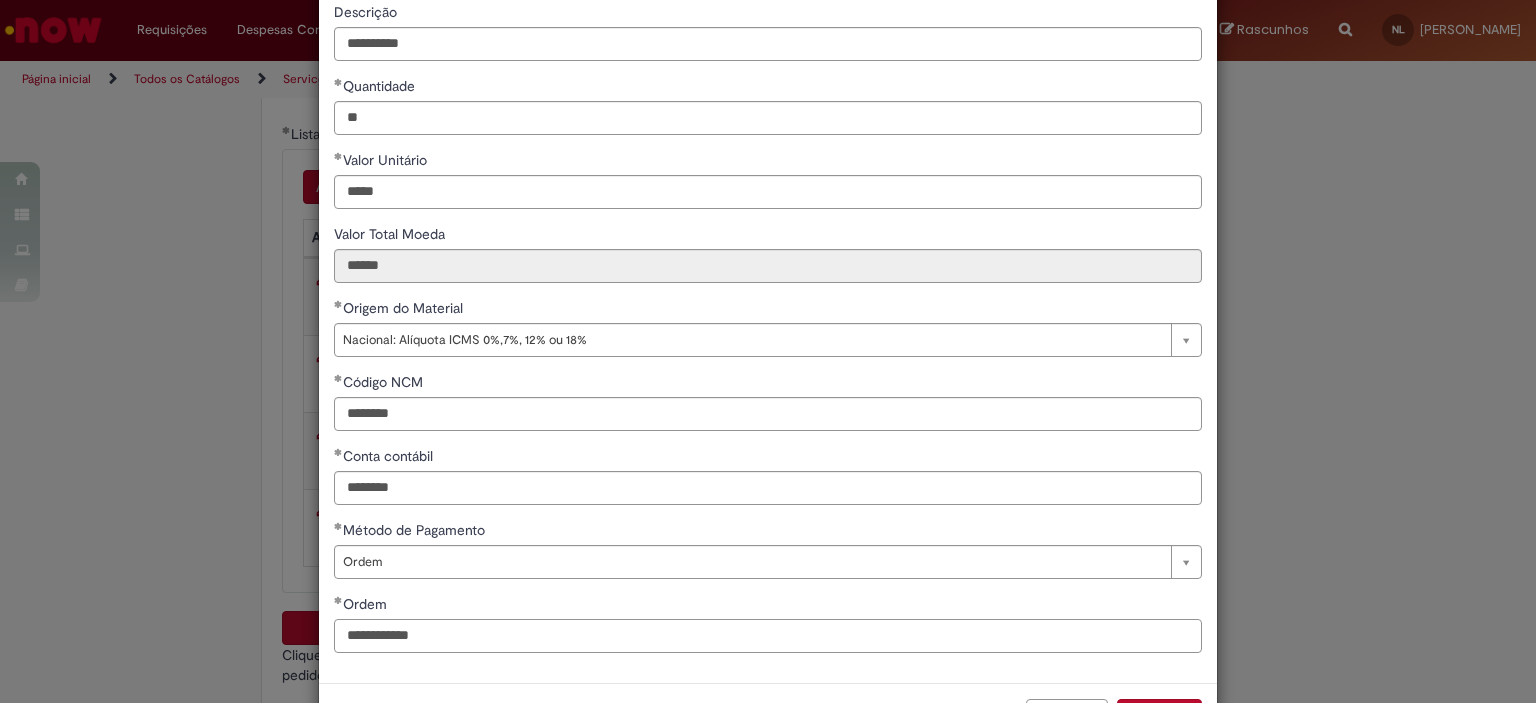 scroll, scrollTop: 249, scrollLeft: 0, axis: vertical 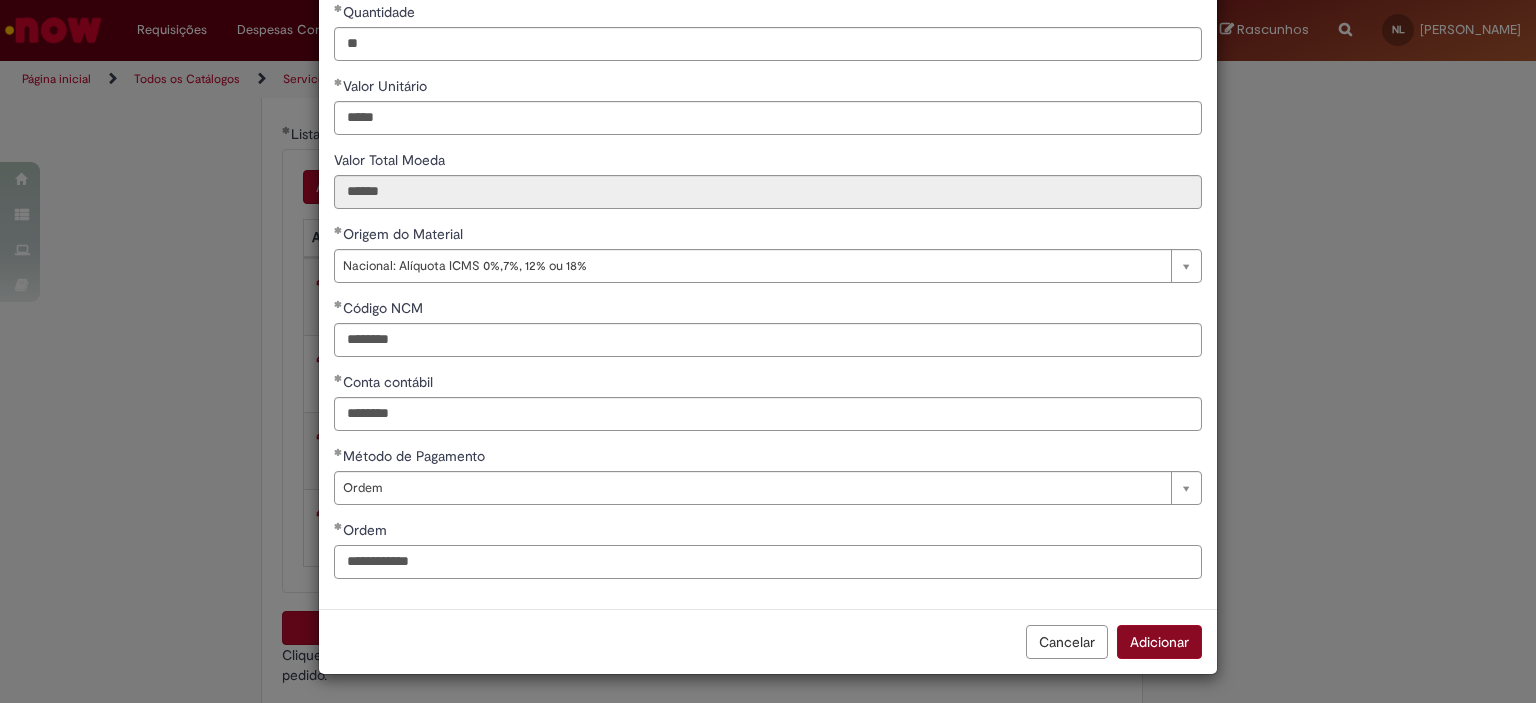 type on "**********" 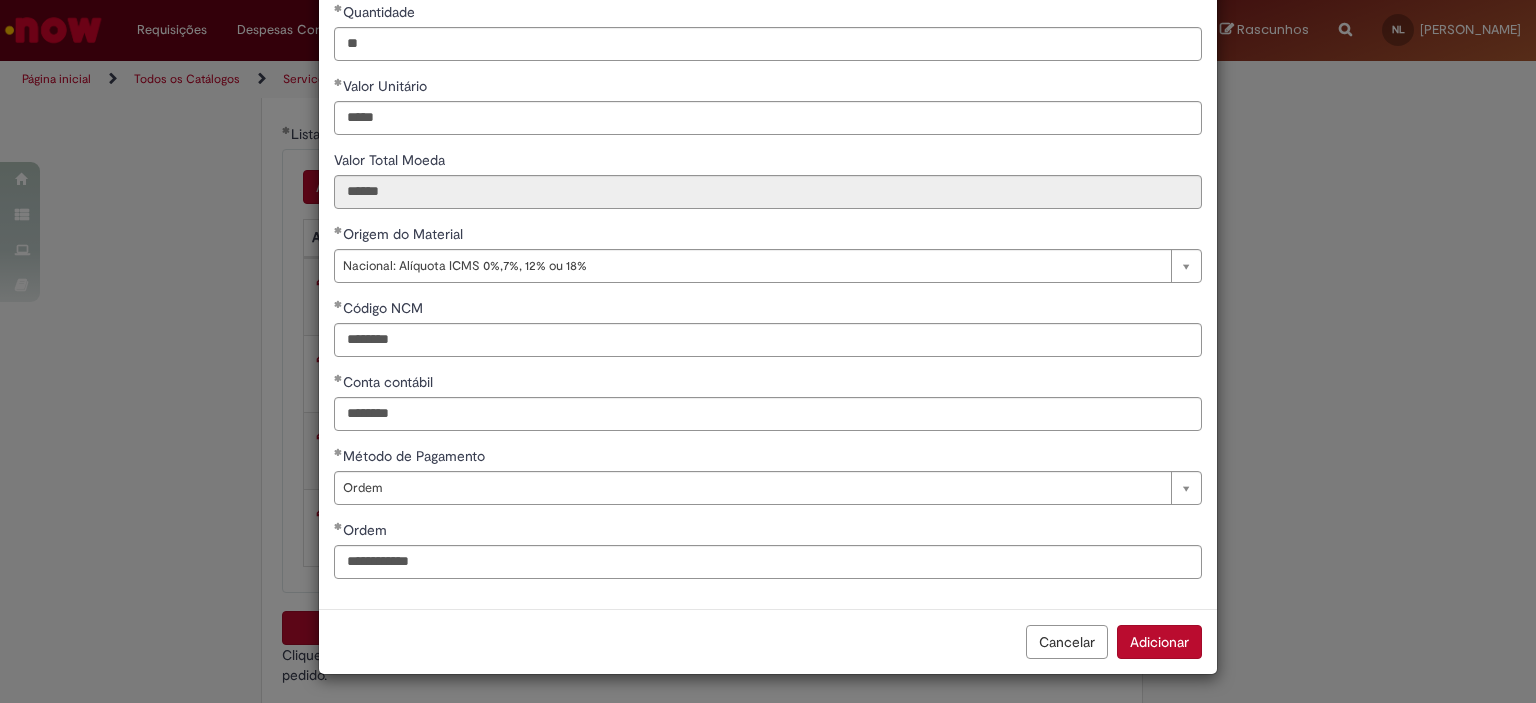 click on "Adicionar" at bounding box center (1159, 642) 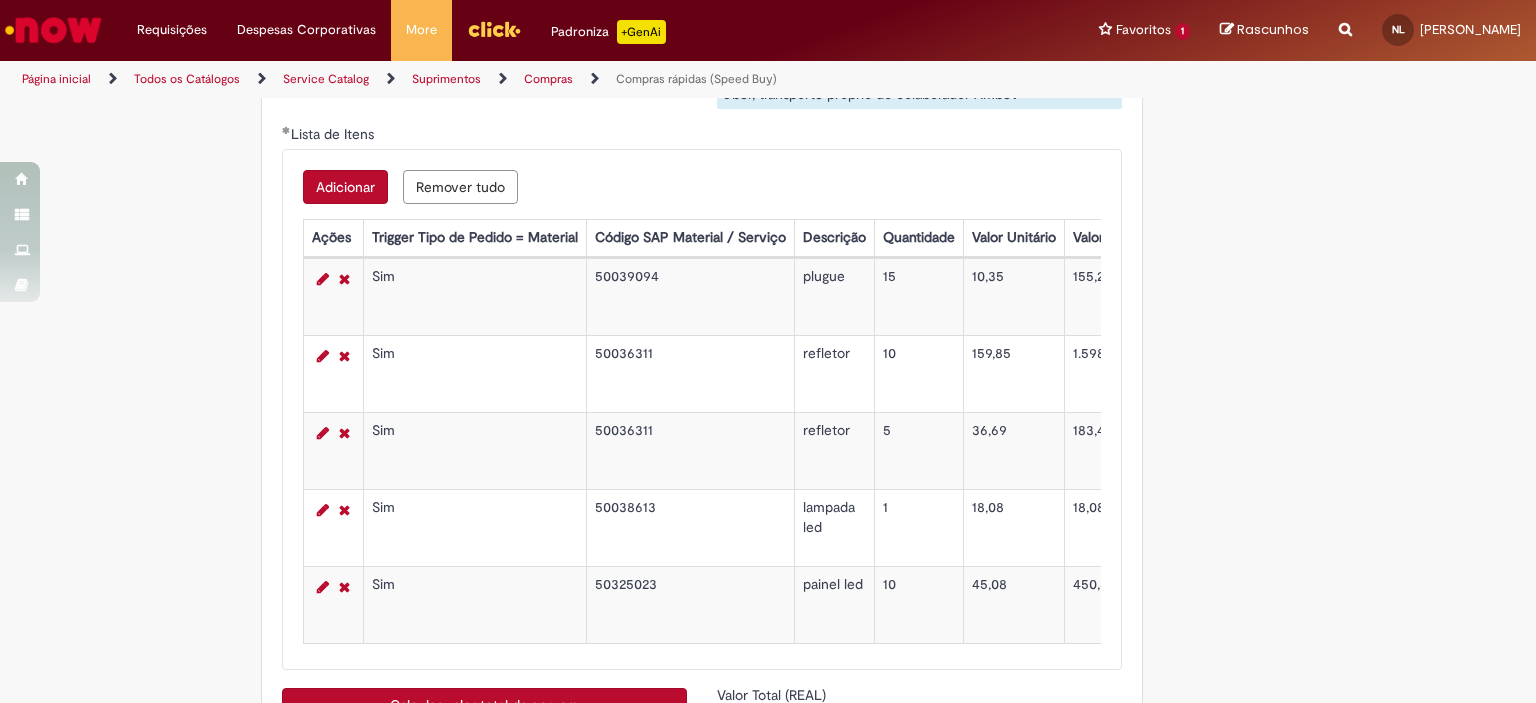 click on "Adicionar" at bounding box center [345, 187] 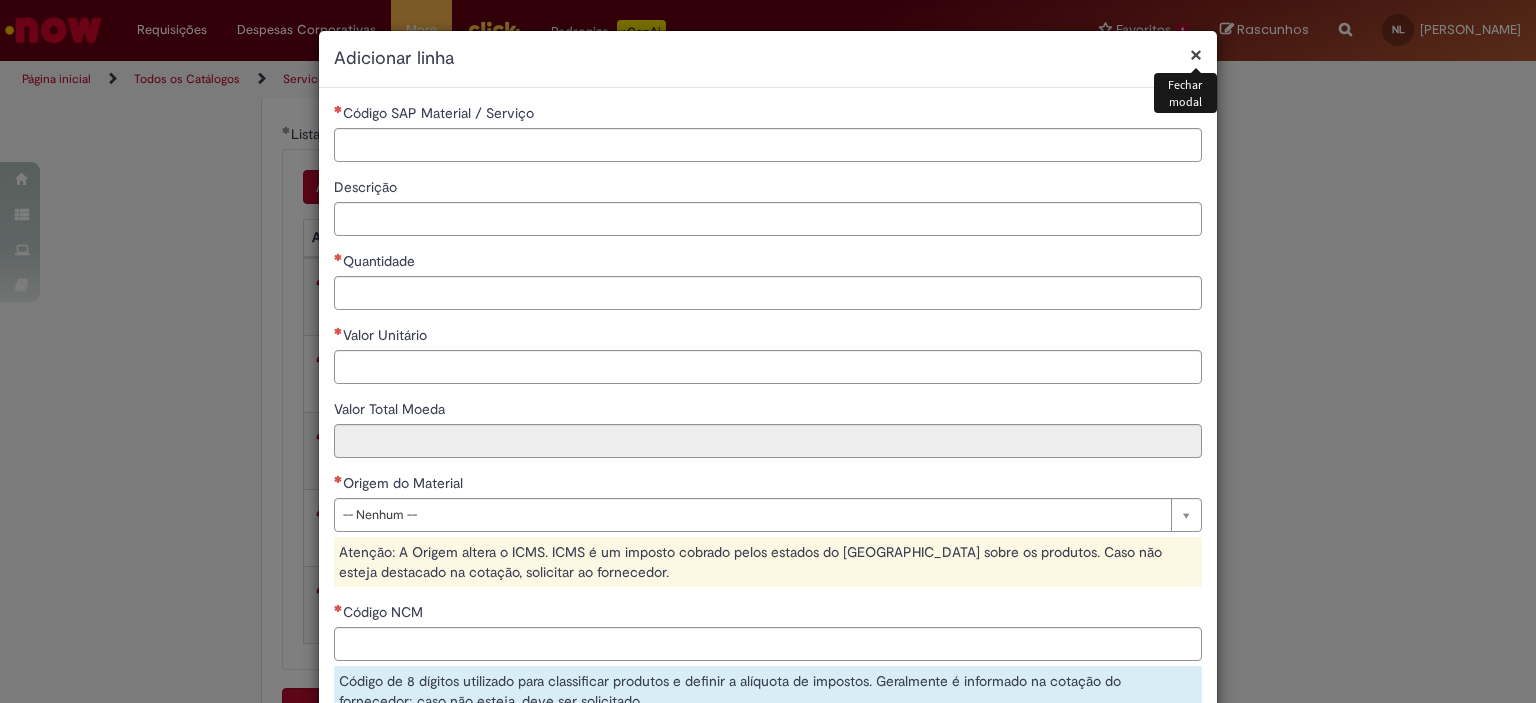 type 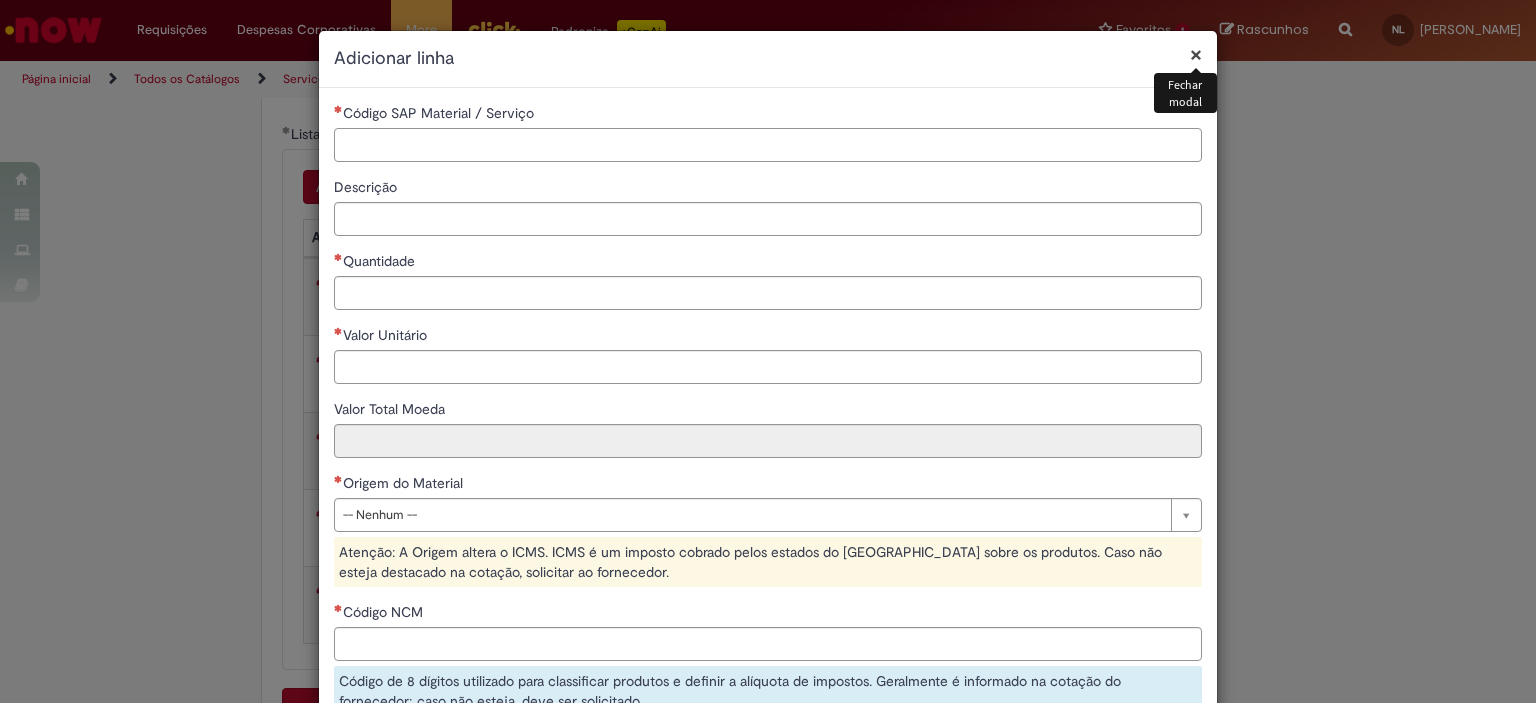 click on "Código SAP Material / Serviço" at bounding box center [768, 145] 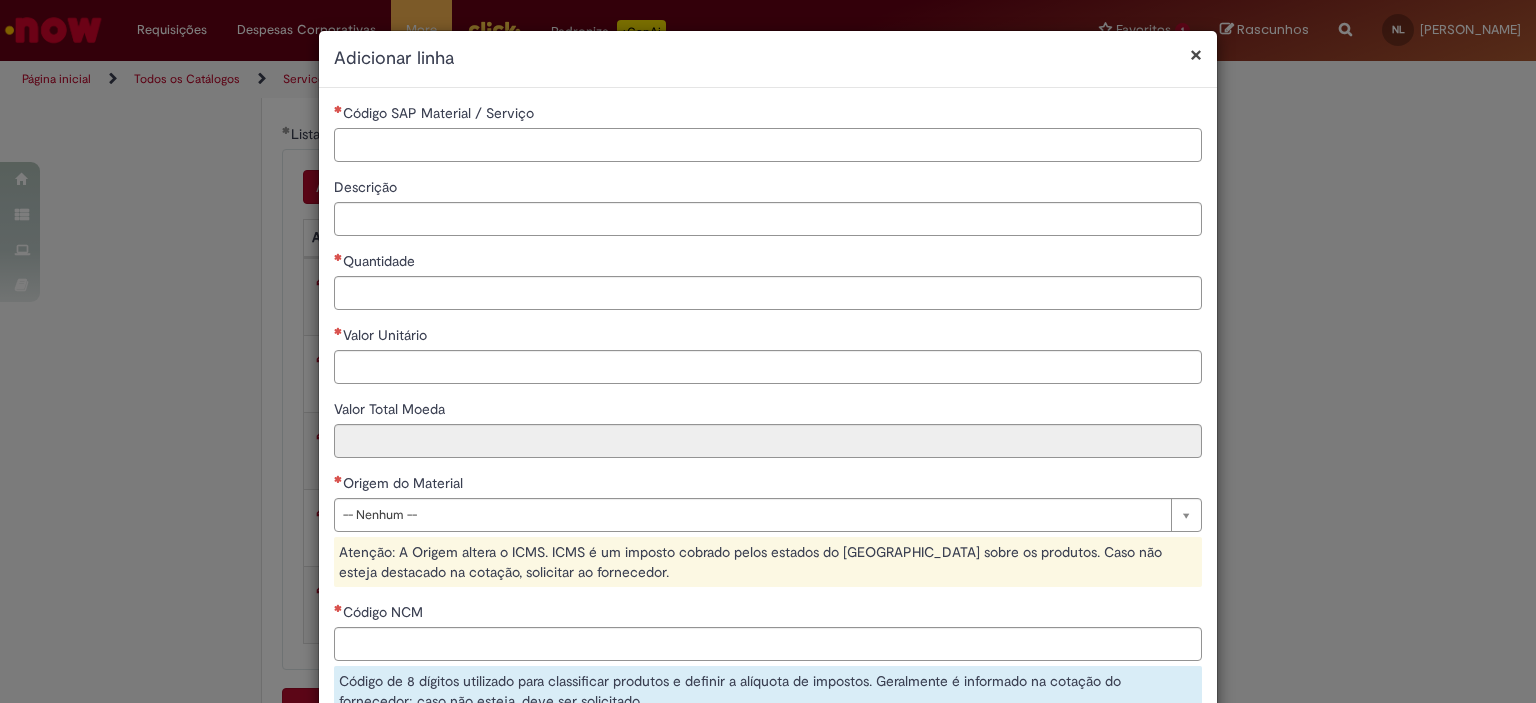 click on "Código SAP Material / Serviço" at bounding box center [768, 145] 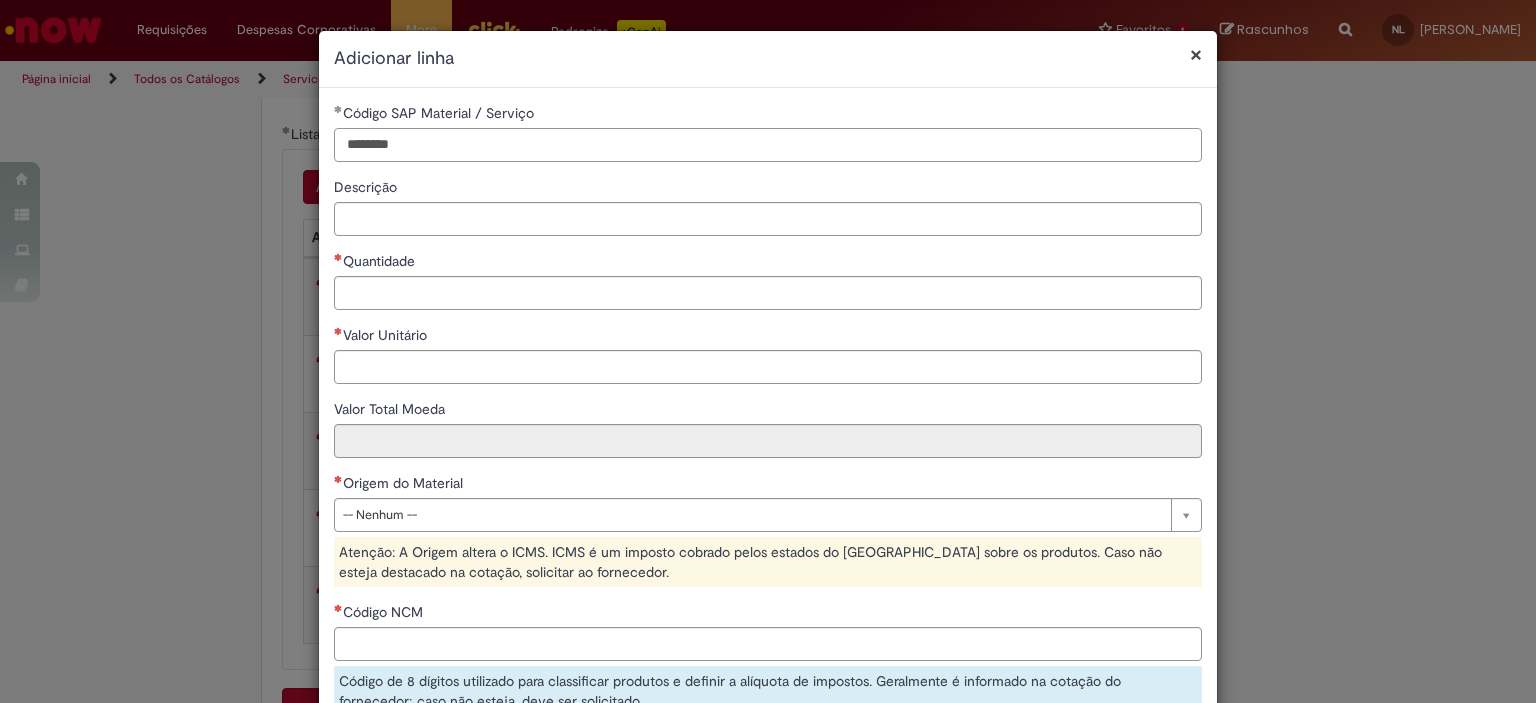 type on "********" 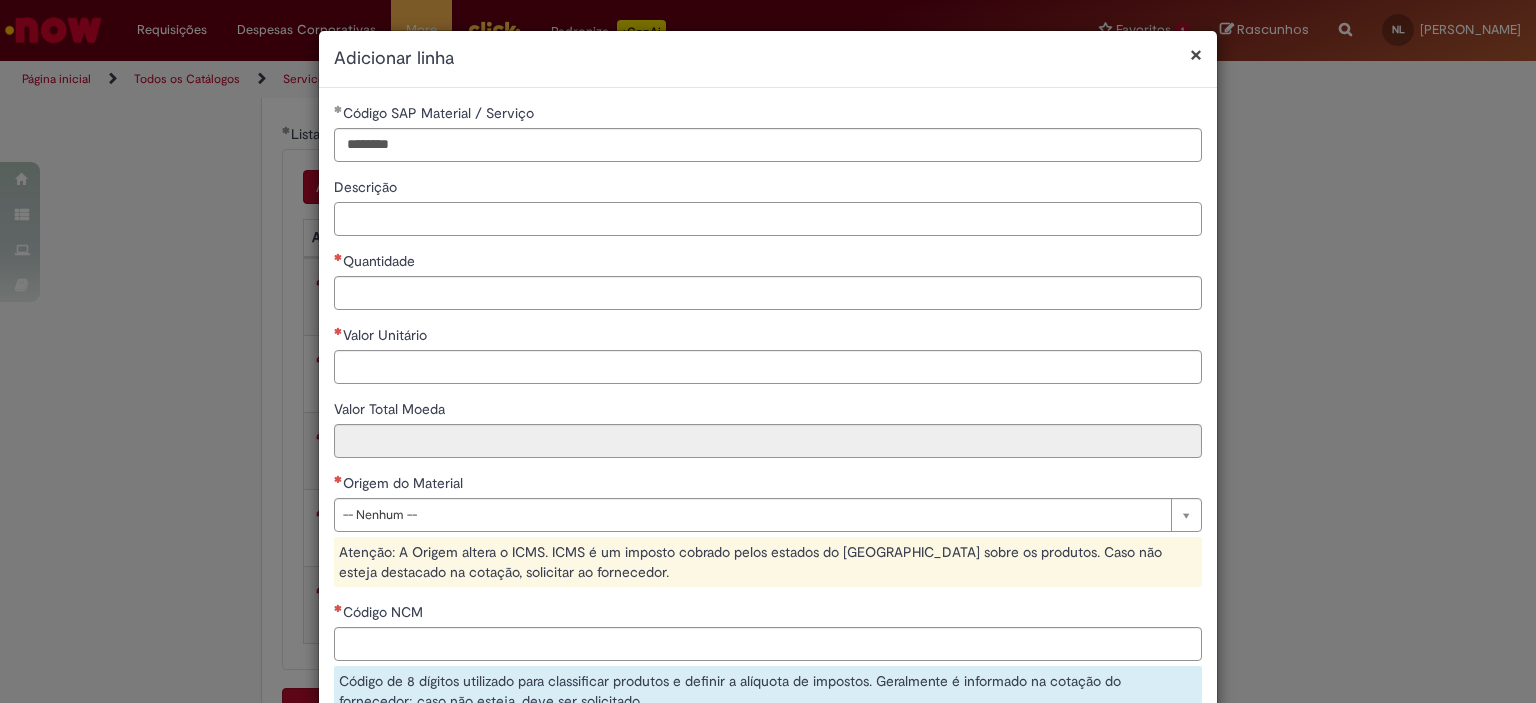 click on "Descrição" at bounding box center [768, 219] 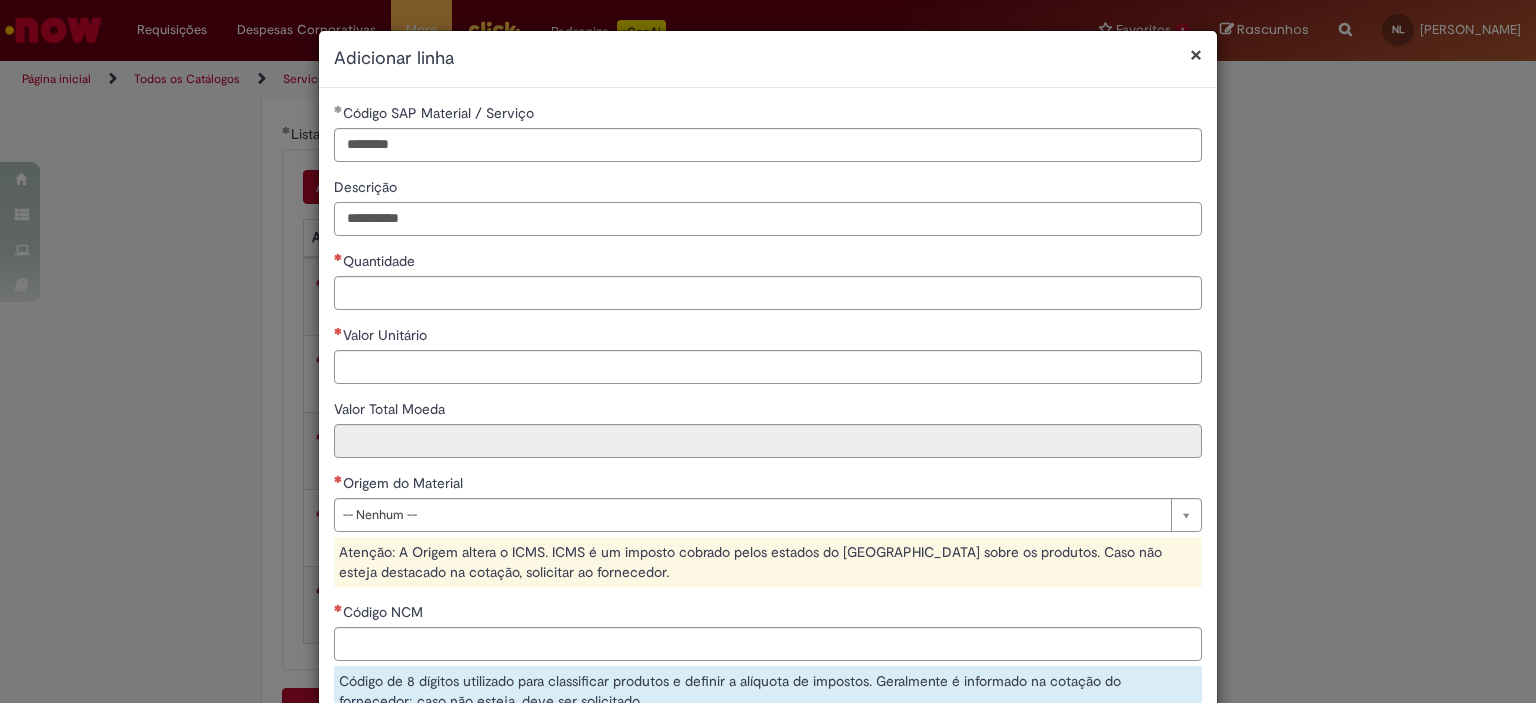 type on "**********" 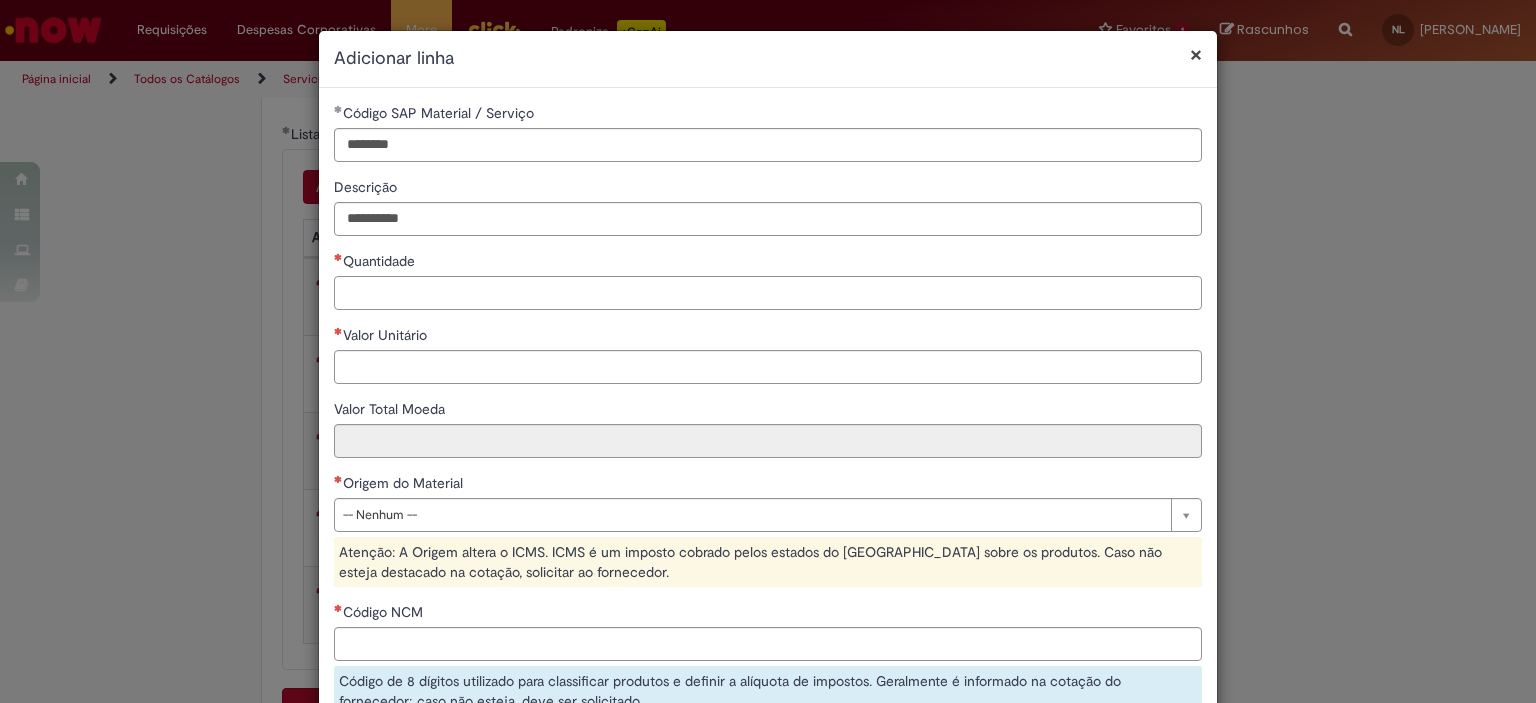 click on "Quantidade" at bounding box center [768, 293] 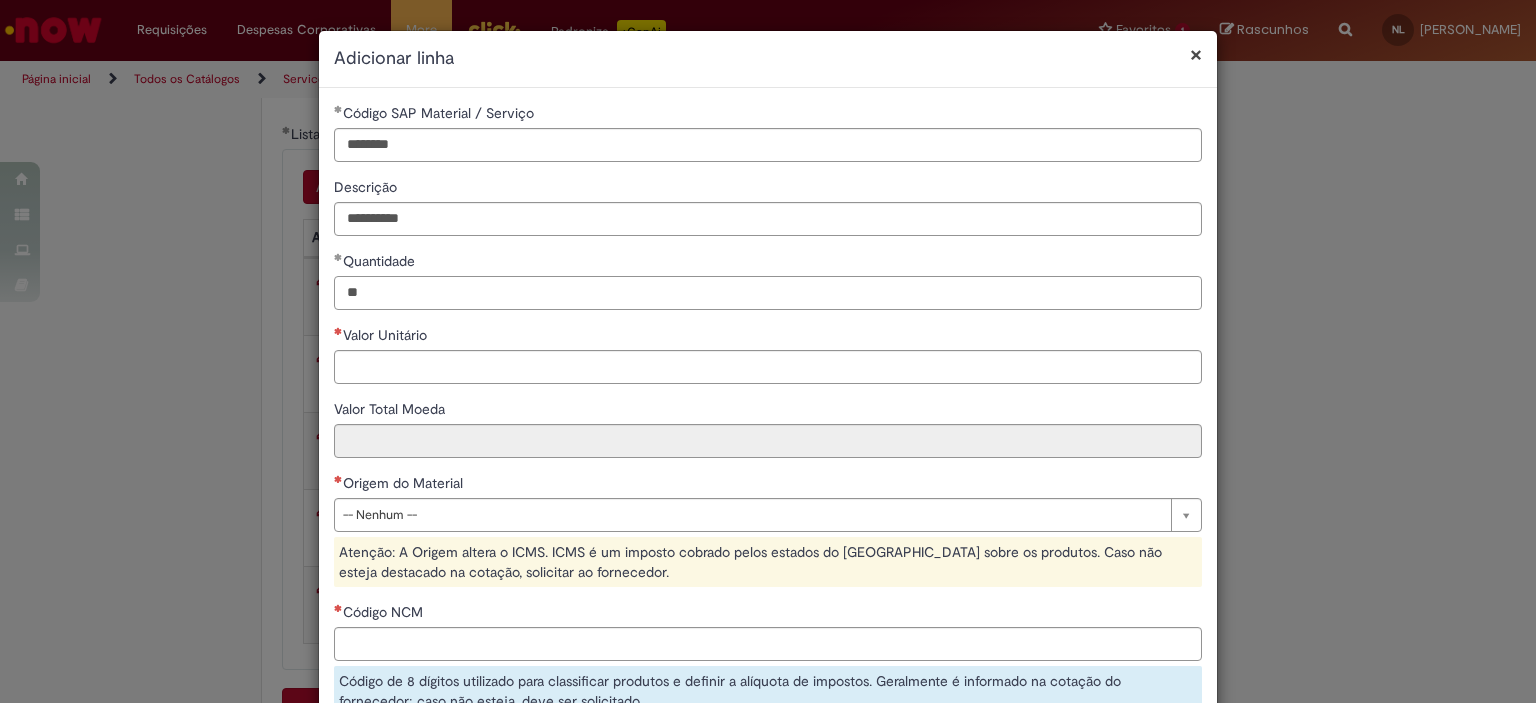 type on "**" 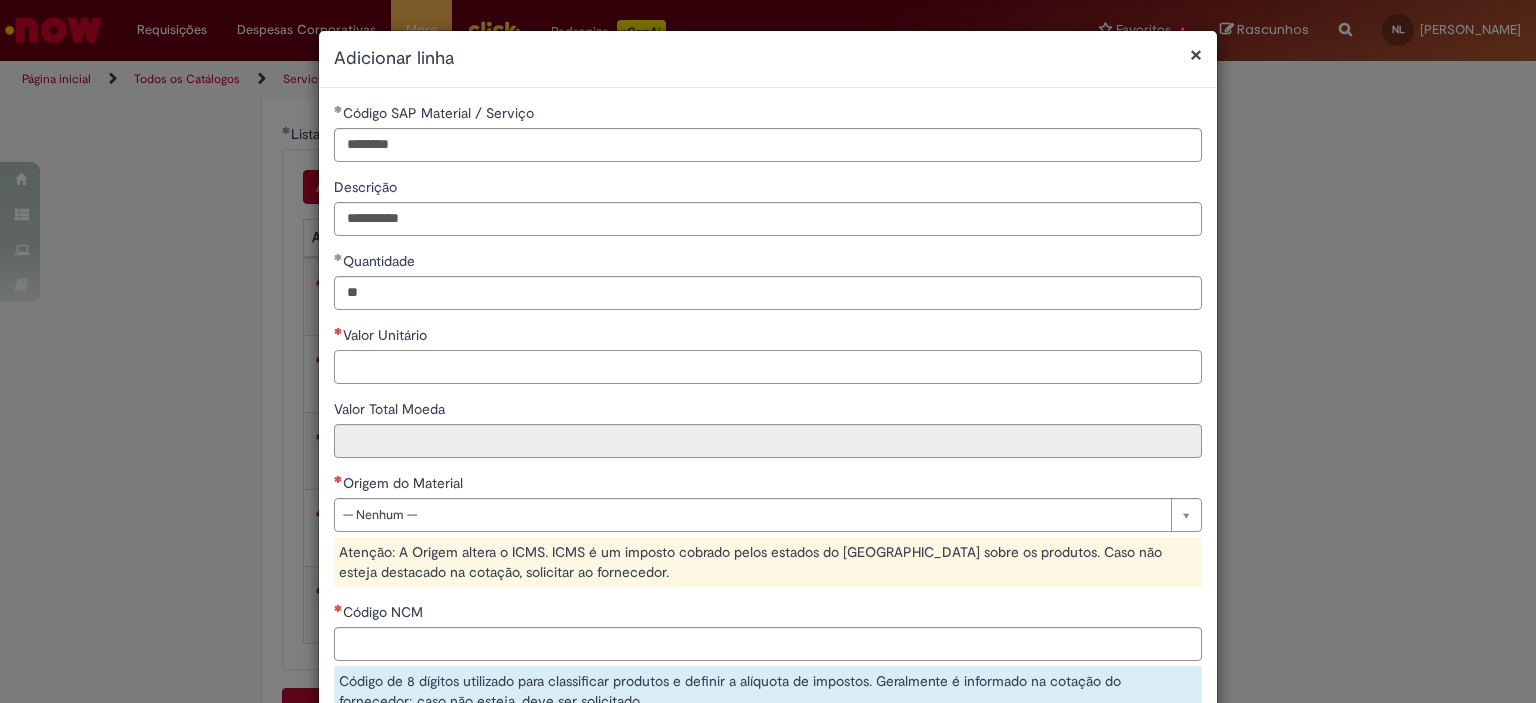 click on "Valor Unitário" at bounding box center [768, 367] 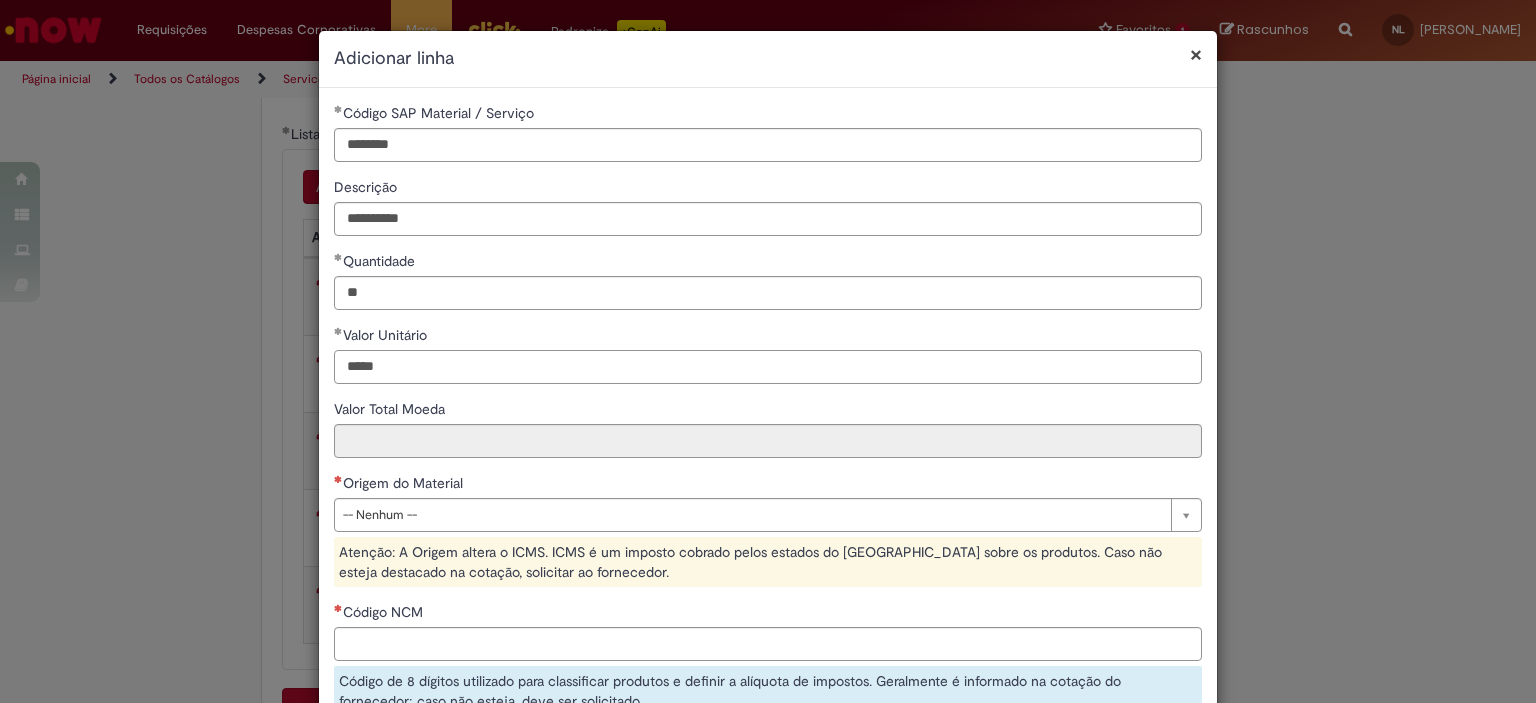 type on "*****" 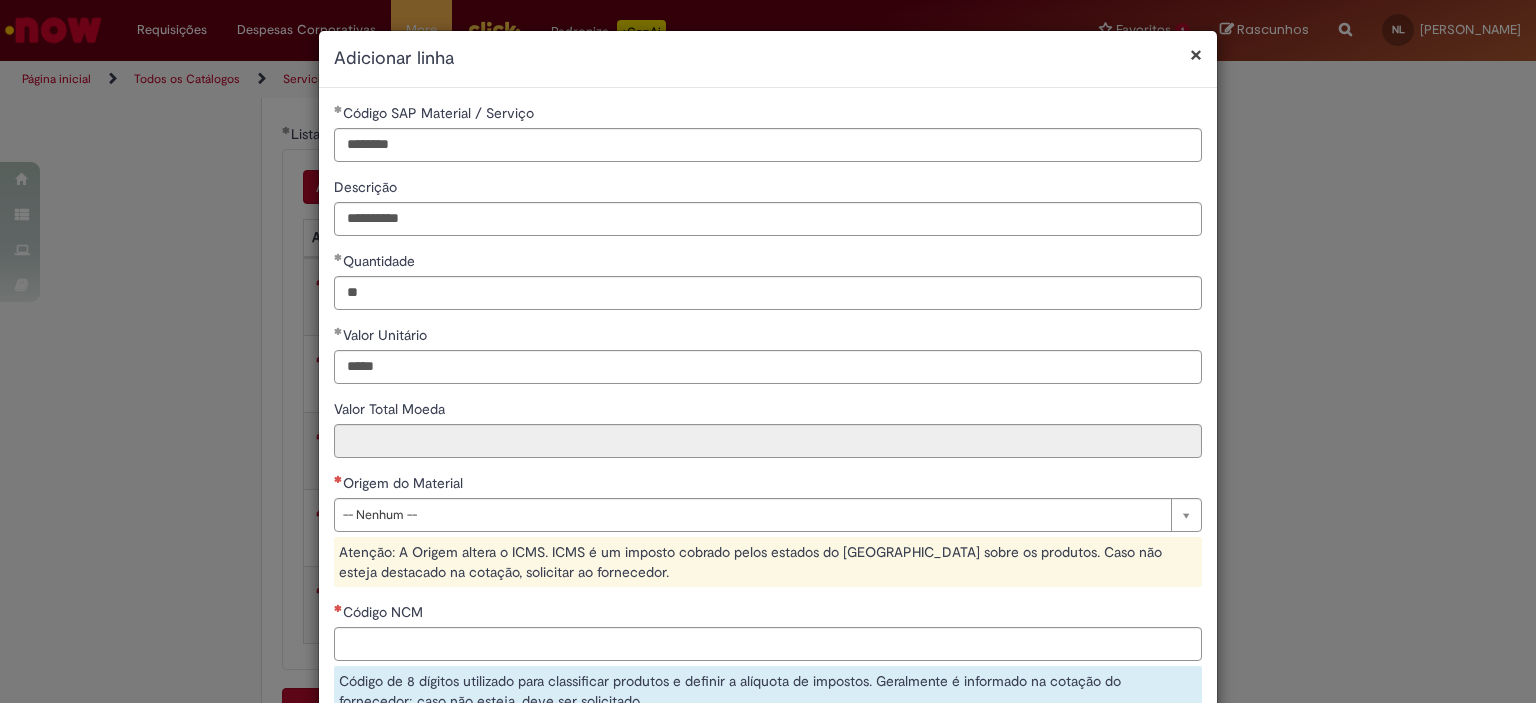 type on "******" 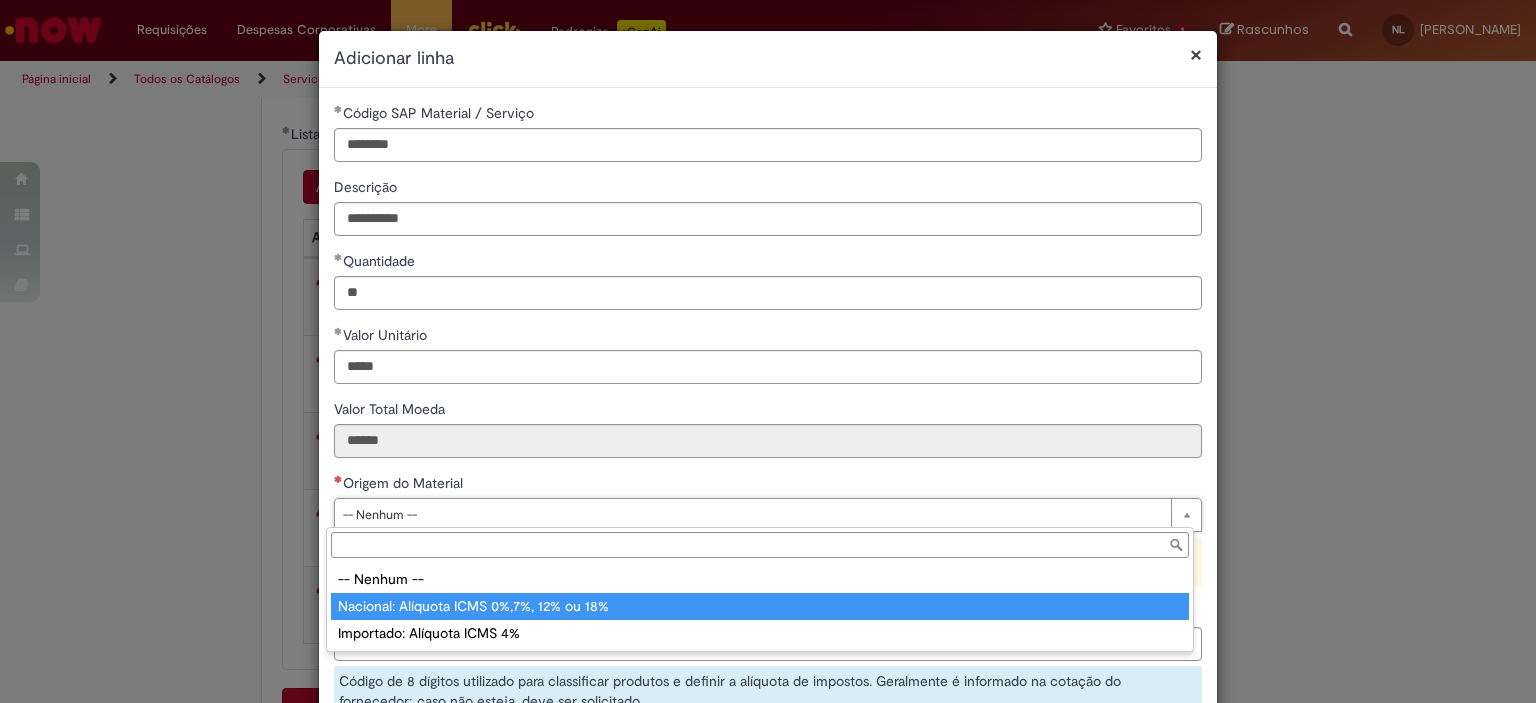 type on "**********" 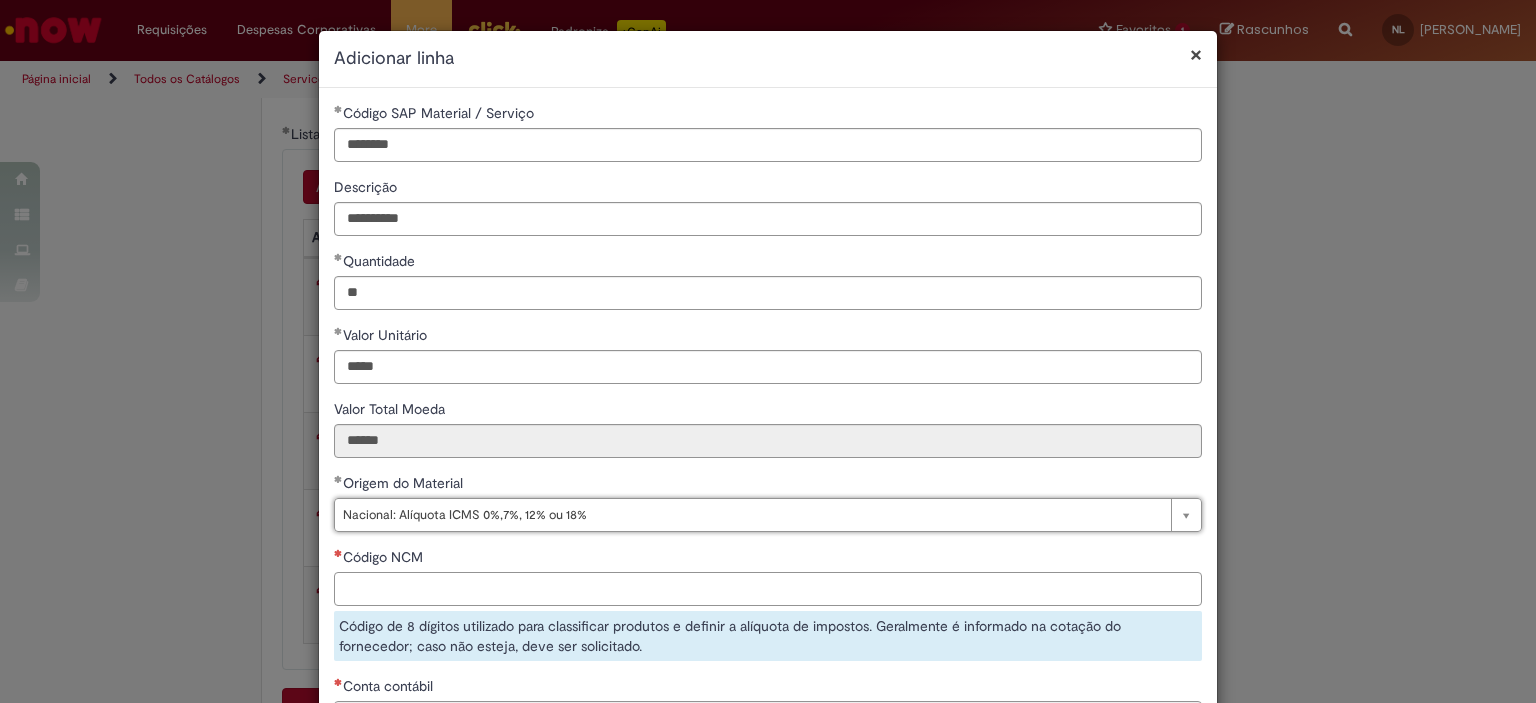 click on "Código NCM" at bounding box center [768, 589] 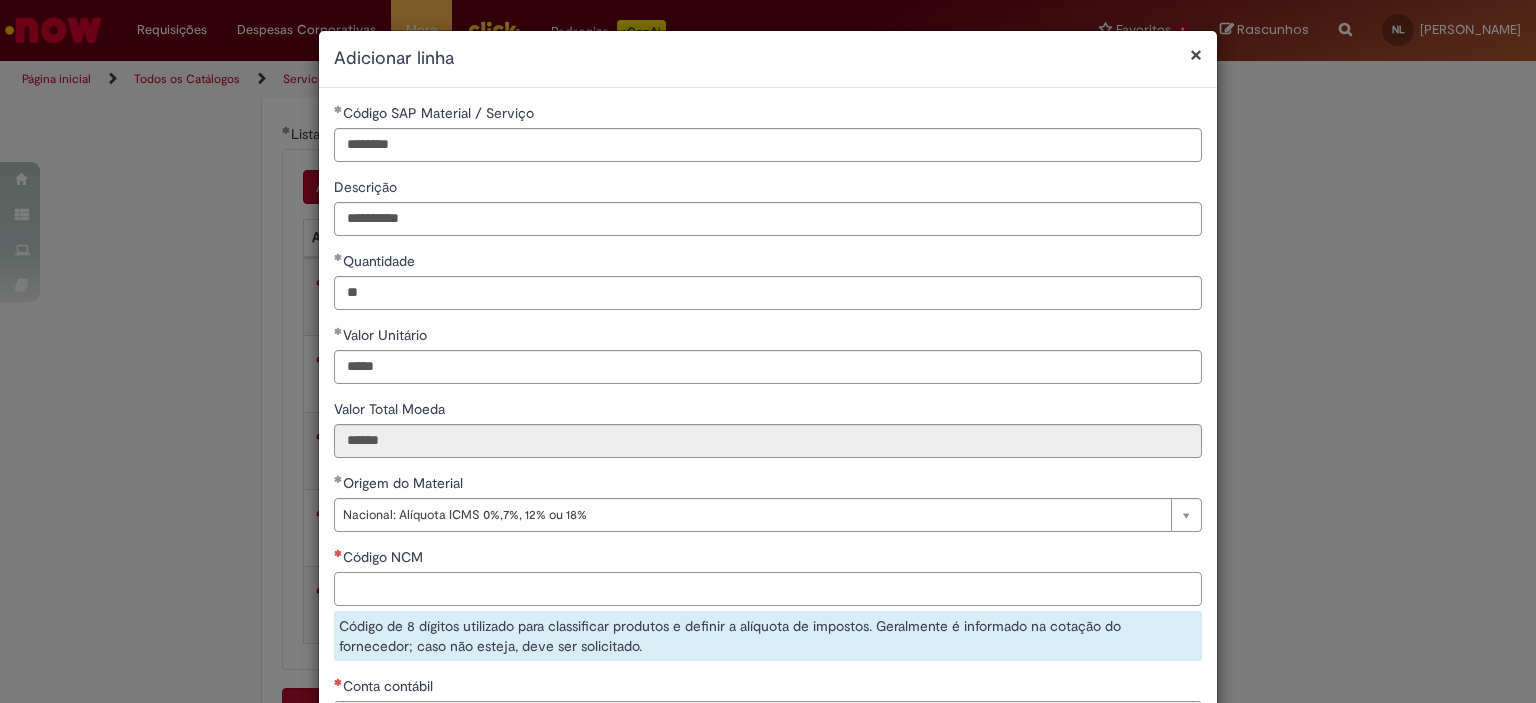 paste on "**********" 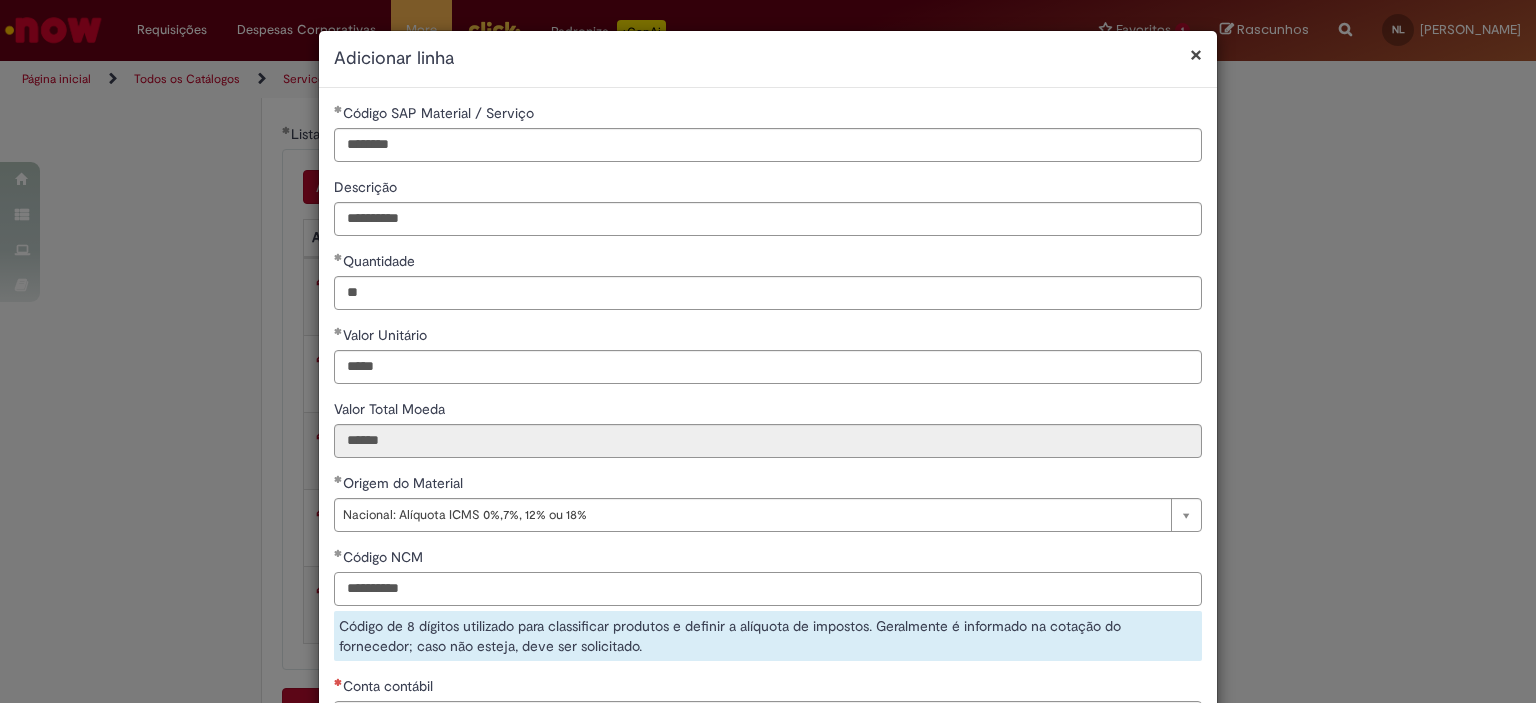 scroll, scrollTop: 200, scrollLeft: 0, axis: vertical 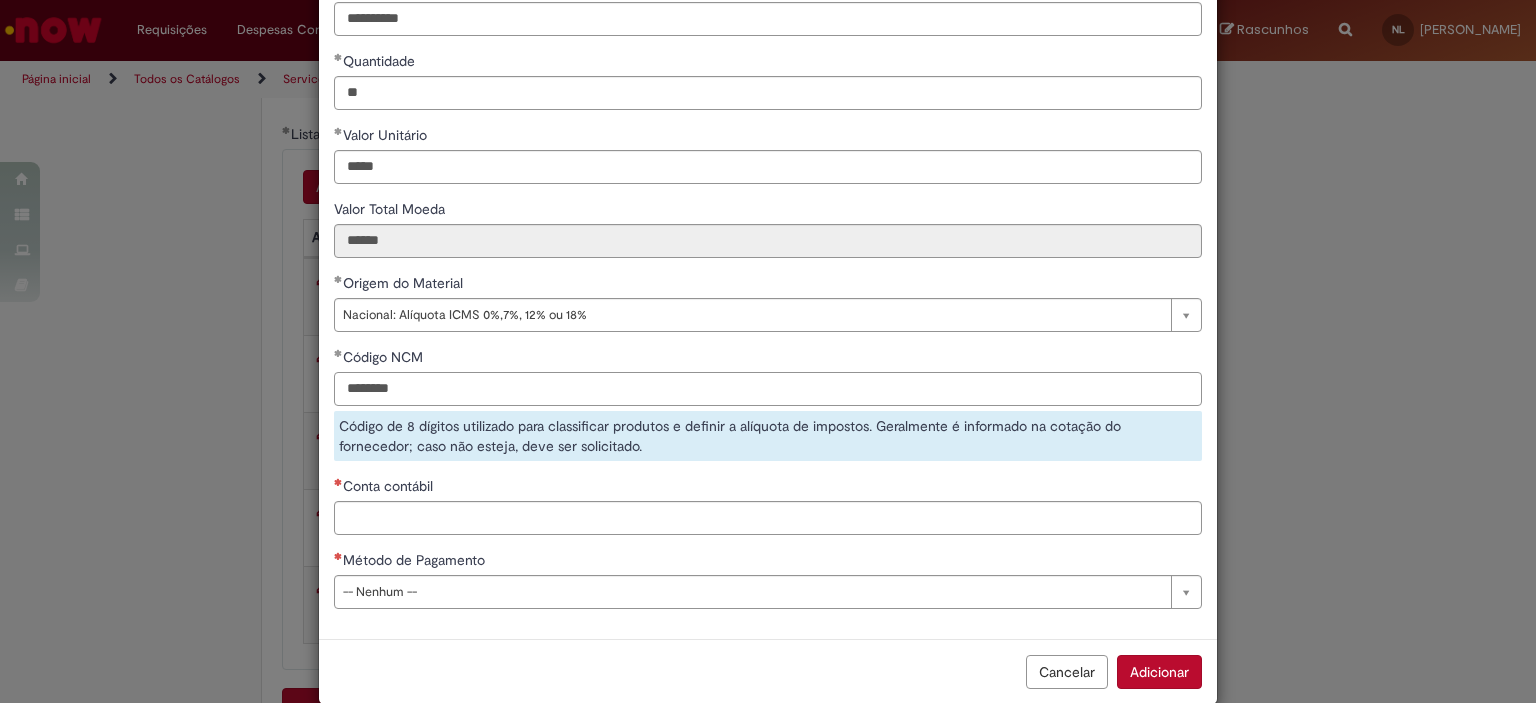 type on "********" 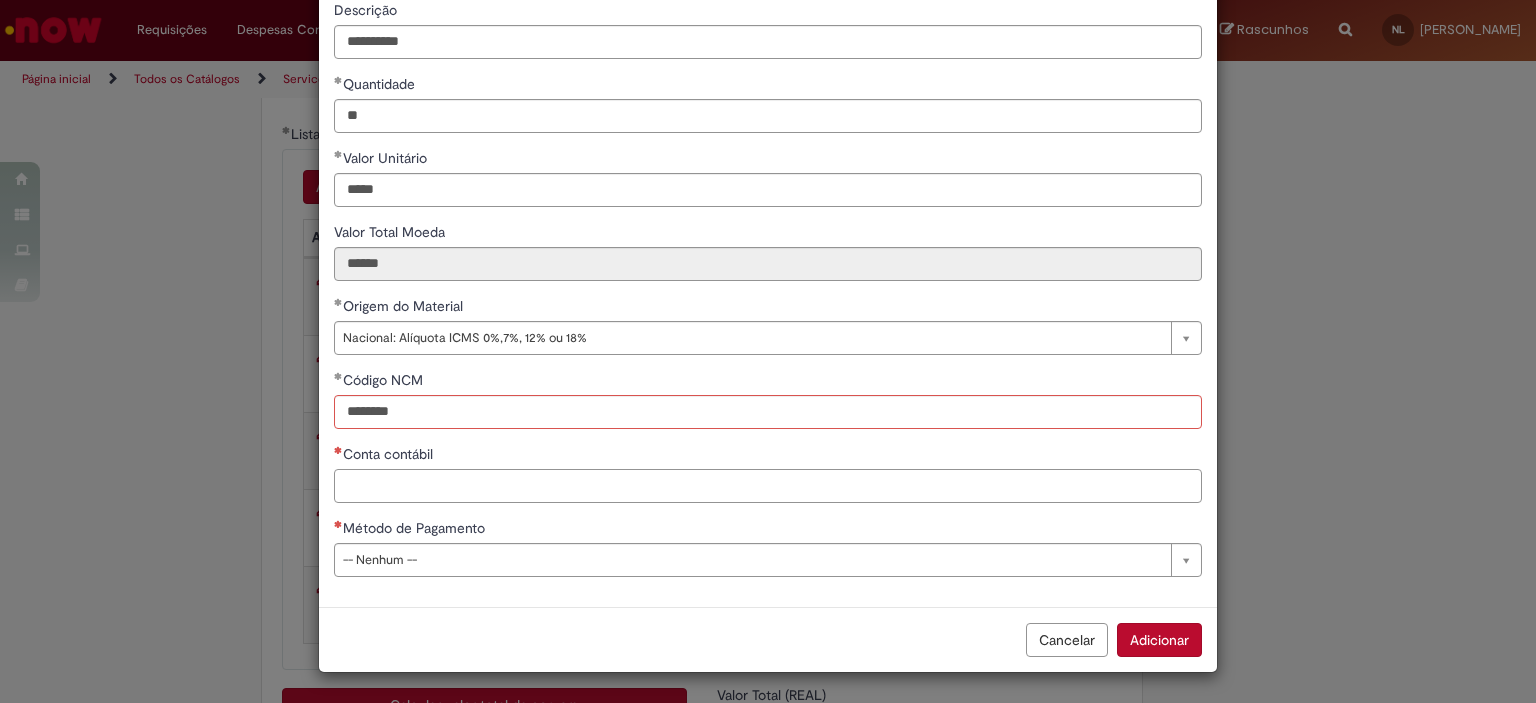 click on "**********" at bounding box center [768, 259] 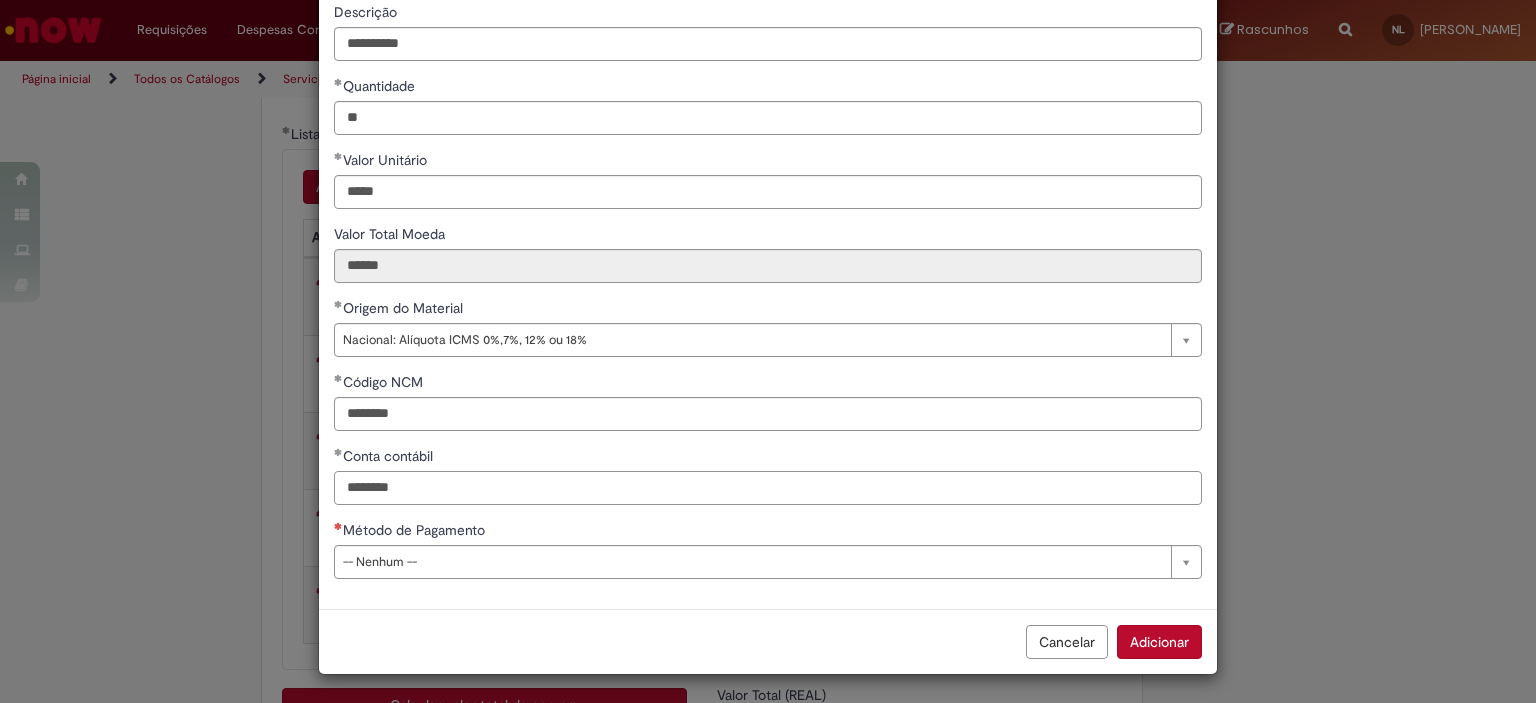 type on "********" 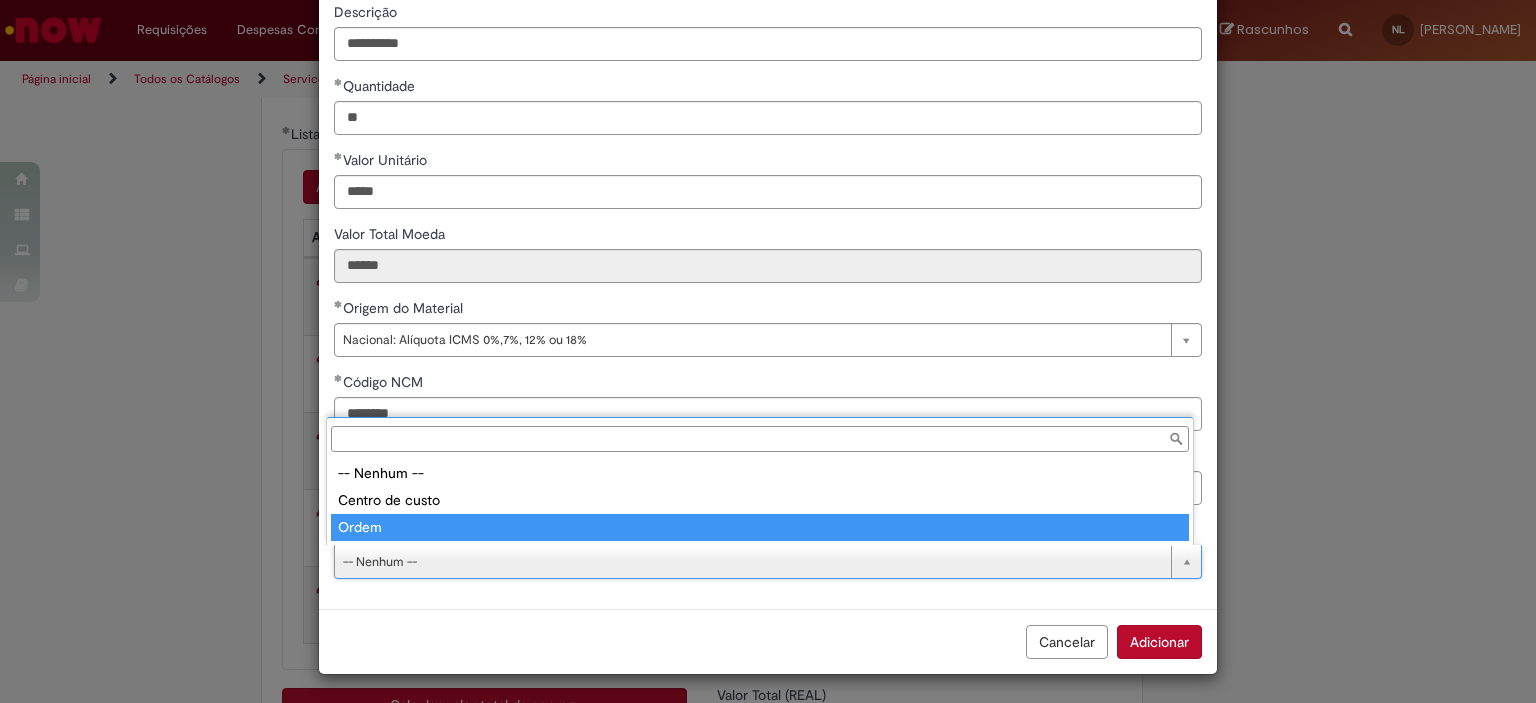 type on "*****" 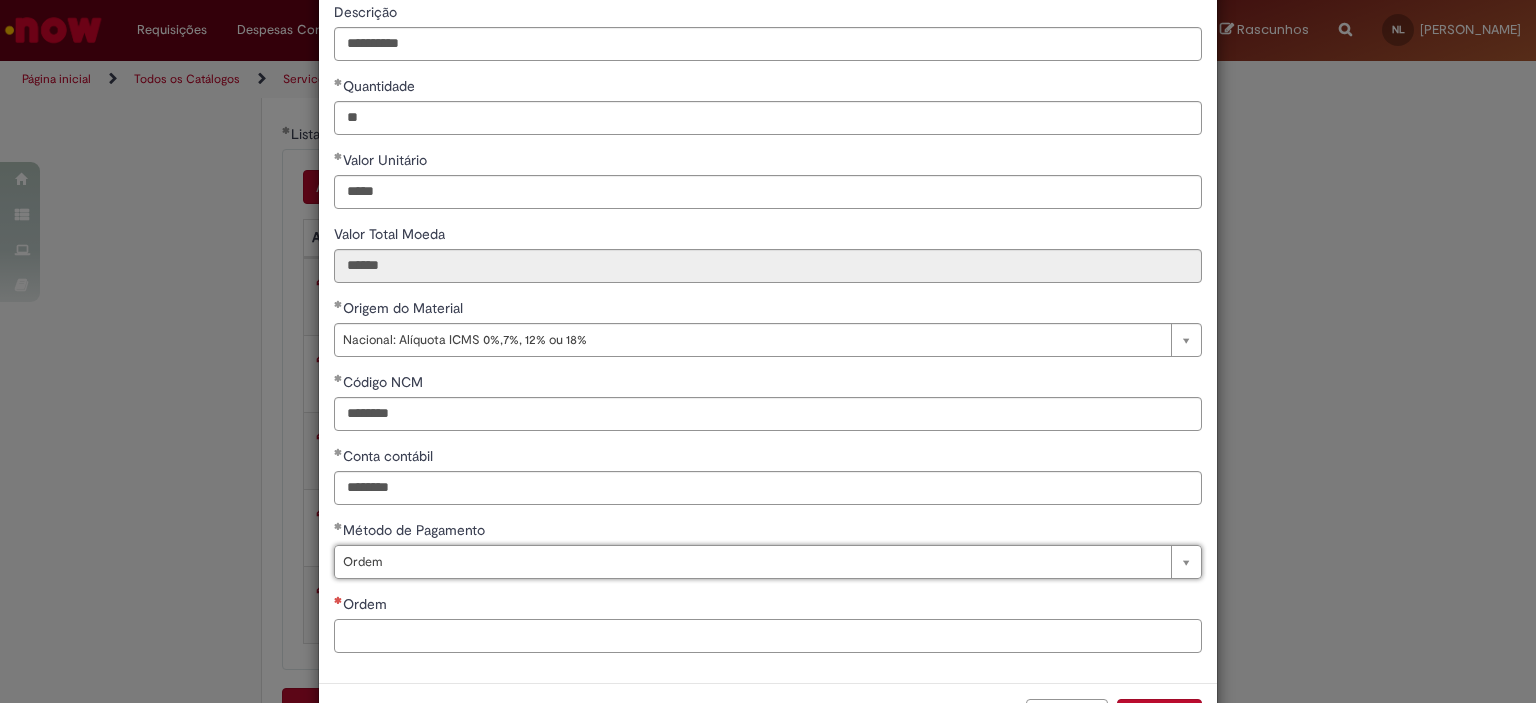 click on "Ordem" at bounding box center (768, 636) 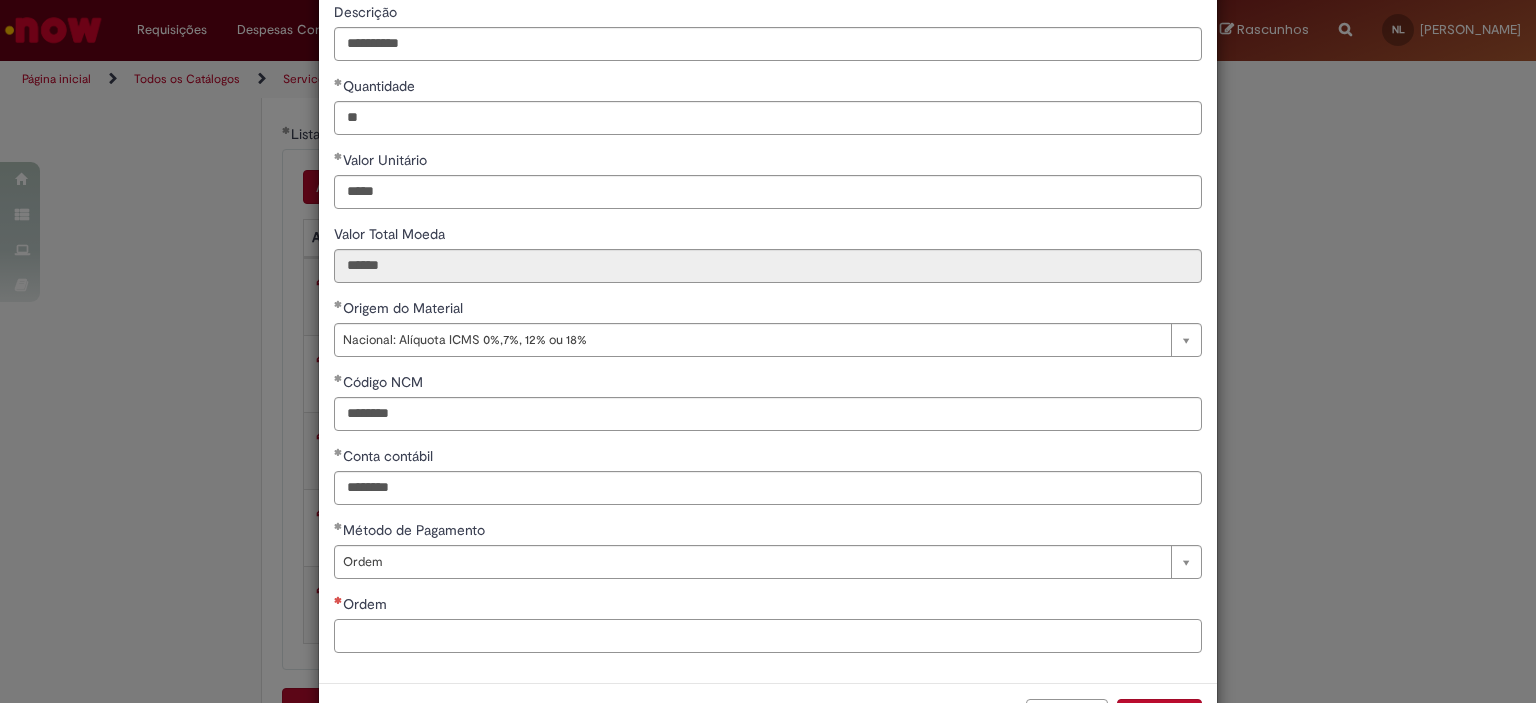 paste on "**********" 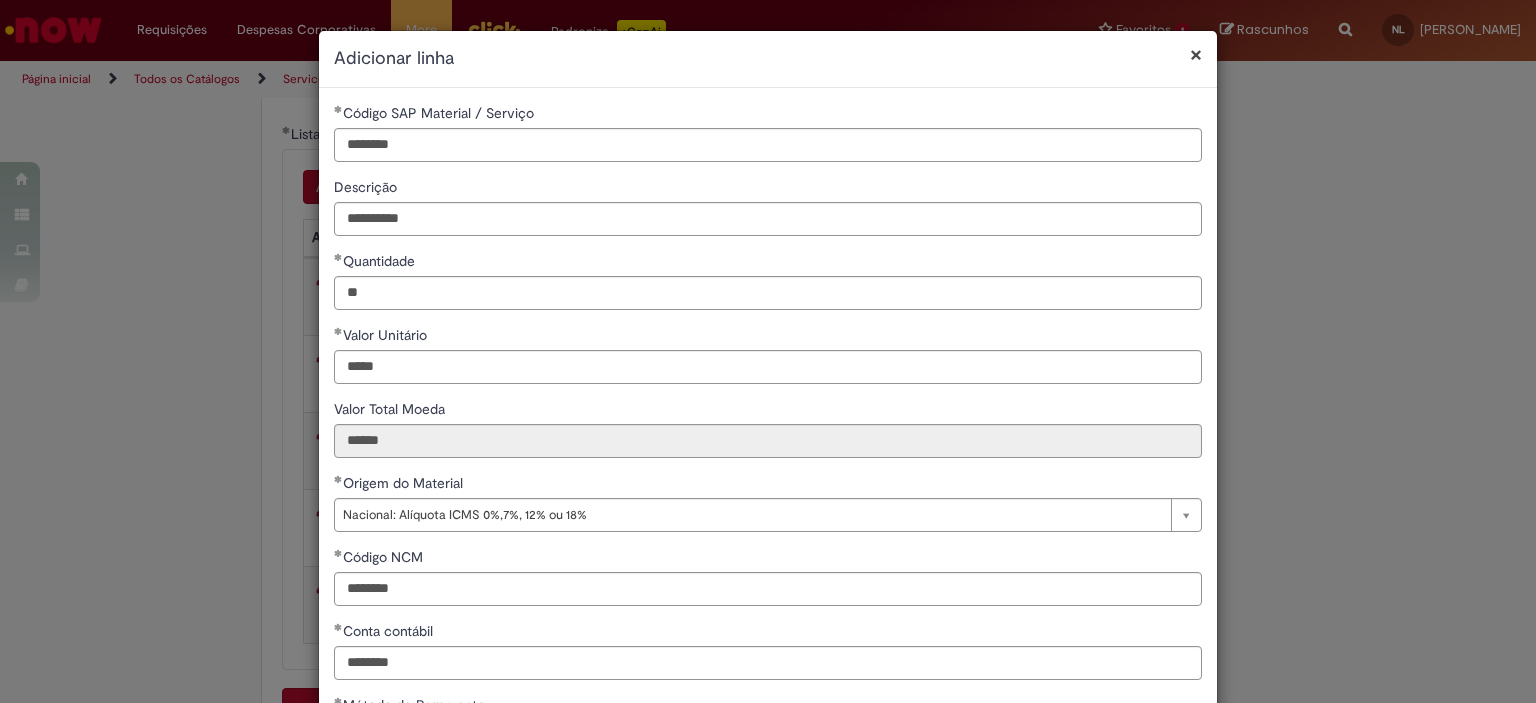 scroll, scrollTop: 249, scrollLeft: 0, axis: vertical 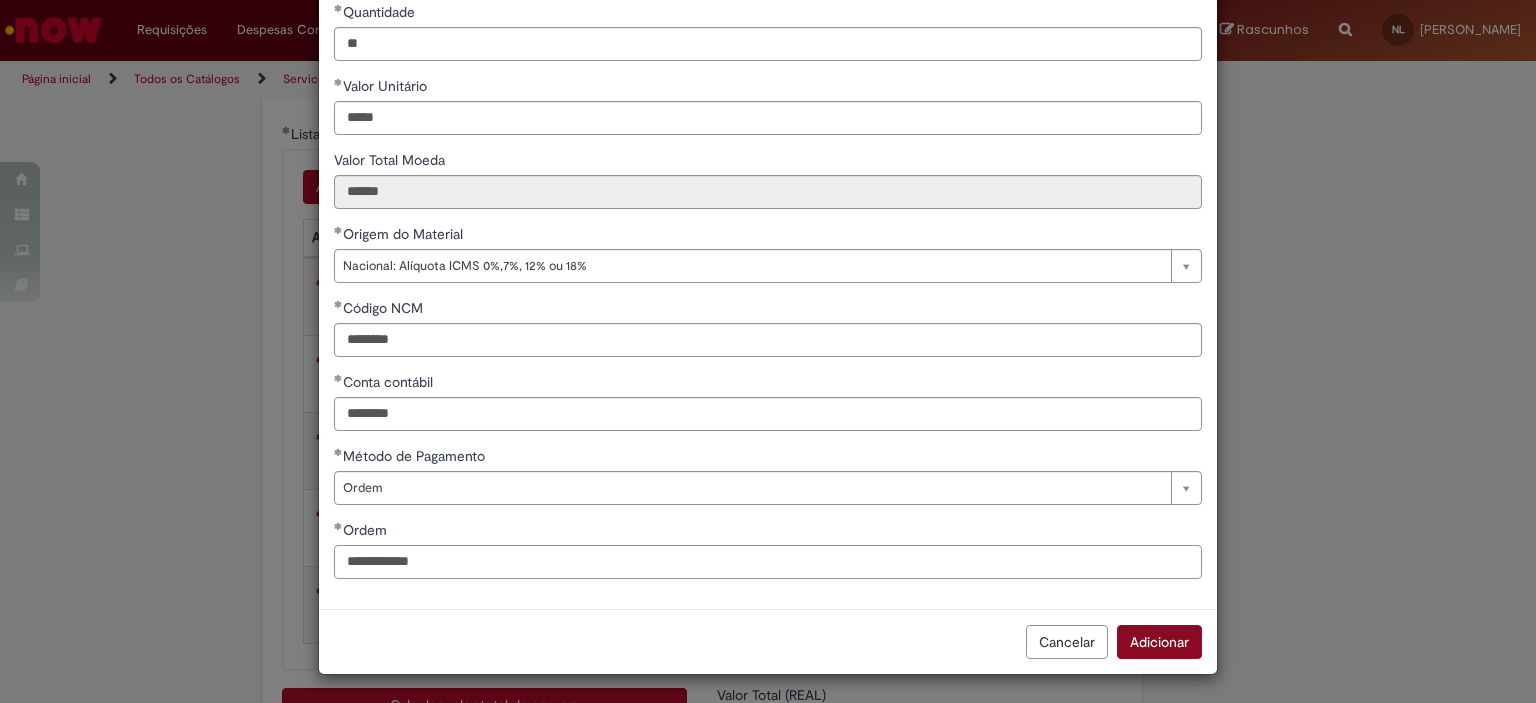 type on "**********" 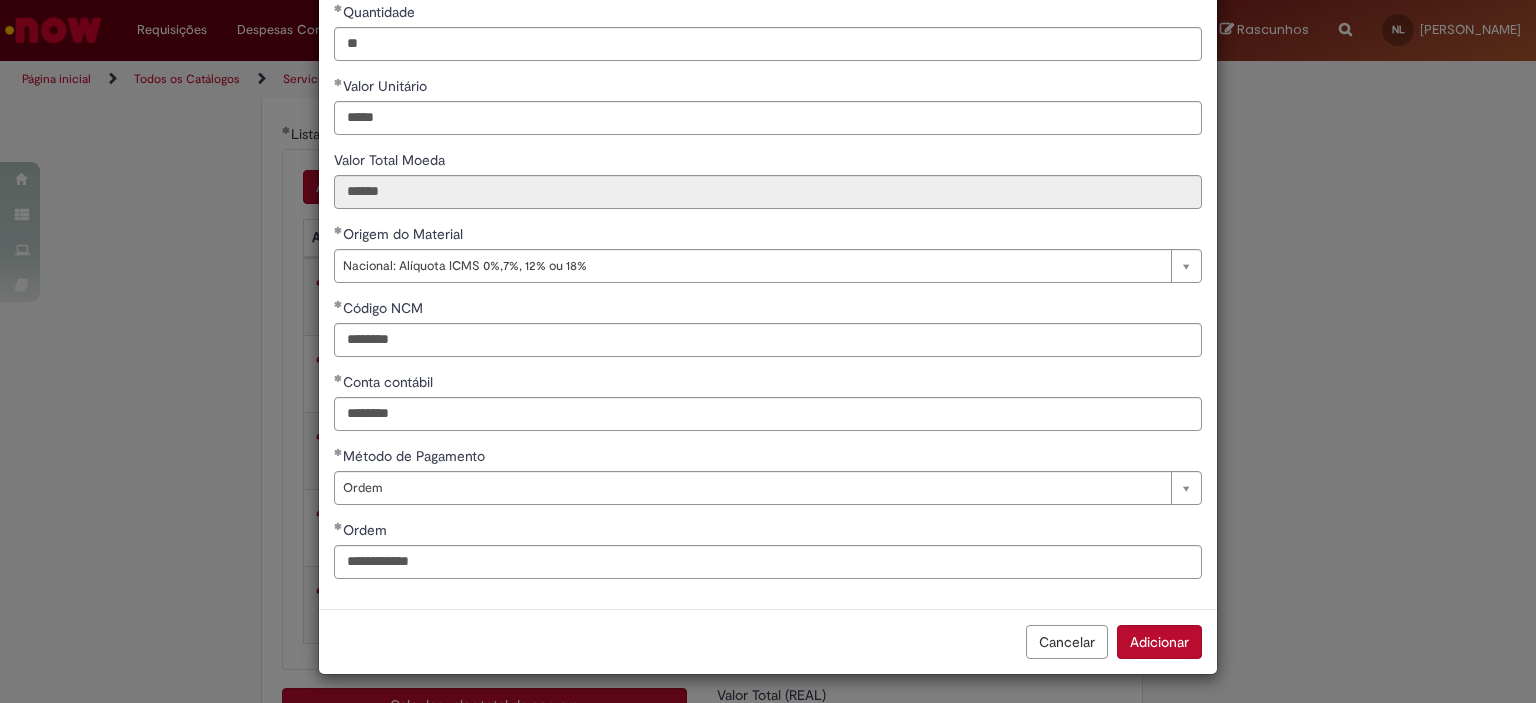 click on "Adicionar" at bounding box center [1159, 642] 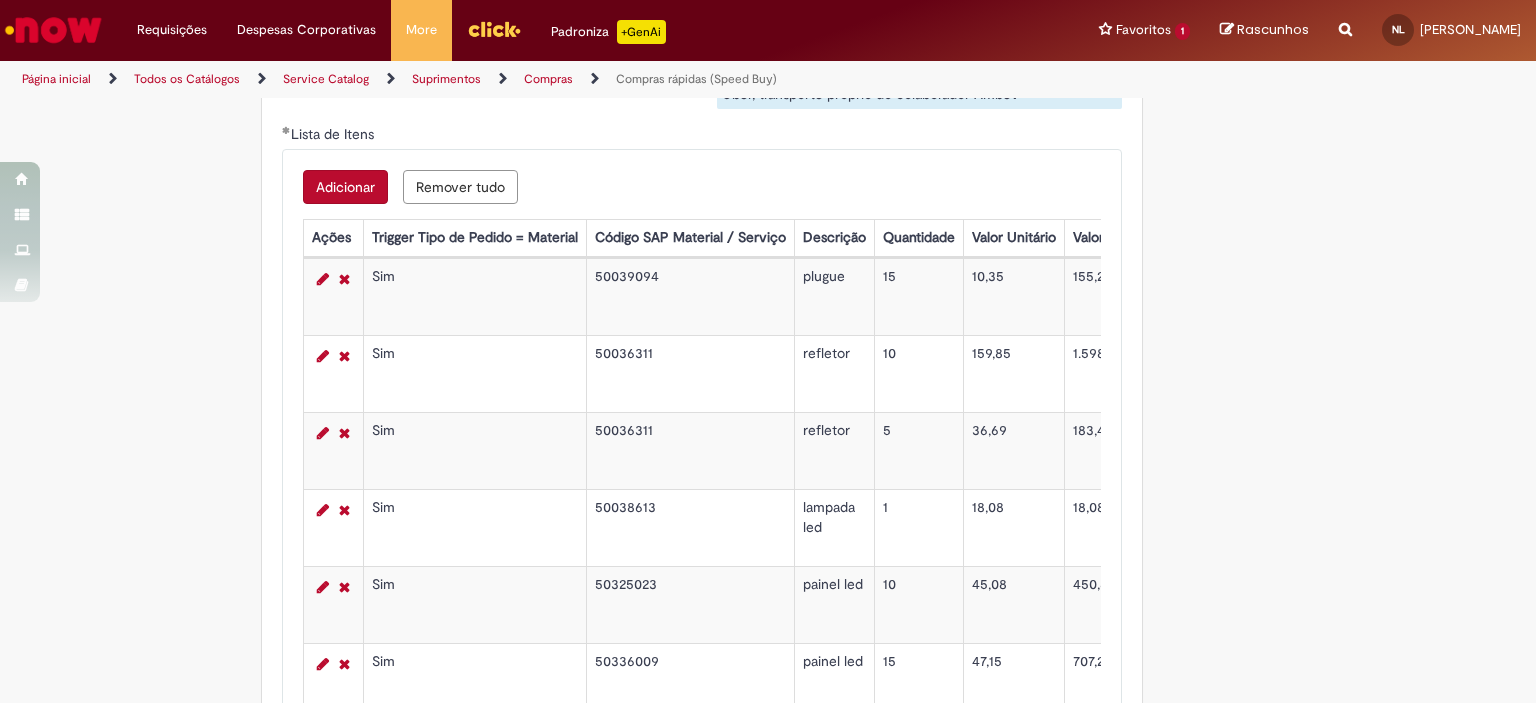 scroll, scrollTop: 3721, scrollLeft: 0, axis: vertical 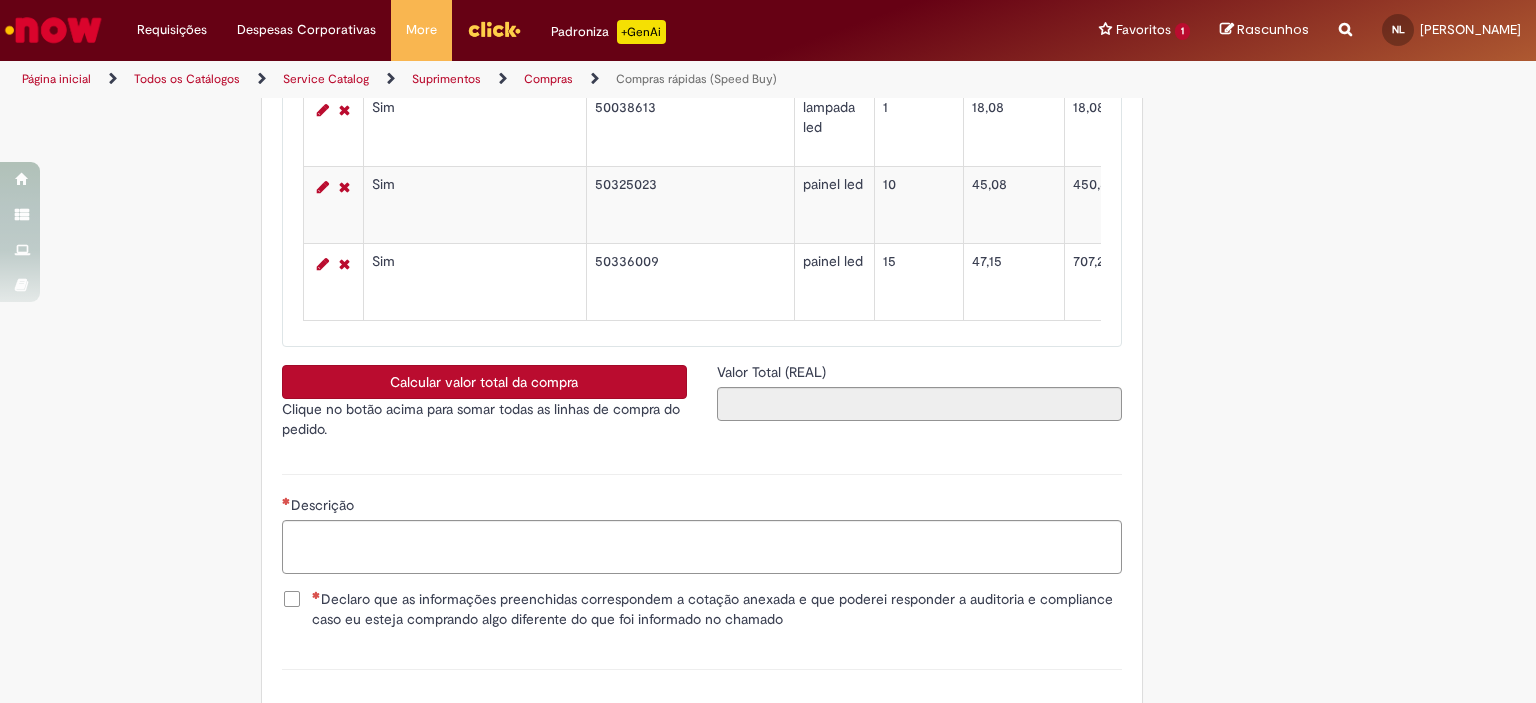 click on "Calcular valor total da compra" at bounding box center (484, 382) 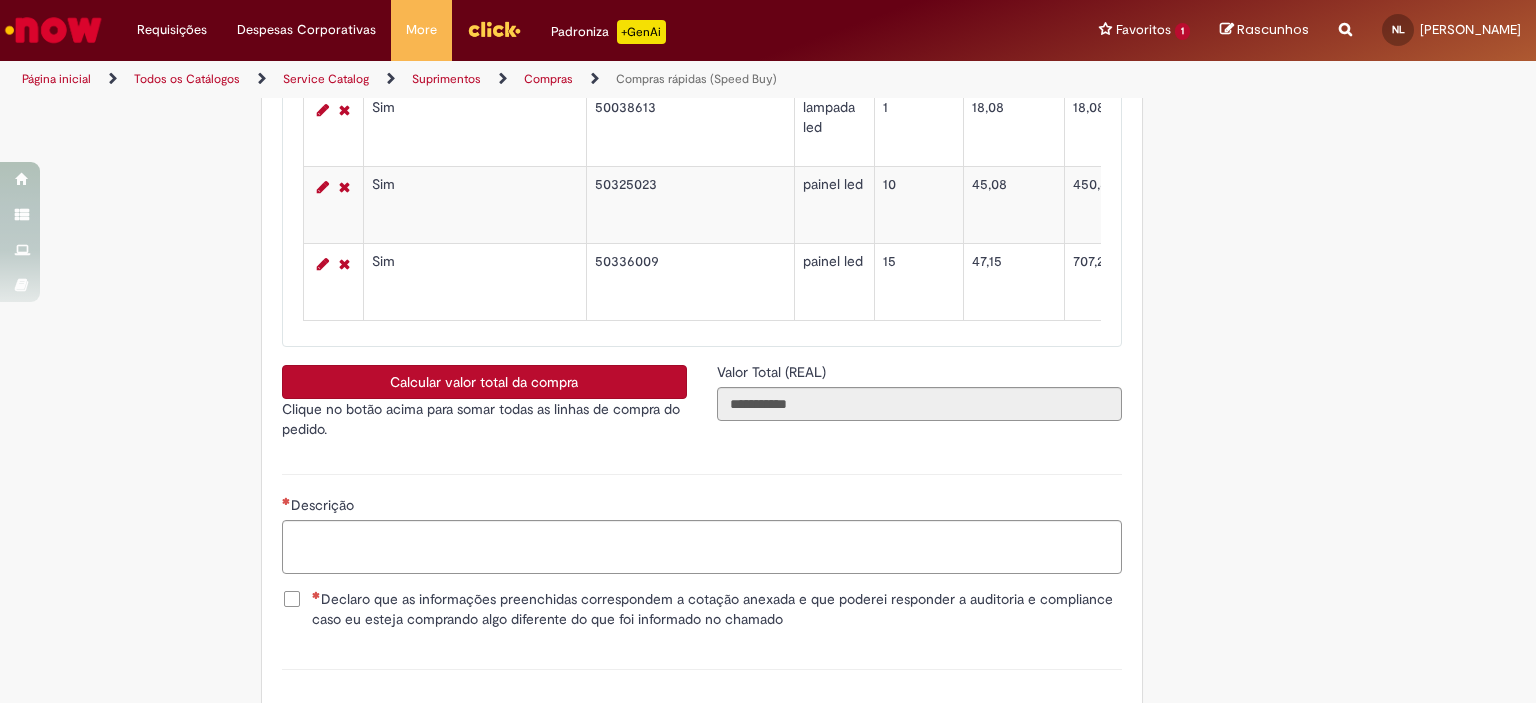scroll, scrollTop: 3421, scrollLeft: 0, axis: vertical 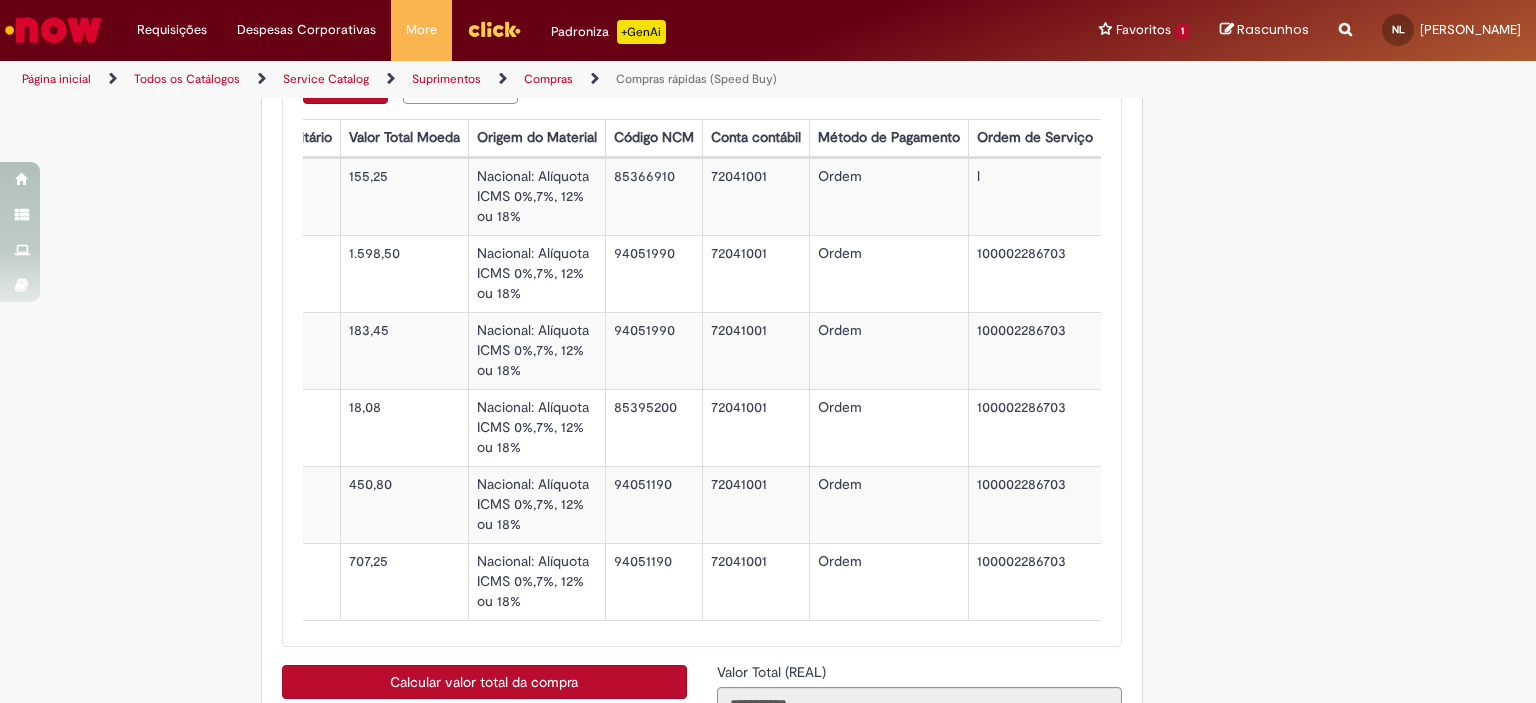 click on "100002286703" at bounding box center [1034, 505] 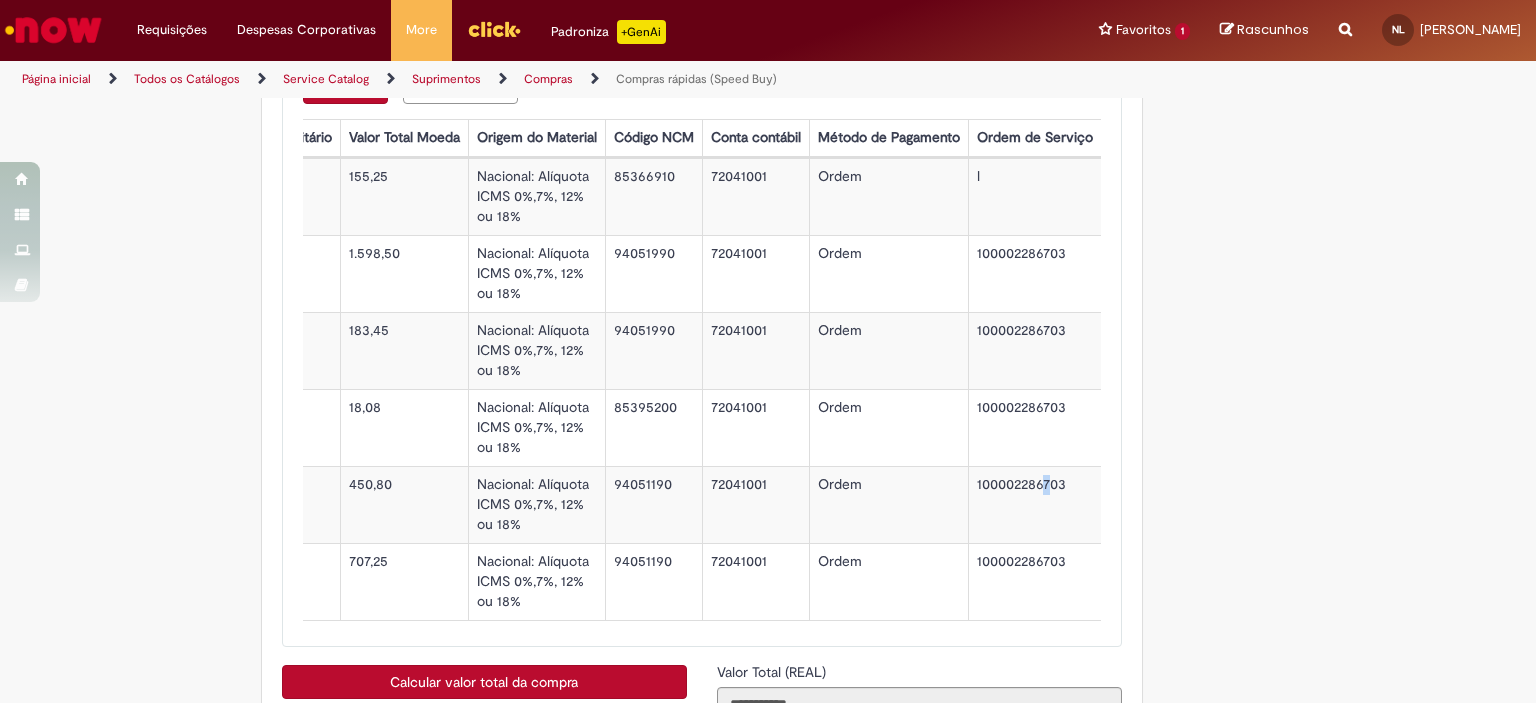 click on "100002286703" at bounding box center [1034, 505] 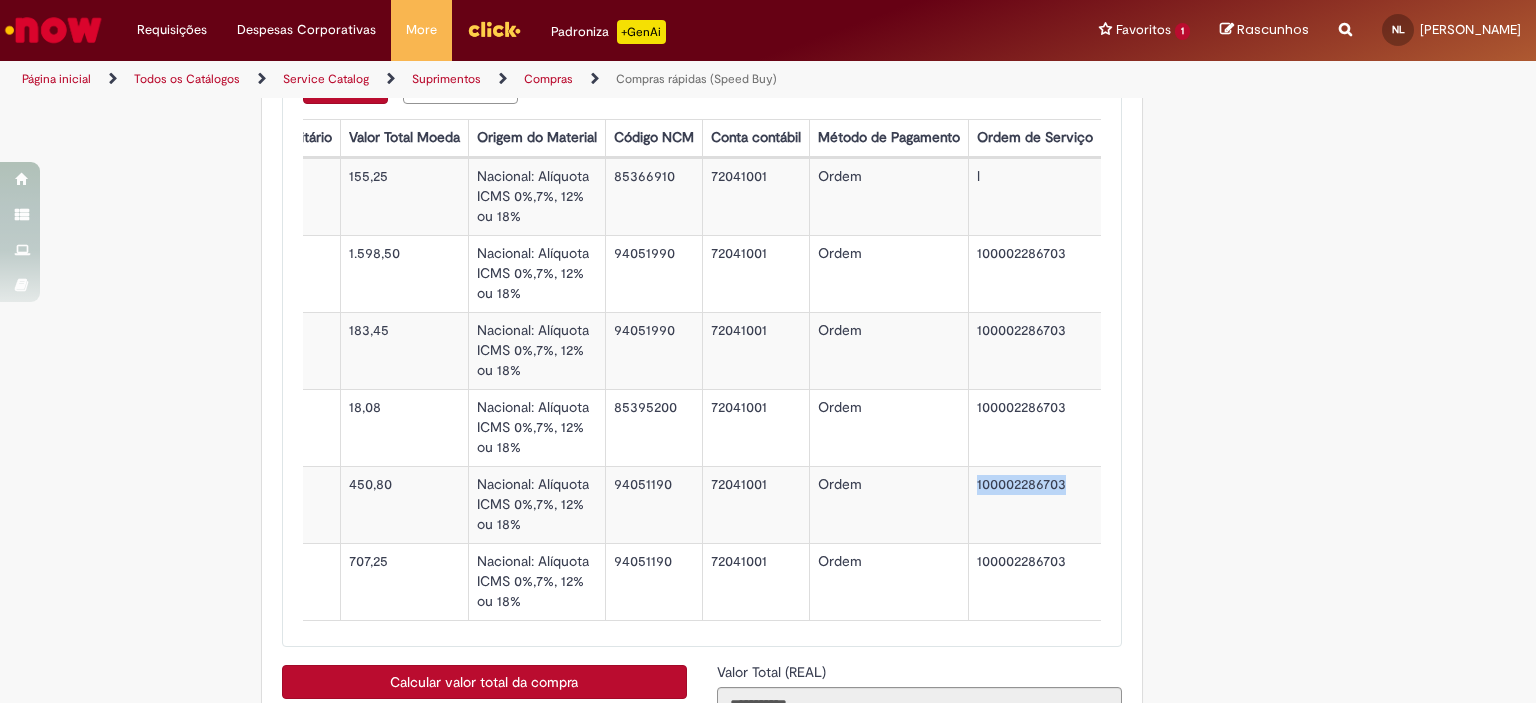 click on "100002286703" at bounding box center (1034, 505) 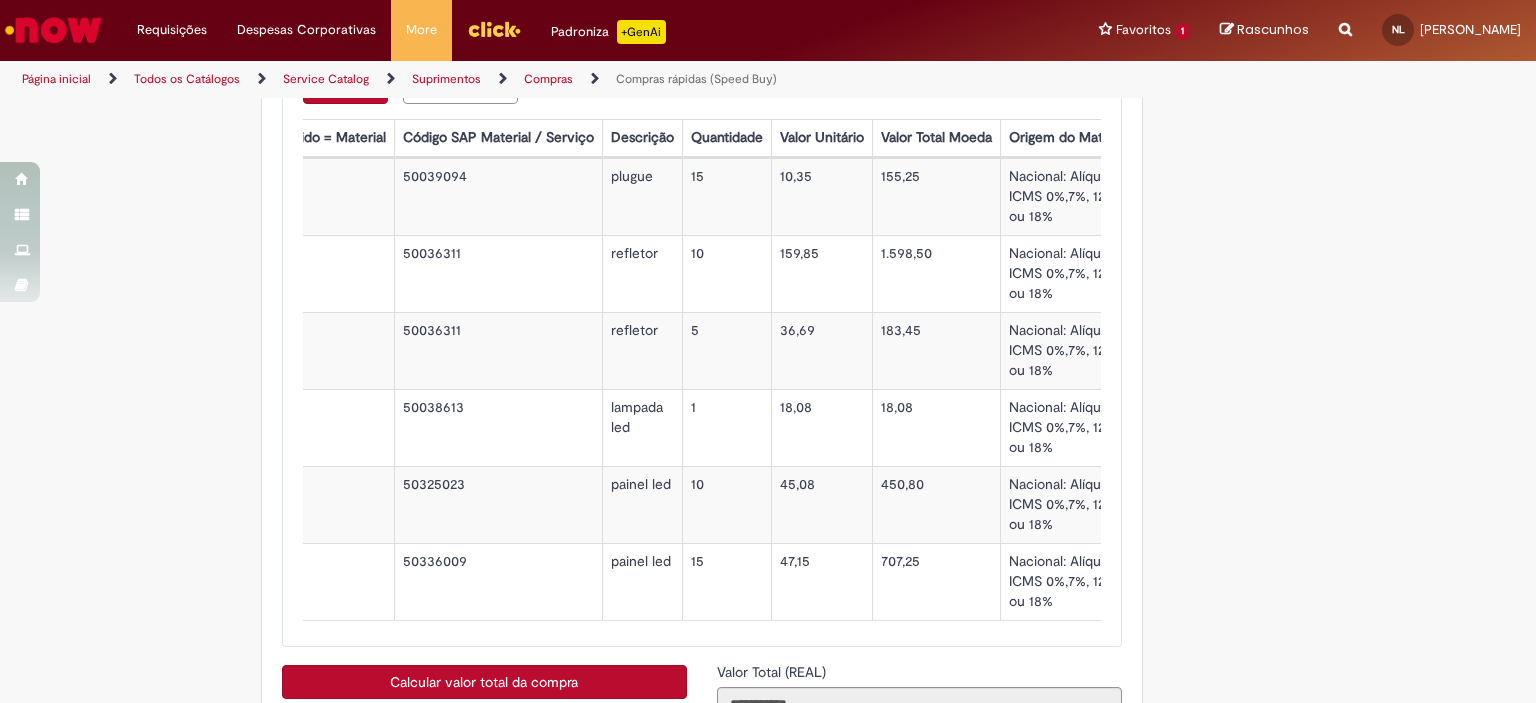 scroll, scrollTop: 0, scrollLeft: 0, axis: both 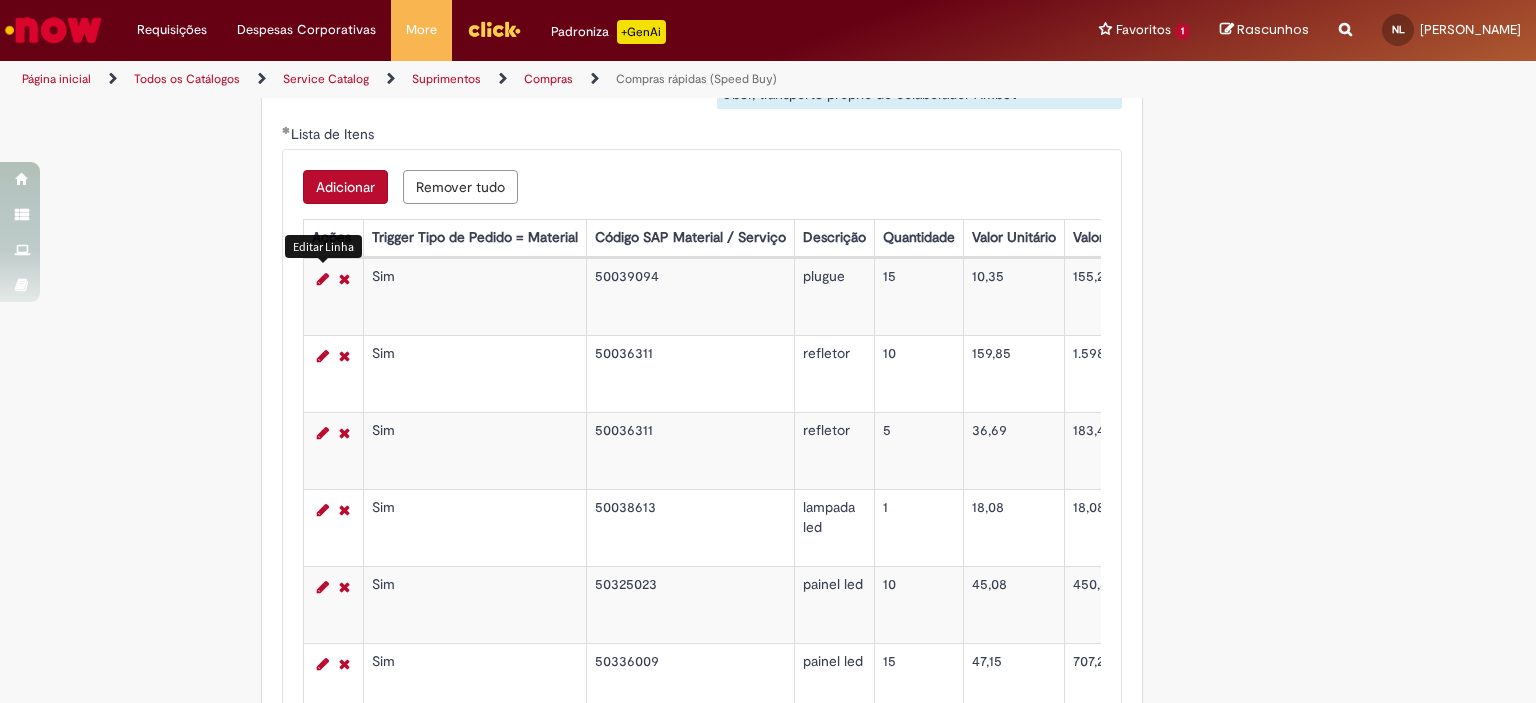click at bounding box center (323, 279) 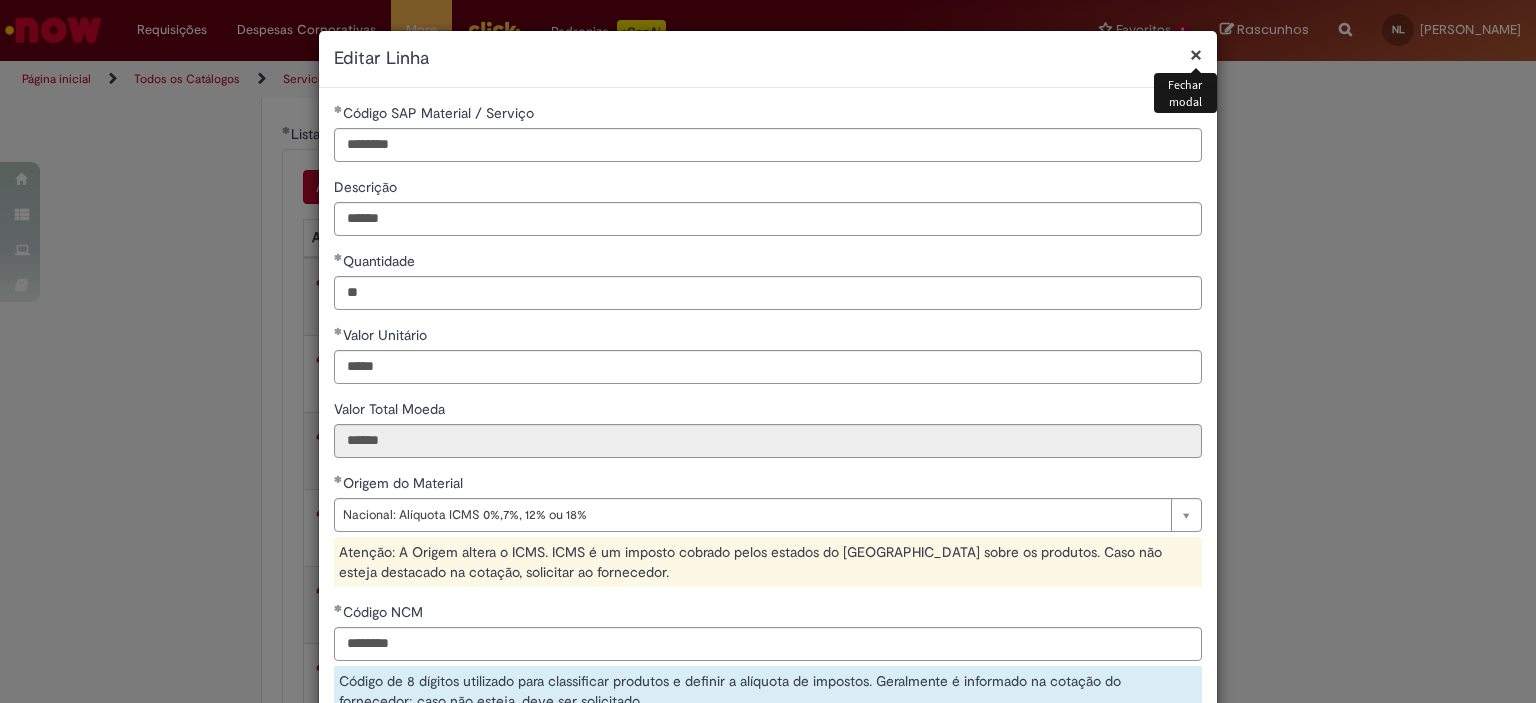 scroll, scrollTop: 359, scrollLeft: 0, axis: vertical 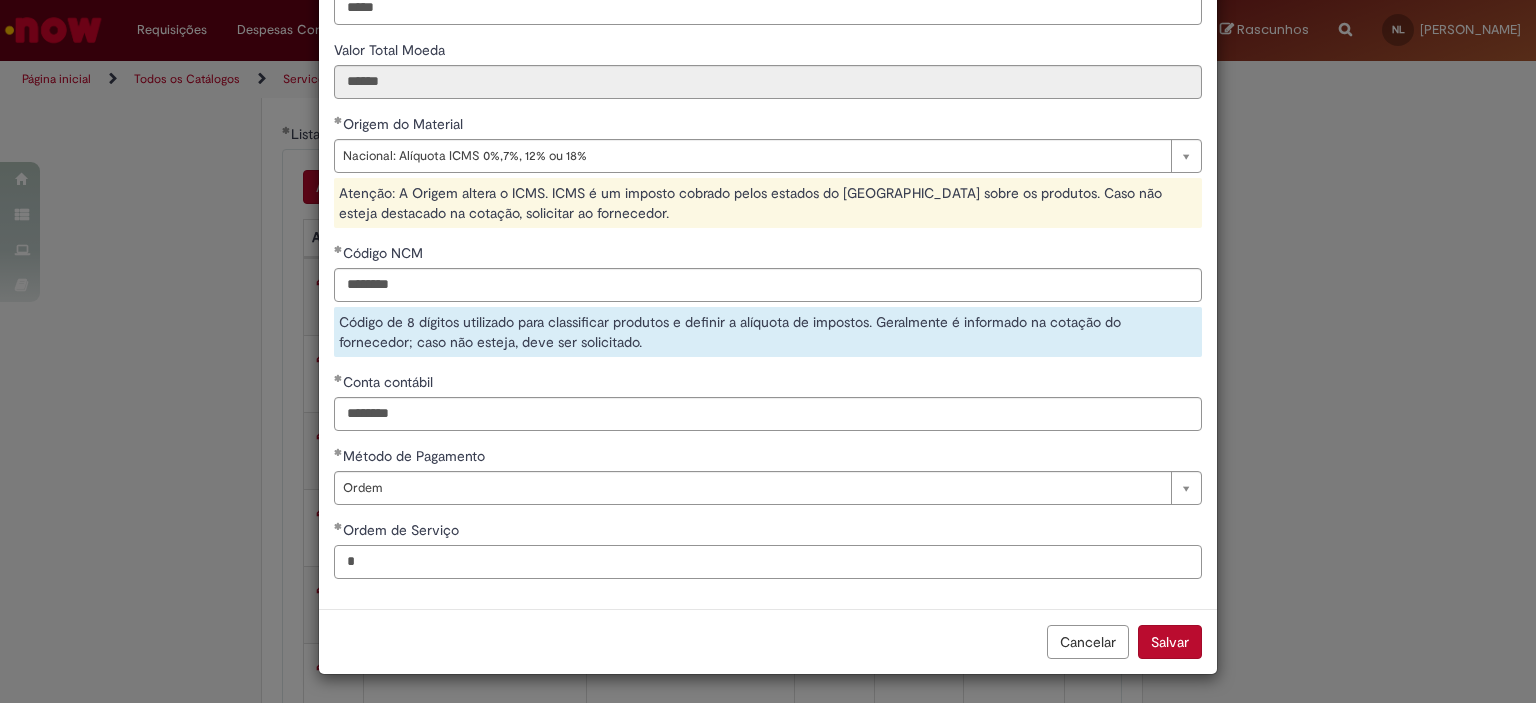 click on "*" at bounding box center (768, 562) 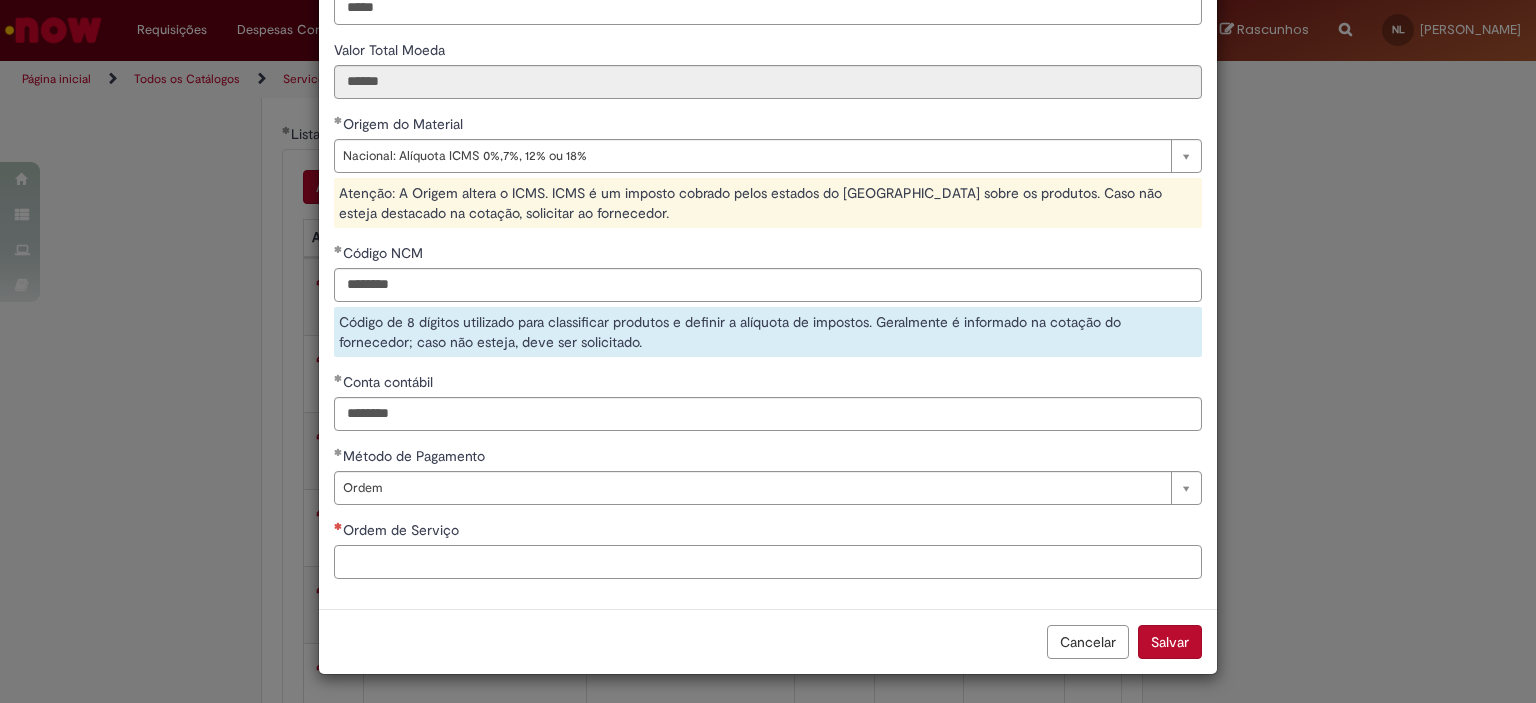 paste on "**********" 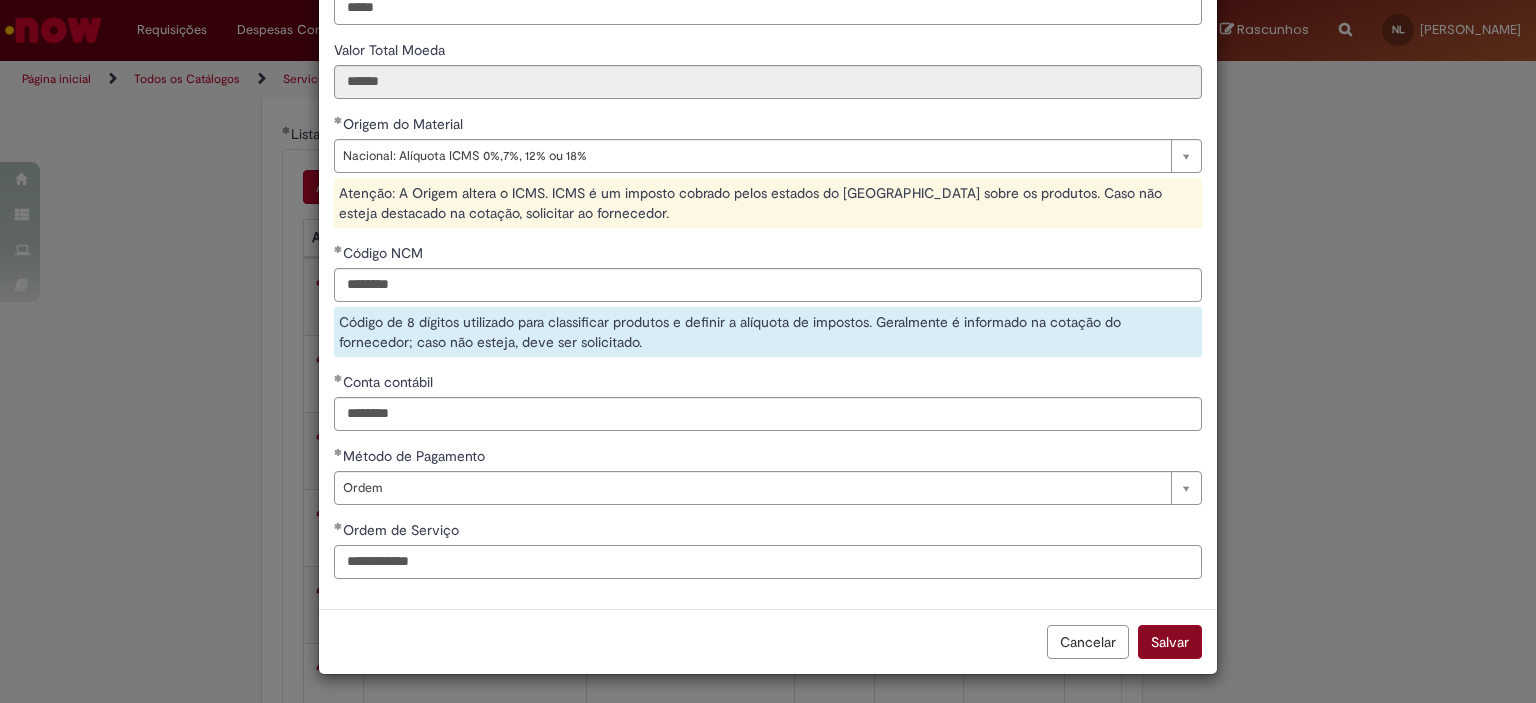 type on "**********" 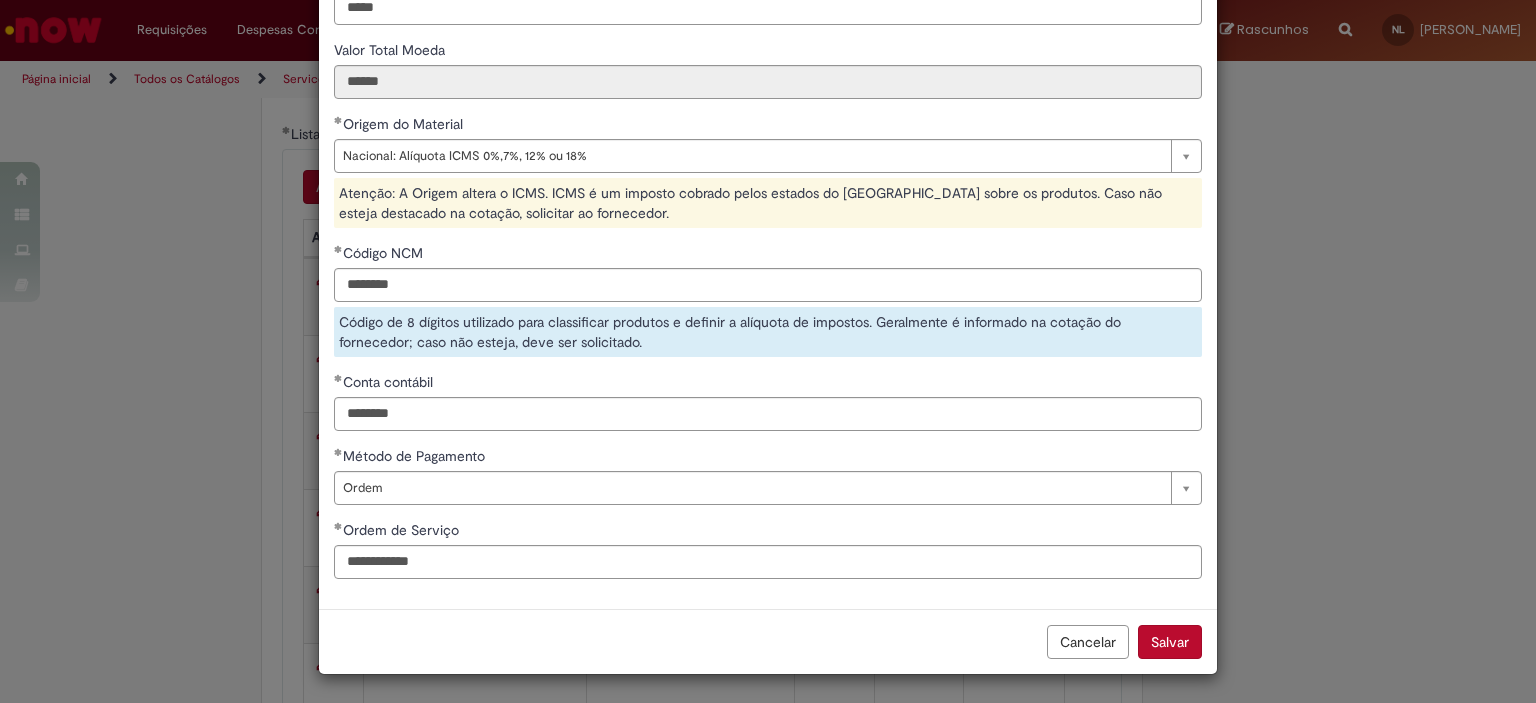 click on "Salvar" at bounding box center (1170, 642) 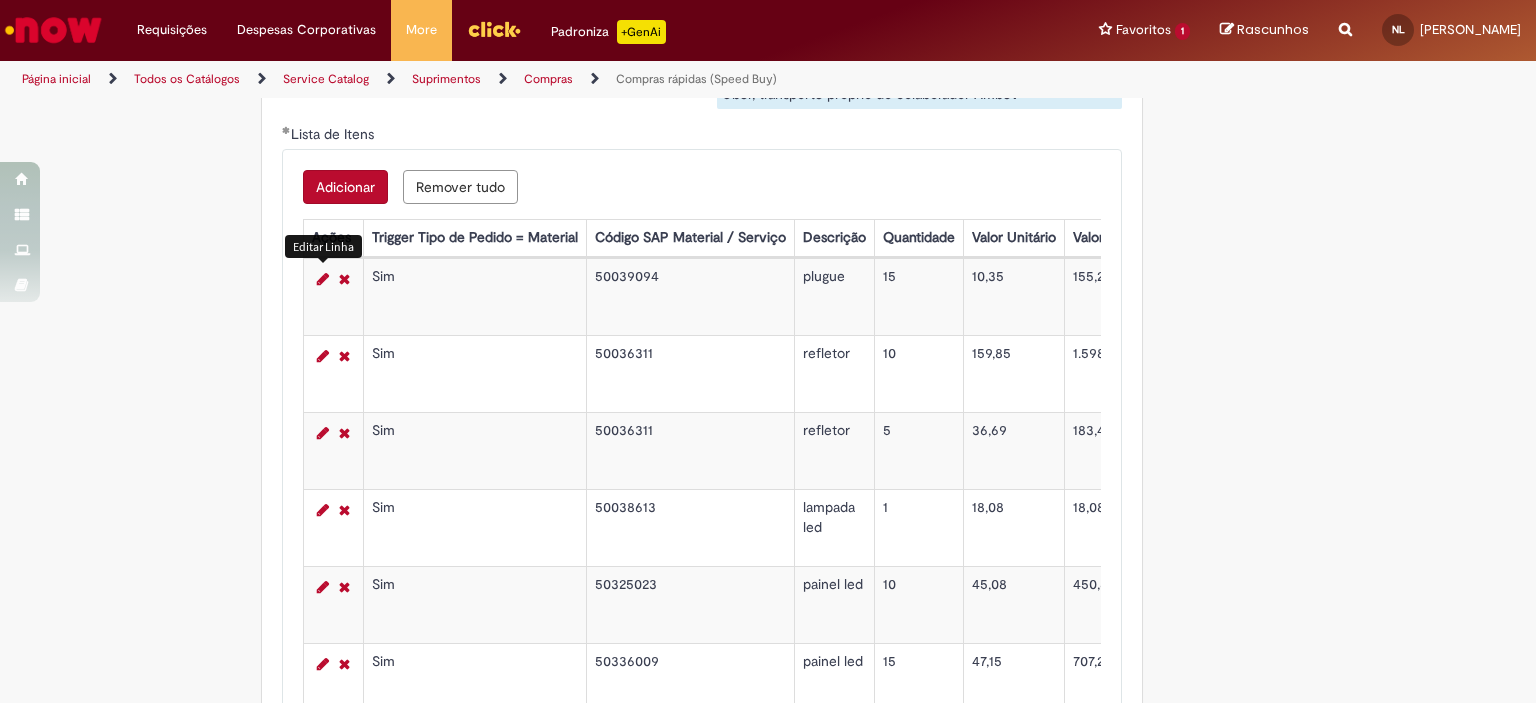 scroll, scrollTop: 3521, scrollLeft: 0, axis: vertical 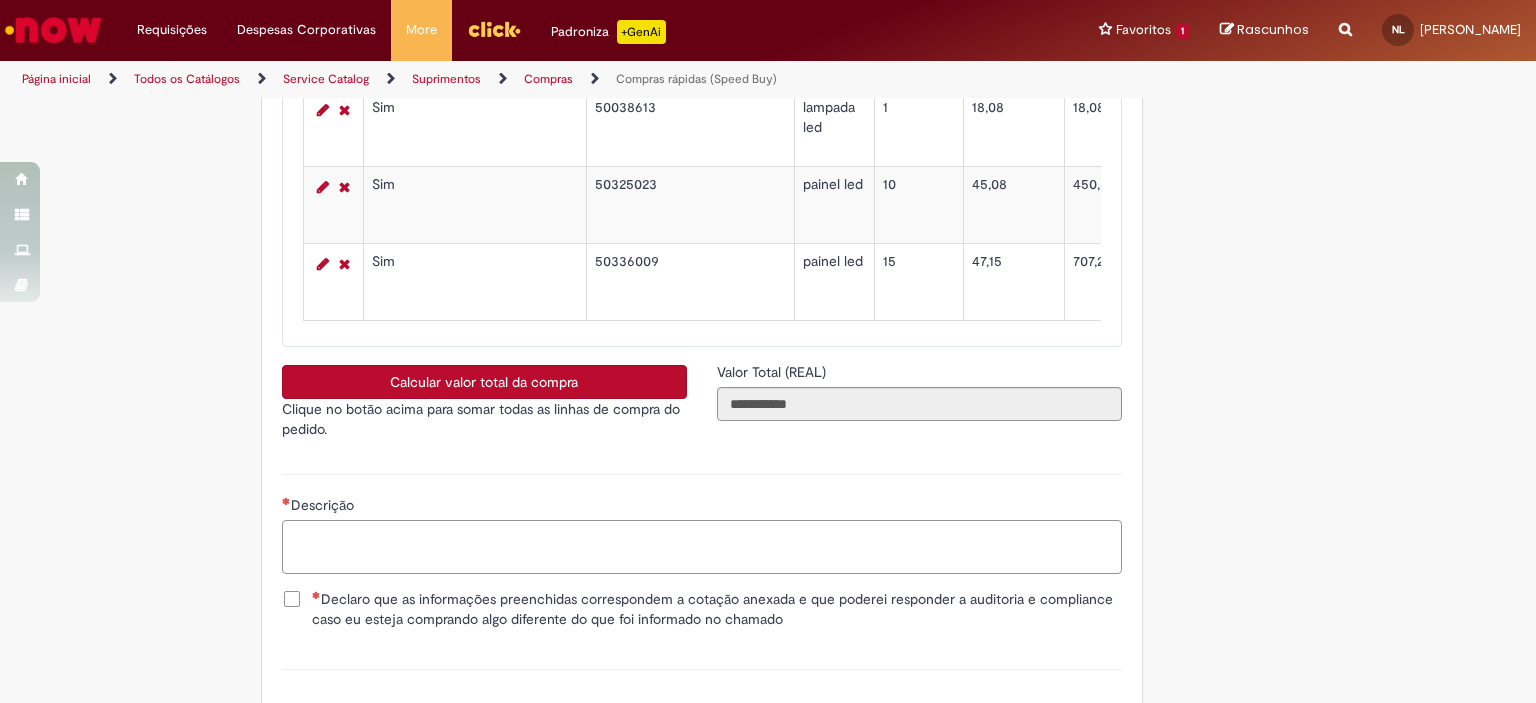 click on "Descrição" at bounding box center (702, 547) 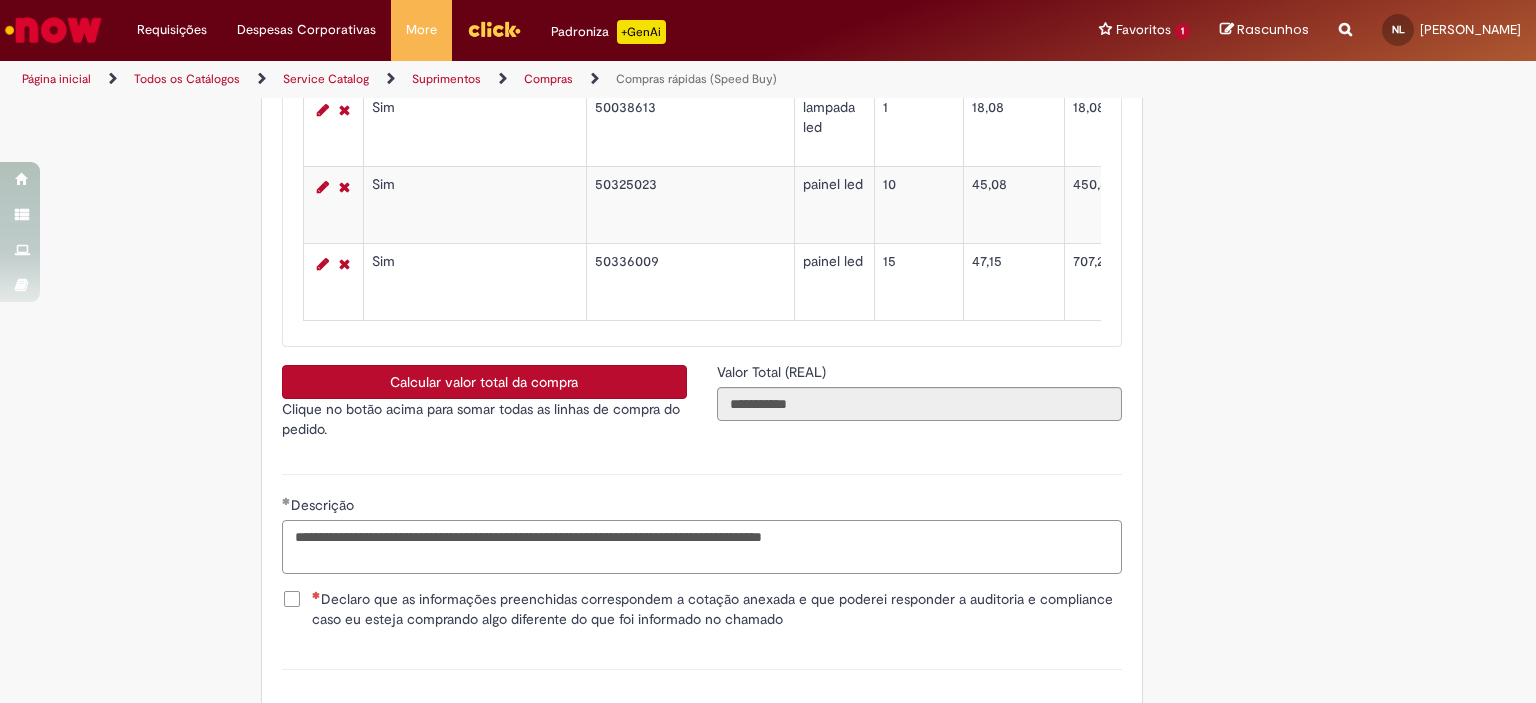 type on "**********" 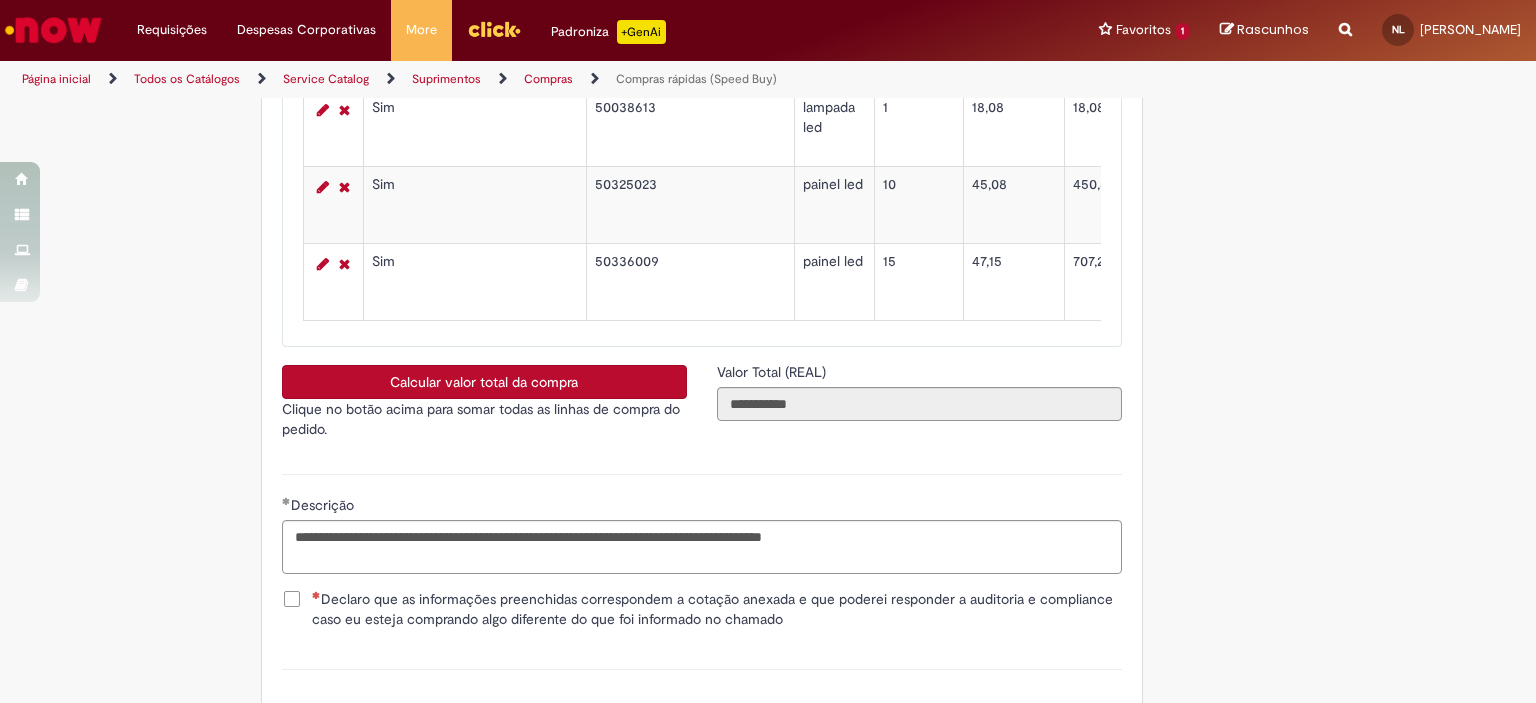 click on "Declaro que as informações preenchidas correspondem a cotação anexada e que poderei responder a auditoria e compliance caso eu esteja comprando algo diferente do que foi informado no chamado" at bounding box center (717, 609) 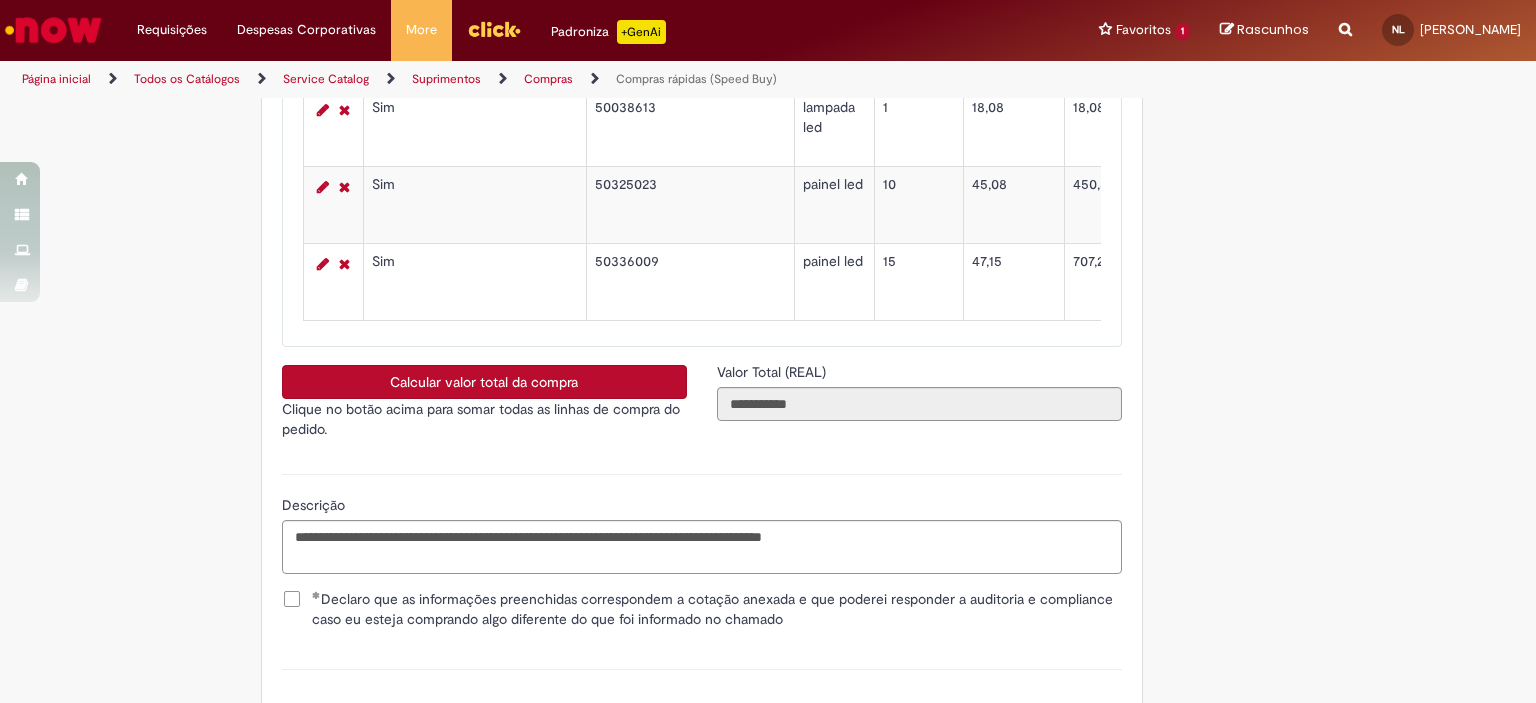 scroll, scrollTop: 3924, scrollLeft: 0, axis: vertical 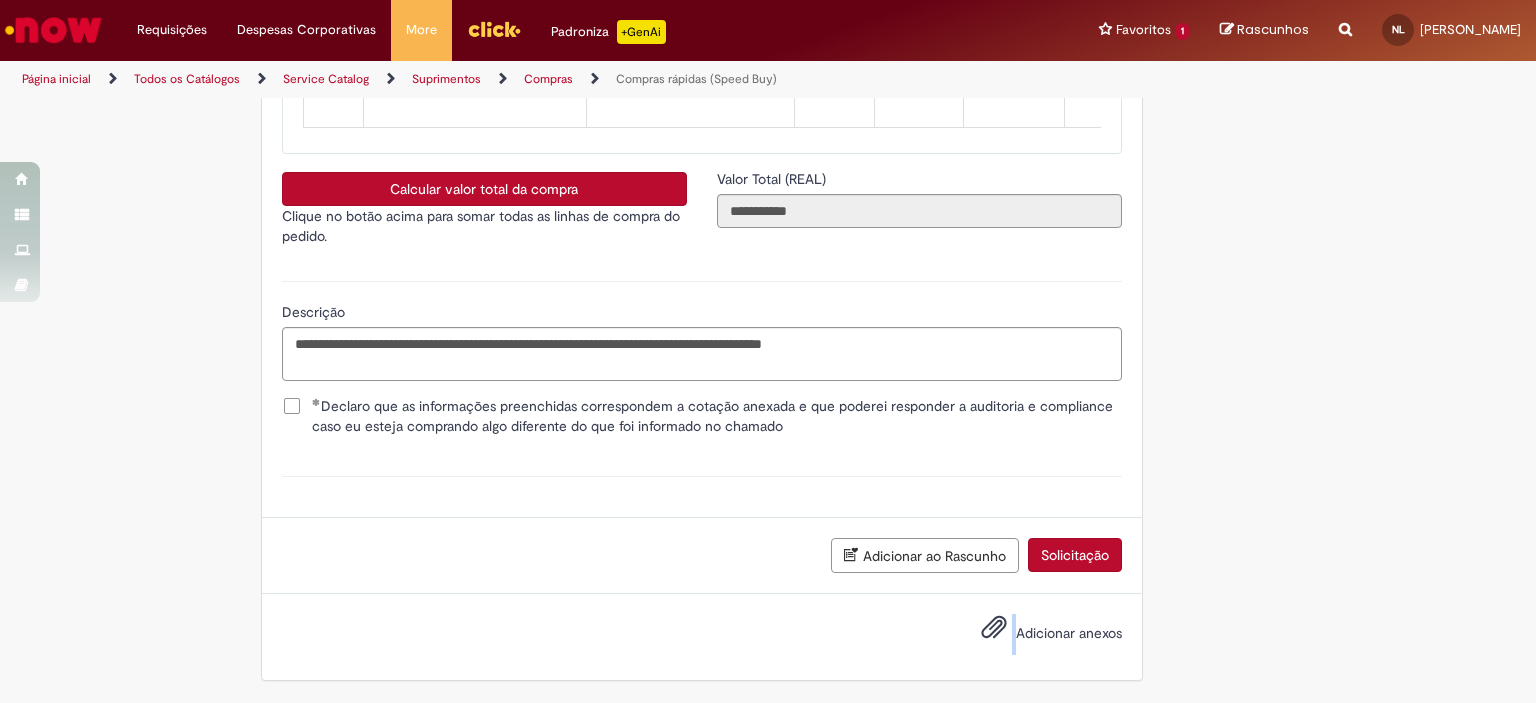 click on "Adicionar anexos" at bounding box center (1037, 634) 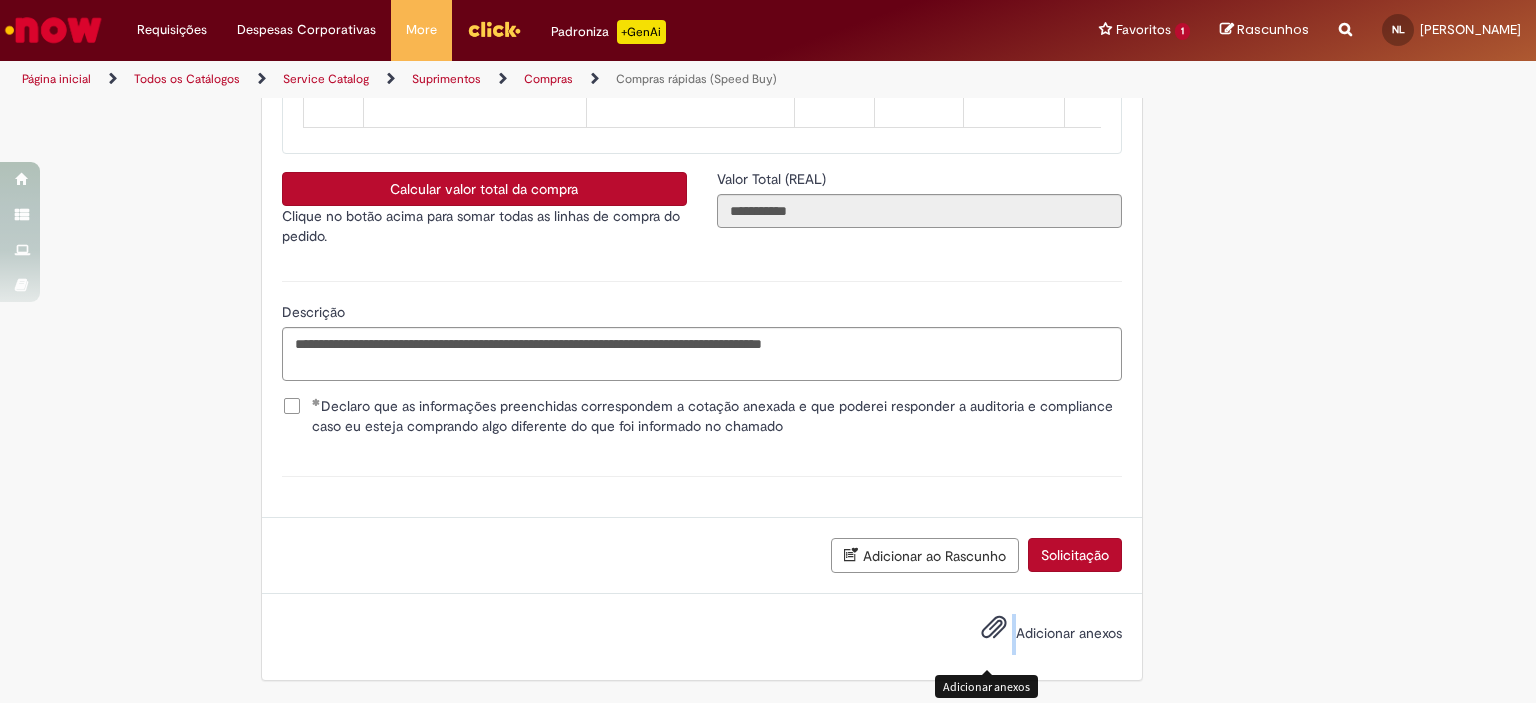 click at bounding box center (994, 628) 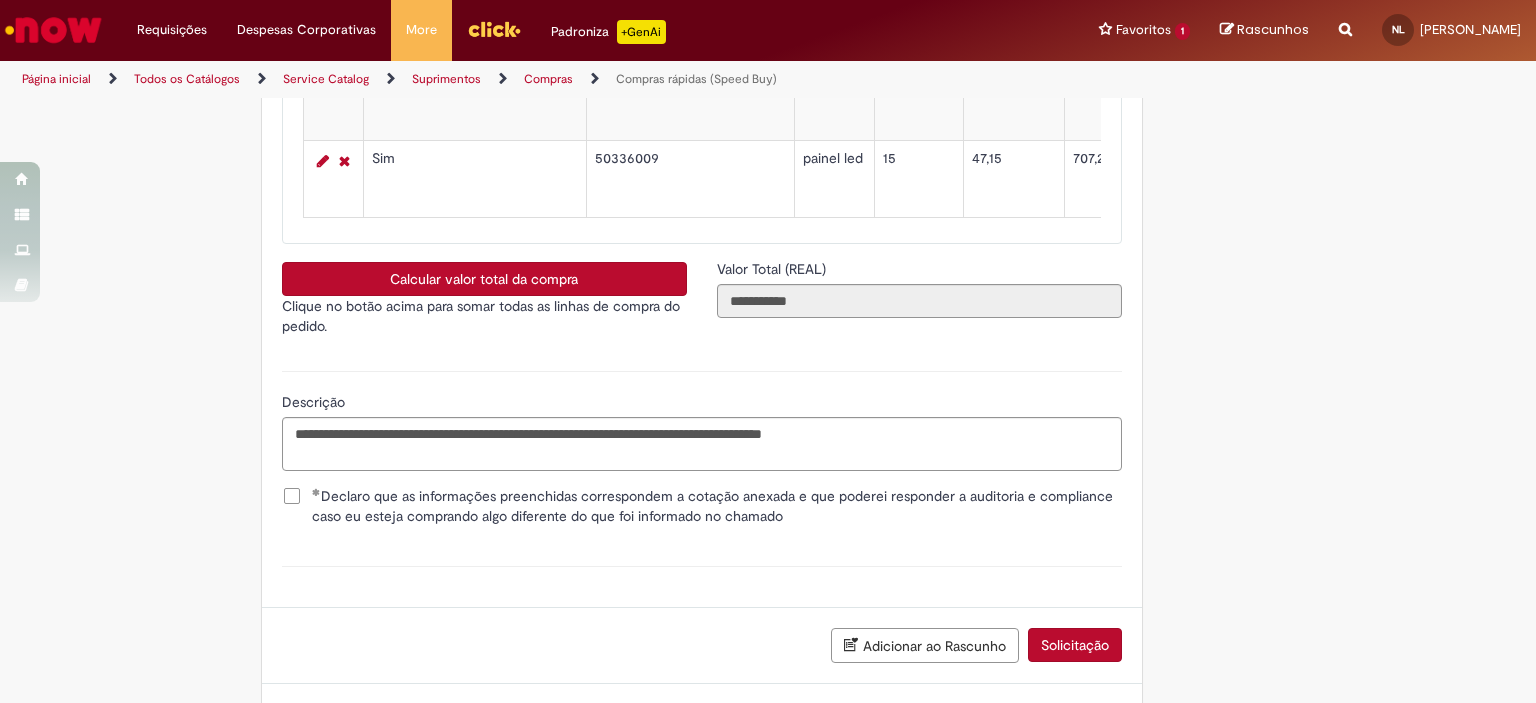 scroll, scrollTop: 3996, scrollLeft: 0, axis: vertical 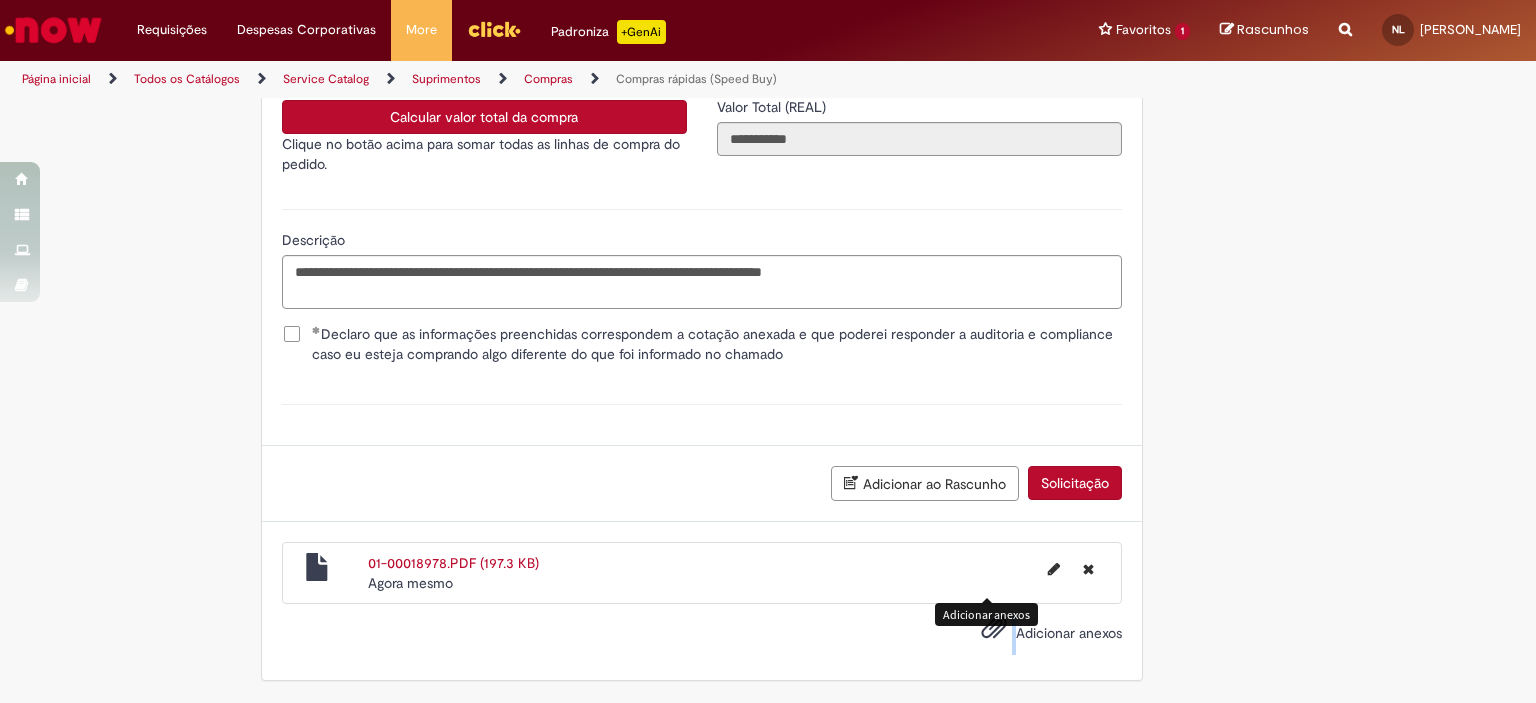 click on "Solicitação" at bounding box center (1075, 483) 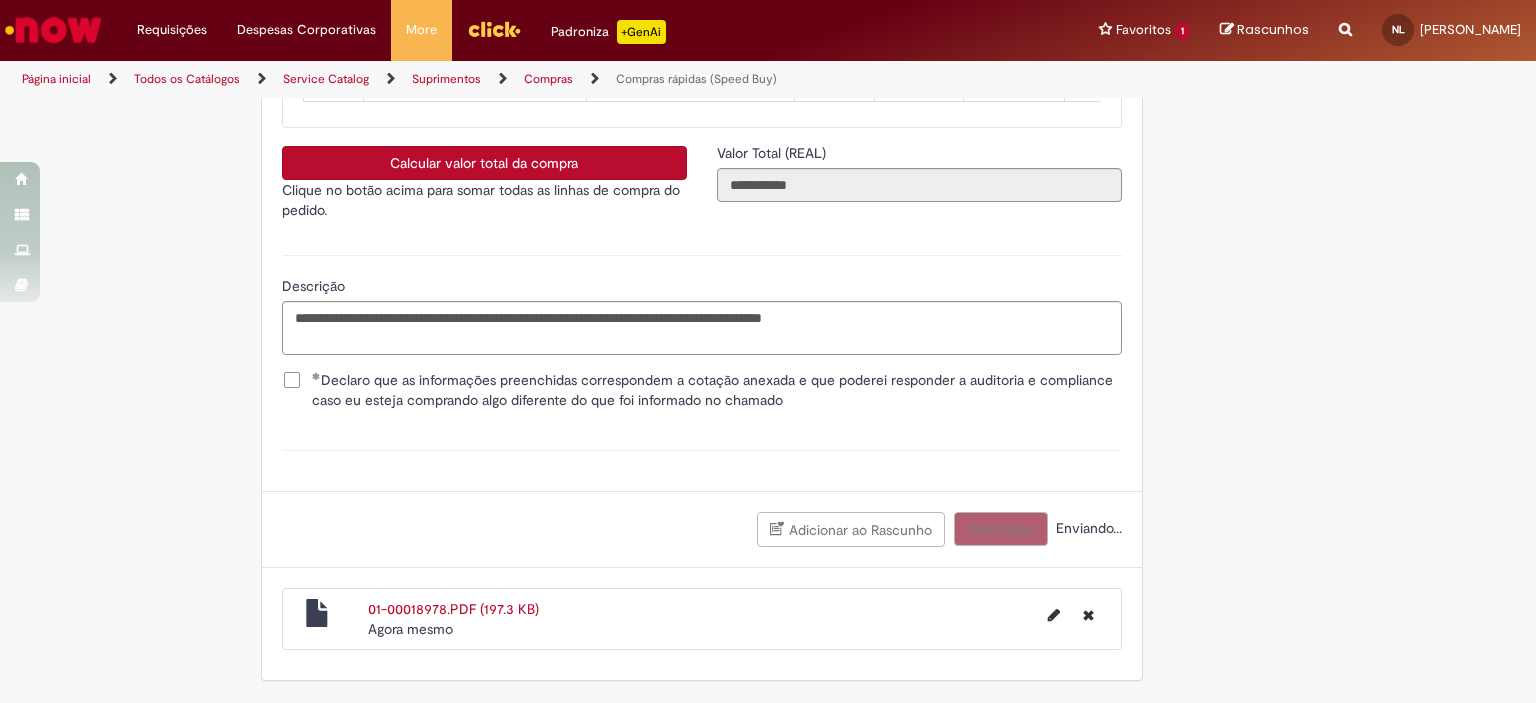 scroll, scrollTop: 2238, scrollLeft: 0, axis: vertical 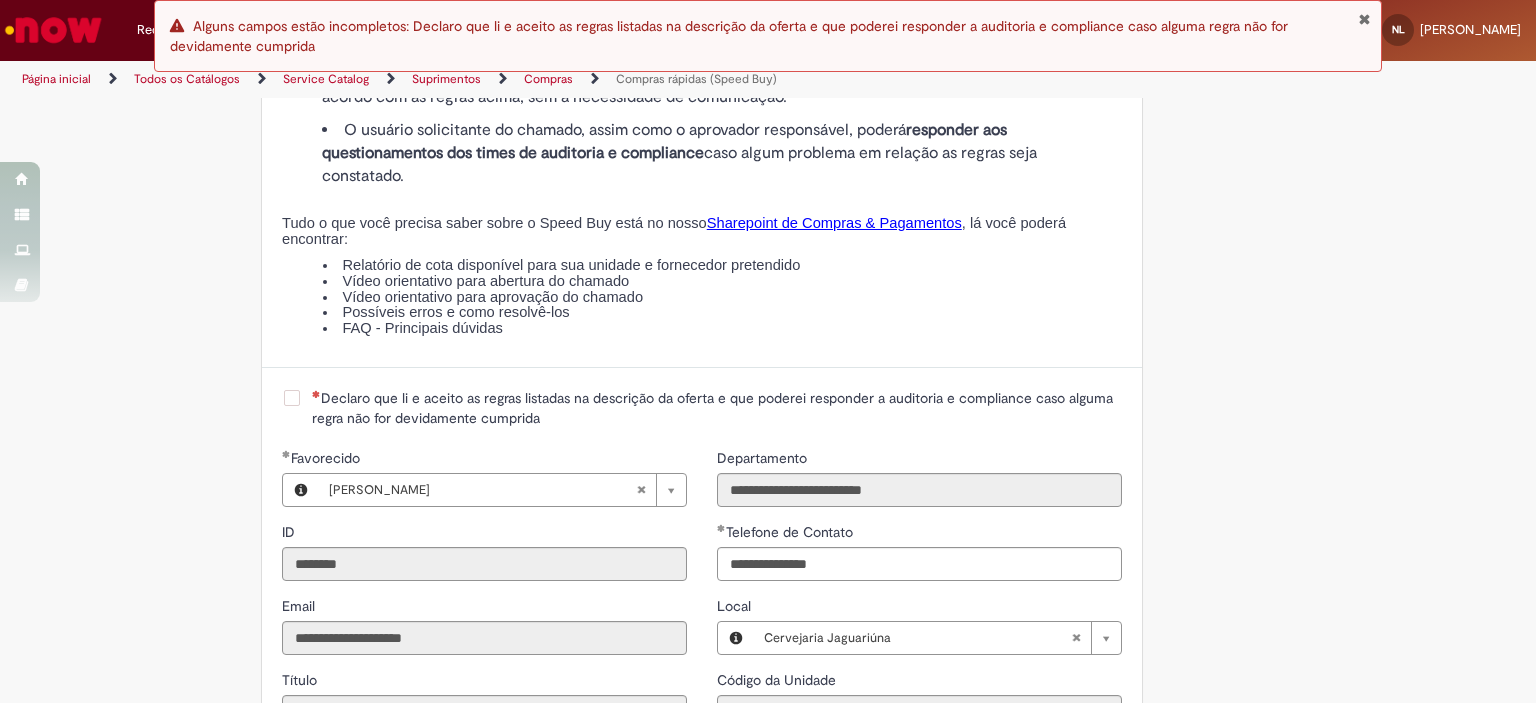 click on "Declaro que li e aceito as regras listadas na descrição da oferta e que poderei responder a auditoria e compliance caso alguma regra não for devidamente cumprida" at bounding box center (717, 408) 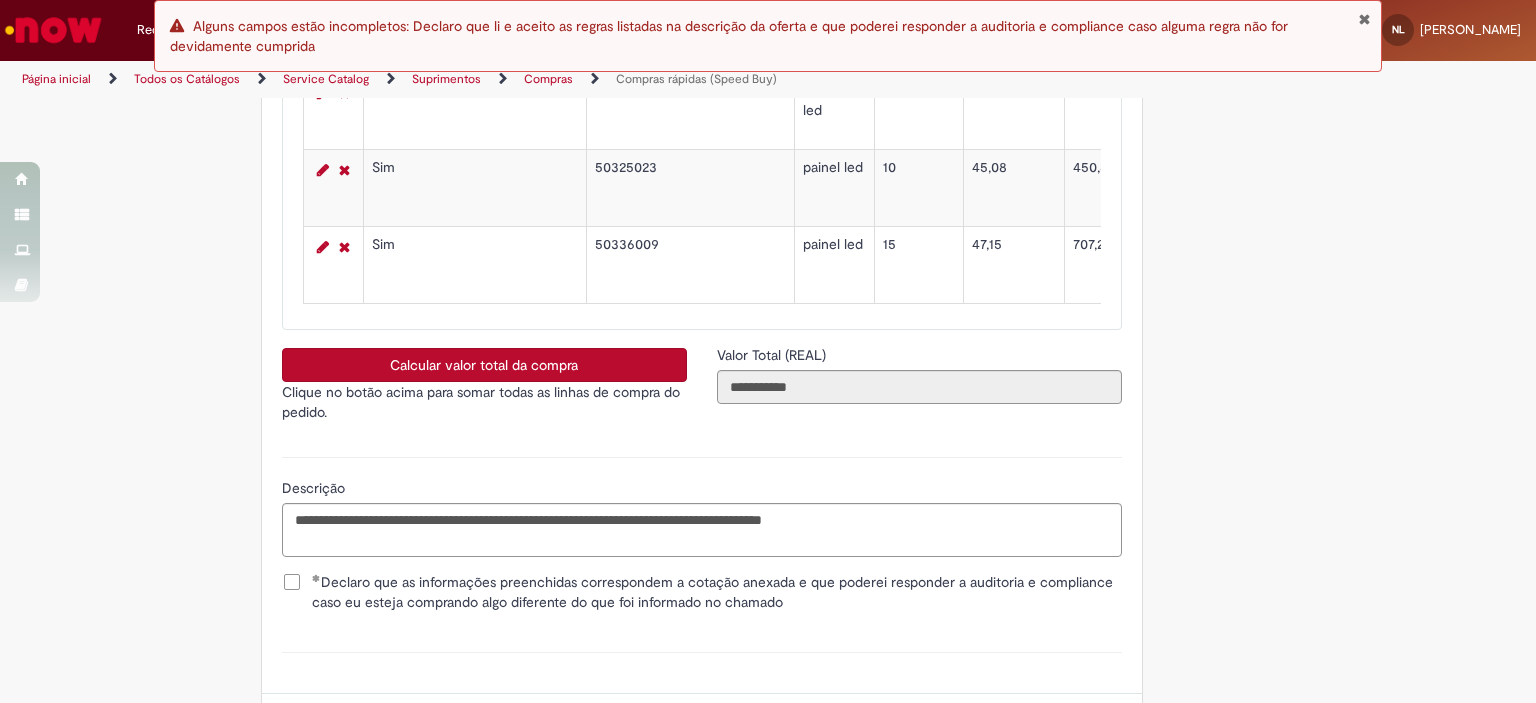 scroll, scrollTop: 3996, scrollLeft: 0, axis: vertical 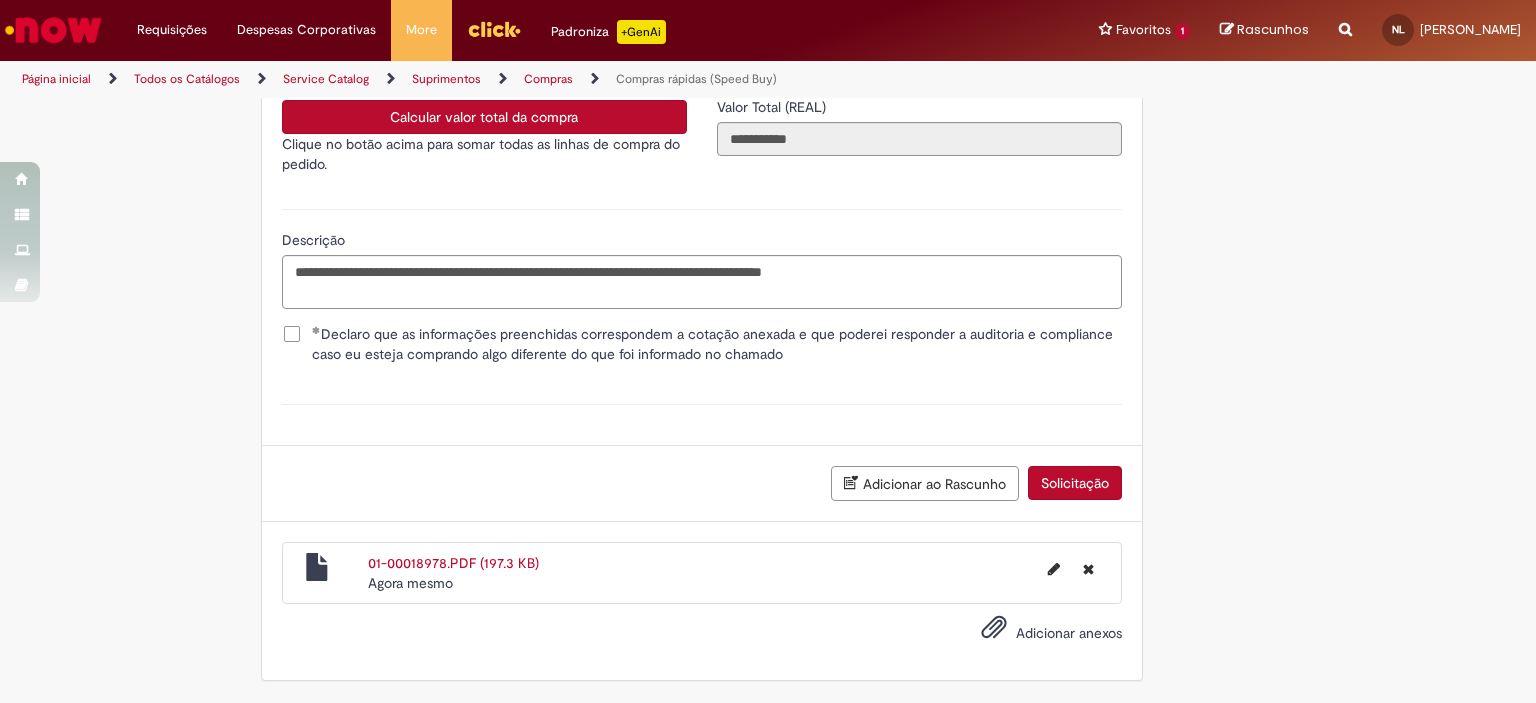 click on "Solicitação" at bounding box center [1075, 483] 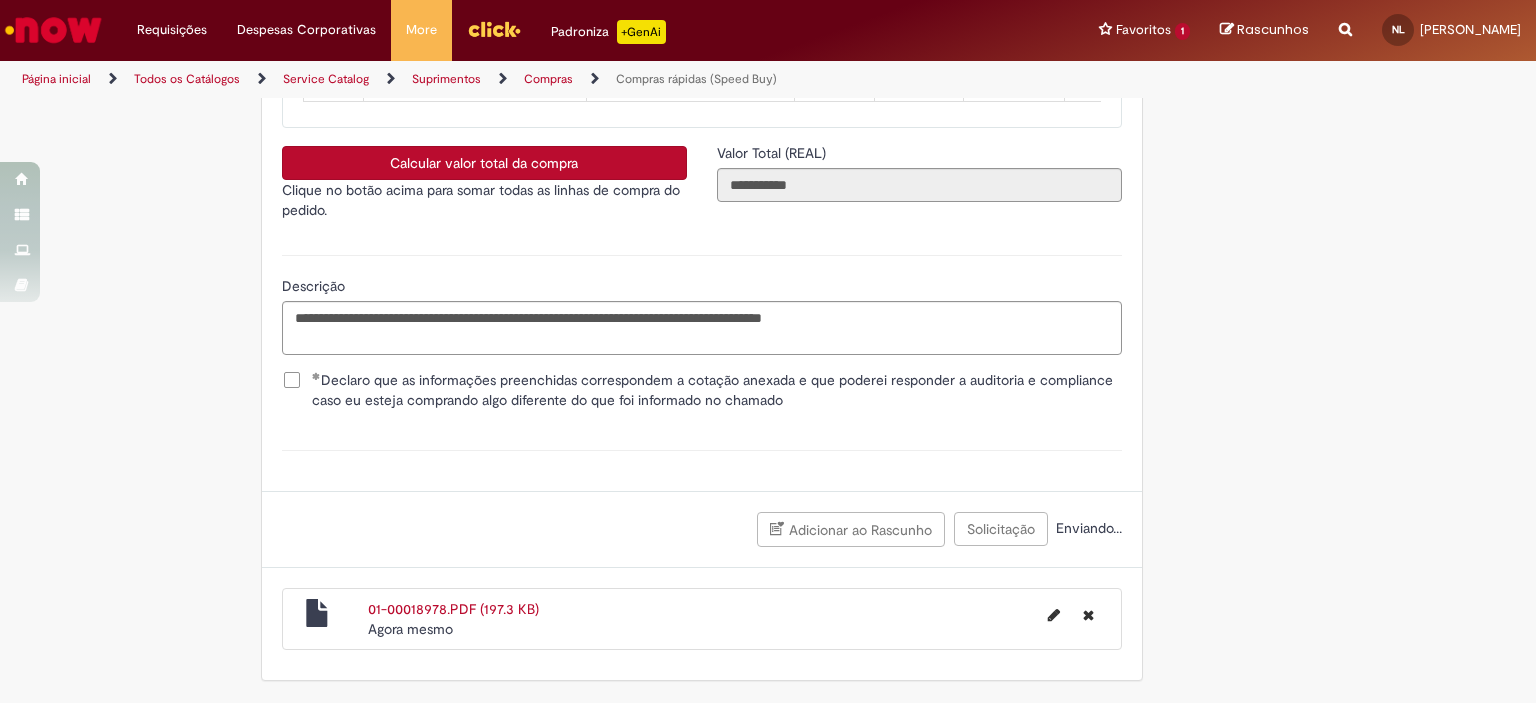 scroll, scrollTop: 3951, scrollLeft: 0, axis: vertical 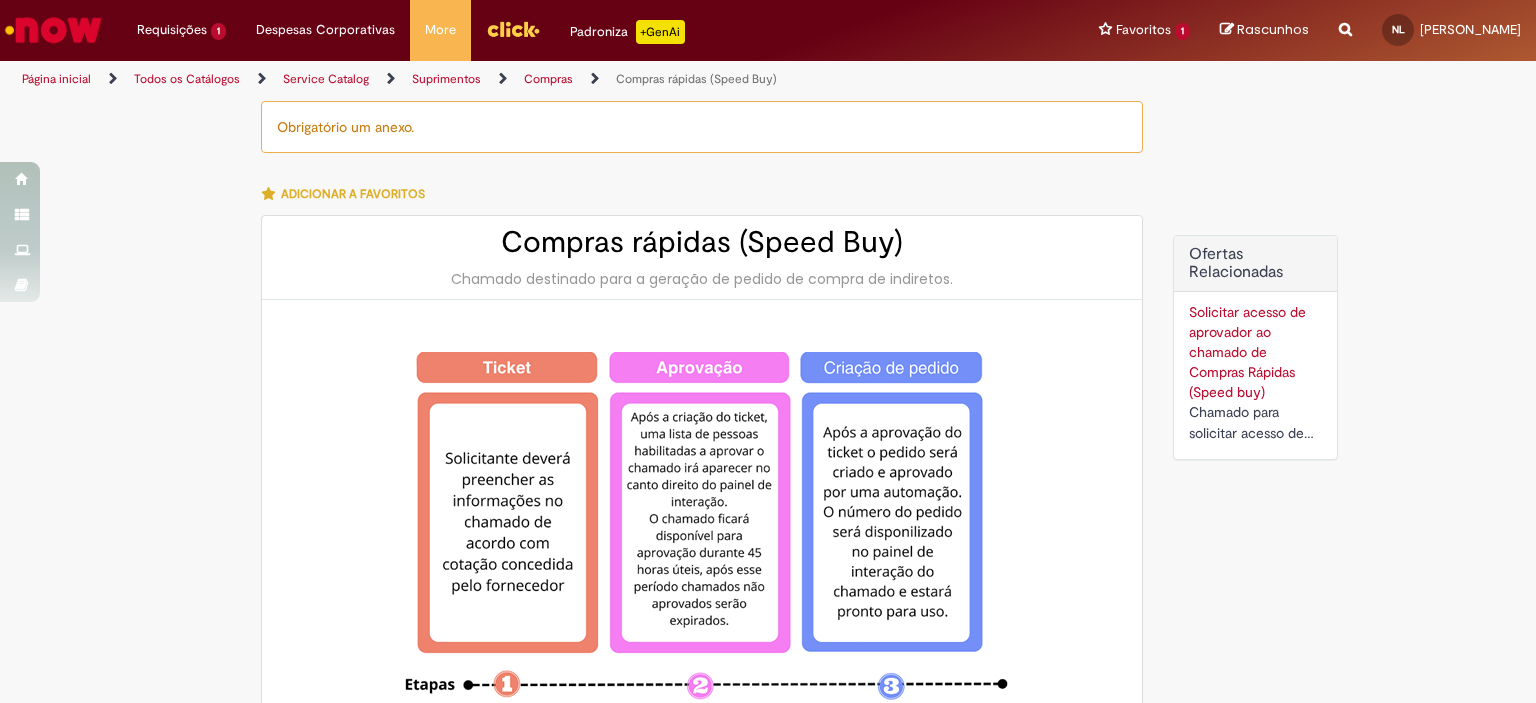 type on "********" 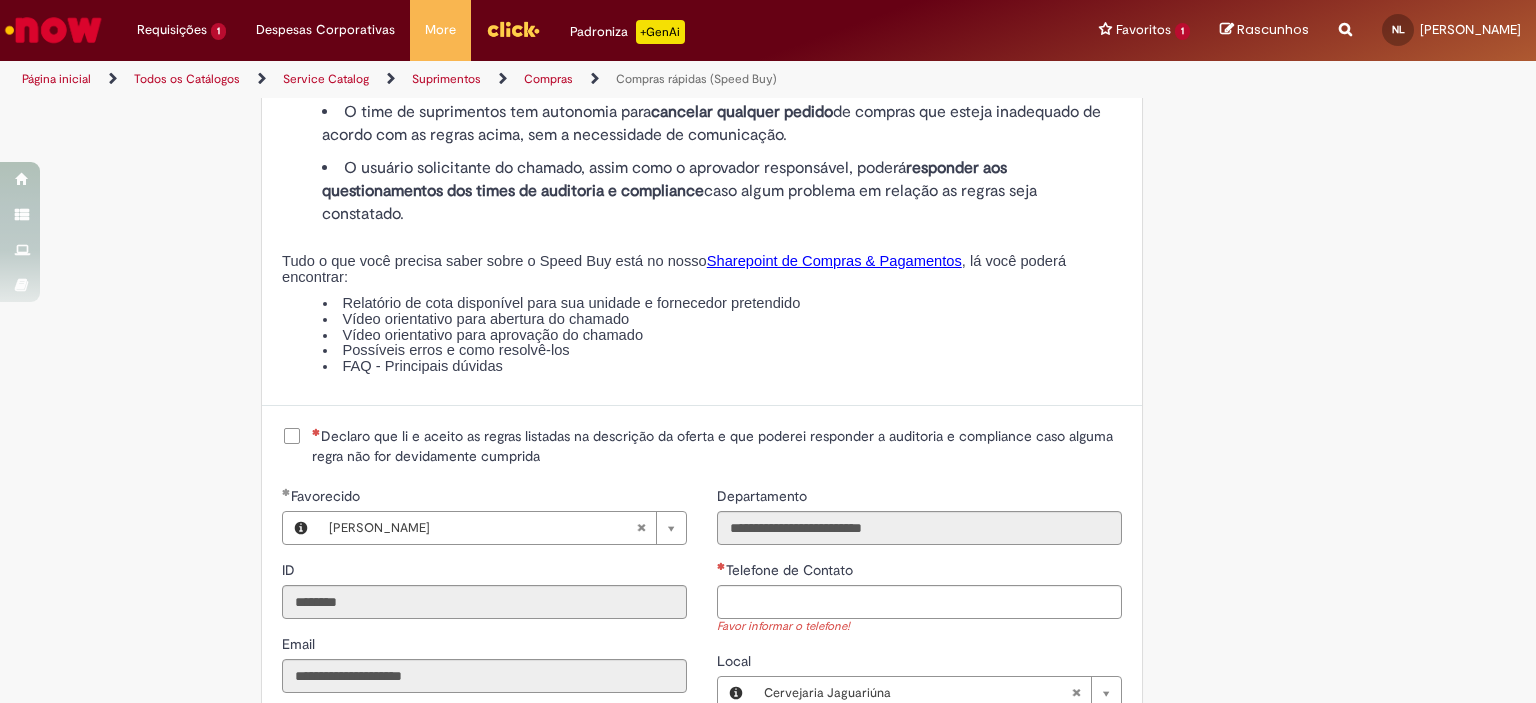 scroll, scrollTop: 2500, scrollLeft: 0, axis: vertical 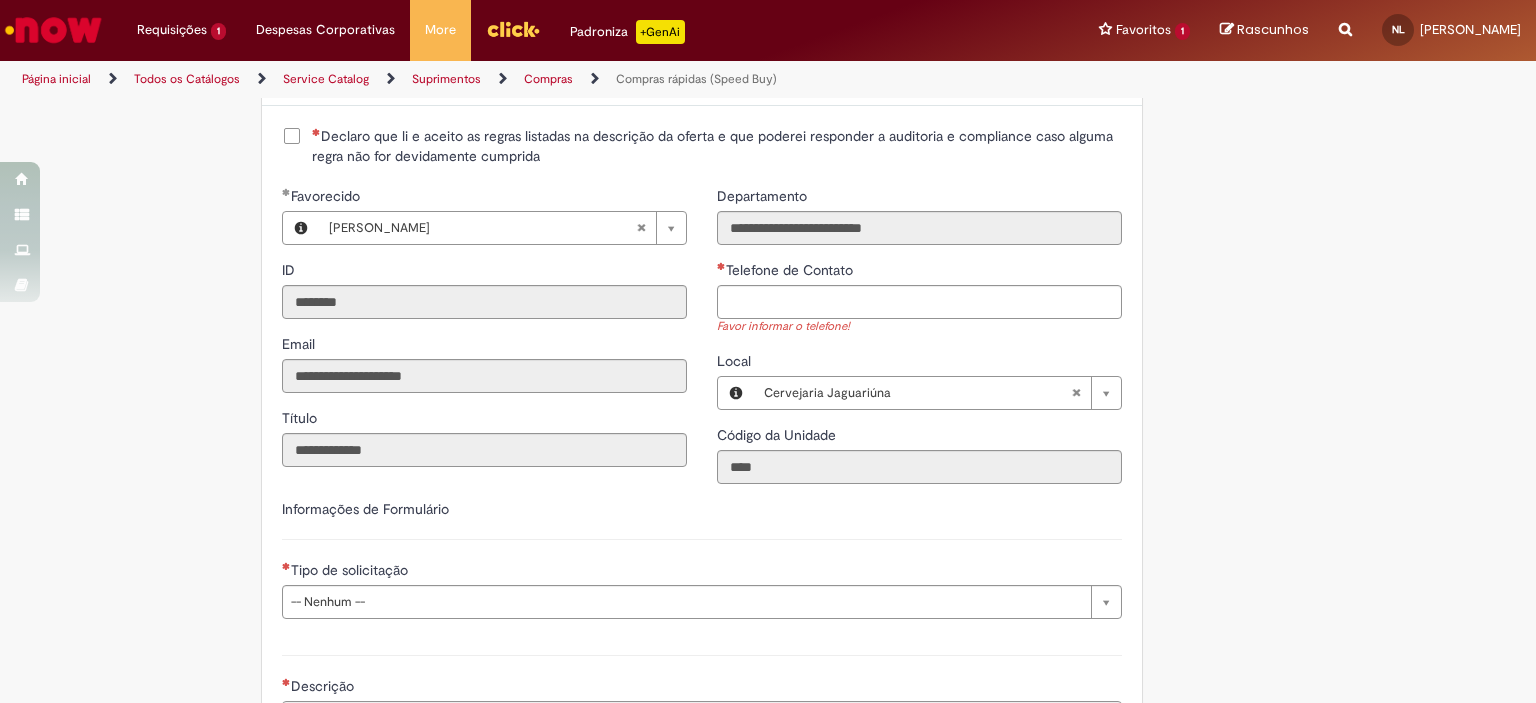 click on "Declaro que li e aceito as regras listadas na descrição da oferta e que poderei responder a auditoria e compliance caso alguma regra não for devidamente cumprida" at bounding box center [717, 146] 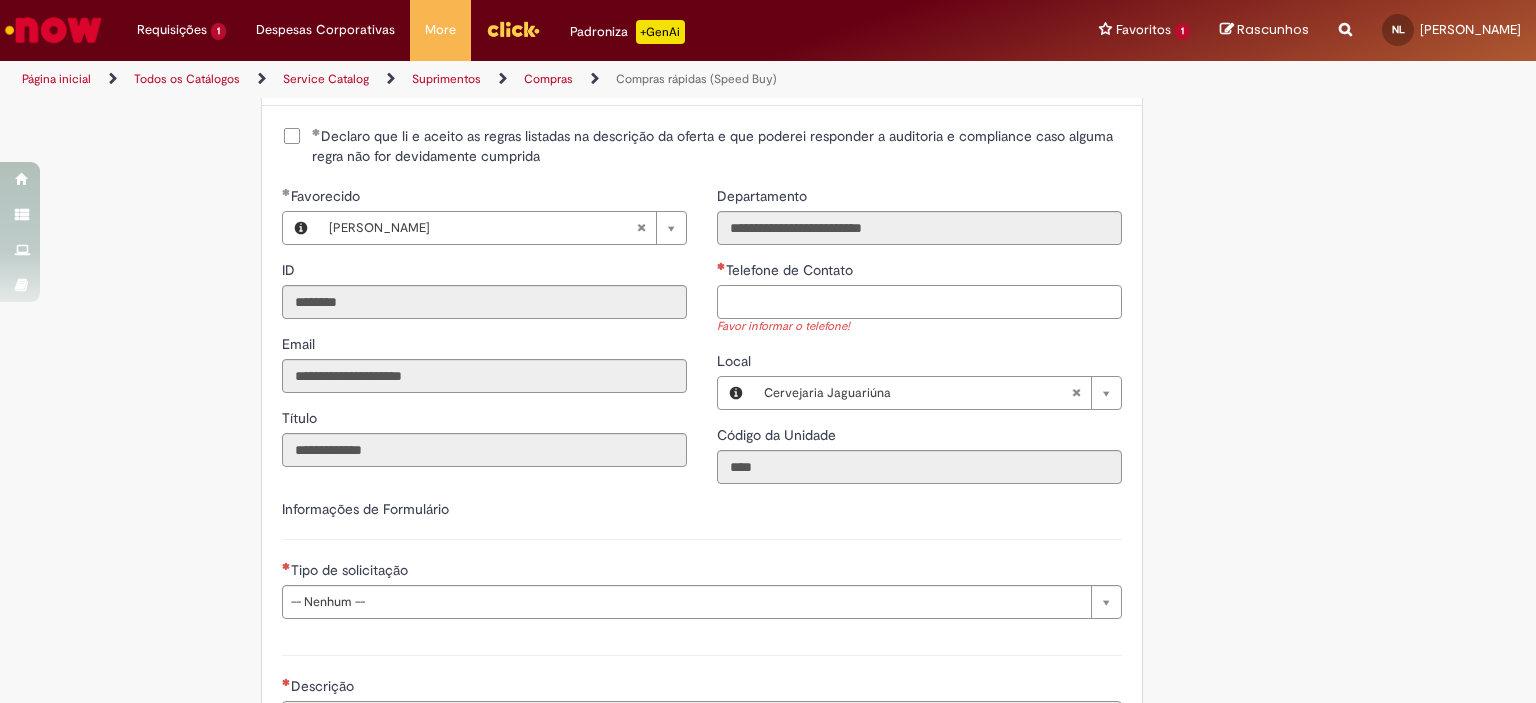 click on "Telefone de Contato" at bounding box center [919, 302] 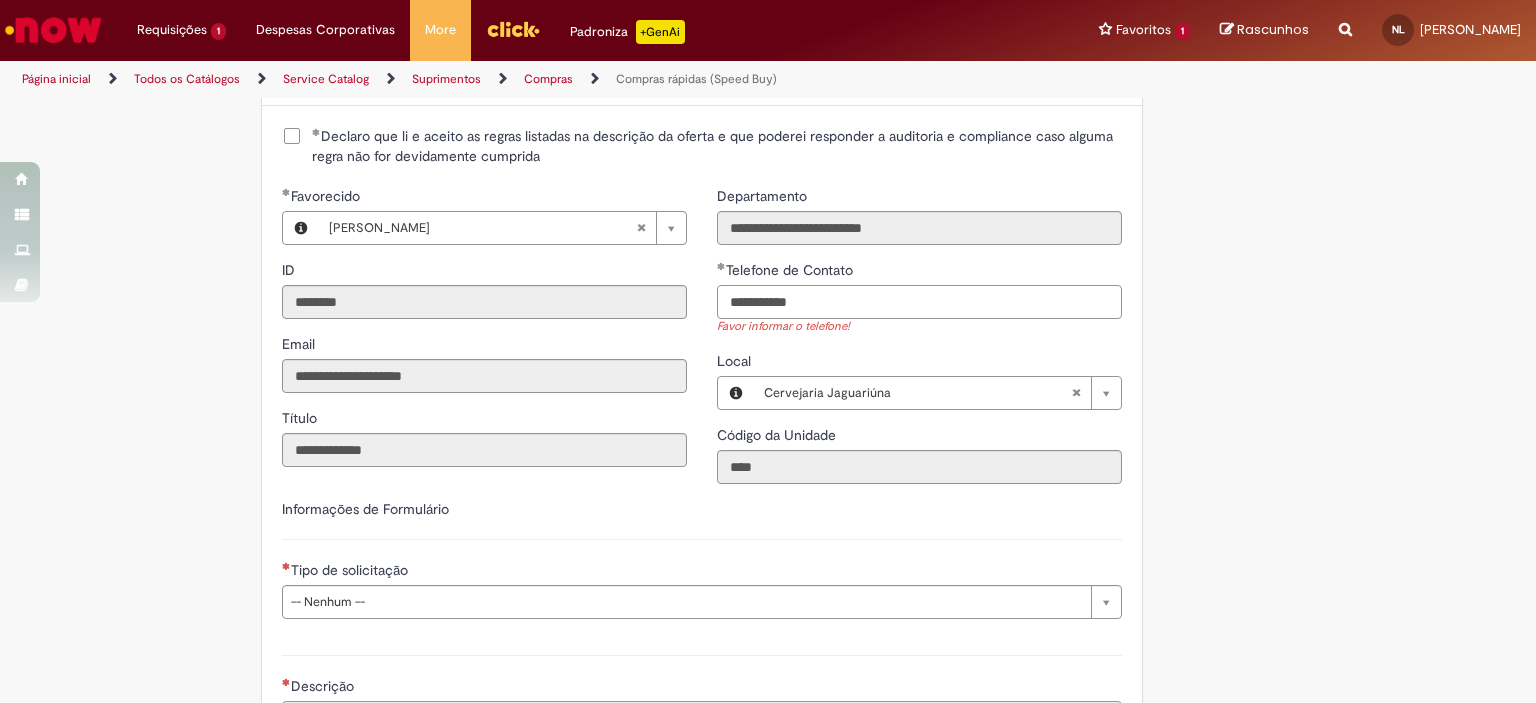 scroll, scrollTop: 2700, scrollLeft: 0, axis: vertical 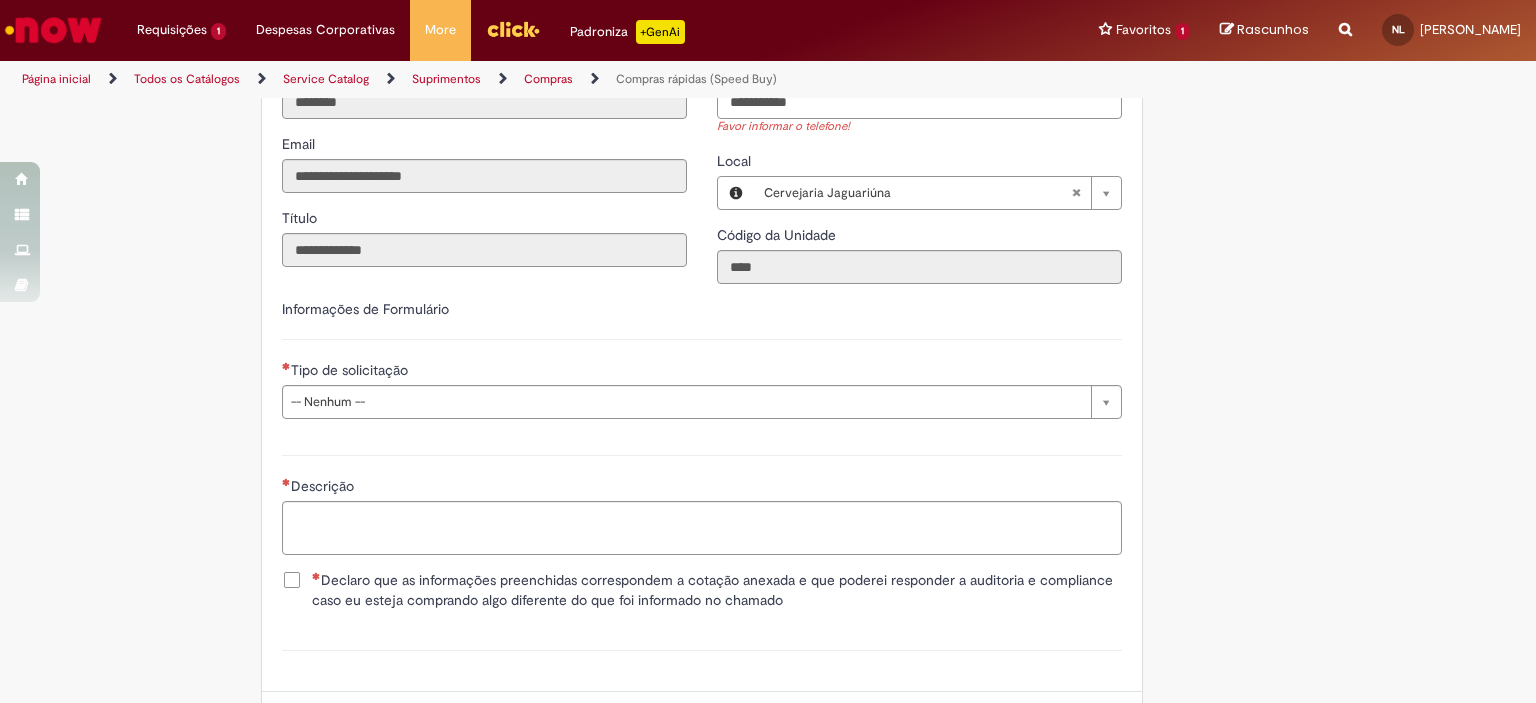 type on "**********" 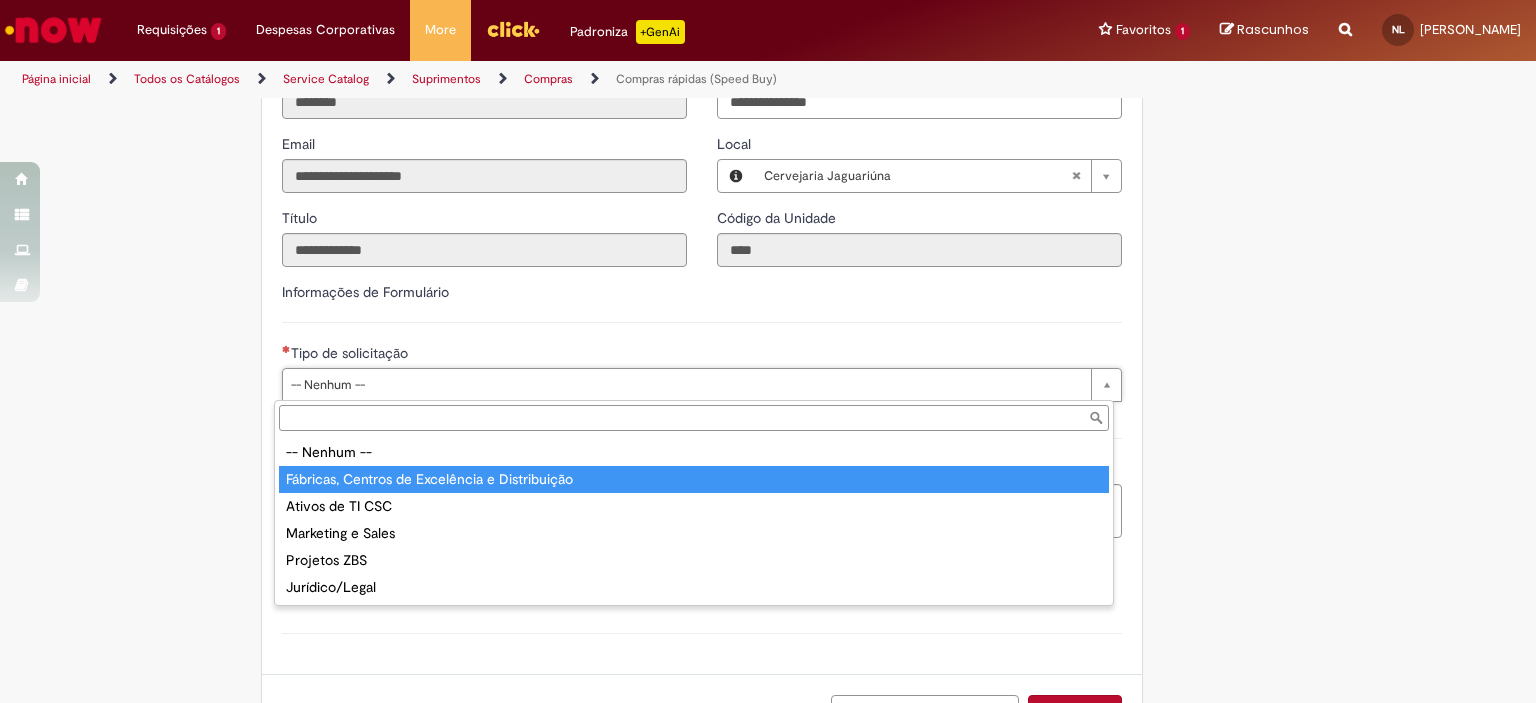 type on "**********" 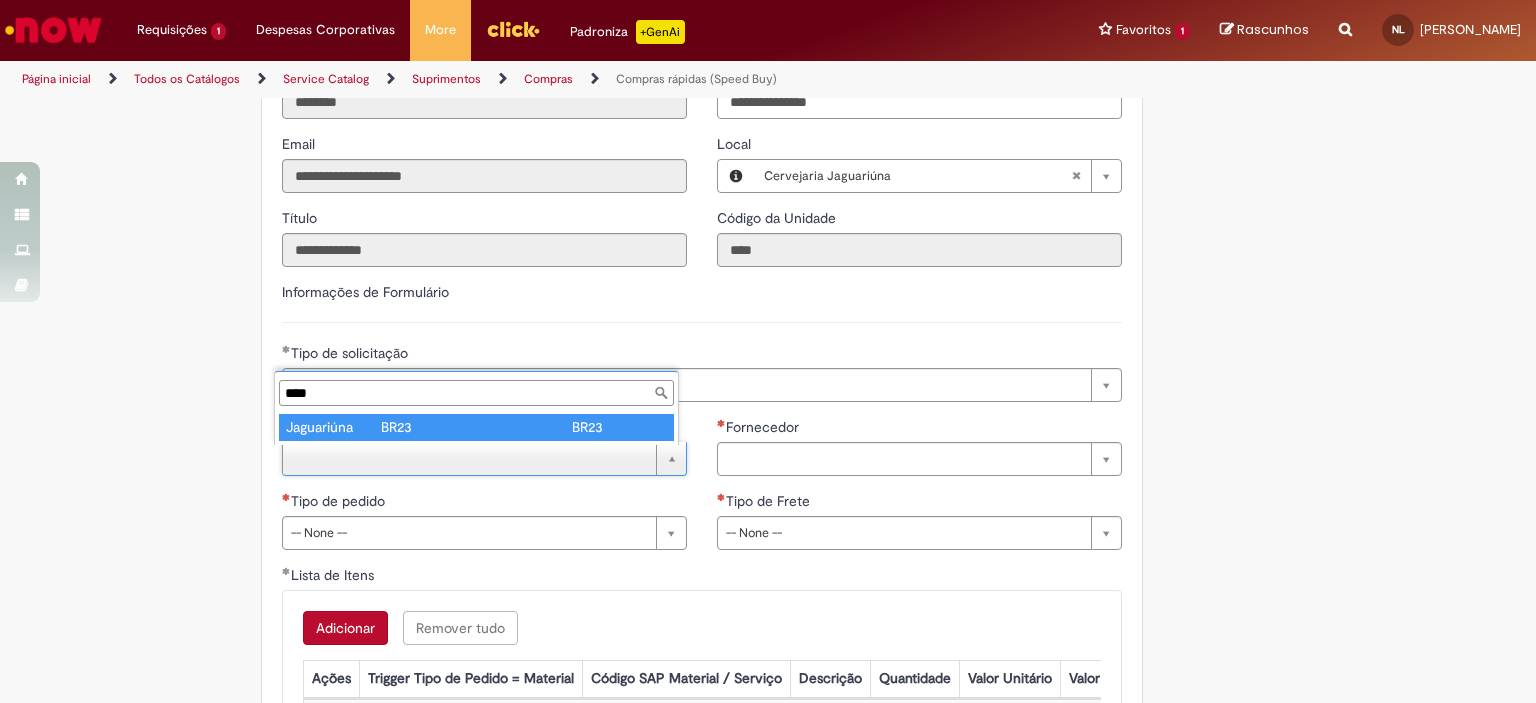 type on "****" 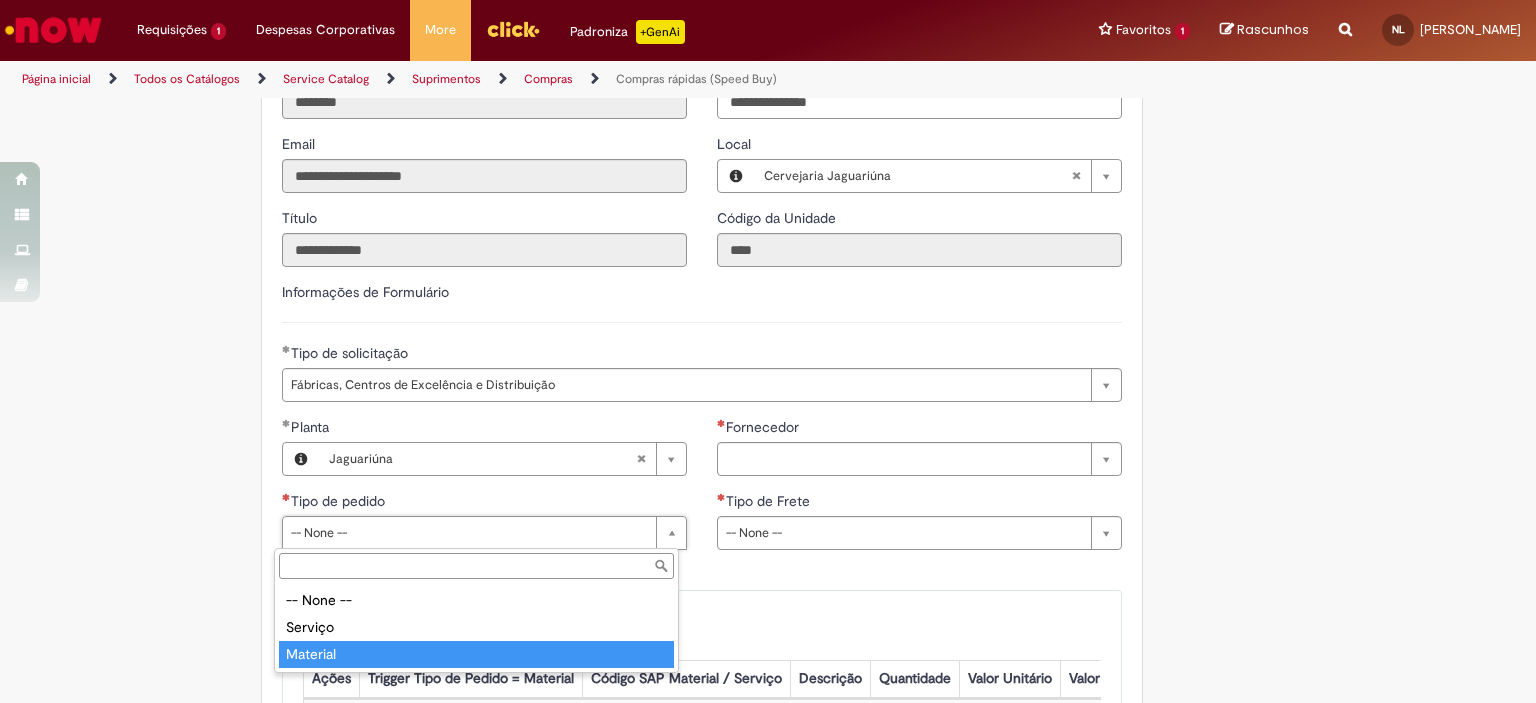 type on "********" 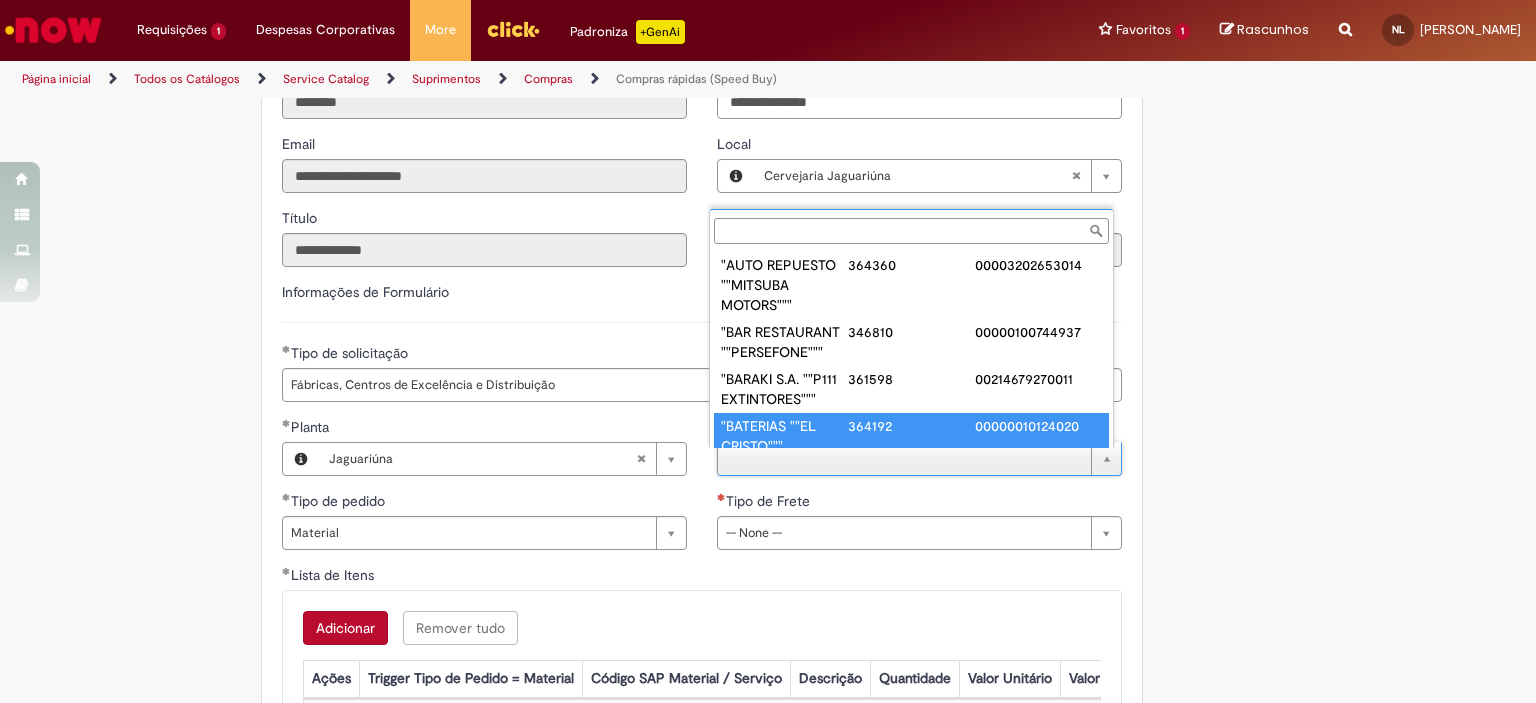 scroll, scrollTop: 8, scrollLeft: 0, axis: vertical 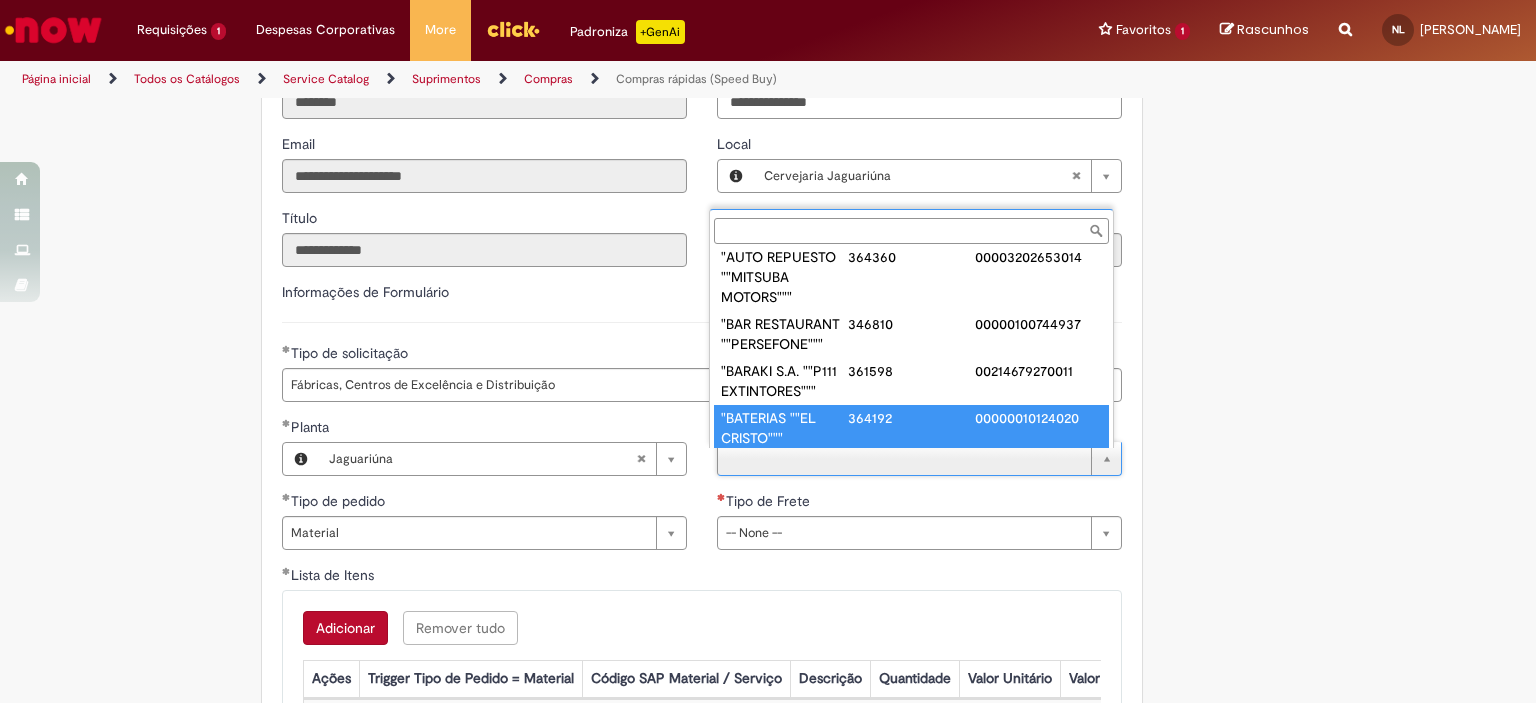 paste on "******" 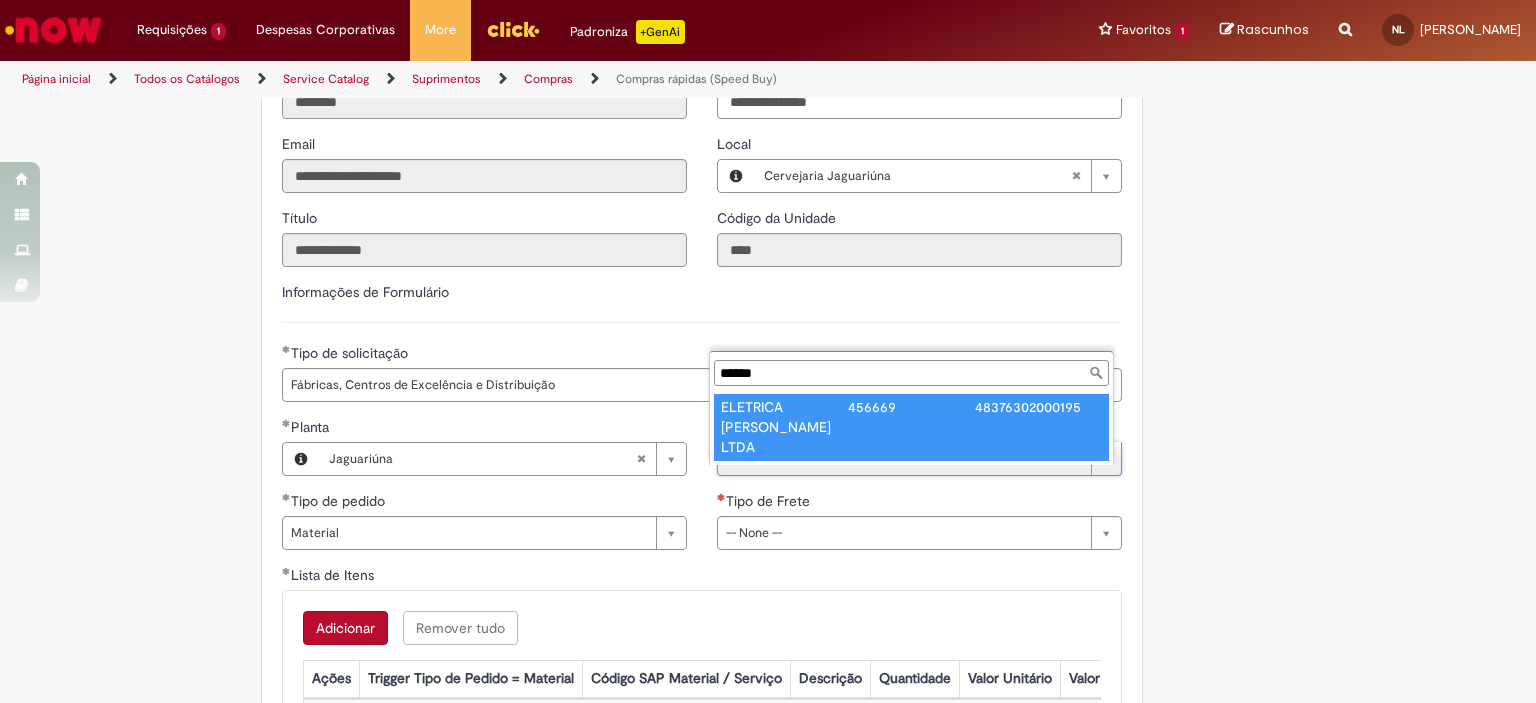 scroll, scrollTop: 0, scrollLeft: 0, axis: both 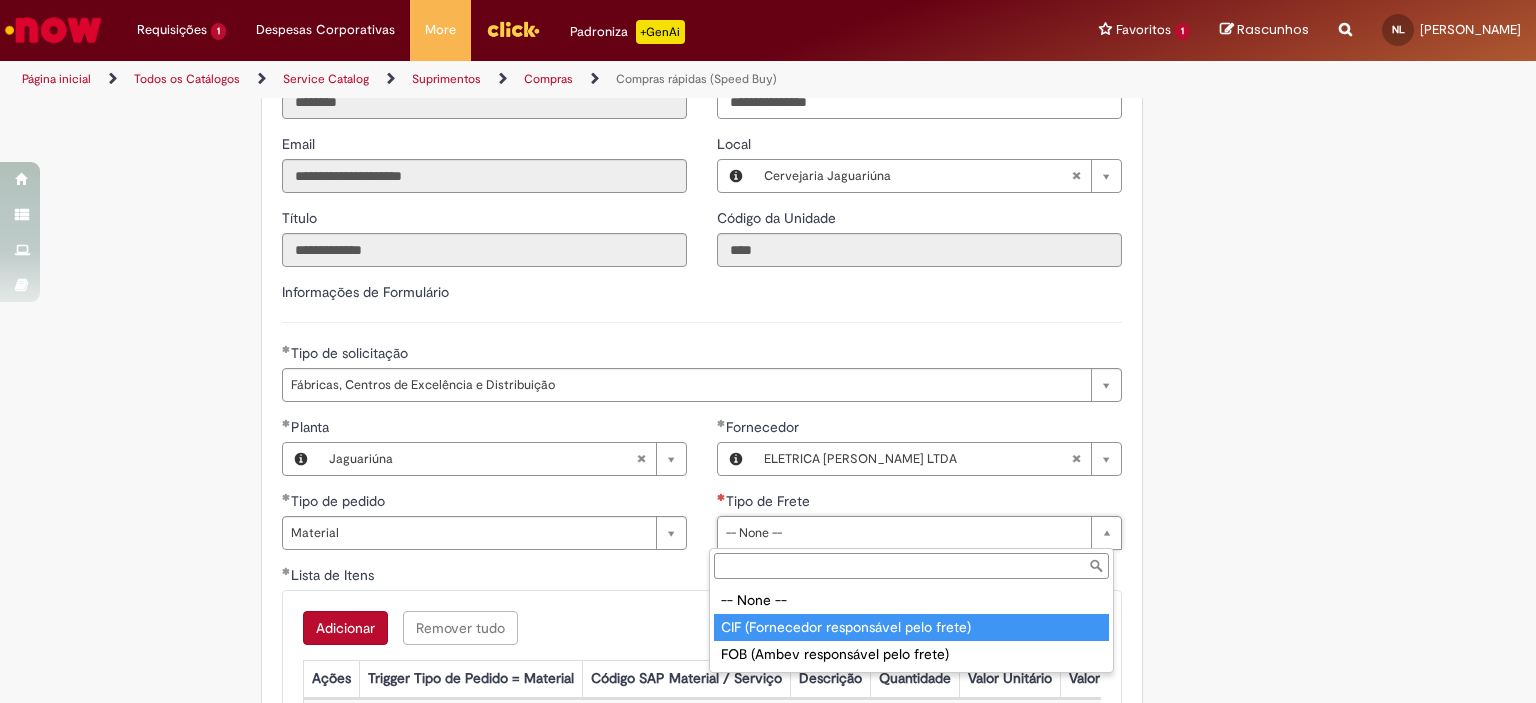 type on "**********" 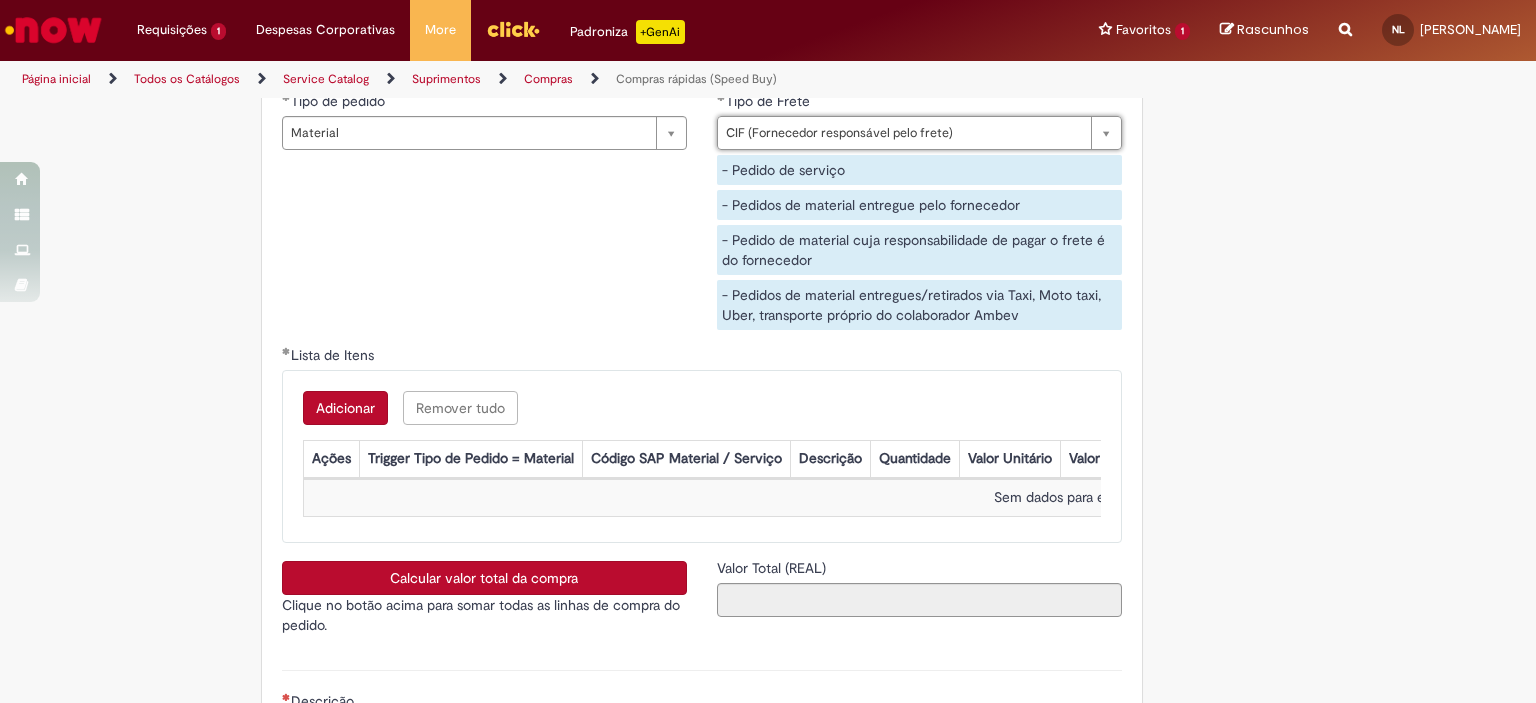 scroll, scrollTop: 3200, scrollLeft: 0, axis: vertical 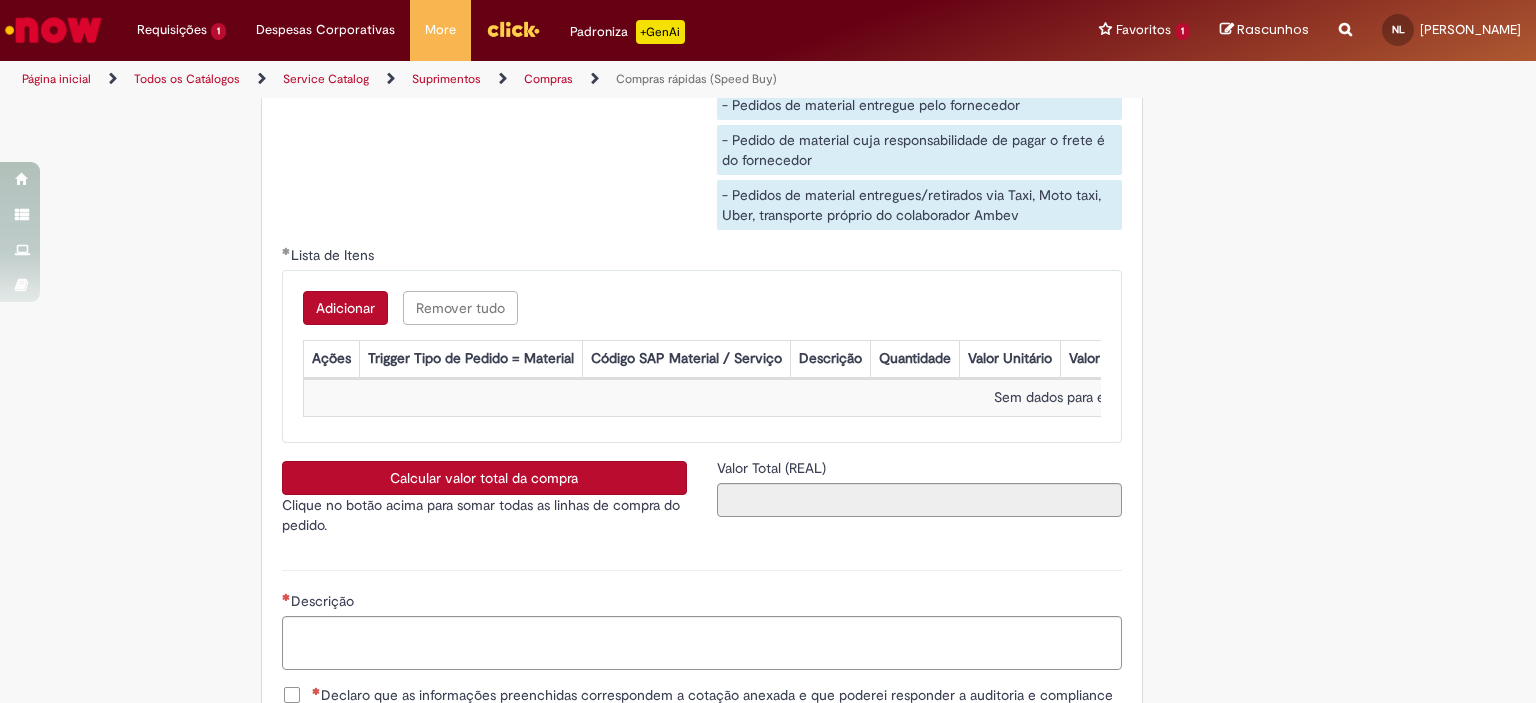 click on "Adicionar" at bounding box center [345, 308] 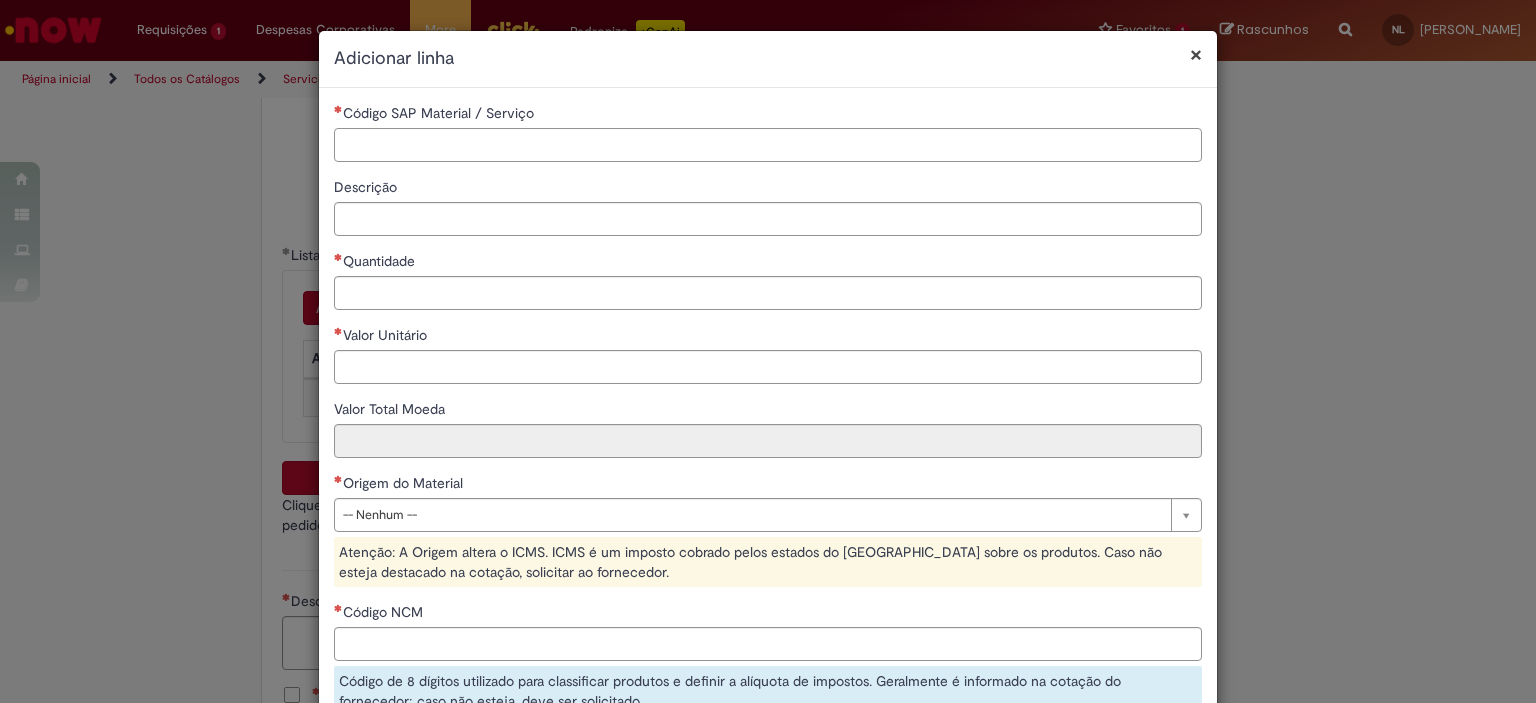 click on "Código SAP Material / Serviço" at bounding box center (768, 145) 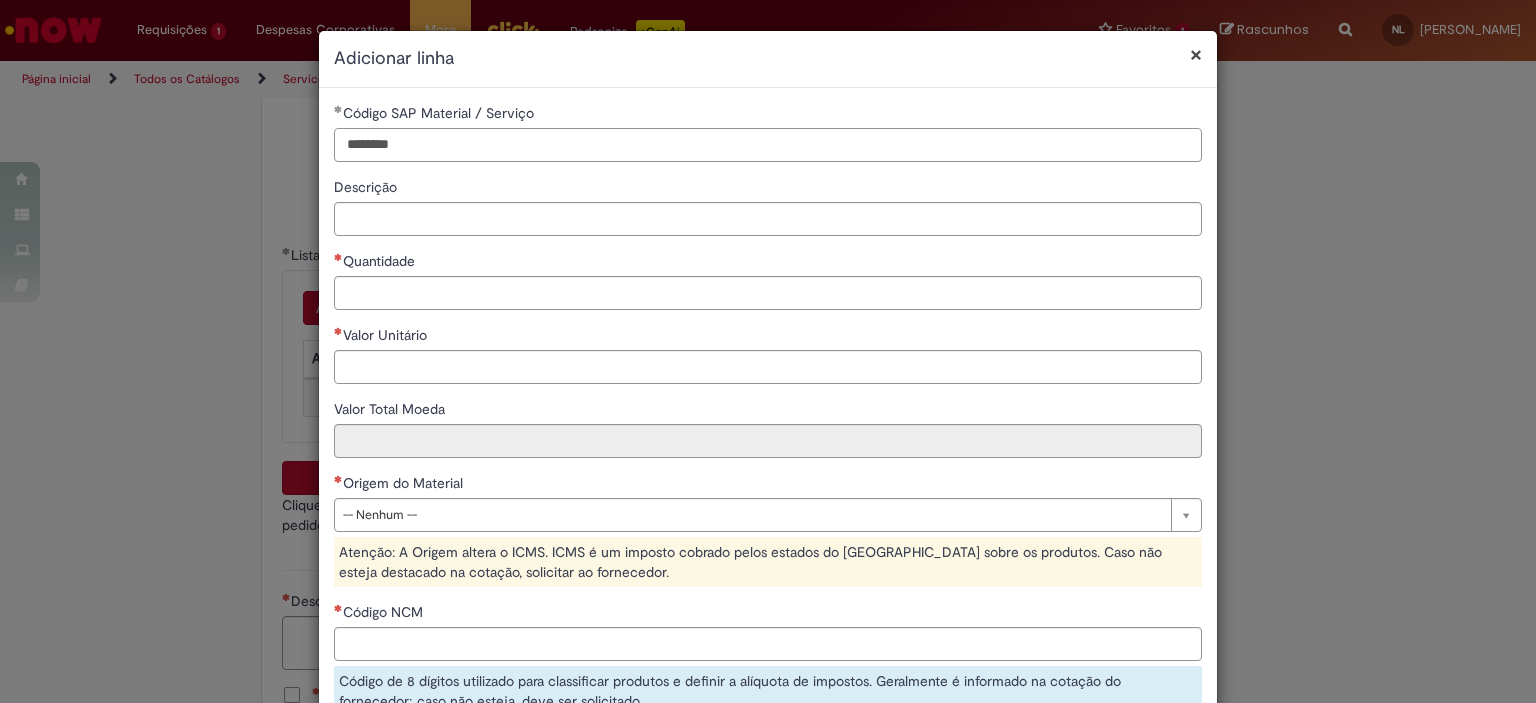 type on "********" 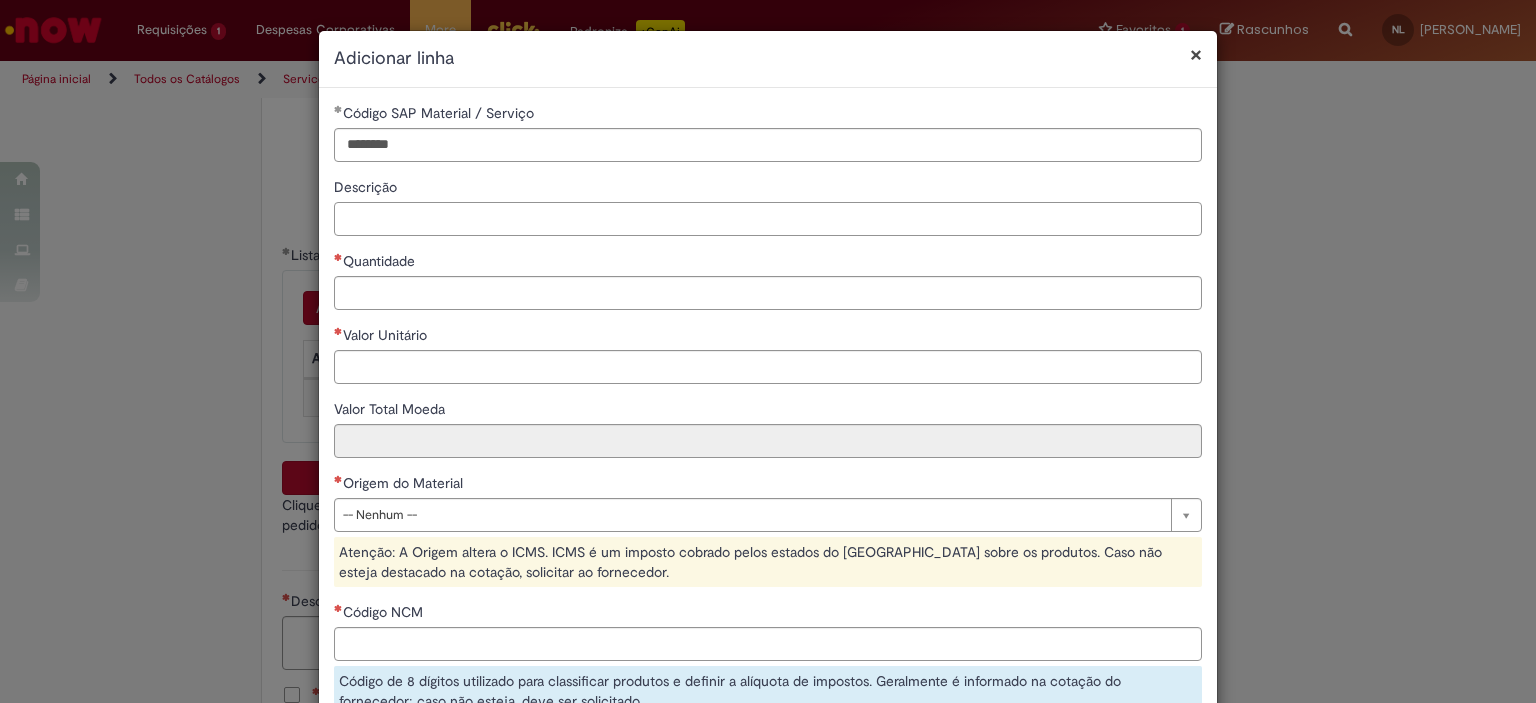 click on "Descrição" at bounding box center [768, 219] 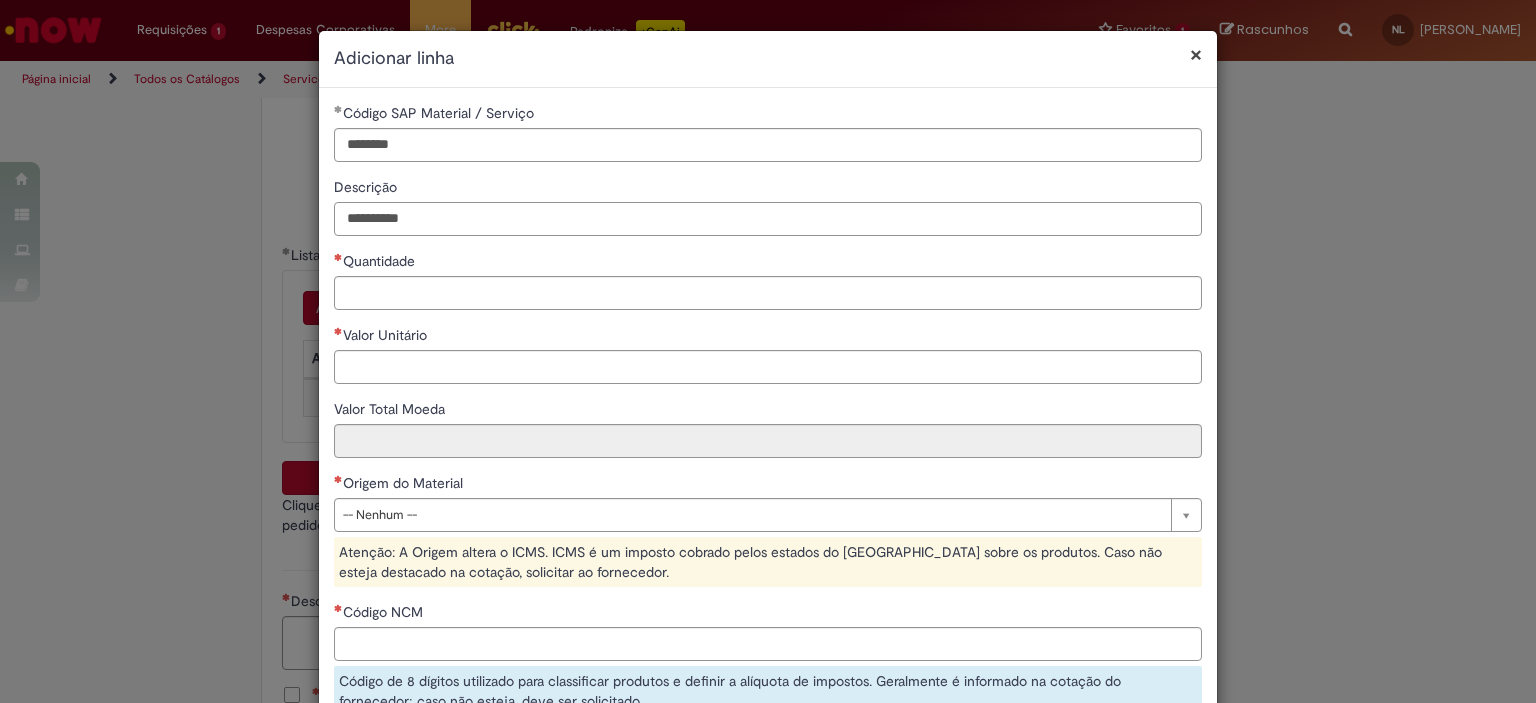 type on "**********" 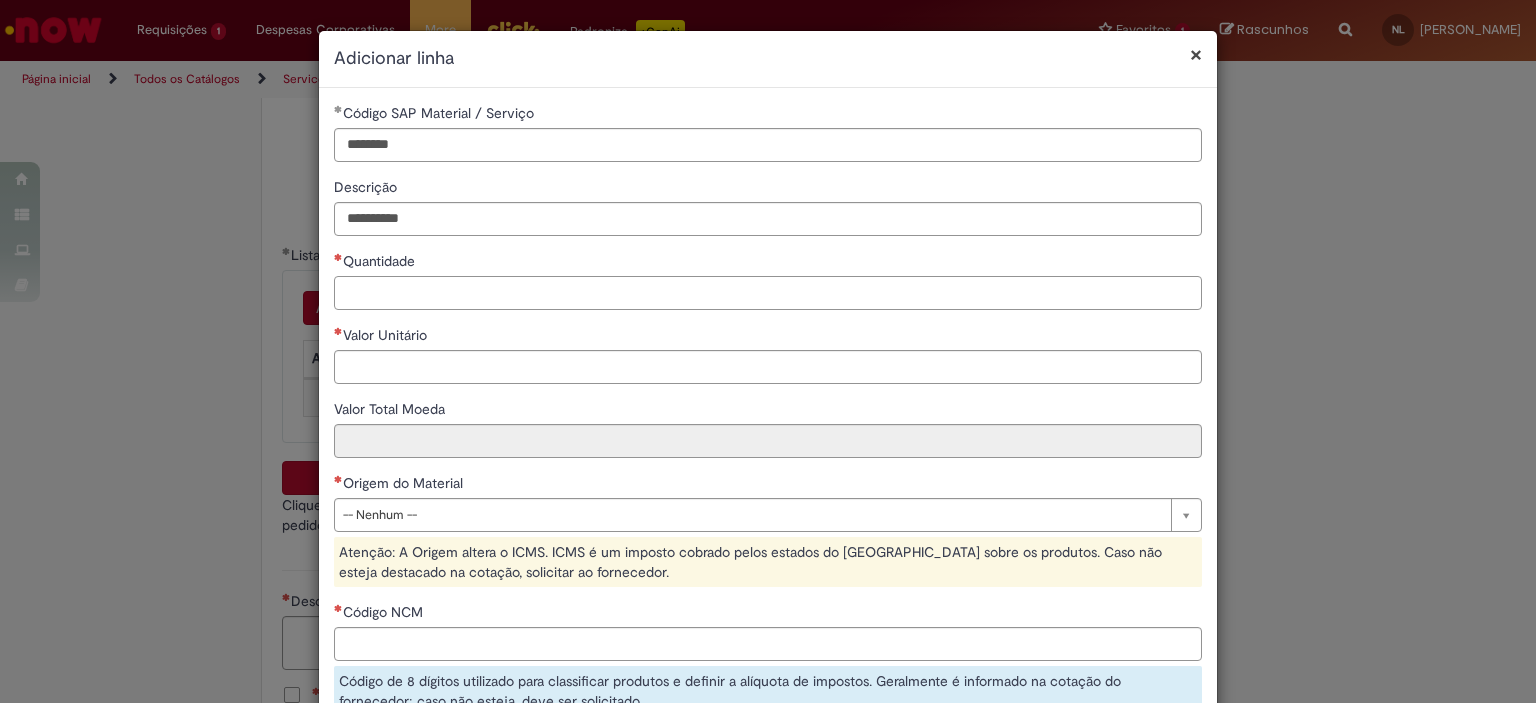 click on "Quantidade" at bounding box center [768, 293] 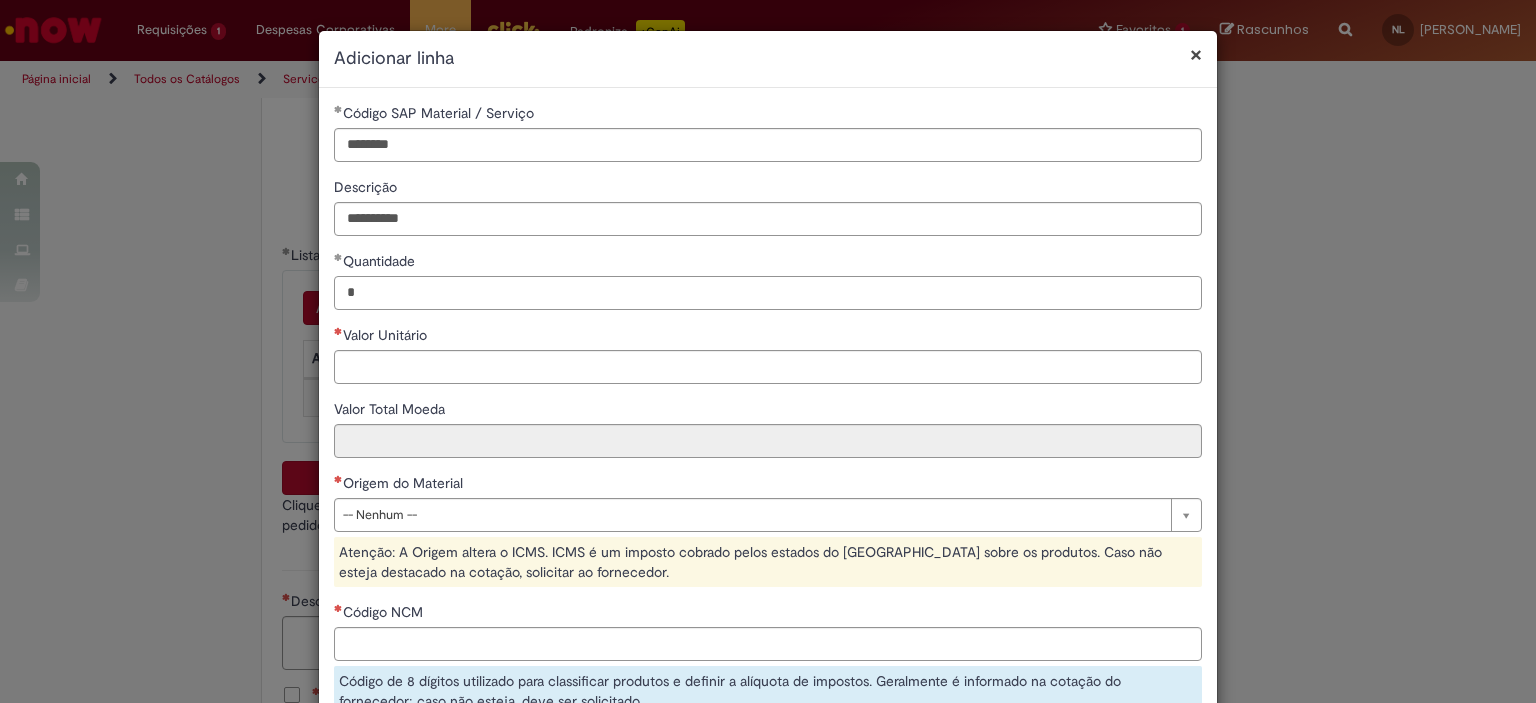 type on "*" 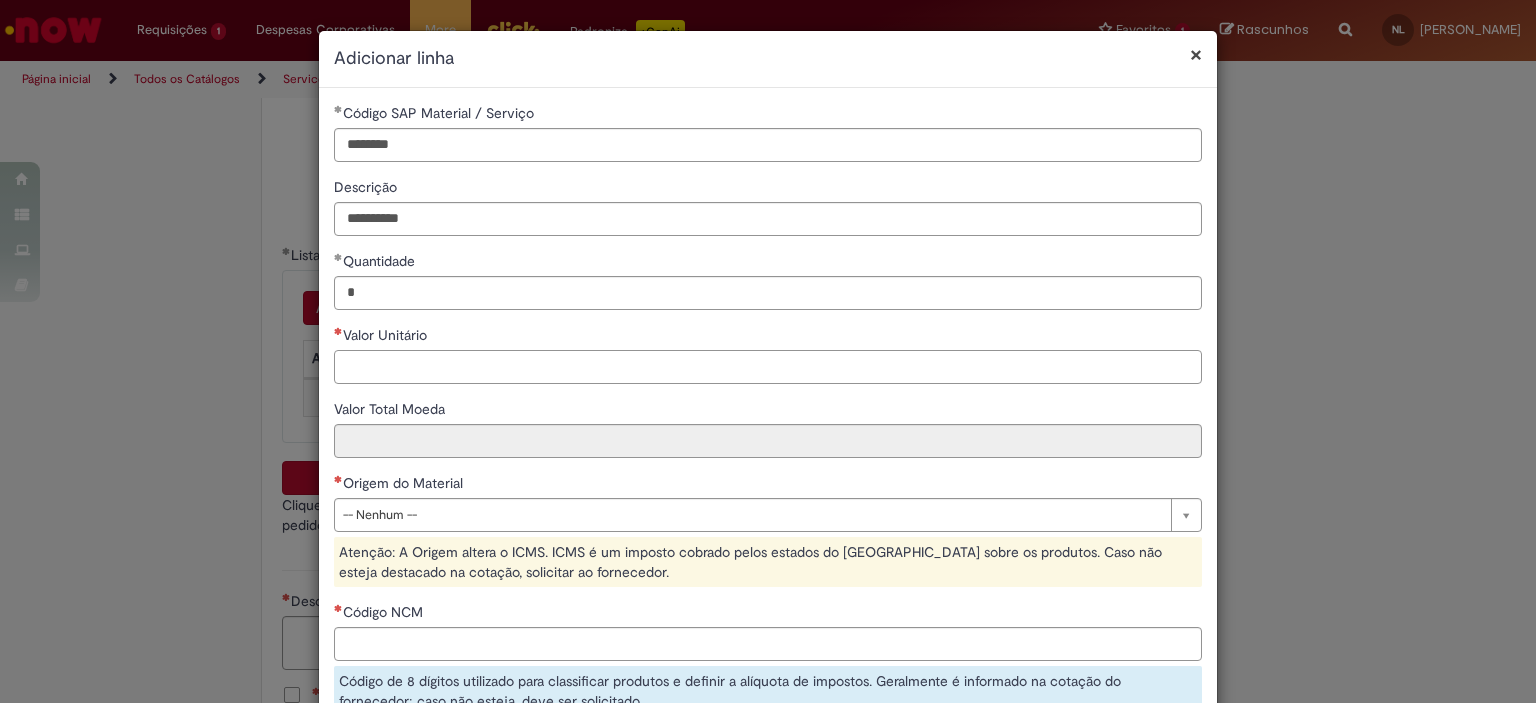 click on "Valor Unitário" at bounding box center (768, 367) 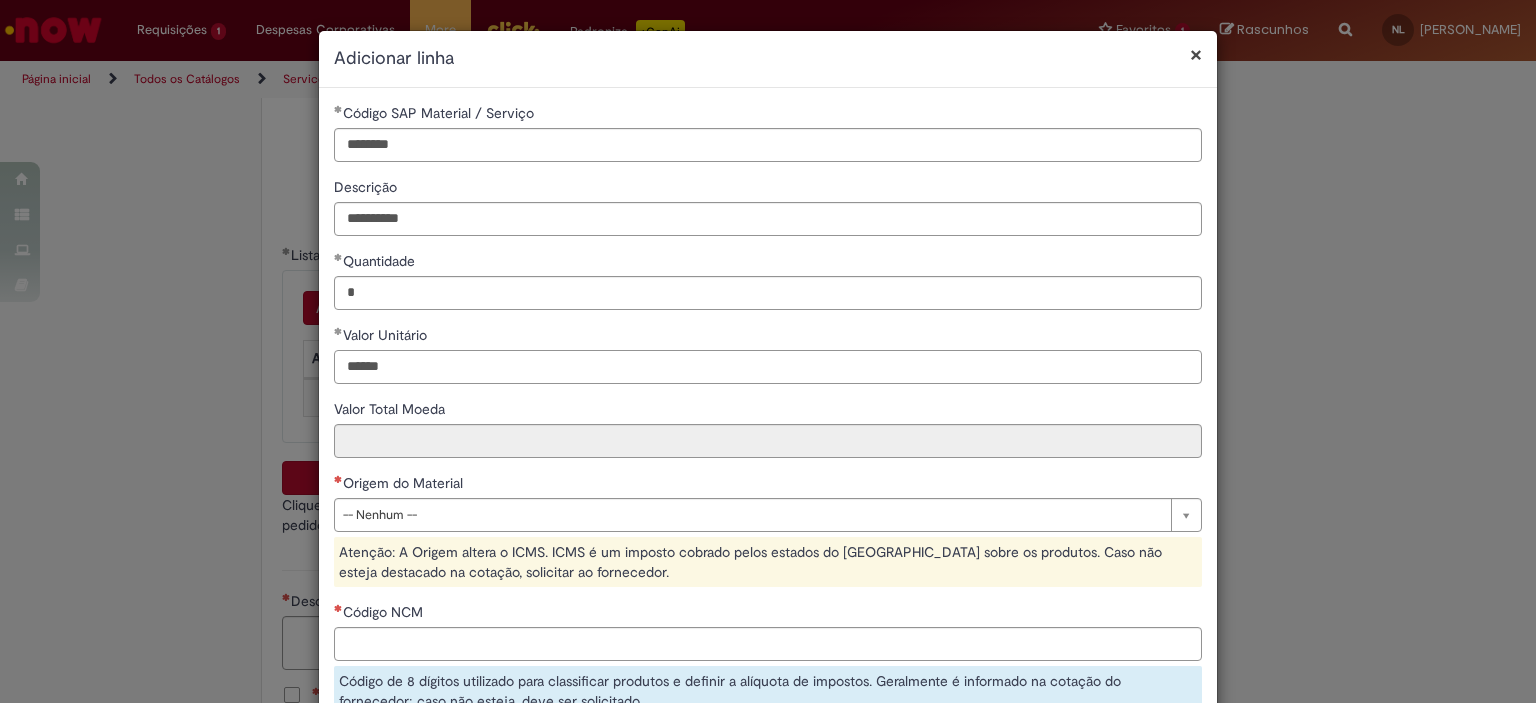 type on "******" 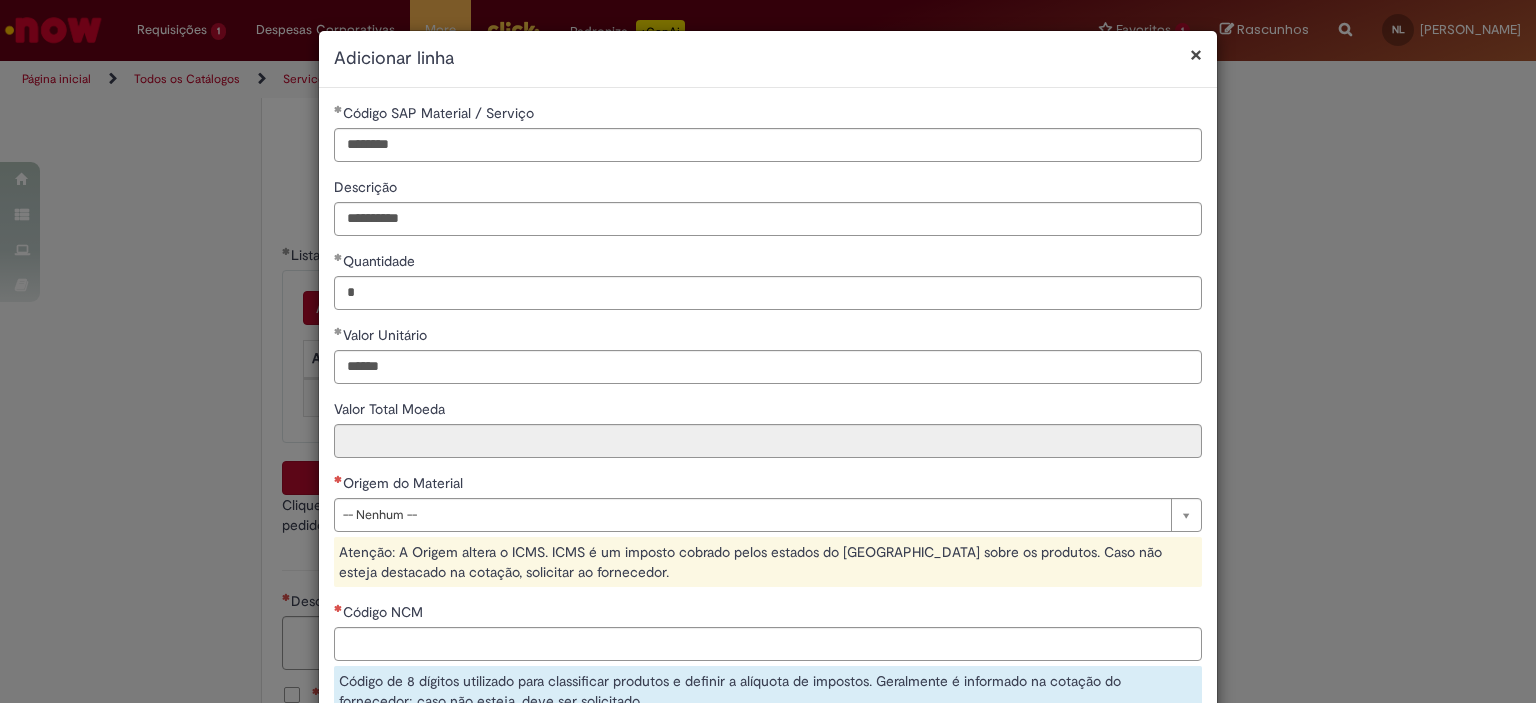 type on "******" 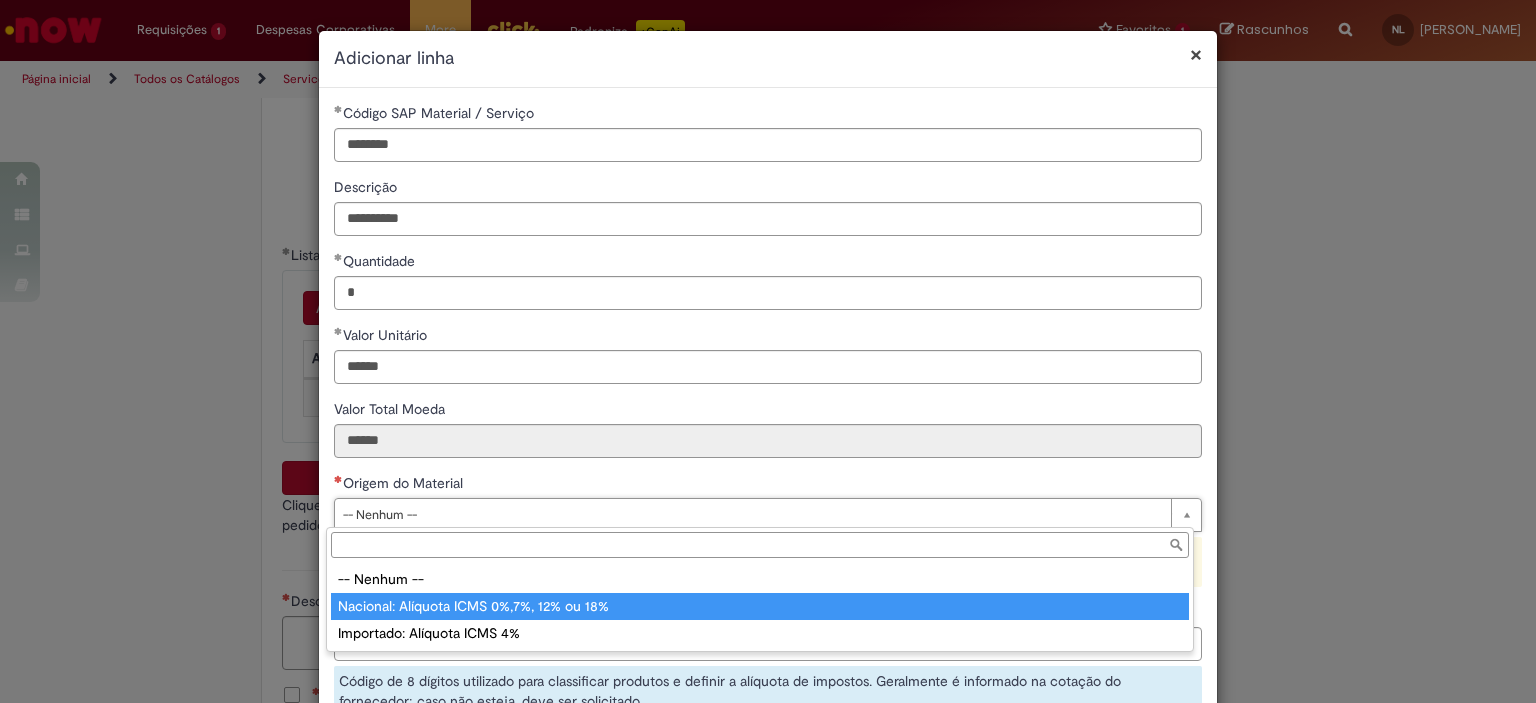 type on "**********" 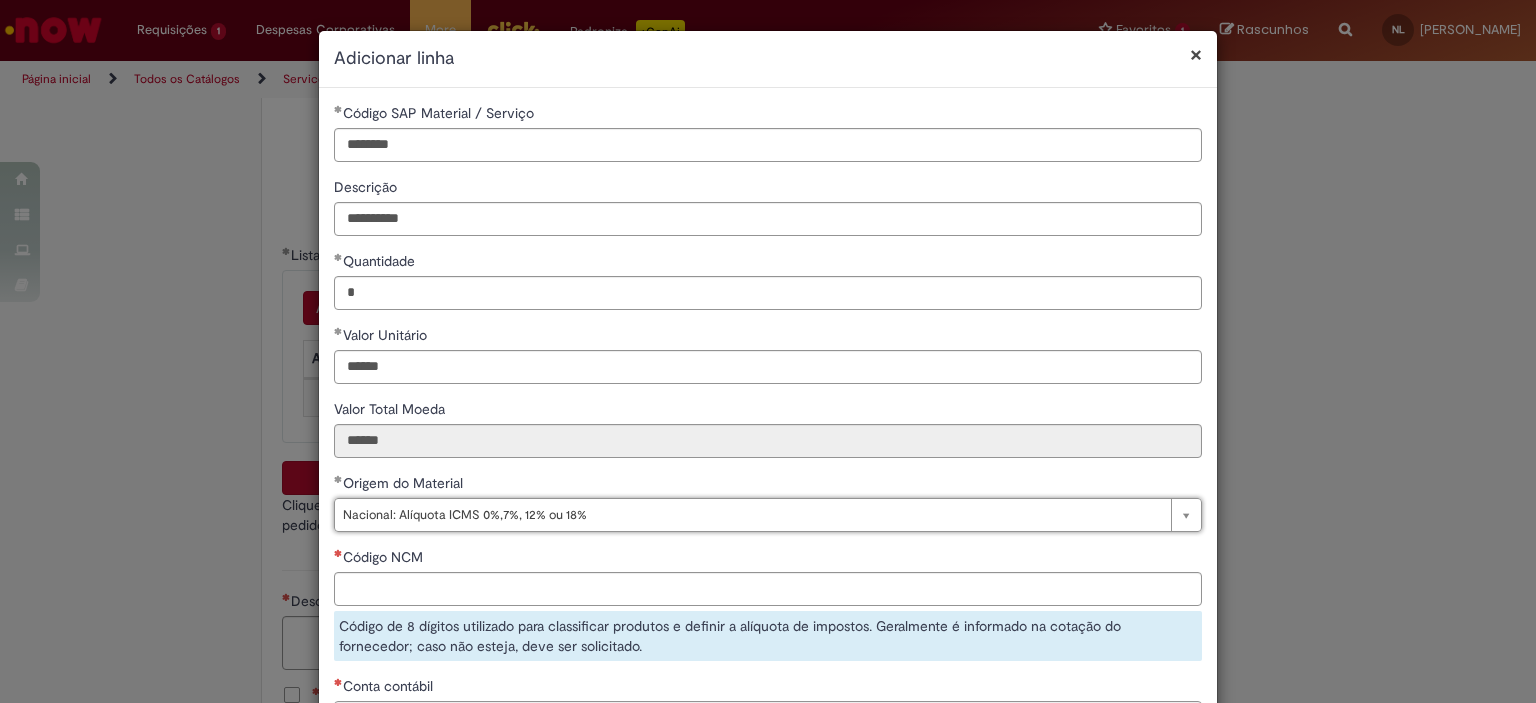 scroll, scrollTop: 100, scrollLeft: 0, axis: vertical 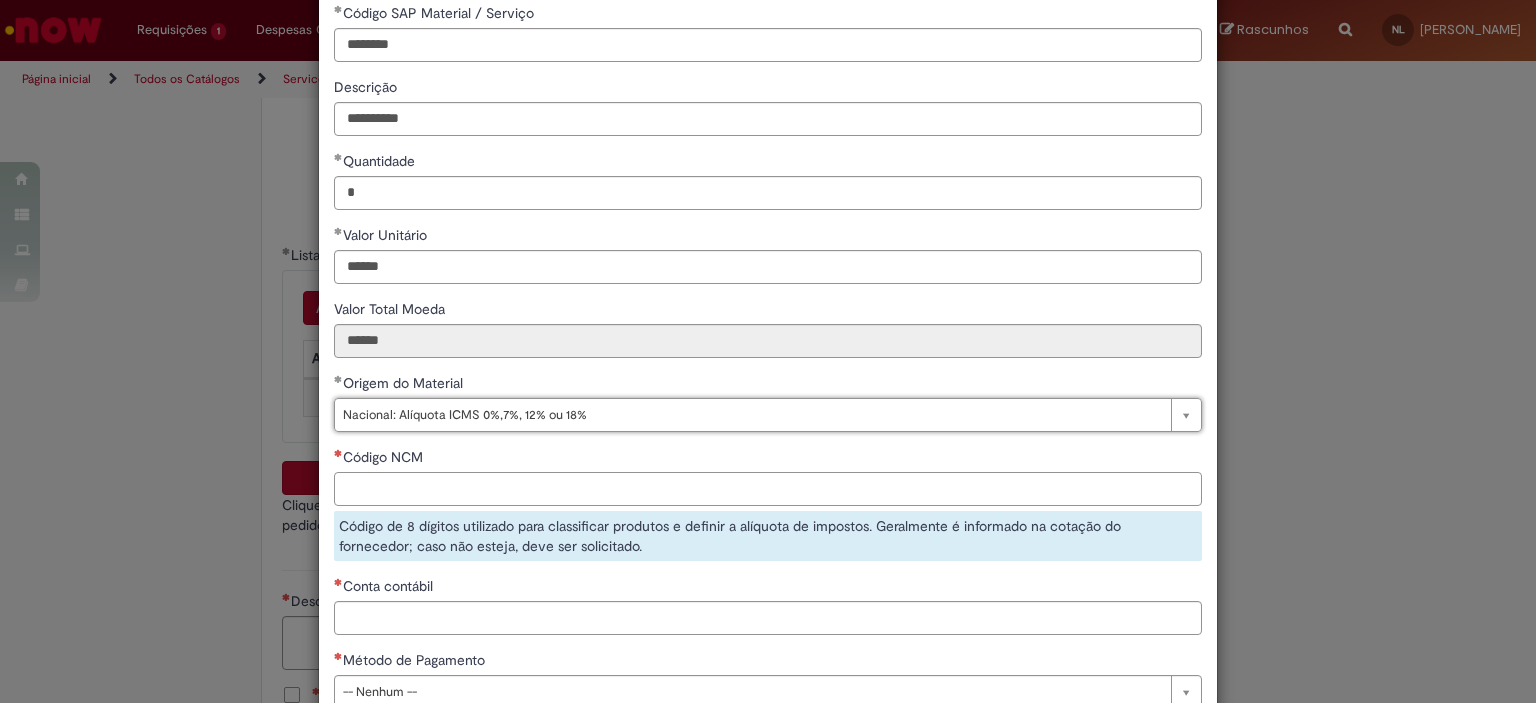 click on "Código NCM" at bounding box center [768, 489] 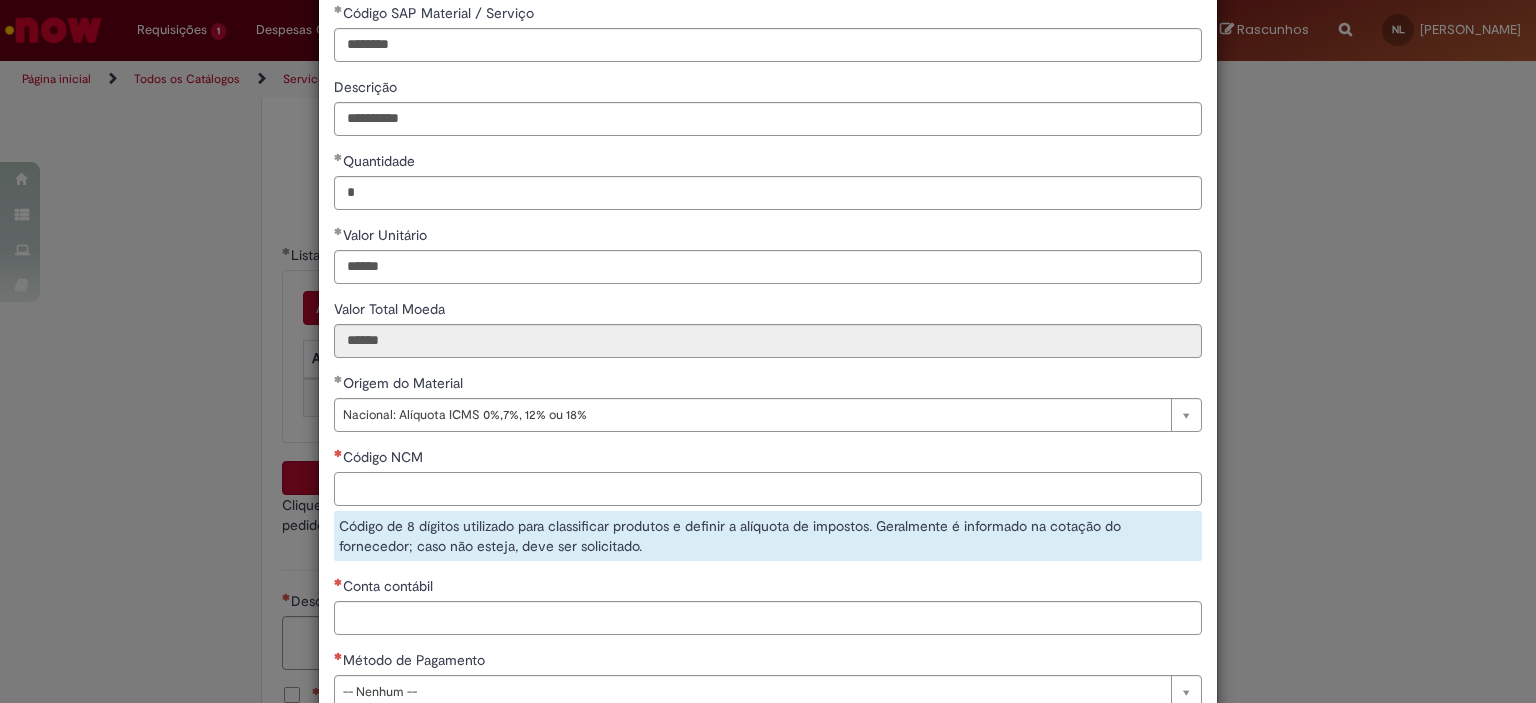 paste on "**********" 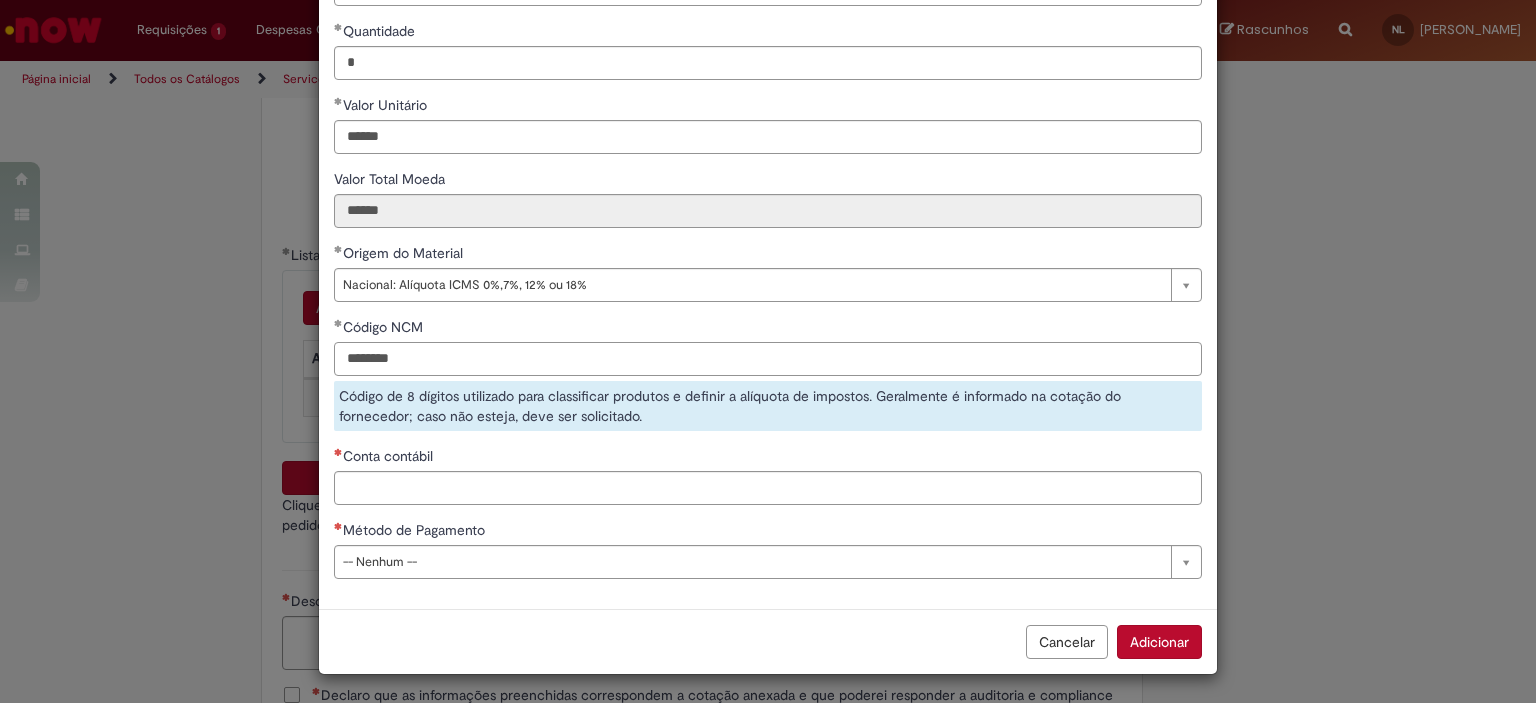 type on "********" 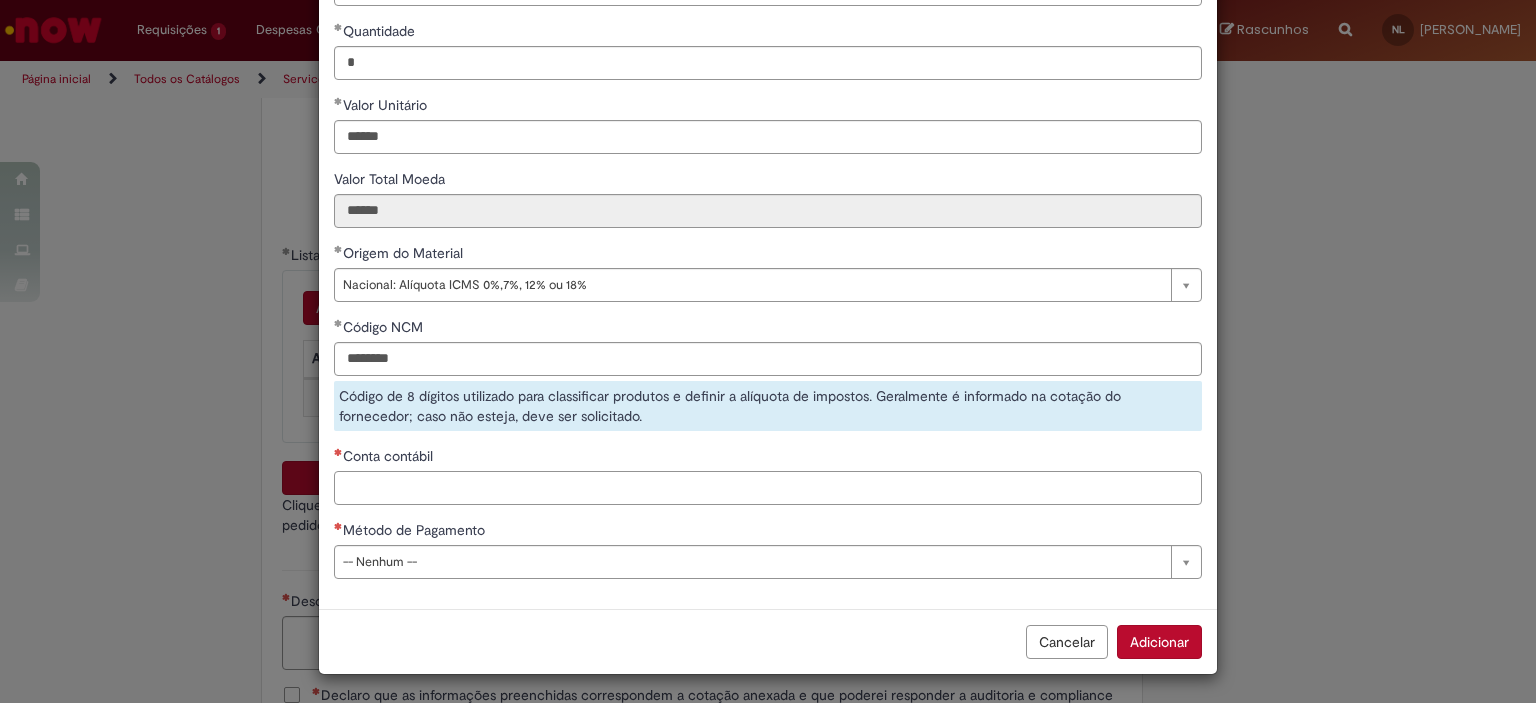 click on "Conta contábil" at bounding box center [768, 488] 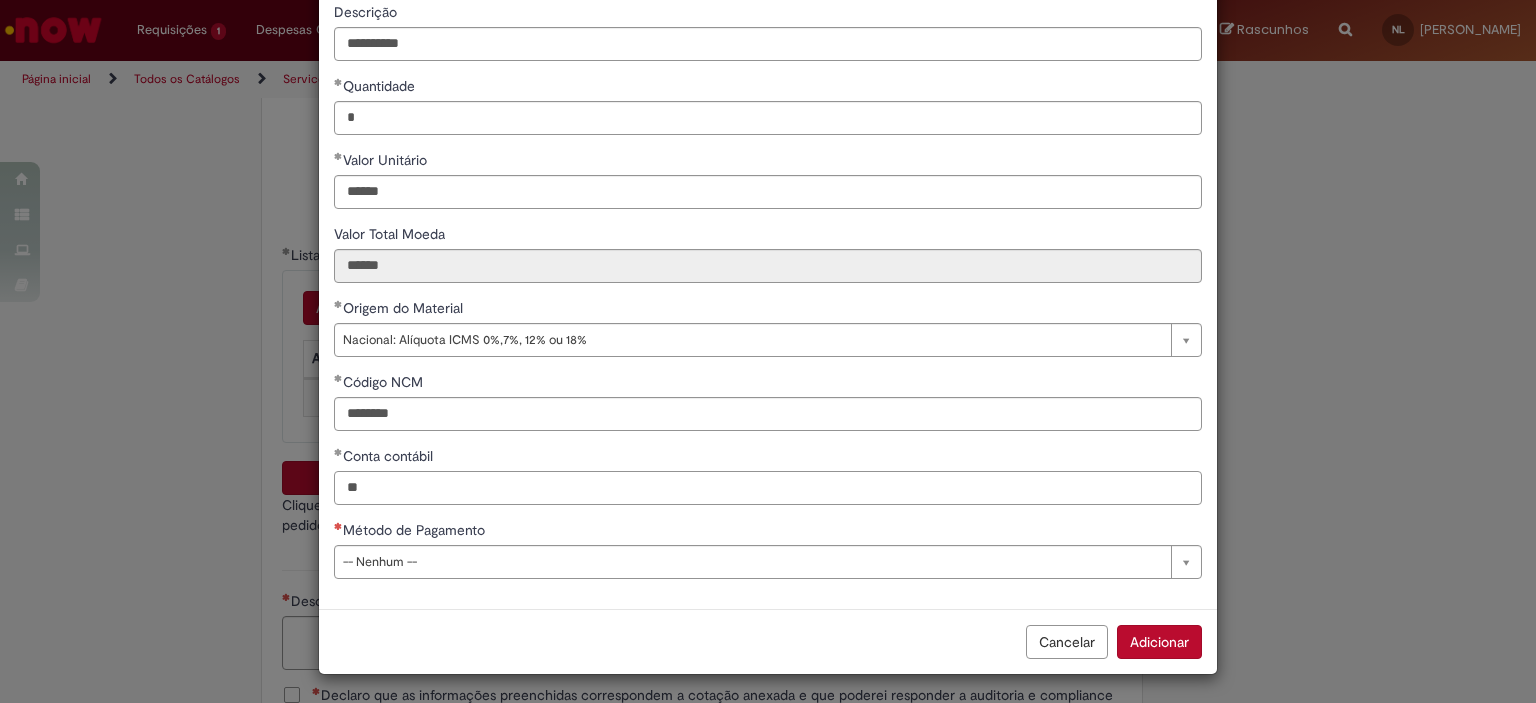 type on "*" 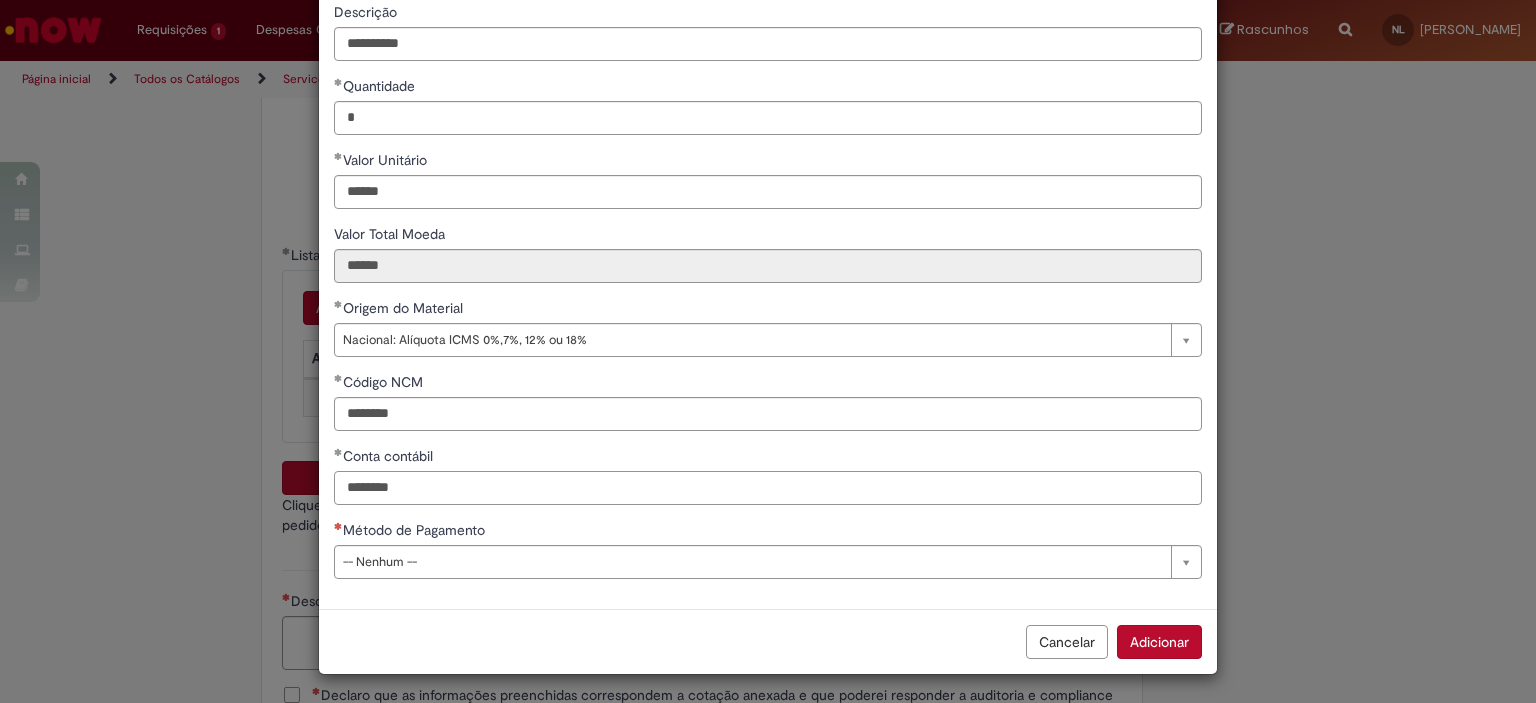 type on "********" 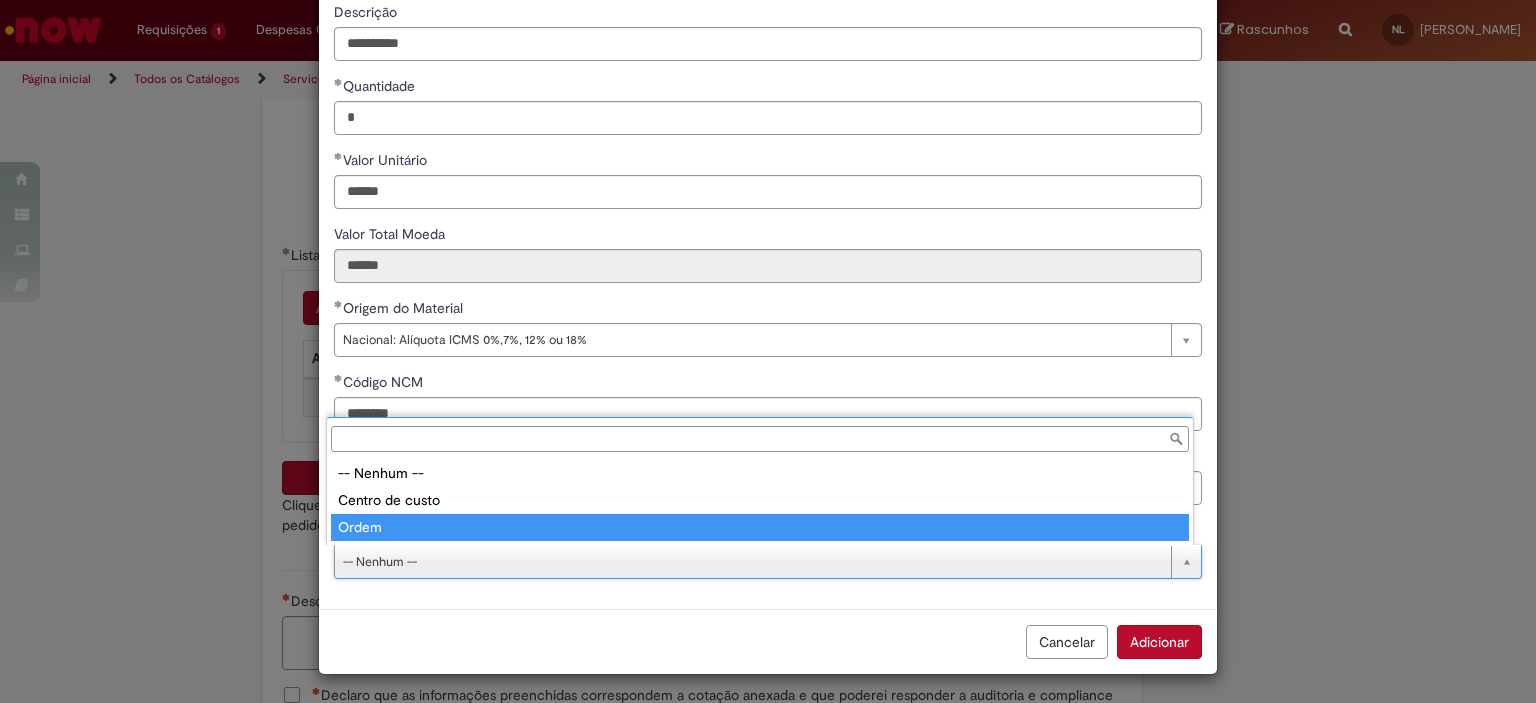 type on "*****" 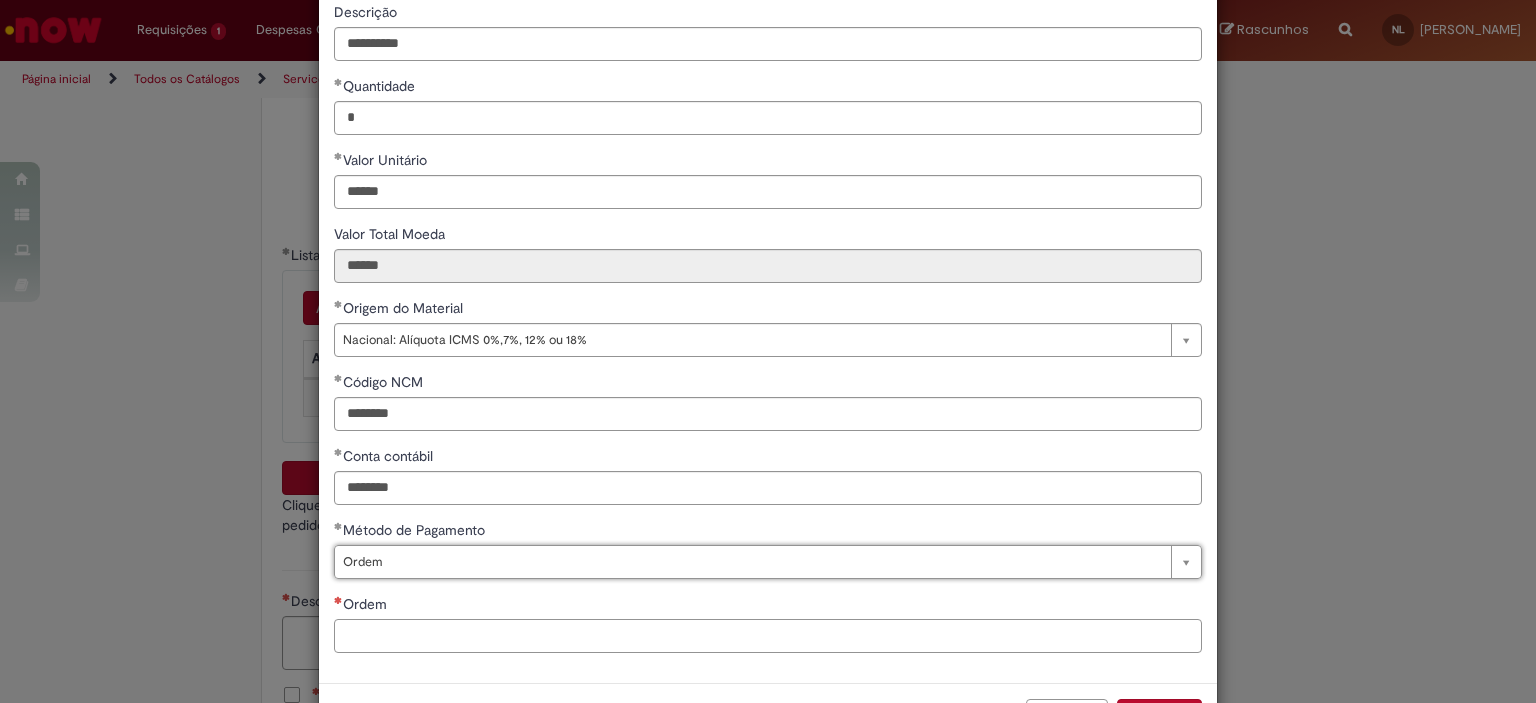 click on "Ordem" at bounding box center (768, 636) 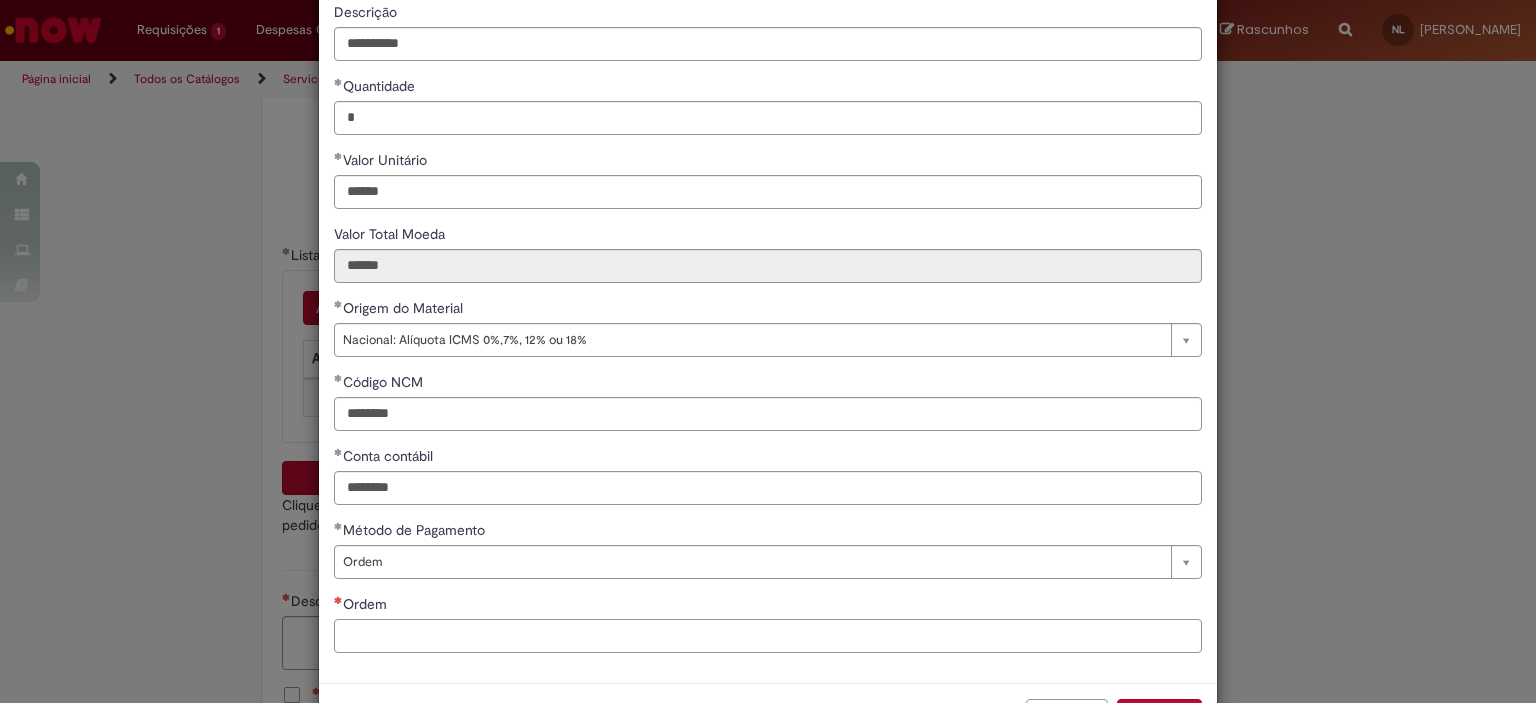 paste on "**********" 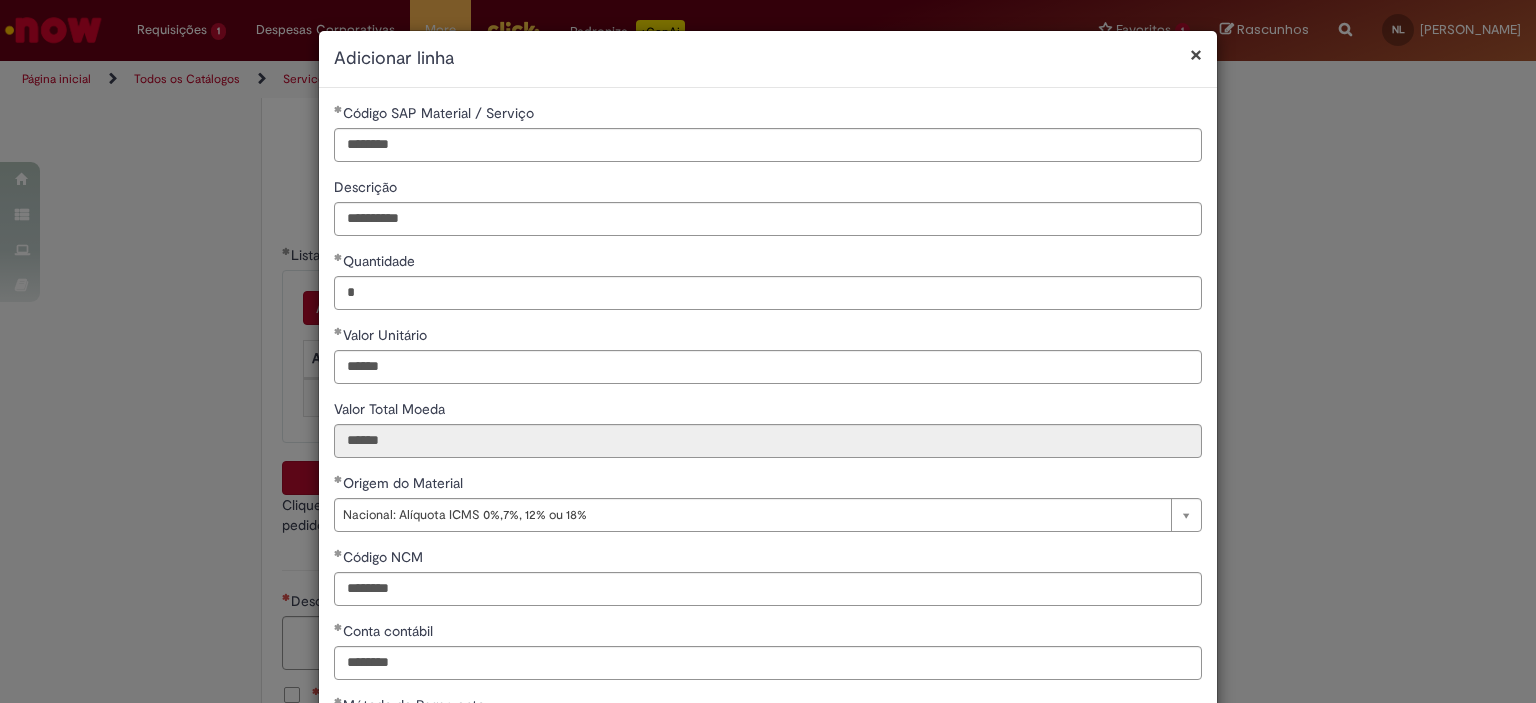 scroll, scrollTop: 249, scrollLeft: 0, axis: vertical 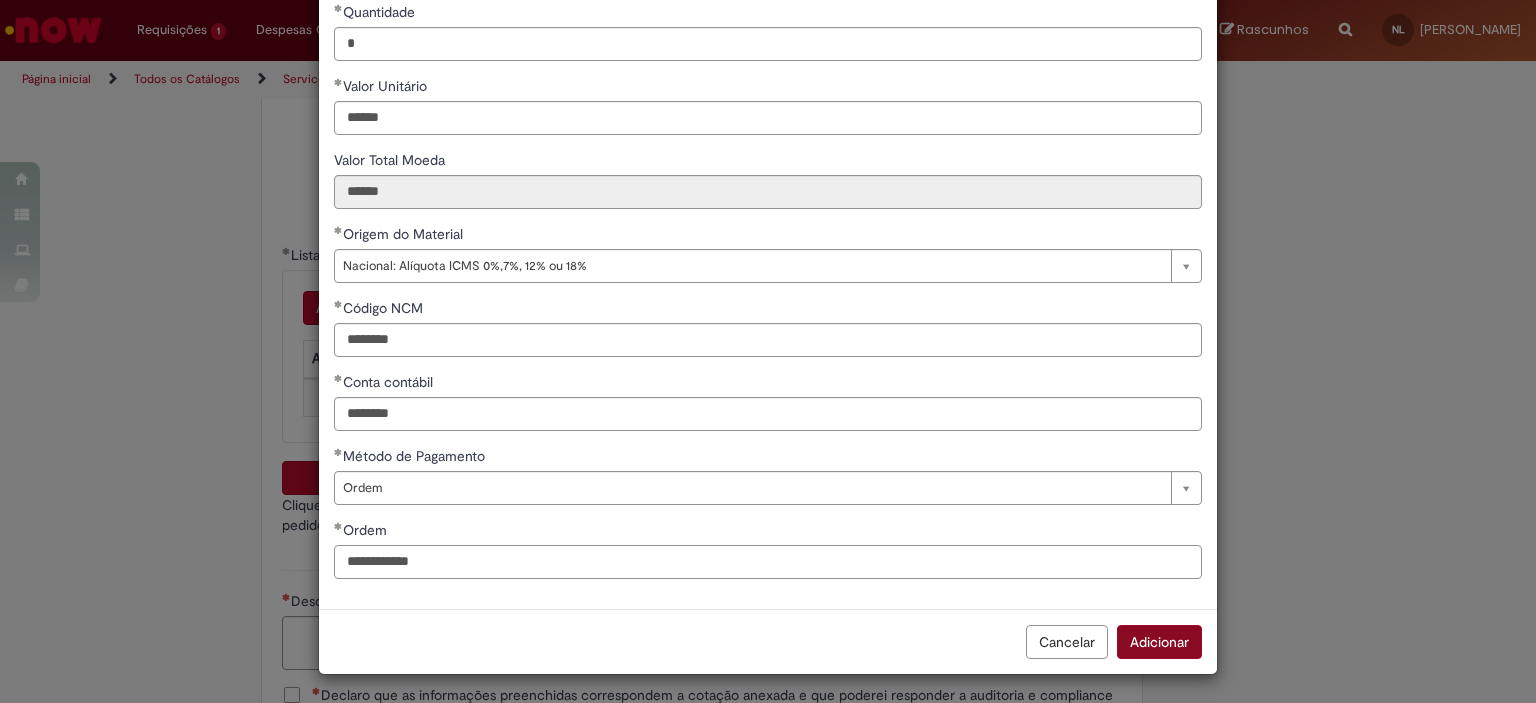 type on "**********" 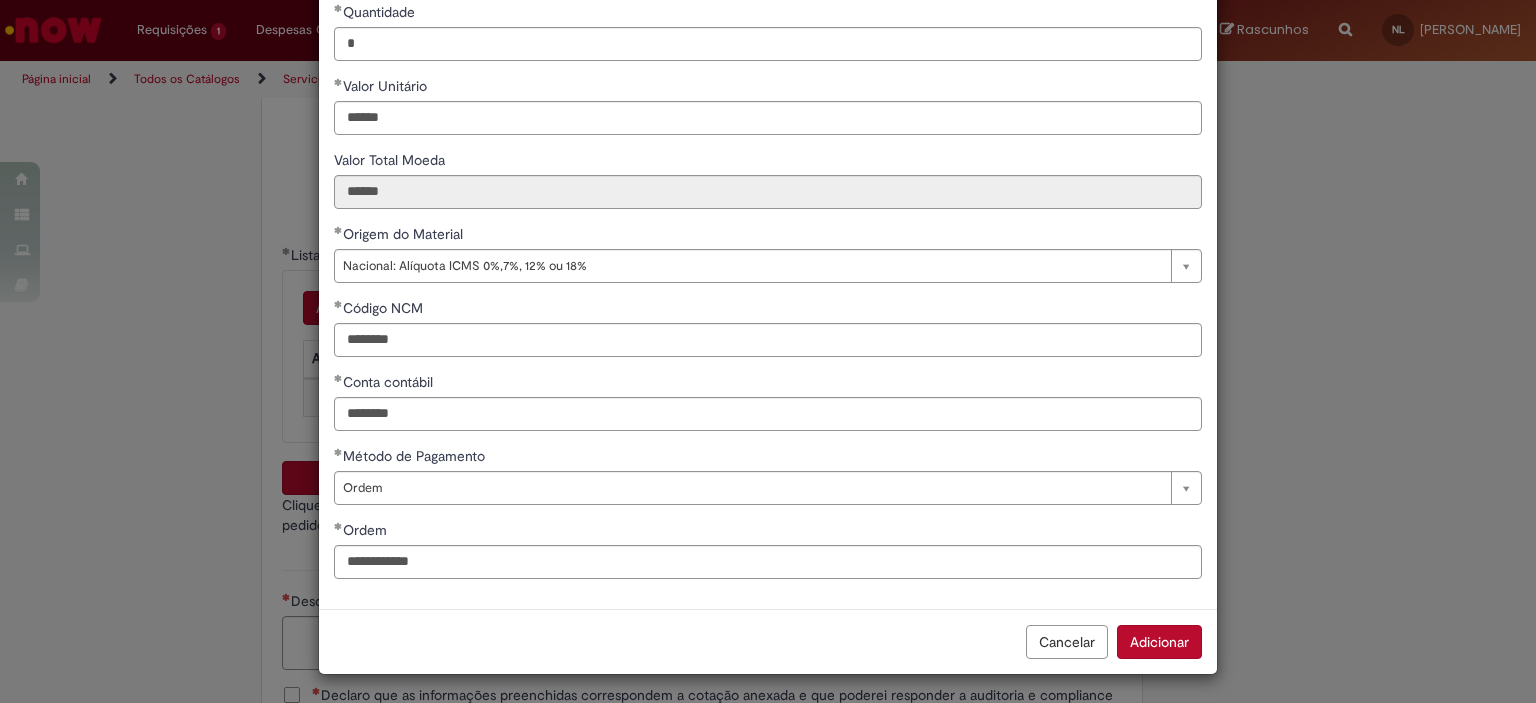 click on "Adicionar" at bounding box center [1159, 642] 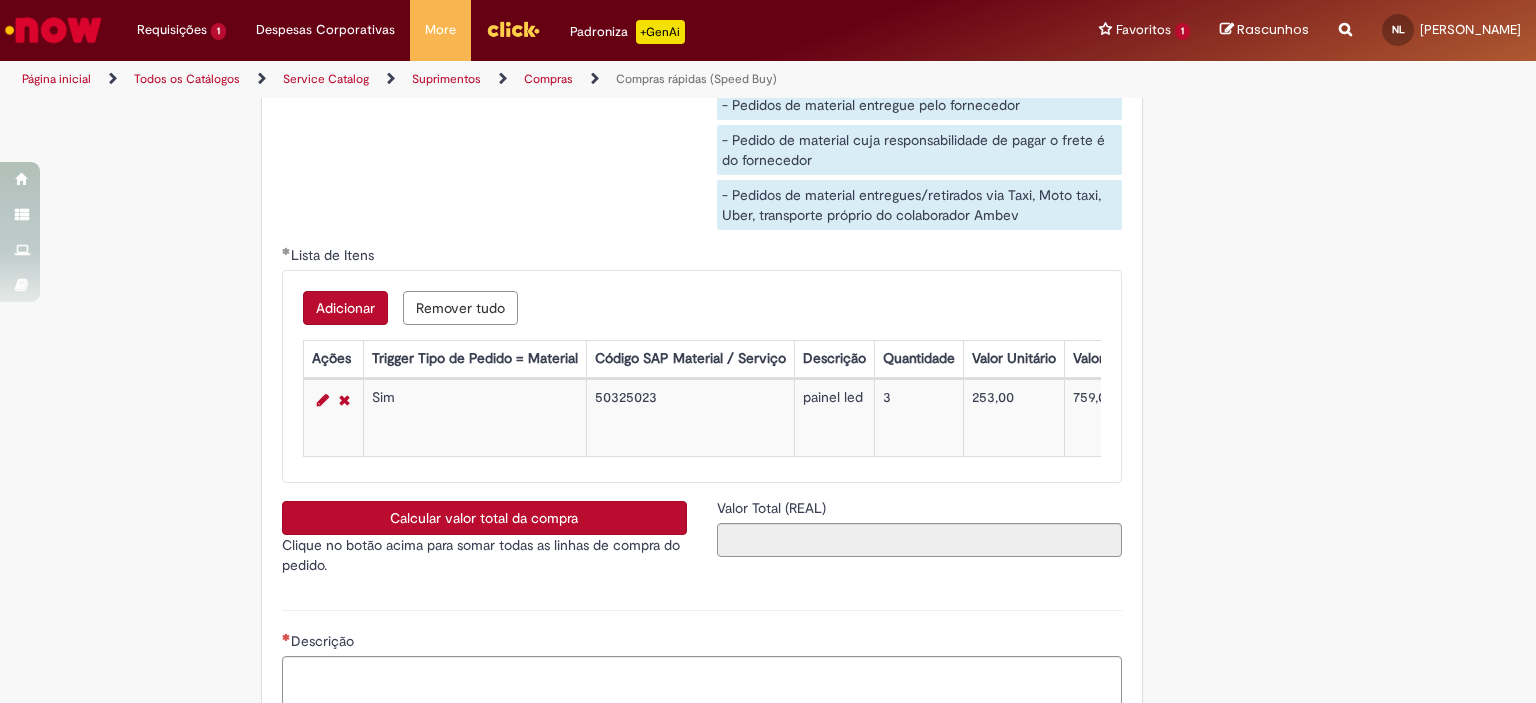 click on "50325023" at bounding box center [690, 418] 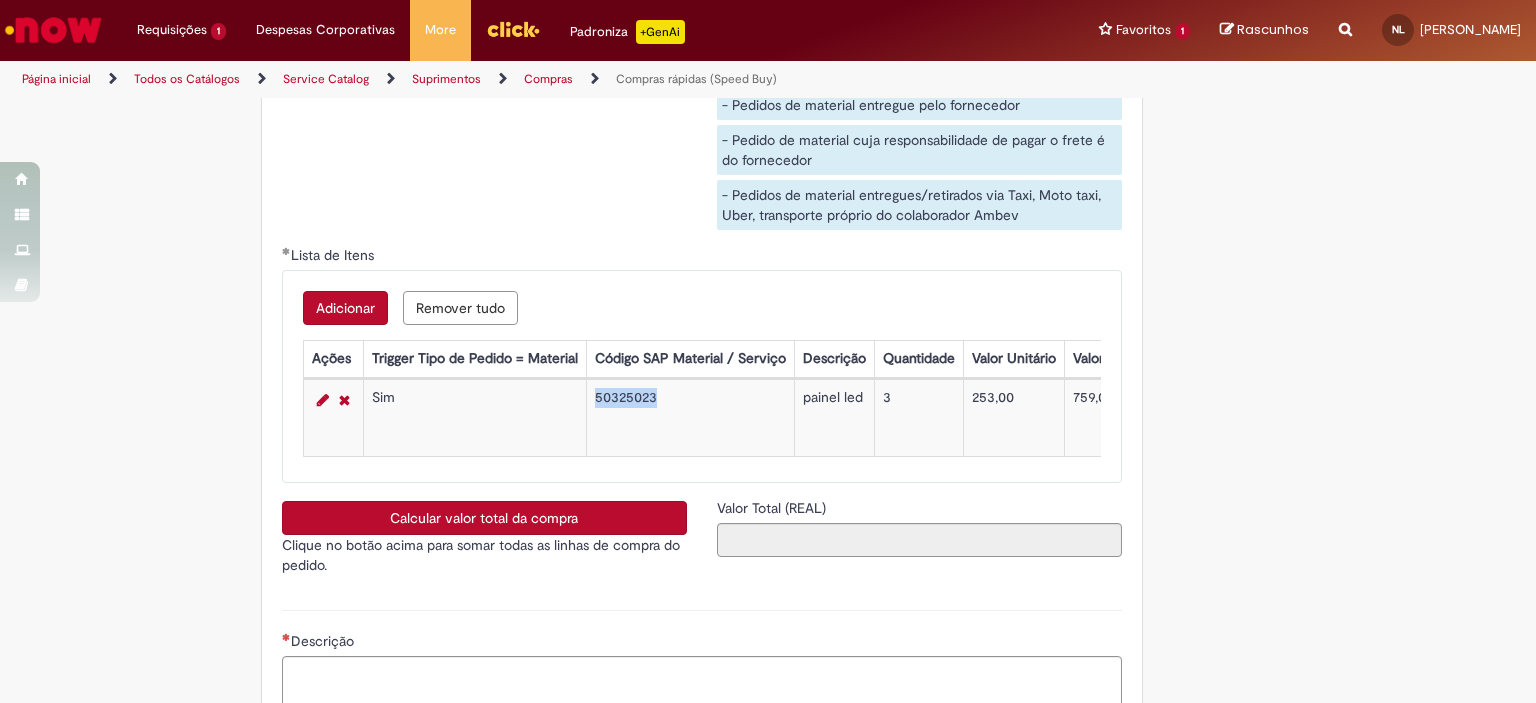 click on "50325023" at bounding box center [690, 418] 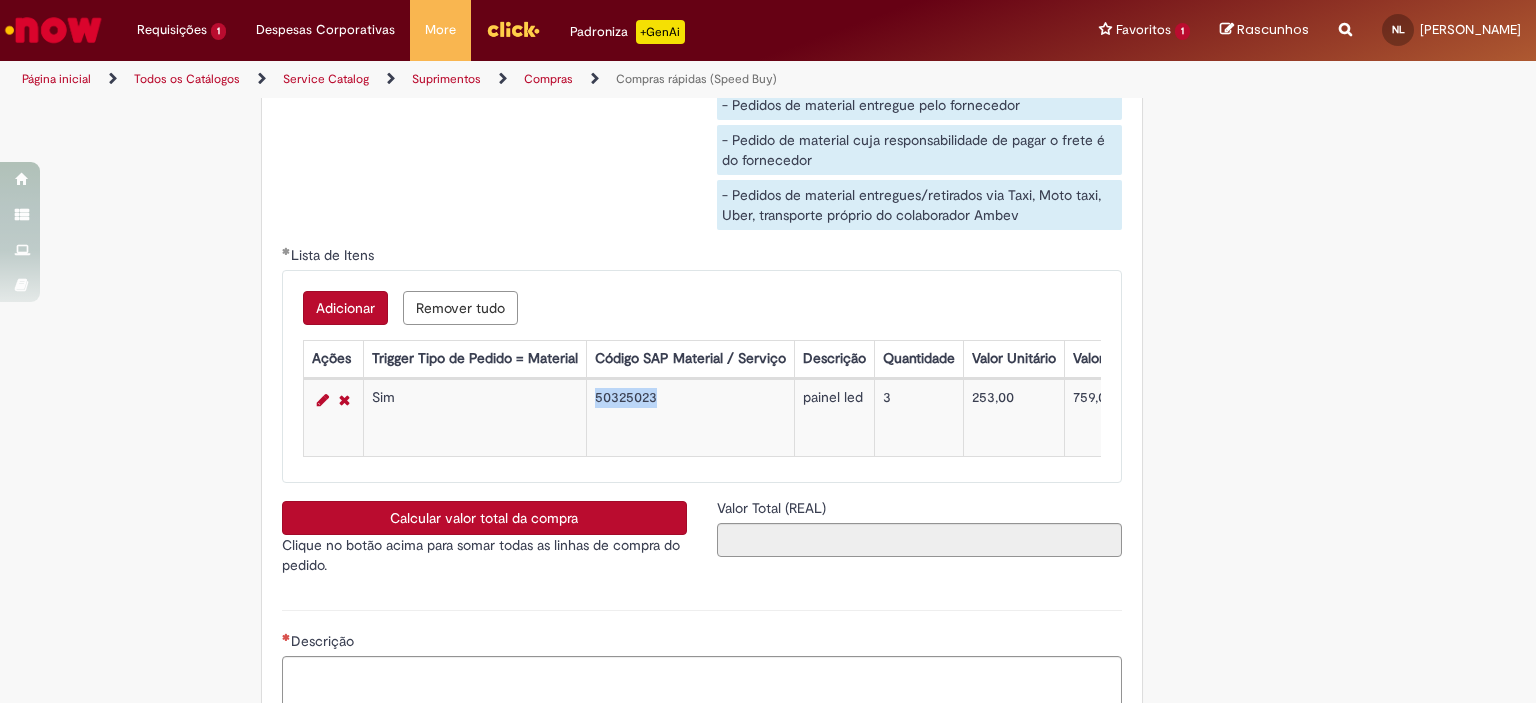 click on "Adicionar" at bounding box center [345, 308] 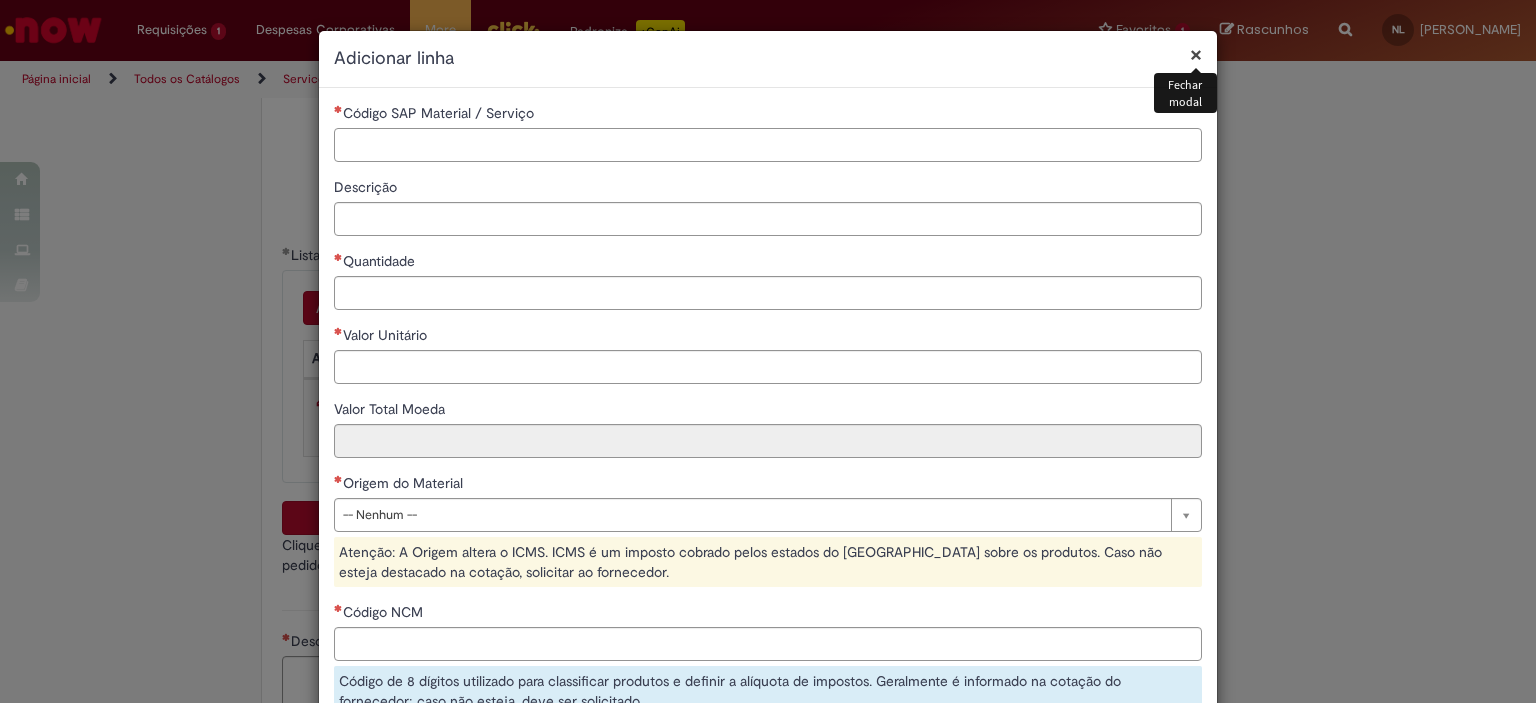 click on "Código SAP Material / Serviço" at bounding box center (768, 145) 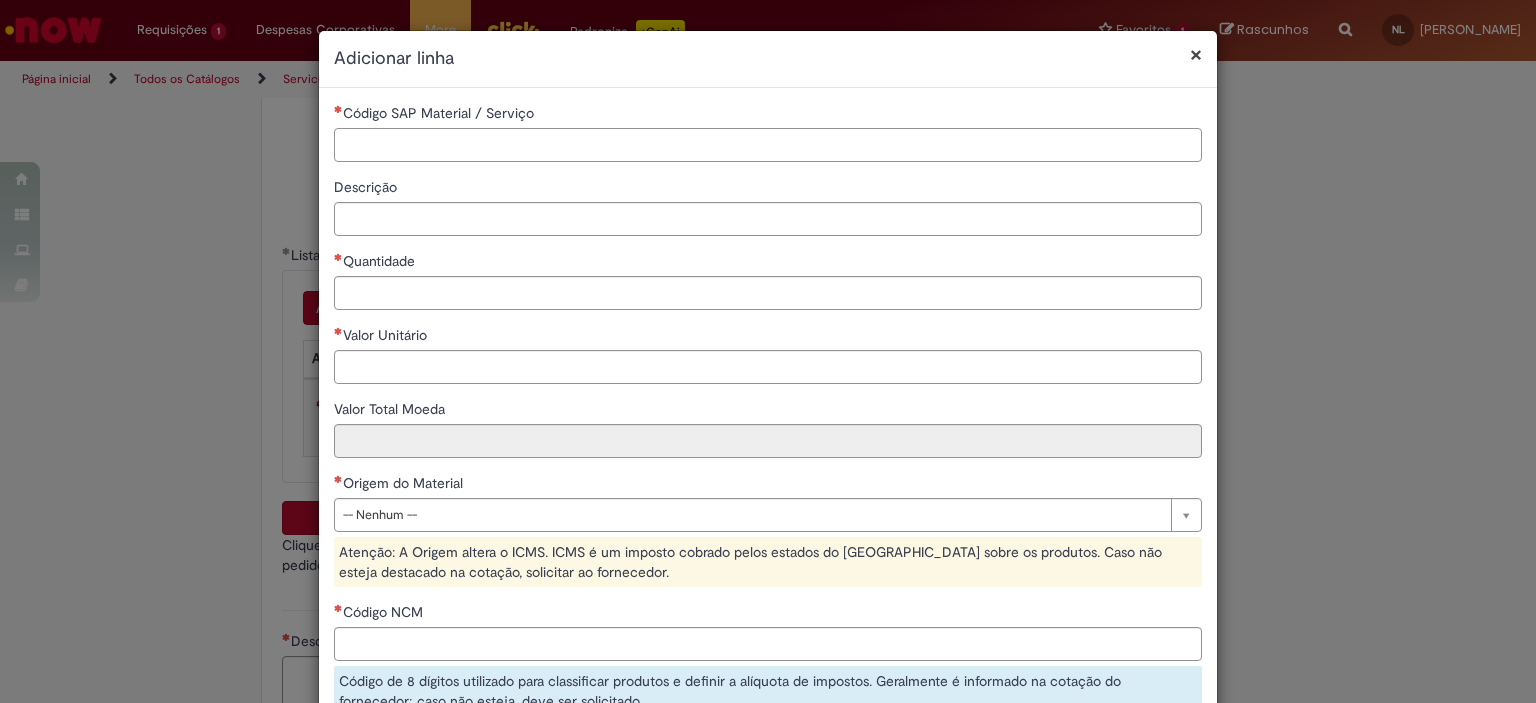 paste on "********" 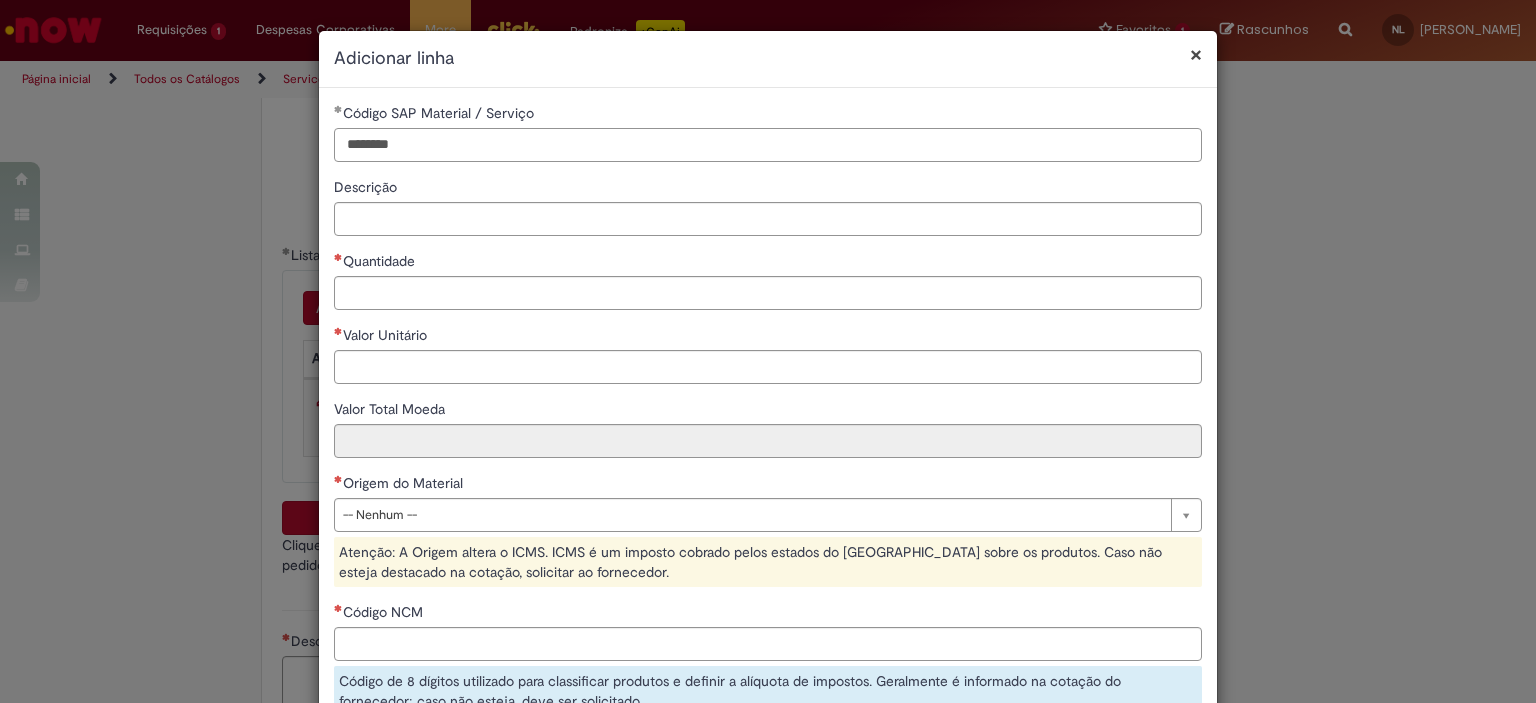 type on "********" 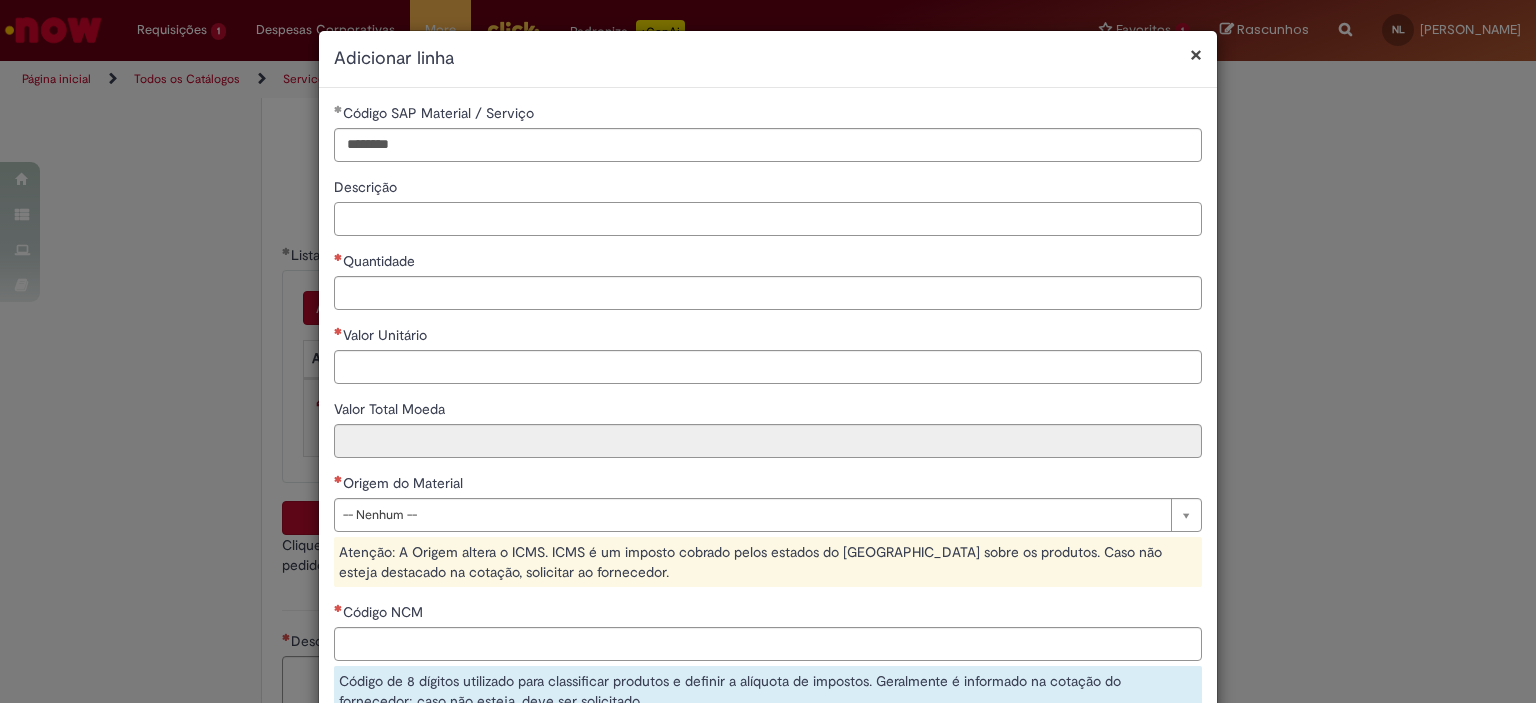 click on "Descrição" at bounding box center [768, 219] 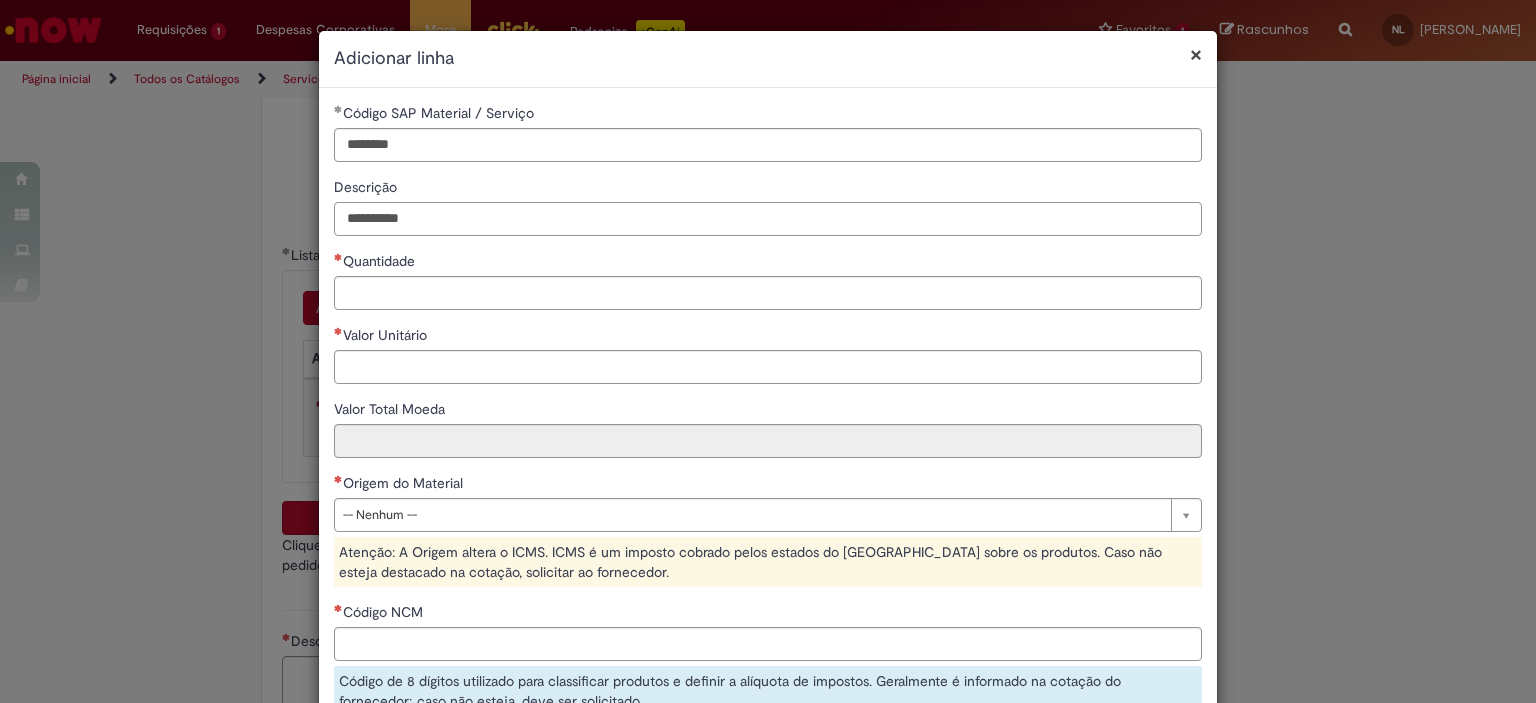 type on "**********" 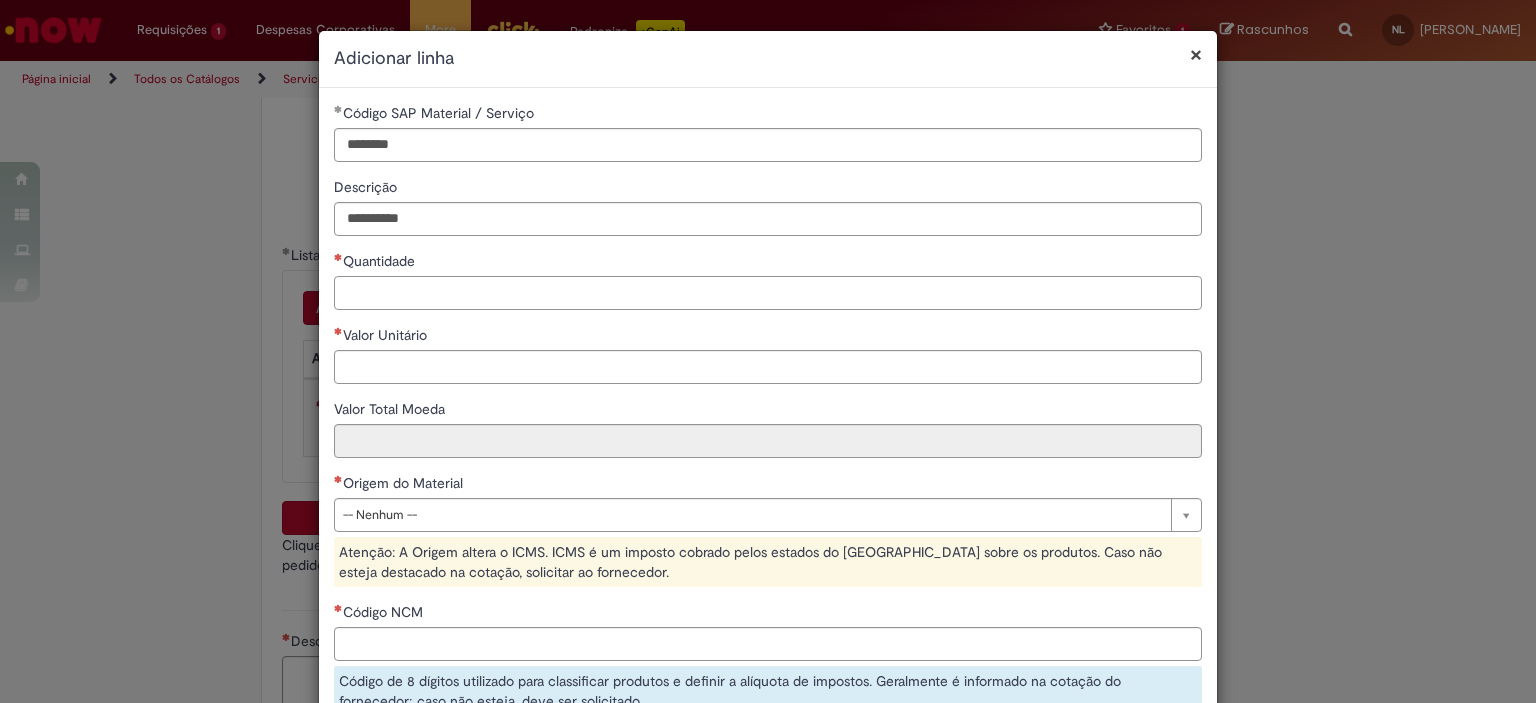 click on "Quantidade" at bounding box center [768, 293] 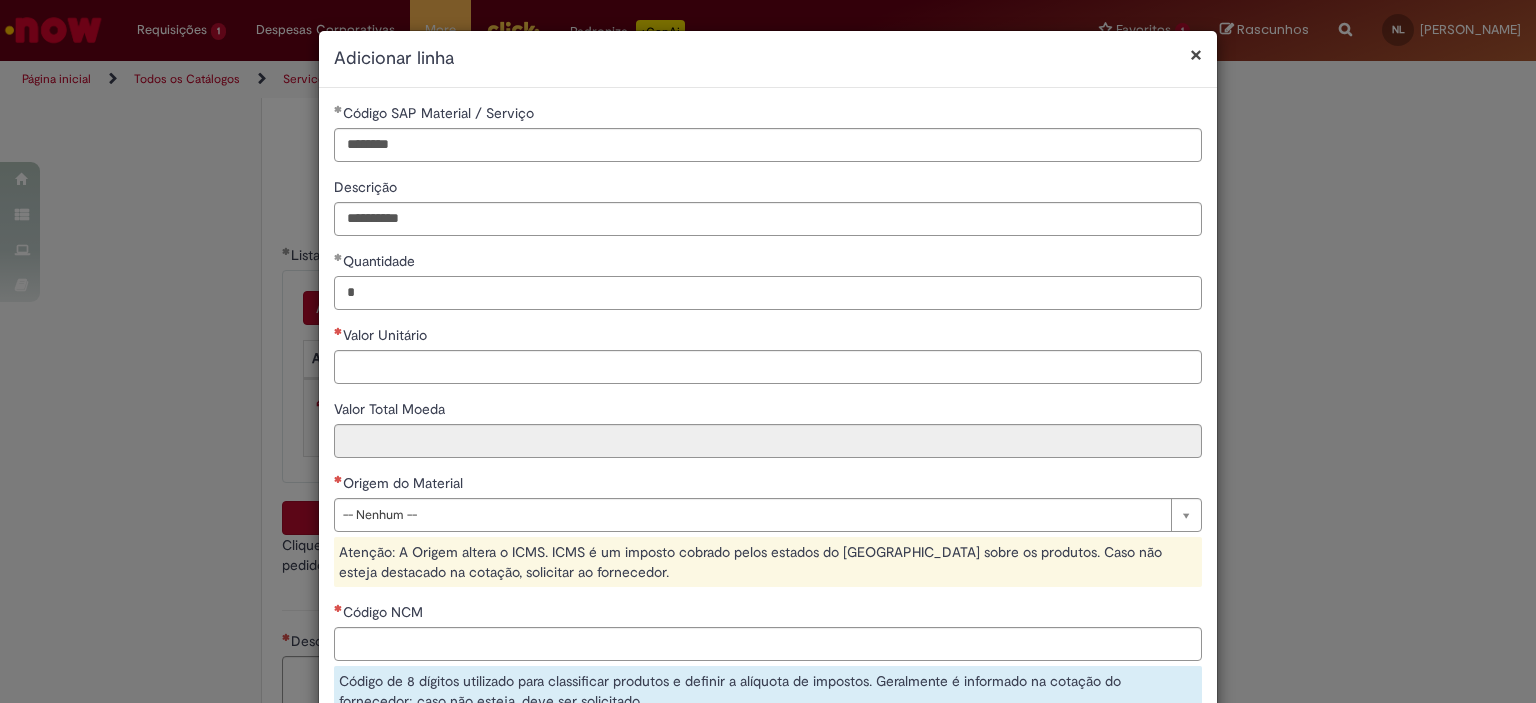 type on "*" 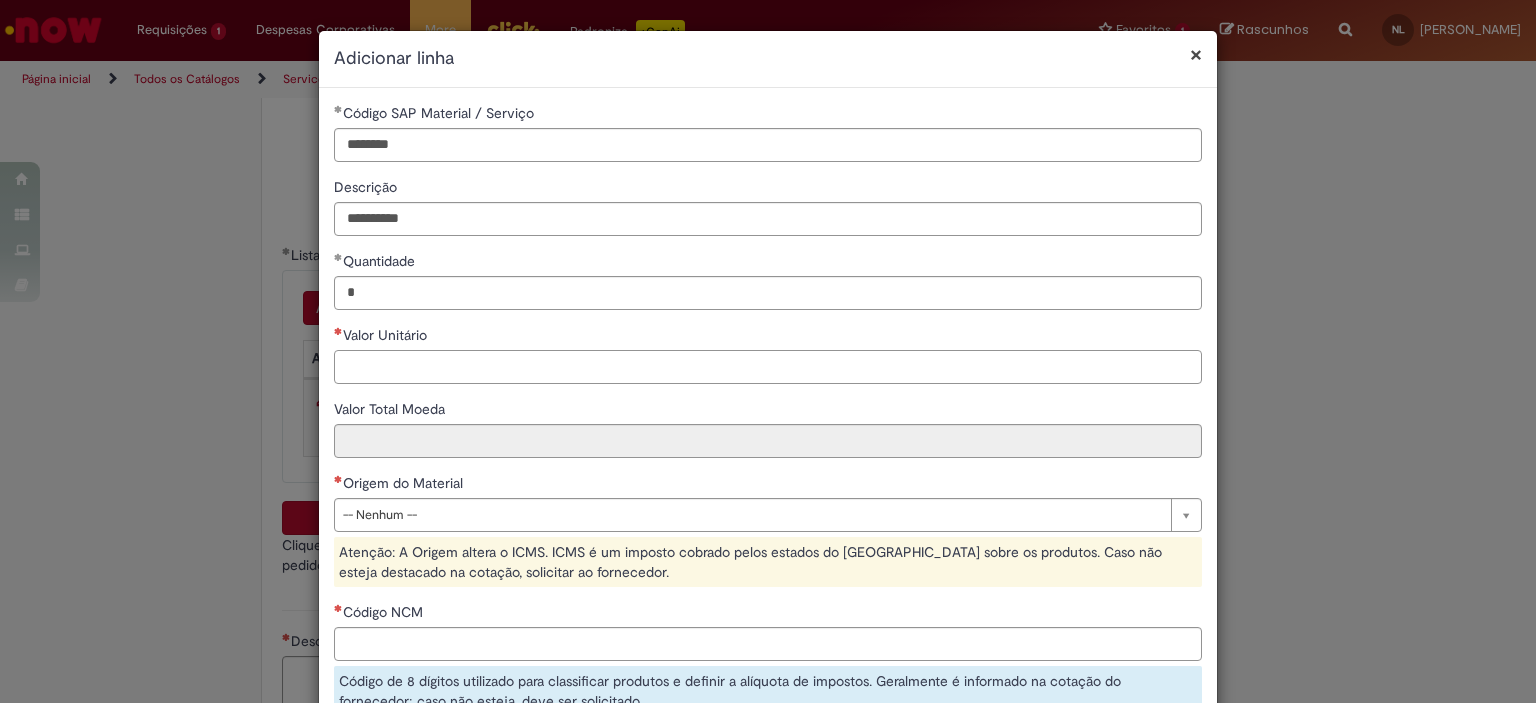 click on "Valor Unitário" at bounding box center [768, 367] 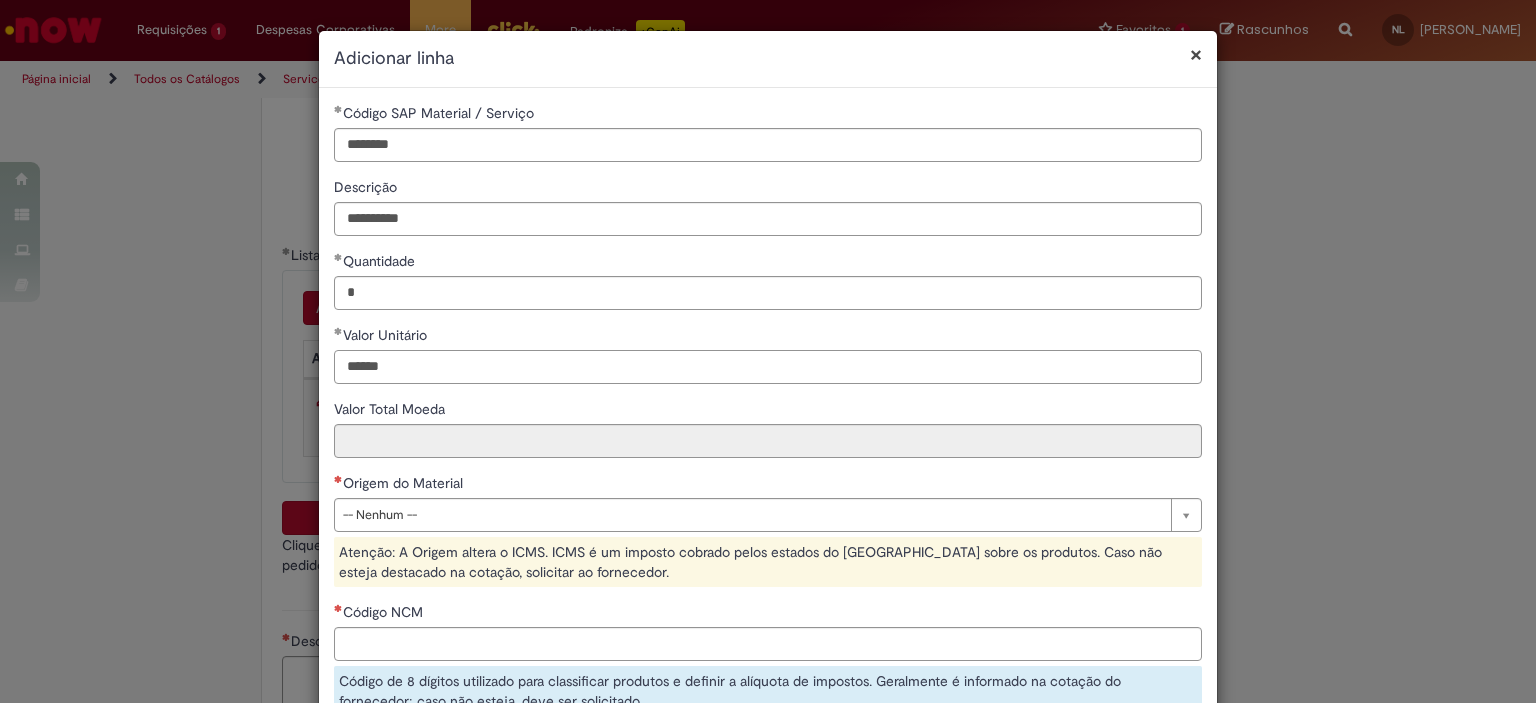 type on "******" 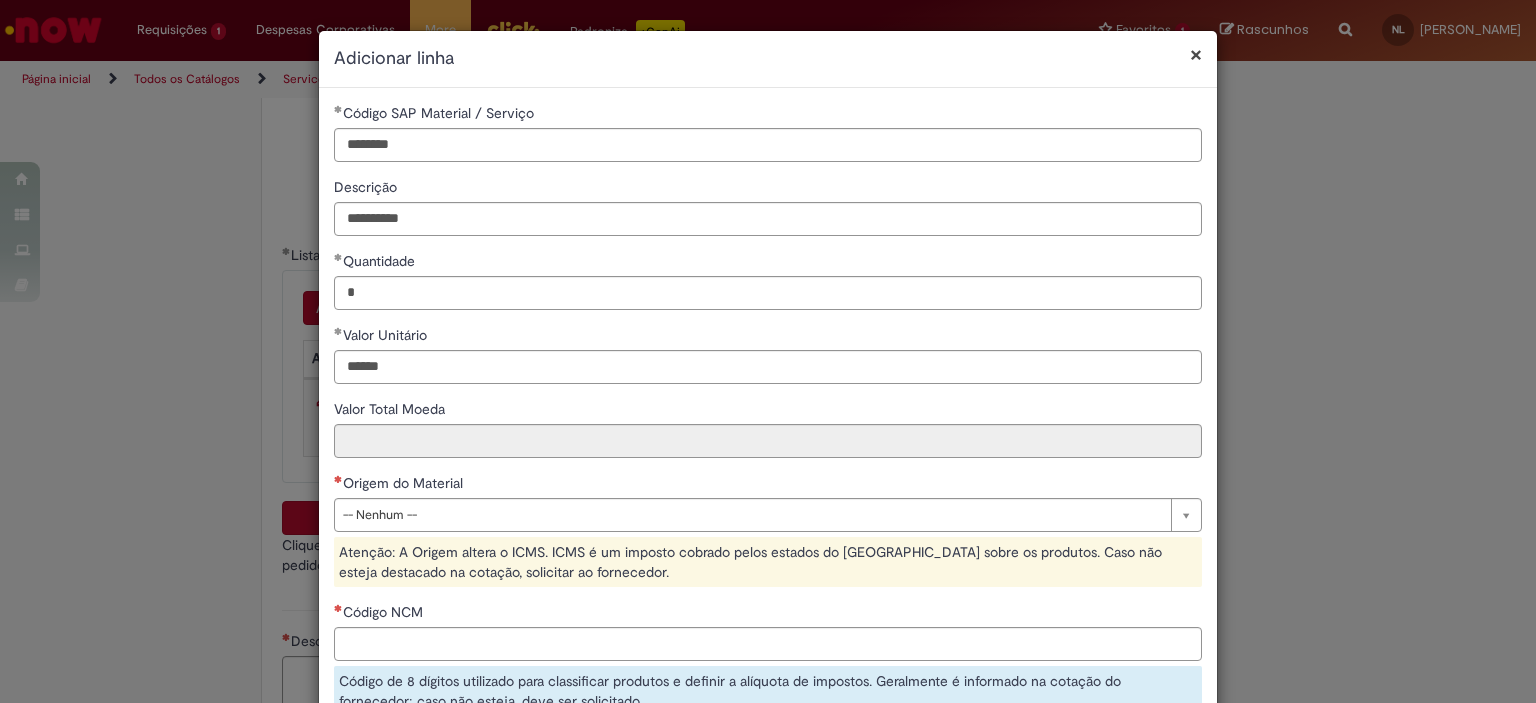 type on "******" 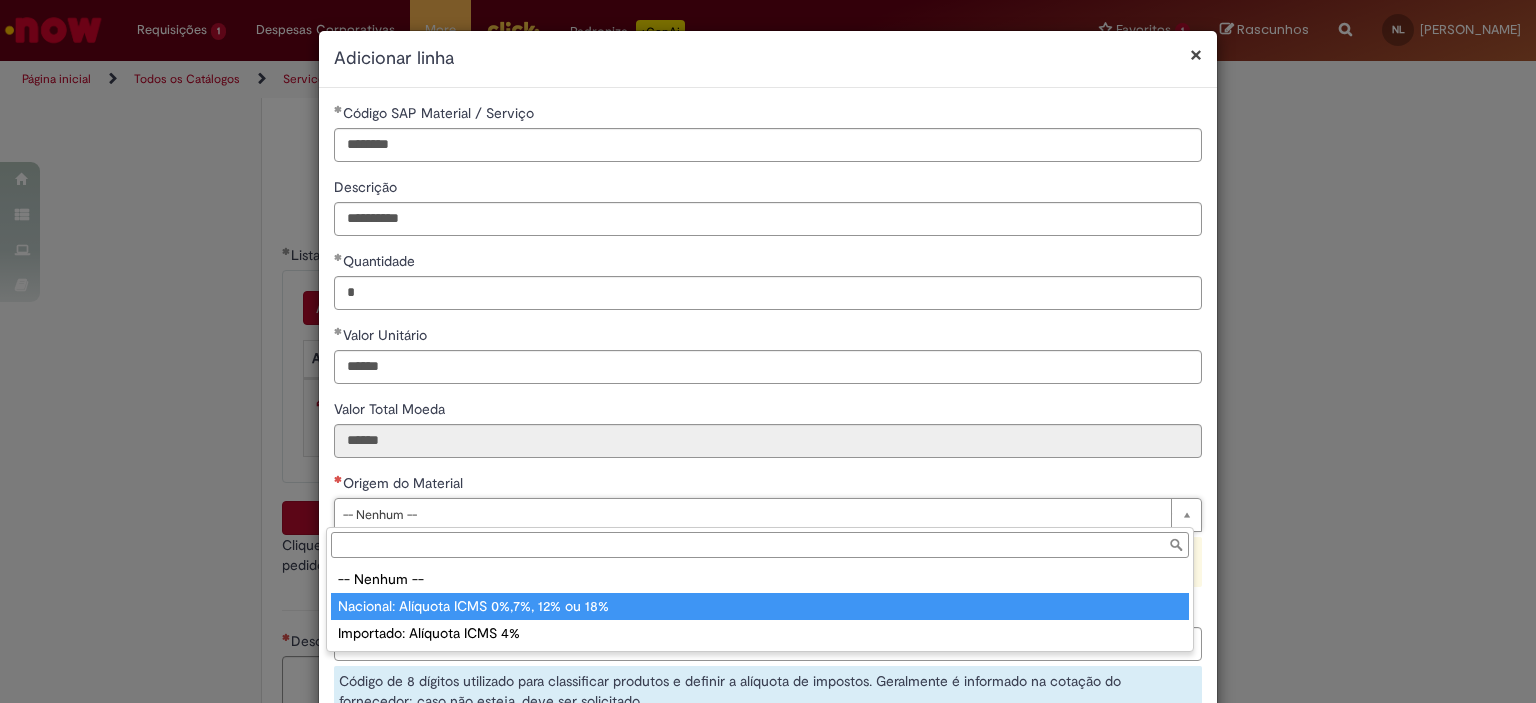 type on "**********" 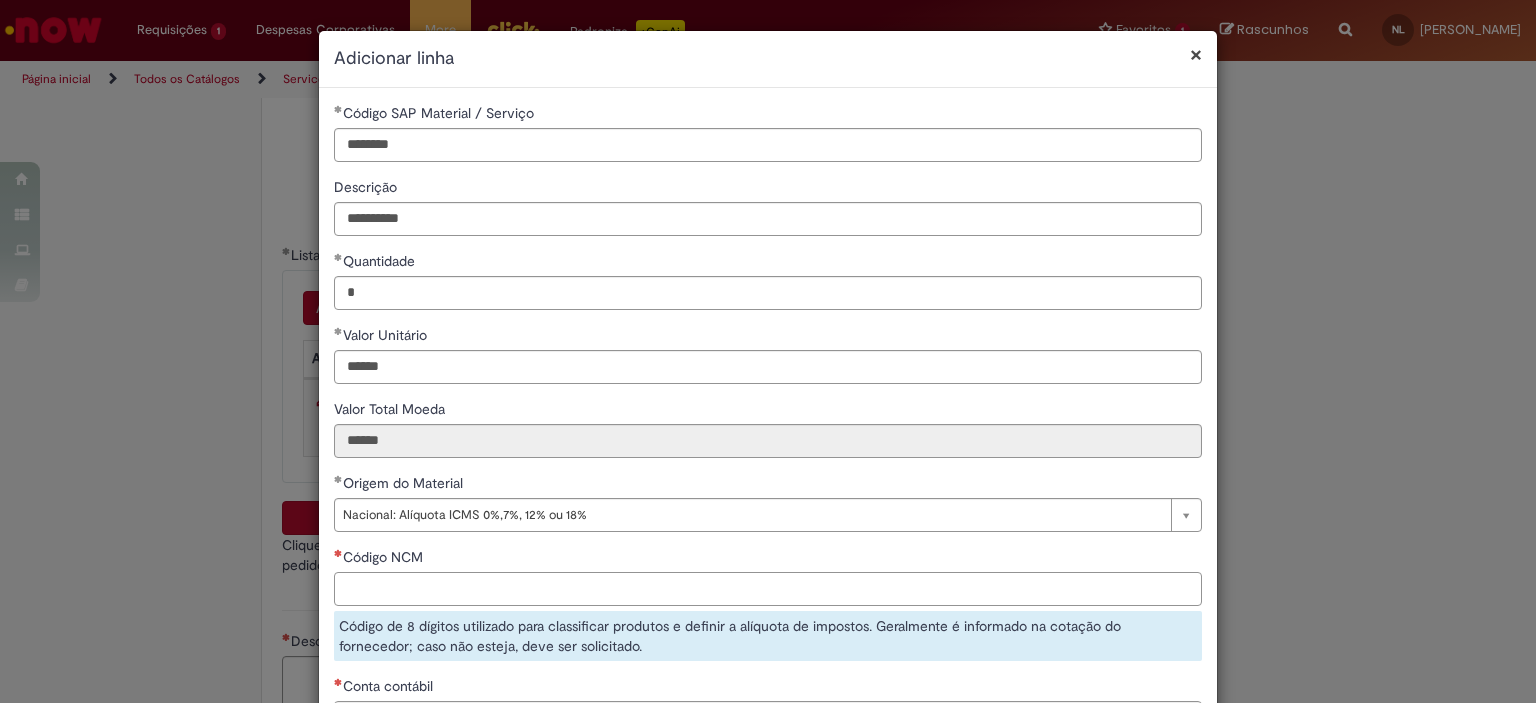 click on "Código NCM" at bounding box center (768, 589) 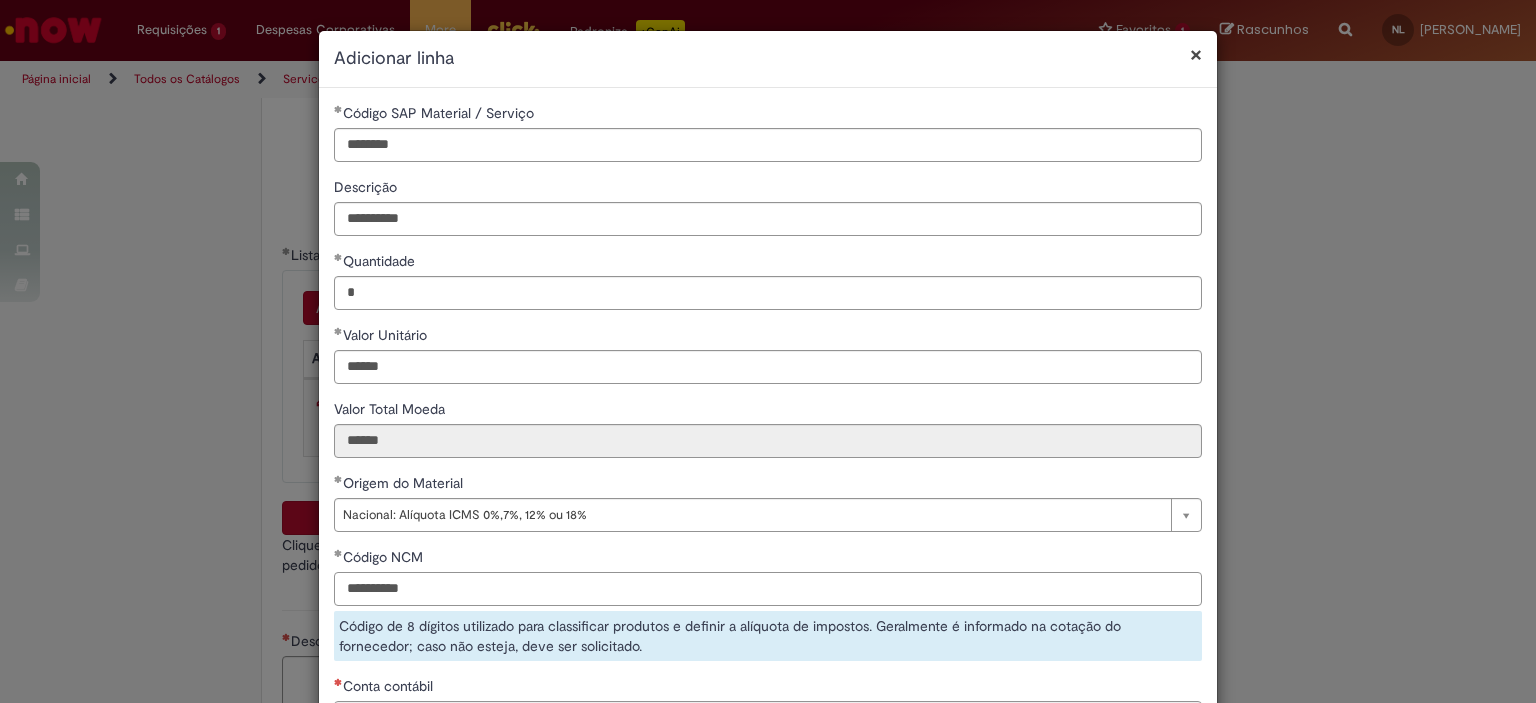 scroll, scrollTop: 200, scrollLeft: 0, axis: vertical 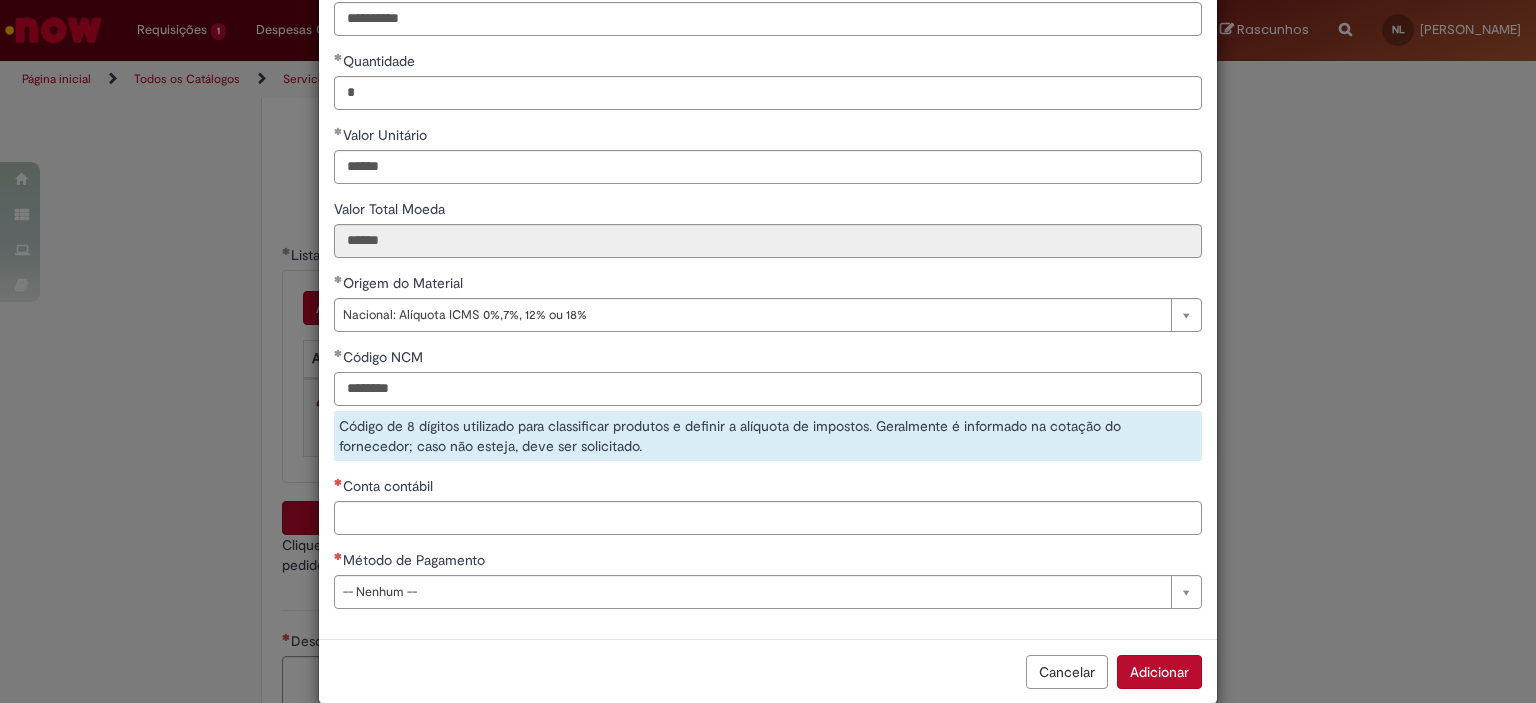type on "********" 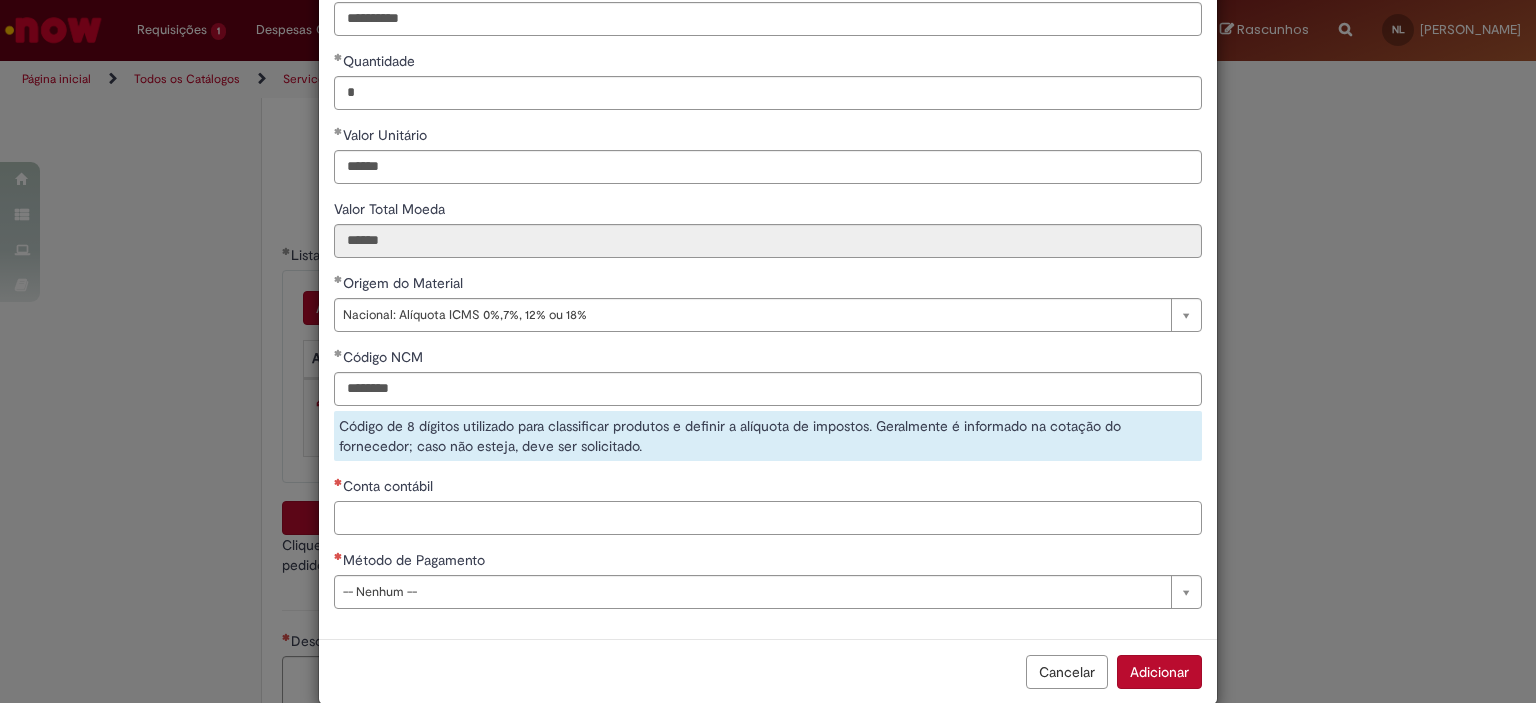 click on "**********" at bounding box center (768, 263) 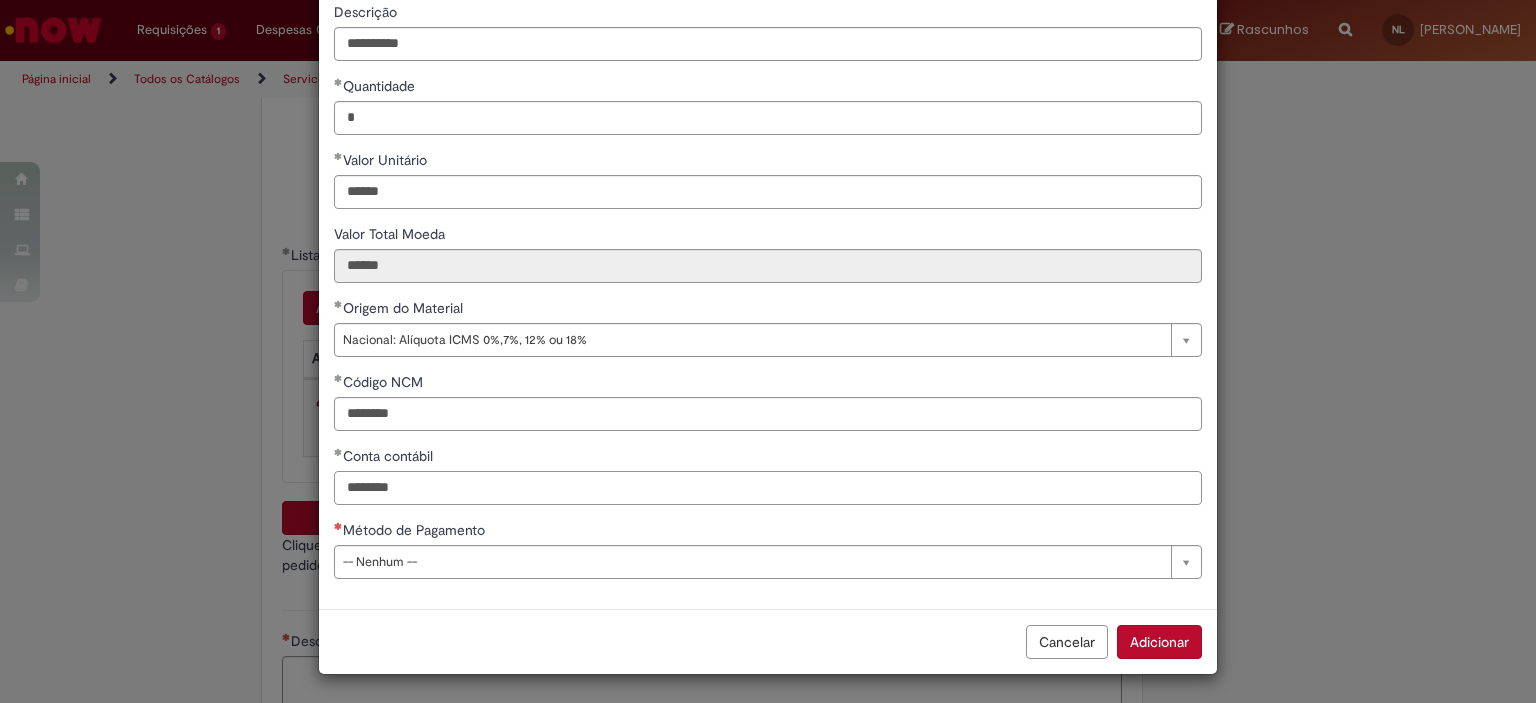 type on "********" 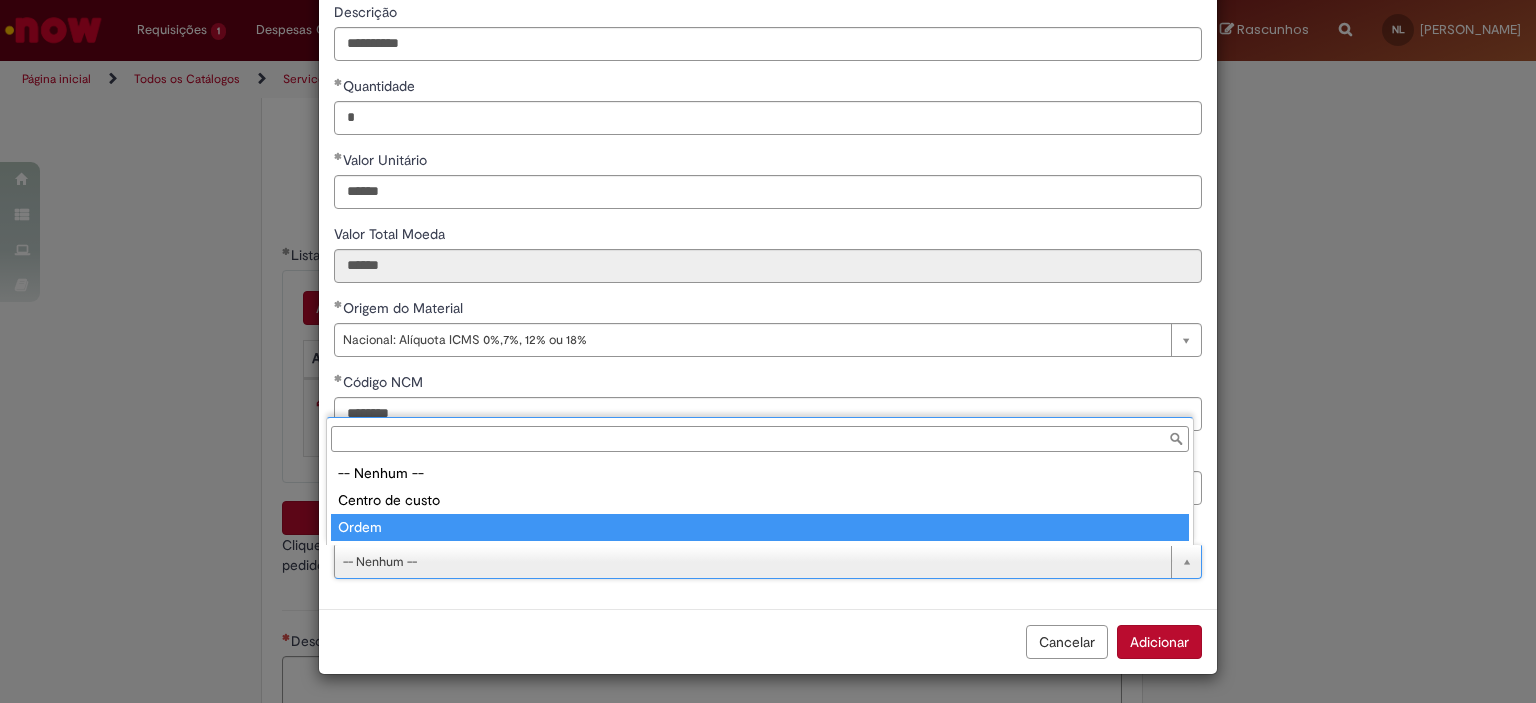 type on "*****" 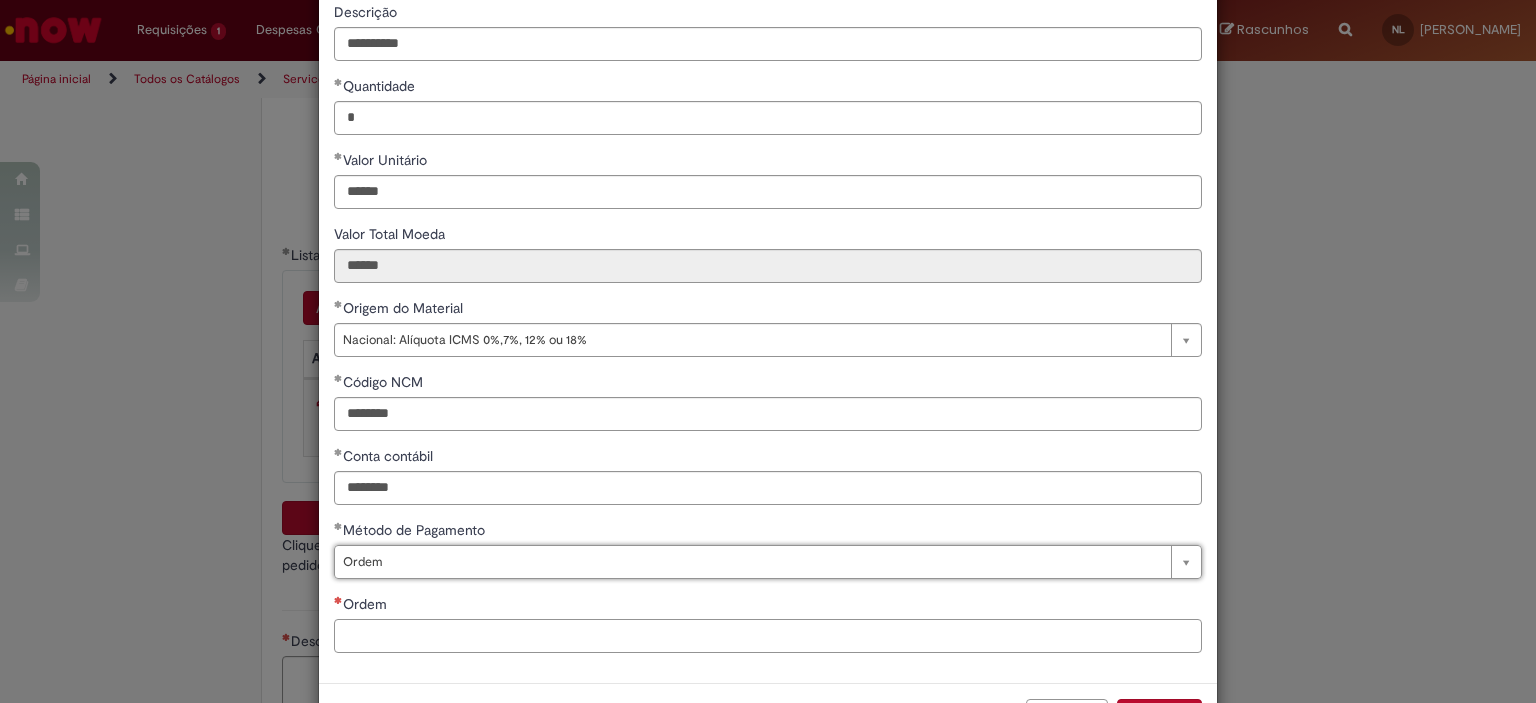 click on "Ordem" at bounding box center [768, 636] 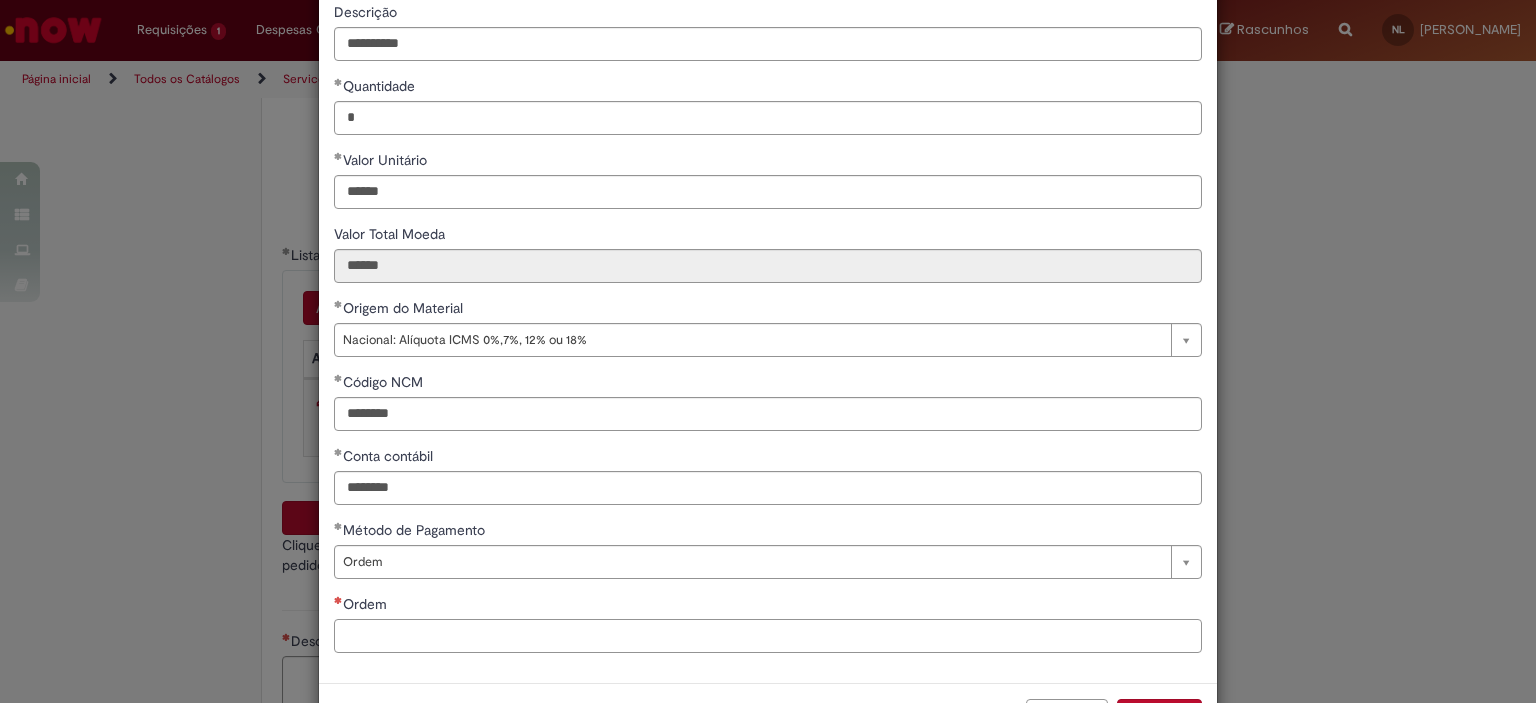 paste on "**********" 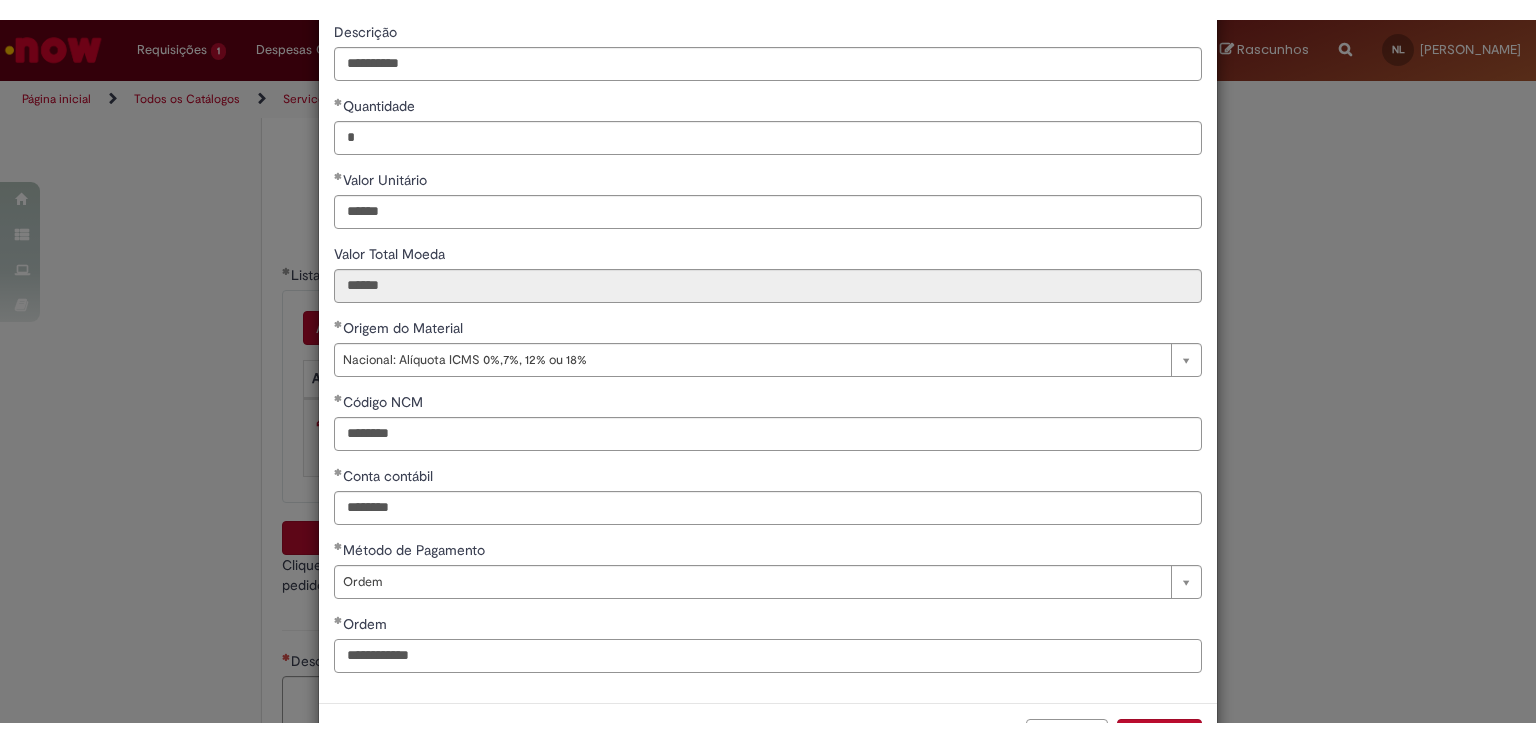 scroll, scrollTop: 249, scrollLeft: 0, axis: vertical 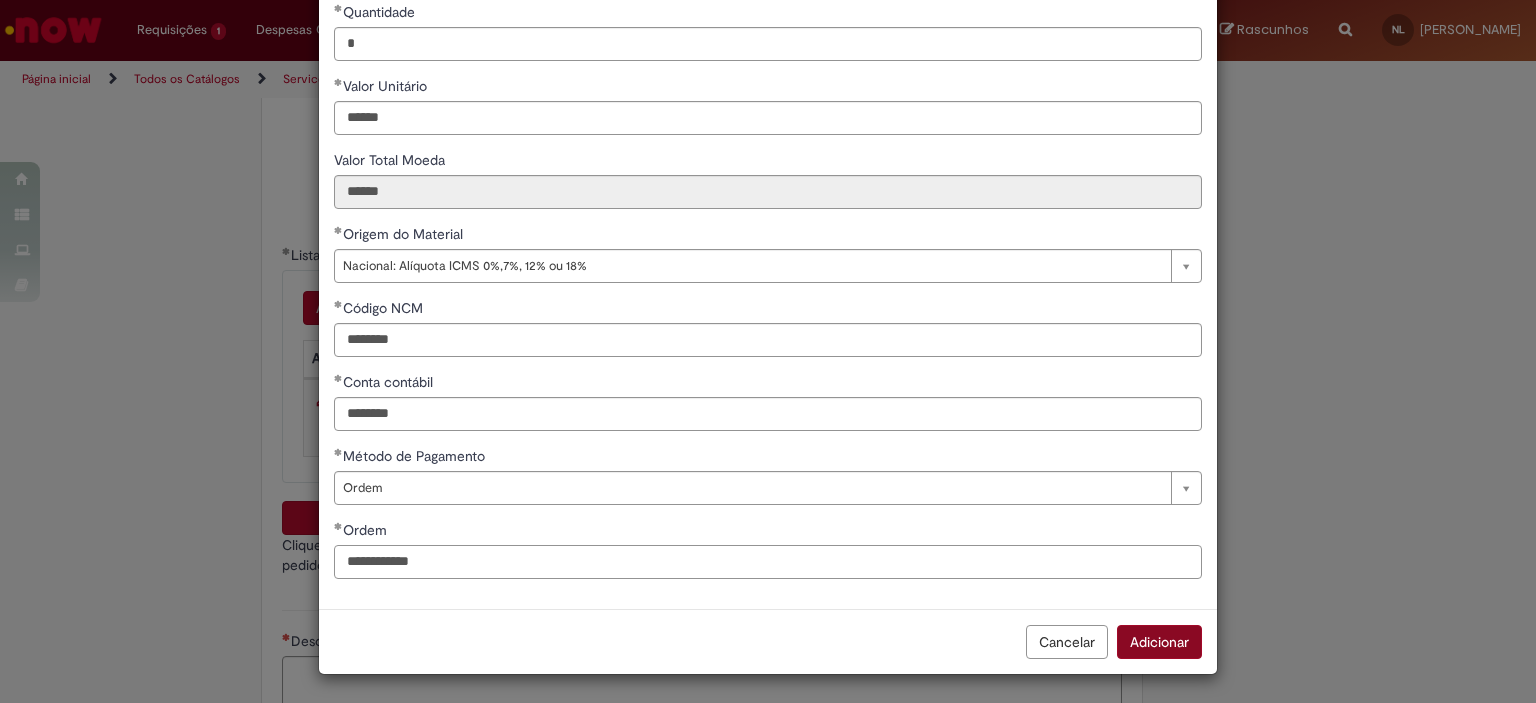 type on "**********" 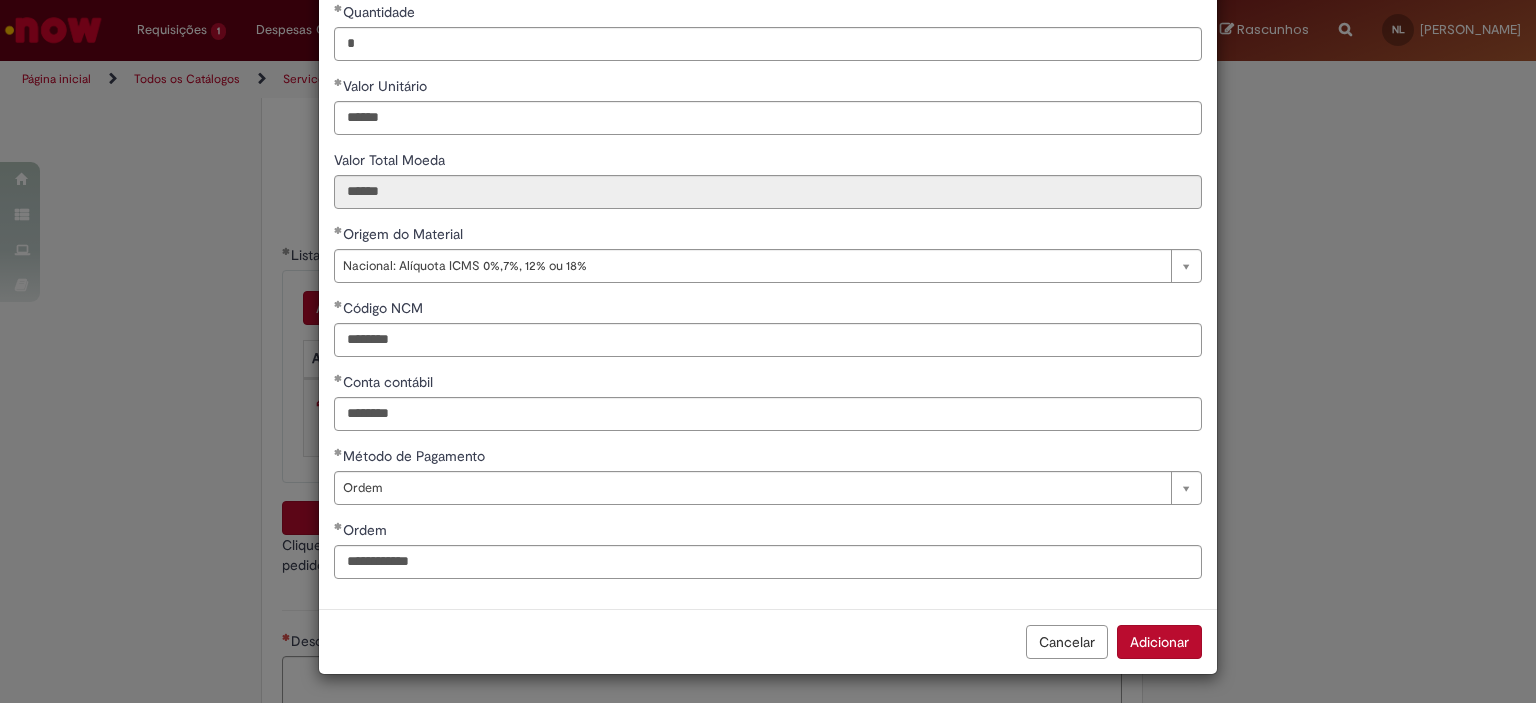 click on "Adicionar" at bounding box center (1159, 642) 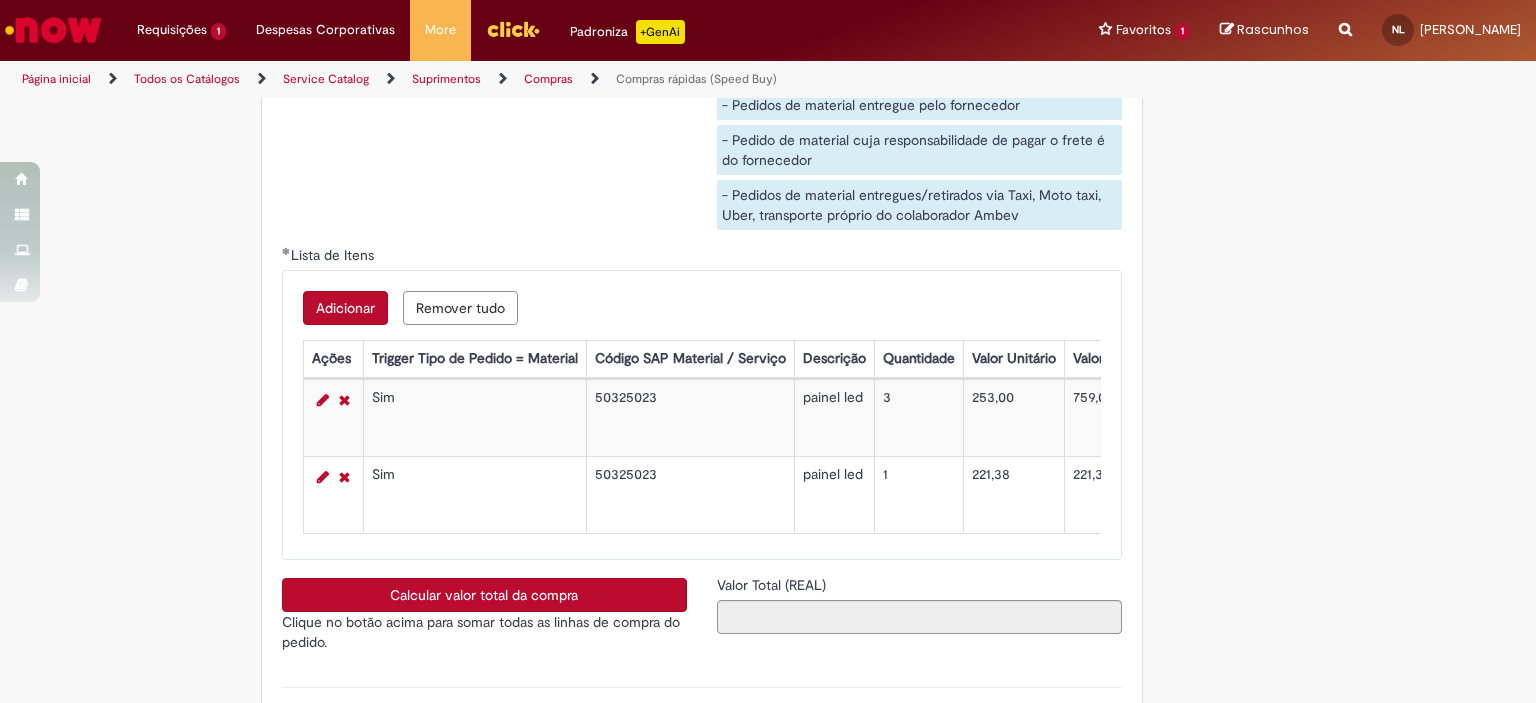 type 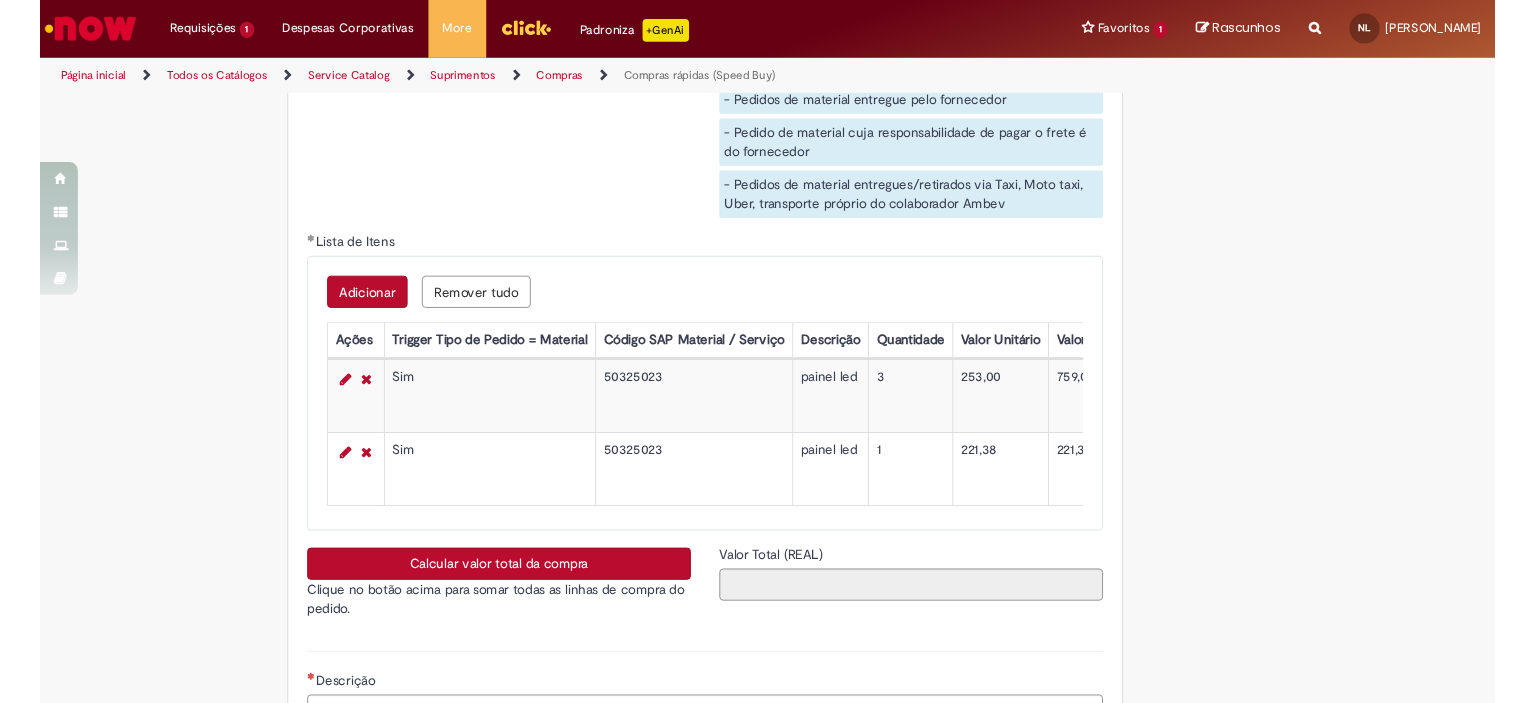scroll, scrollTop: 3200, scrollLeft: 0, axis: vertical 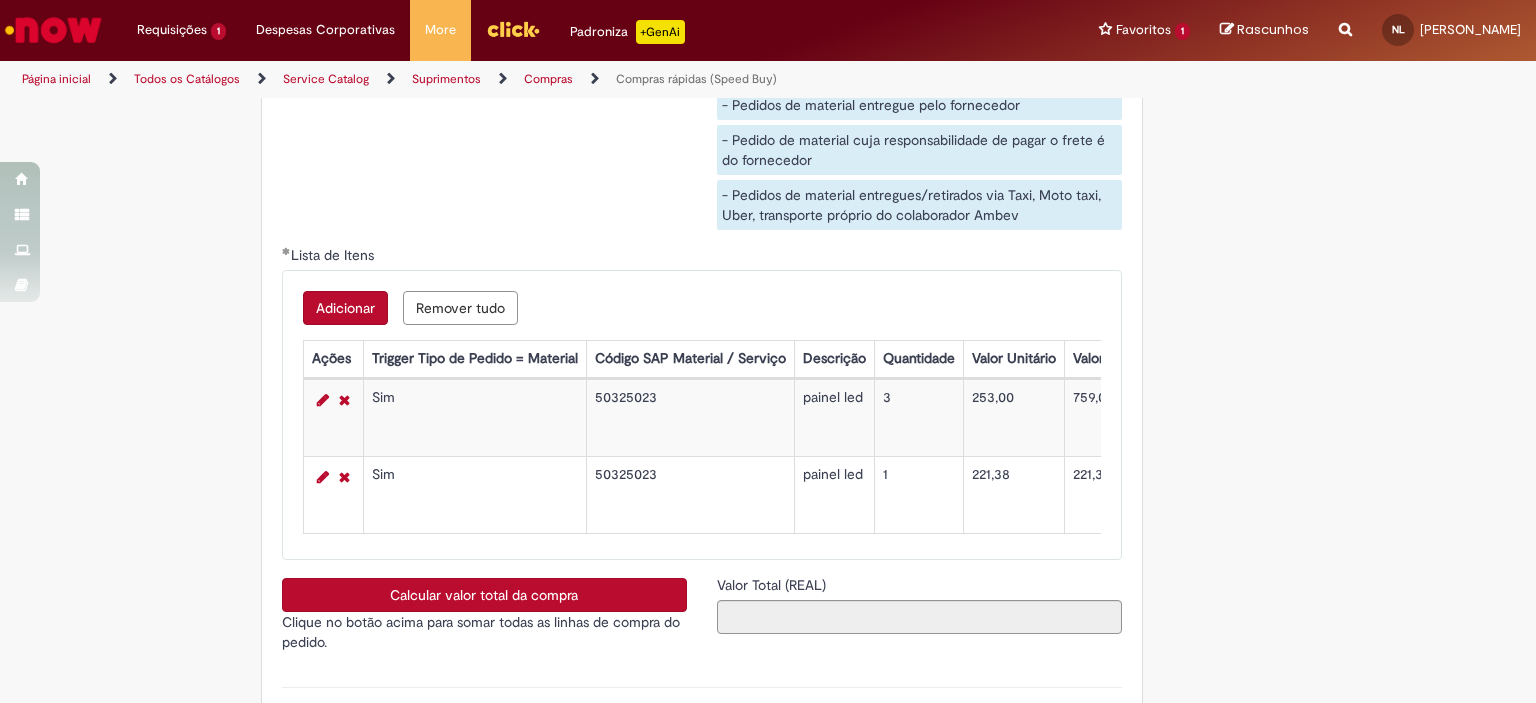 click on "Adicionar Remover tudo Lista de Itens Ações Trigger Tipo de Pedido = Material Código SAP Material / Serviço Descrição Quantidade Valor Unitário Valor Total Moeda Origem do Material Código NCM Conta contábil Método de Pagamento Ordem de Serviço Sim 50325023 painel led 3 253,00 759,00 Nacional: Alíquota ICMS 0%,7%, 12% ou 18% 94051190 72041001 Ordem 100002286703 Sim 50325023 painel led 1 221,38 221,38 Nacional: Alíquota ICMS 0%,7%, 12% ou 18% 94051190 72041001 Ordem 100002286703" at bounding box center (702, 415) 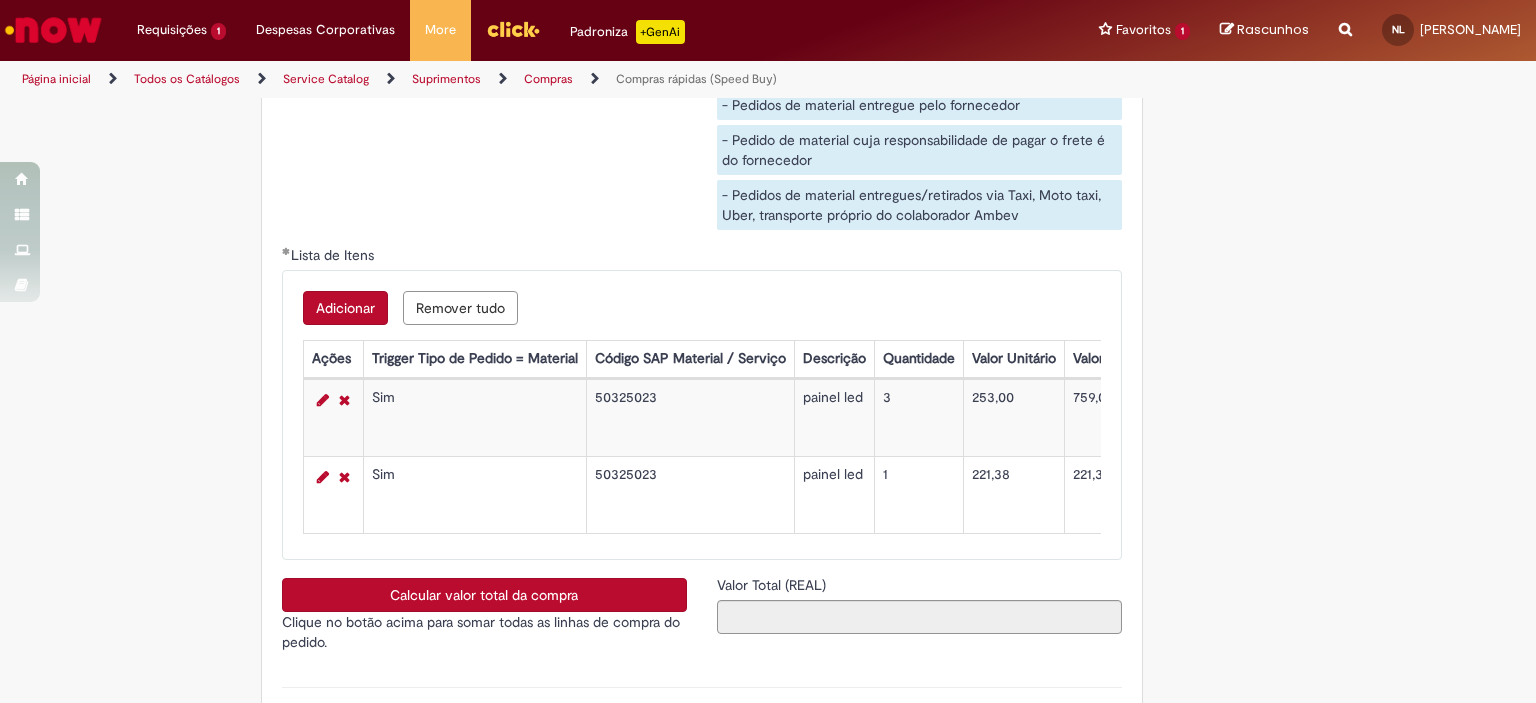click on "Adicionar" at bounding box center [345, 308] 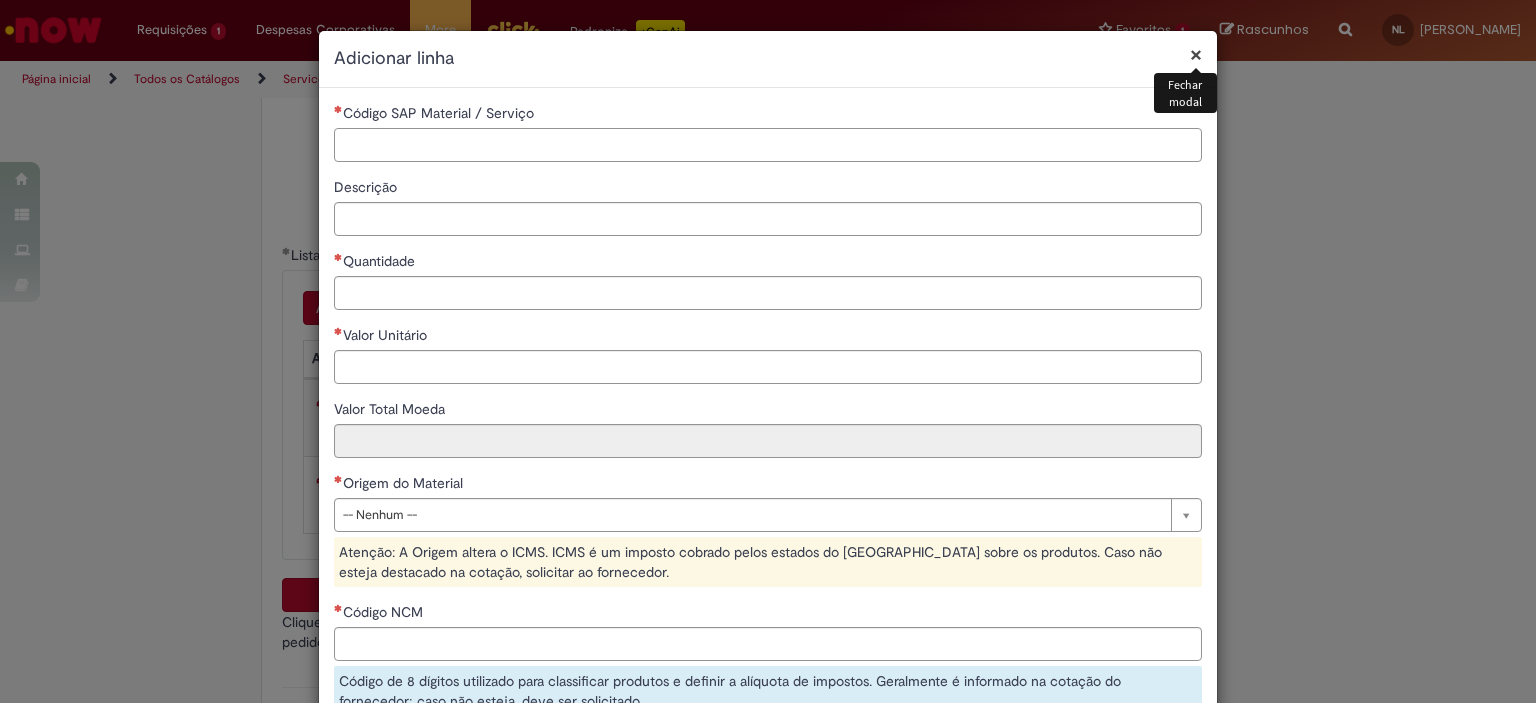 click on "Código SAP Material / Serviço" at bounding box center [768, 145] 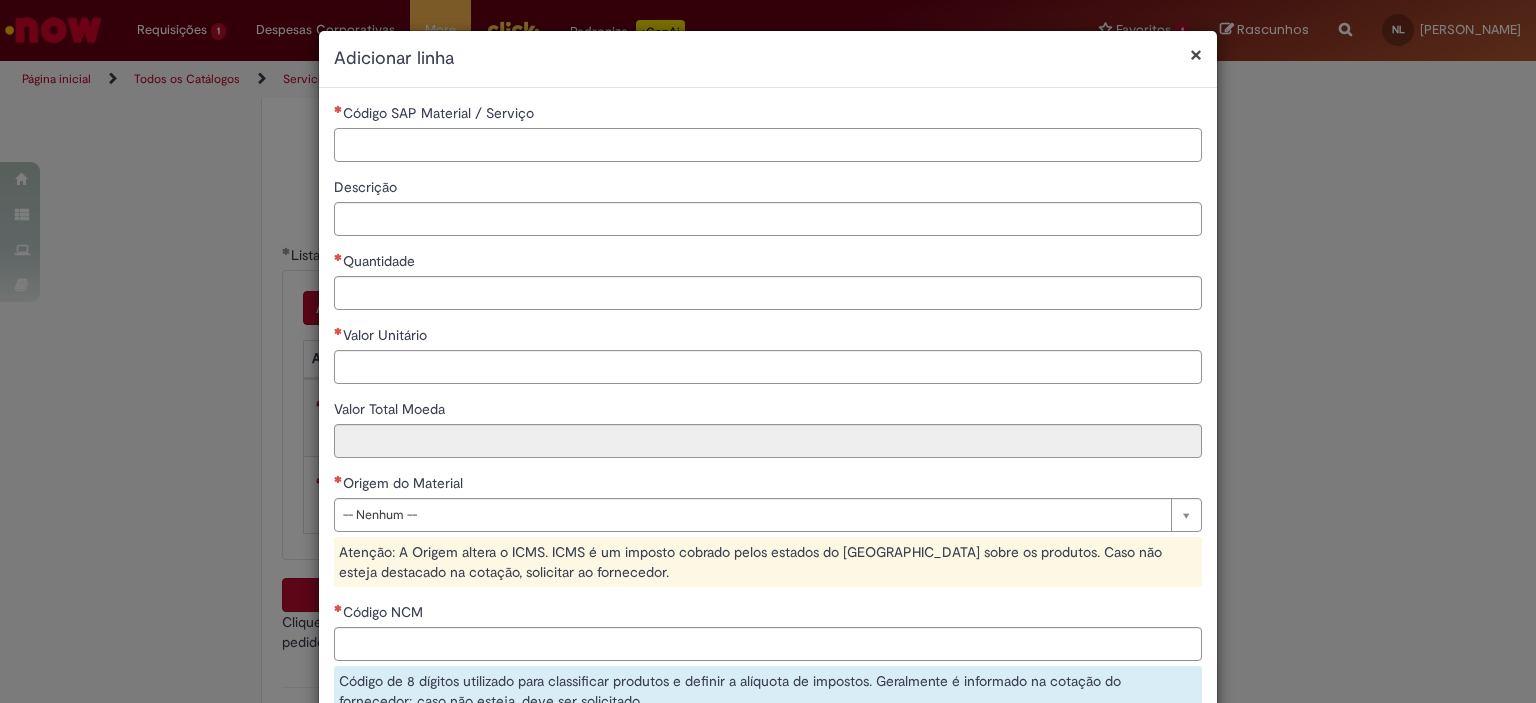 paste on "********" 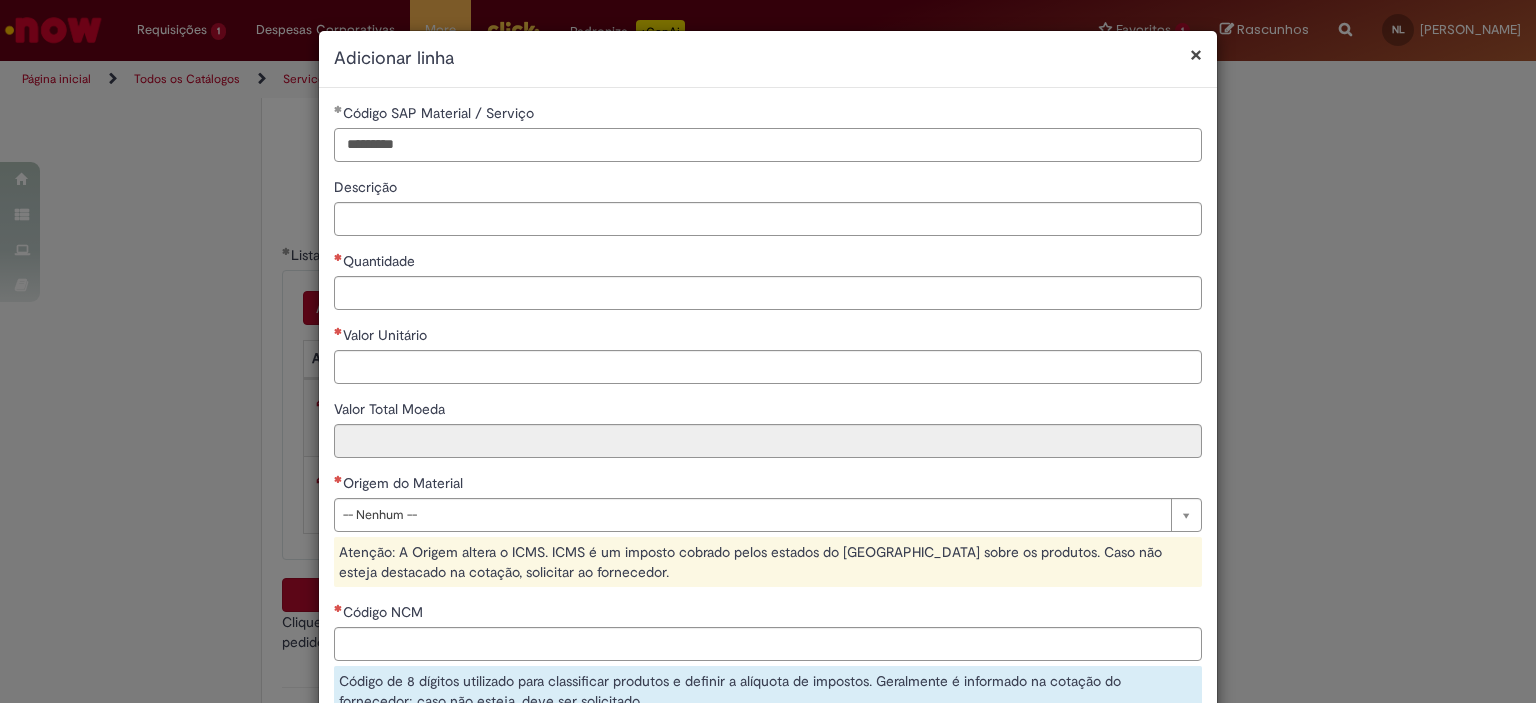 type on "********" 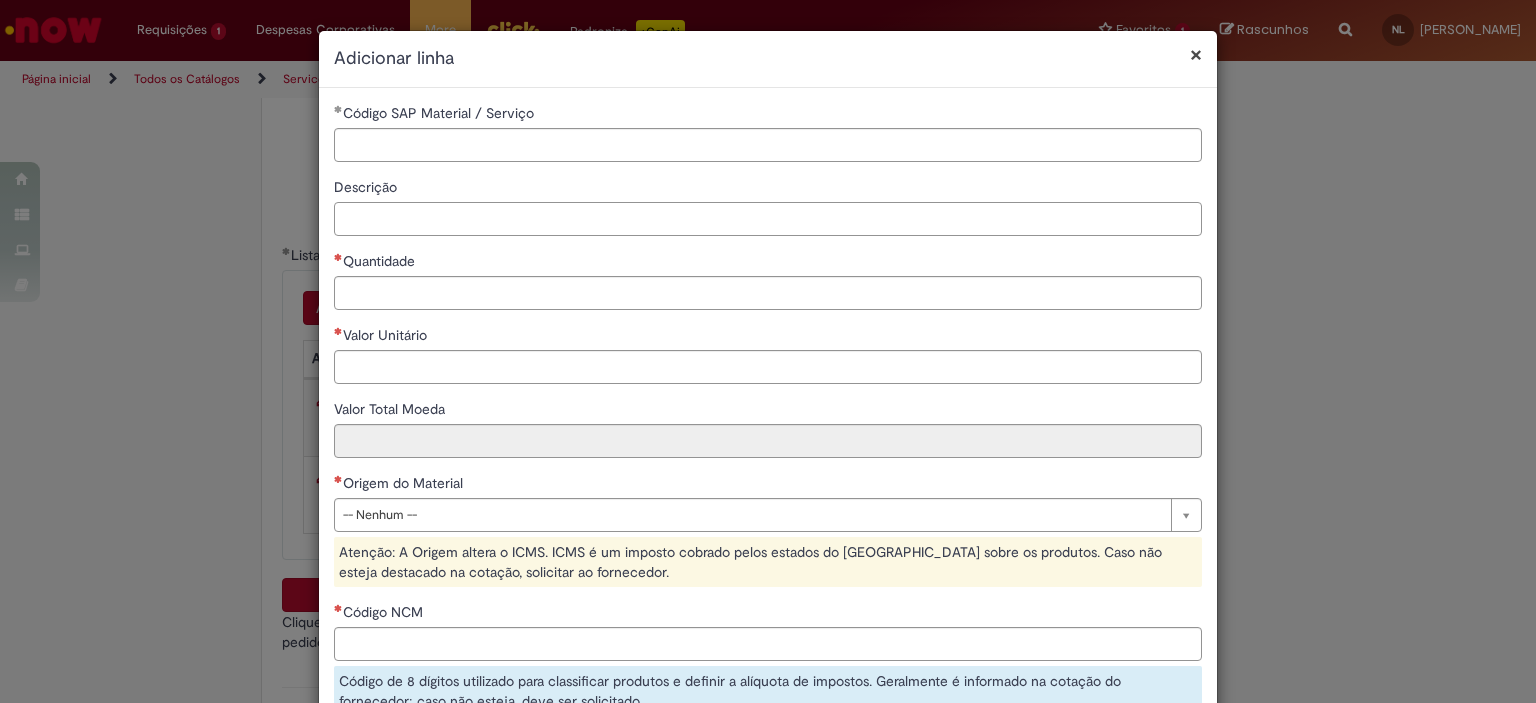 click on "Descrição" at bounding box center [768, 206] 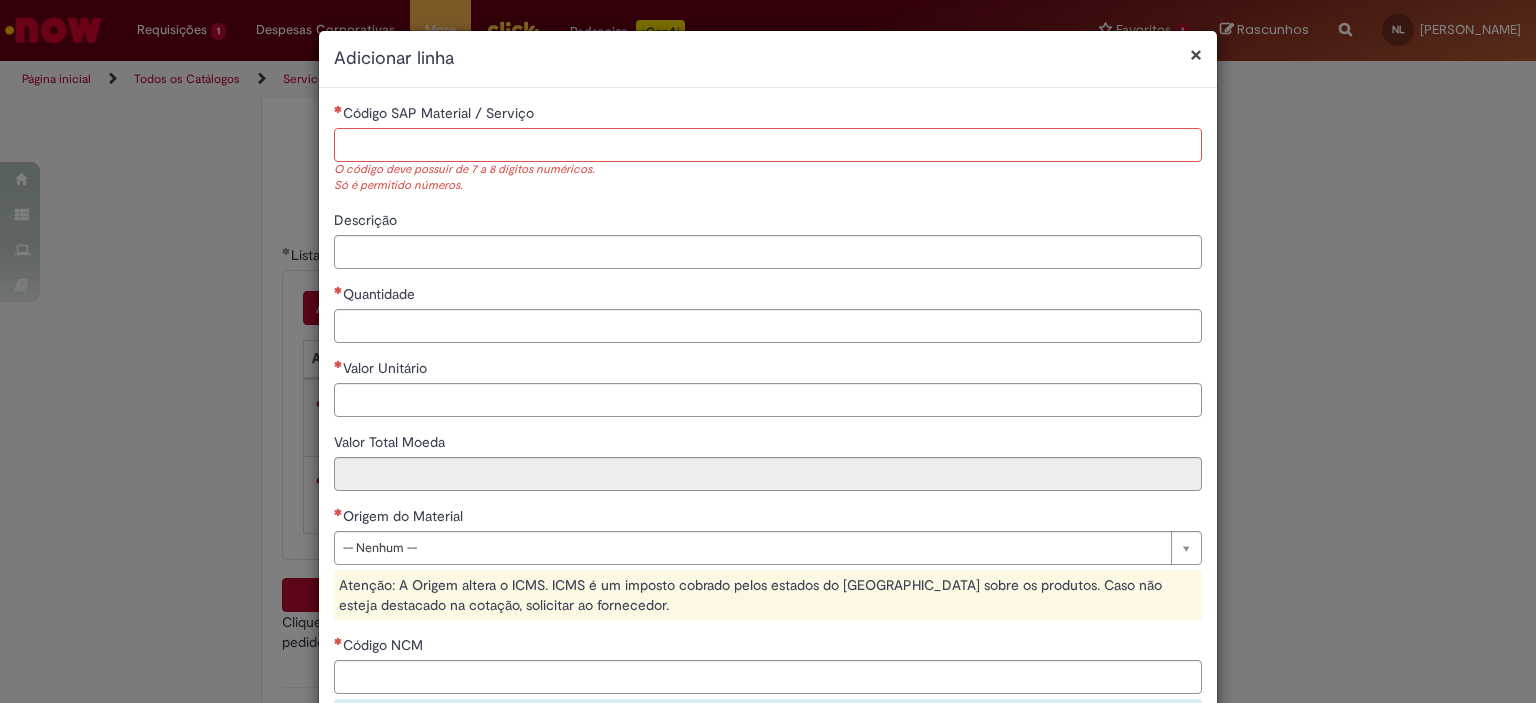 click on "Código SAP Material / Serviço" at bounding box center (768, 145) 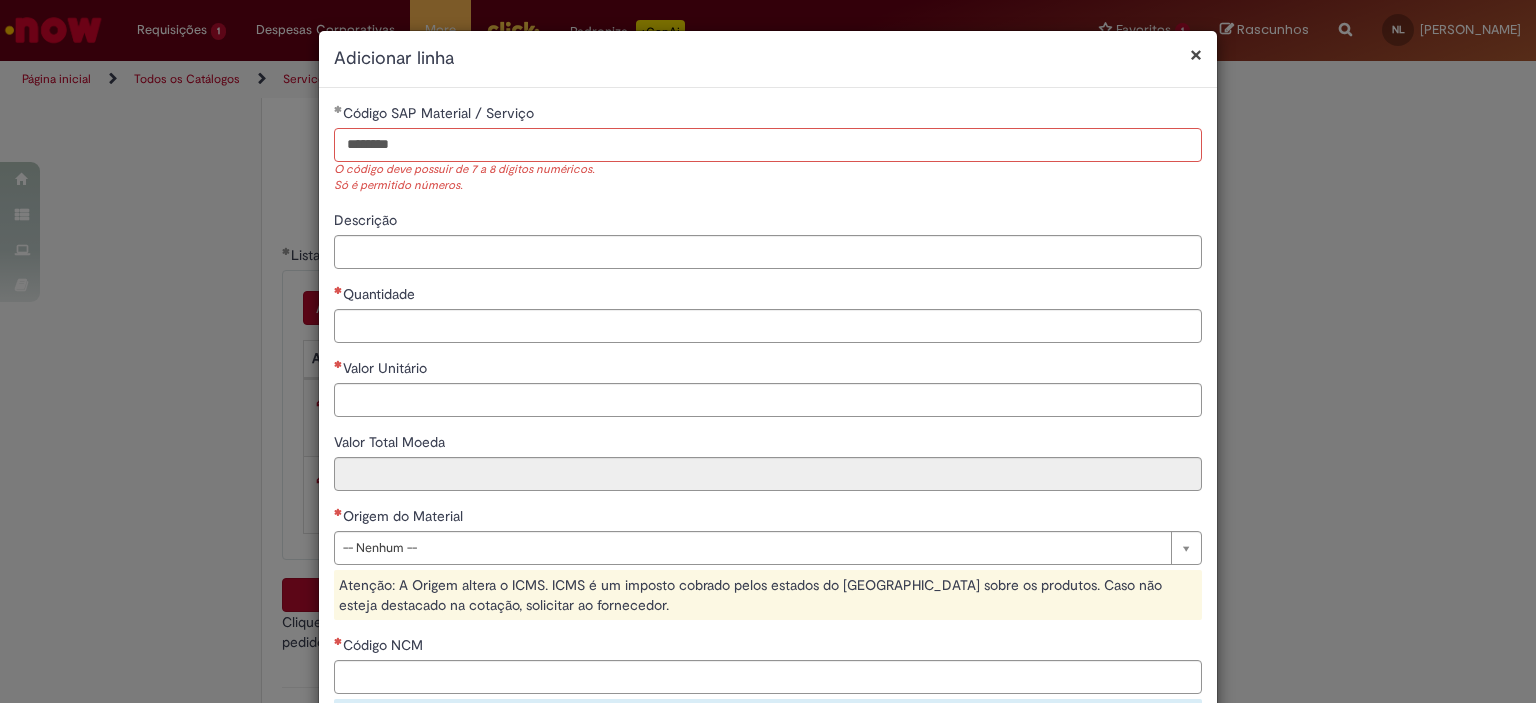 type on "********" 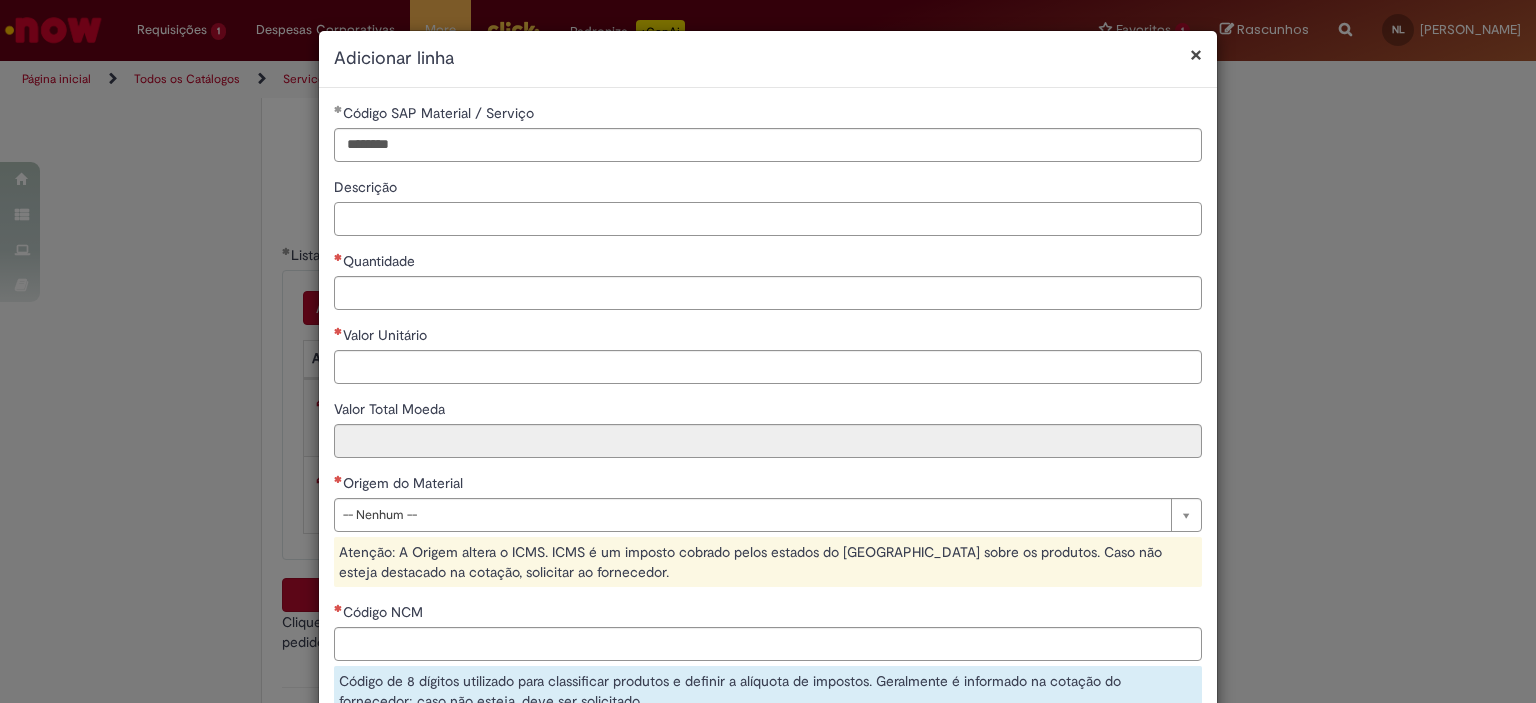 click on "**********" at bounding box center [768, 491] 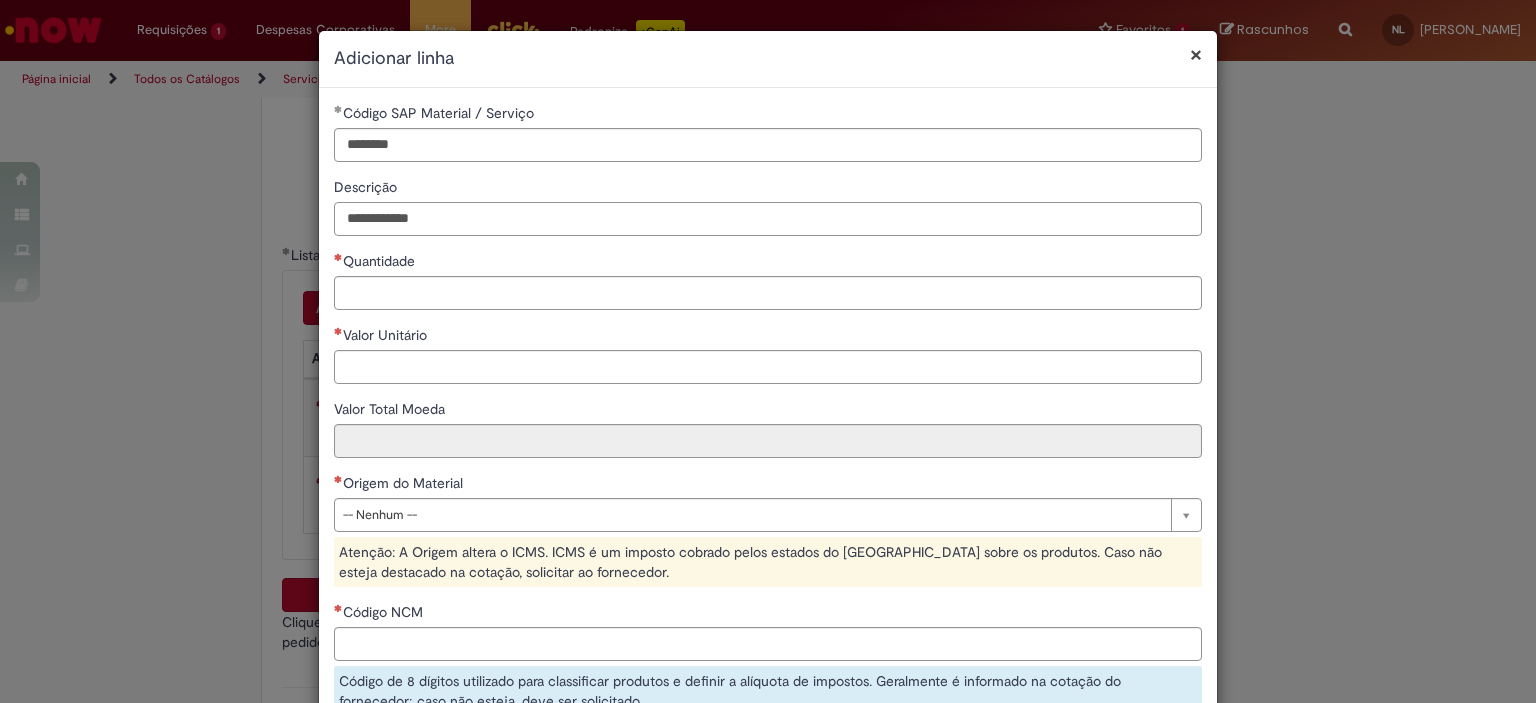 type on "**********" 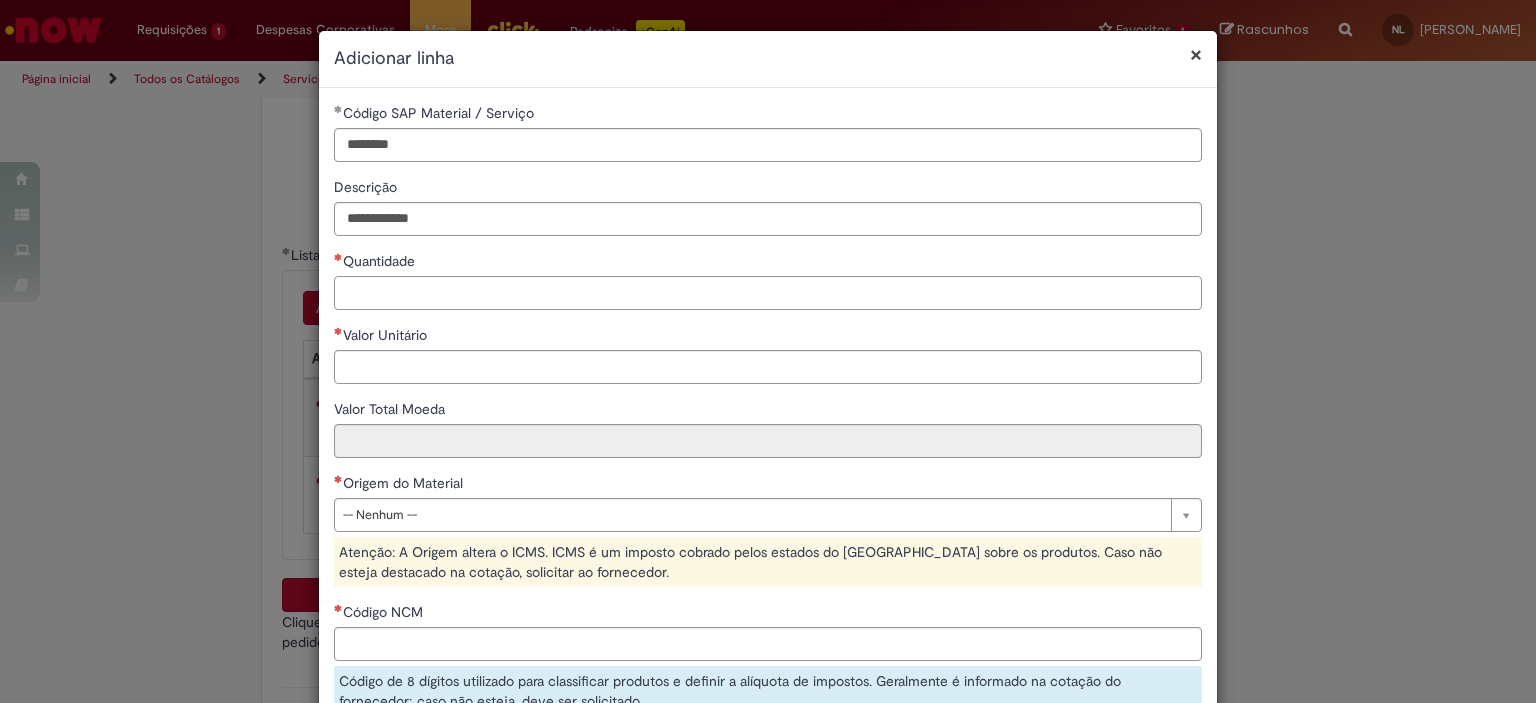 click on "Quantidade" at bounding box center (768, 293) 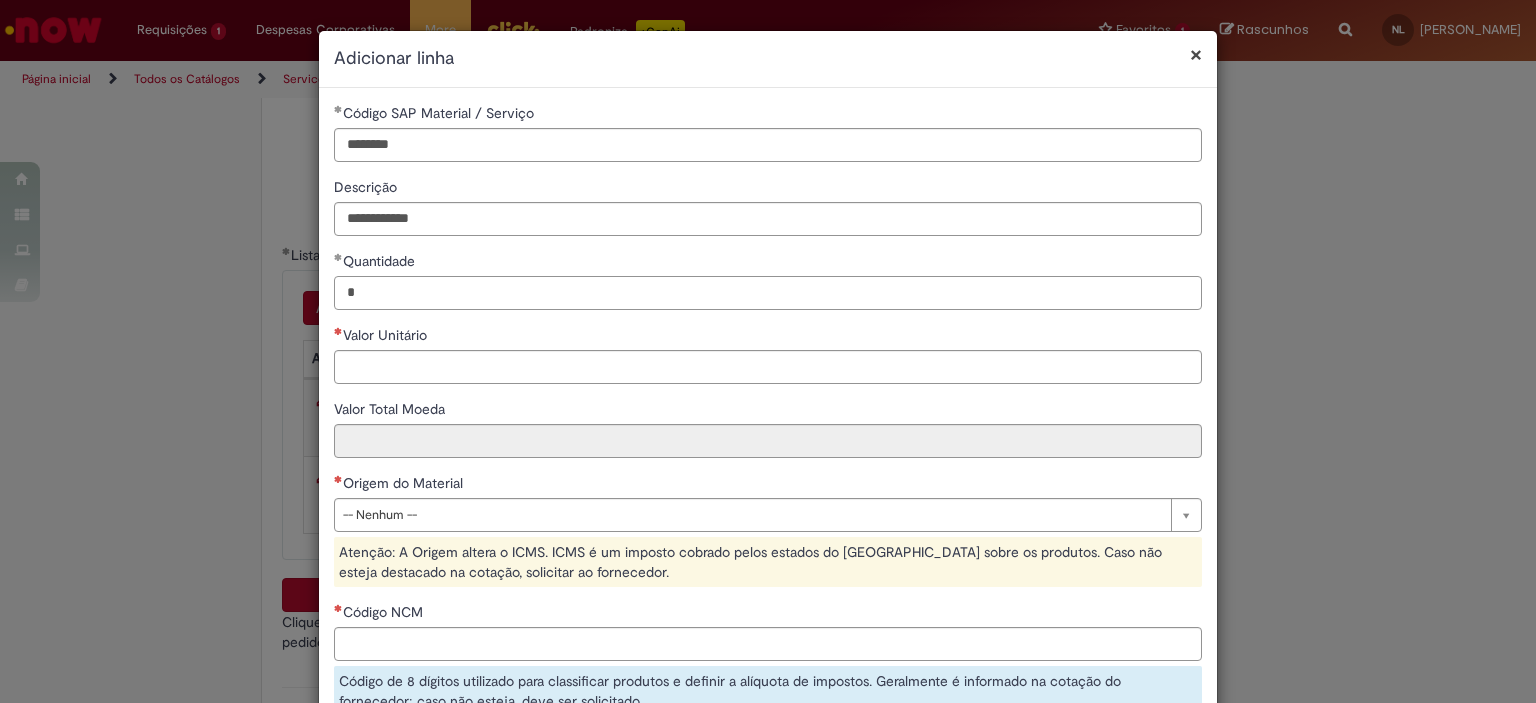type on "*" 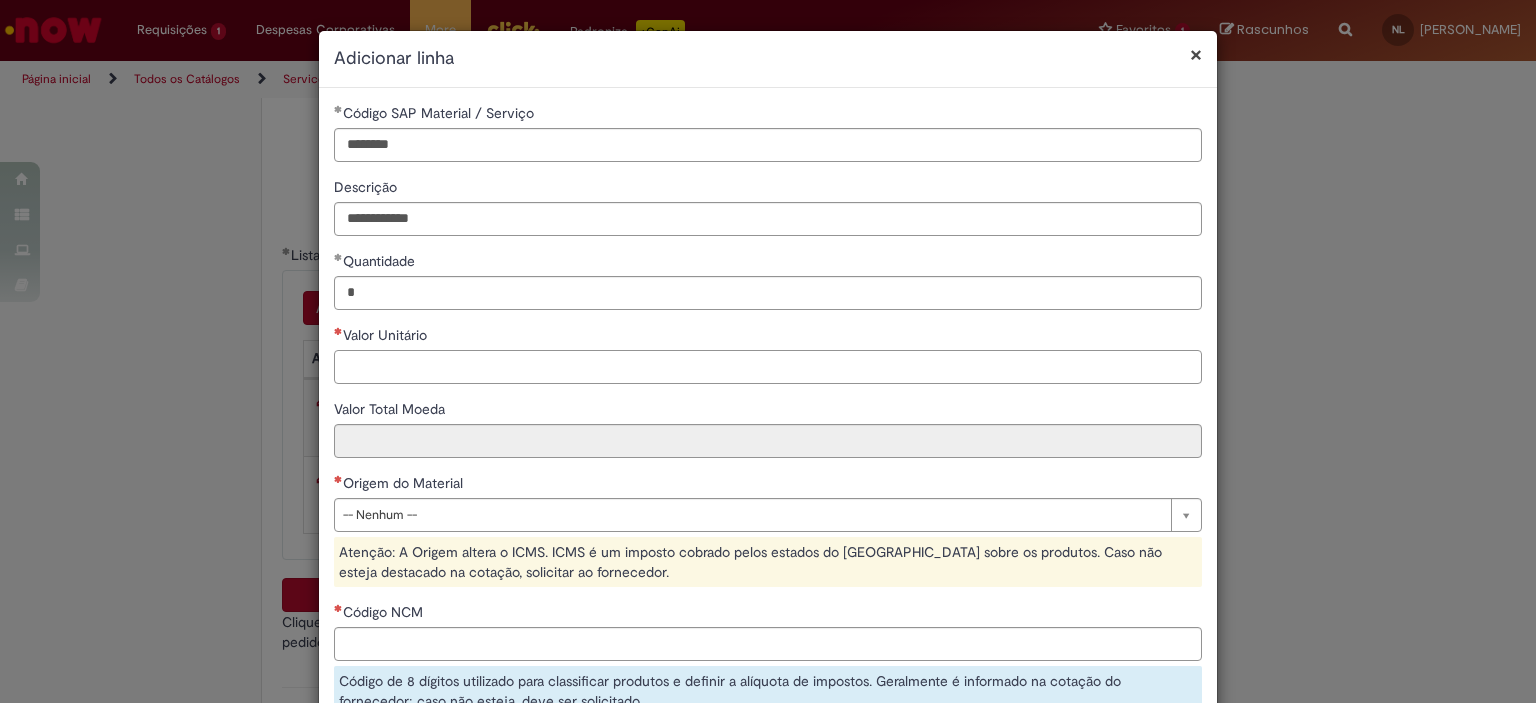 click on "Valor Unitário" at bounding box center (768, 367) 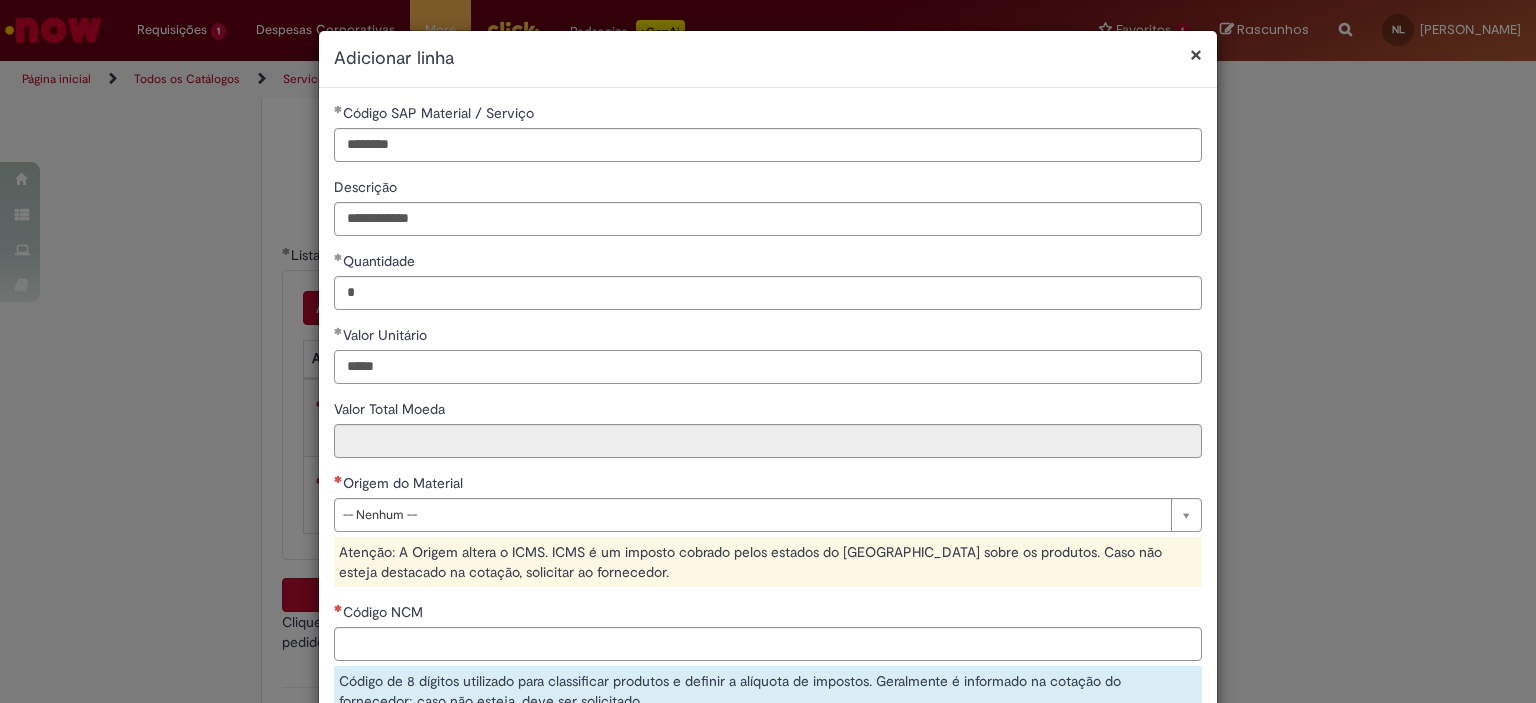 type on "*****" 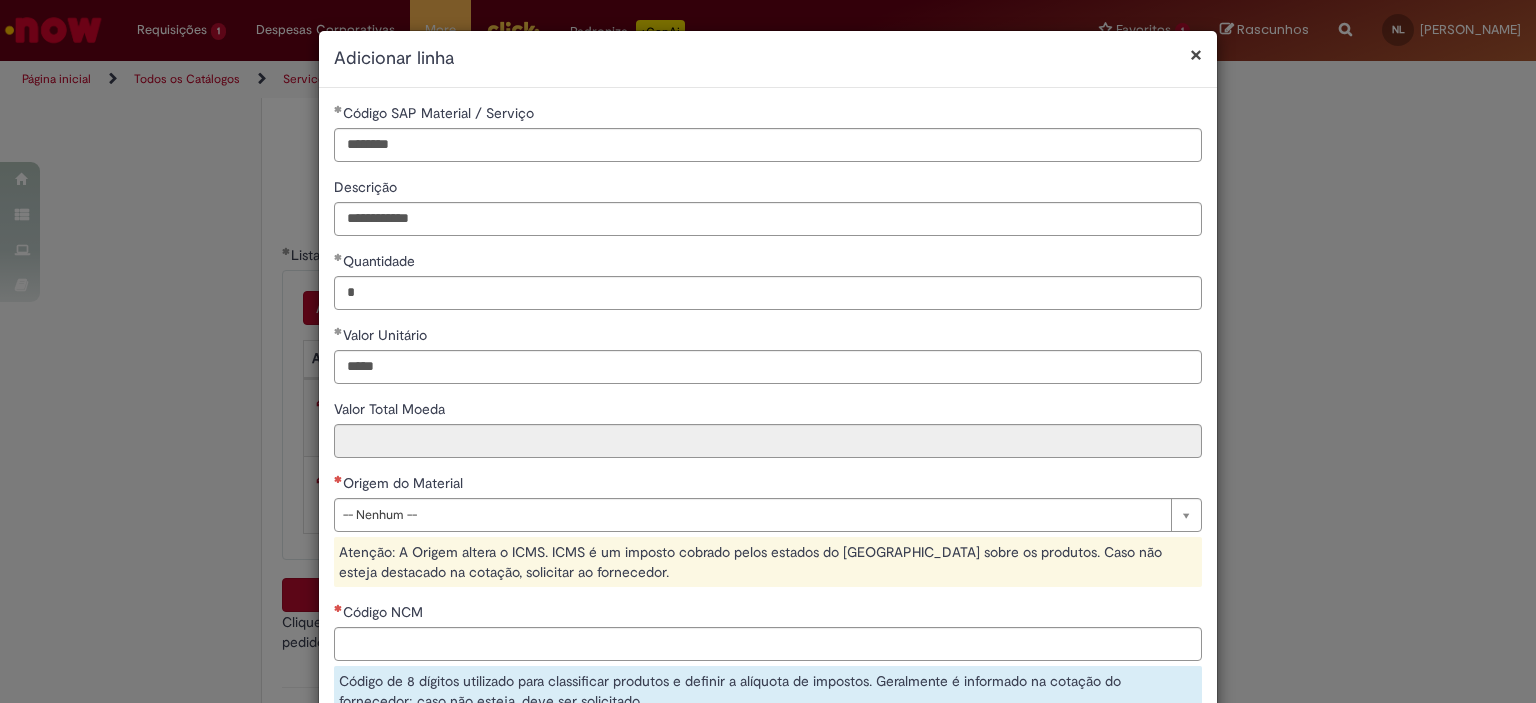 type on "******" 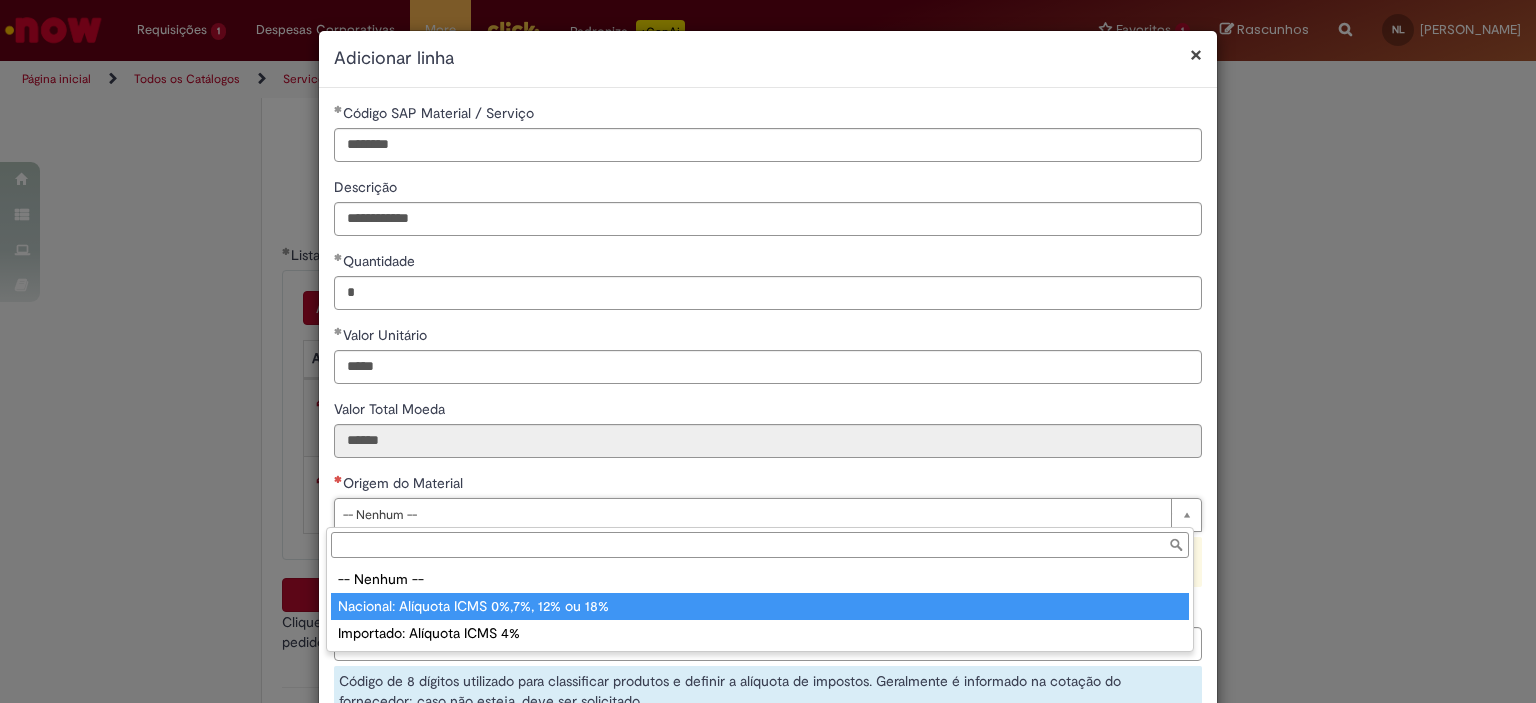 type on "**********" 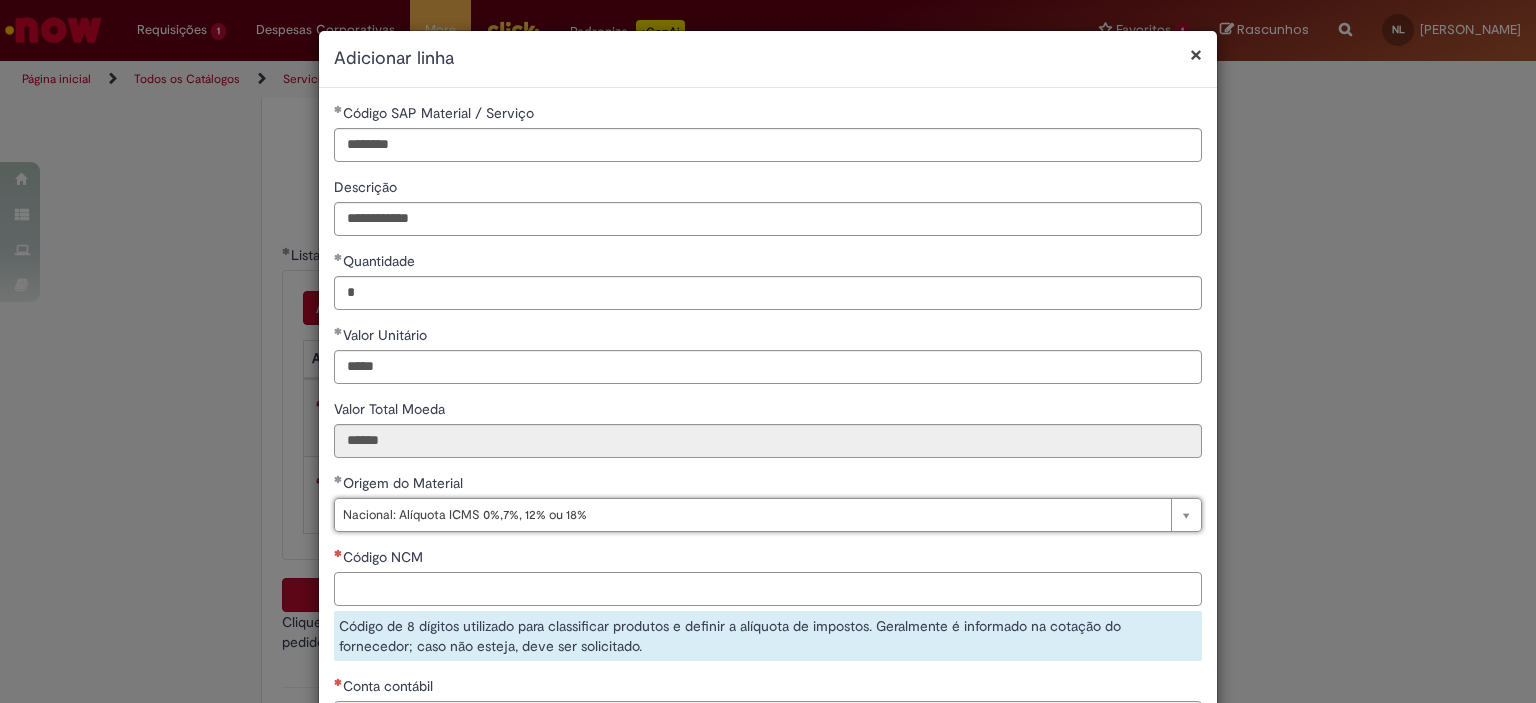 click on "Código NCM" at bounding box center (768, 589) 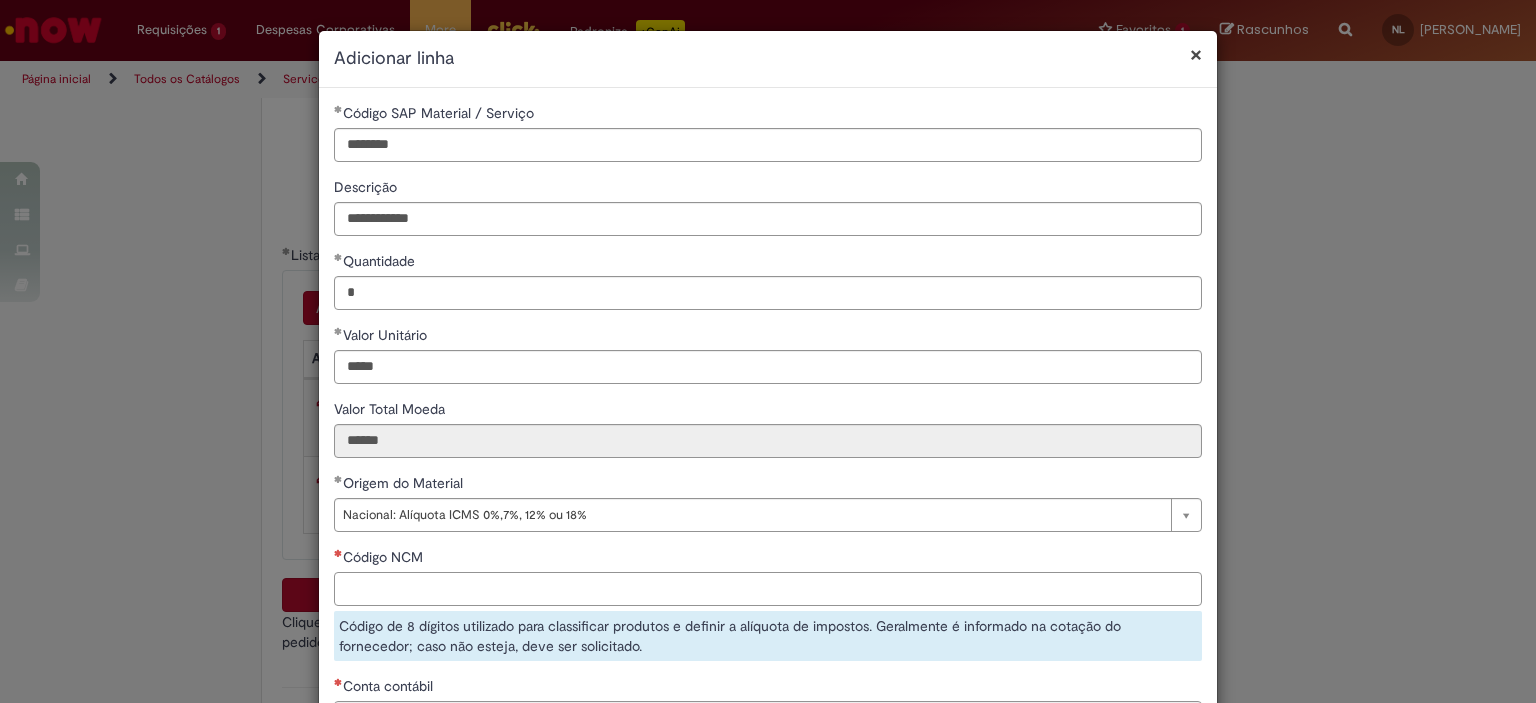 paste on "**********" 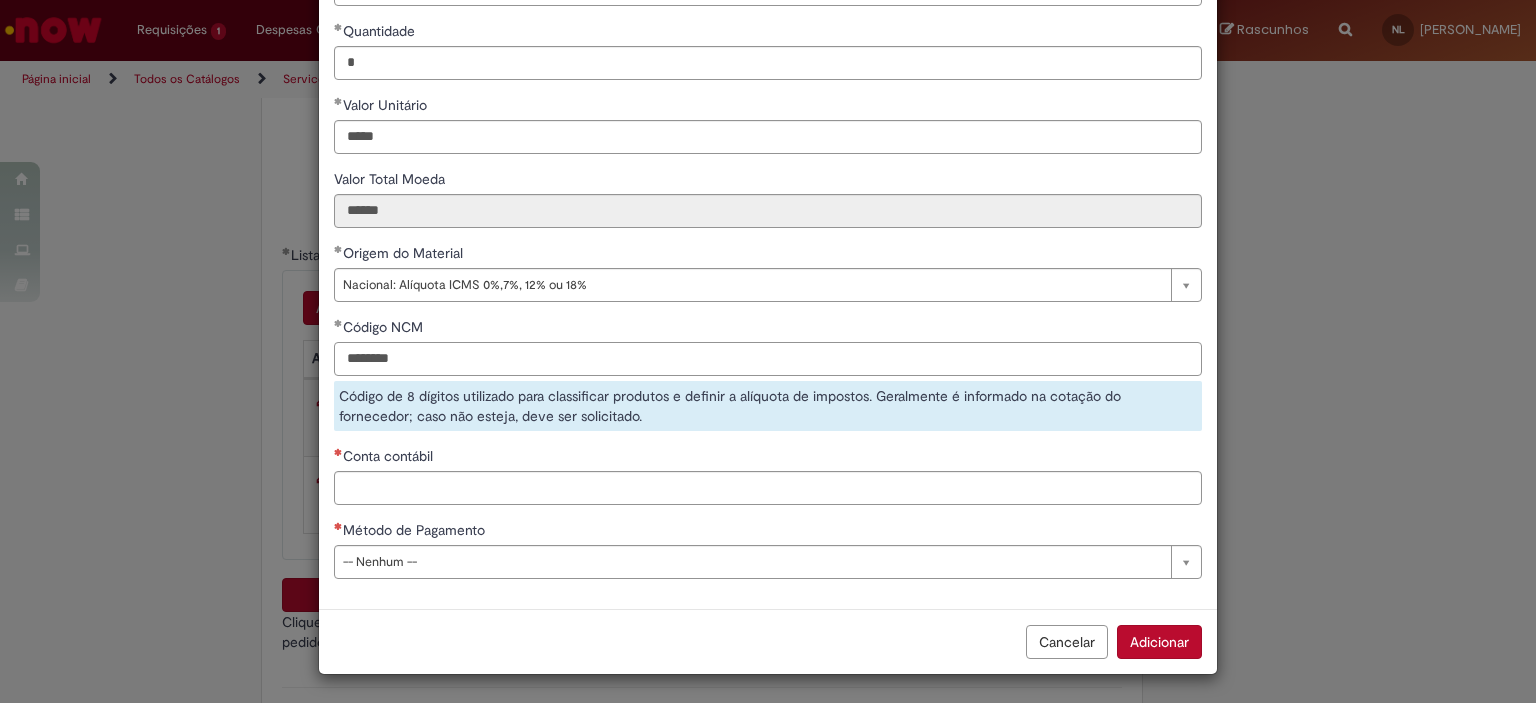 type on "********" 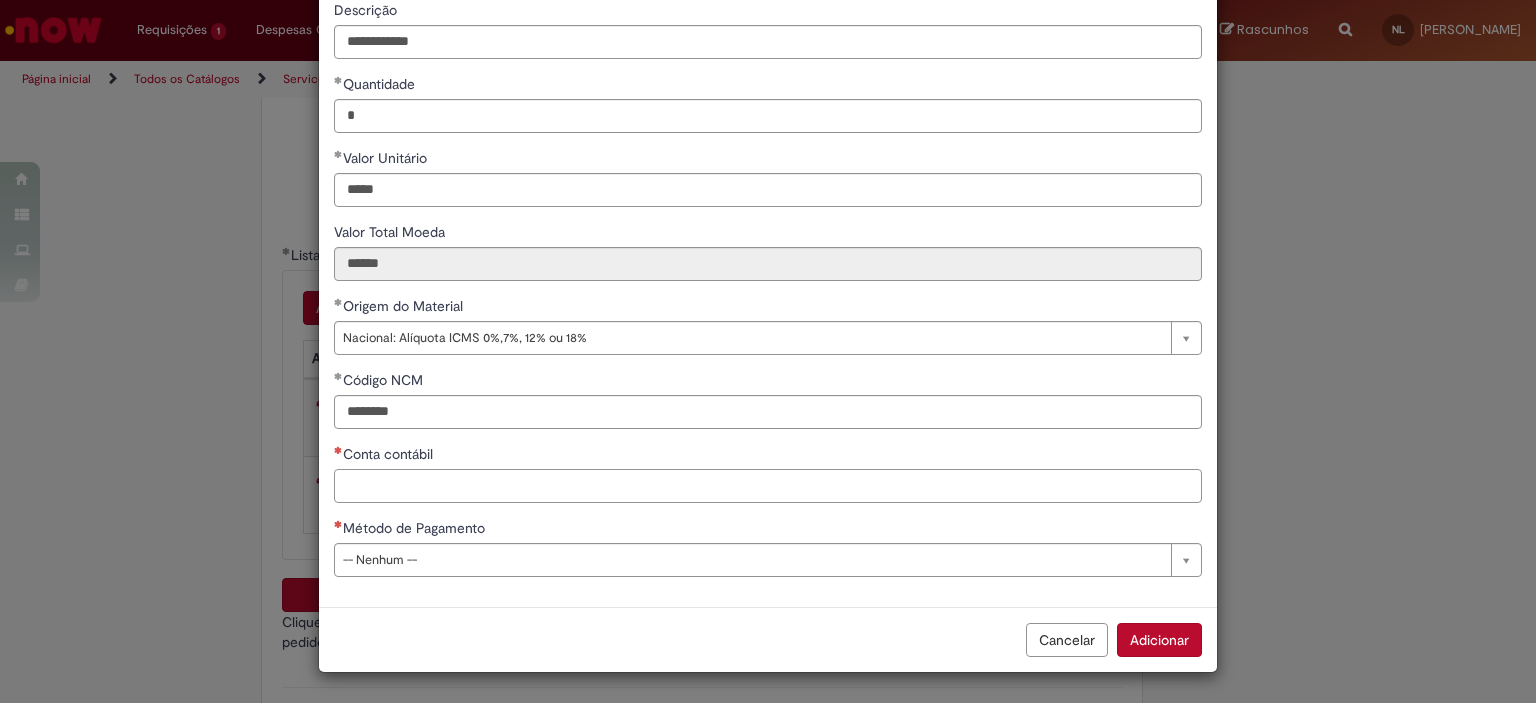 click on "Conta contábil" at bounding box center (768, 486) 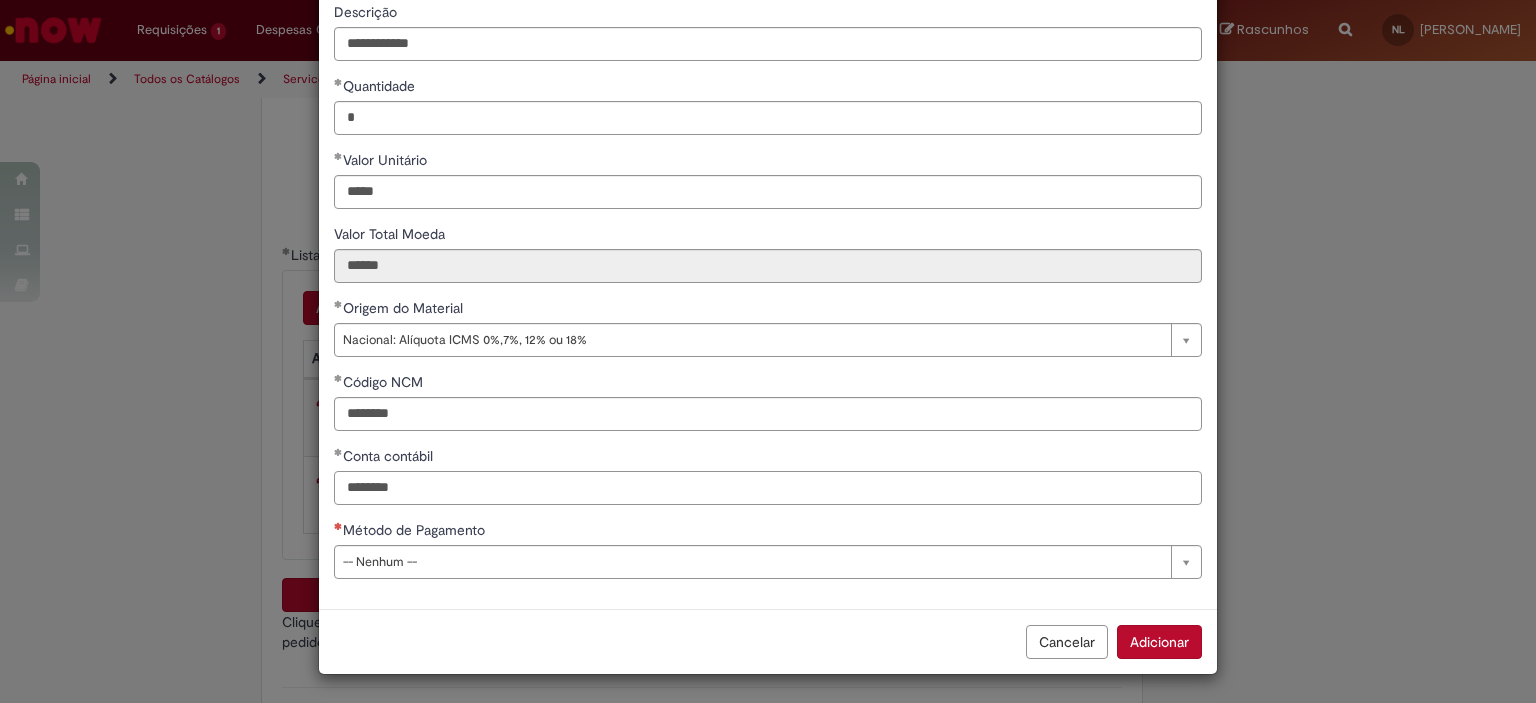 type on "********" 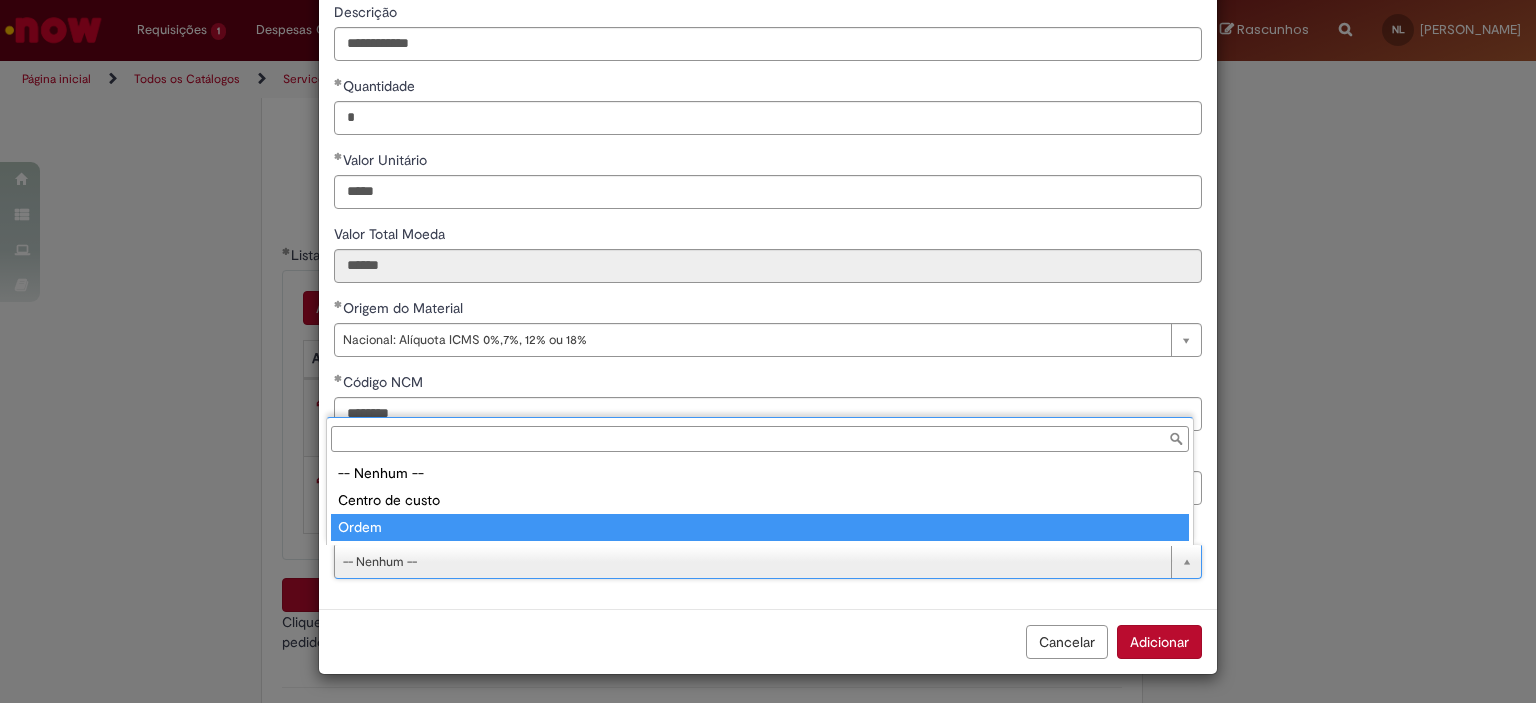 type on "*****" 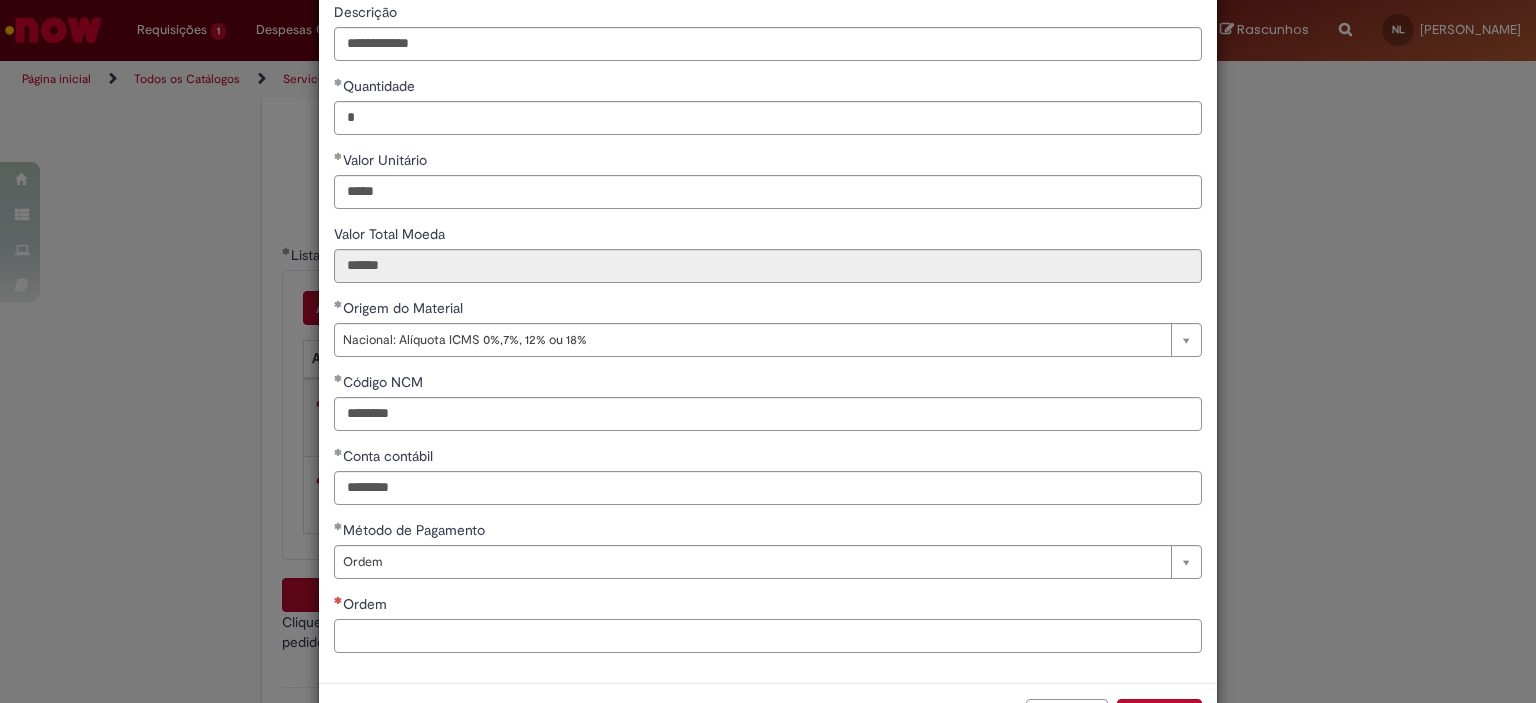 click on "Ordem" at bounding box center [768, 636] 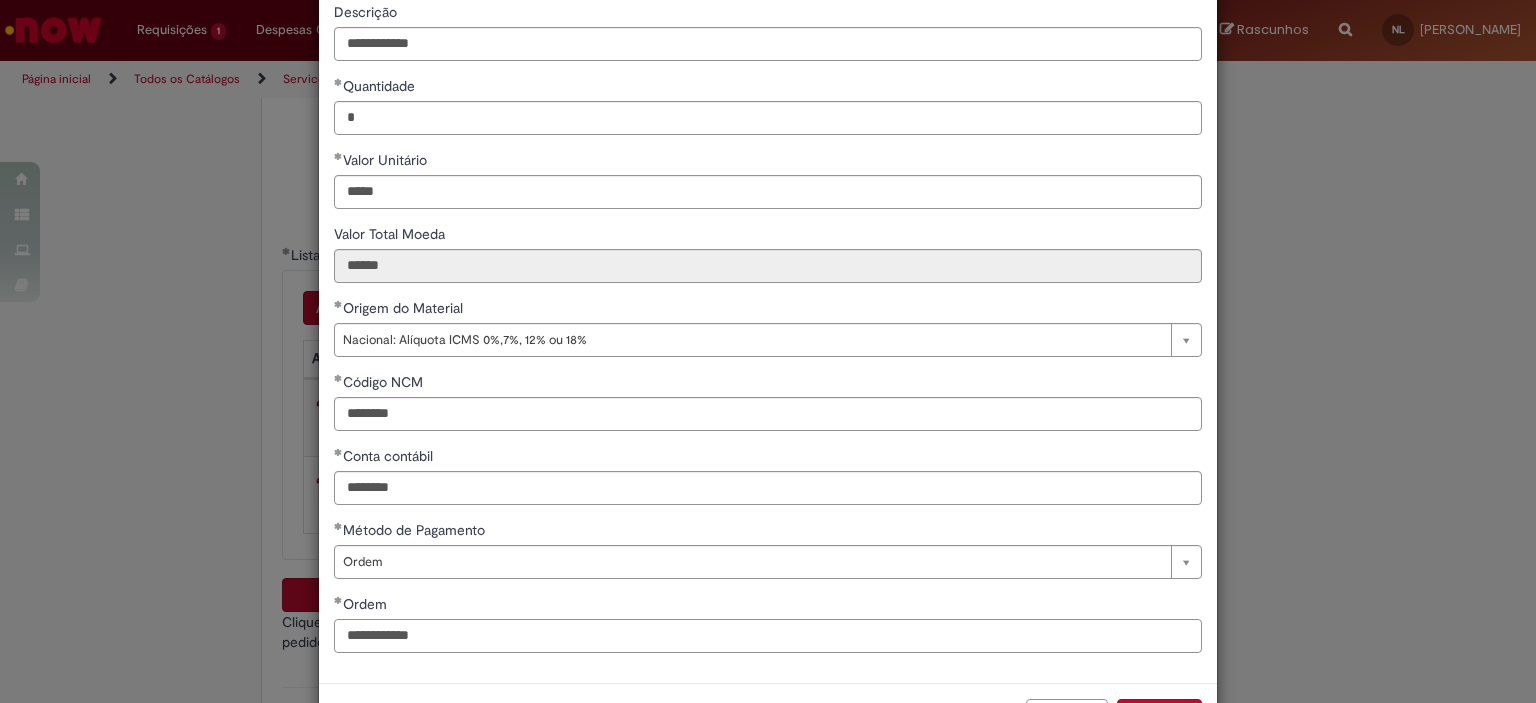 scroll, scrollTop: 249, scrollLeft: 0, axis: vertical 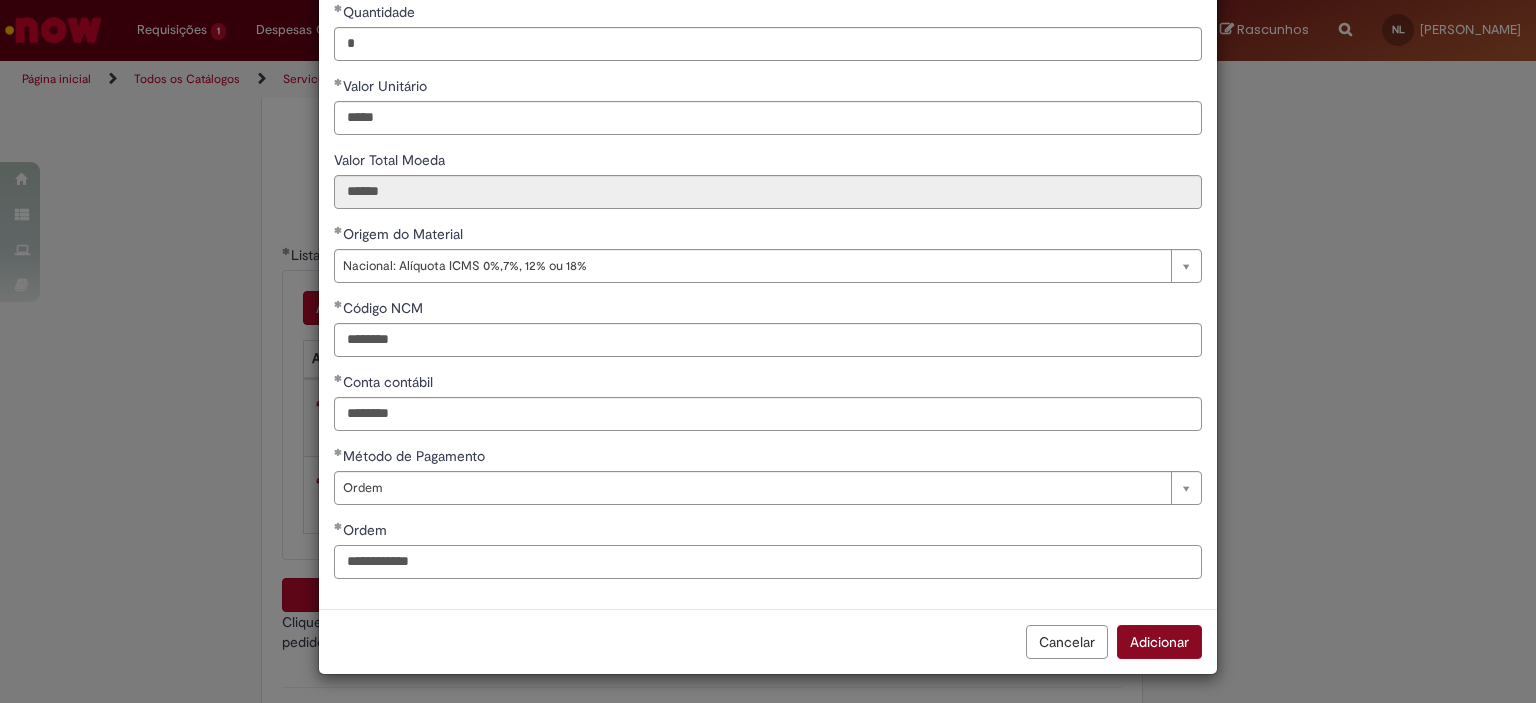 type on "**********" 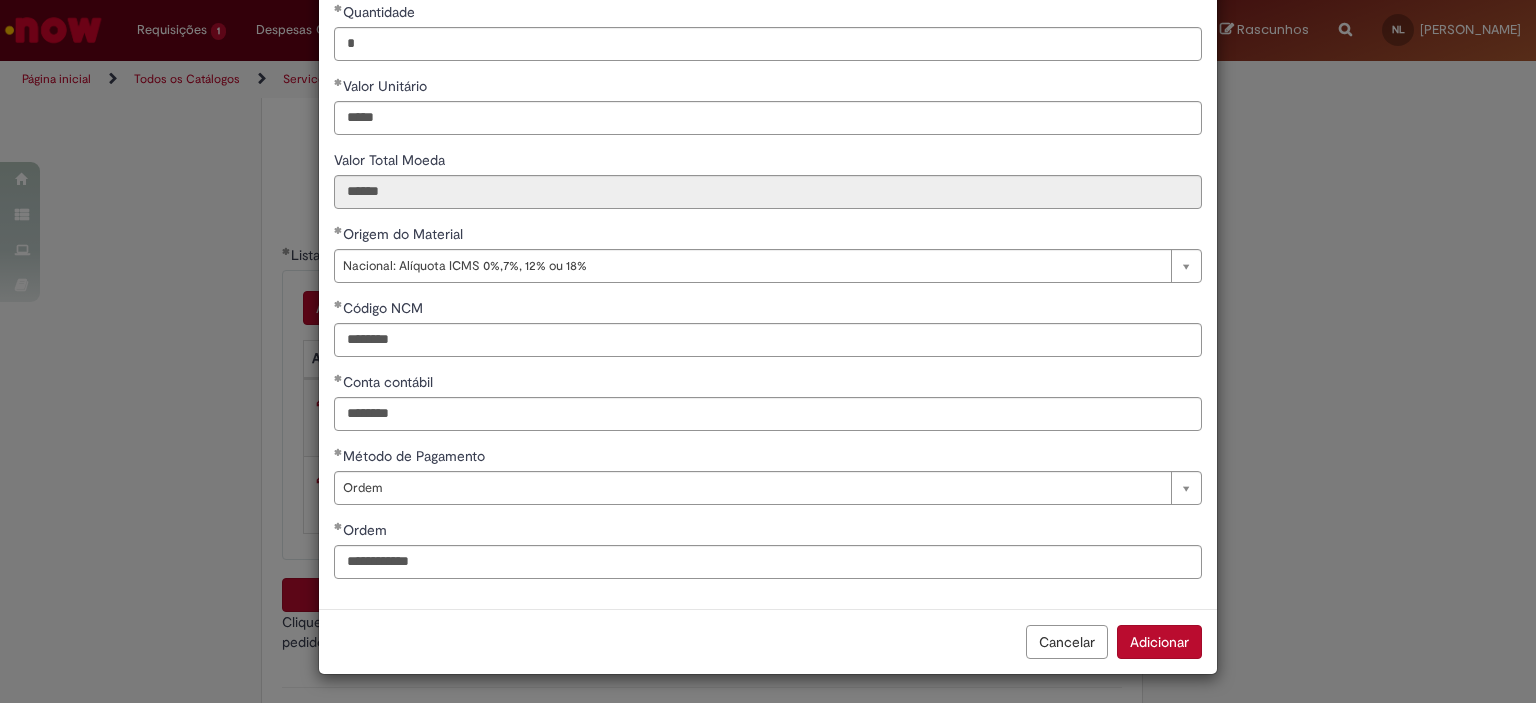 click on "Adicionar" at bounding box center (1159, 642) 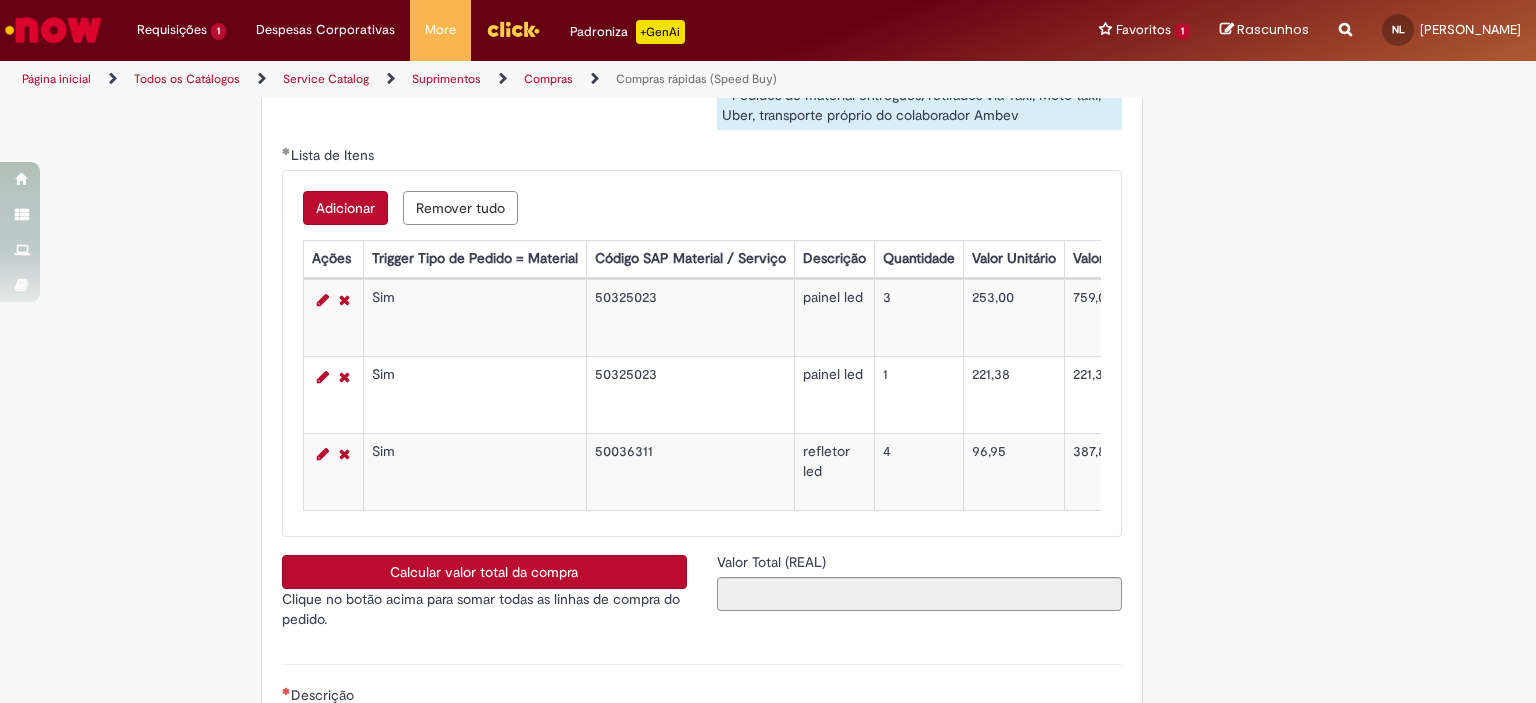 scroll, scrollTop: 3400, scrollLeft: 0, axis: vertical 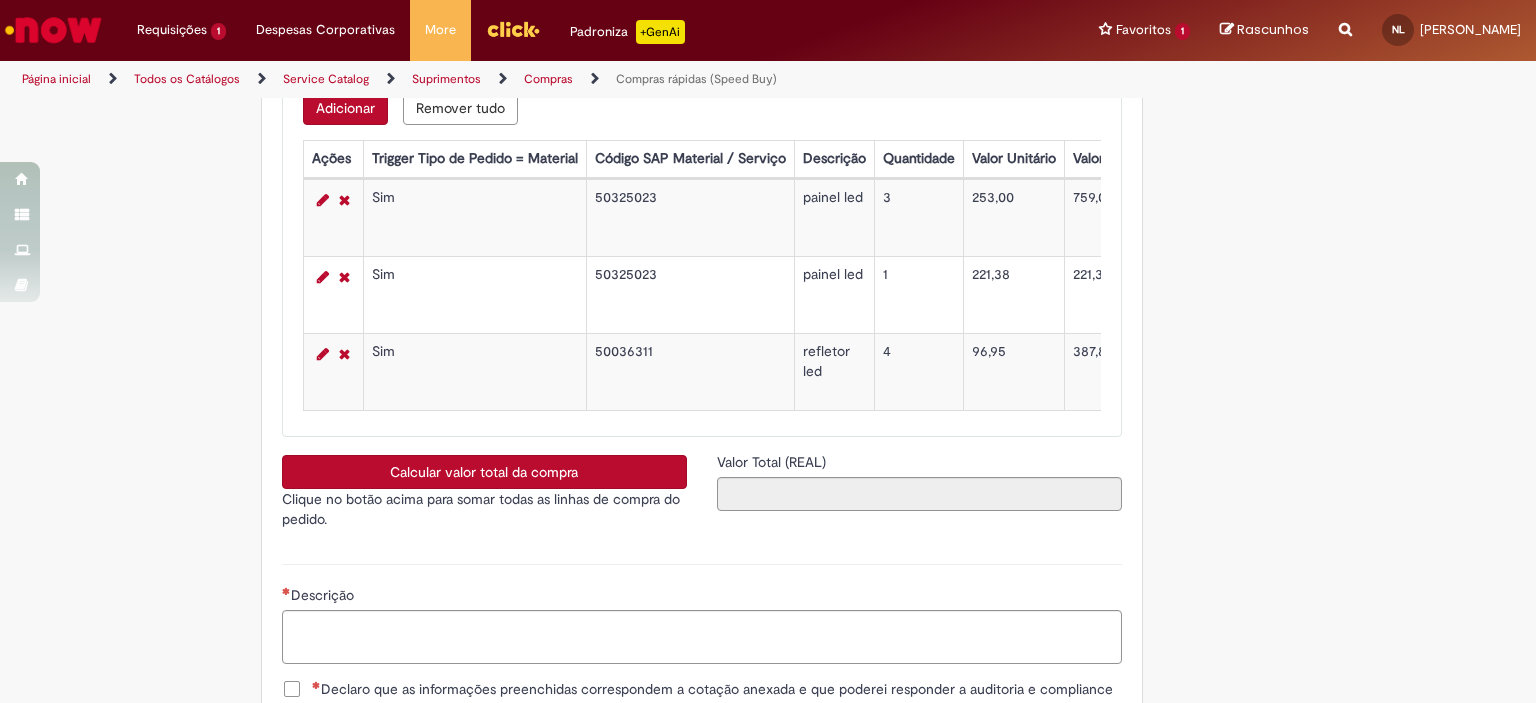 click on "Calcular valor total da compra" at bounding box center (484, 472) 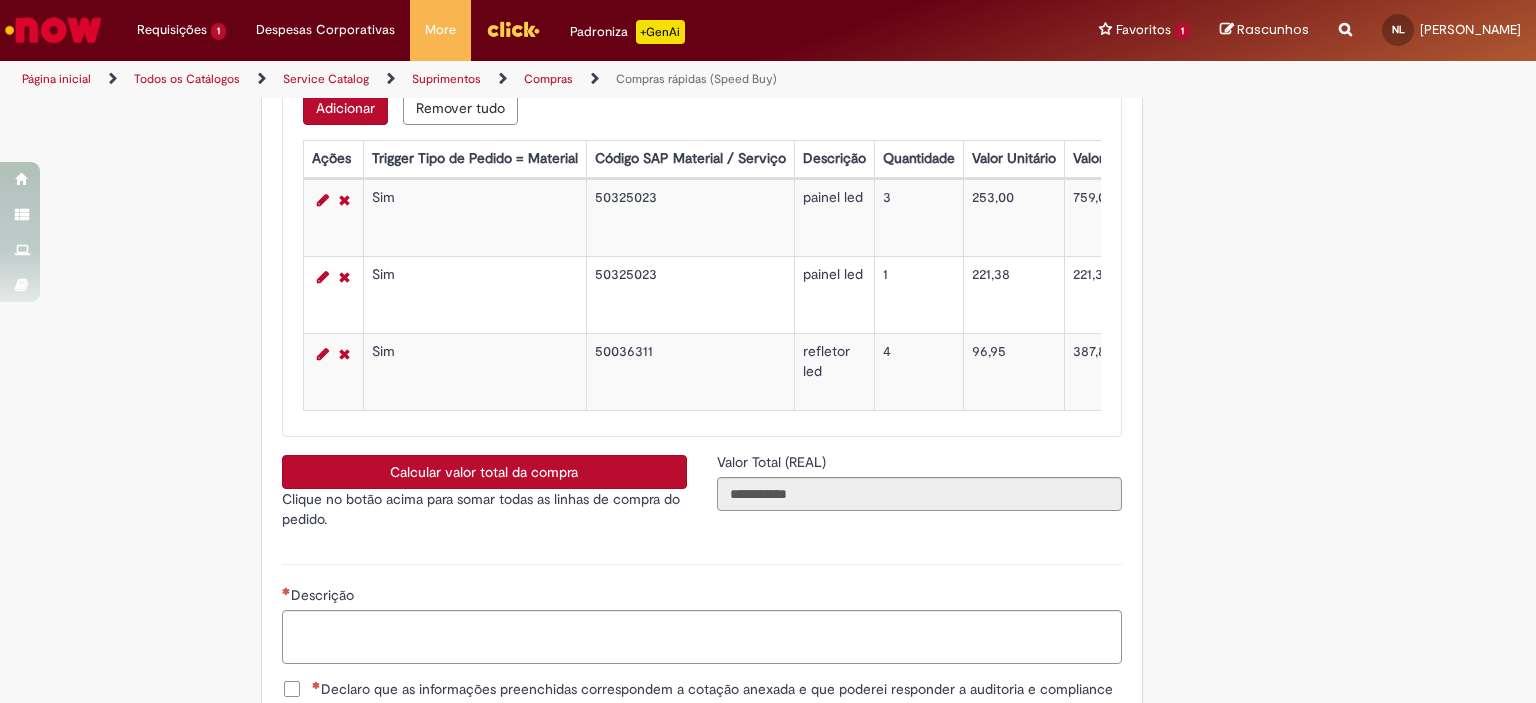 scroll, scrollTop: 3600, scrollLeft: 0, axis: vertical 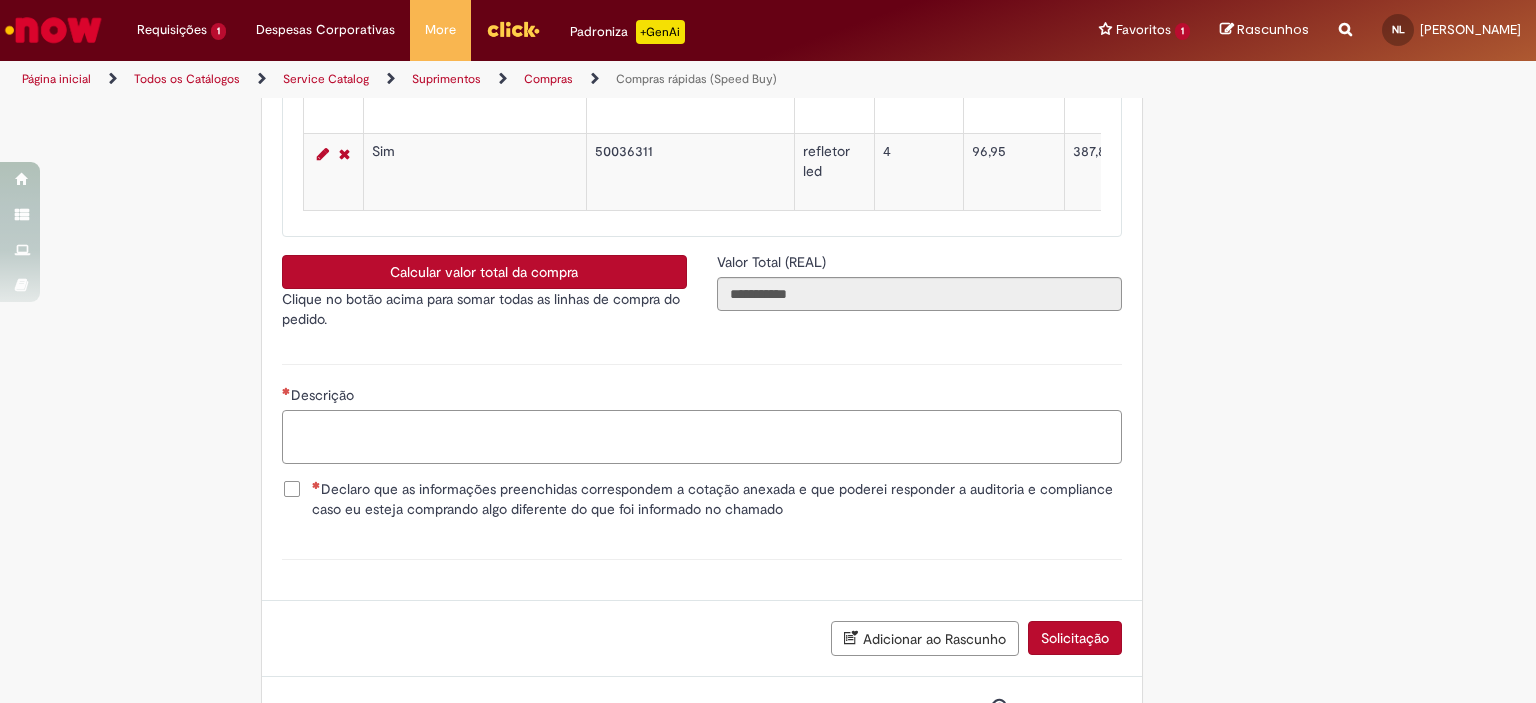click on "Descrição" at bounding box center (702, 437) 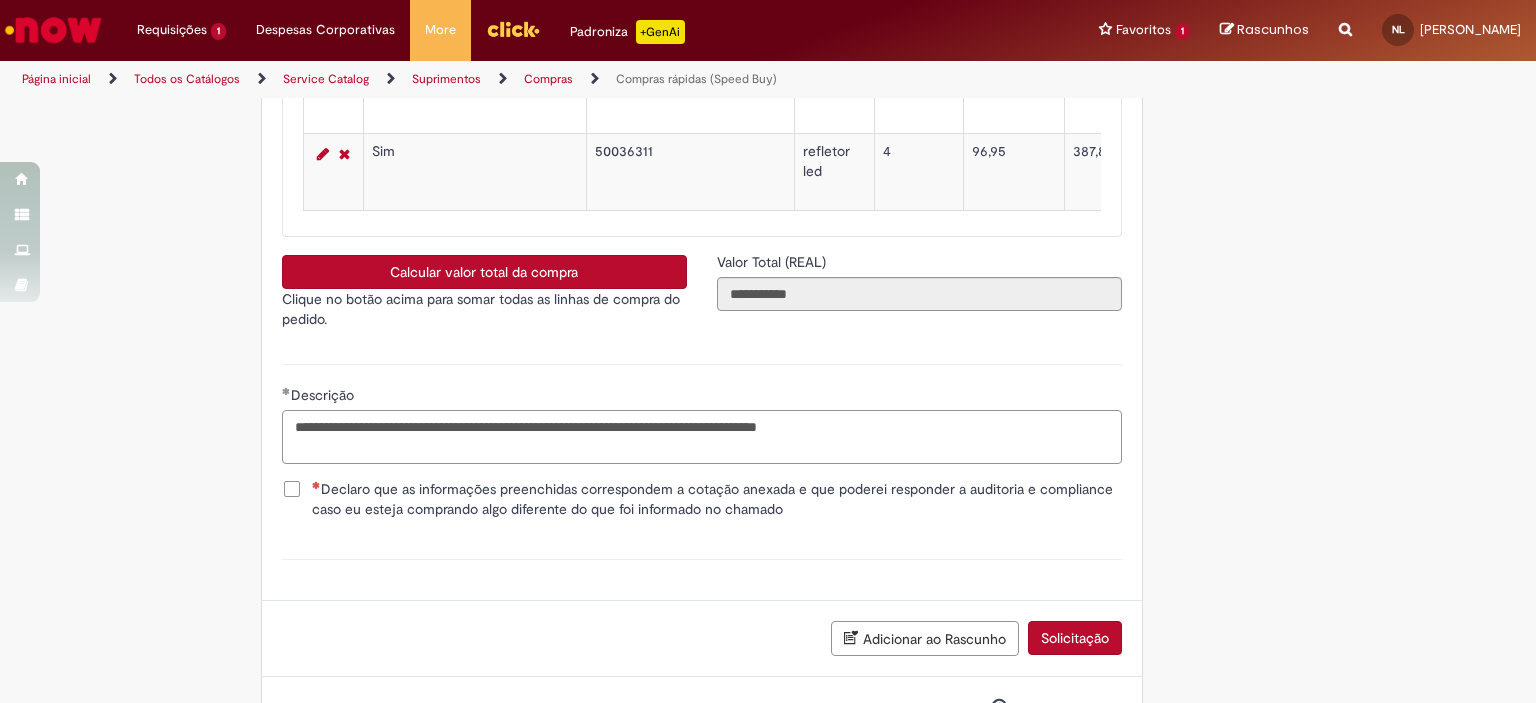 type on "**********" 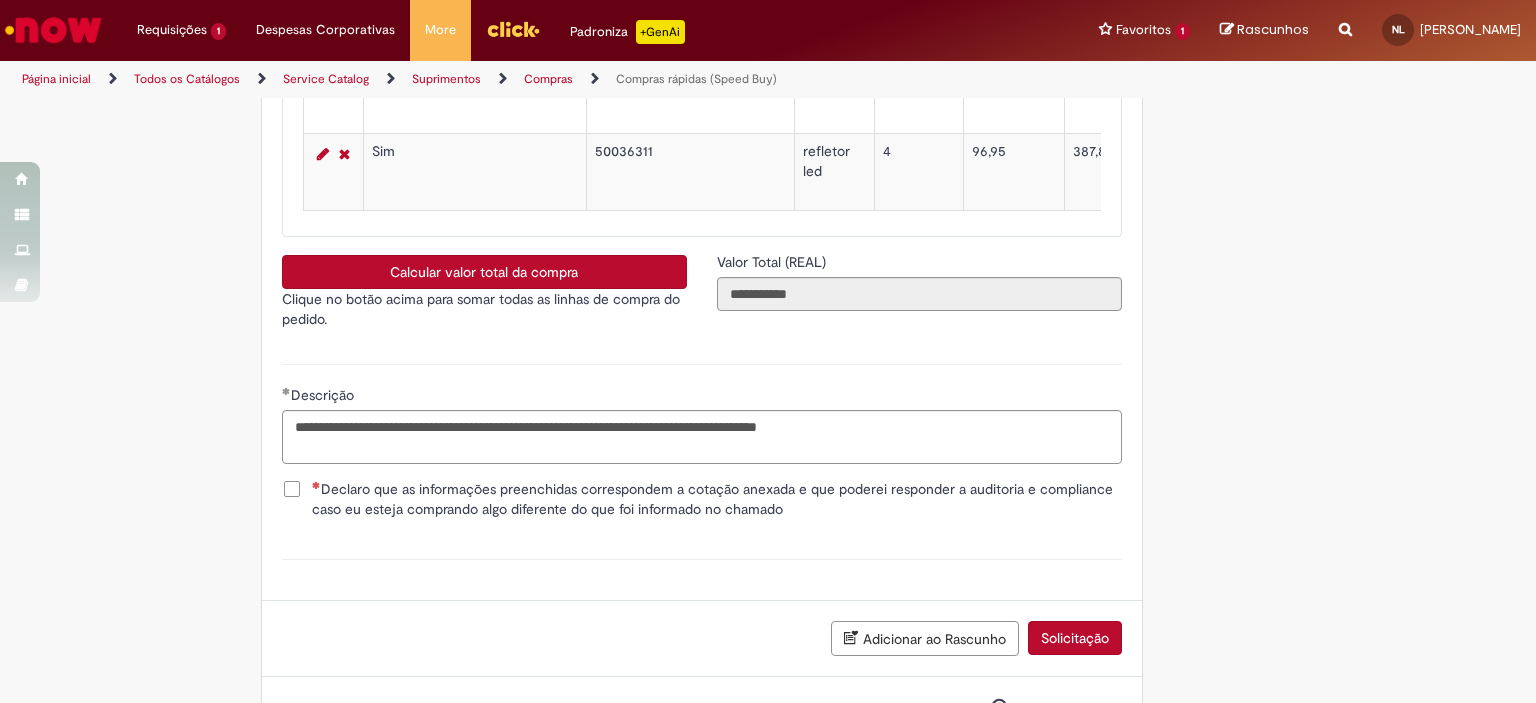 click on "Declaro que as informações preenchidas correspondem a cotação anexada e que poderei responder a auditoria e compliance caso eu esteja comprando algo diferente do que foi informado no chamado" at bounding box center [717, 499] 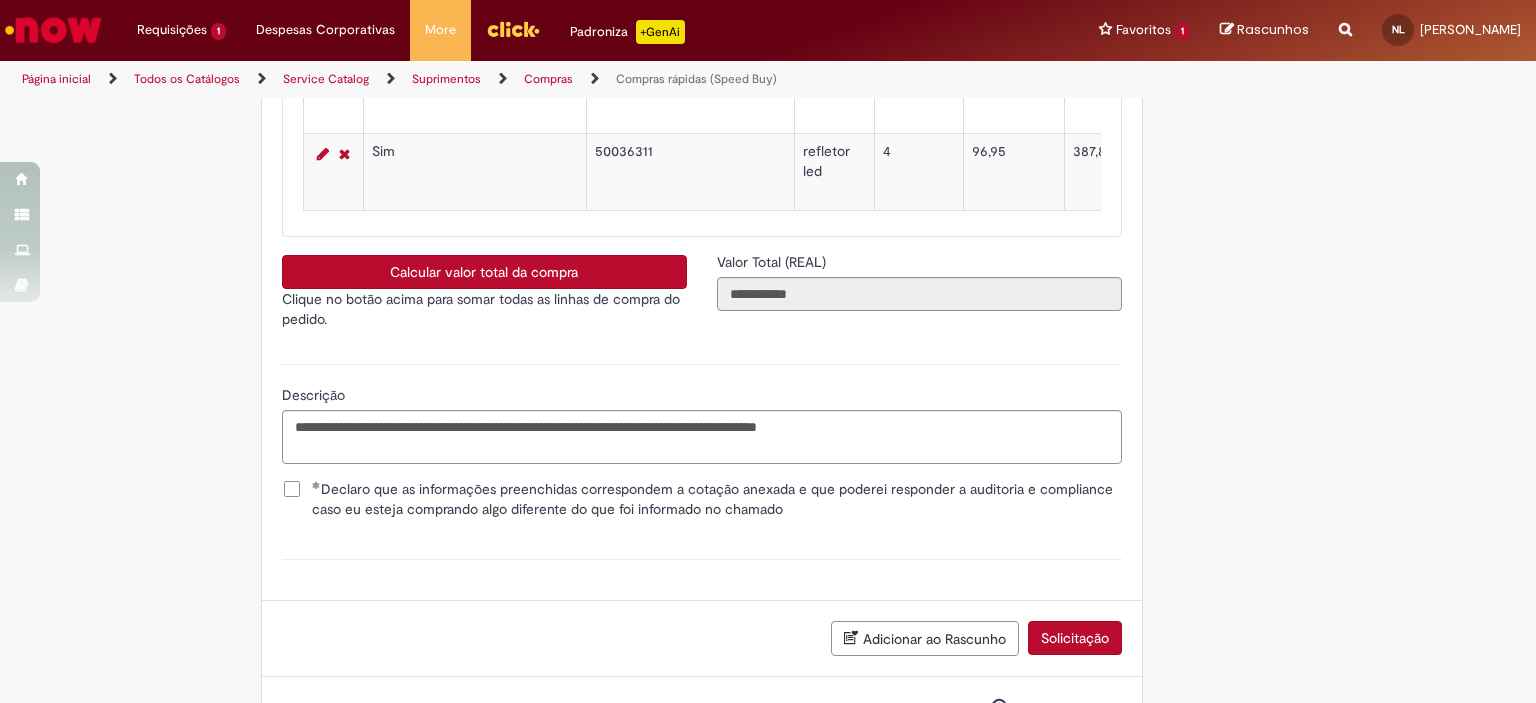 scroll, scrollTop: 3695, scrollLeft: 0, axis: vertical 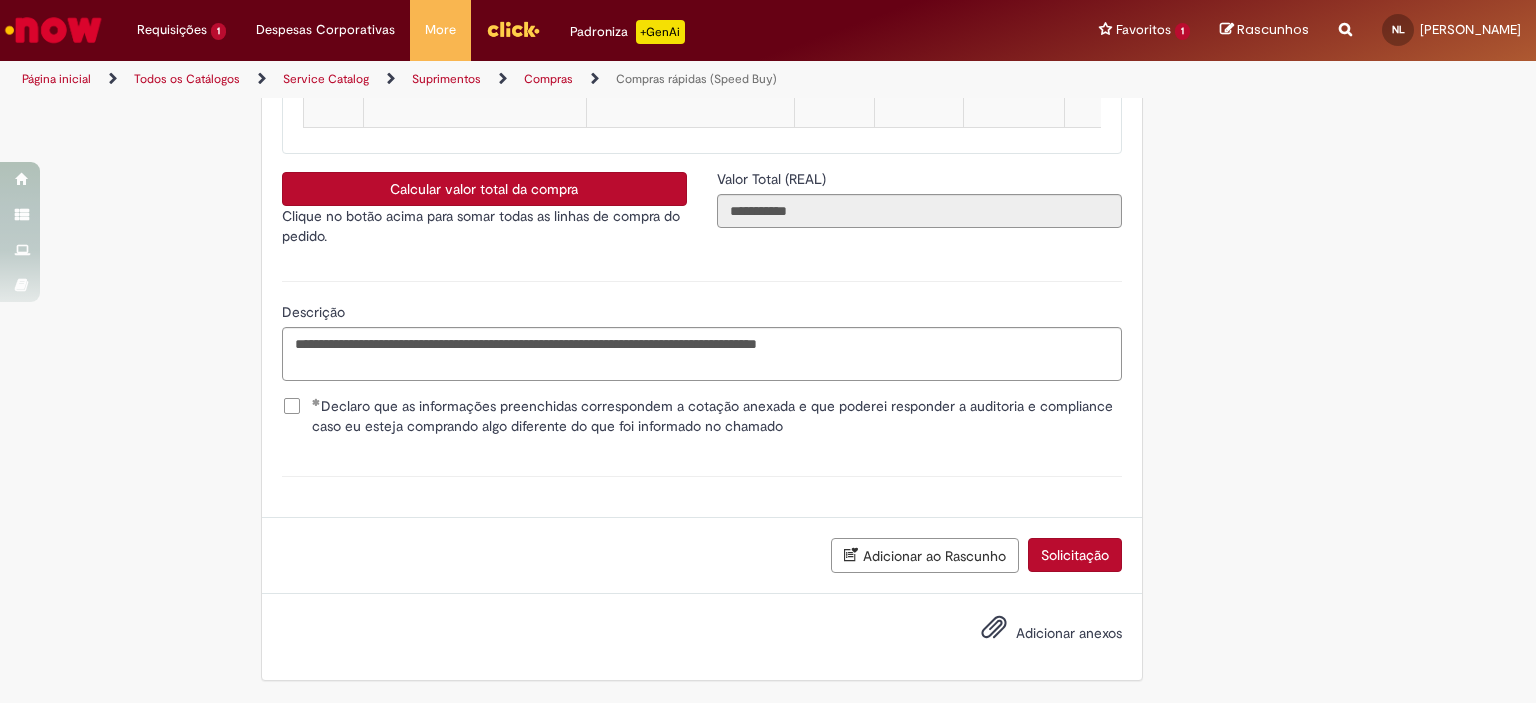 click on "Adicionar anexos" at bounding box center [1069, 633] 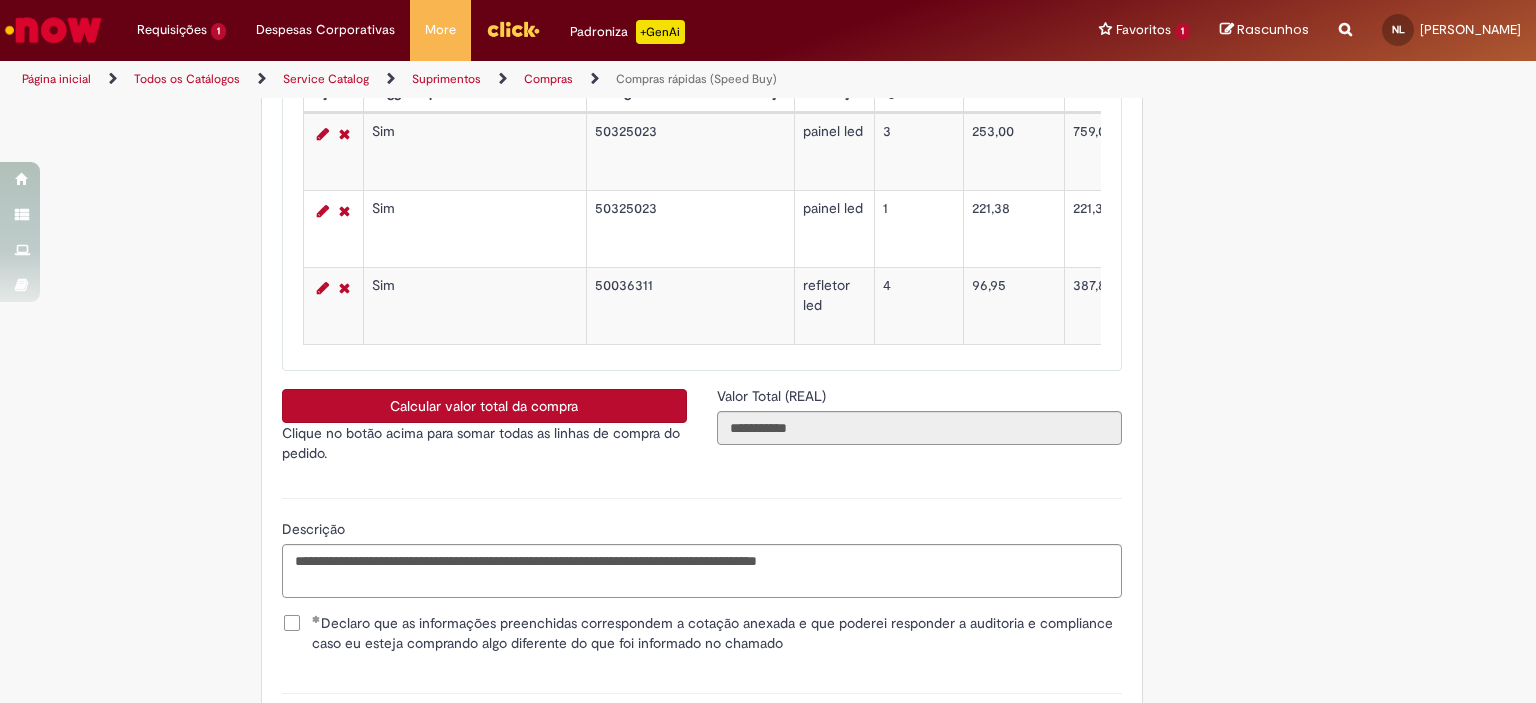 scroll, scrollTop: 3366, scrollLeft: 0, axis: vertical 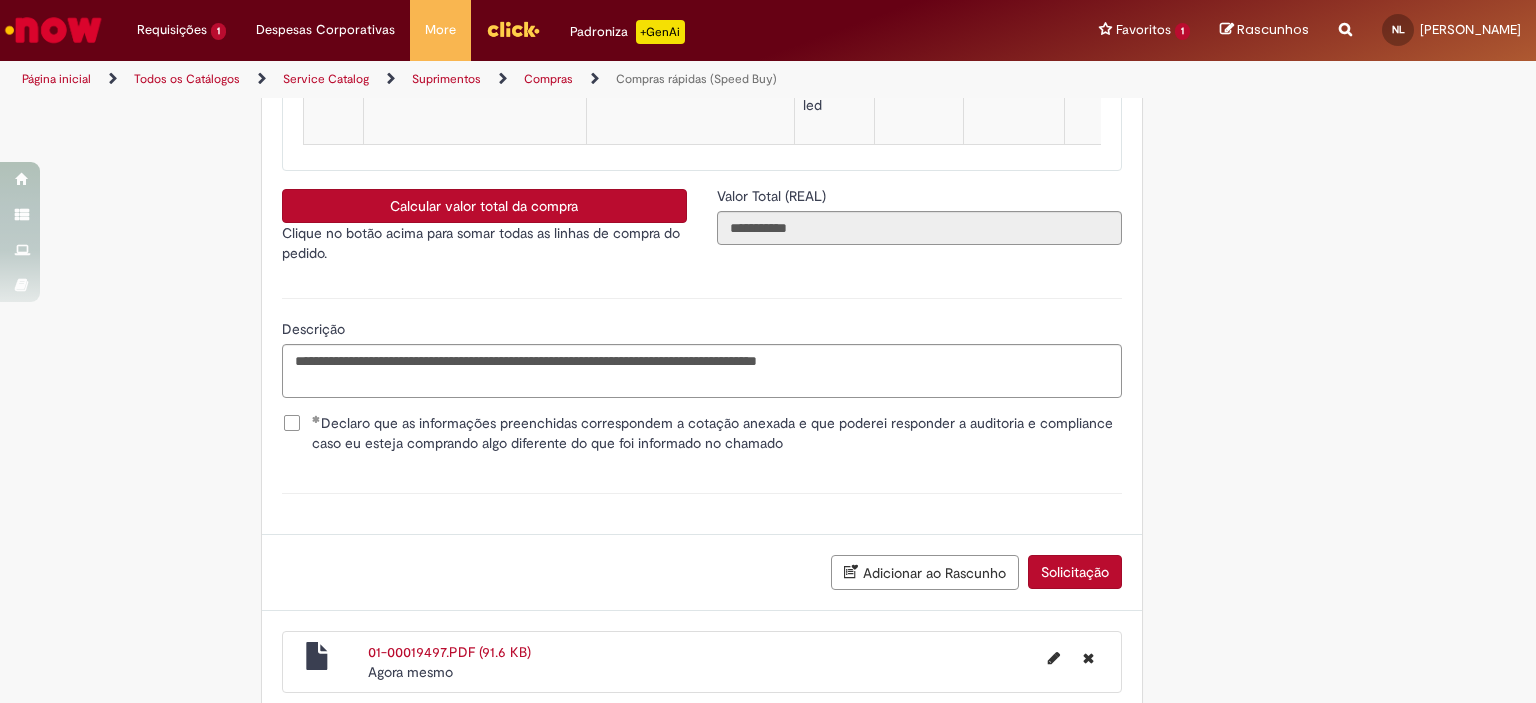click on "Solicitação" at bounding box center (1075, 572) 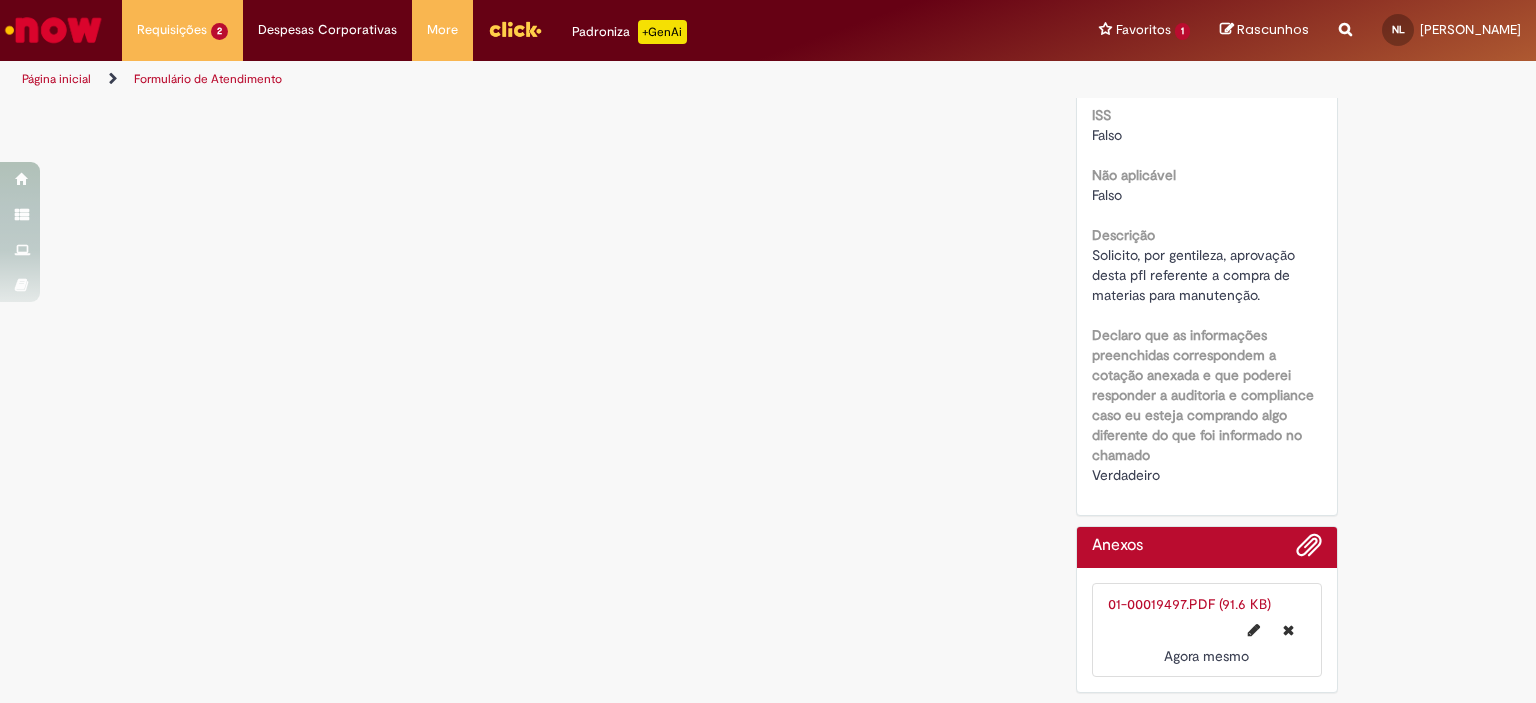 scroll, scrollTop: 0, scrollLeft: 0, axis: both 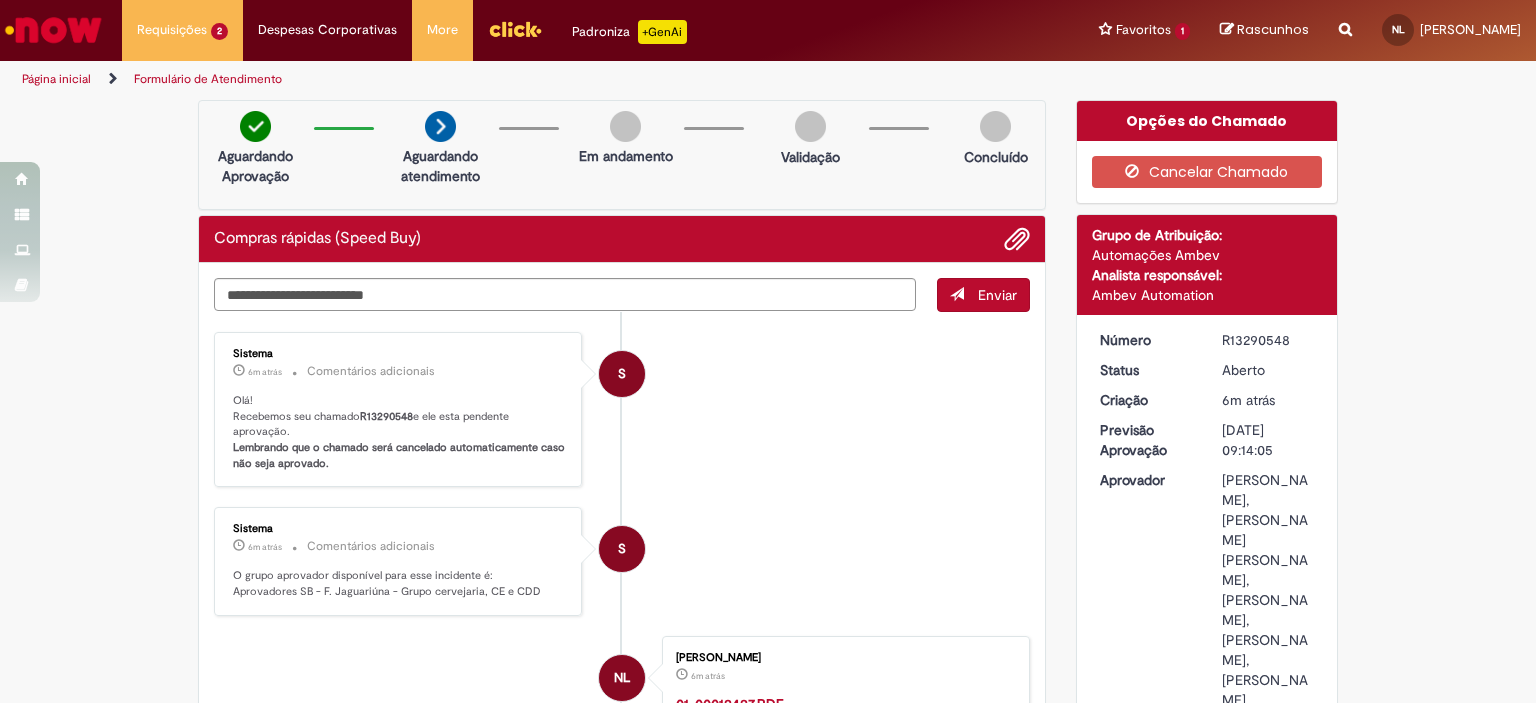 click on "R13290548" at bounding box center [386, 416] 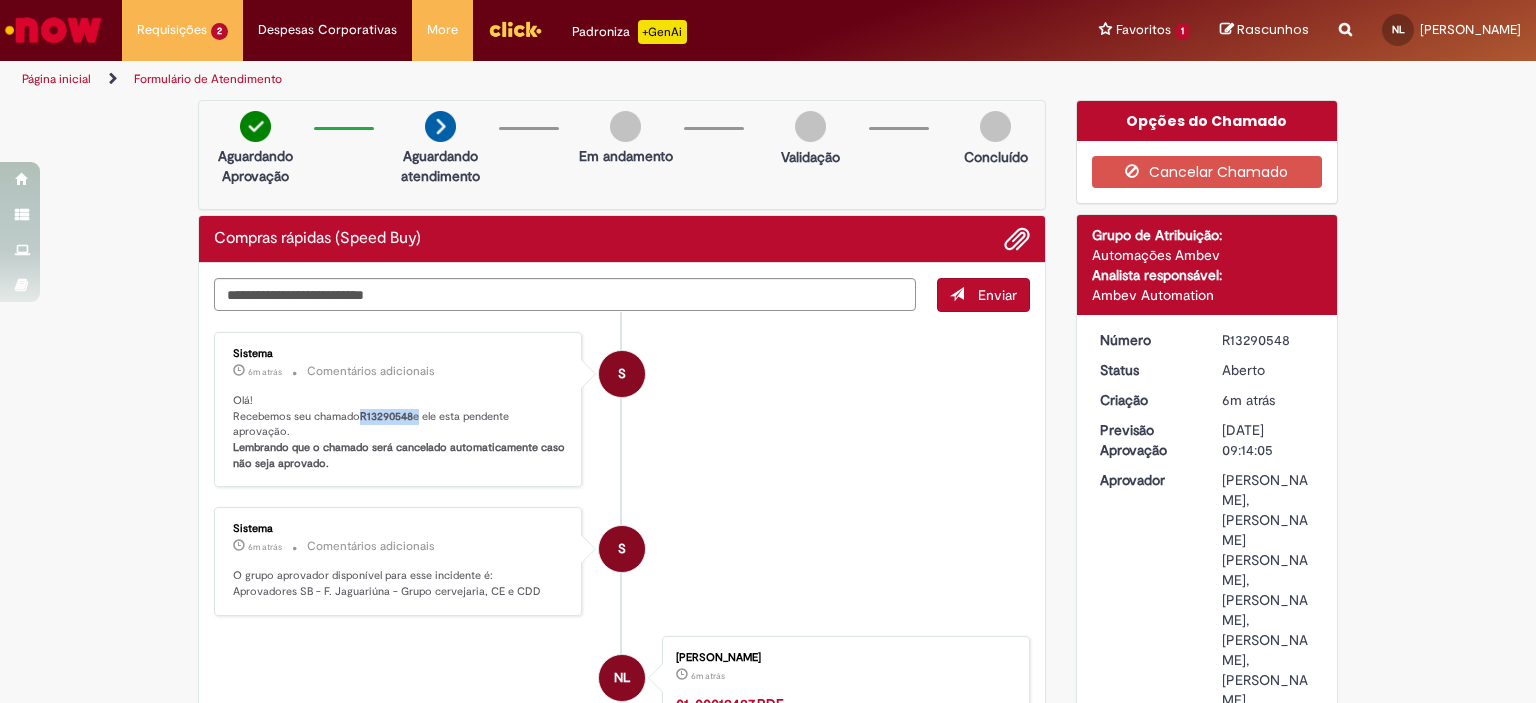 click on "R13290548" at bounding box center [386, 416] 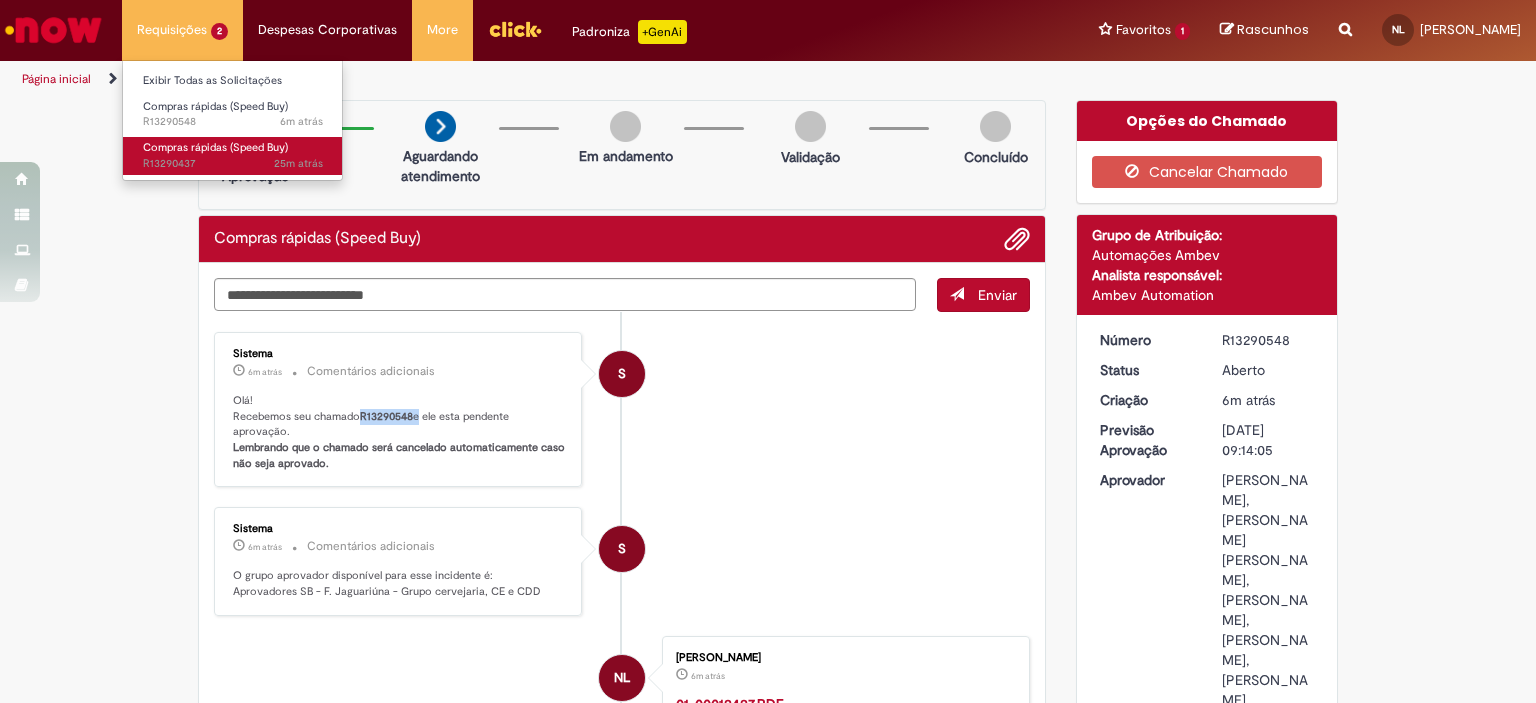 click on "Compras rápidas (Speed Buy)" at bounding box center (215, 147) 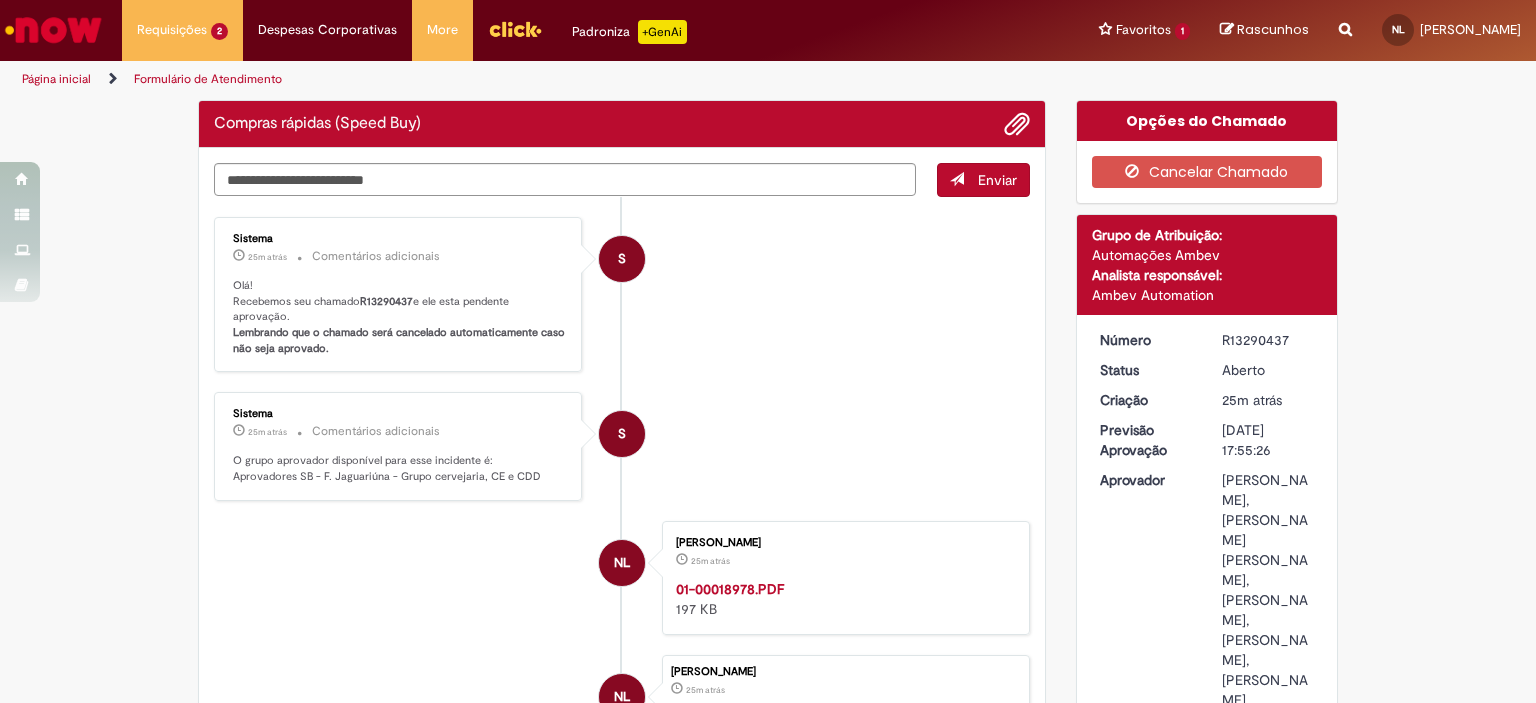 click on "R13290437" at bounding box center [386, 301] 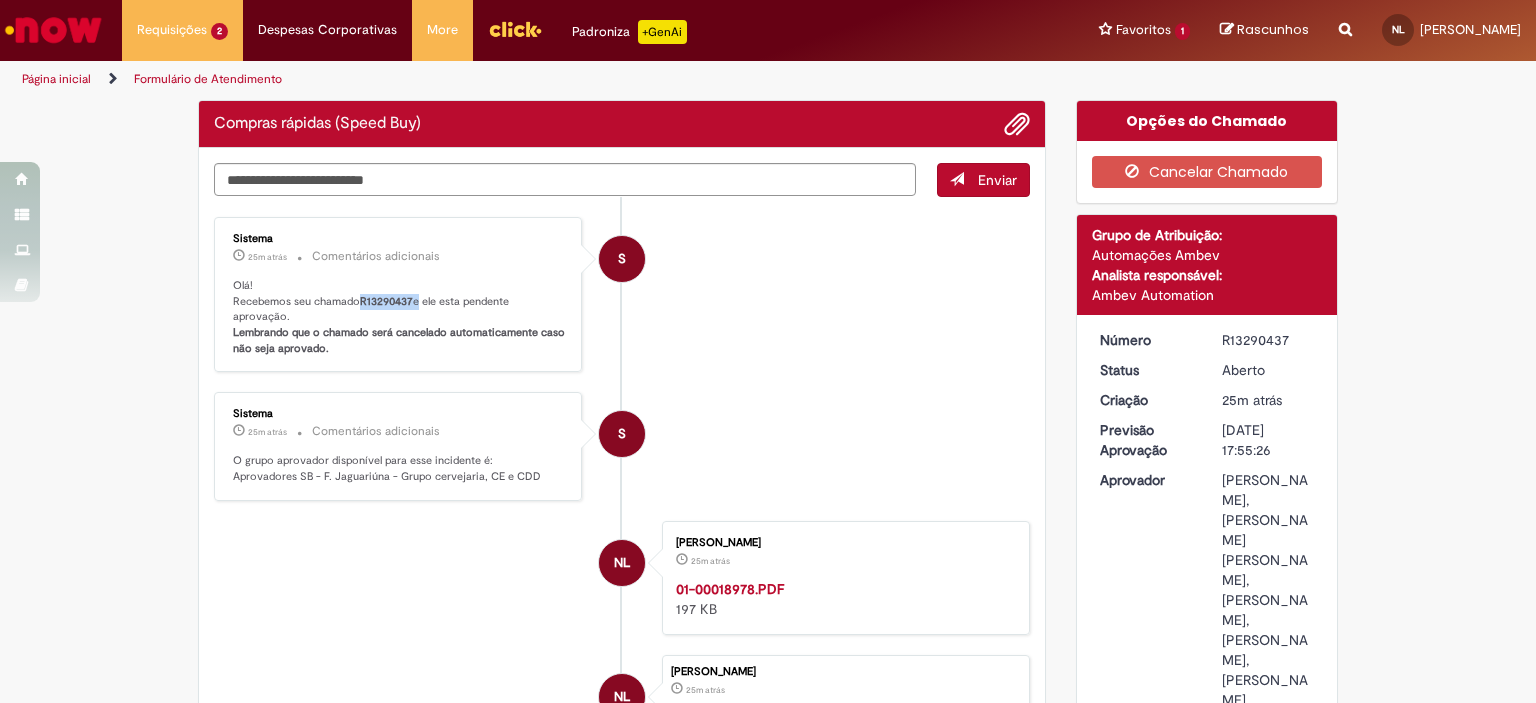 click on "R13290437" at bounding box center [386, 301] 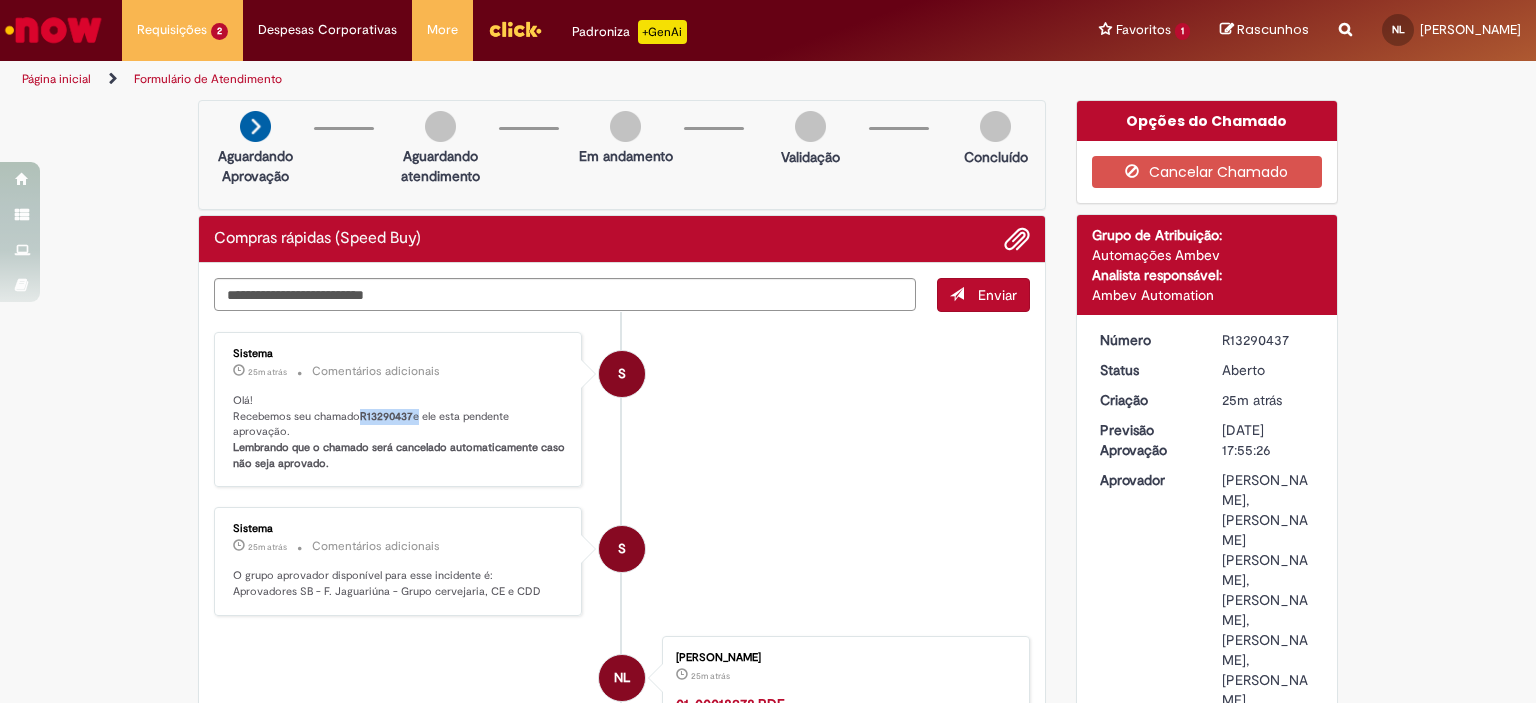 copy on "R13290437" 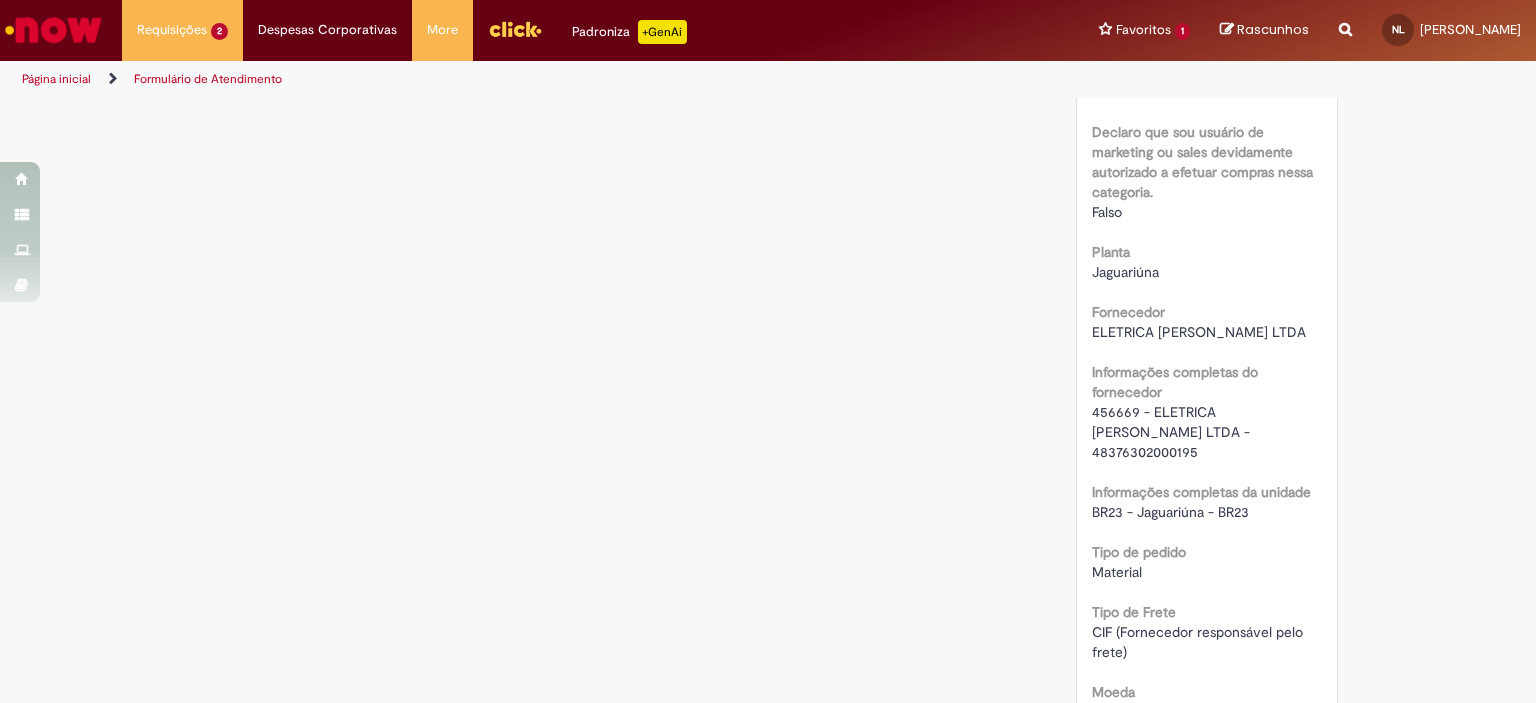 scroll, scrollTop: 1900, scrollLeft: 0, axis: vertical 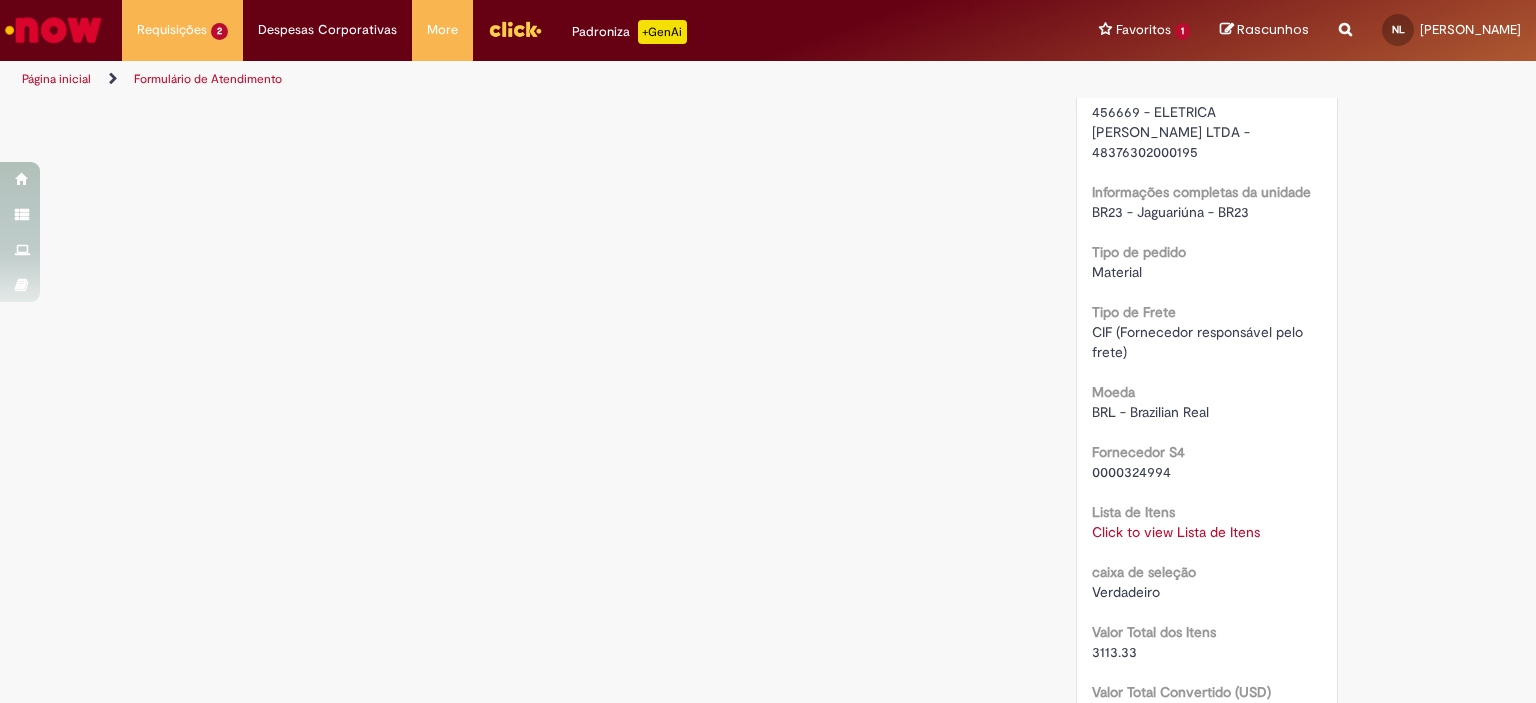 click on "Click to view Lista de Itens" at bounding box center (1176, 532) 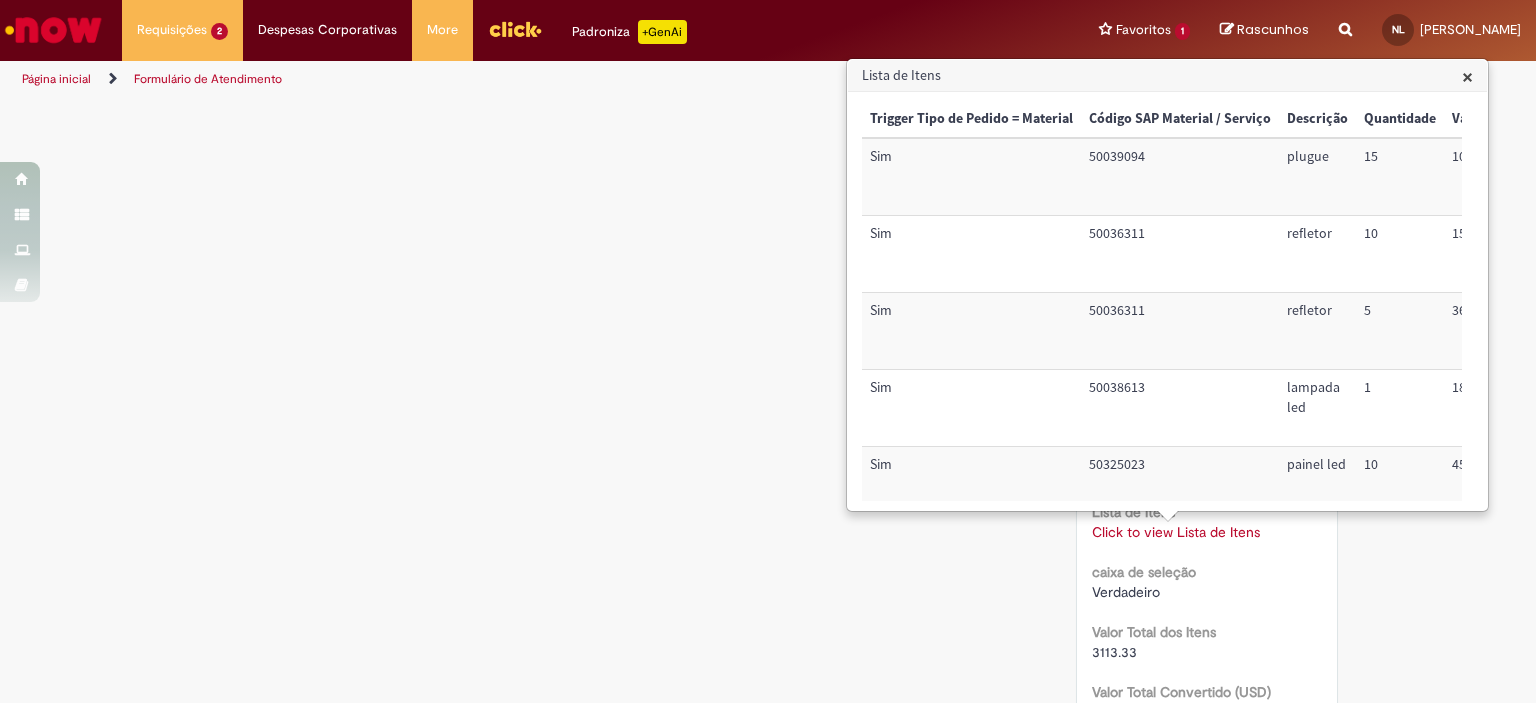 click on "× Trigger Tipo de Pedido = Material Código SAP Material / Serviço Descrição Quantidade Valor Unitário Valor Total Moeda Origem do Material Código NCM Conta contábil Método de Pagamento Ordem de Serviço Sim 50039094 plugue 15 10,35 155,25 Nacional: Alíquota ICMS 0%,7%, 12% ou 18% 85366910 72041001 Ordem 100002286703 Sim 50036311 refletor 10 159,85 1.598,50 Nacional: Alíquota ICMS 0%,7%, 12% ou 18% 94051990 72041001 Ordem 100002286703 Sim 50036311 refletor  5 36,69 183,45 Nacional: Alíquota ICMS 0%,7%, 12% ou 18% 94051990 72041001 Ordem 100002286703 Sim 50038613 lampada led 1 18,08 18,08 Nacional: Alíquota ICMS 0%,7%, 12% ou 18% 85395200 72041001 Ordem 100002286703 Sim 50325023 painel led 10 45,08 450,80 Nacional: Alíquota ICMS 0%,7%, 12% ou 18% 94051190 72041001 Ordem 100002286703 Sim 50336009 painel led 15 47,15 707,25 Nacional: Alíquota ICMS 0%,7%, 12% ou 18% 94051190 72041001 Ordem 100002286703" at bounding box center (1167, 301) 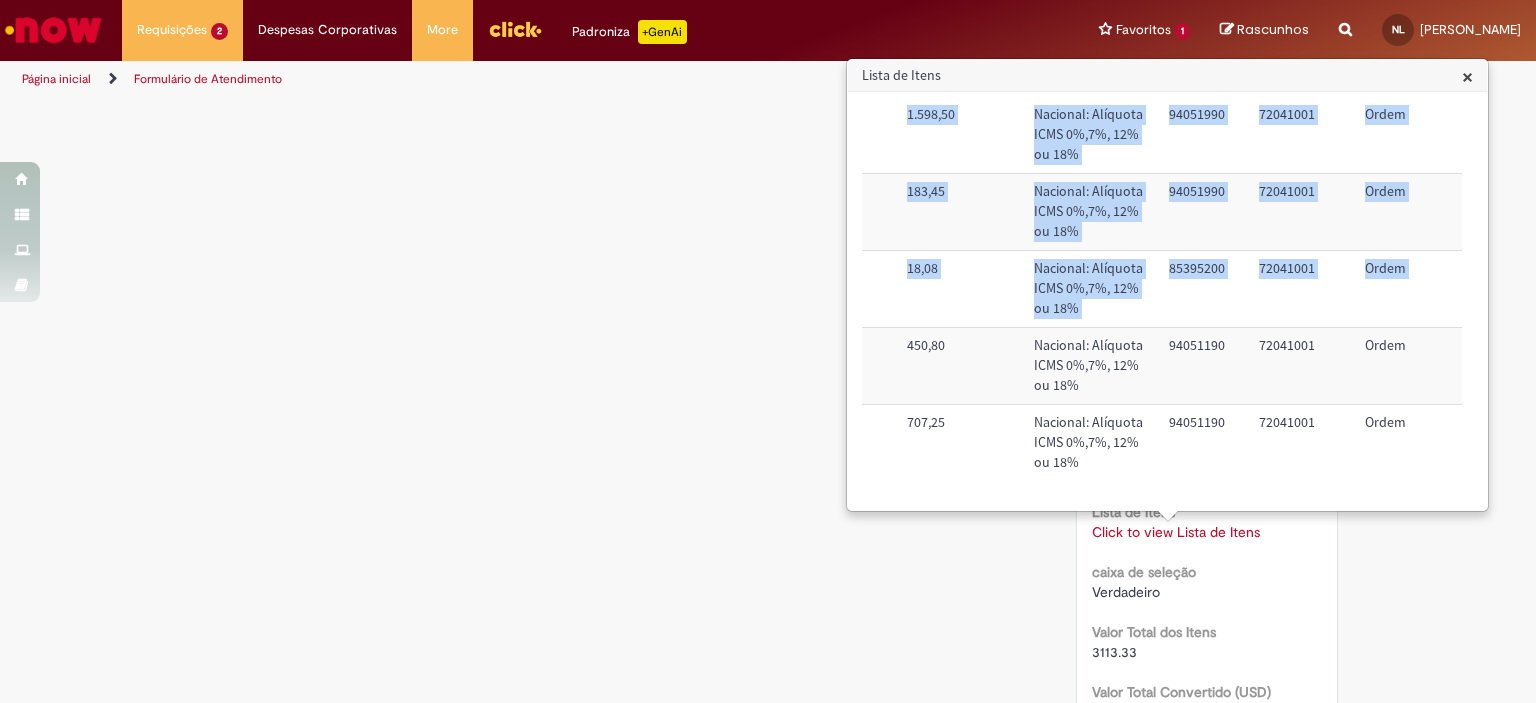 drag, startPoint x: 1031, startPoint y: 500, endPoint x: 944, endPoint y: 591, distance: 125.89678 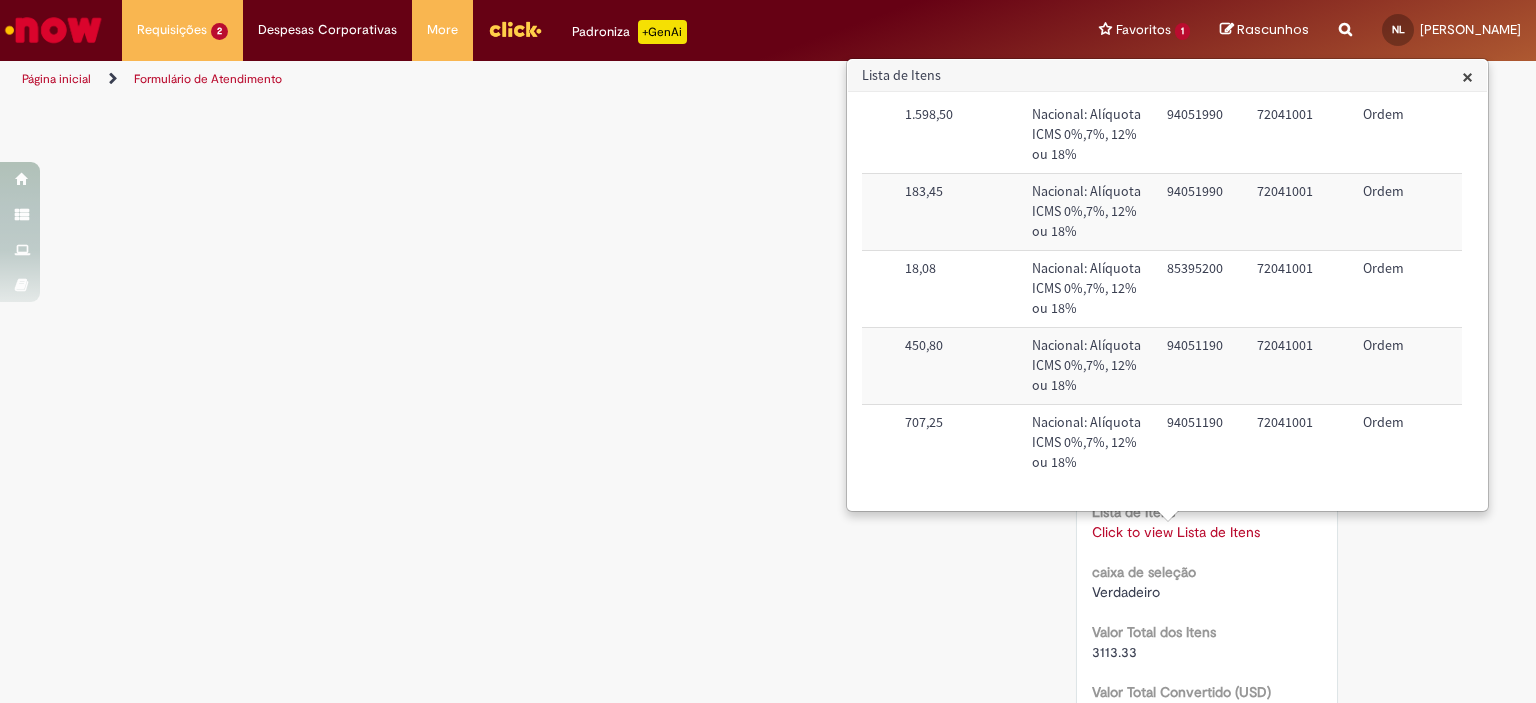 click on "Verificar Código de Barras
Aguardando Aprovação
Aguardando atendimento
Em andamento
Validação
Concluído
Compras rápidas (Speed Buy)
Enviar
S
Sistema
25m atrás 25 minutos atrás     Comentários adicionais
Olá!  Recebemos seu chamado  R13290437  e ele esta pendente aprovação.  Lembrando que o chamado será cancelado automaticamente caso não seja aprovado." at bounding box center (768, -80) 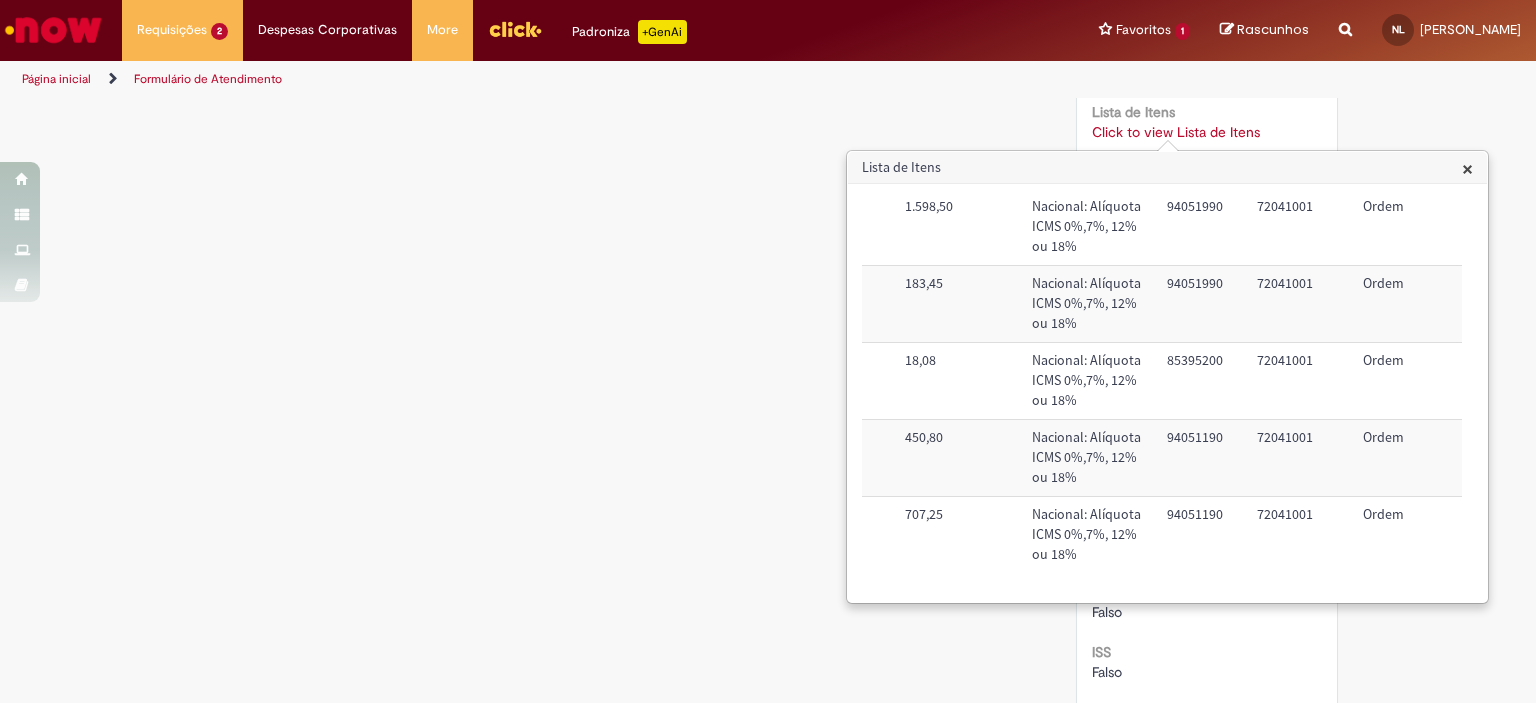 click on "Página inicial
Formulário de Atendimento" at bounding box center (768, 79) 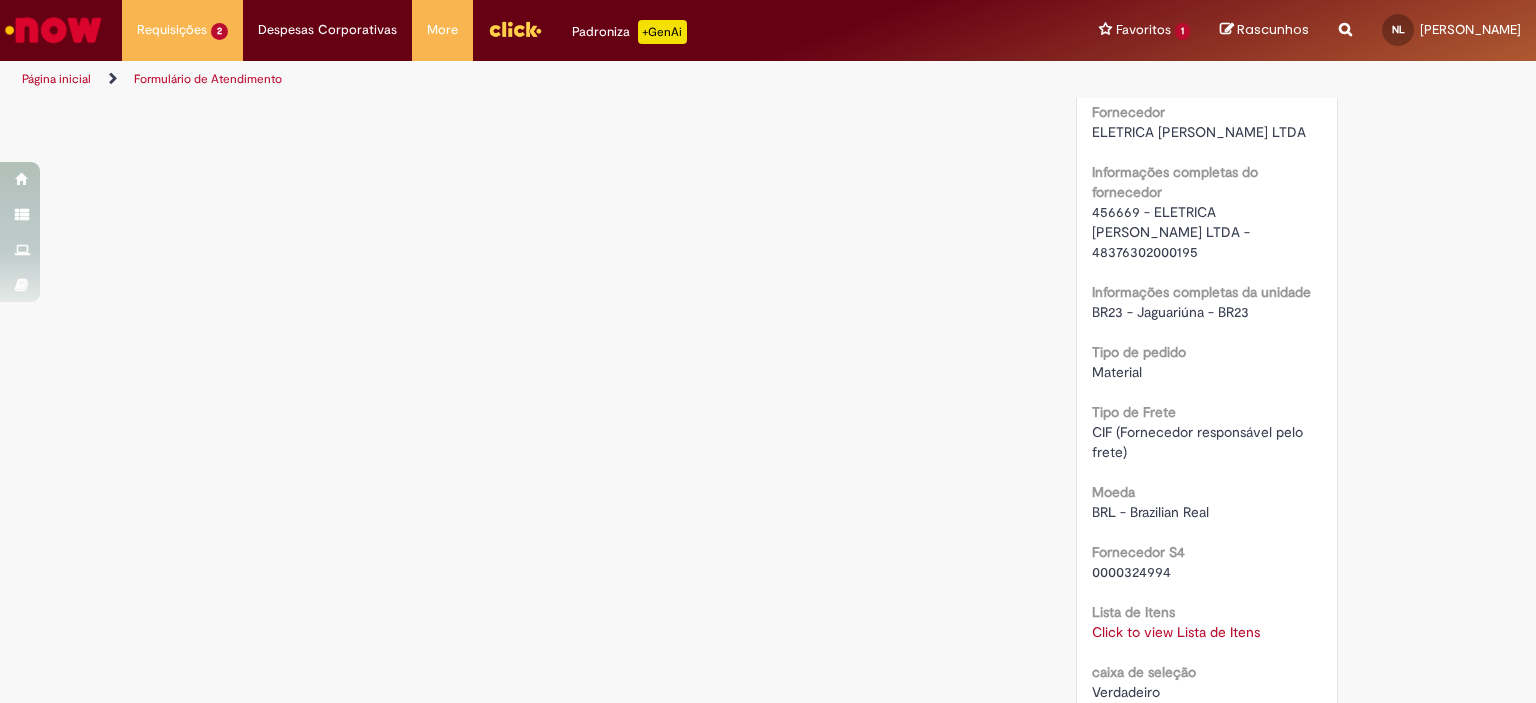 scroll, scrollTop: 1400, scrollLeft: 0, axis: vertical 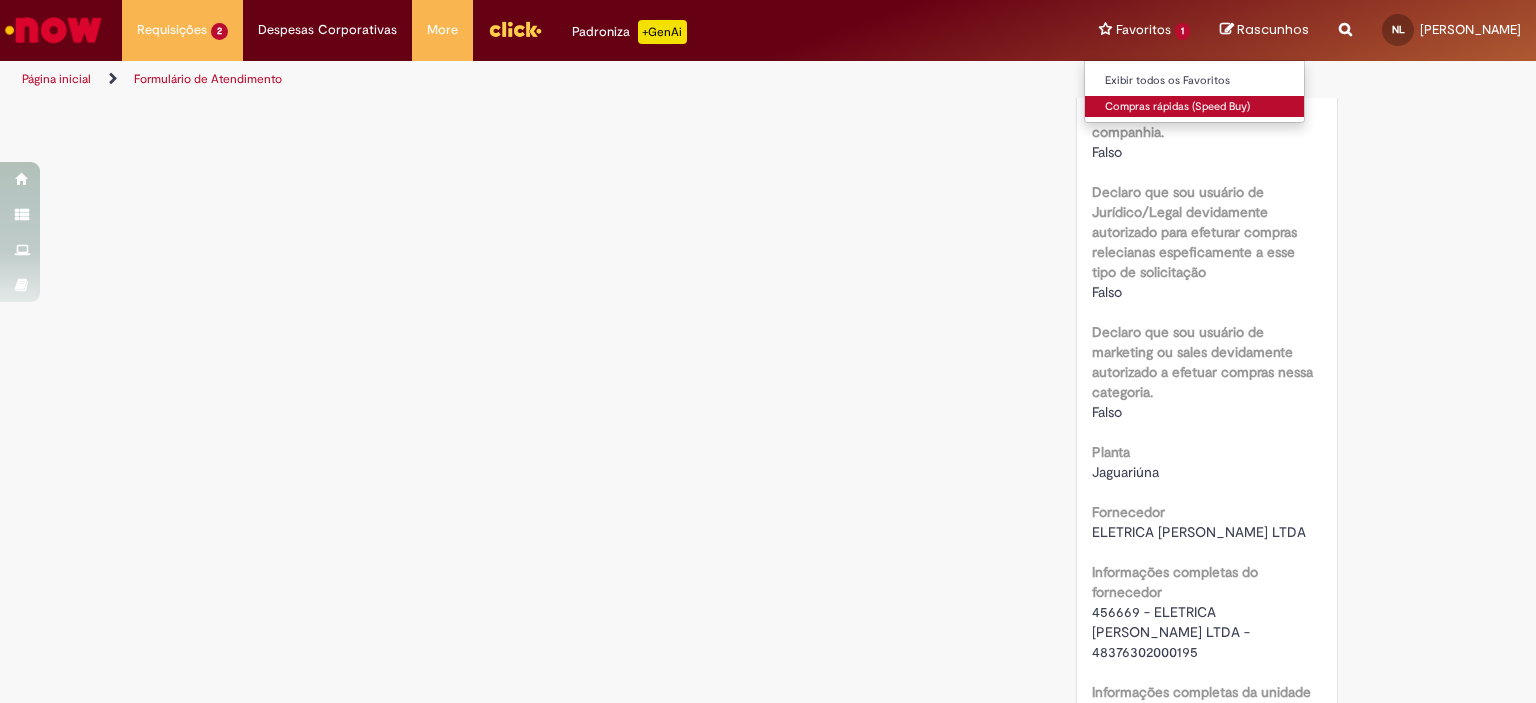 click on "Compras rápidas (Speed Buy)" at bounding box center [1195, 107] 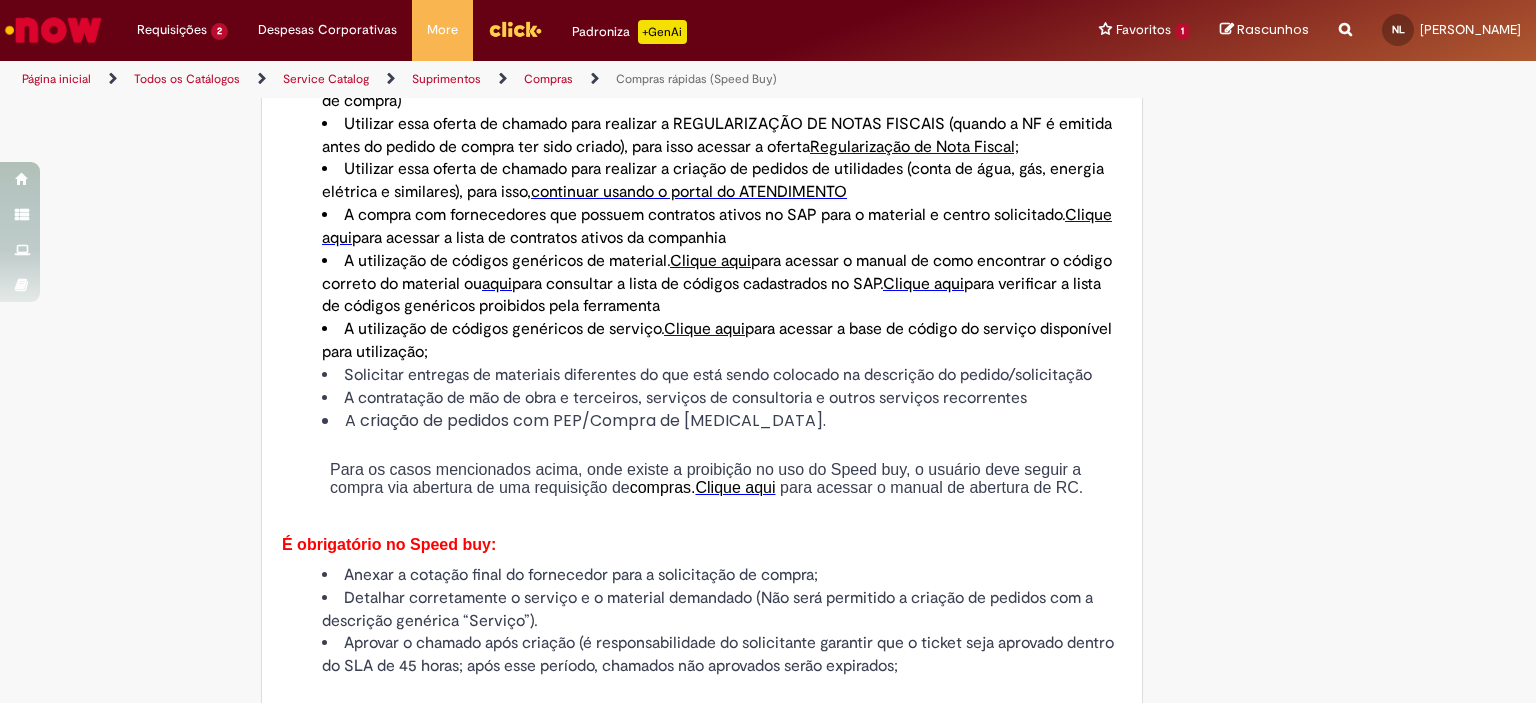 type on "********" 